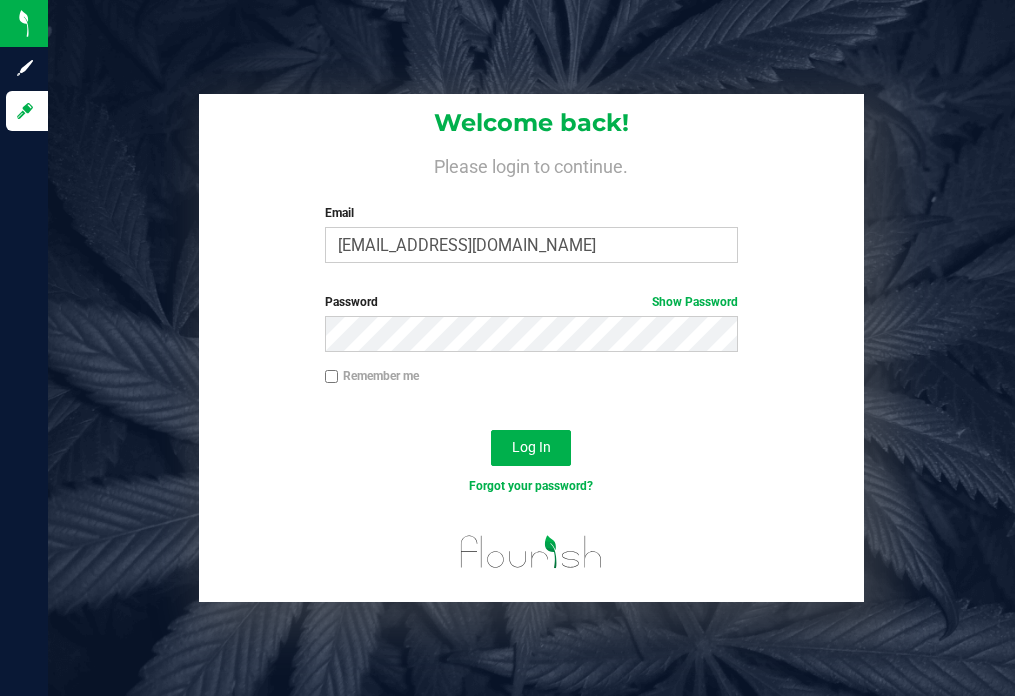 scroll, scrollTop: 0, scrollLeft: 0, axis: both 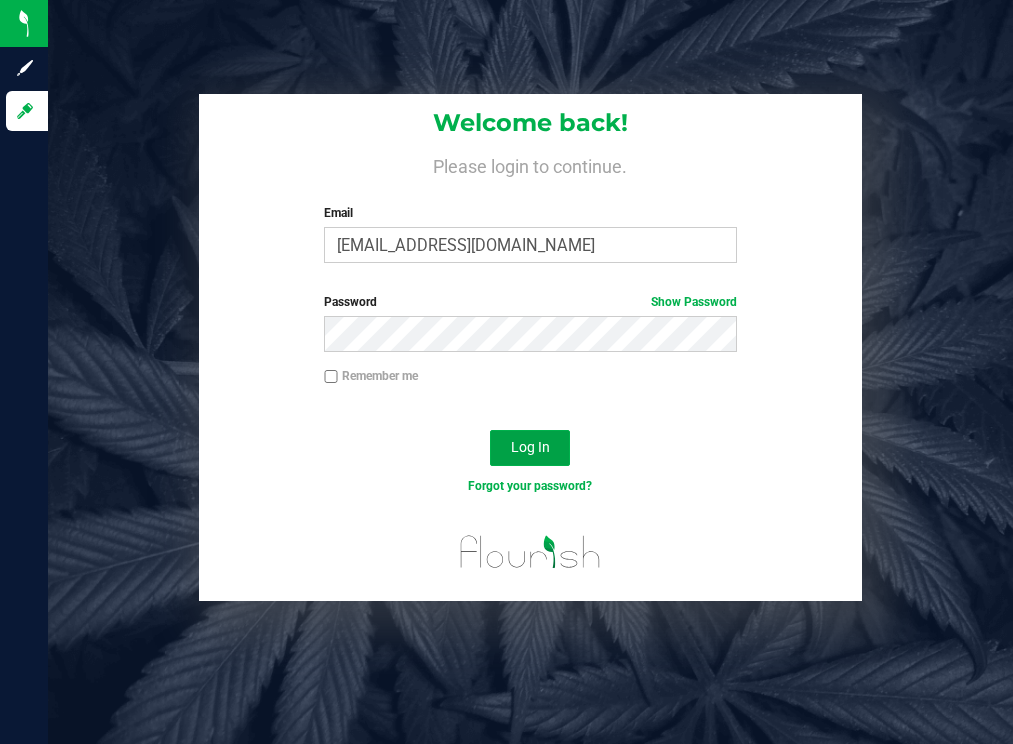 drag, startPoint x: 528, startPoint y: 439, endPoint x: 519, endPoint y: 415, distance: 25.632011 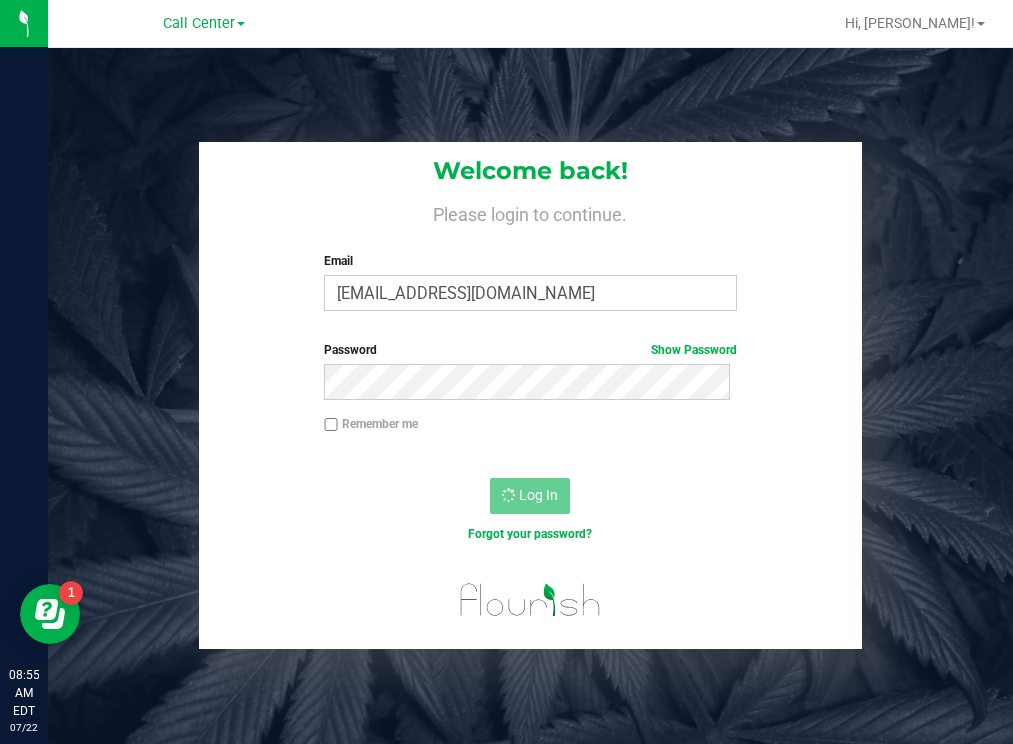 scroll, scrollTop: 0, scrollLeft: 0, axis: both 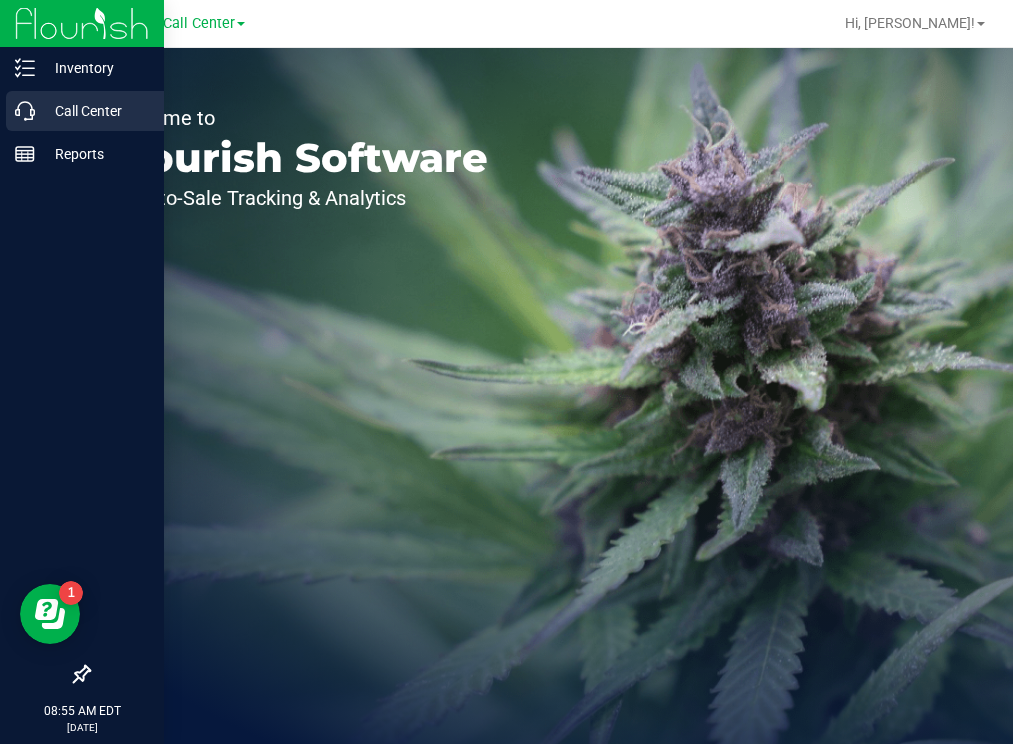 click on "Call Center" at bounding box center (95, 111) 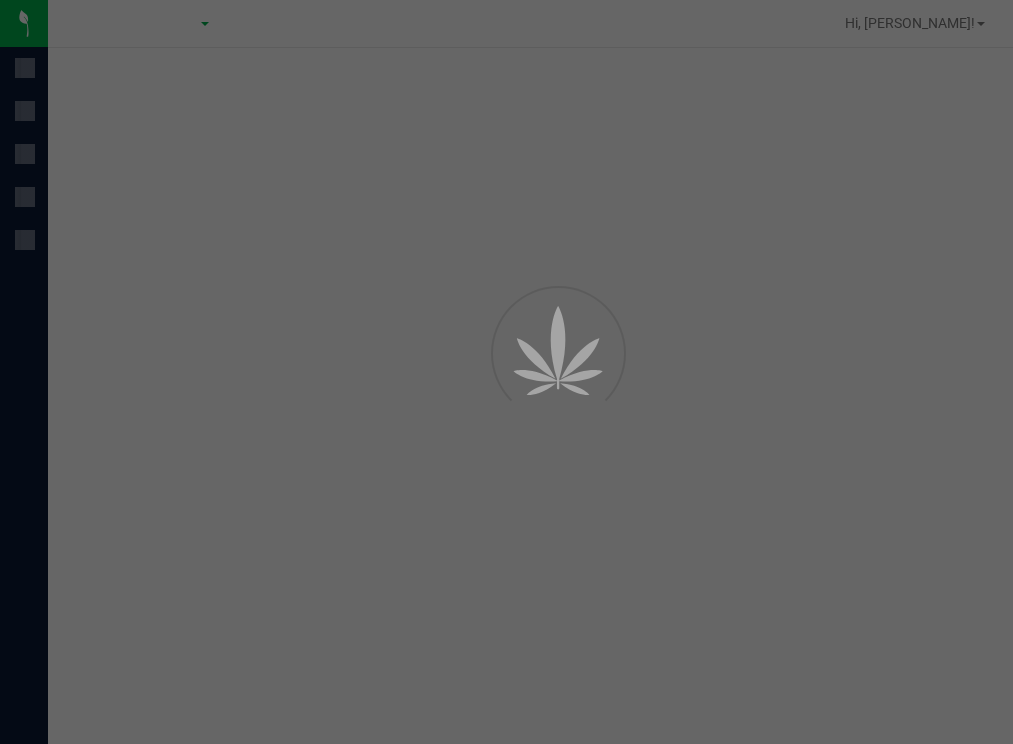 scroll, scrollTop: 0, scrollLeft: 0, axis: both 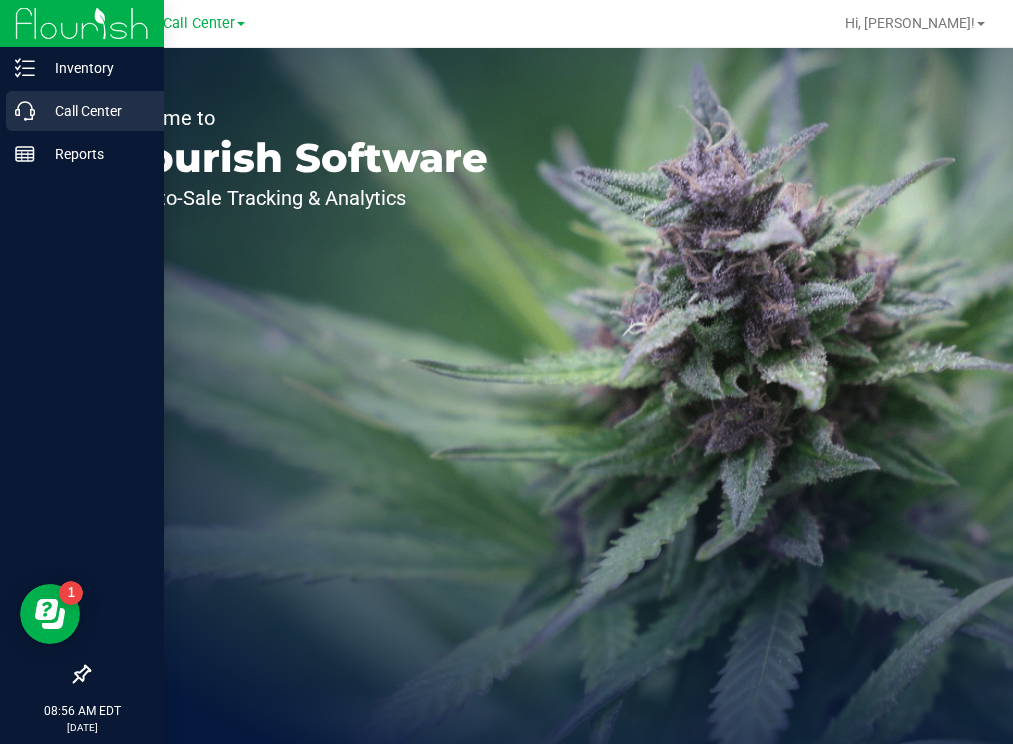 click on "Call Center" at bounding box center [95, 111] 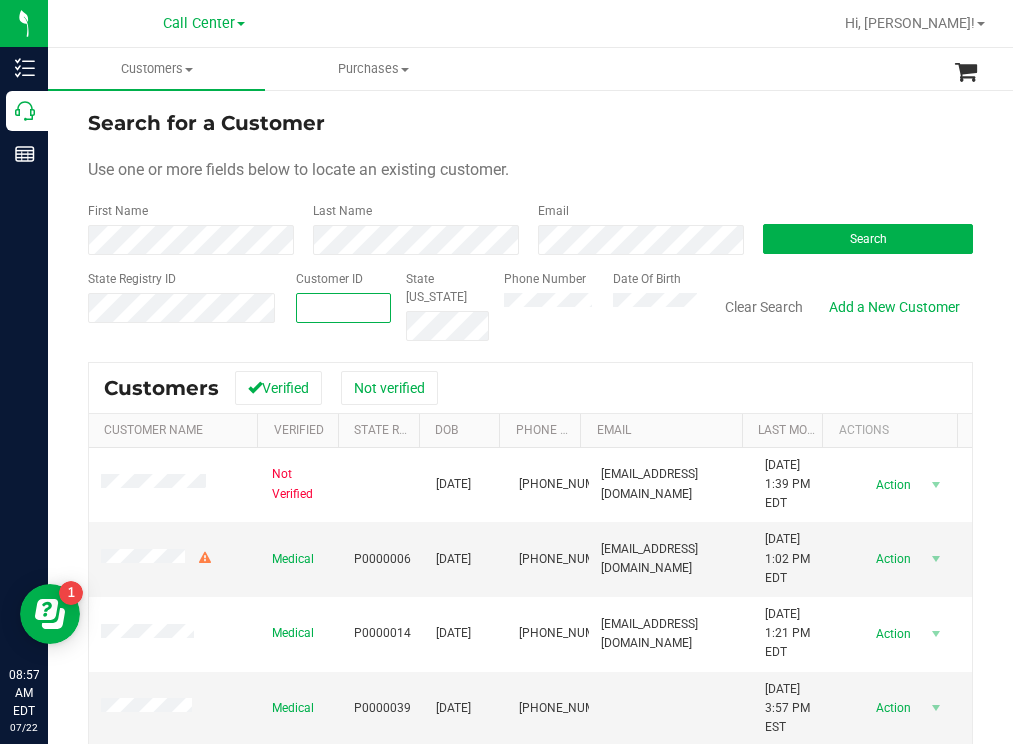 paste on "658353" 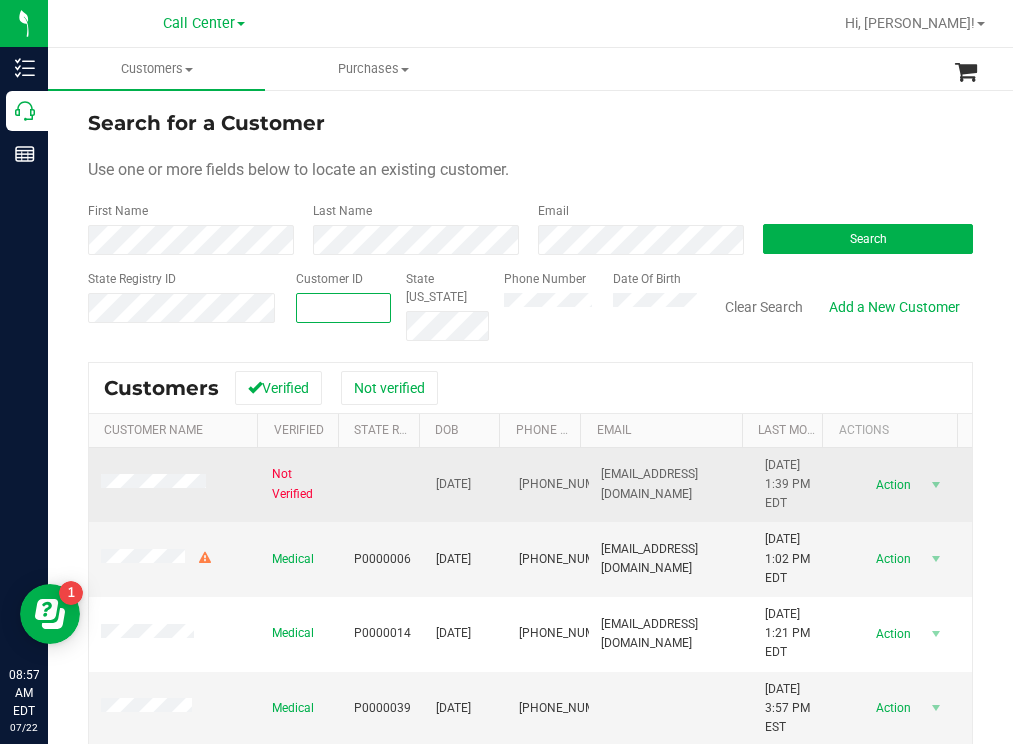 type on "658353" 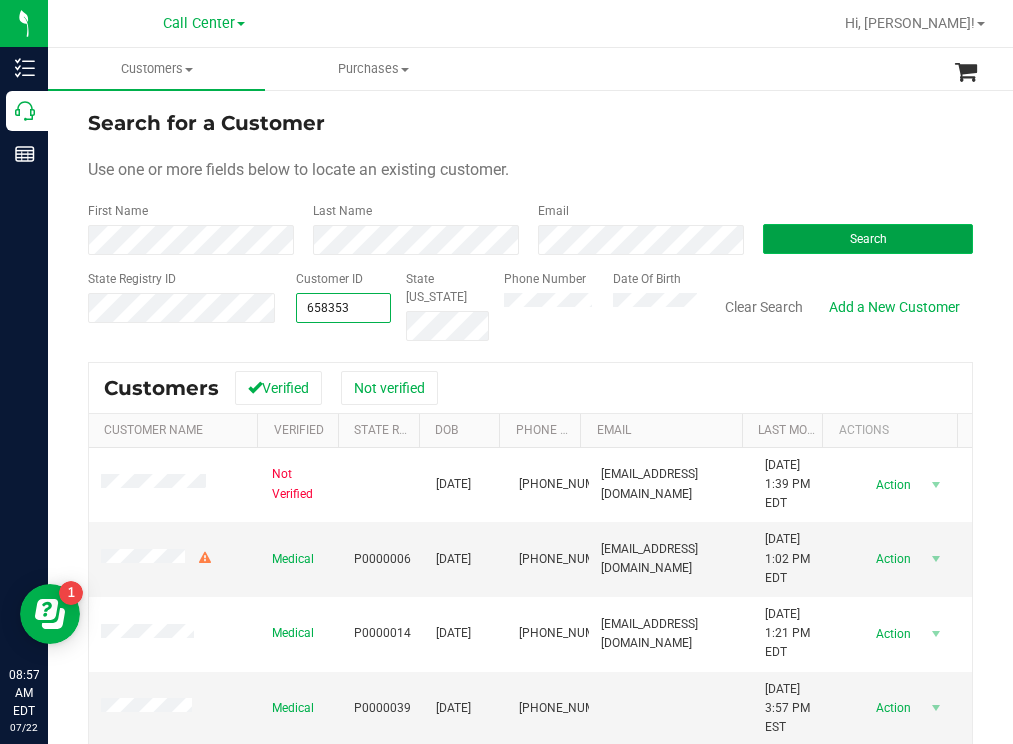 type on "658353" 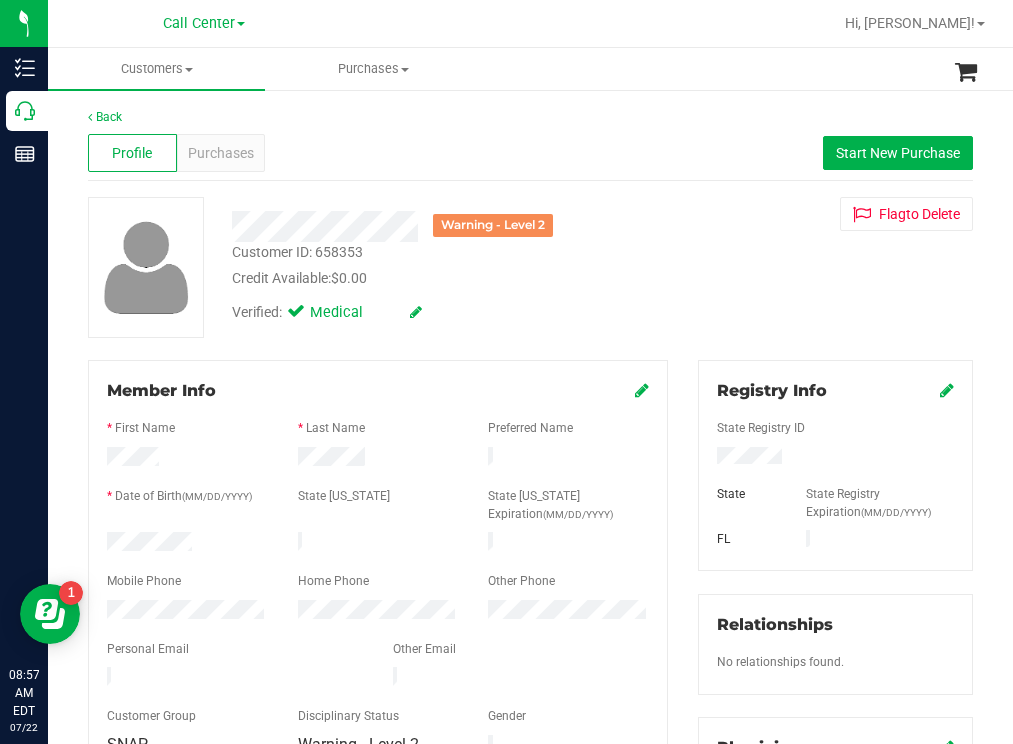 drag, startPoint x: 204, startPoint y: 532, endPoint x: 104, endPoint y: 530, distance: 100.02 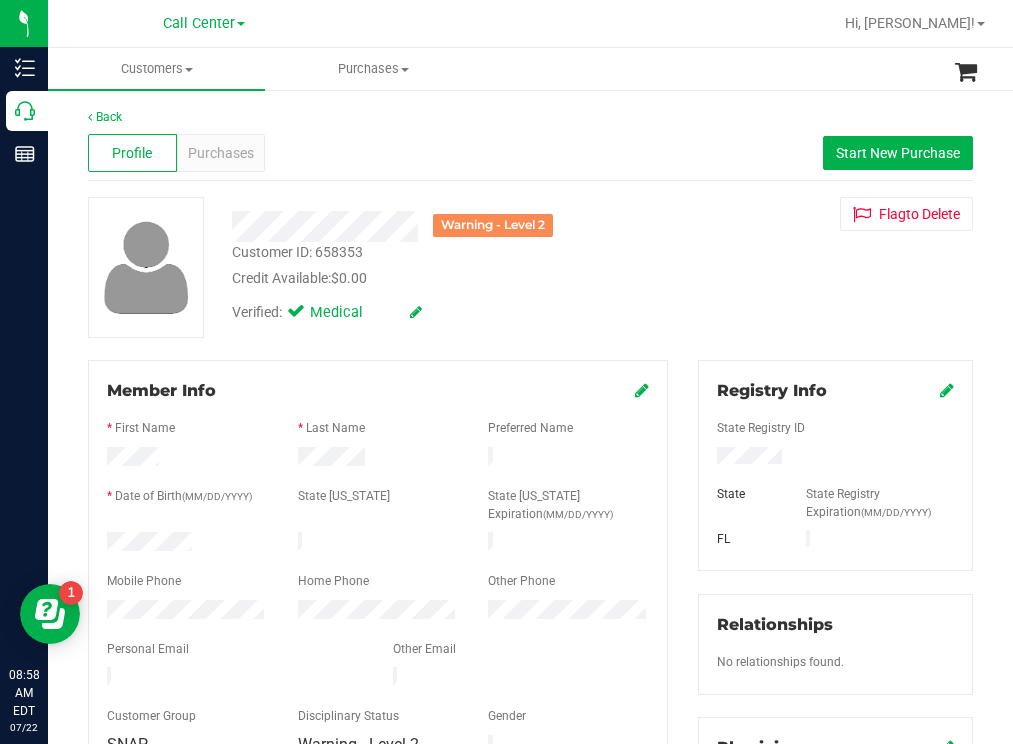 drag, startPoint x: 797, startPoint y: 457, endPoint x: 705, endPoint y: 456, distance: 92.00543 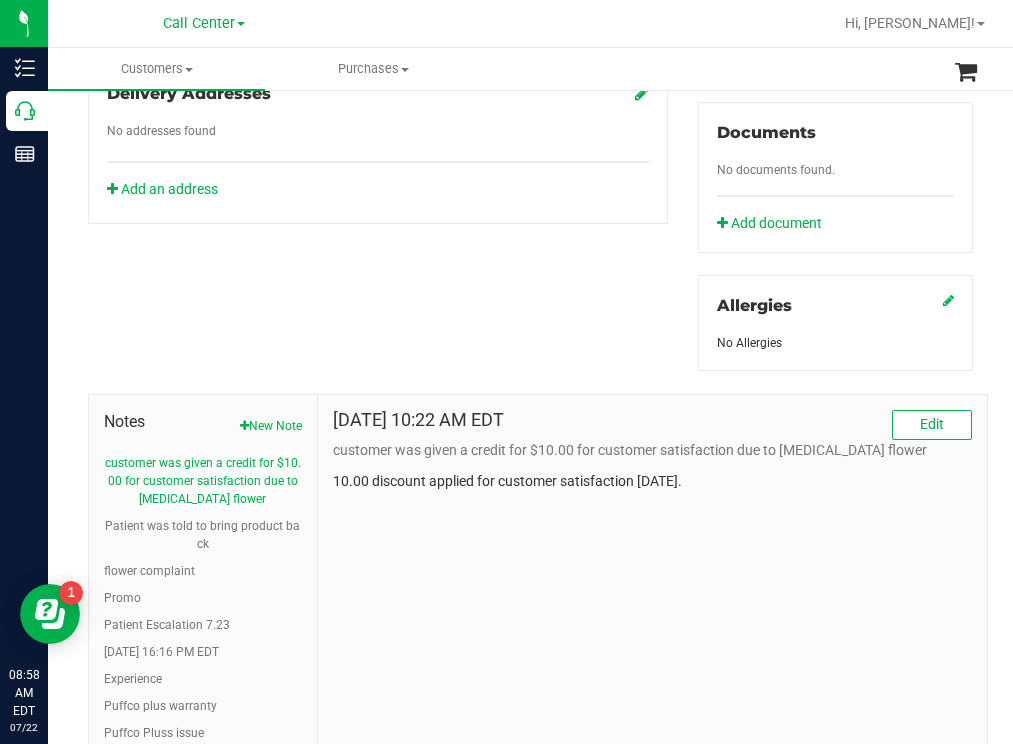 scroll, scrollTop: 800, scrollLeft: 0, axis: vertical 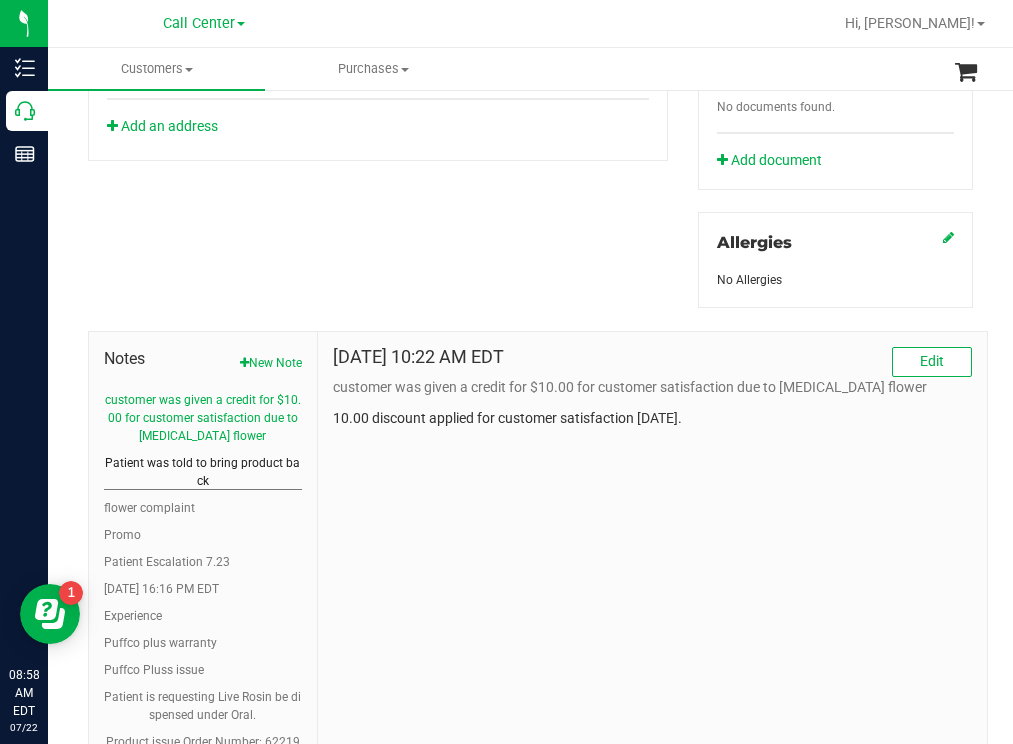 click on "Patient was told to bring product back" at bounding box center (203, 472) 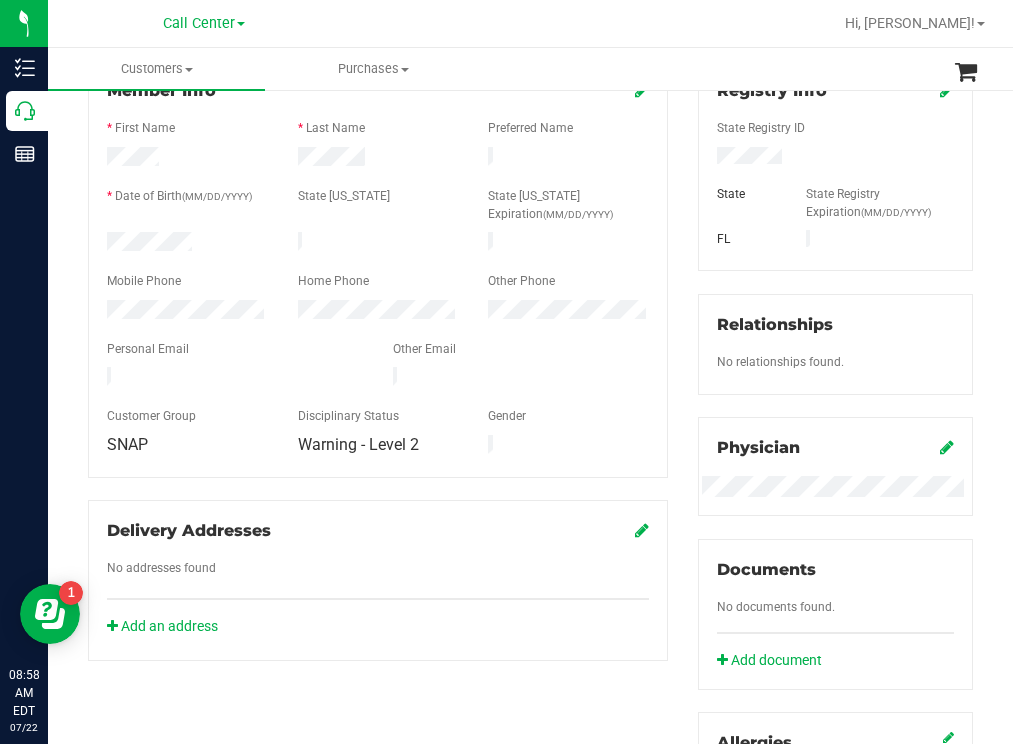 scroll, scrollTop: 0, scrollLeft: 0, axis: both 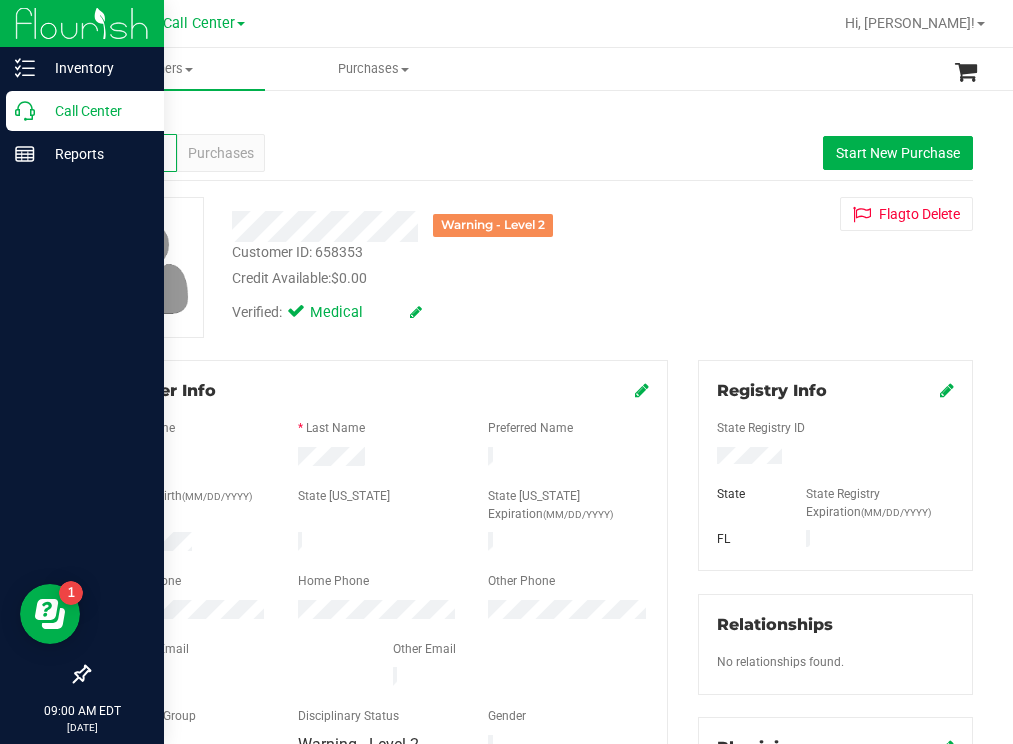 click on "Call Center" at bounding box center [95, 111] 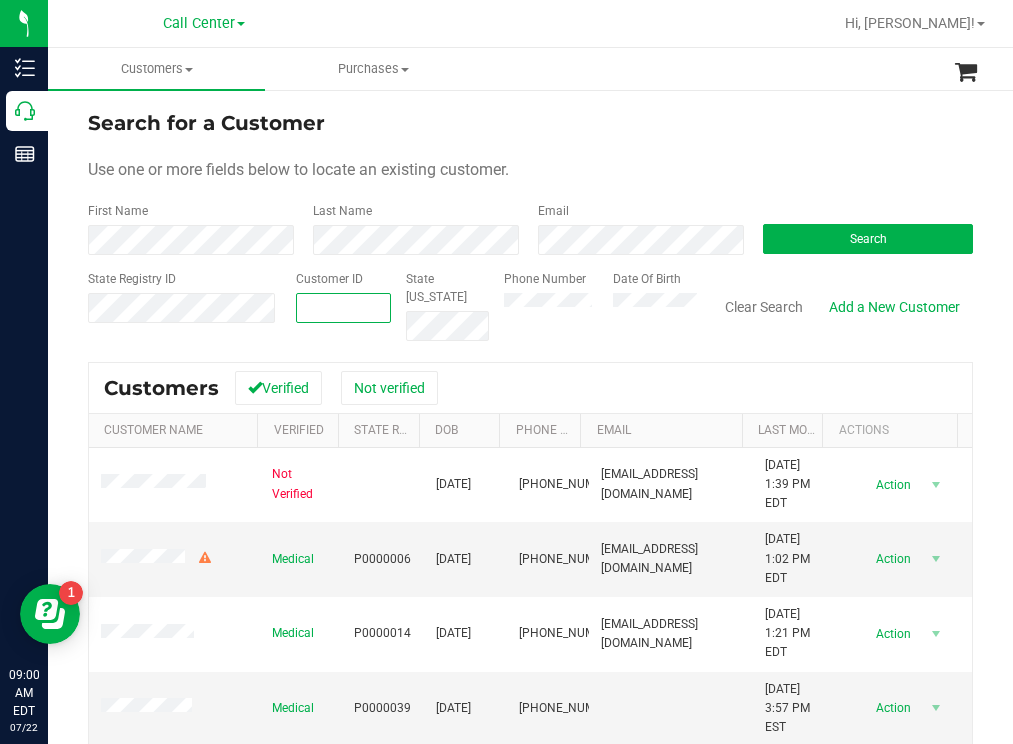 paste on "240833" 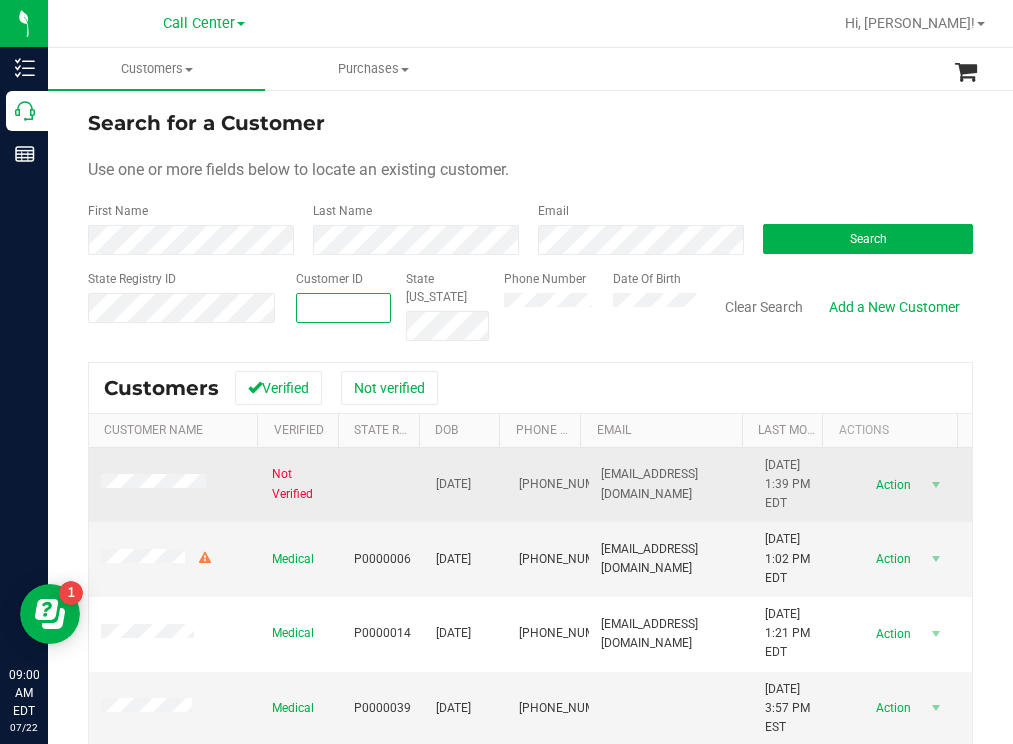 type on "240833" 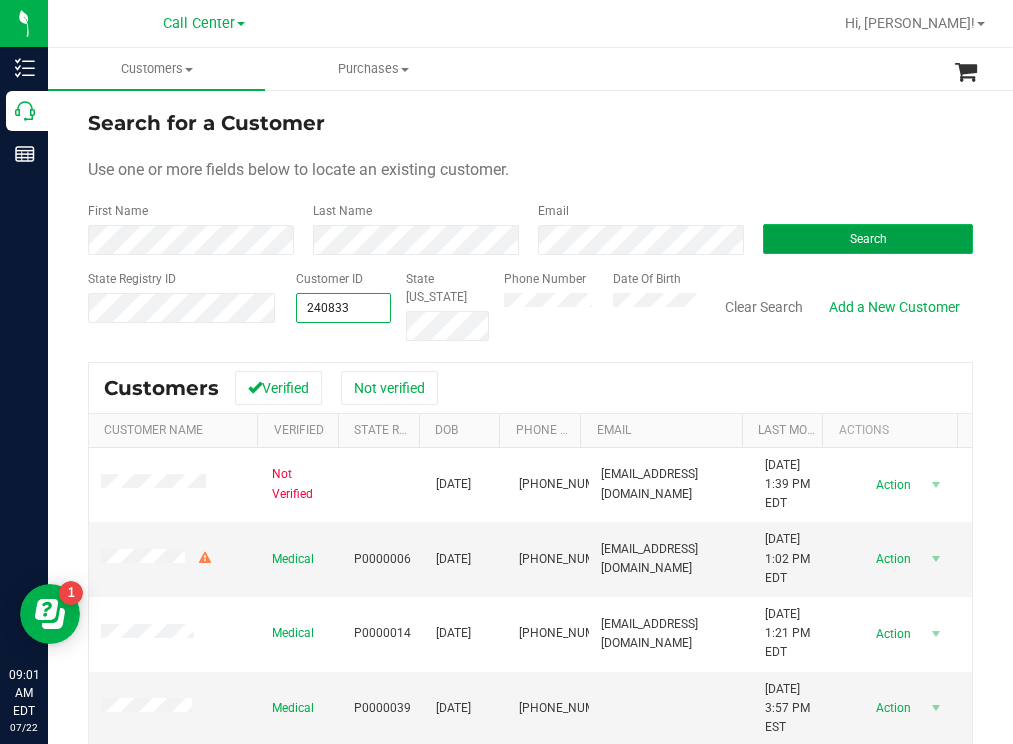 type on "240833" 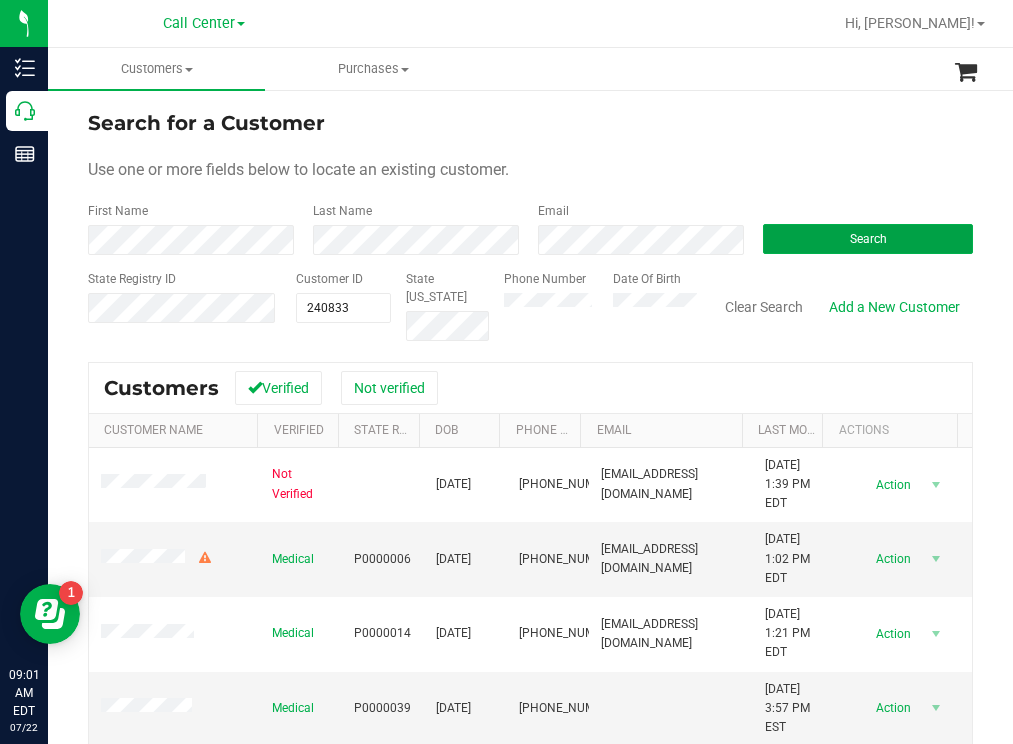 drag, startPoint x: 800, startPoint y: 243, endPoint x: 667, endPoint y: 136, distance: 170.69856 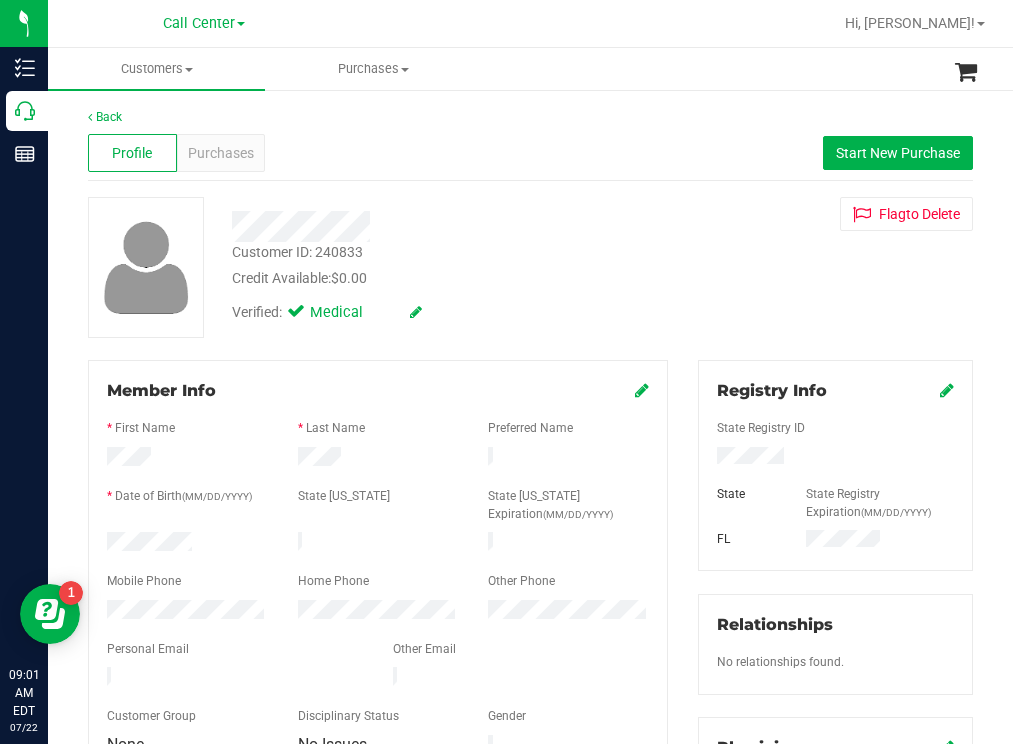 click at bounding box center (187, 544) 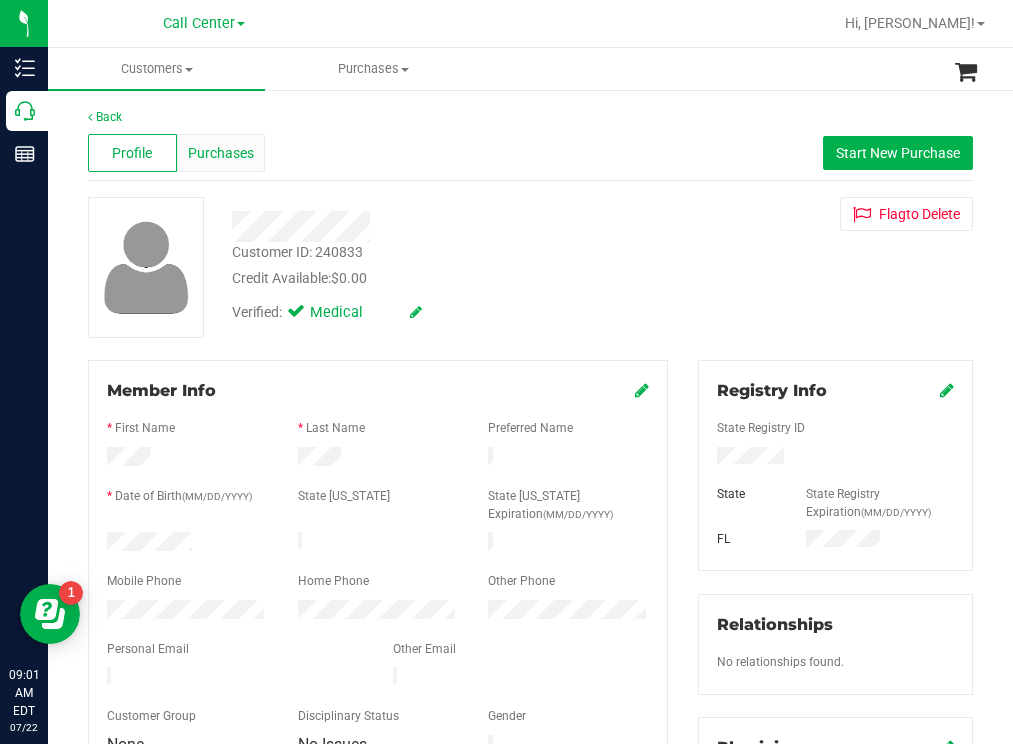 click on "Purchases" at bounding box center (221, 153) 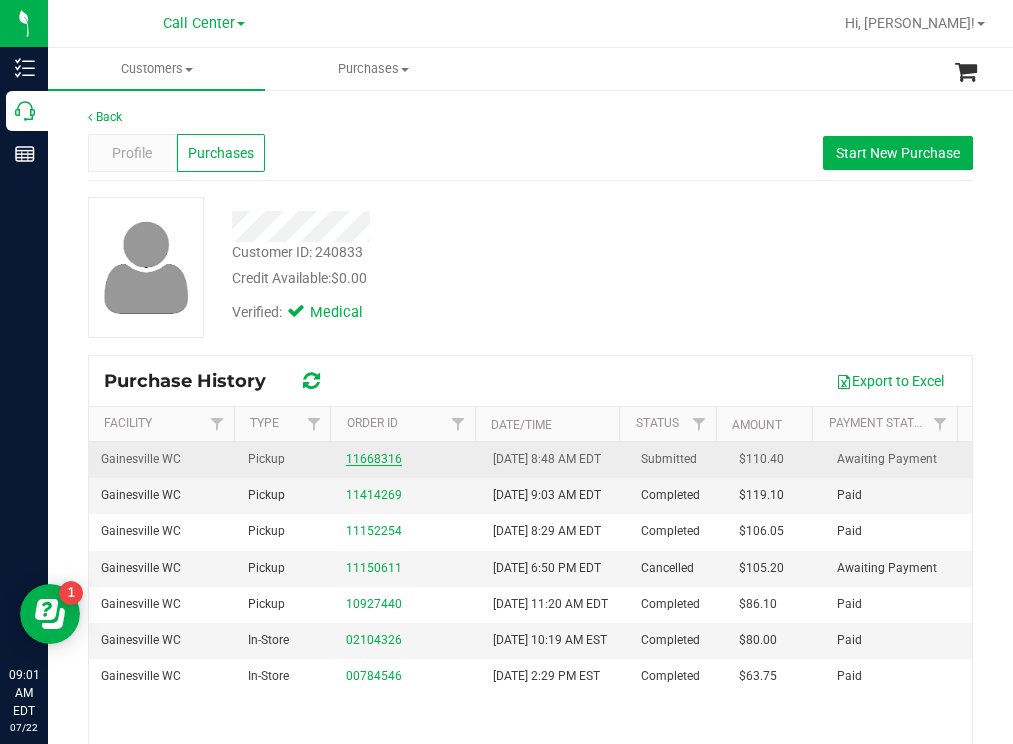 click on "11668316" at bounding box center (374, 459) 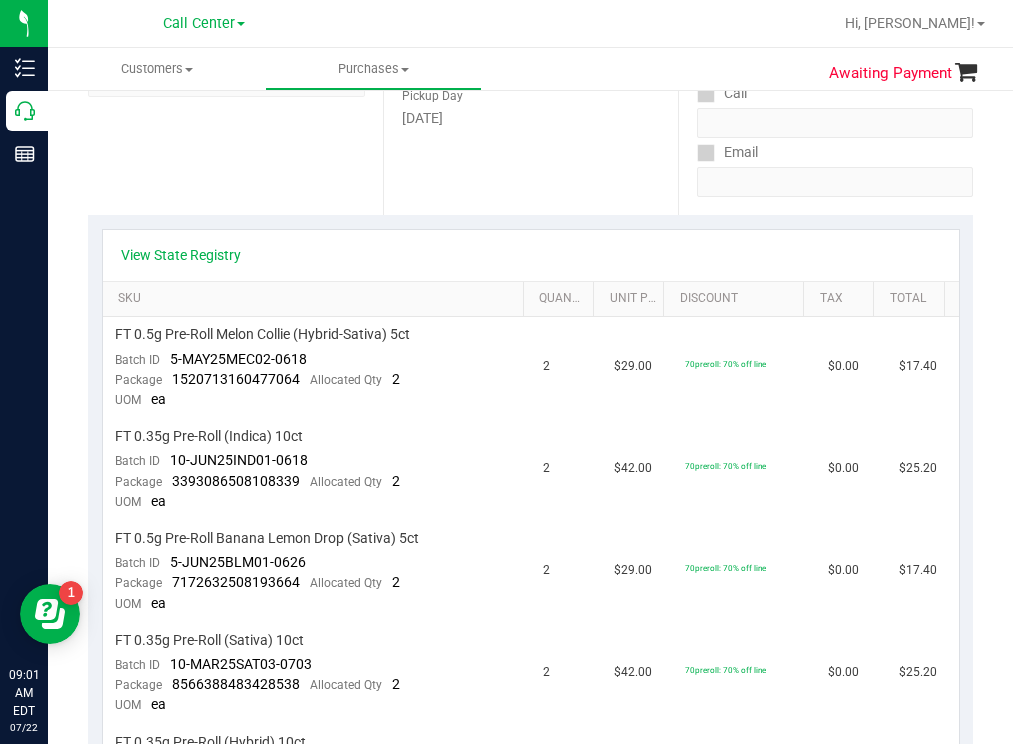 scroll, scrollTop: 400, scrollLeft: 0, axis: vertical 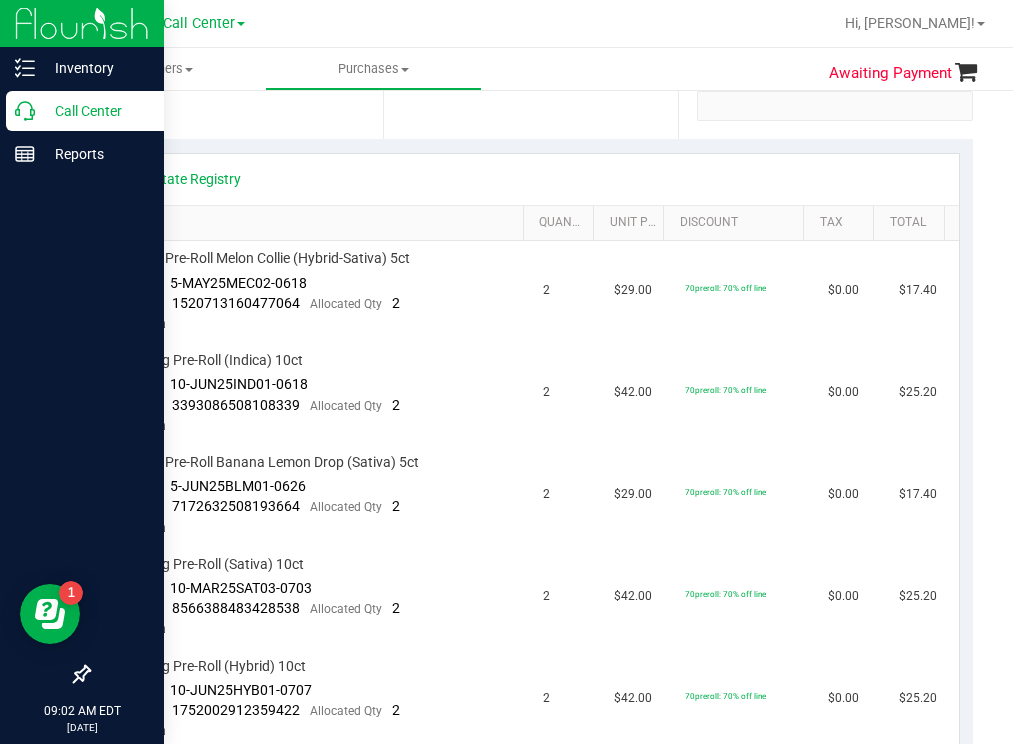 click on "Call Center" at bounding box center [95, 111] 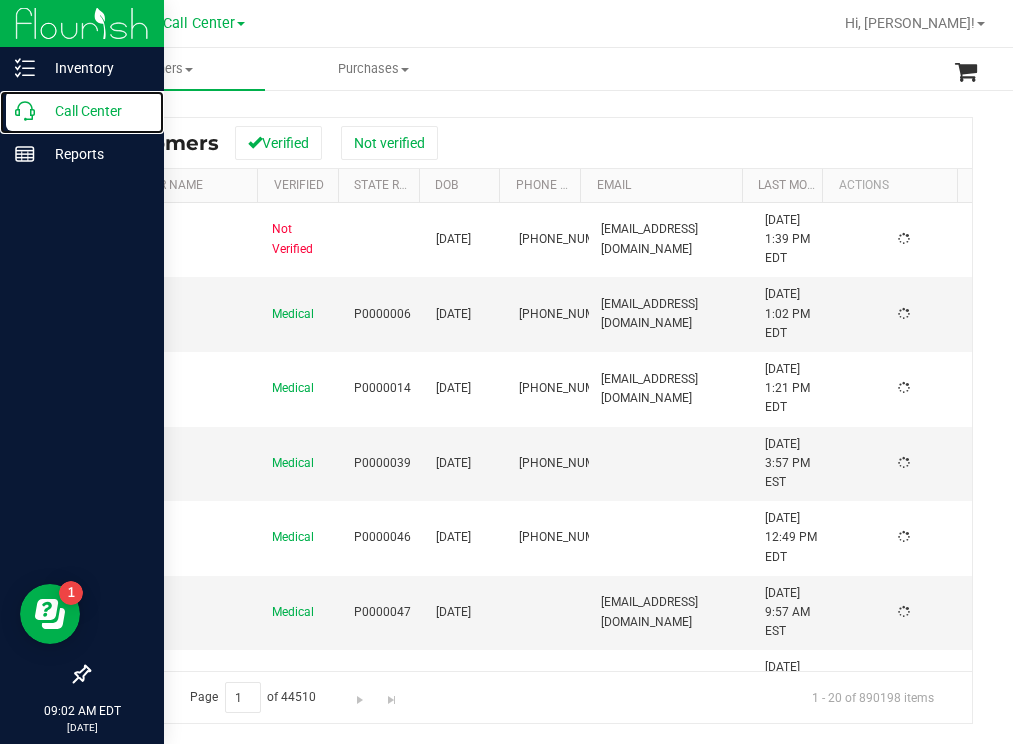 scroll, scrollTop: 0, scrollLeft: 0, axis: both 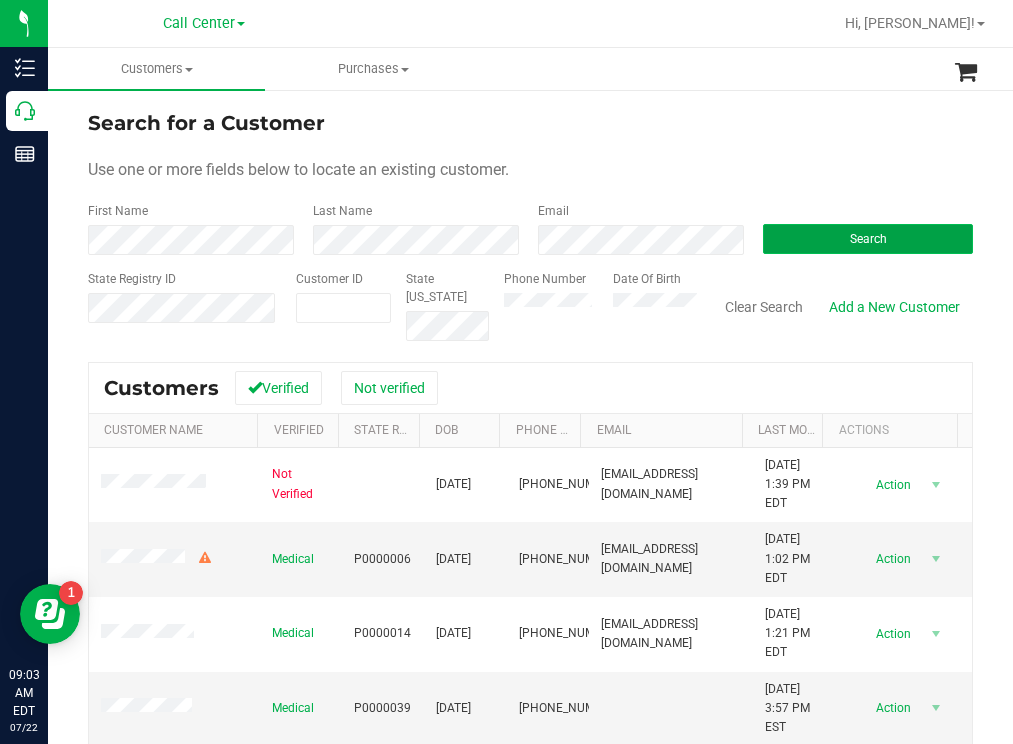 click on "Search" at bounding box center (868, 239) 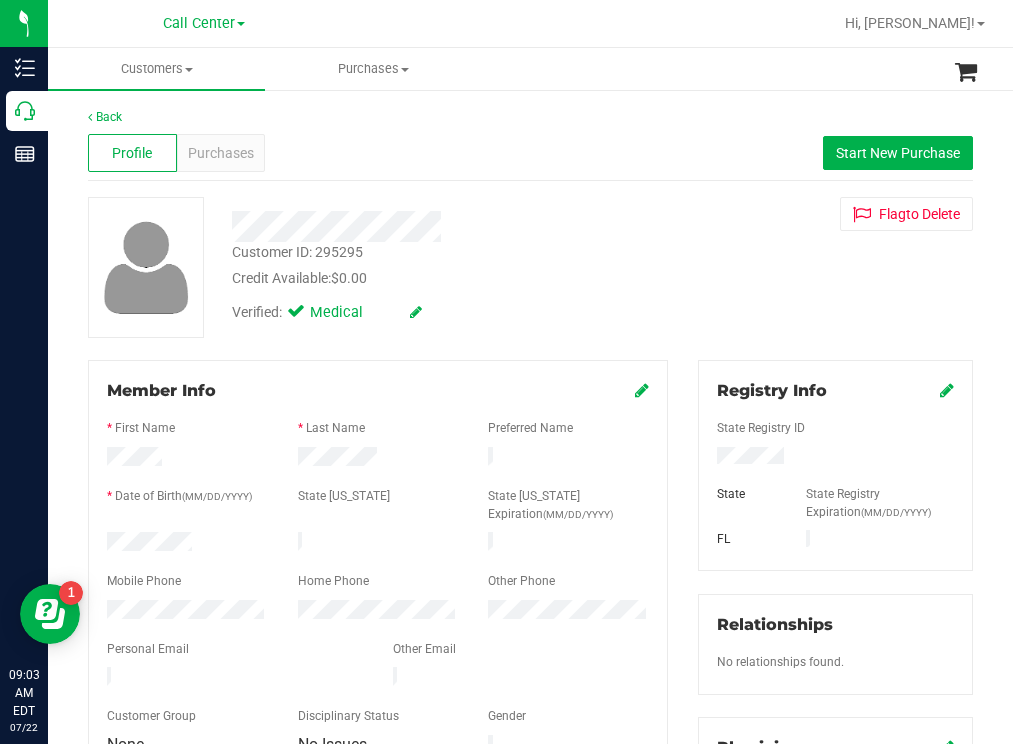 click at bounding box center [187, 544] 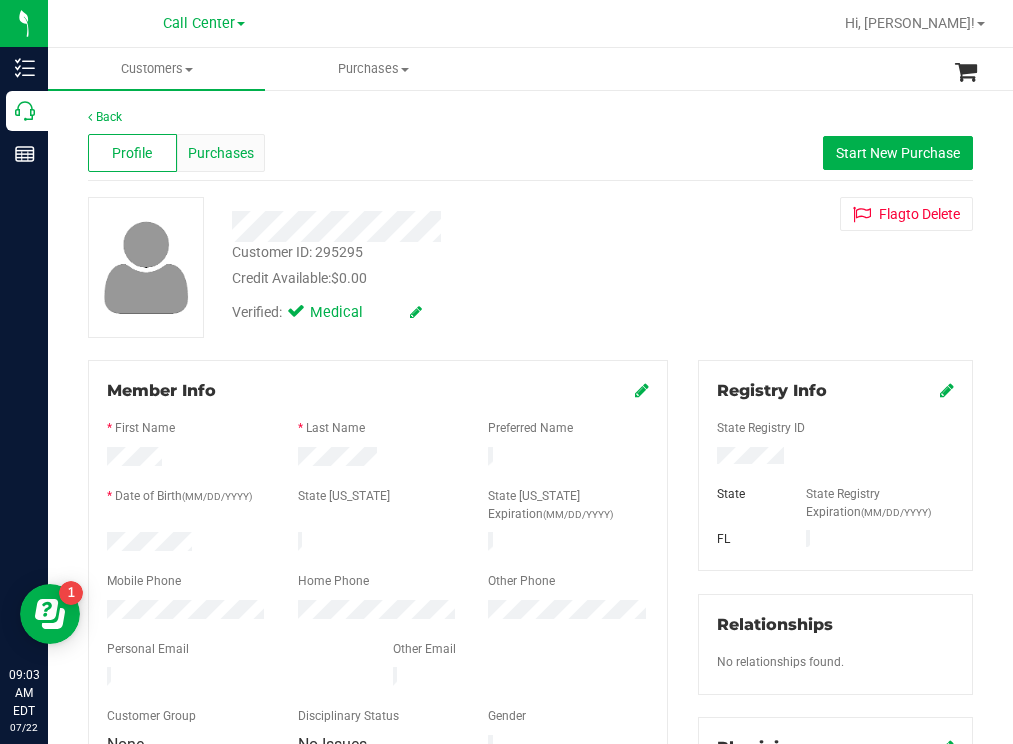 click on "Purchases" at bounding box center [221, 153] 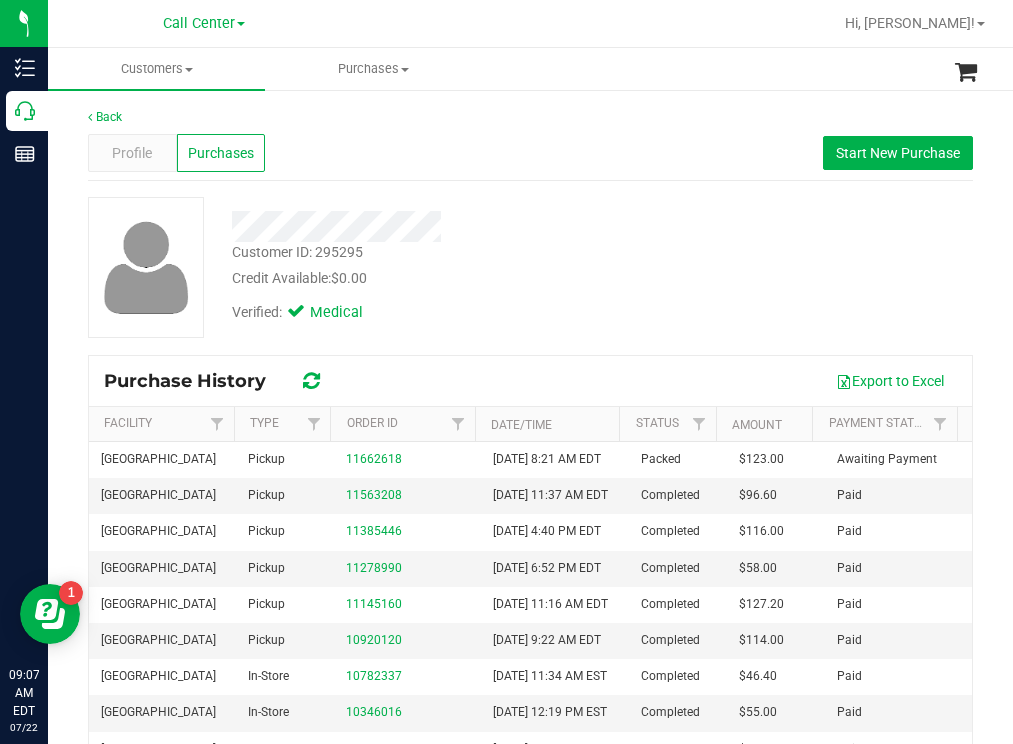 drag, startPoint x: 652, startPoint y: 219, endPoint x: 628, endPoint y: 207, distance: 26.832815 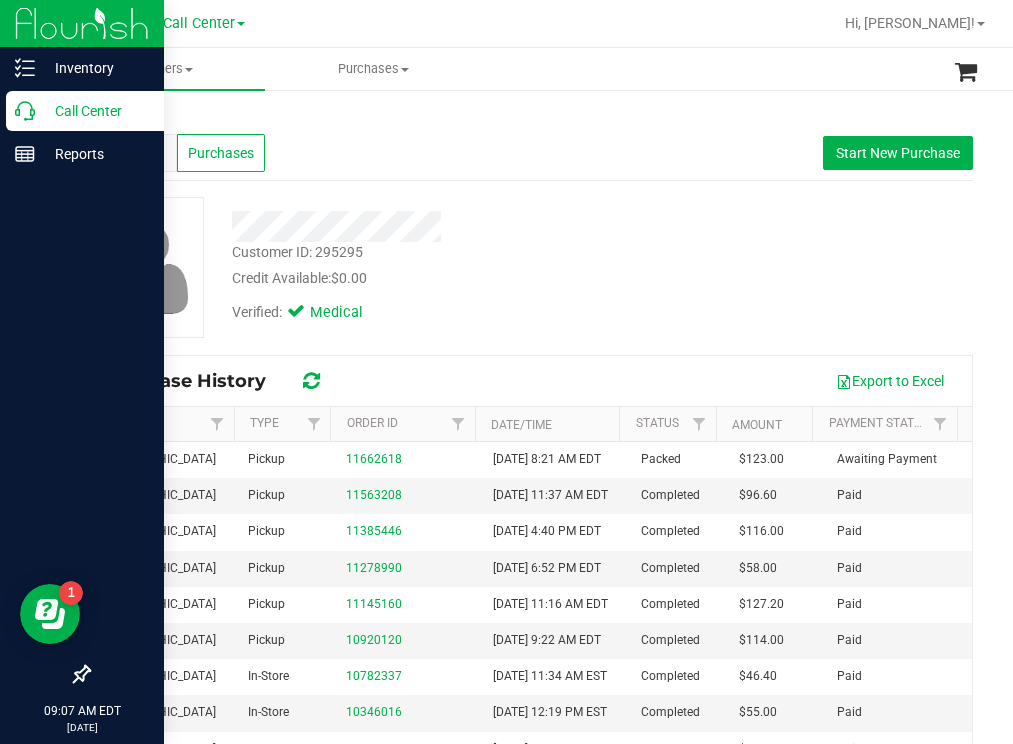 click on "Call Center" at bounding box center (95, 111) 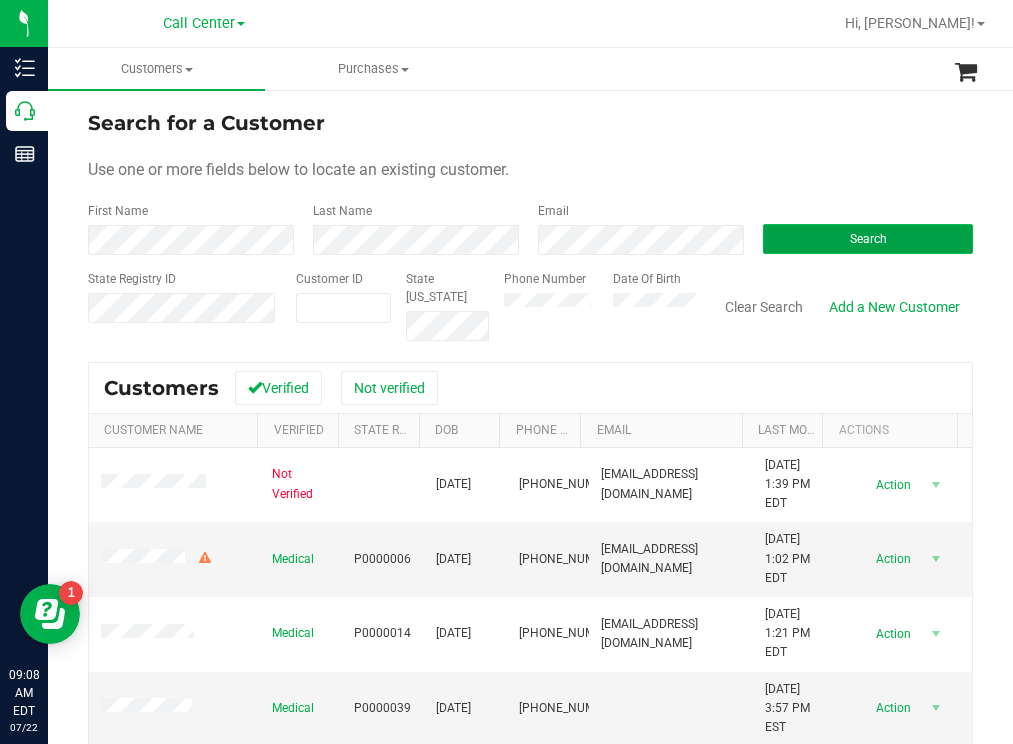 click on "Search" at bounding box center [868, 239] 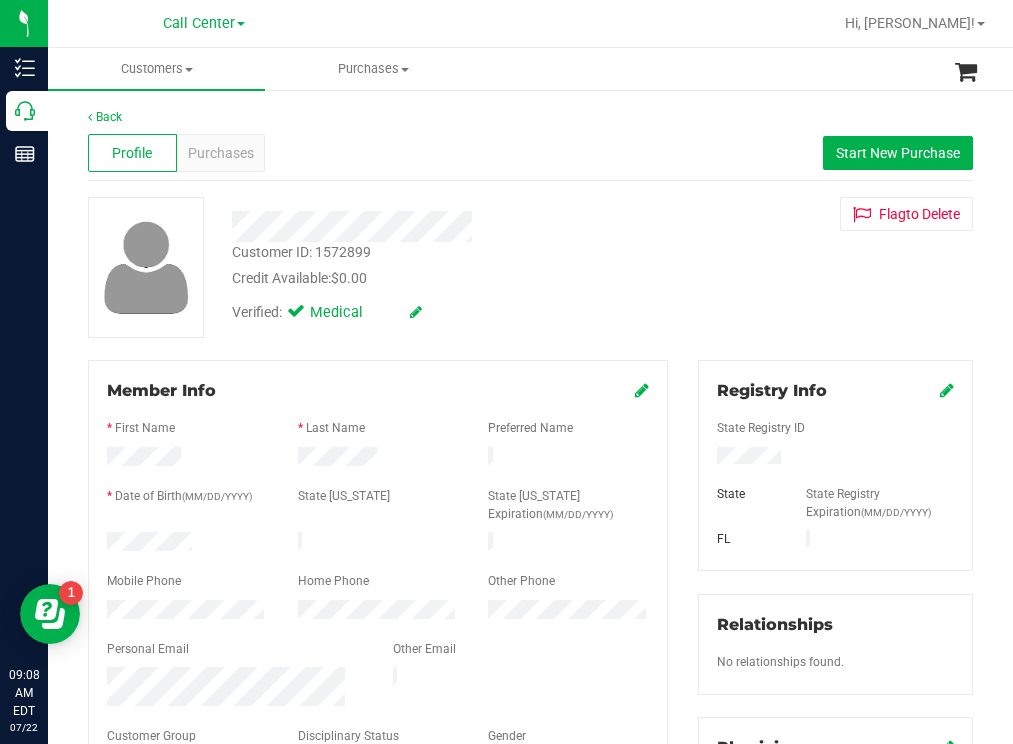 drag, startPoint x: 203, startPoint y: 532, endPoint x: 95, endPoint y: 535, distance: 108.04166 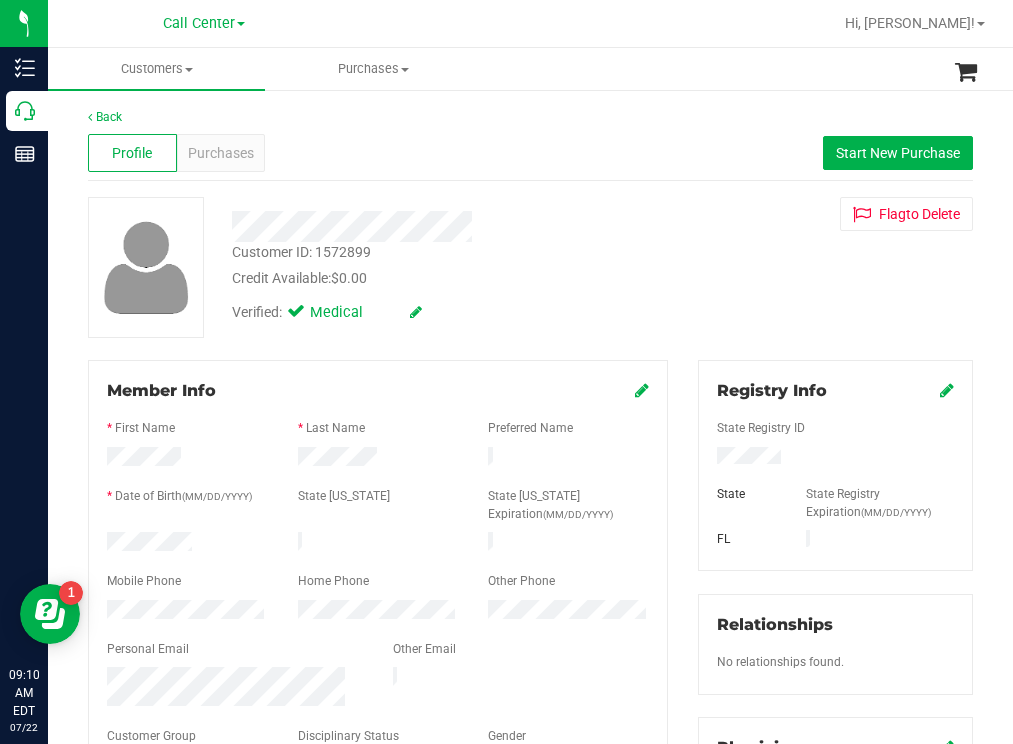 drag, startPoint x: 632, startPoint y: 267, endPoint x: 553, endPoint y: 209, distance: 98.005104 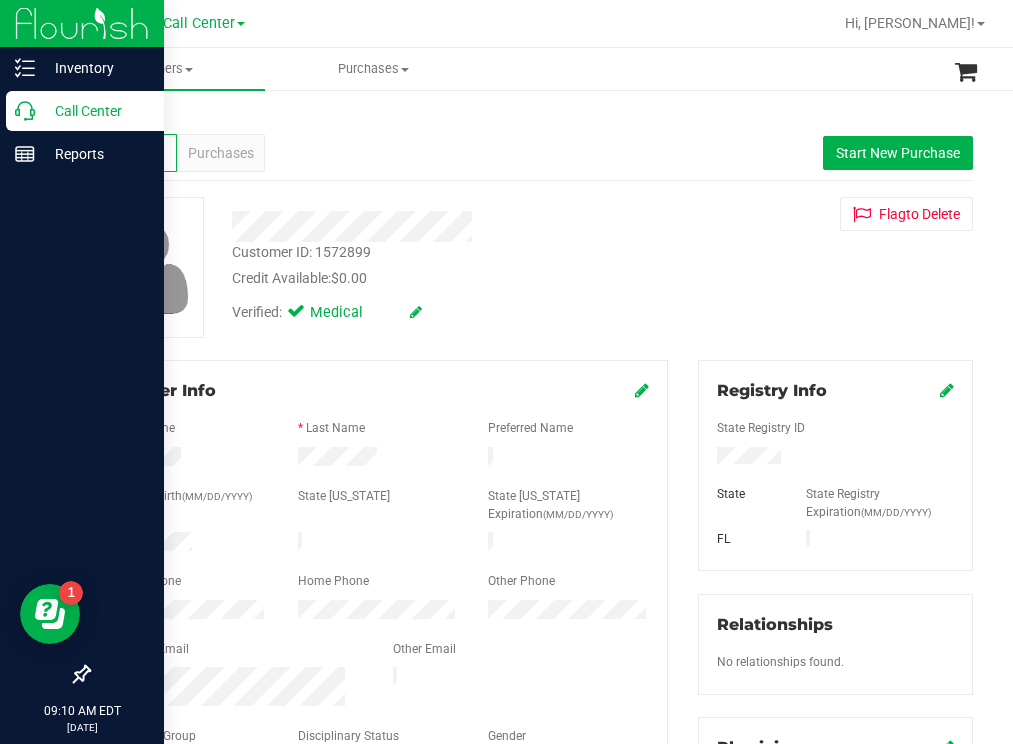 click on "Call Center" at bounding box center [95, 111] 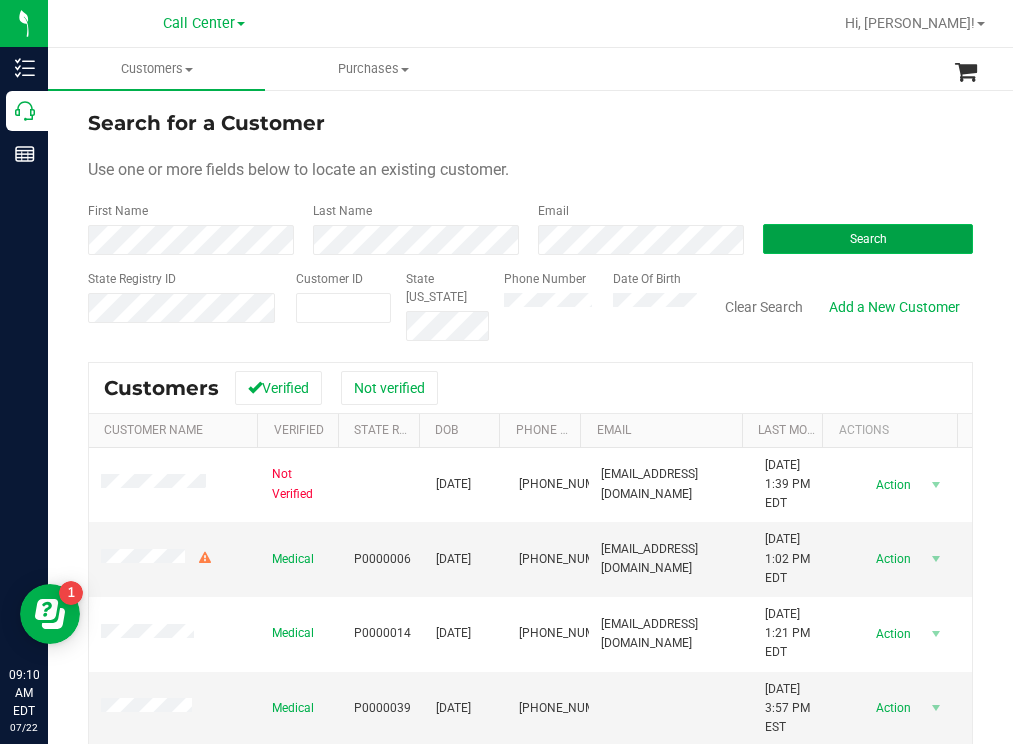 click on "Search" at bounding box center (868, 239) 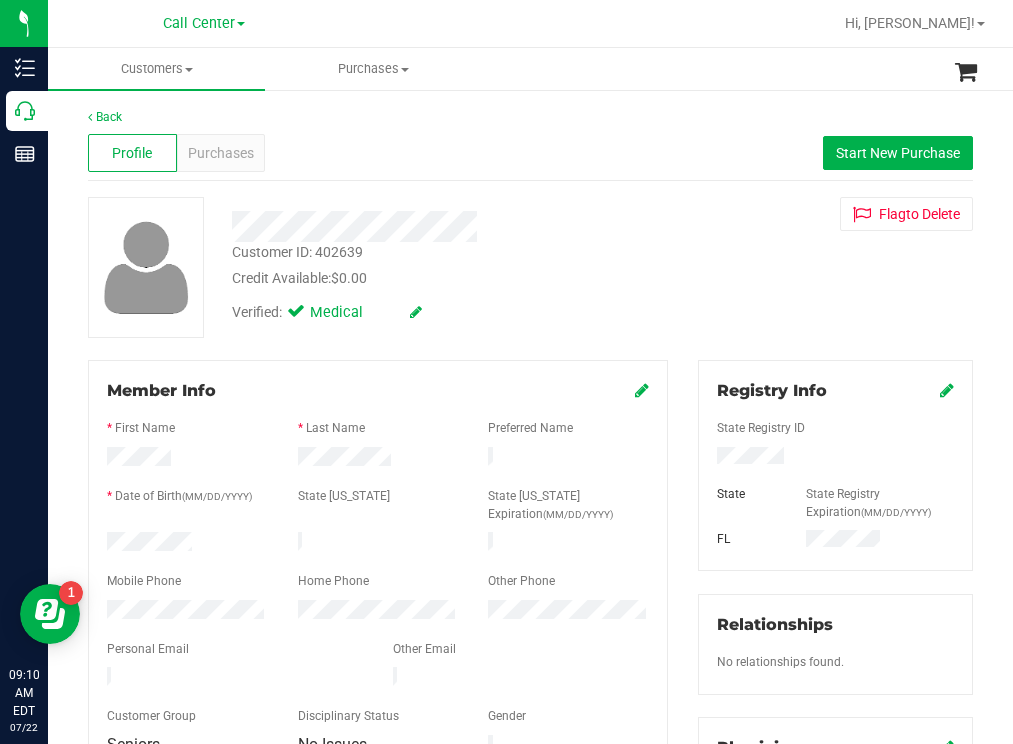 drag, startPoint x: 194, startPoint y: 536, endPoint x: 102, endPoint y: 535, distance: 92.00543 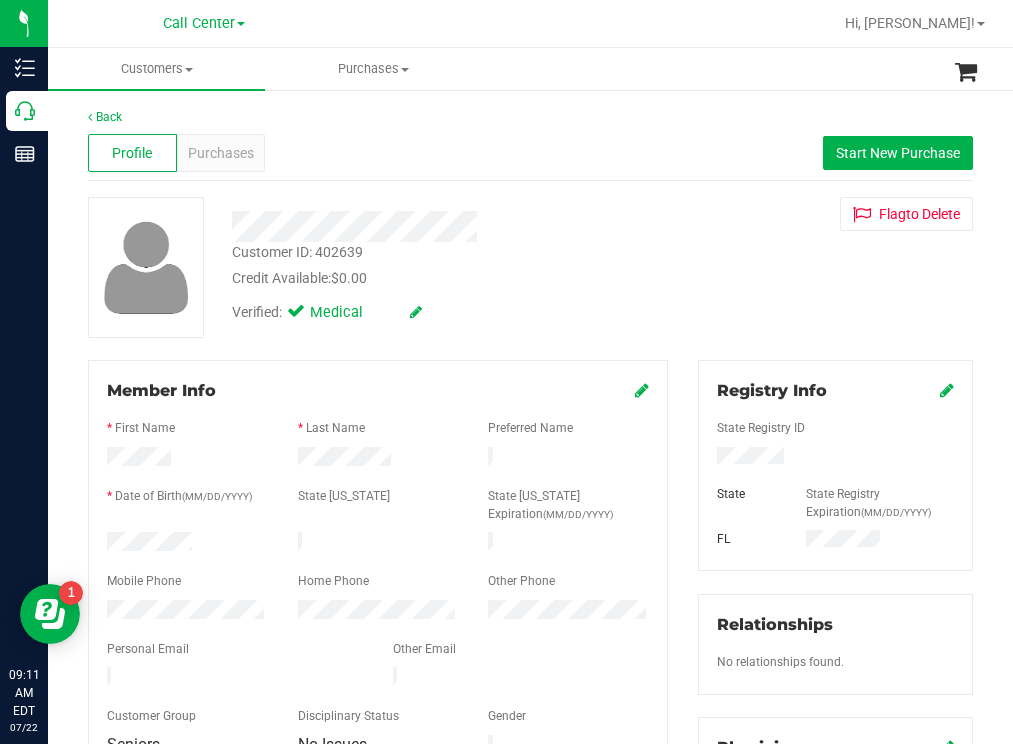 click on "Customer ID: 402639
Credit Available:
$0.00" at bounding box center [446, 265] 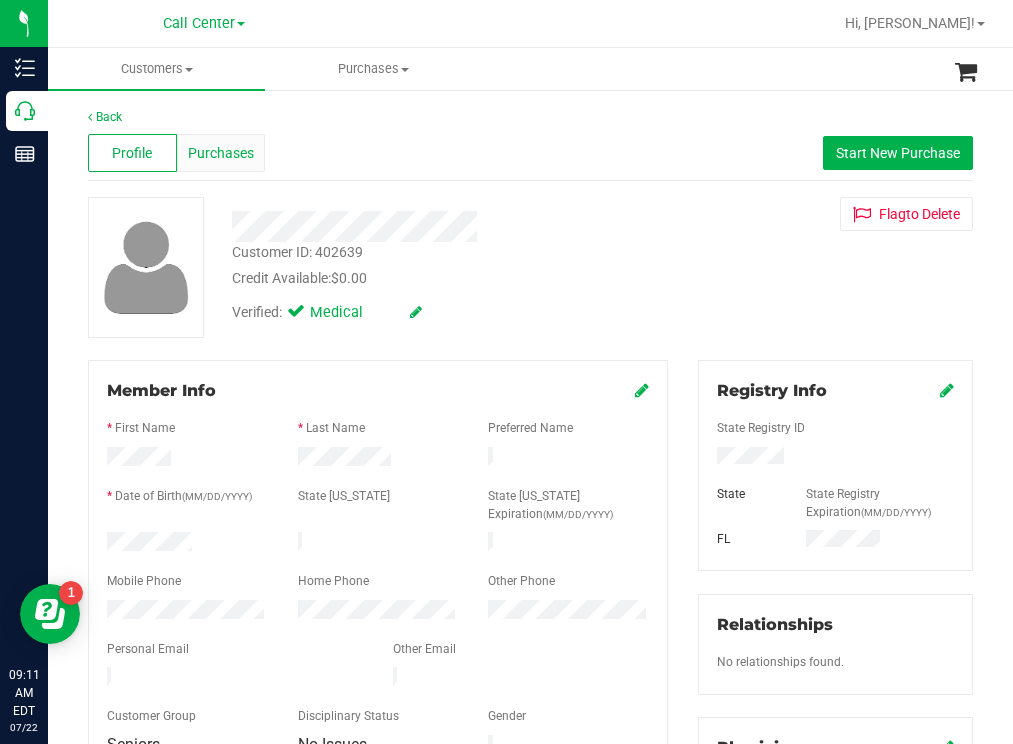 click on "Purchases" at bounding box center (221, 153) 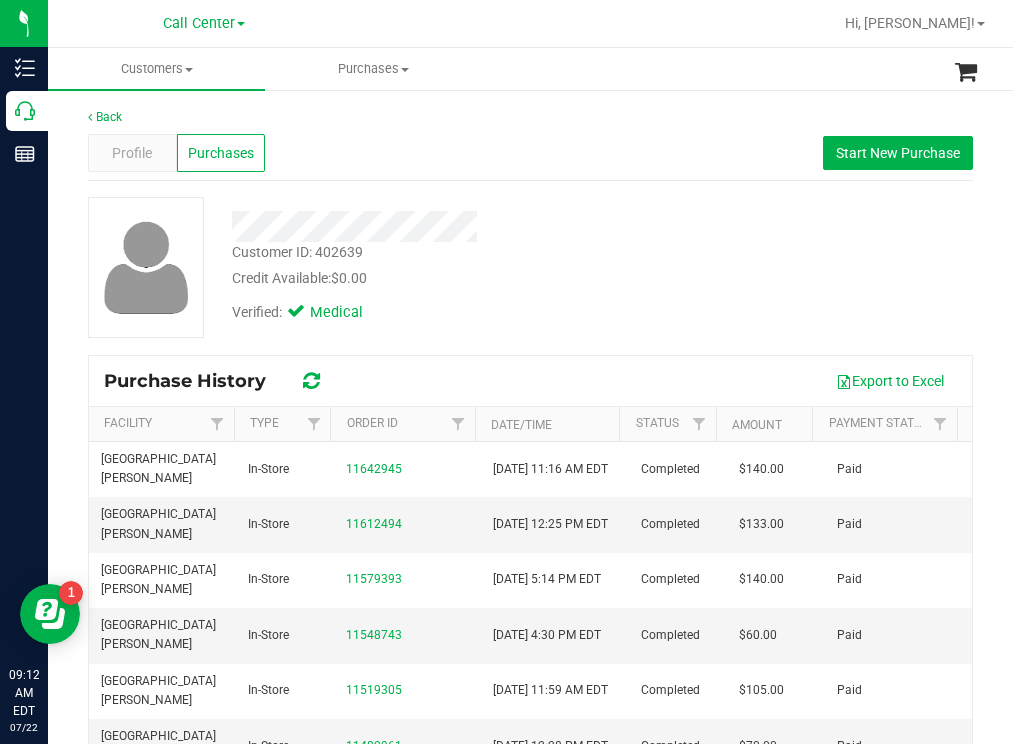 click on "Credit Available:
$0.00" at bounding box center (446, 278) 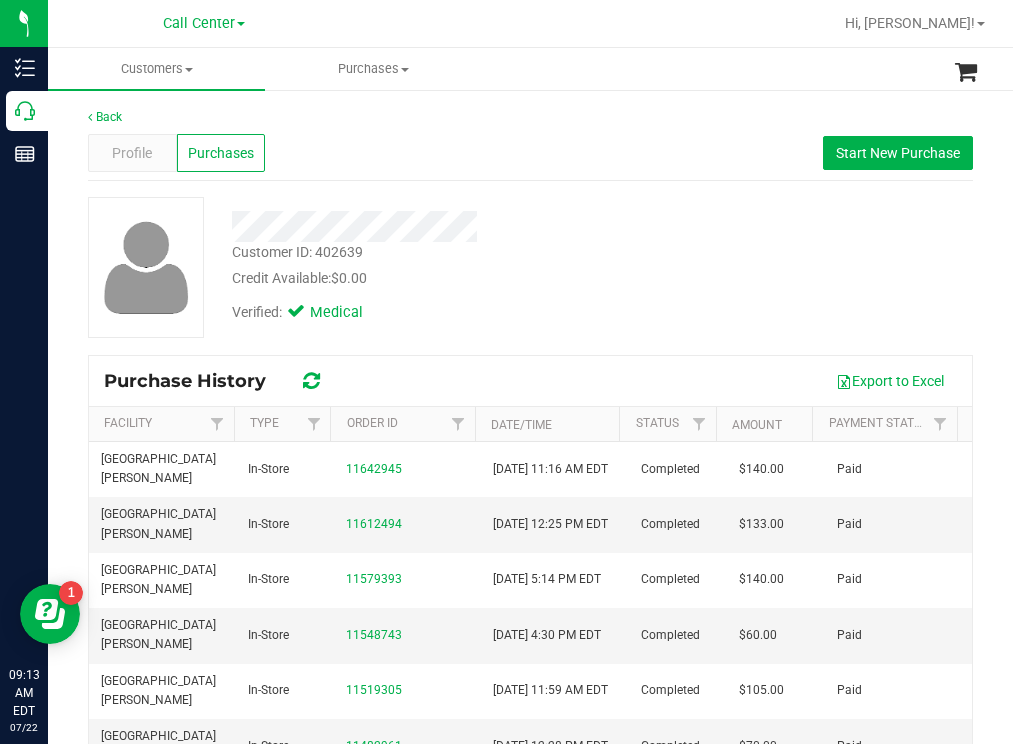 click on "Customer ID: 402639
Credit Available:
$0.00" at bounding box center [446, 265] 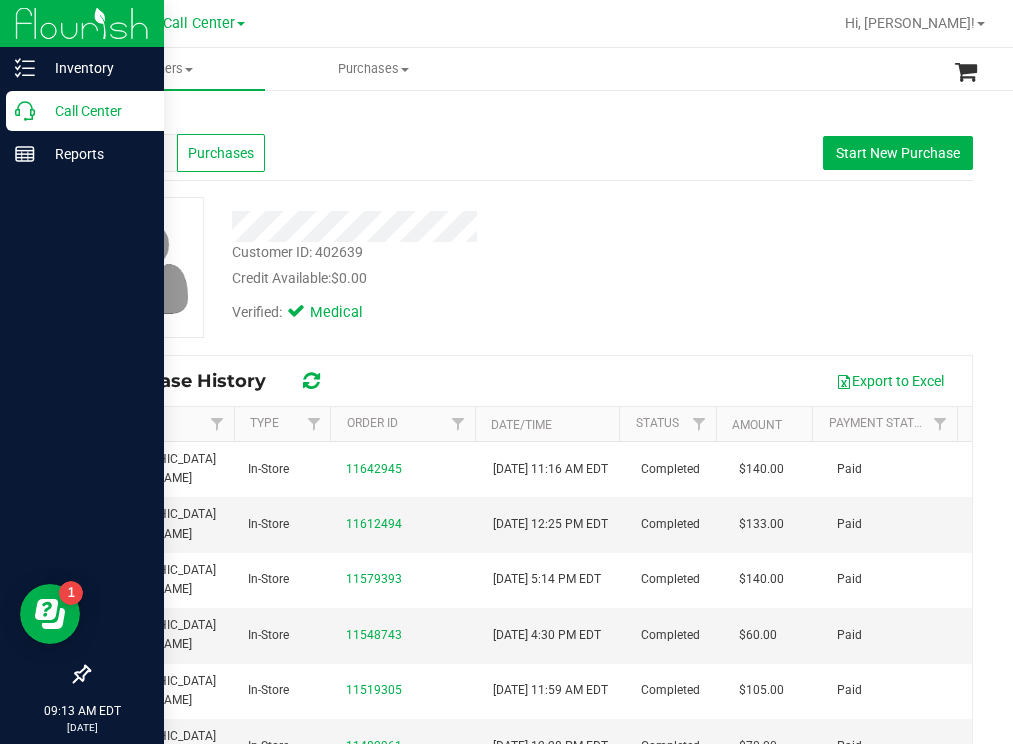 click on "Call Center" at bounding box center (95, 111) 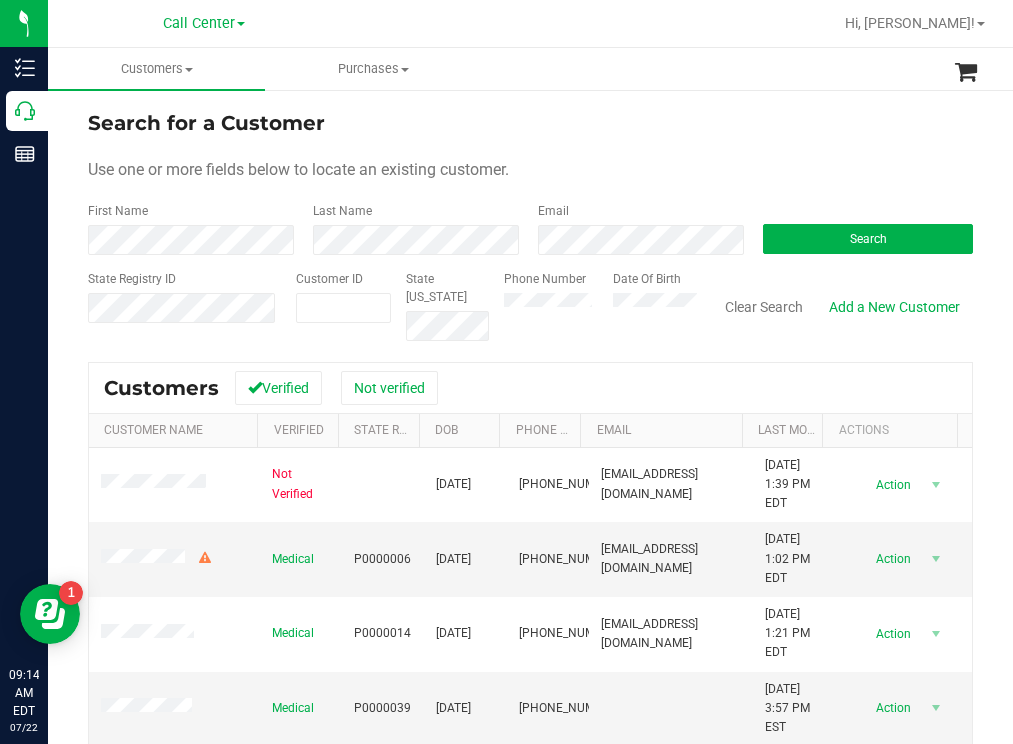 click on "Search for a Customer
Use one or more fields below to locate an existing customer.
First Name
Last Name
Email
Search
State Registry ID
Customer ID
State [US_STATE]
Phone Number
Date Of Birth" at bounding box center [530, 224] 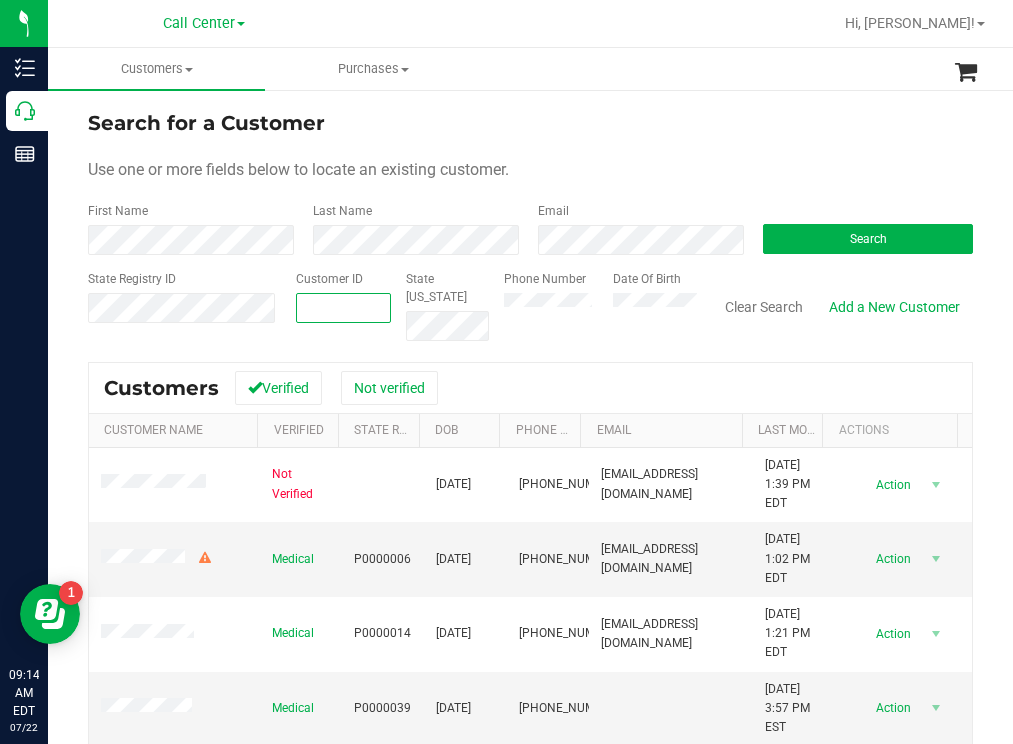 paste on "1441178" 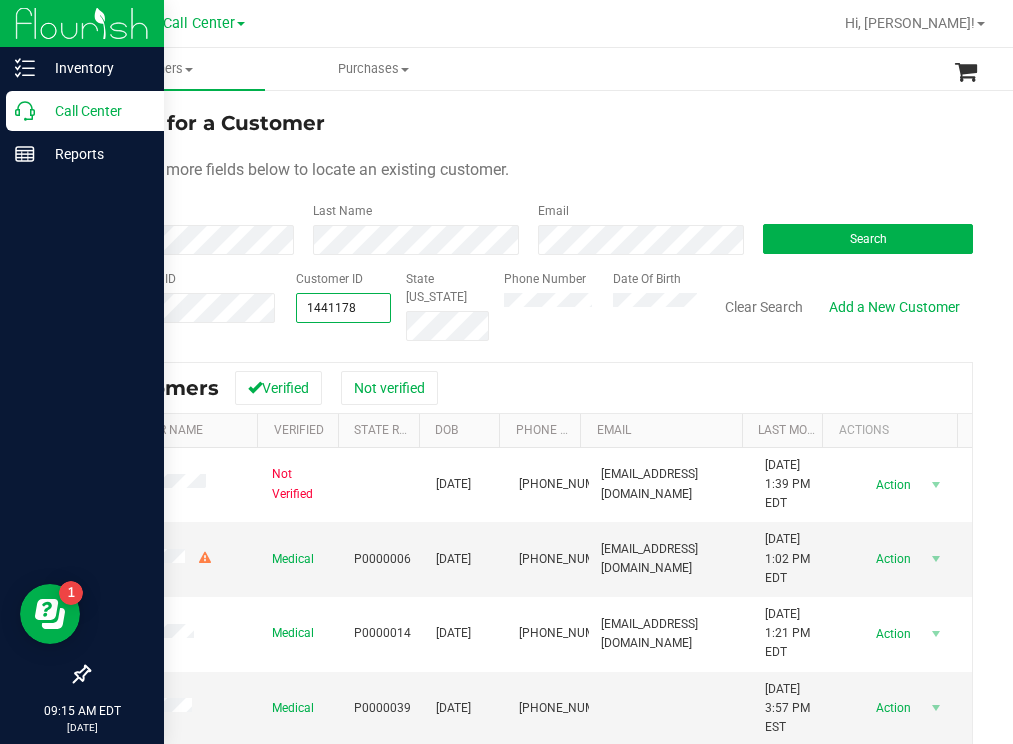 type on "1441178" 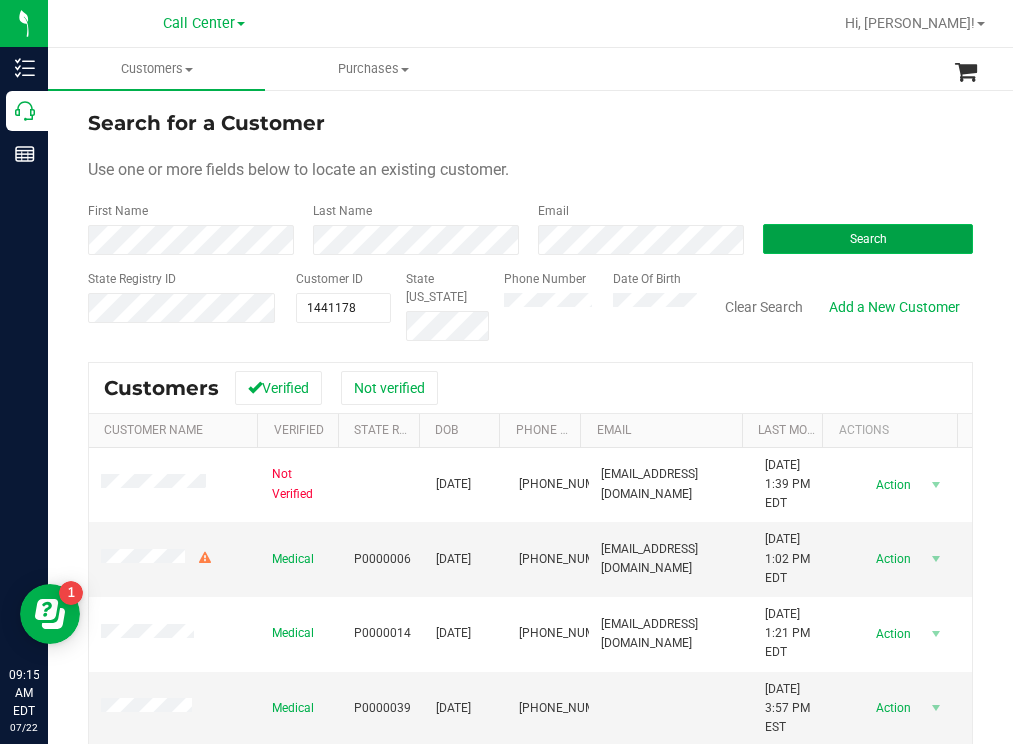 click on "Search" at bounding box center [868, 239] 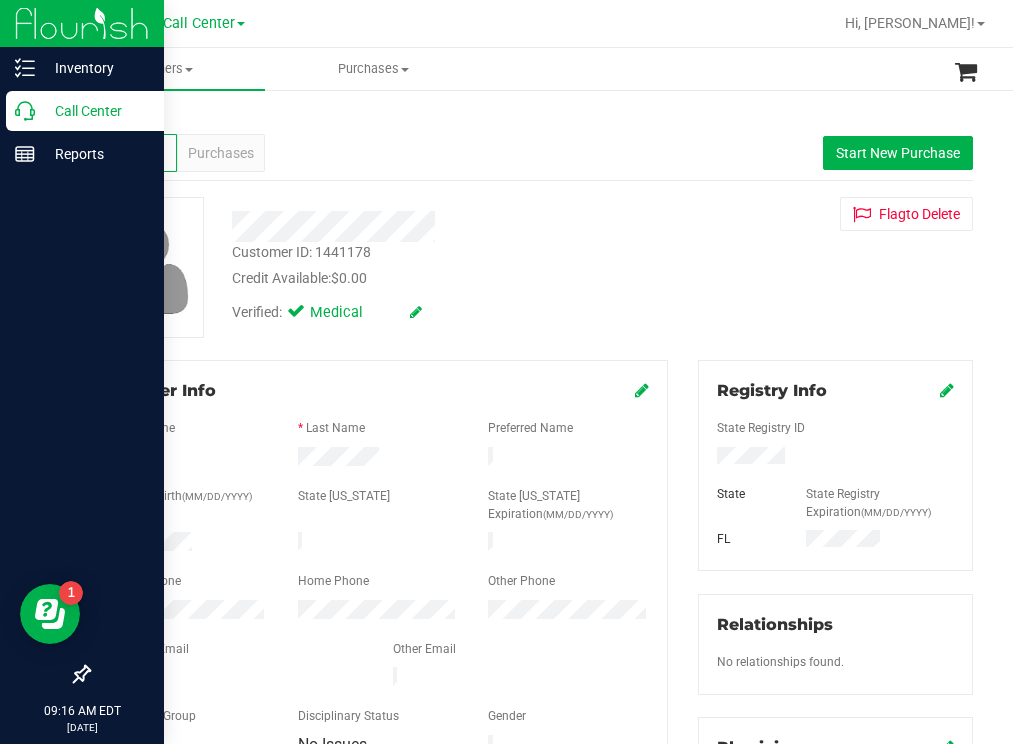 drag, startPoint x: 92, startPoint y: 106, endPoint x: 79, endPoint y: 106, distance: 13 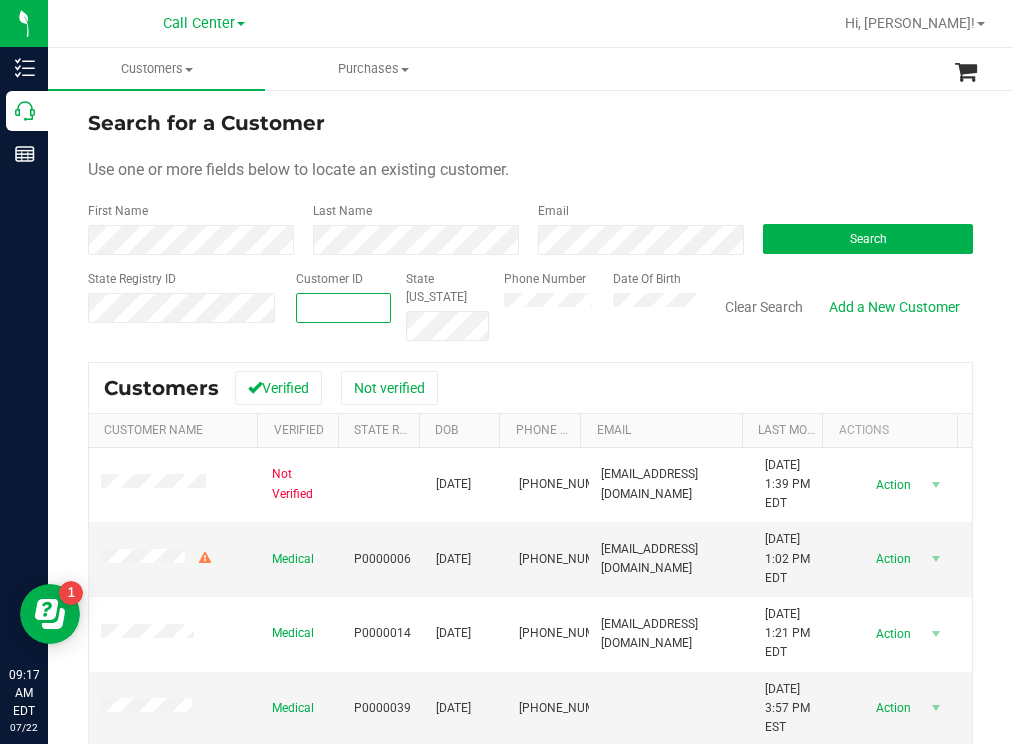 paste on "1586173" 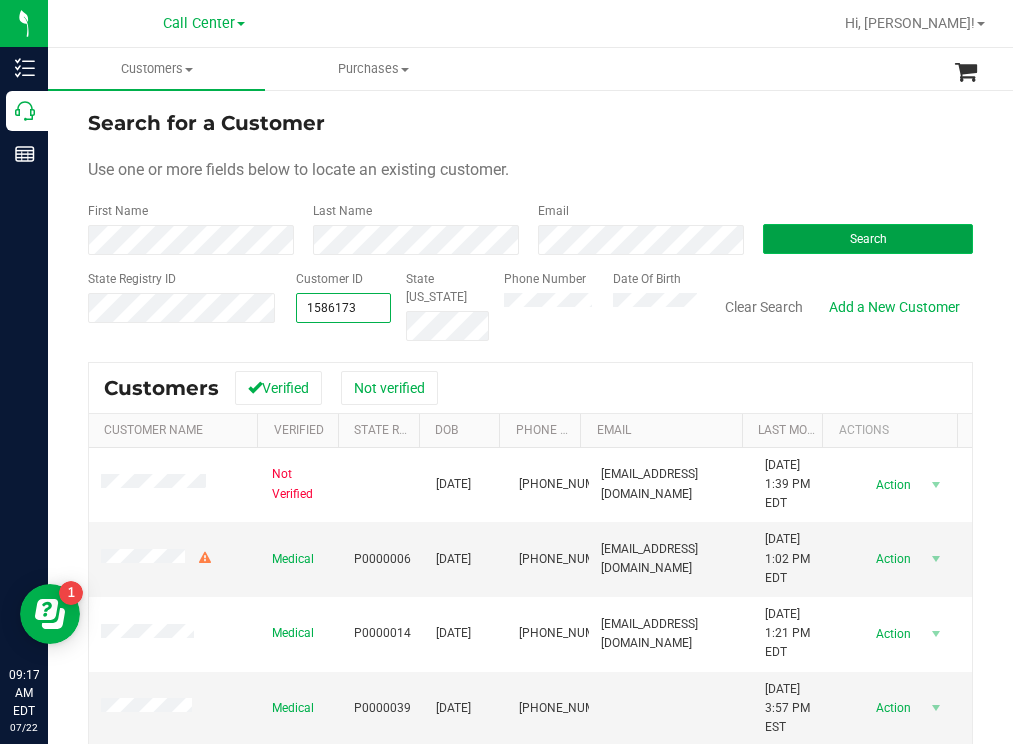 type on "1586173" 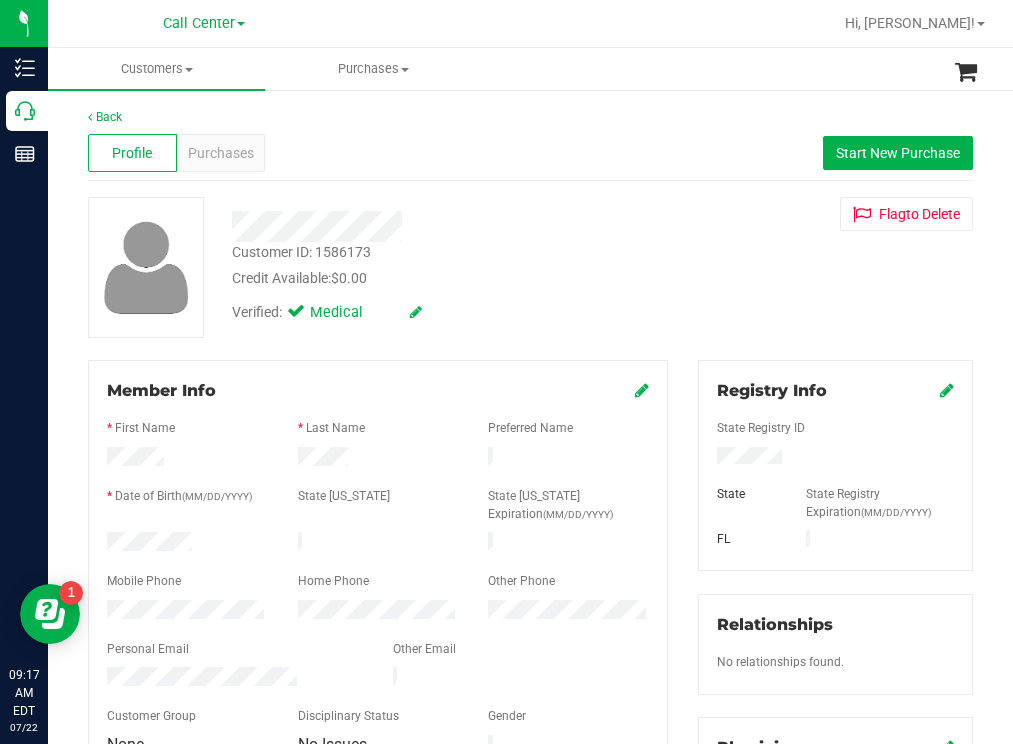 drag, startPoint x: 195, startPoint y: 537, endPoint x: 106, endPoint y: 541, distance: 89.08984 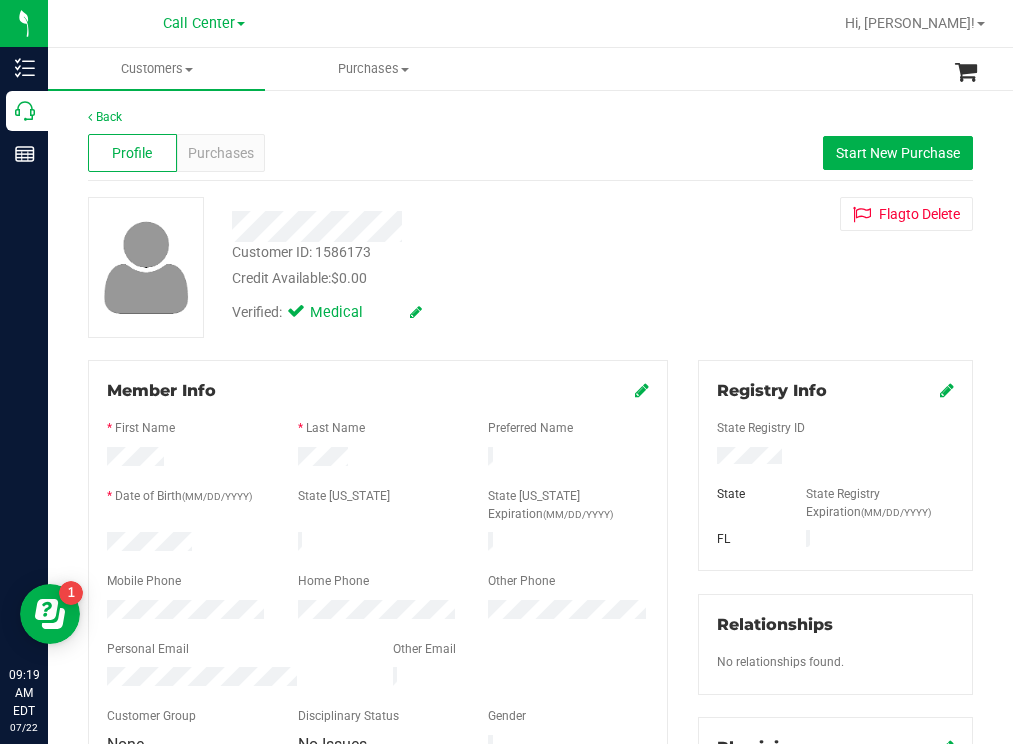 click on "Customer ID: 1586173
Credit Available:
$0.00
Verified:
Medical
Flag  to [GEOGRAPHIC_DATA]" at bounding box center (530, 267) 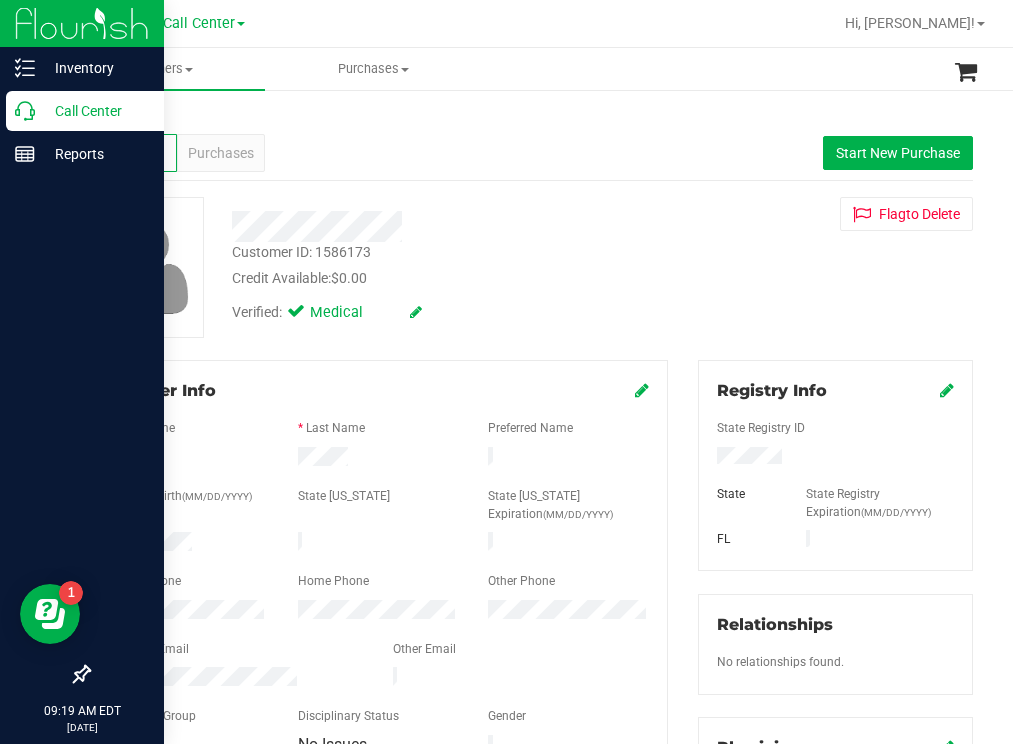 click on "Call Center" at bounding box center [95, 111] 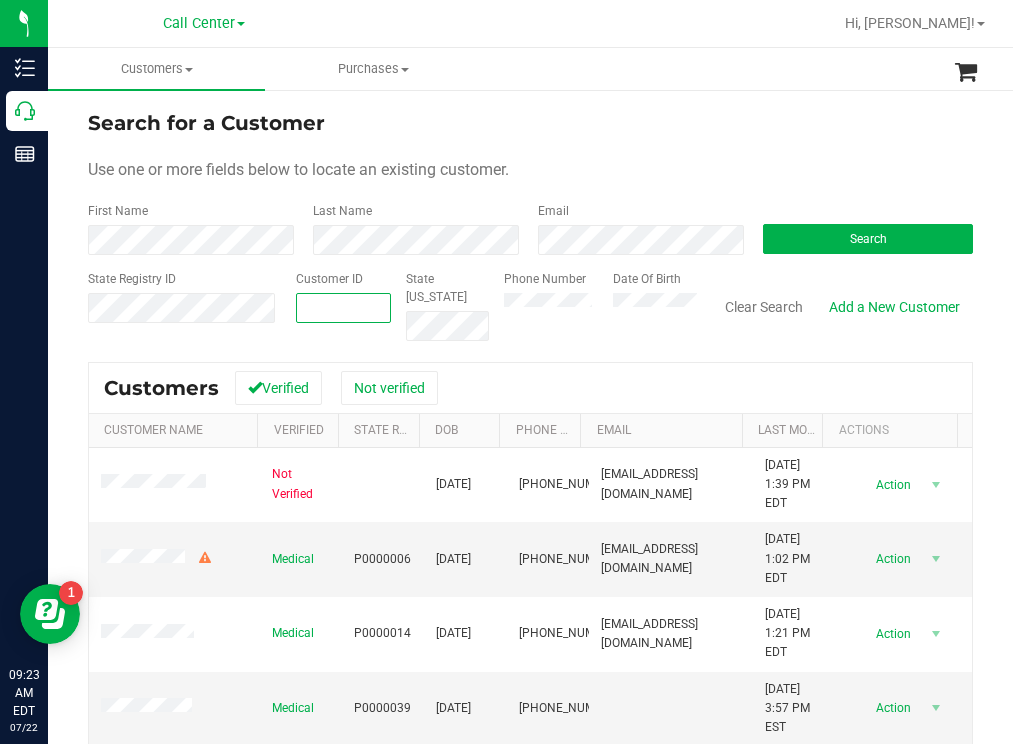 paste on "181022" 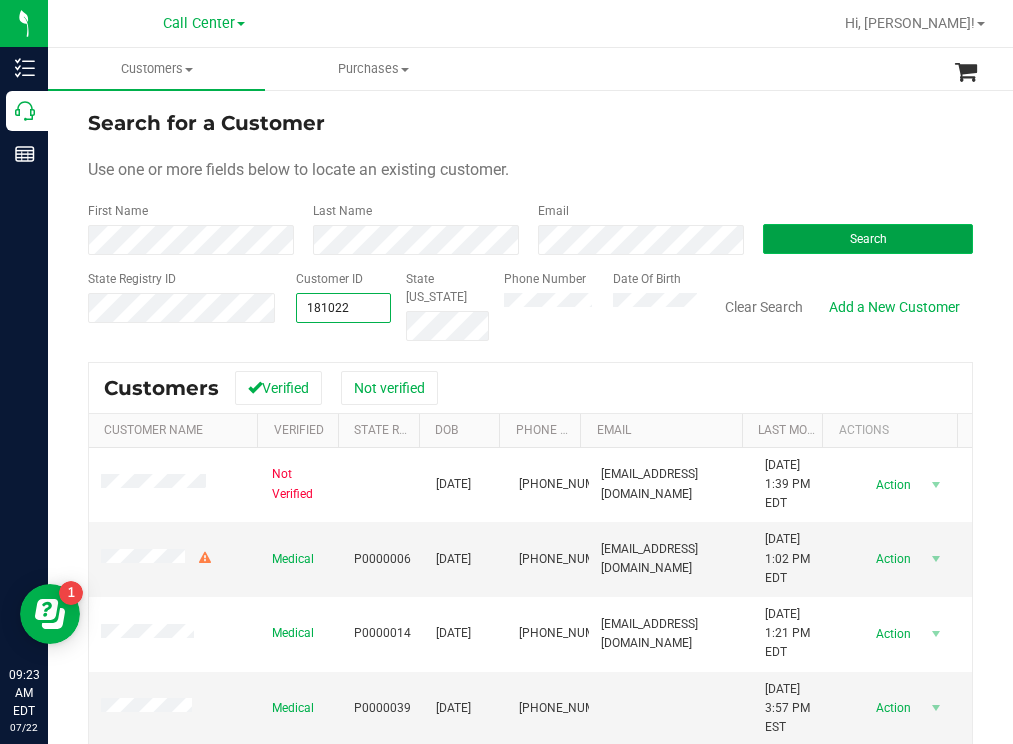 type on "181022" 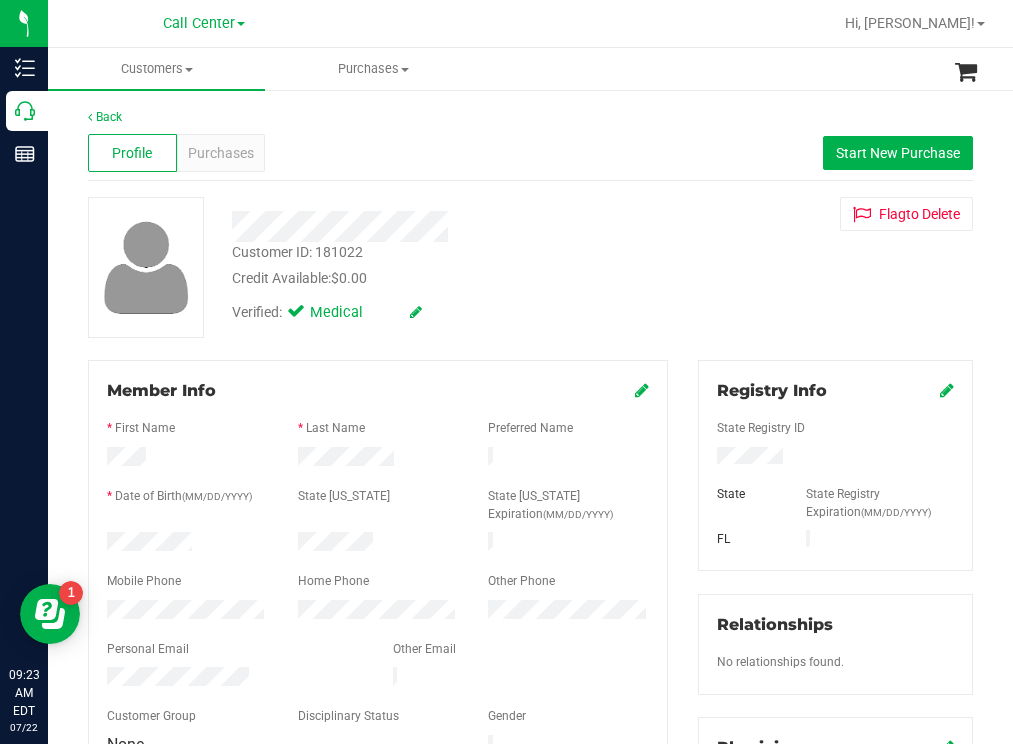drag, startPoint x: 210, startPoint y: 538, endPoint x: 101, endPoint y: 533, distance: 109.11462 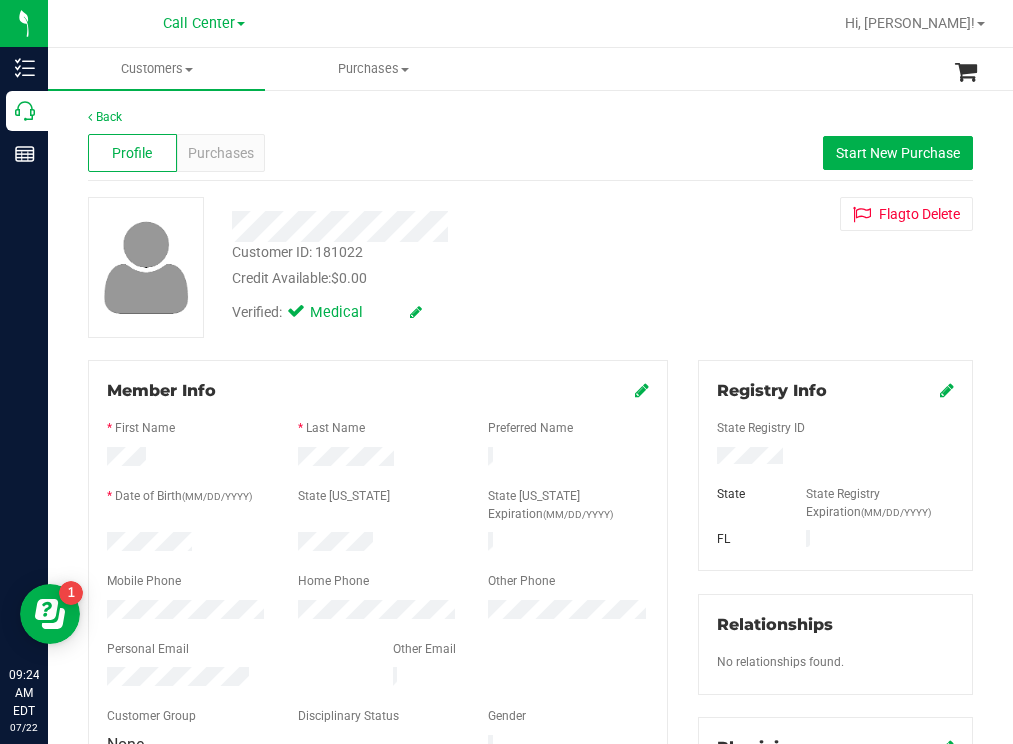 click on "Verified:
Medical" at bounding box center [446, 311] 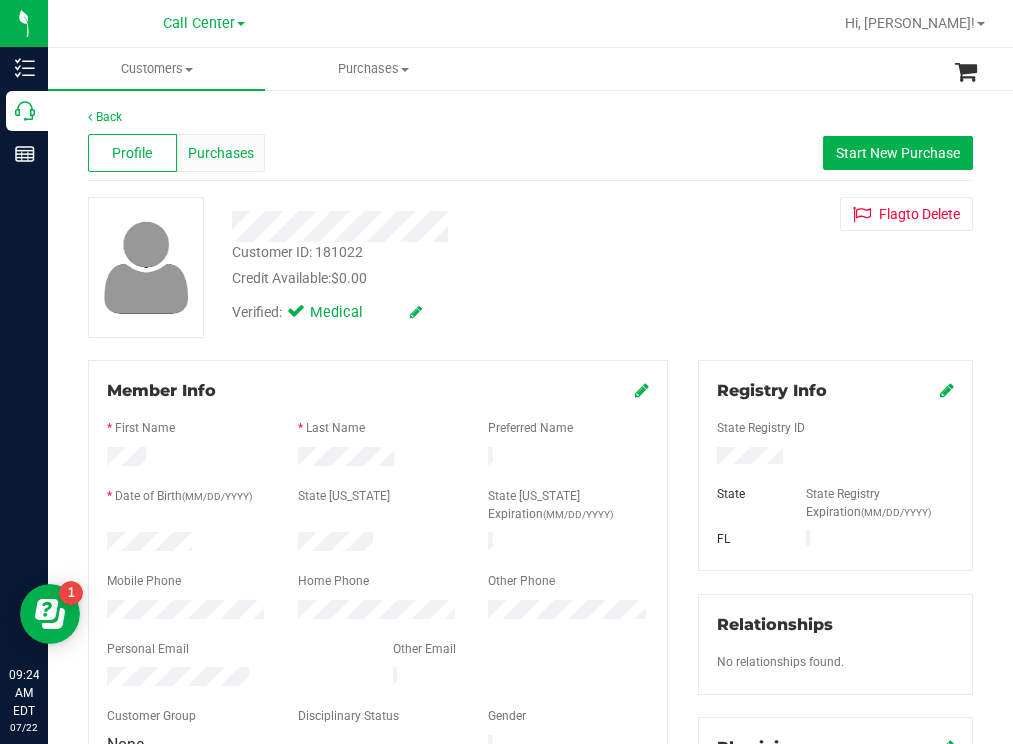 click on "Purchases" at bounding box center [221, 153] 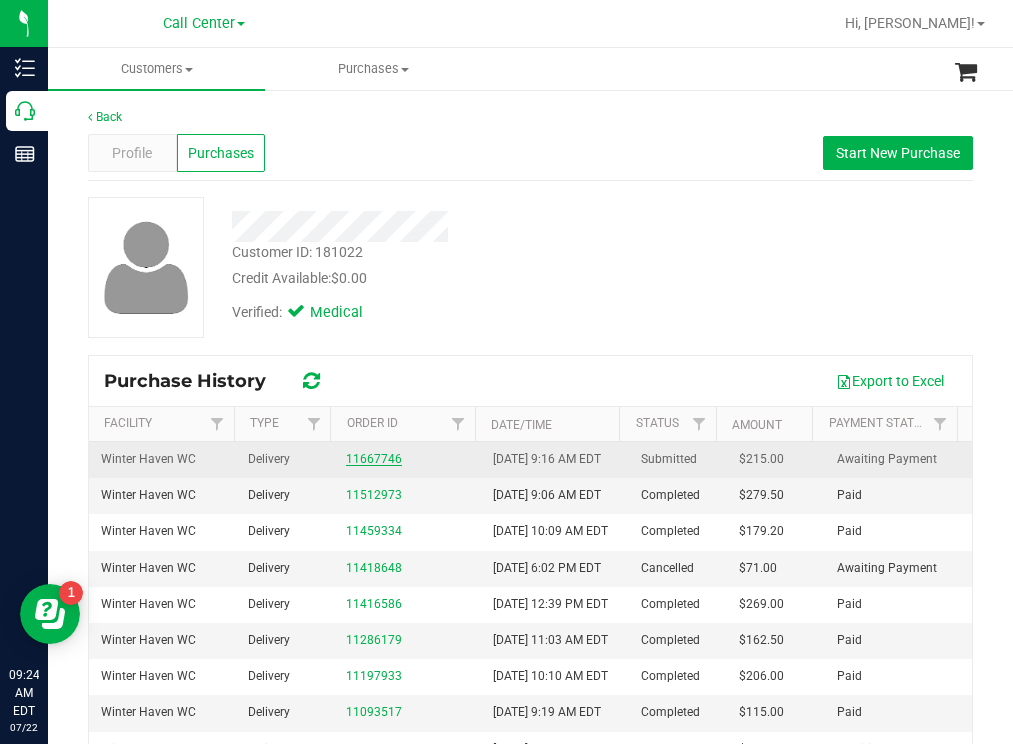 click on "11667746" at bounding box center [374, 459] 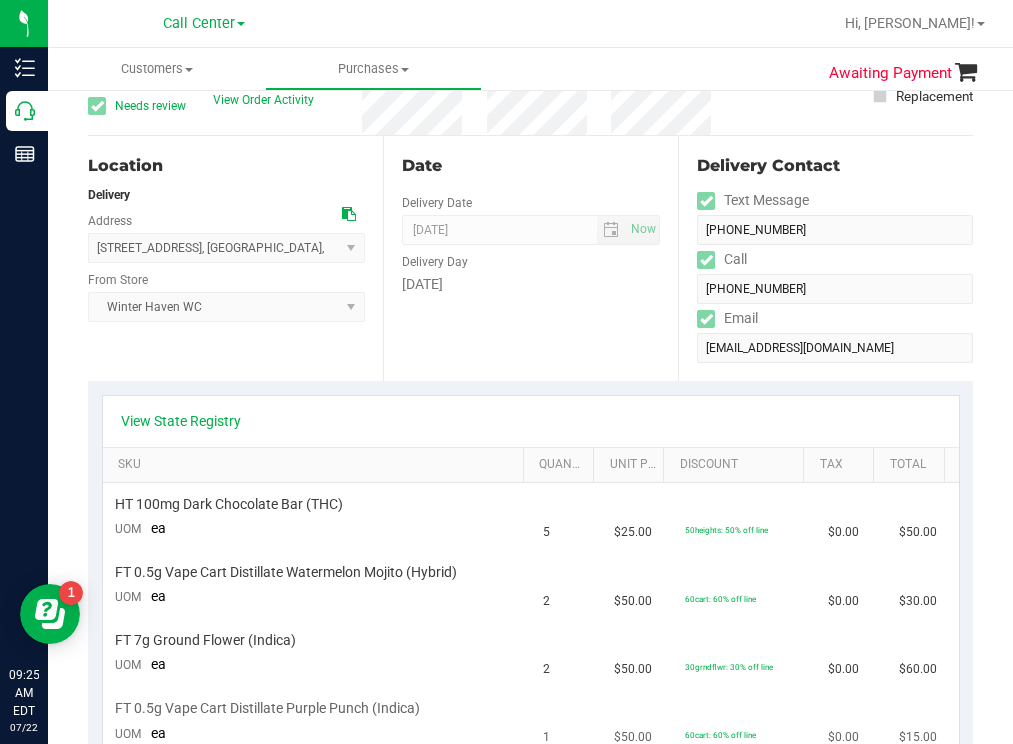 scroll, scrollTop: 500, scrollLeft: 0, axis: vertical 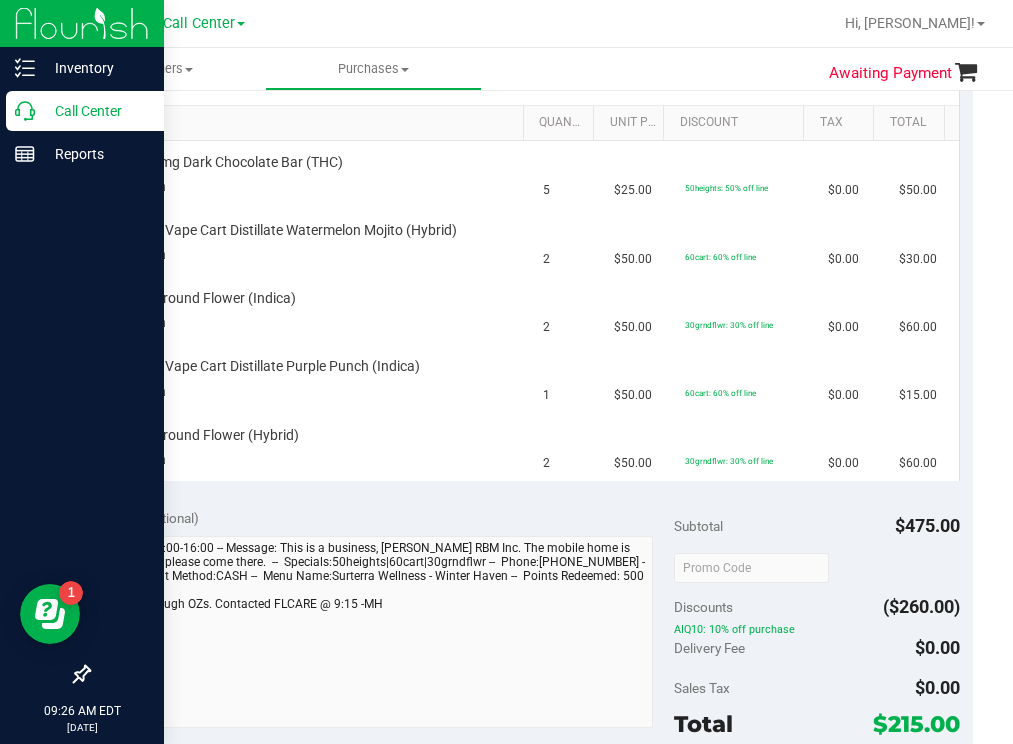drag, startPoint x: 75, startPoint y: 113, endPoint x: 58, endPoint y: 122, distance: 19.235384 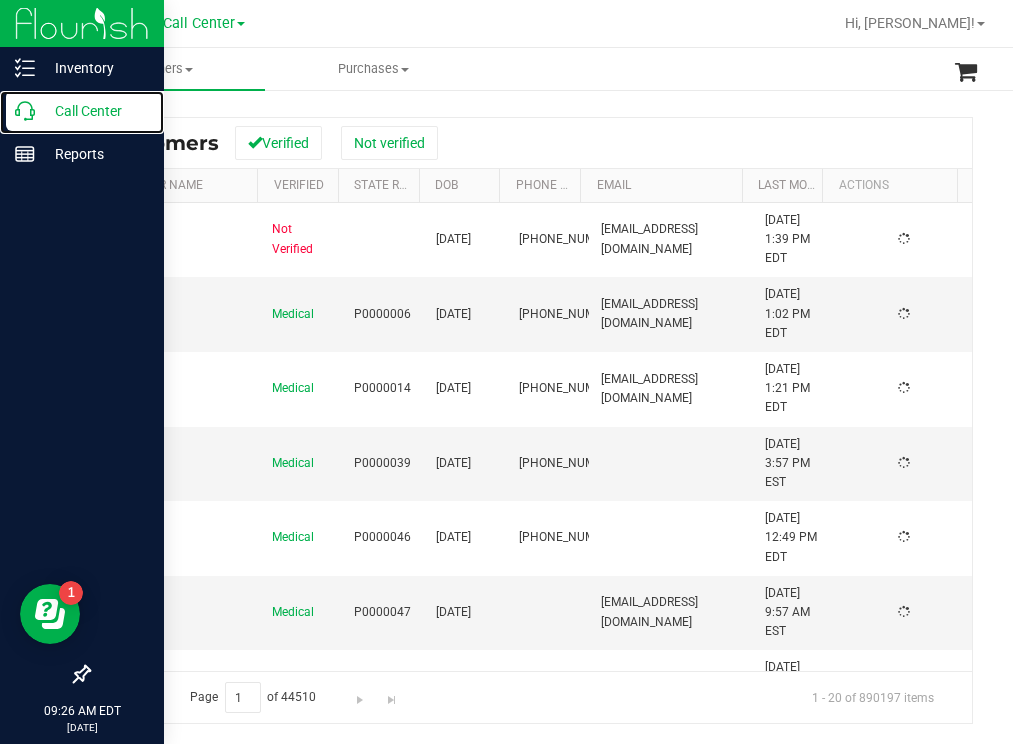 scroll, scrollTop: 0, scrollLeft: 0, axis: both 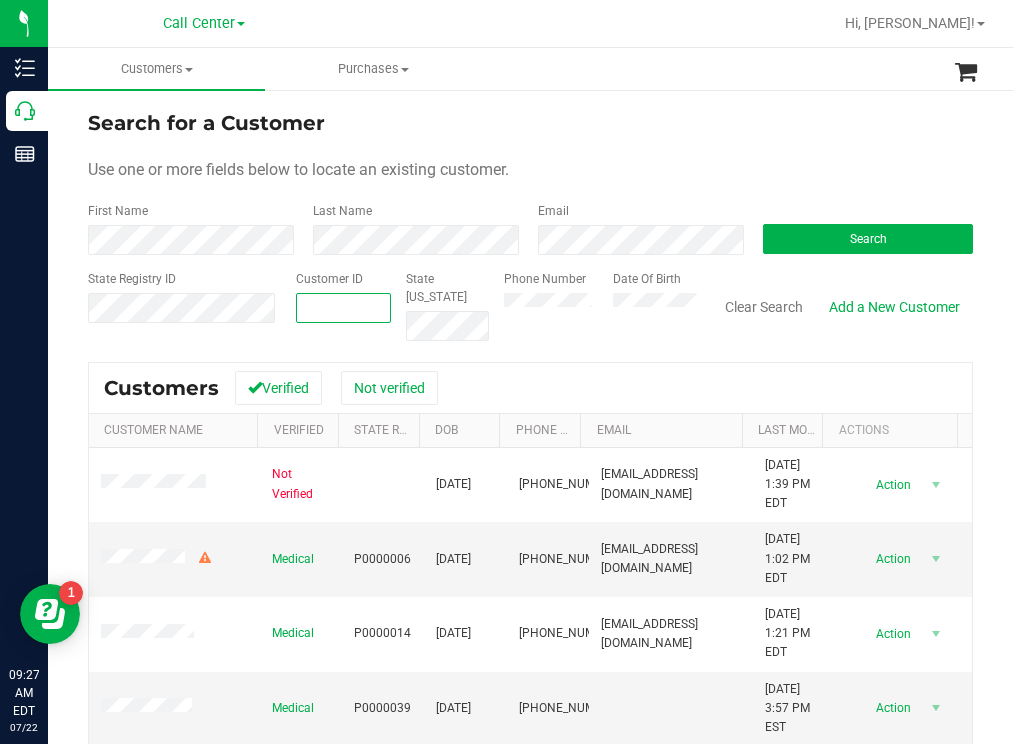 paste on "1605303" 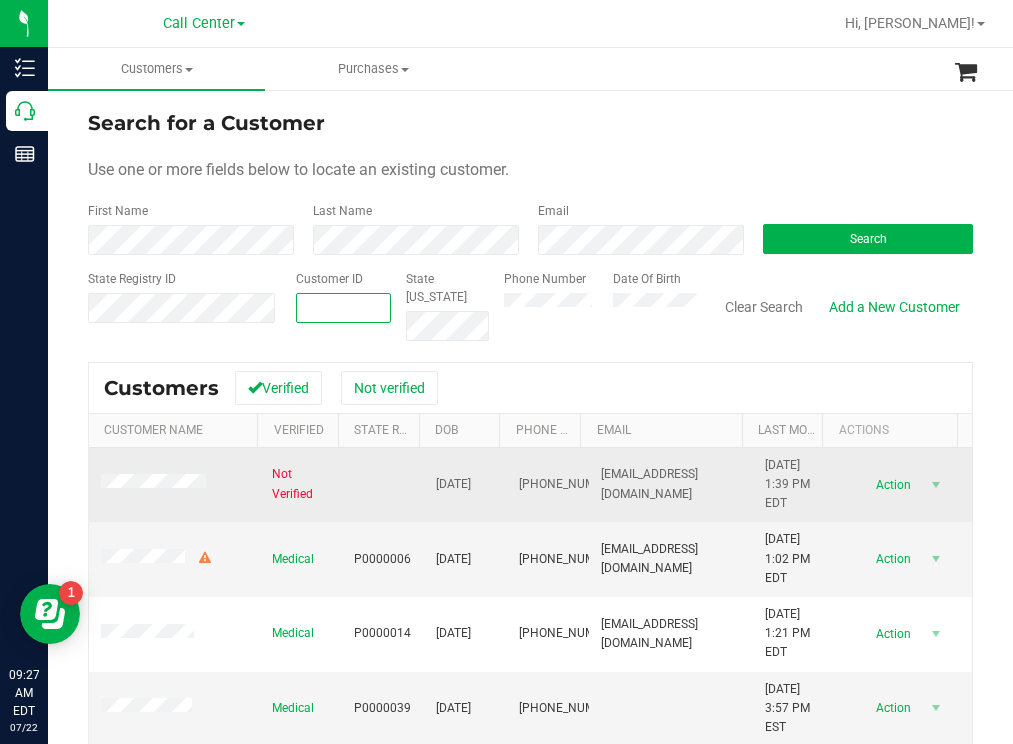 type on "1605303" 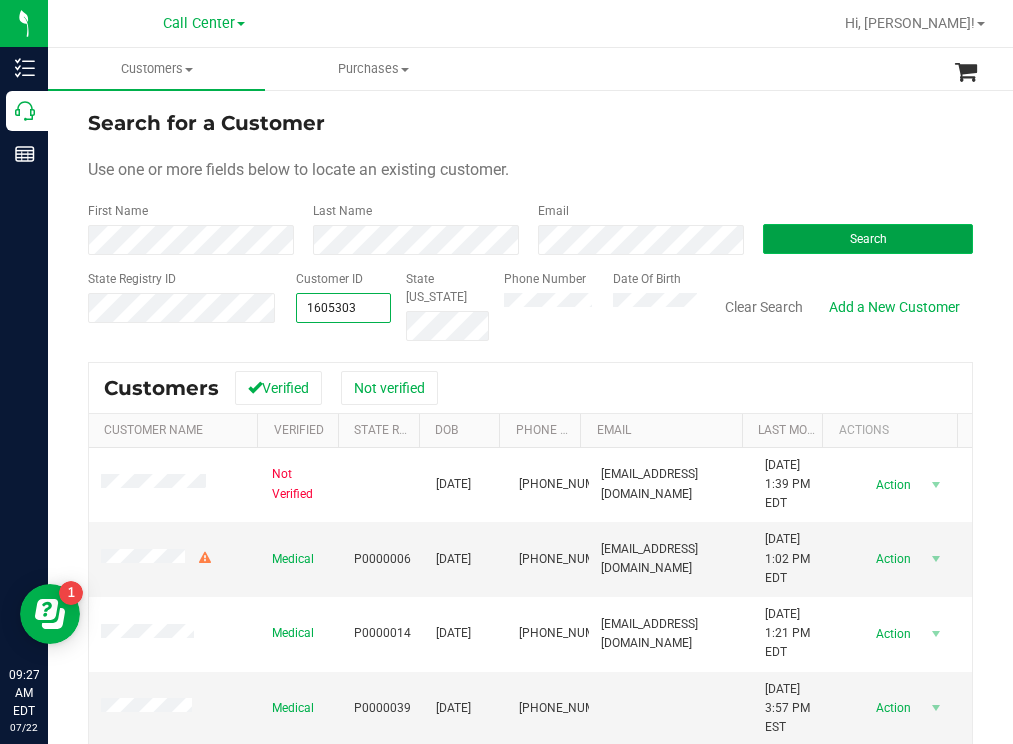 type on "1605303" 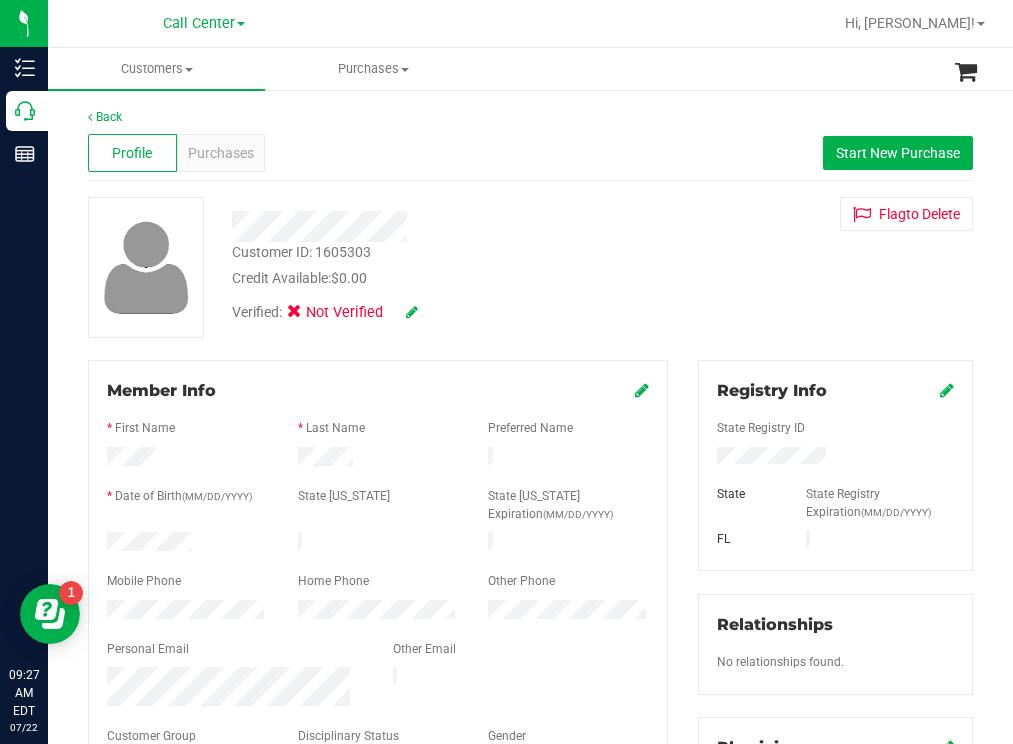 drag, startPoint x: 469, startPoint y: 236, endPoint x: 439, endPoint y: 225, distance: 31.95309 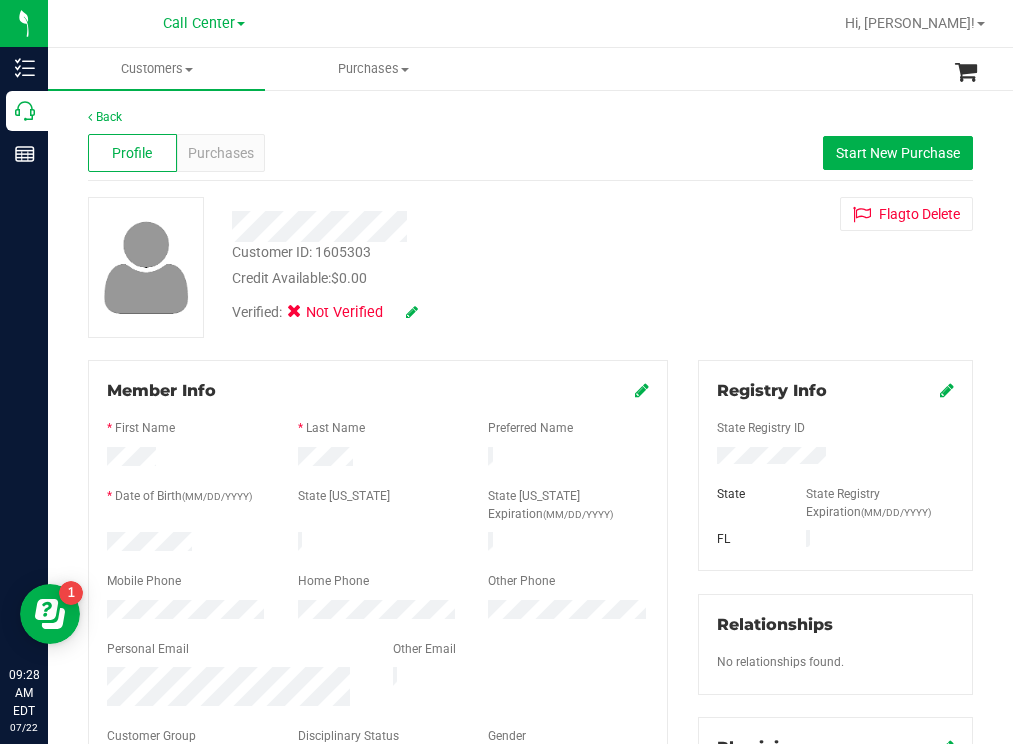 click on "Customer ID: 1605303
Credit Available:
$0.00
Verified:
Not Verified
Flag  to [GEOGRAPHIC_DATA]" at bounding box center (530, 267) 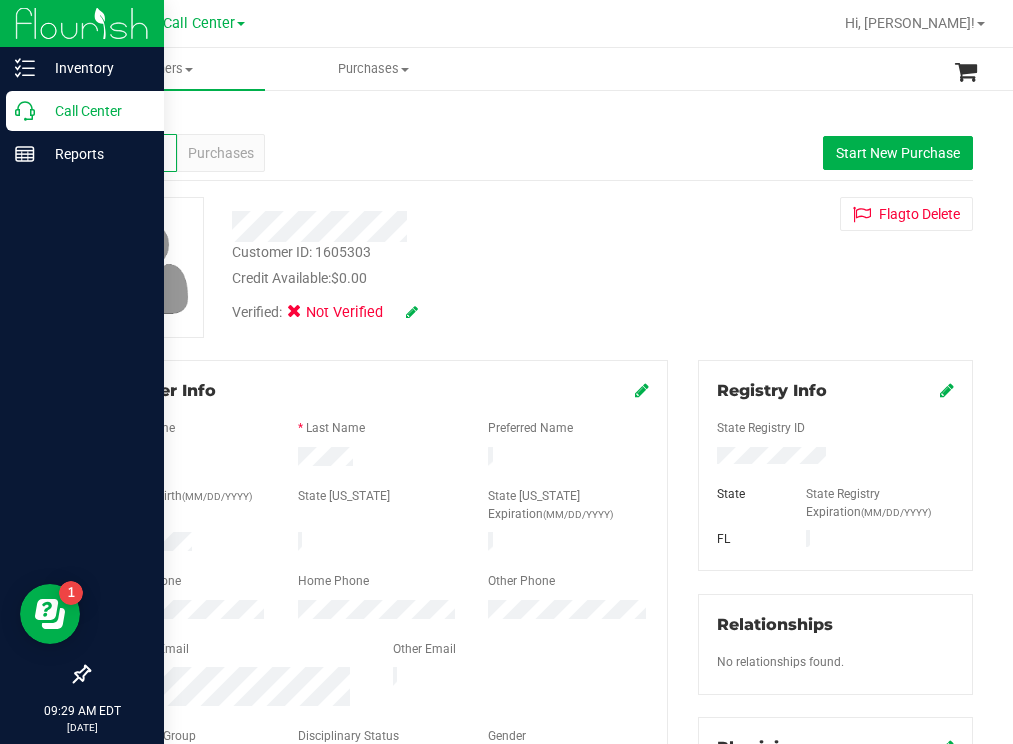 click on "Call Center" at bounding box center [95, 111] 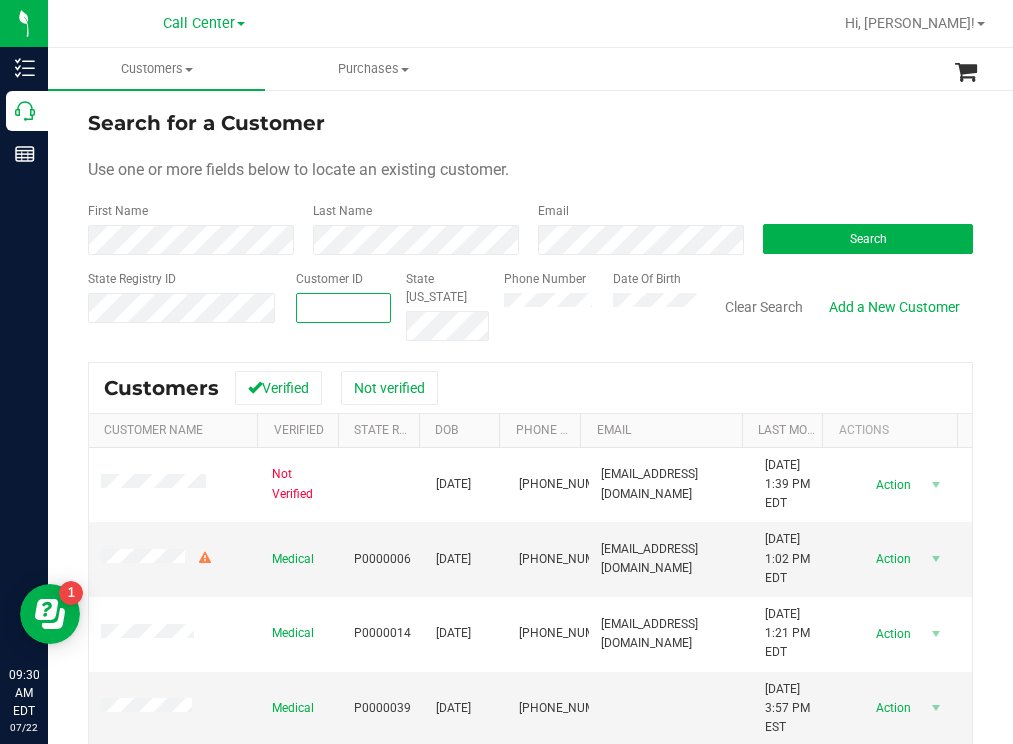 paste on "1475526" 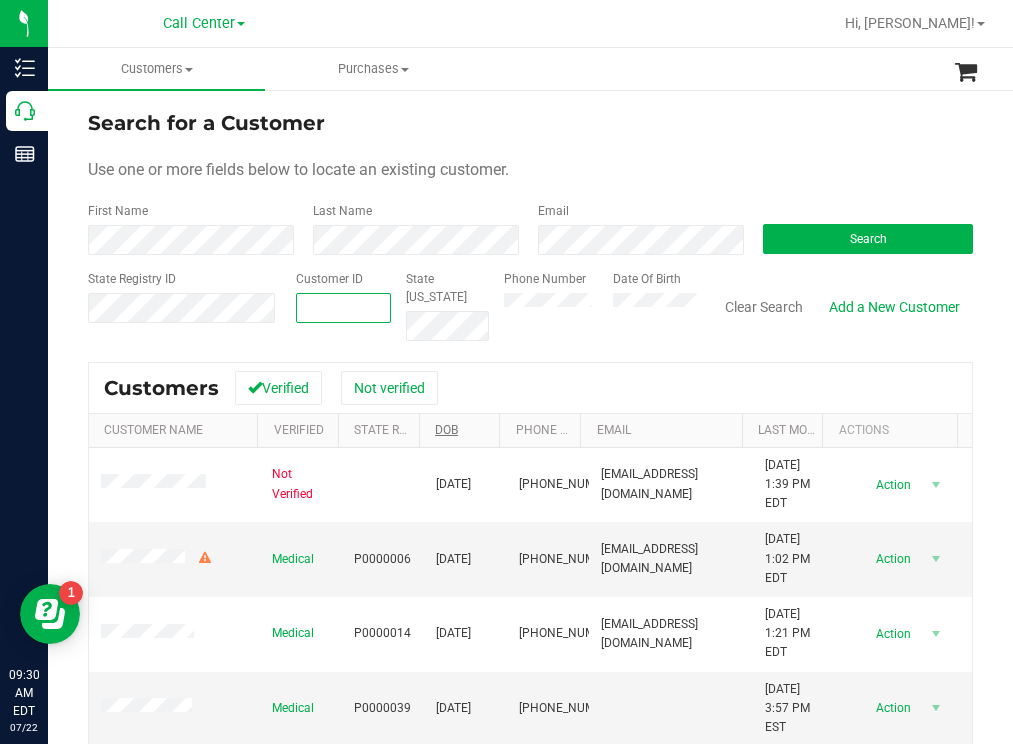 type on "1475526" 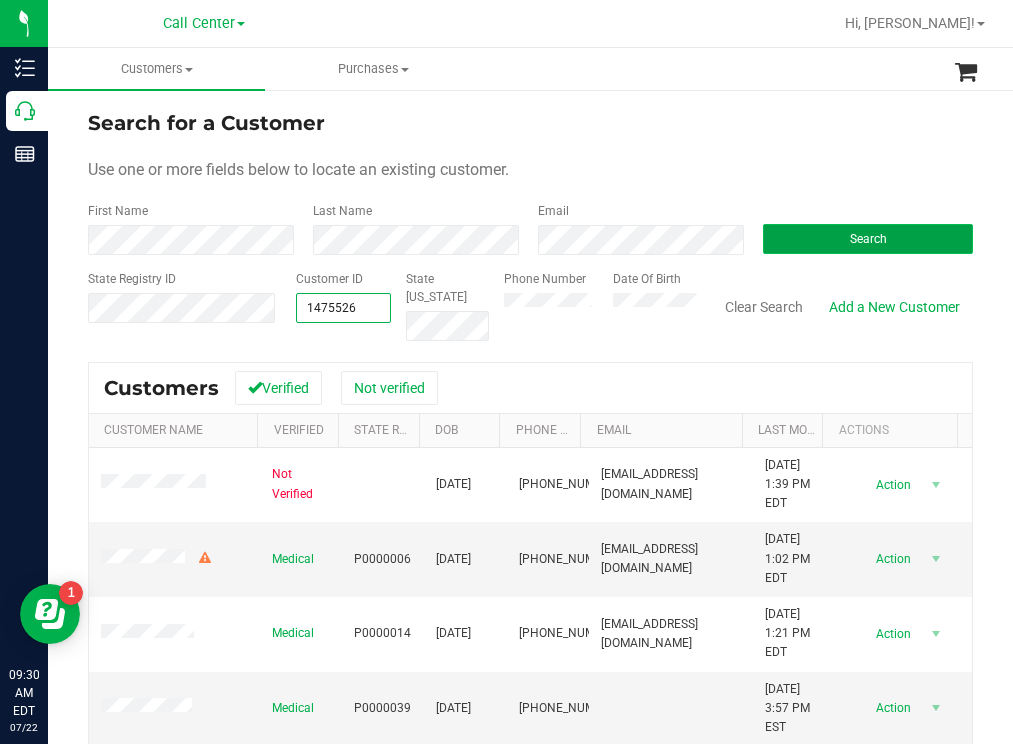 type on "1475526" 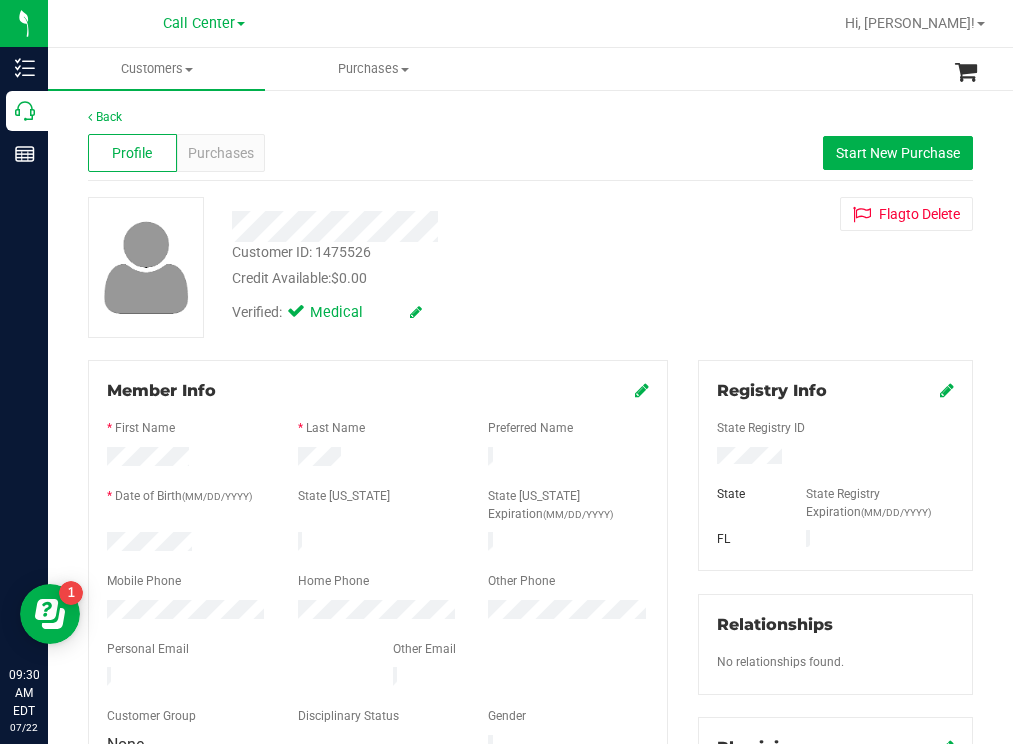 drag, startPoint x: 203, startPoint y: 536, endPoint x: 104, endPoint y: 534, distance: 99.0202 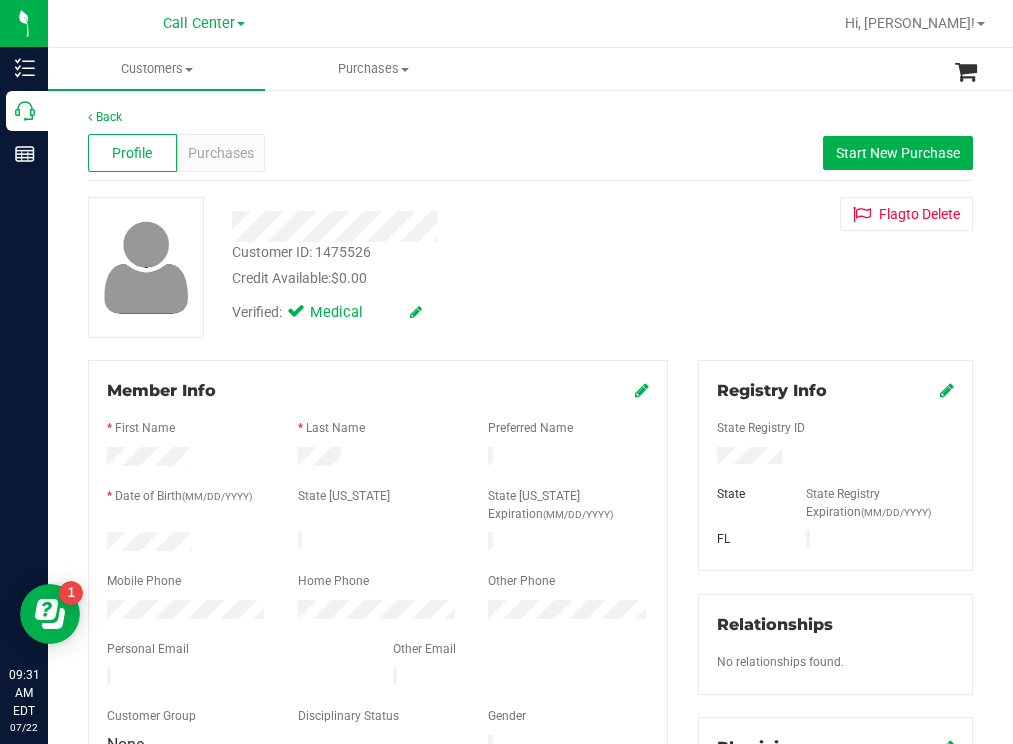 click at bounding box center [835, 458] 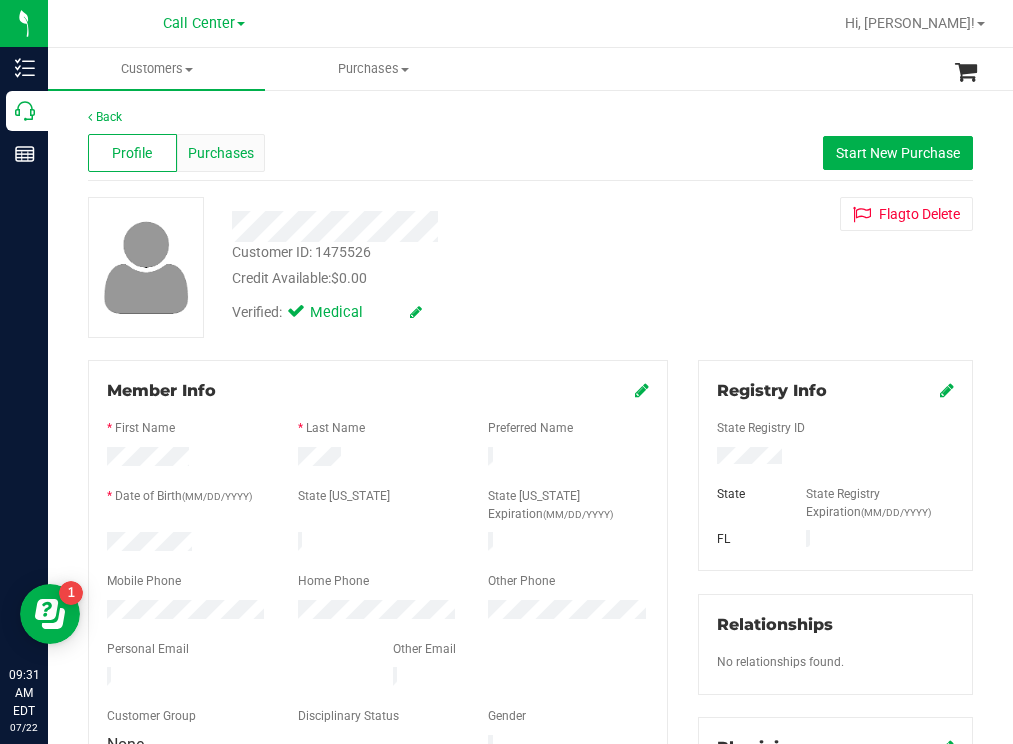 click on "Purchases" at bounding box center (221, 153) 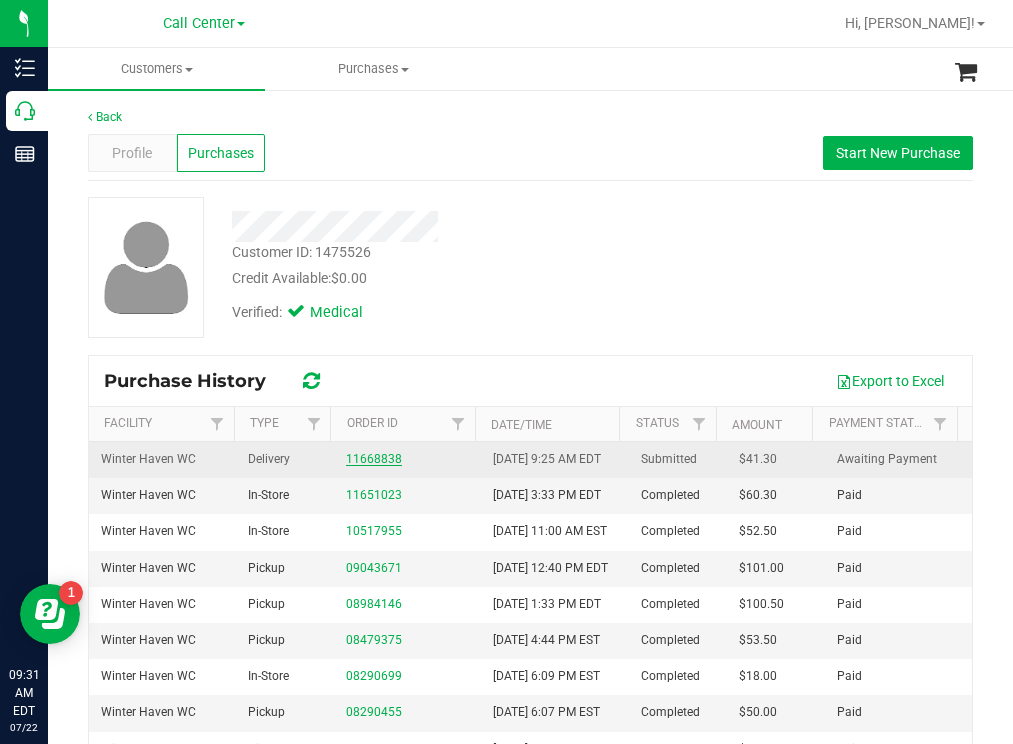 click on "11668838" at bounding box center [374, 459] 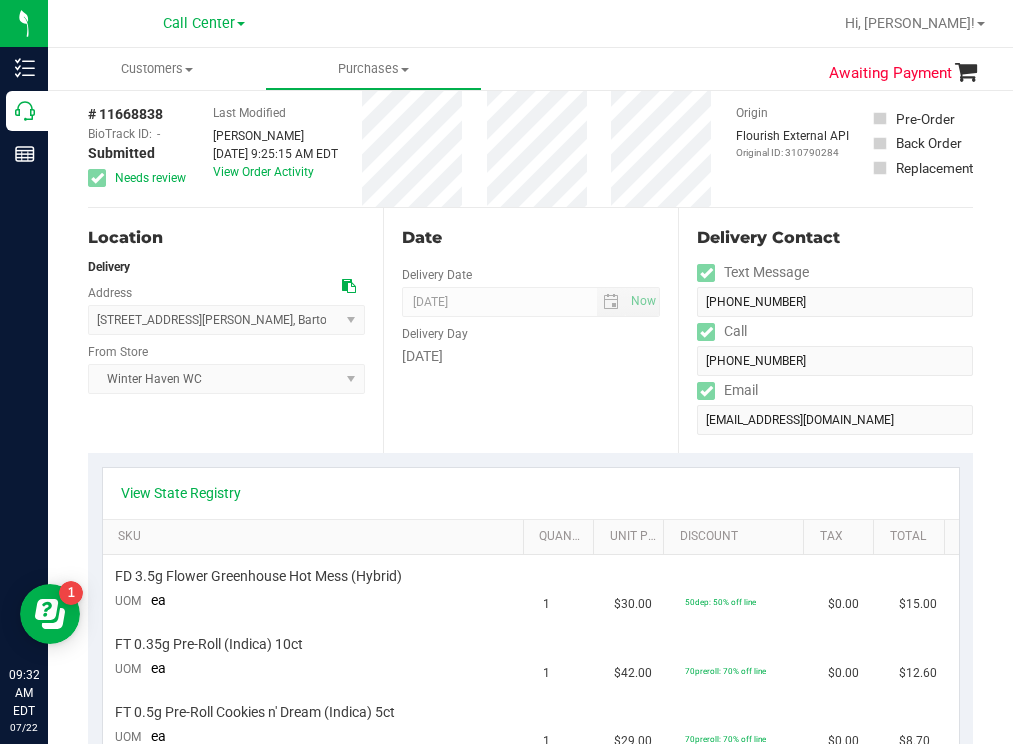 scroll, scrollTop: 200, scrollLeft: 0, axis: vertical 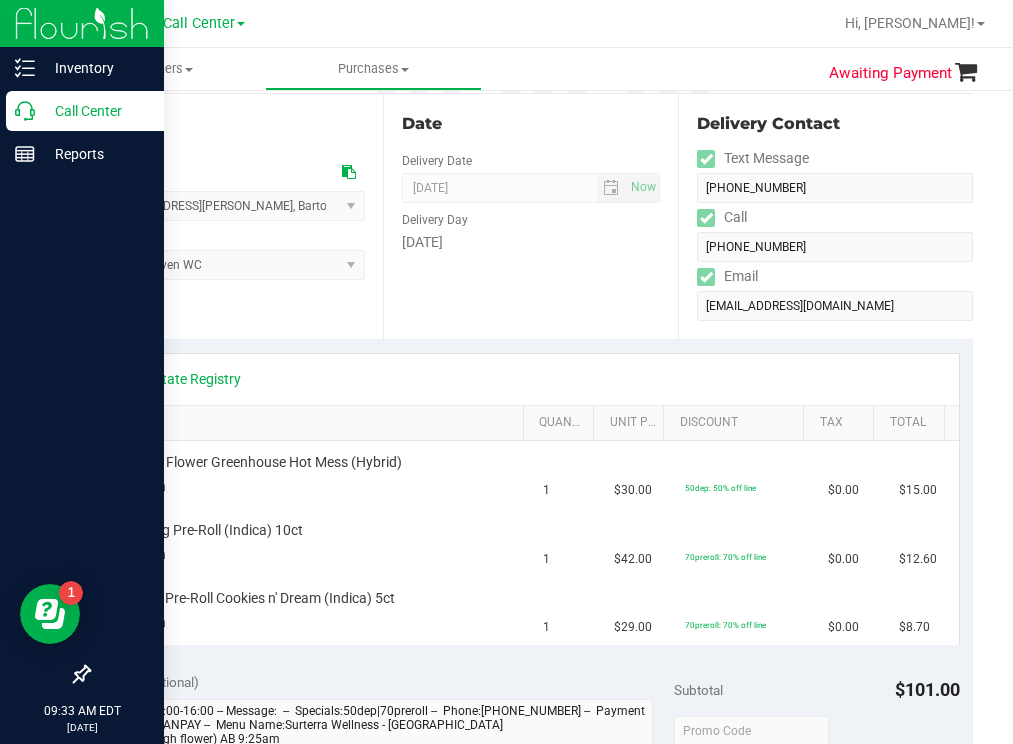 drag, startPoint x: 79, startPoint y: 111, endPoint x: 60, endPoint y: 115, distance: 19.416489 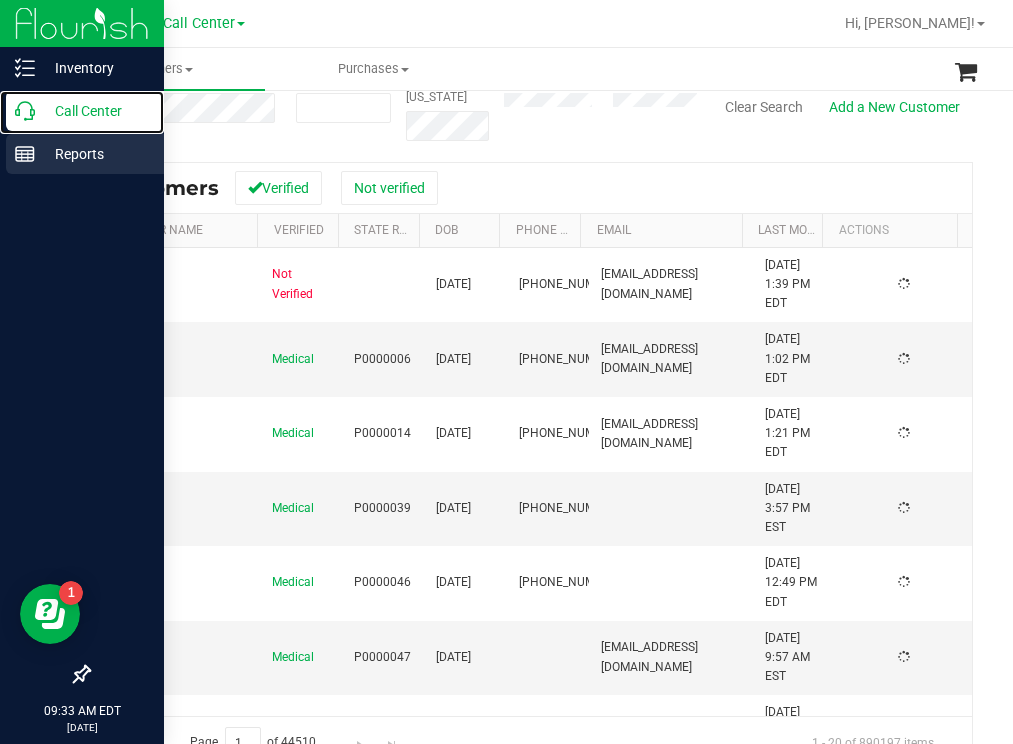 scroll, scrollTop: 0, scrollLeft: 0, axis: both 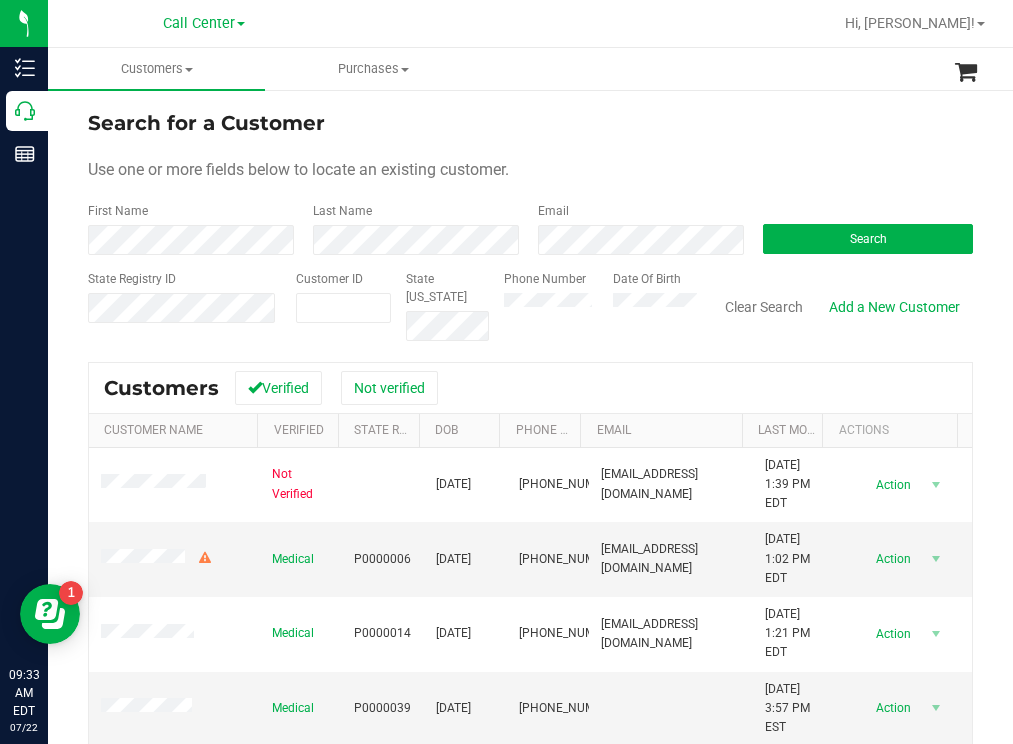 click on "Search for a Customer
Use one or more fields below to locate an existing customer.
First Name
Last Name
Email
Search
State Registry ID
Customer ID
State [US_STATE]
Phone Number
Date Of Birth" at bounding box center (530, 224) 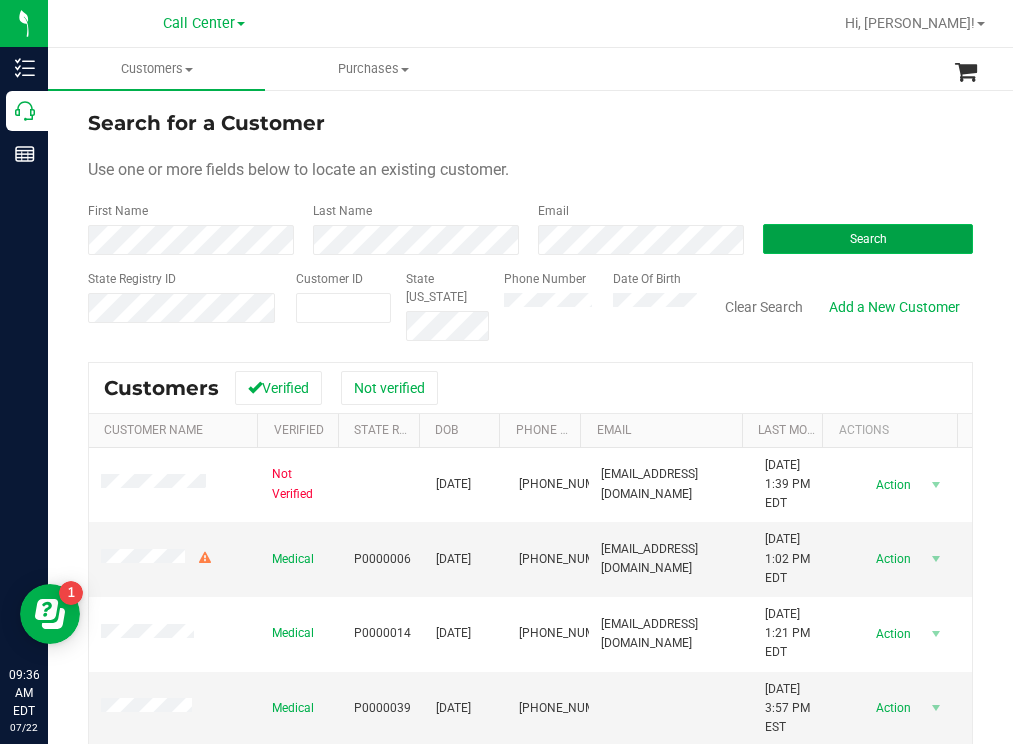 click on "Search" at bounding box center [868, 239] 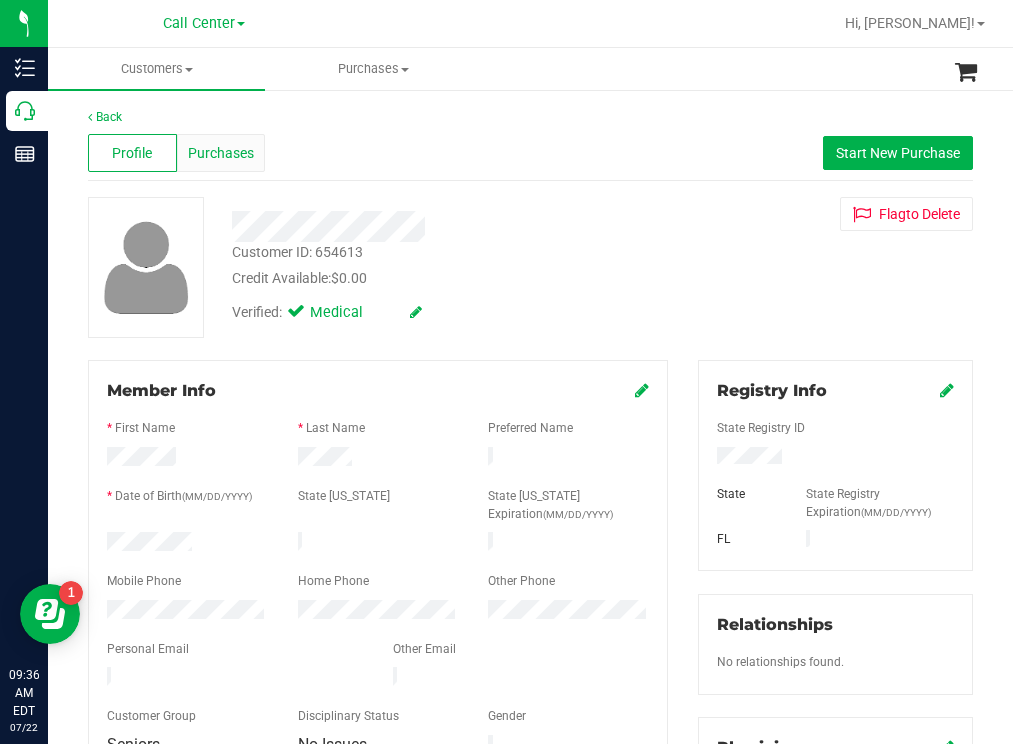 click on "Purchases" at bounding box center (221, 153) 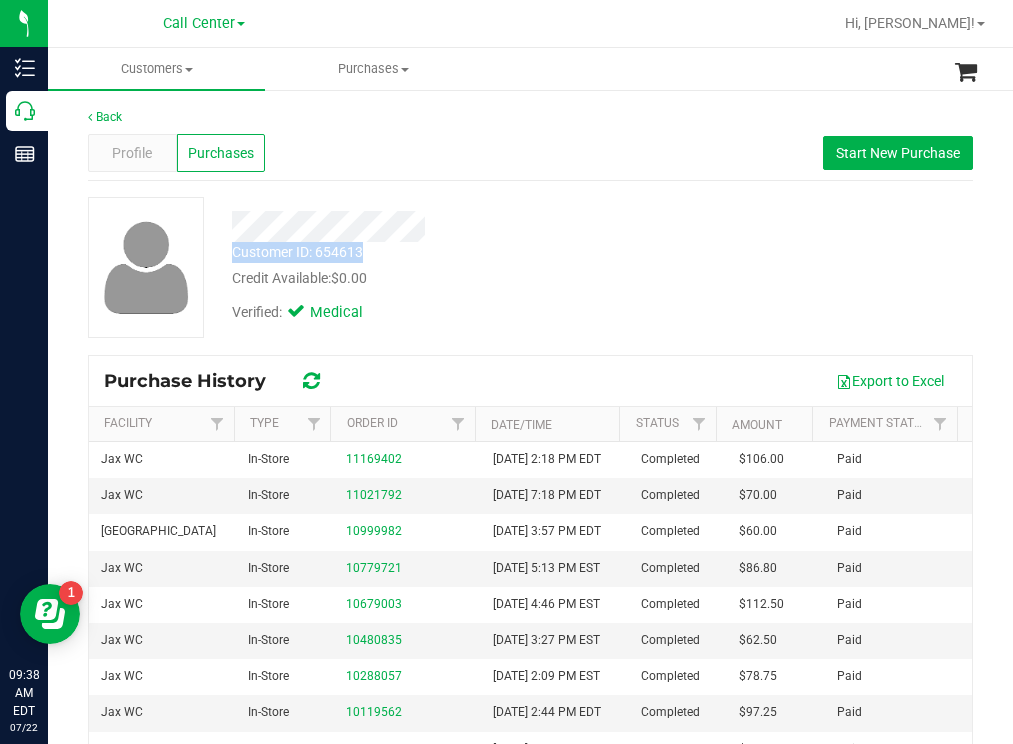 drag, startPoint x: 352, startPoint y: 252, endPoint x: 236, endPoint y: 244, distance: 116.275536 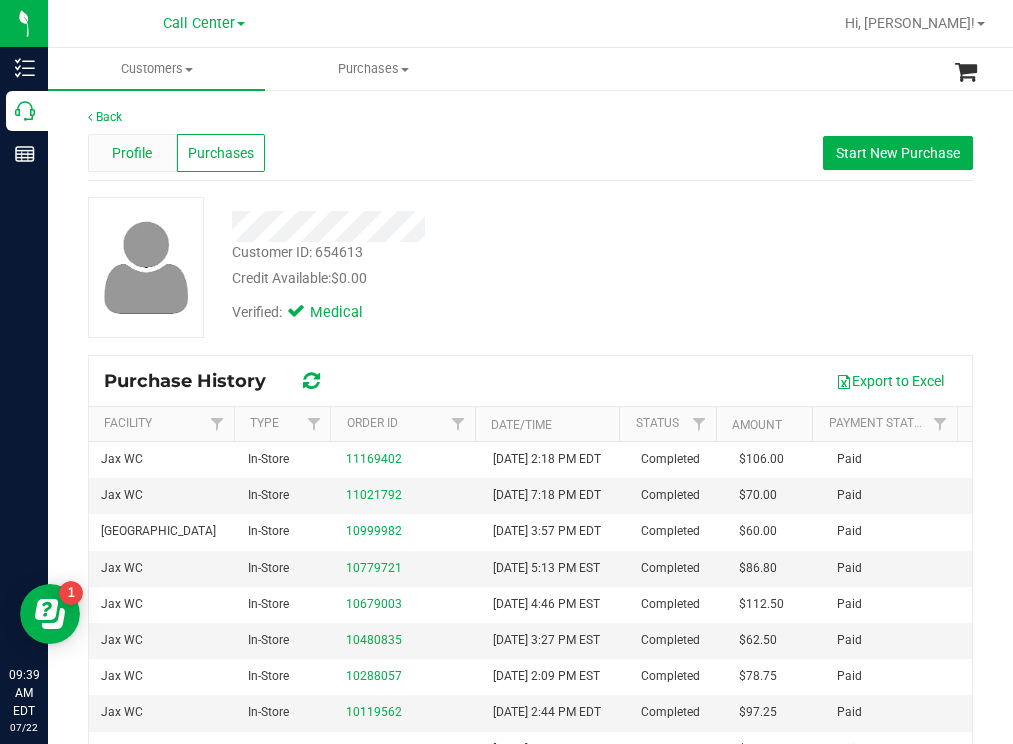 click on "Profile" at bounding box center [132, 153] 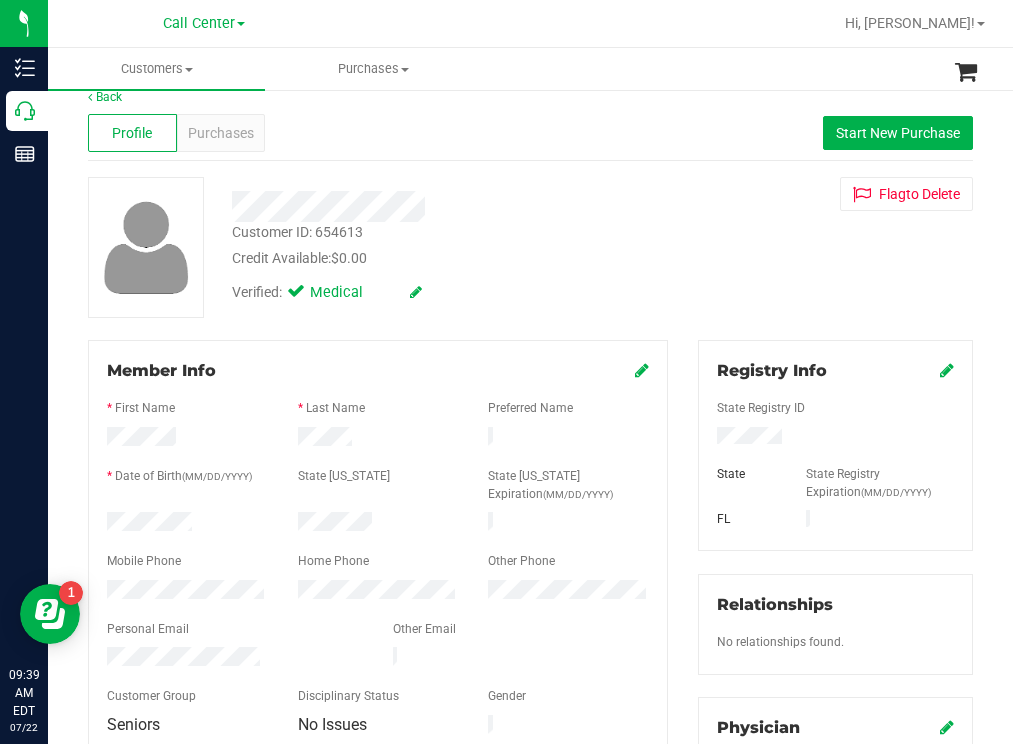 scroll, scrollTop: 0, scrollLeft: 0, axis: both 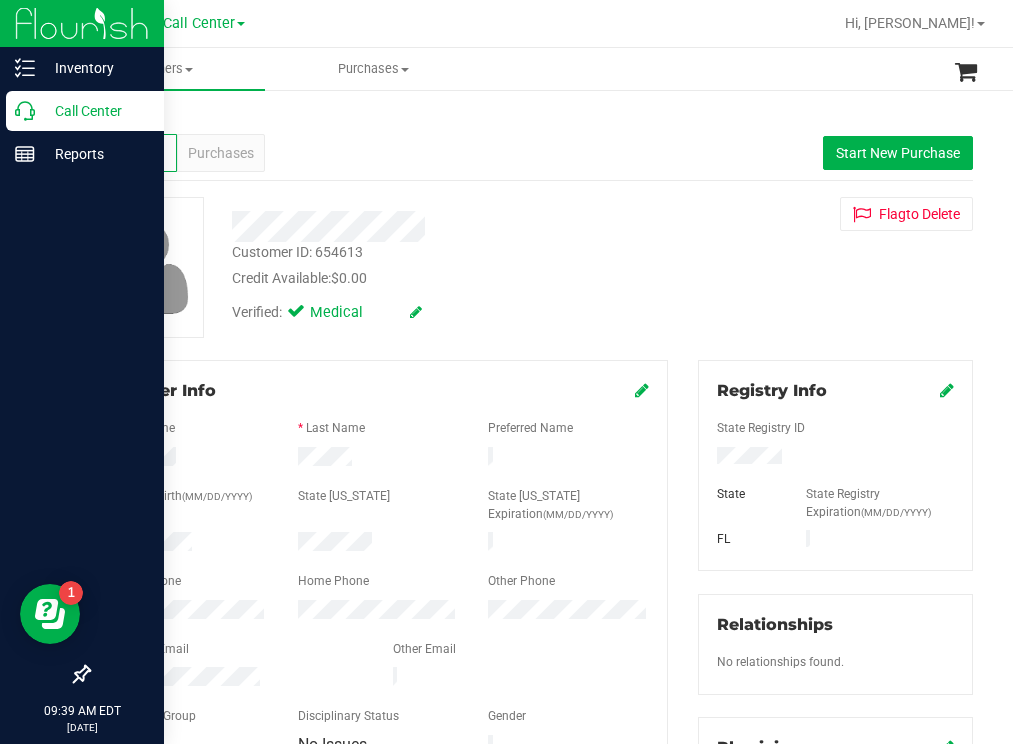 click on "Call Center" at bounding box center [95, 111] 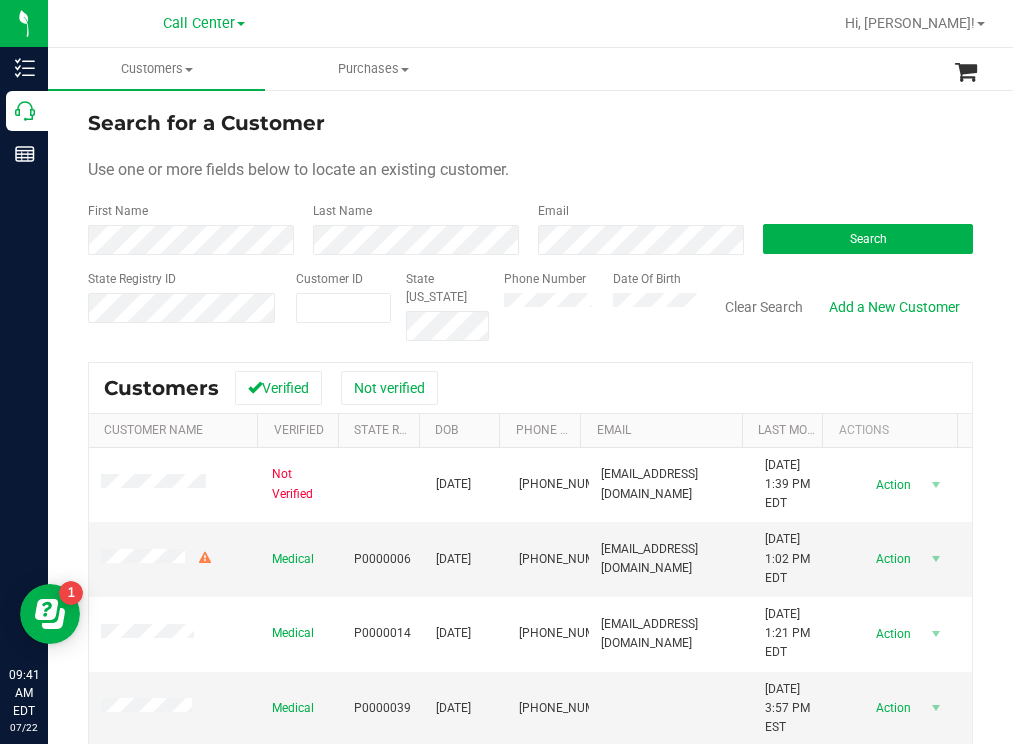 drag, startPoint x: 327, startPoint y: 299, endPoint x: 591, endPoint y: 188, distance: 286.3861 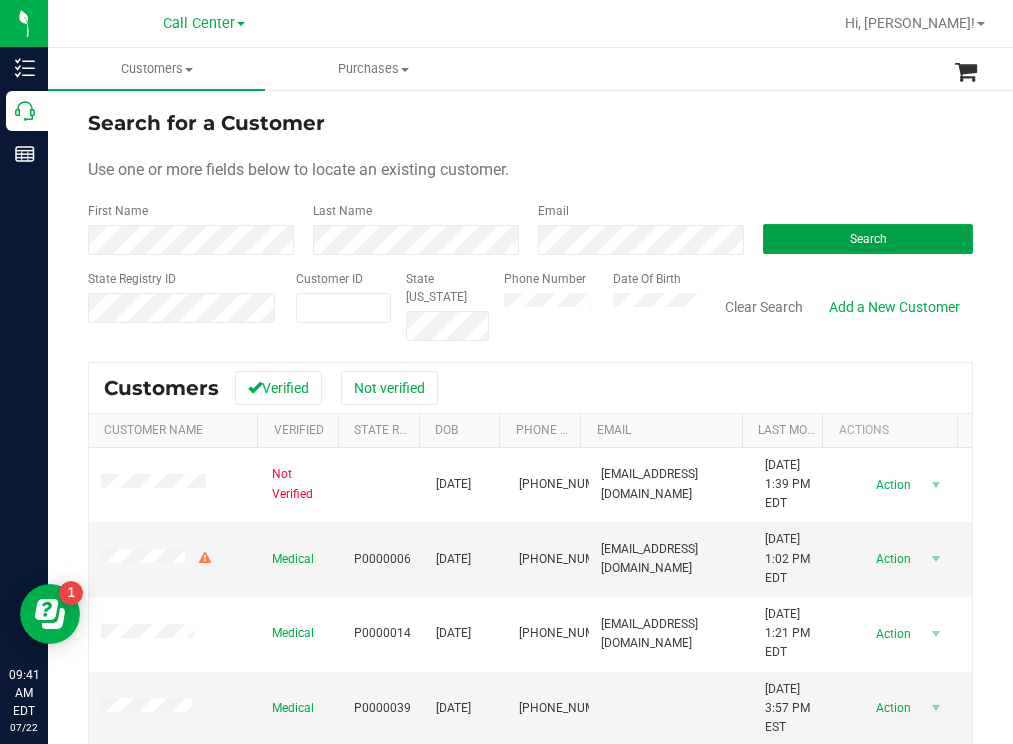 drag, startPoint x: 790, startPoint y: 235, endPoint x: 625, endPoint y: 141, distance: 189.89734 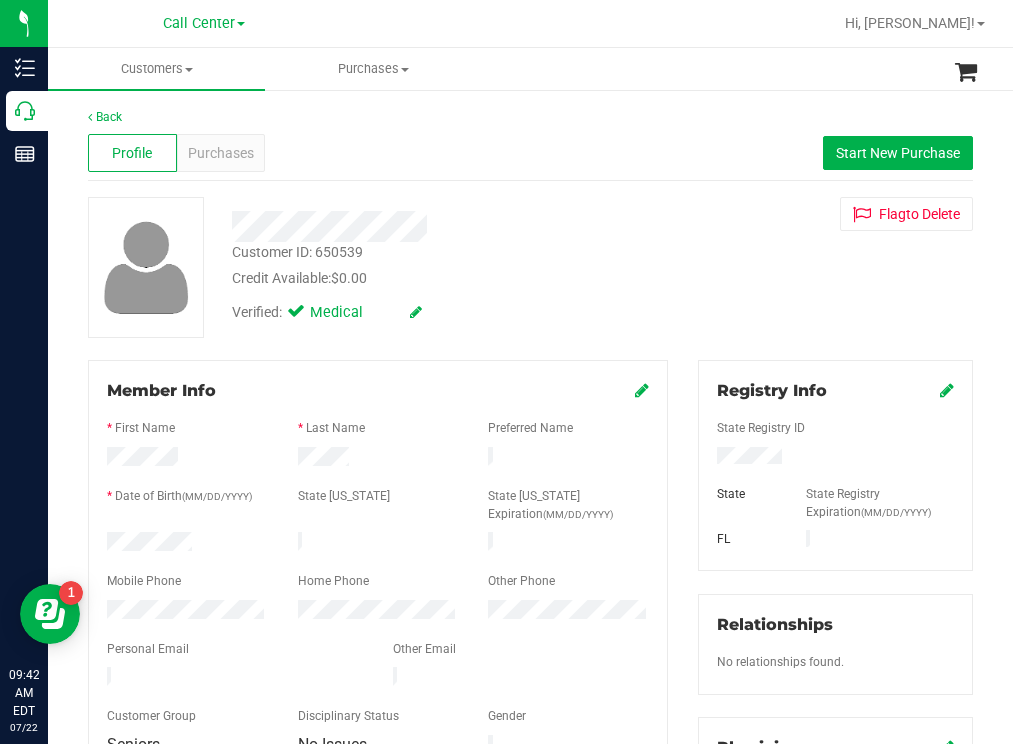 drag, startPoint x: 198, startPoint y: 527, endPoint x: 200, endPoint y: 541, distance: 14.142136 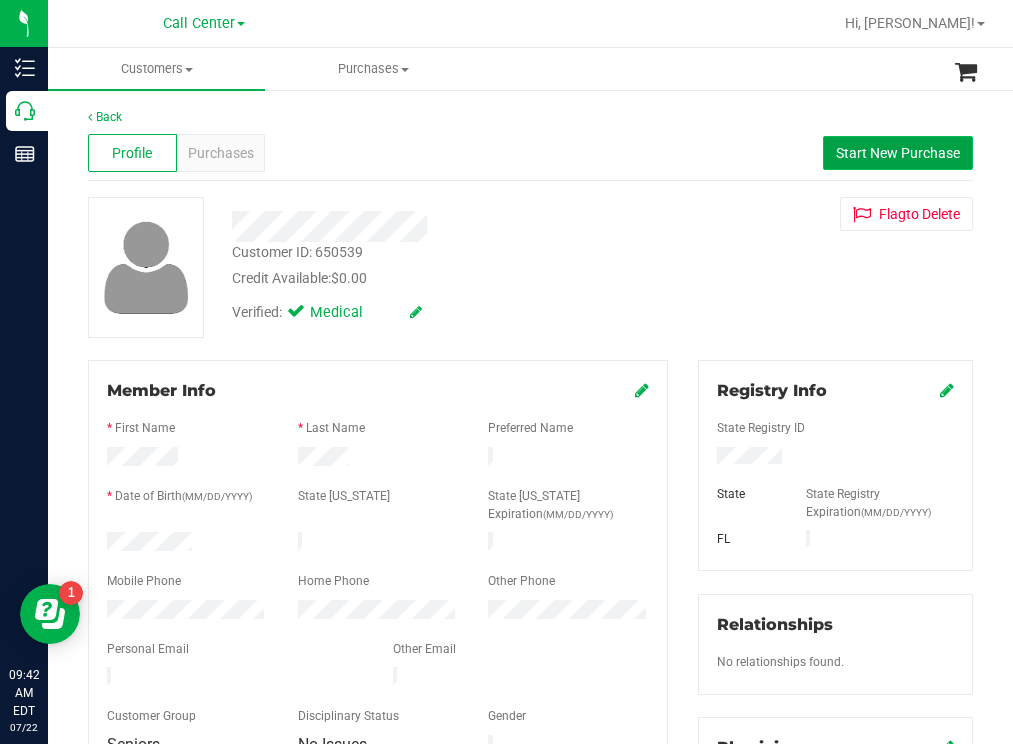 click on "Start New Purchase" at bounding box center [898, 153] 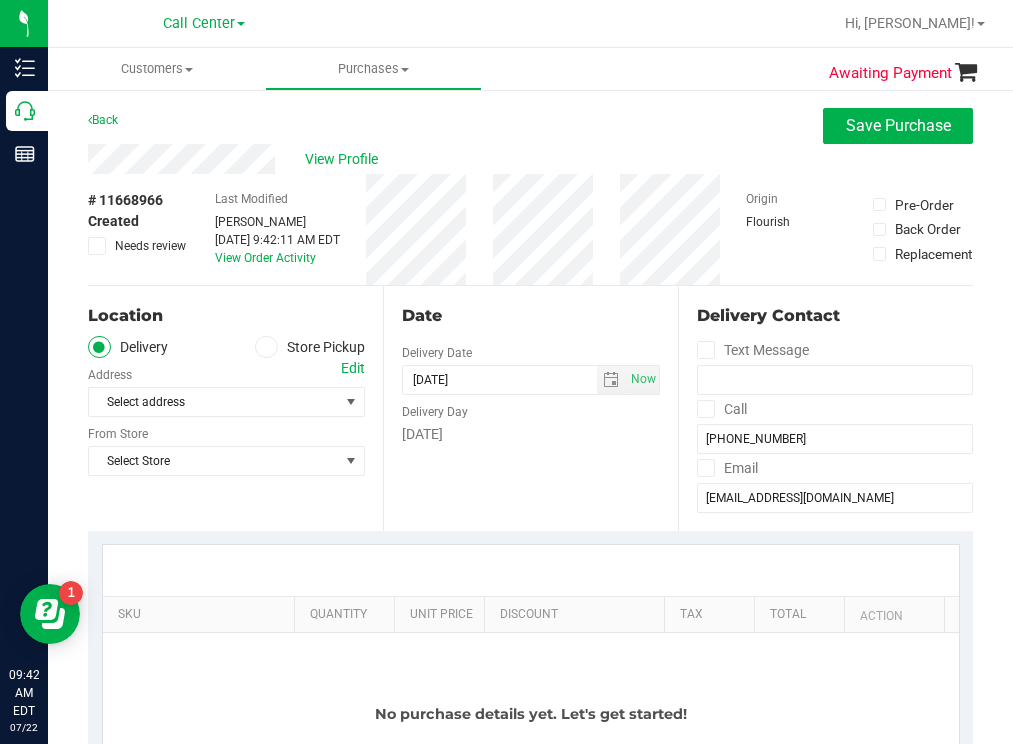 click at bounding box center [266, 347] 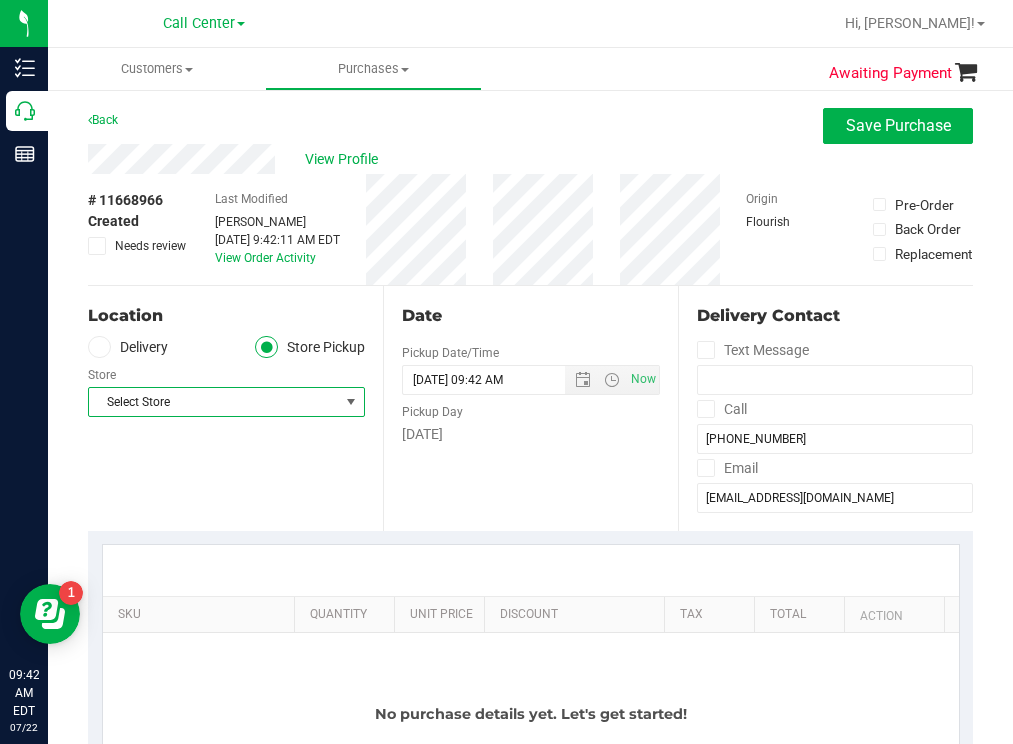 click on "Select Store" at bounding box center (214, 402) 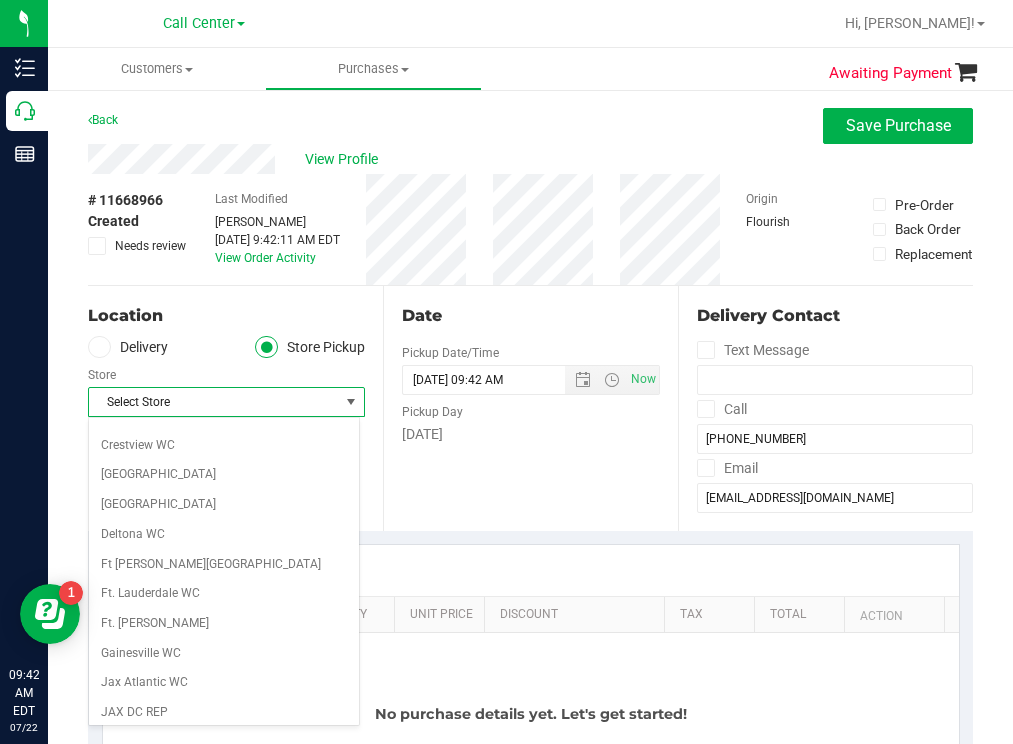 scroll, scrollTop: 200, scrollLeft: 0, axis: vertical 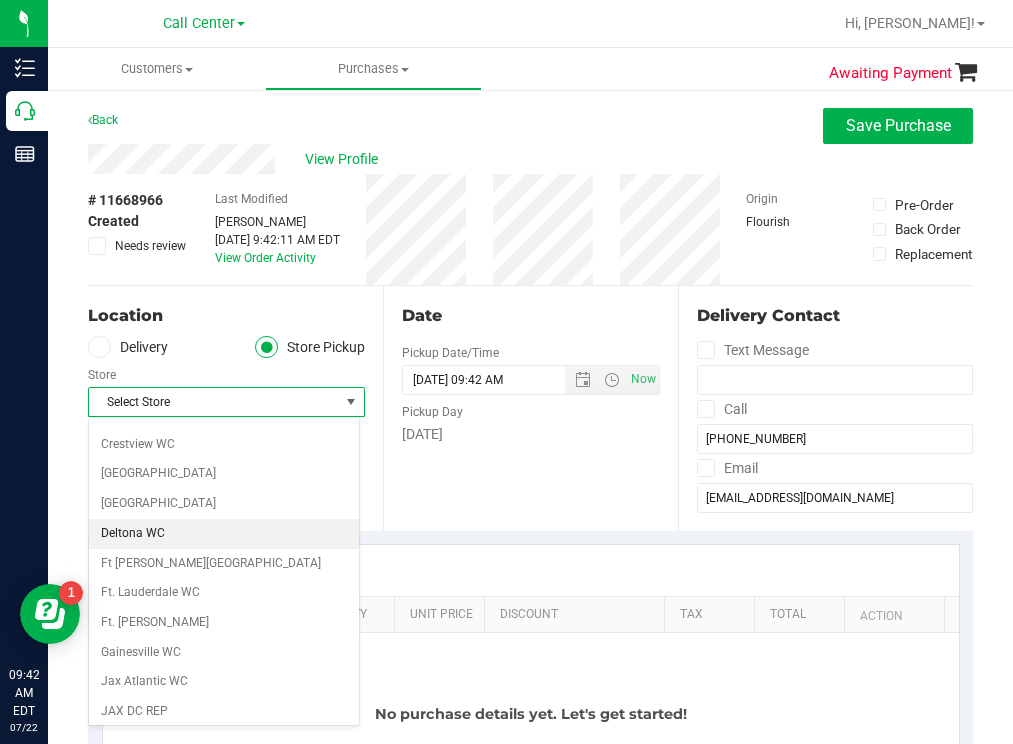click on "Deltona WC" at bounding box center (224, 534) 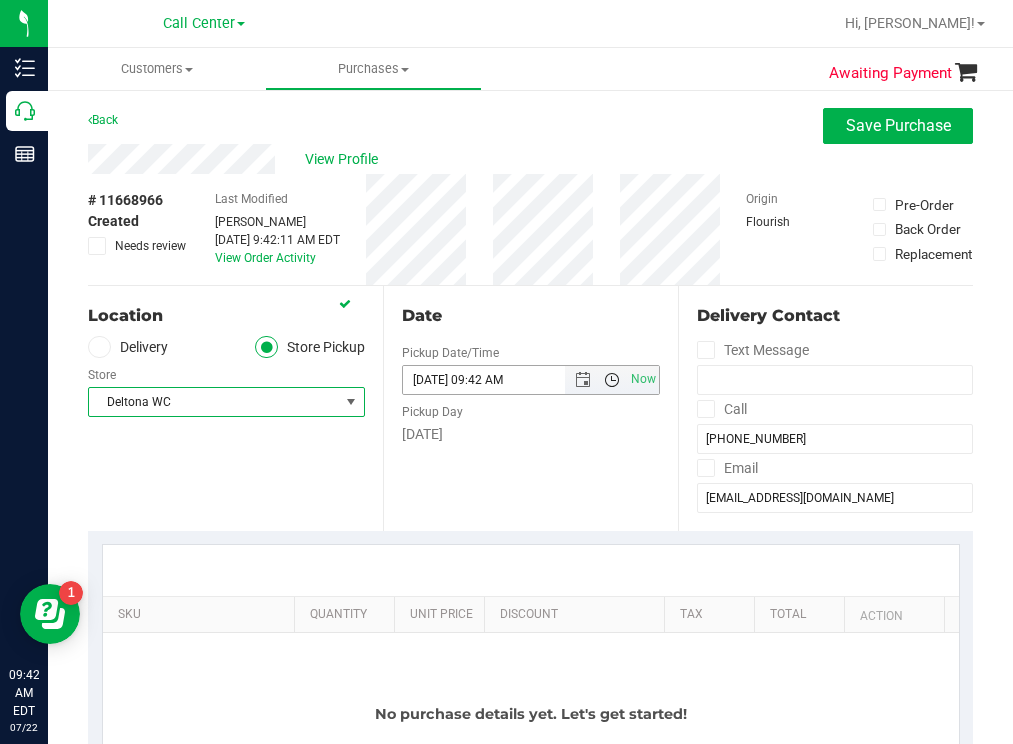 click at bounding box center [612, 380] 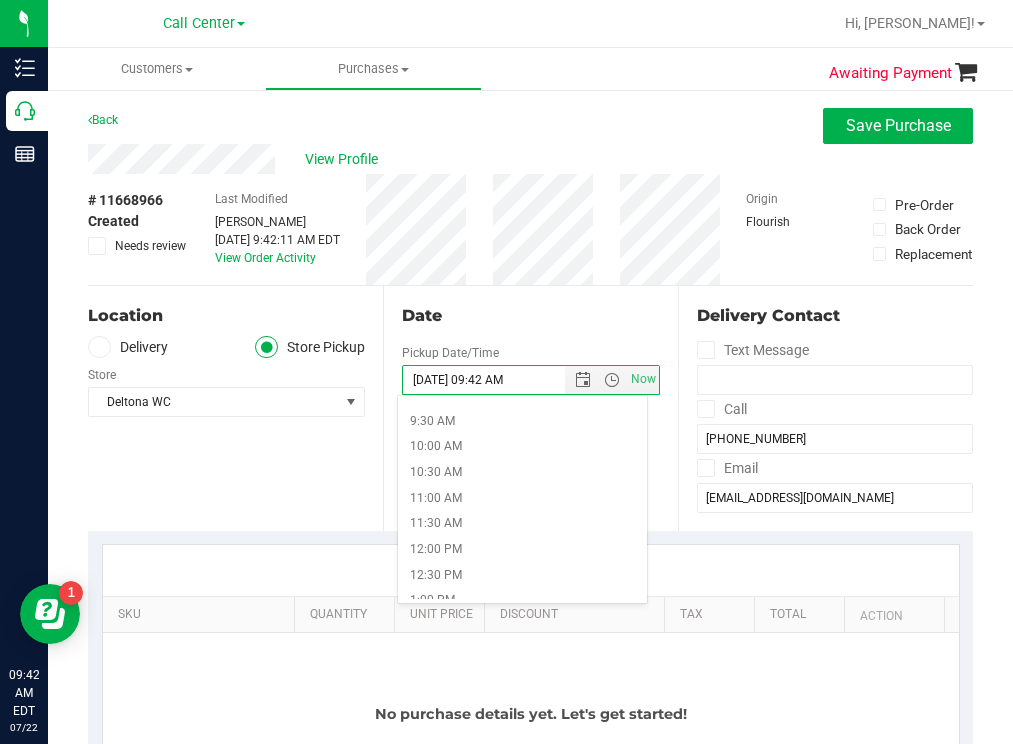 scroll, scrollTop: 500, scrollLeft: 0, axis: vertical 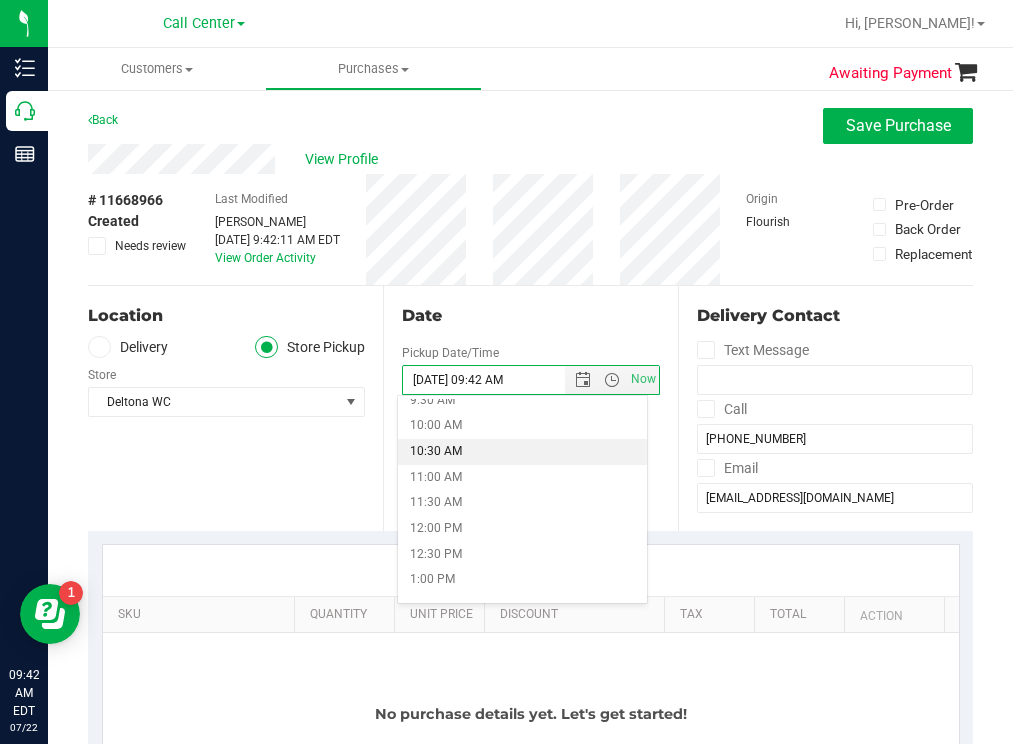 drag, startPoint x: 454, startPoint y: 451, endPoint x: 442, endPoint y: 446, distance: 13 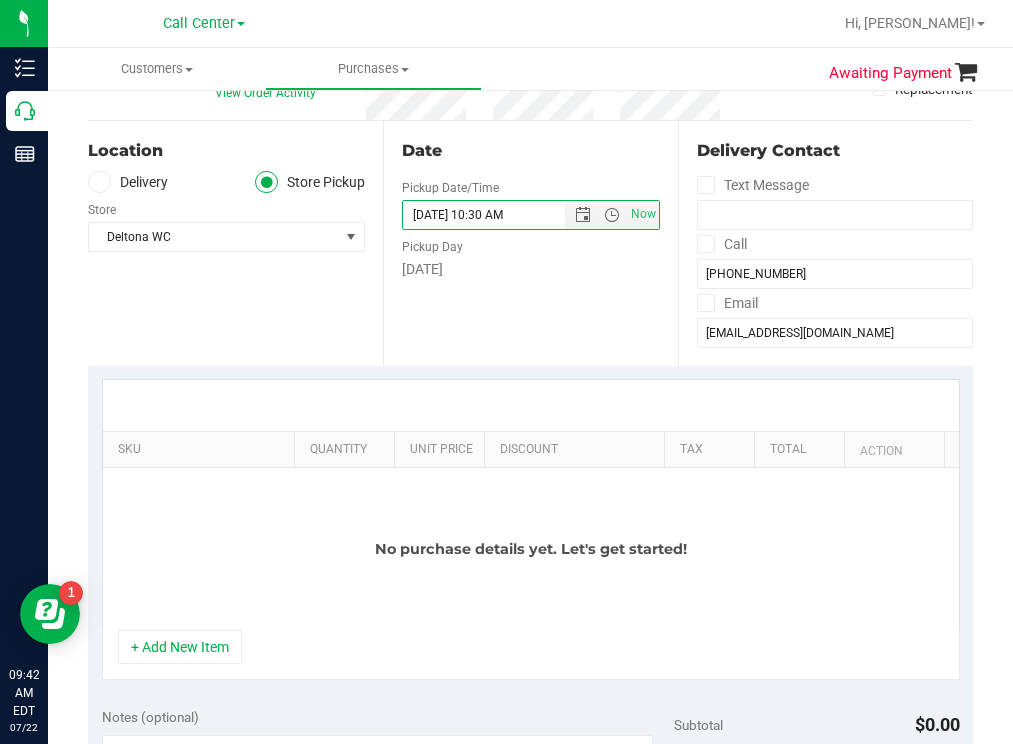scroll, scrollTop: 200, scrollLeft: 0, axis: vertical 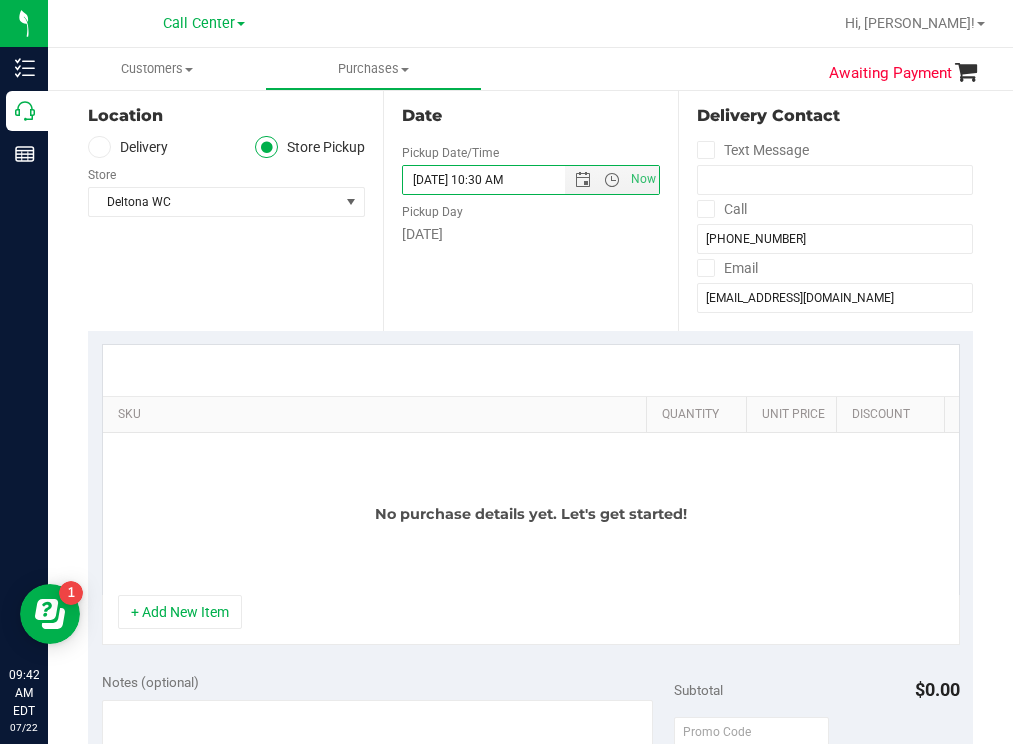 drag, startPoint x: 275, startPoint y: 399, endPoint x: 647, endPoint y: 364, distance: 373.64288 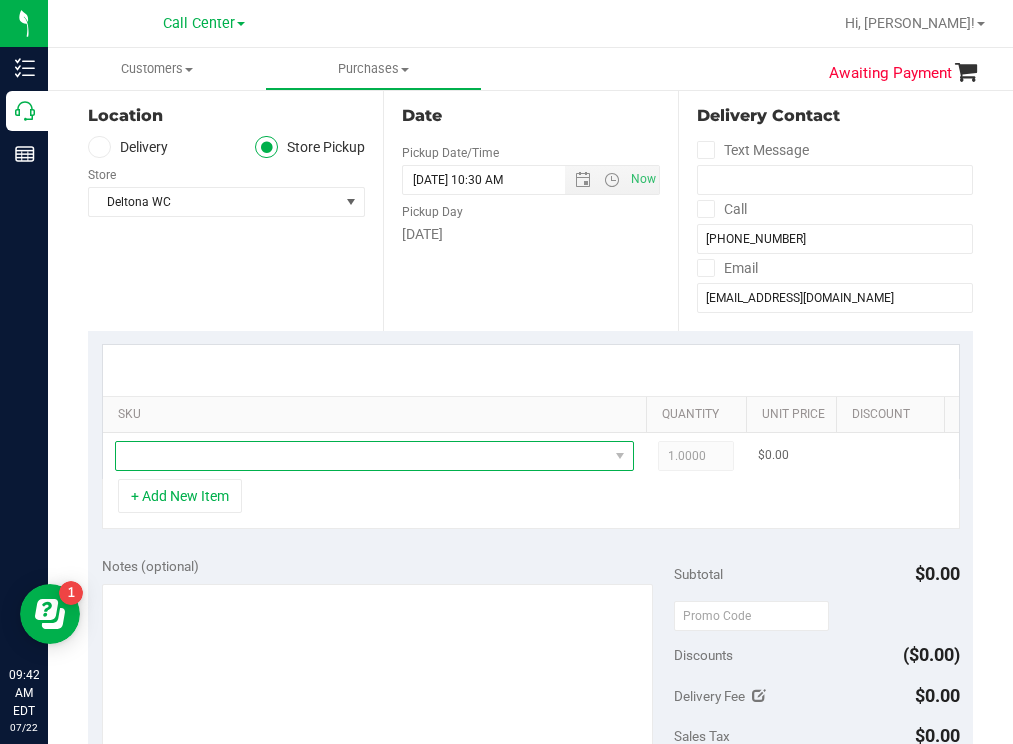 click at bounding box center [362, 456] 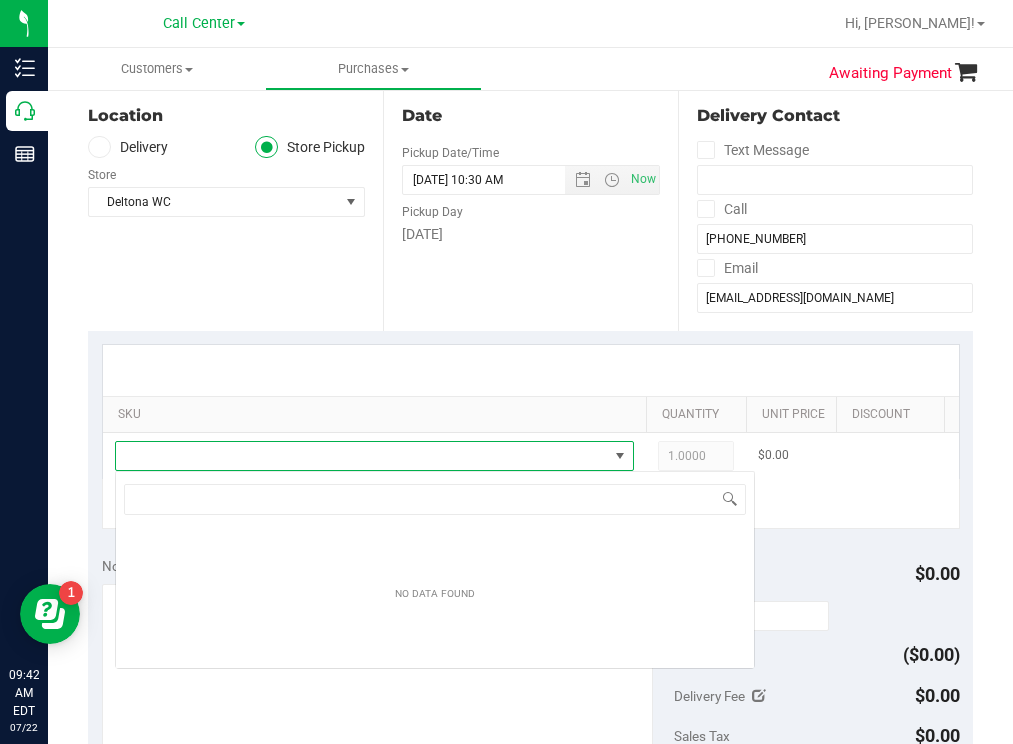 scroll, scrollTop: 99970, scrollLeft: 99481, axis: both 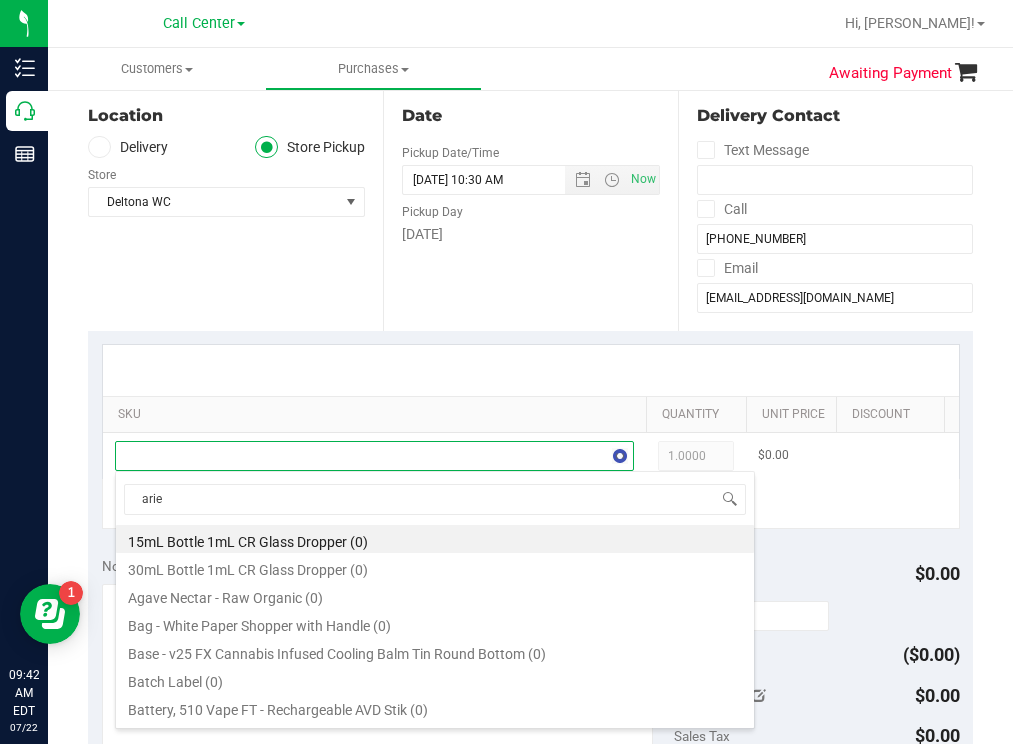type on "aries" 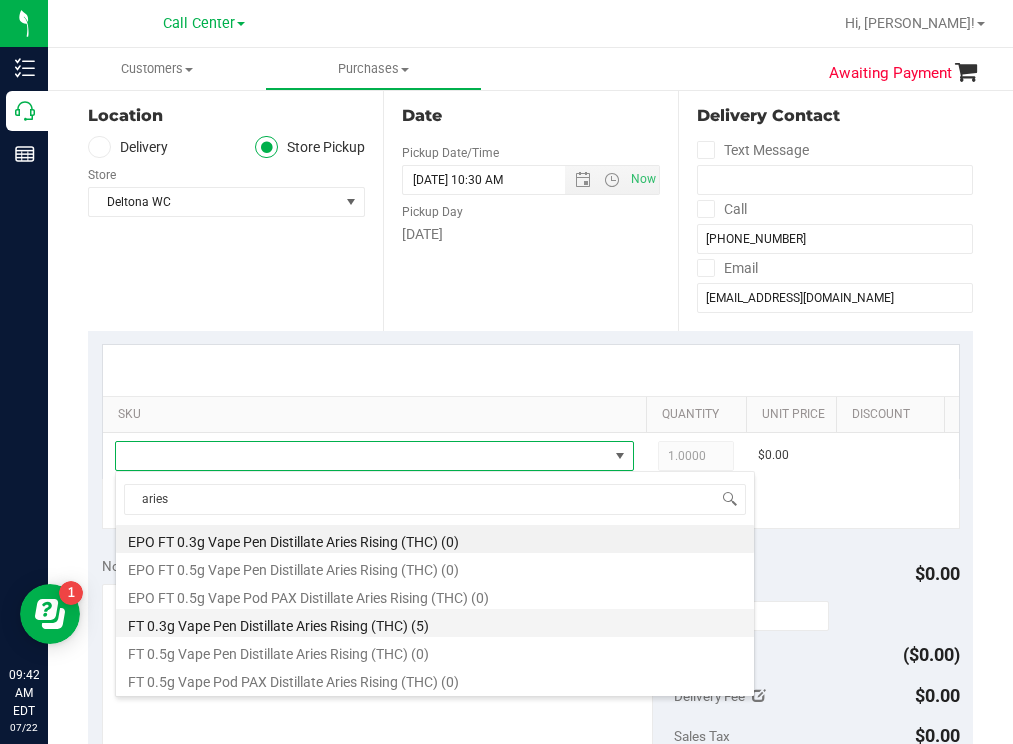 click on "FT 0.3g Vape Pen Distillate Aries Rising (THC) (5)" at bounding box center [435, 623] 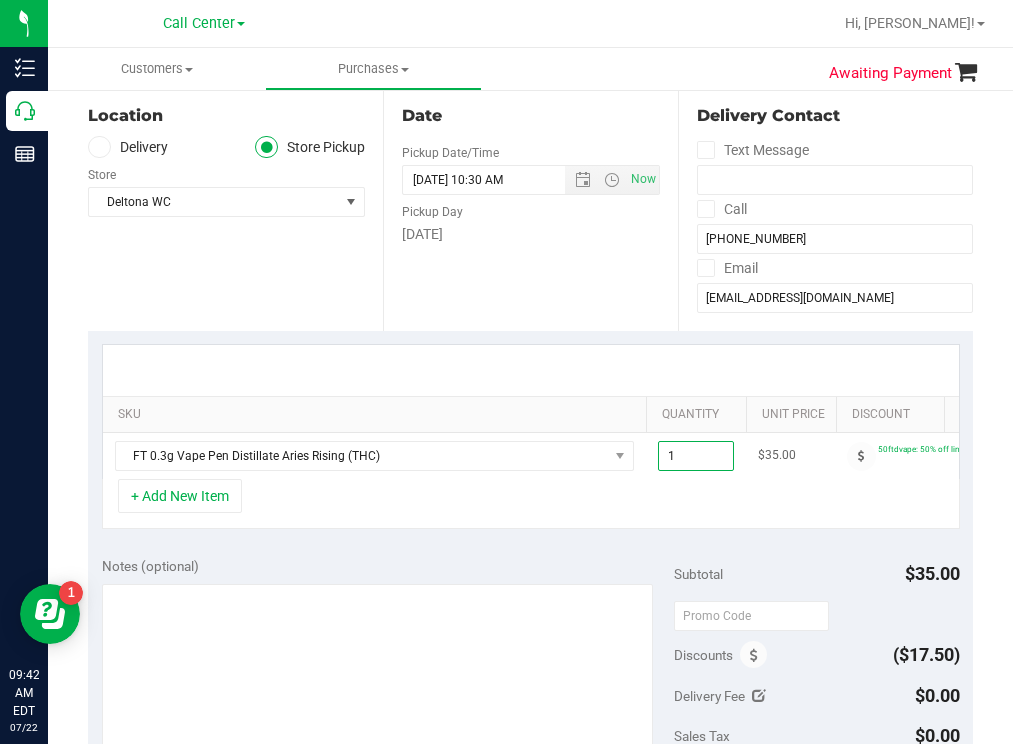 click on "1.00 1" at bounding box center (696, 456) 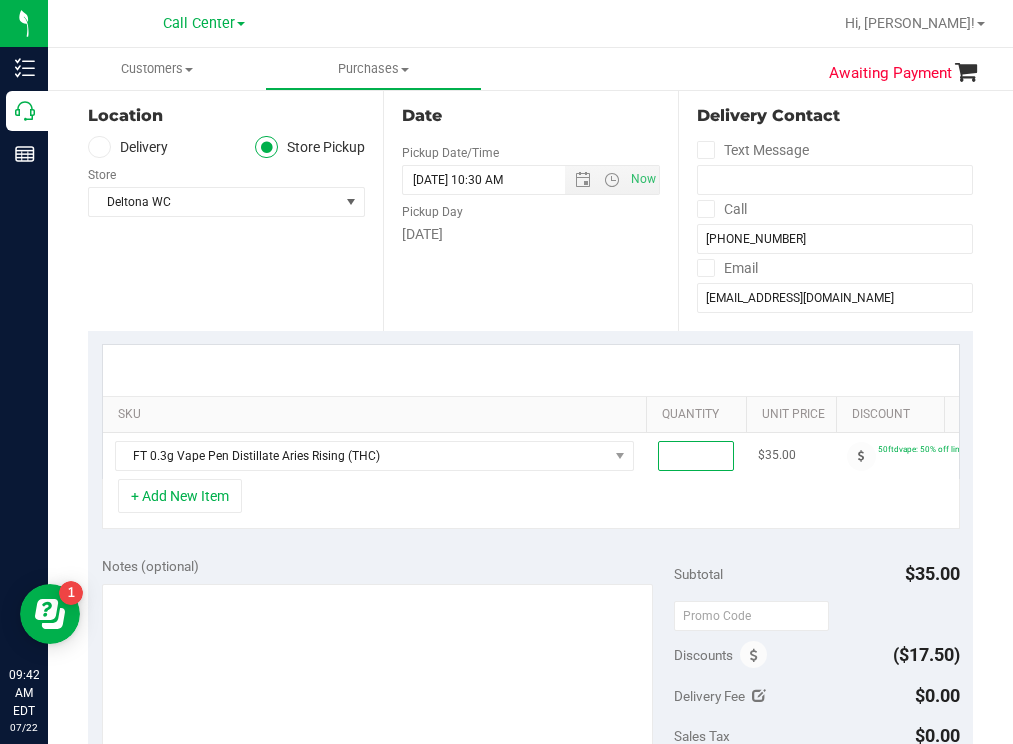 type on "4" 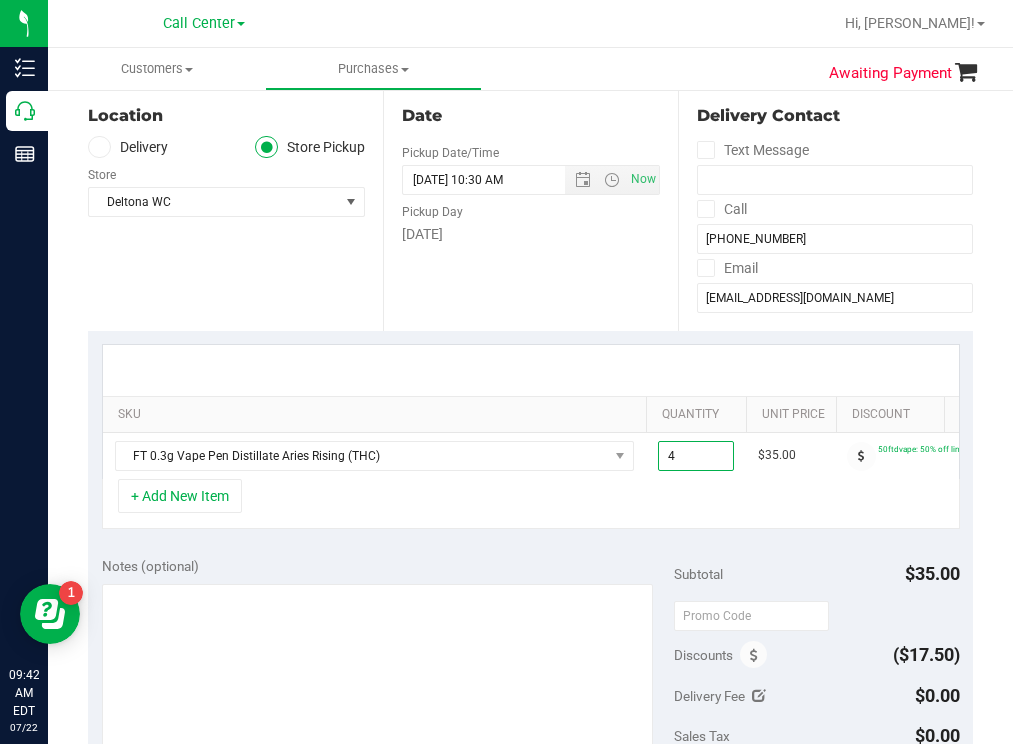 type on "4.00" 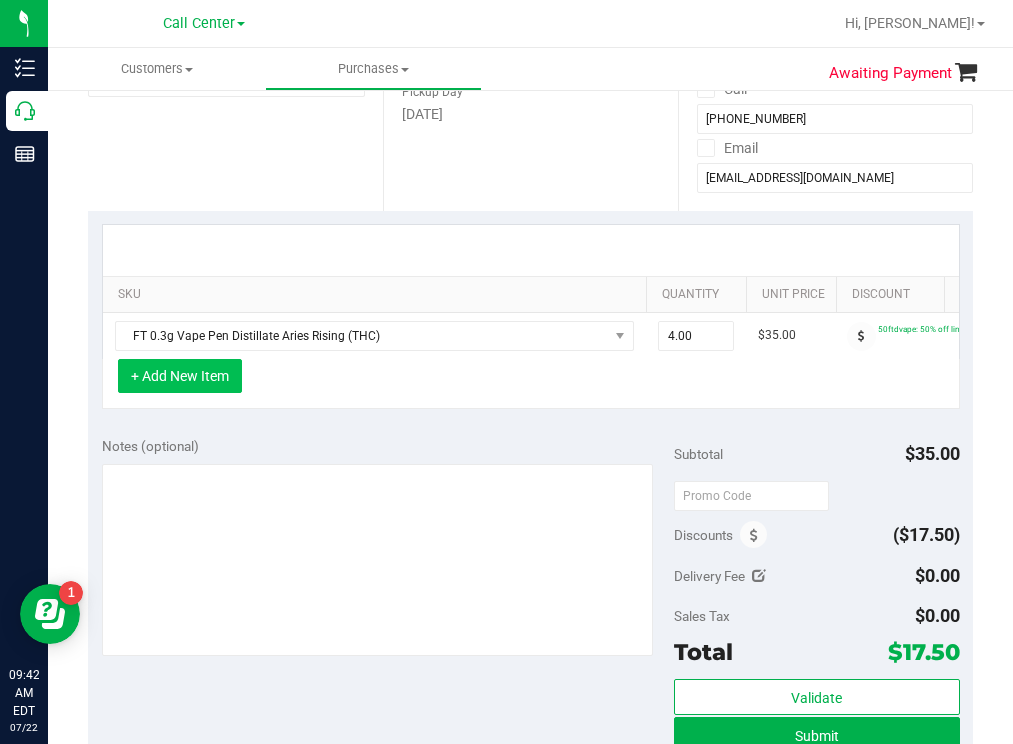 scroll, scrollTop: 400, scrollLeft: 0, axis: vertical 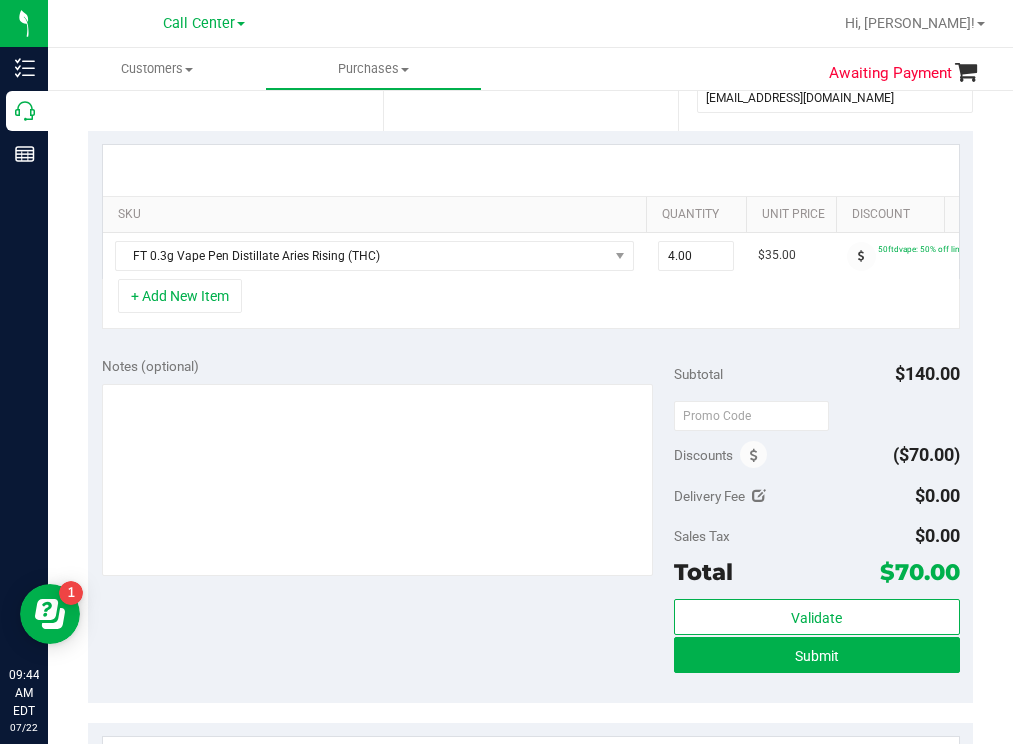 click on "+ Add New Item" at bounding box center (180, 296) 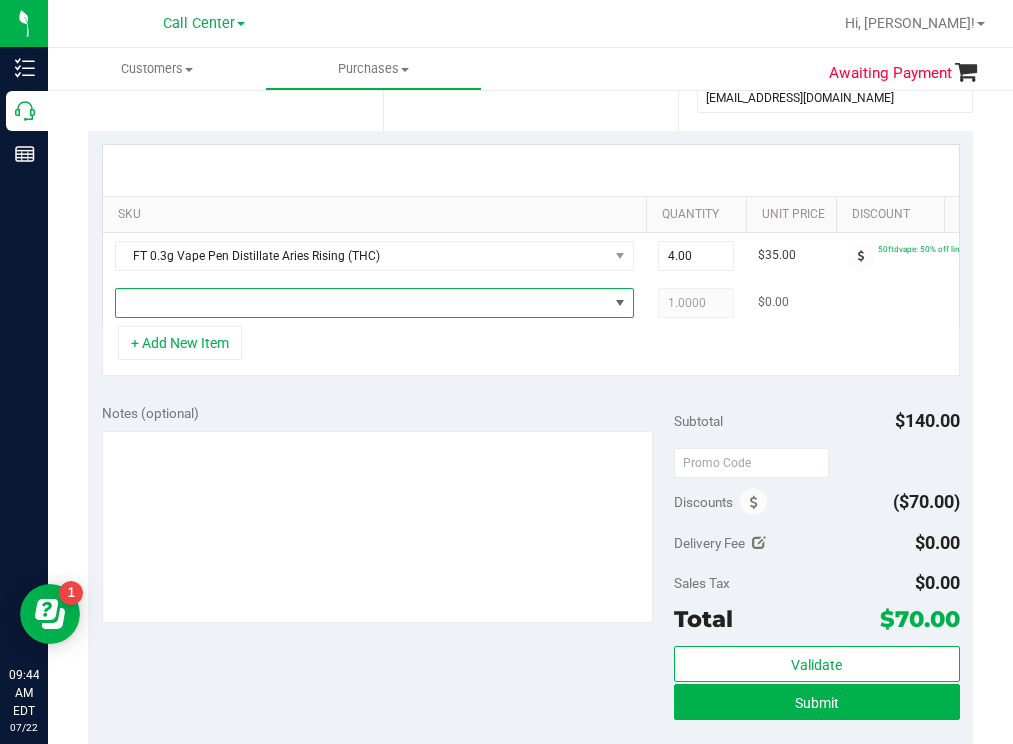 click at bounding box center [362, 303] 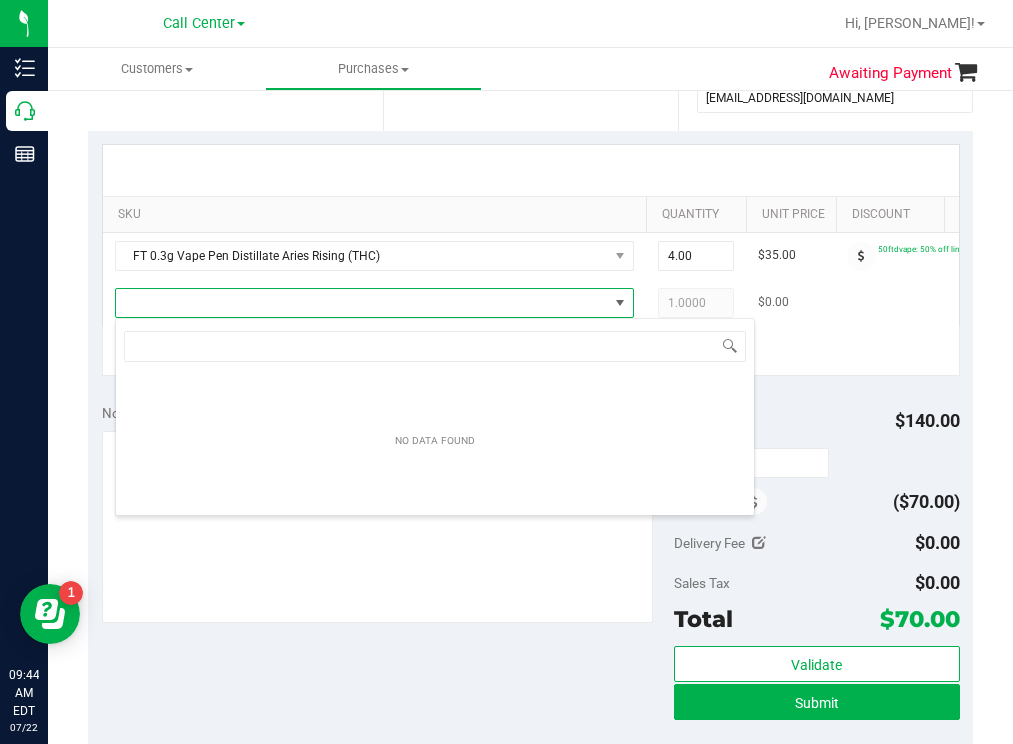 scroll, scrollTop: 99970, scrollLeft: 99481, axis: both 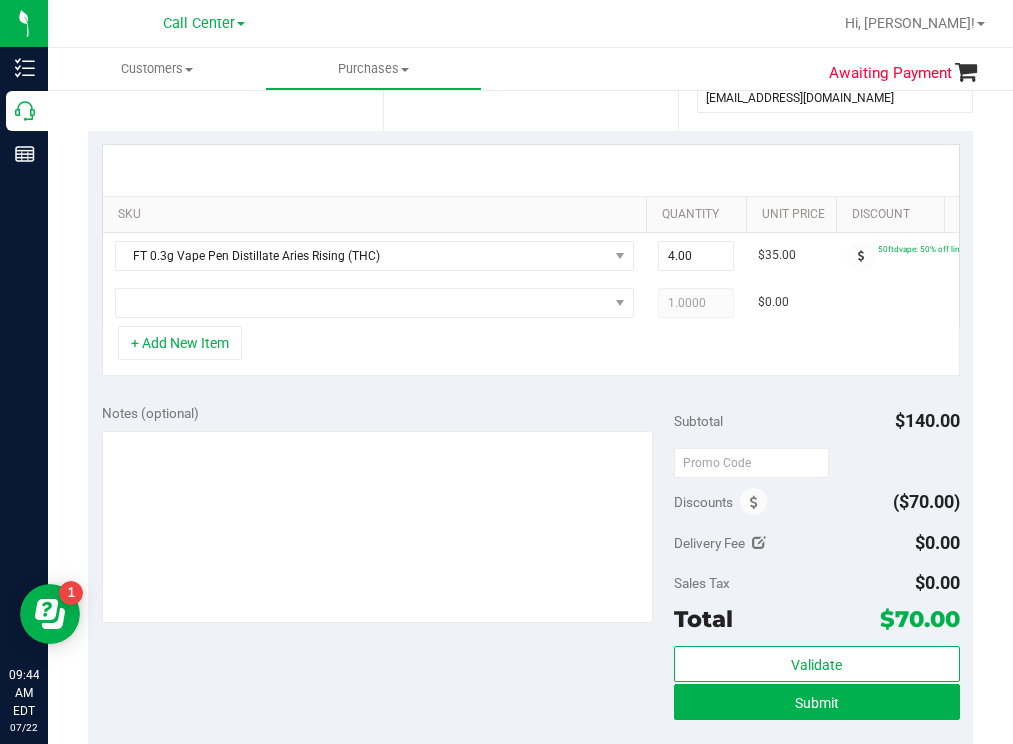 click on "+ Add New Item" at bounding box center (531, 351) 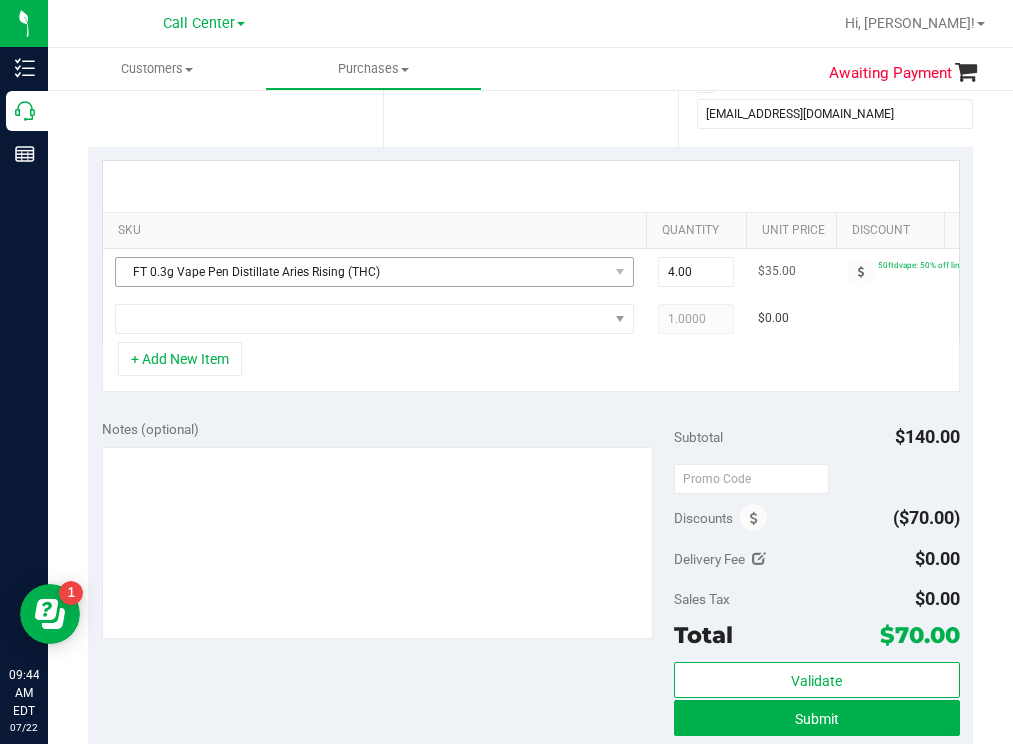 scroll, scrollTop: 400, scrollLeft: 0, axis: vertical 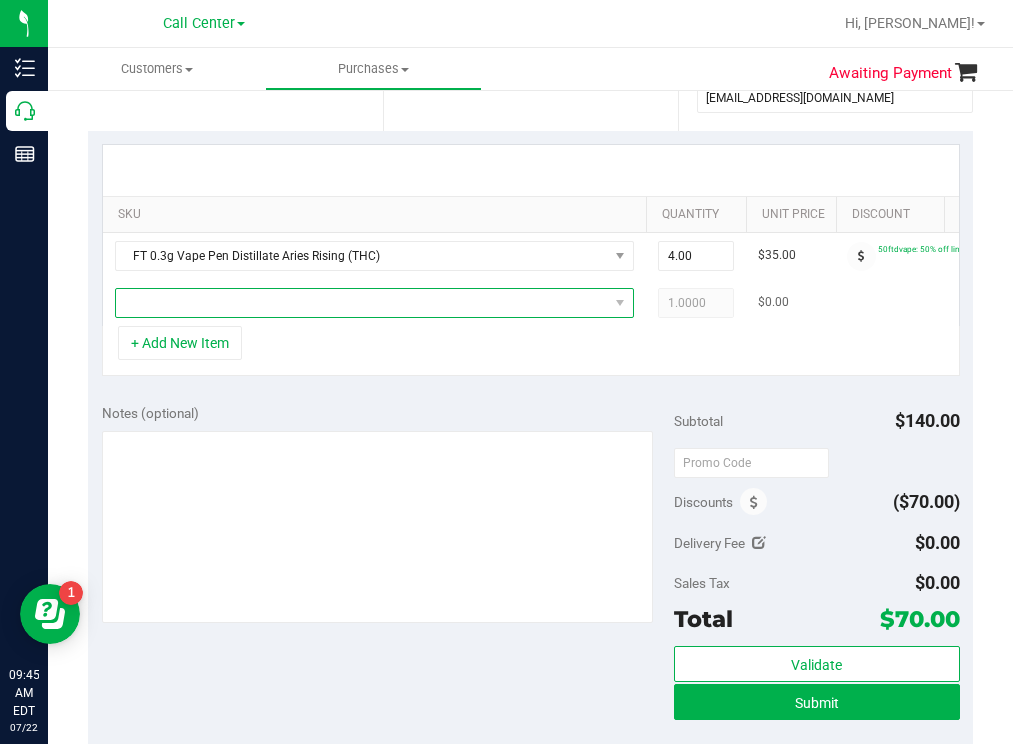 click at bounding box center [362, 303] 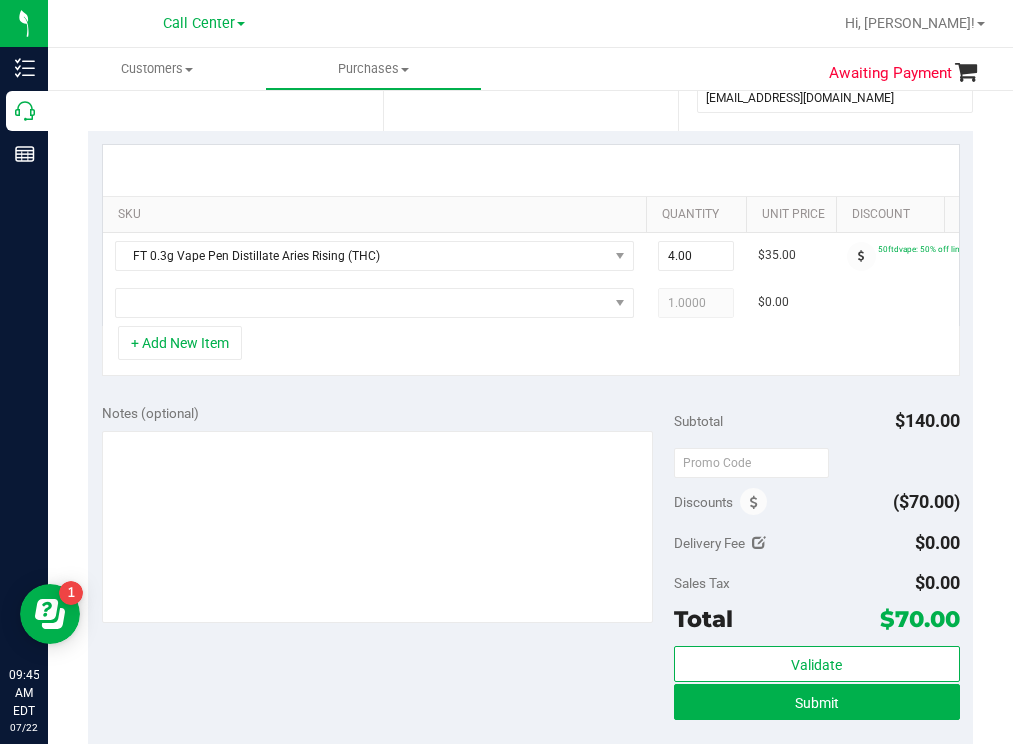 scroll, scrollTop: 0, scrollLeft: 367, axis: horizontal 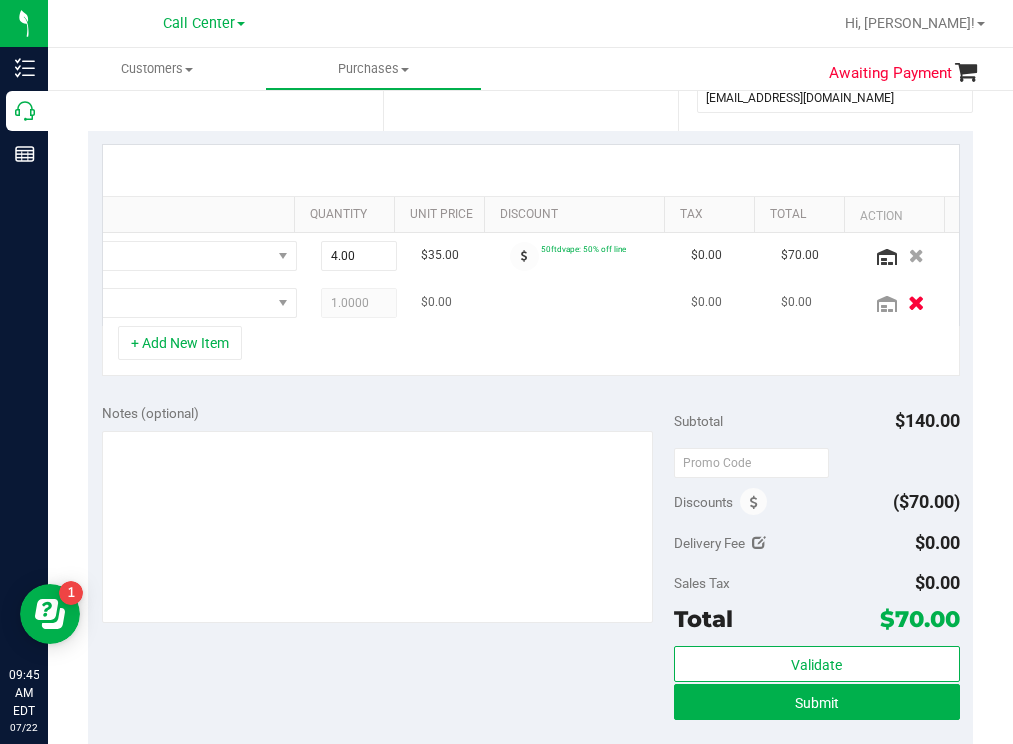 click at bounding box center [916, 302] 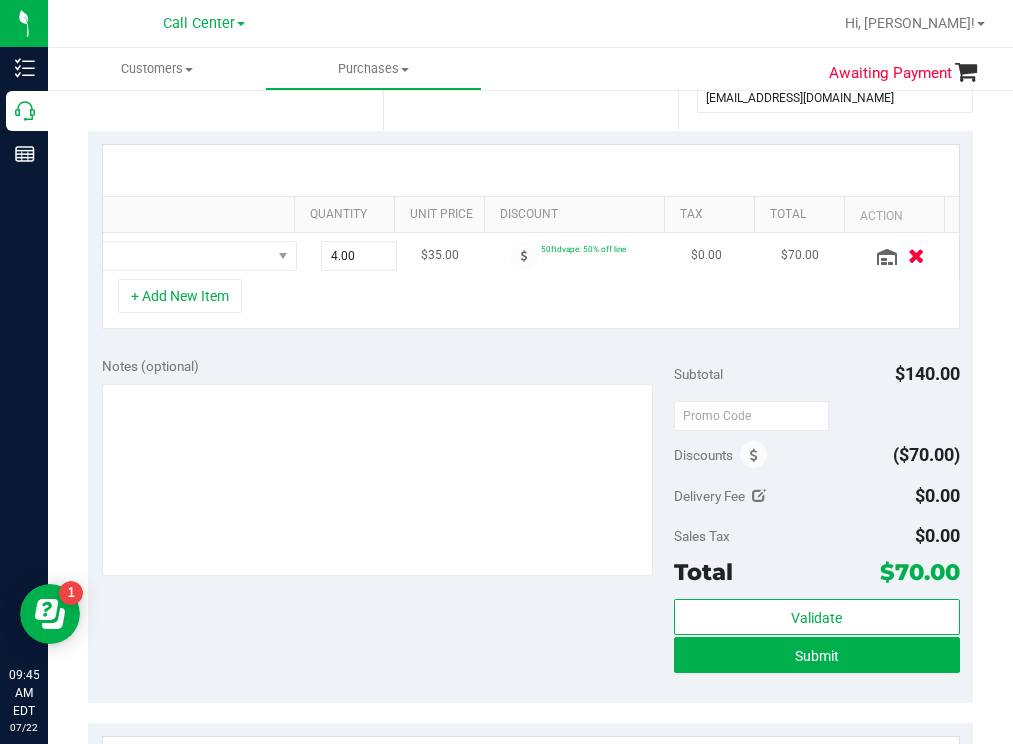 click at bounding box center (916, 255) 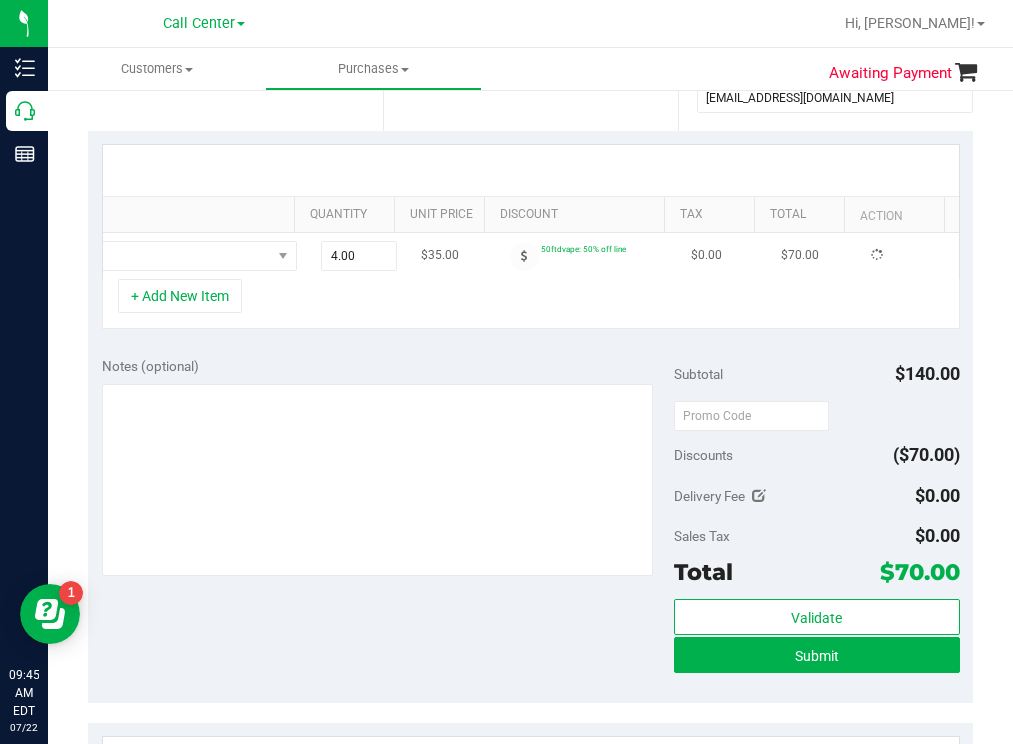 scroll, scrollTop: 0, scrollLeft: 0, axis: both 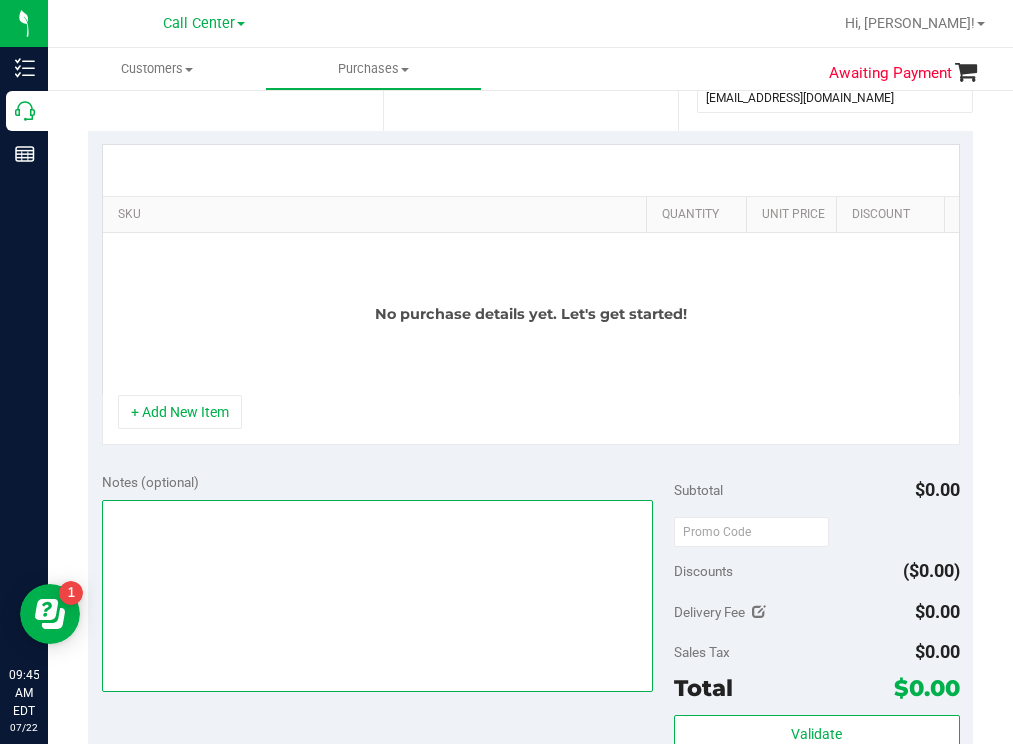 click at bounding box center [378, 596] 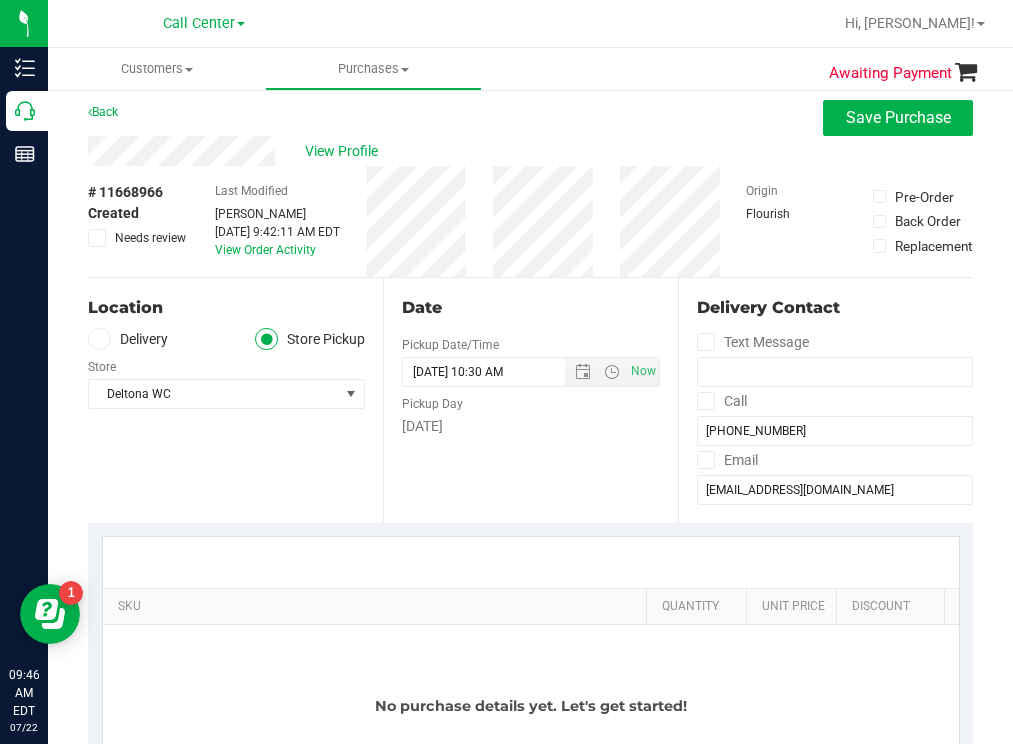 scroll, scrollTop: 0, scrollLeft: 0, axis: both 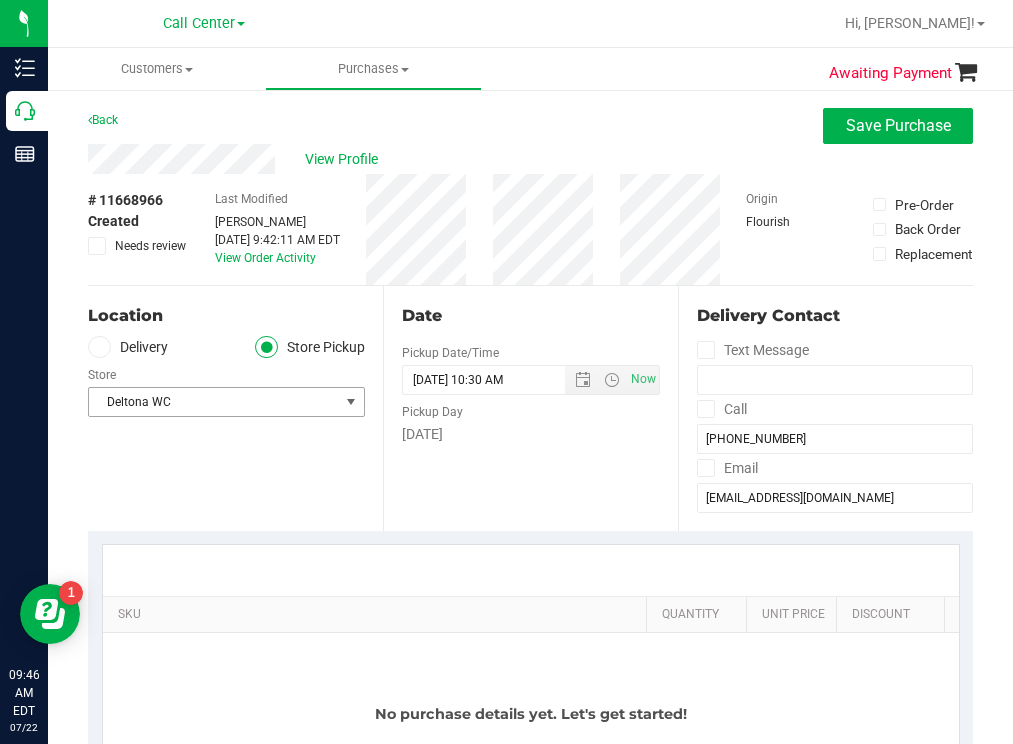 type on "cxl
[PERSON_NAME] [DATE]   9:46" 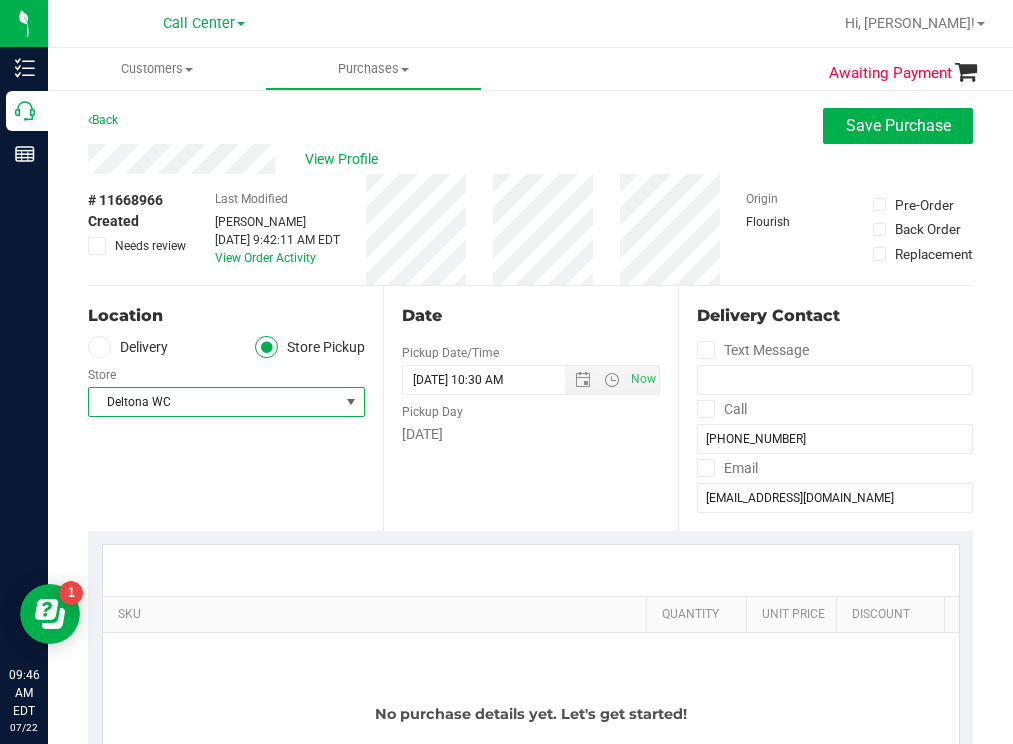 click on "Deltona WC" at bounding box center (214, 402) 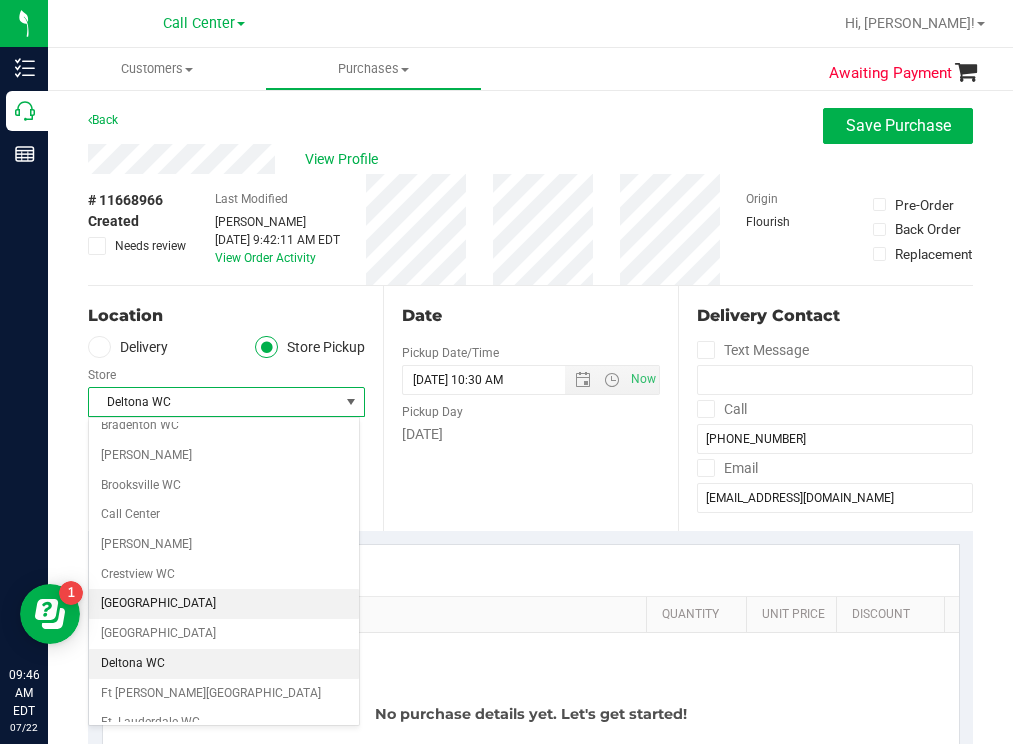 scroll, scrollTop: 0, scrollLeft: 0, axis: both 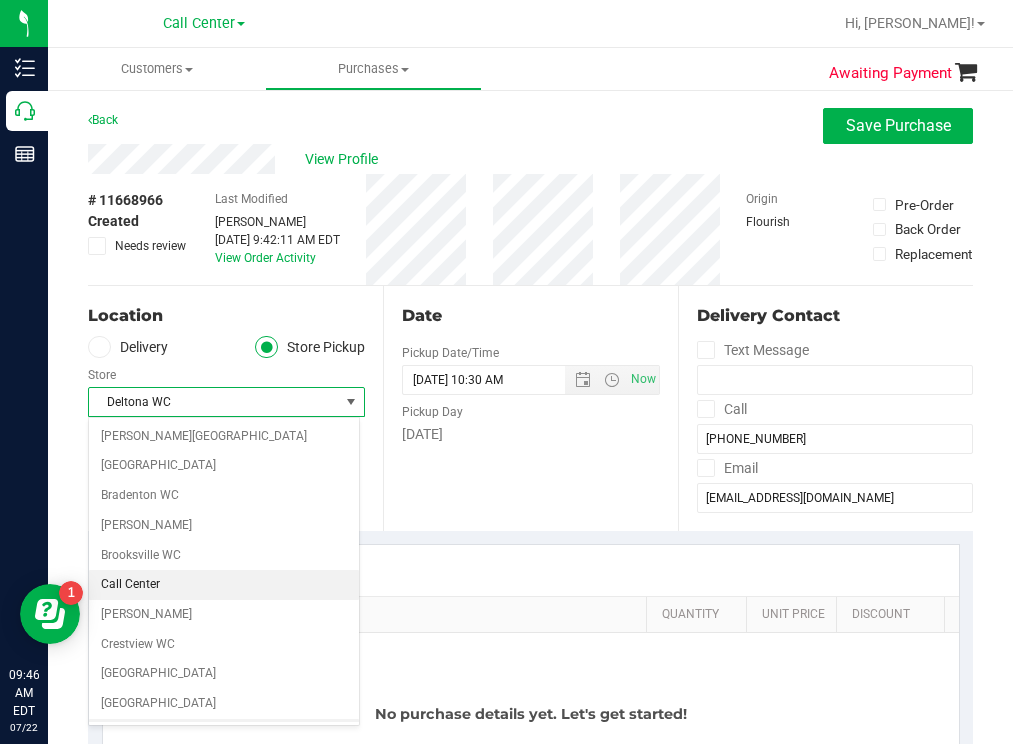 click on "Call Center" at bounding box center [224, 585] 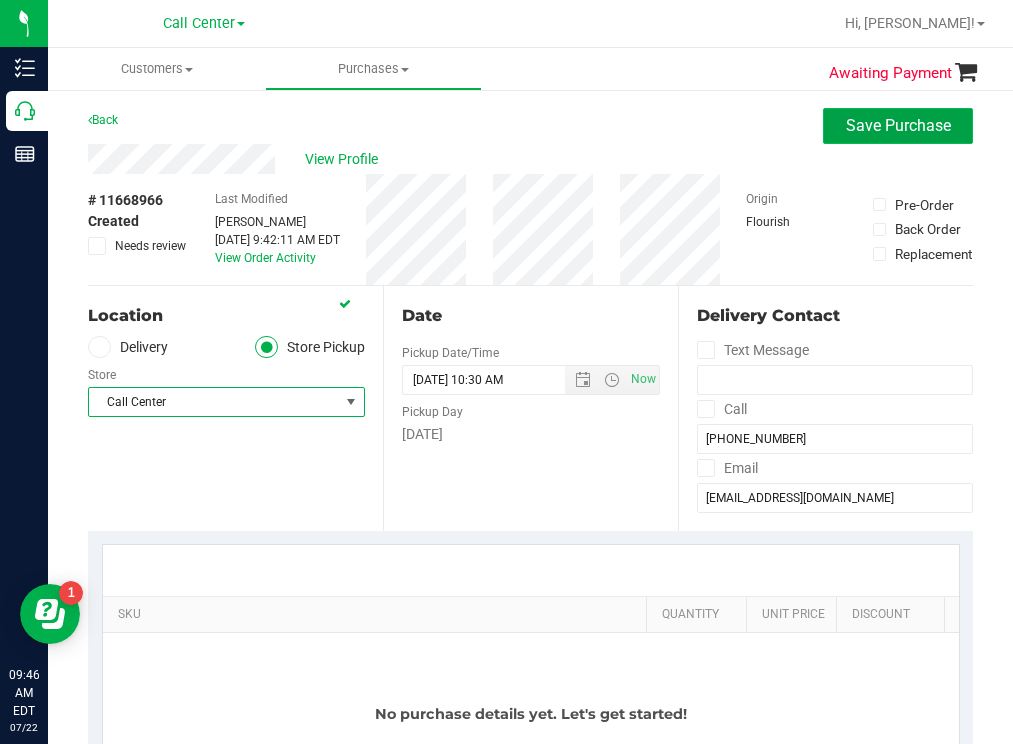click on "Save Purchase" at bounding box center (898, 125) 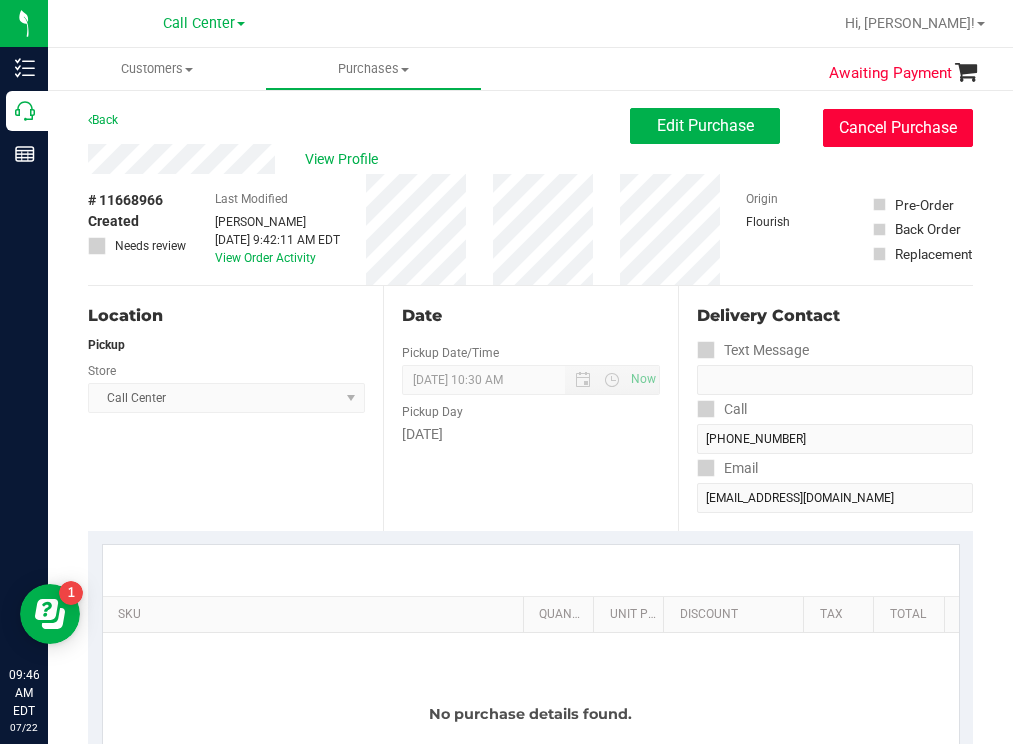 click on "Cancel Purchase" at bounding box center [898, 128] 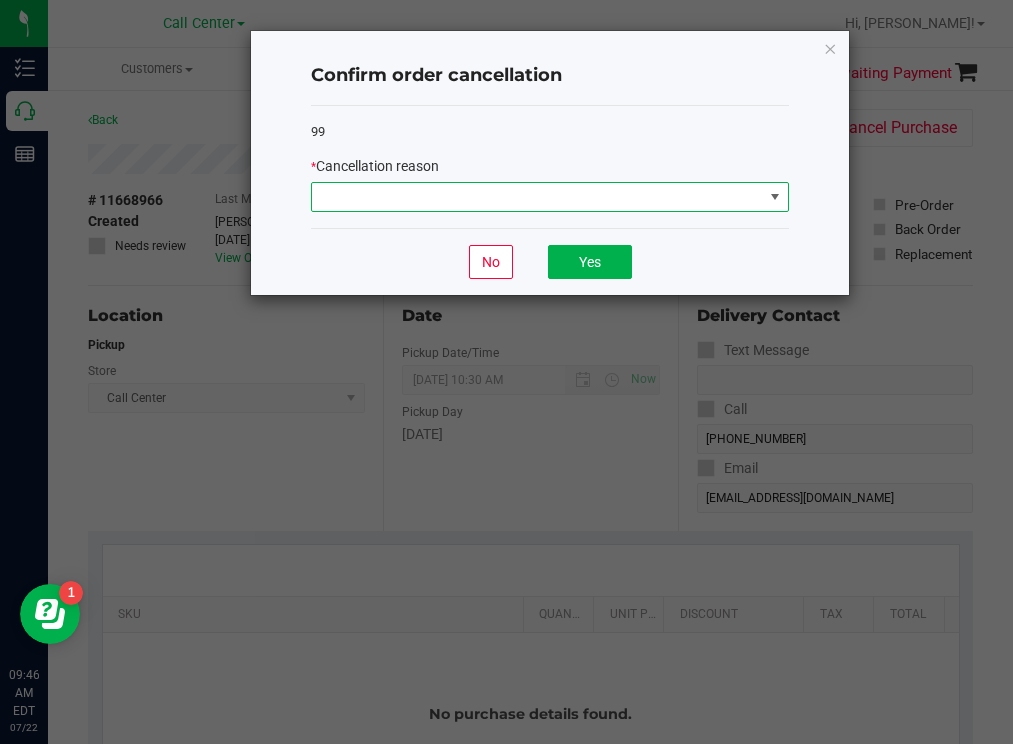 click at bounding box center (537, 197) 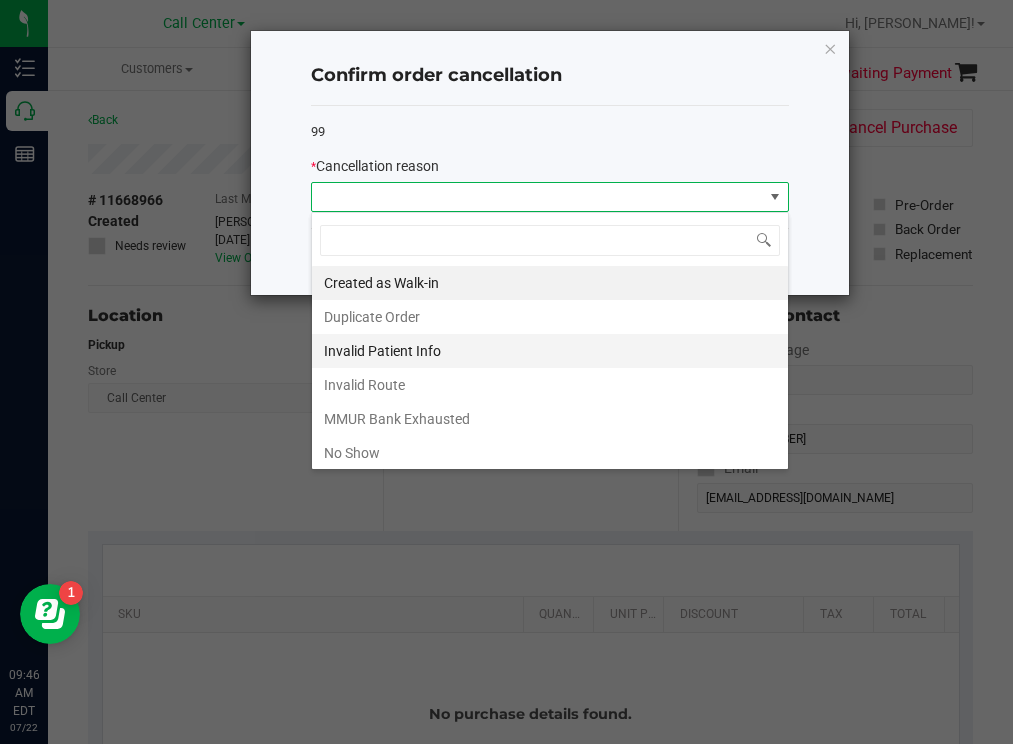 scroll, scrollTop: 99970, scrollLeft: 99522, axis: both 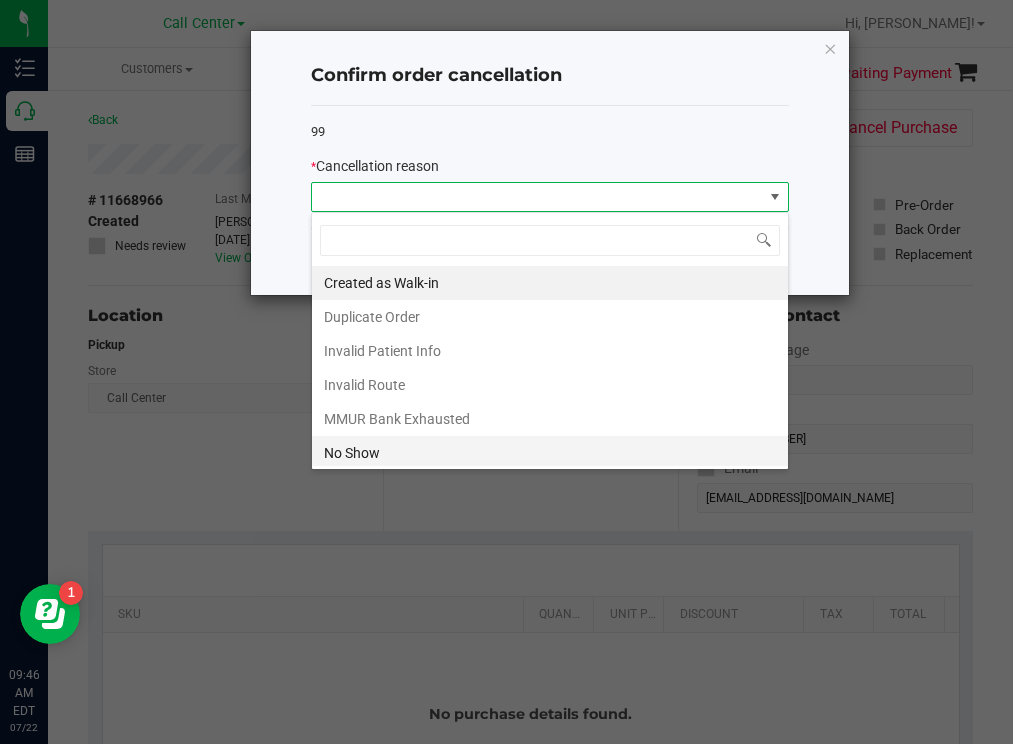 click on "No Show" at bounding box center [550, 453] 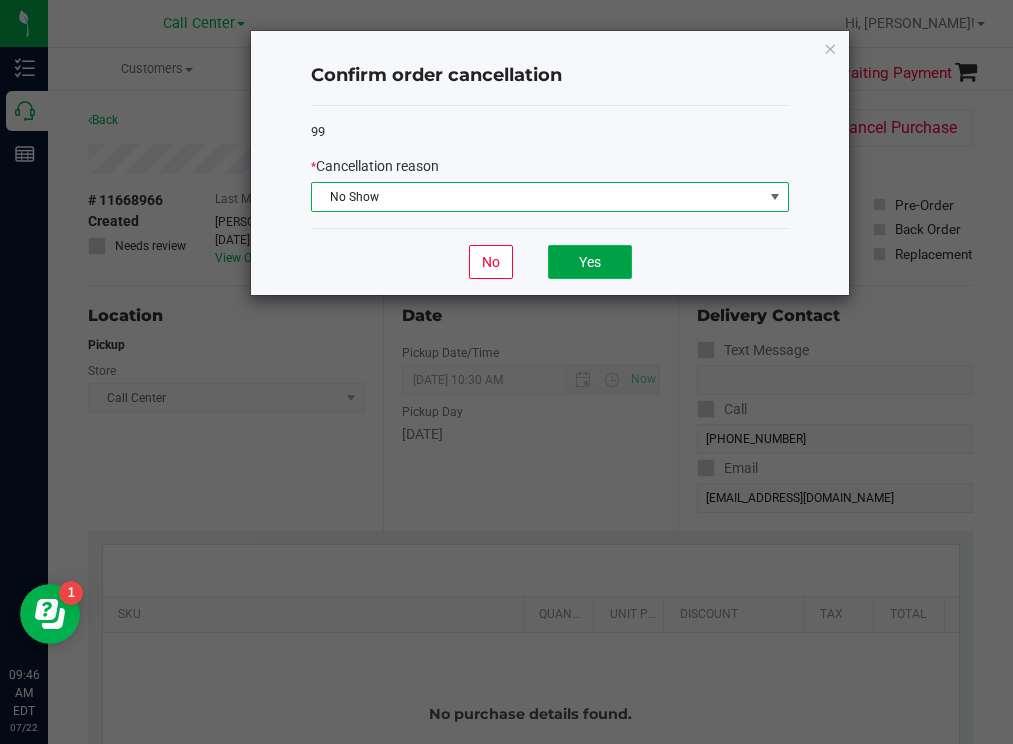 click on "Yes" 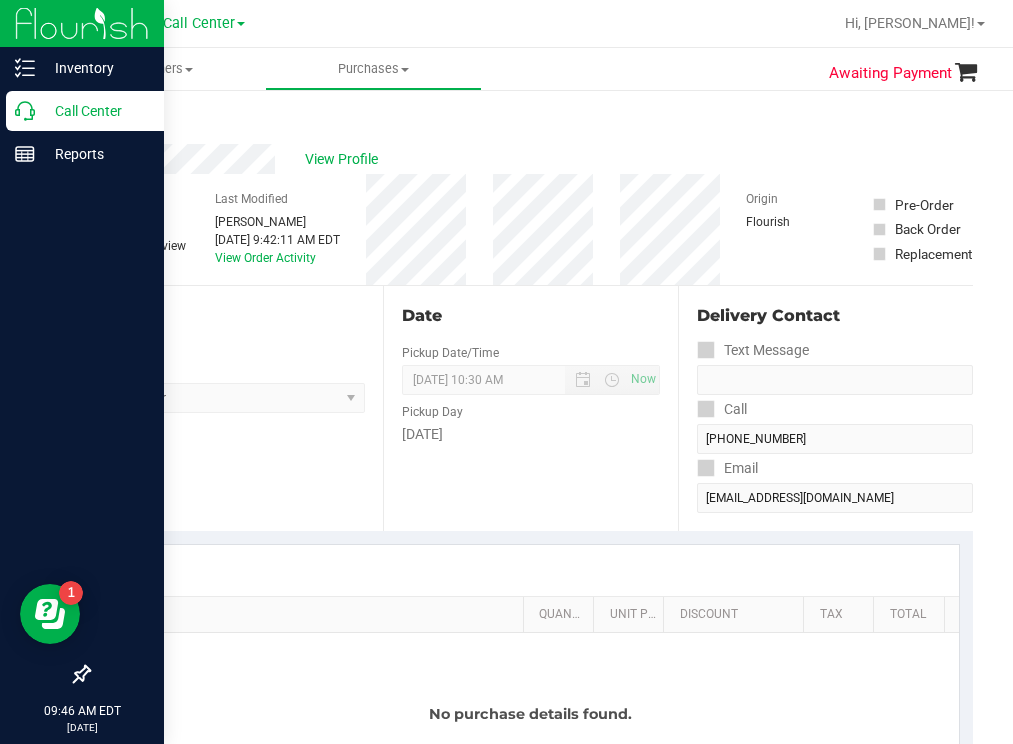 click on "Call Center" at bounding box center [95, 111] 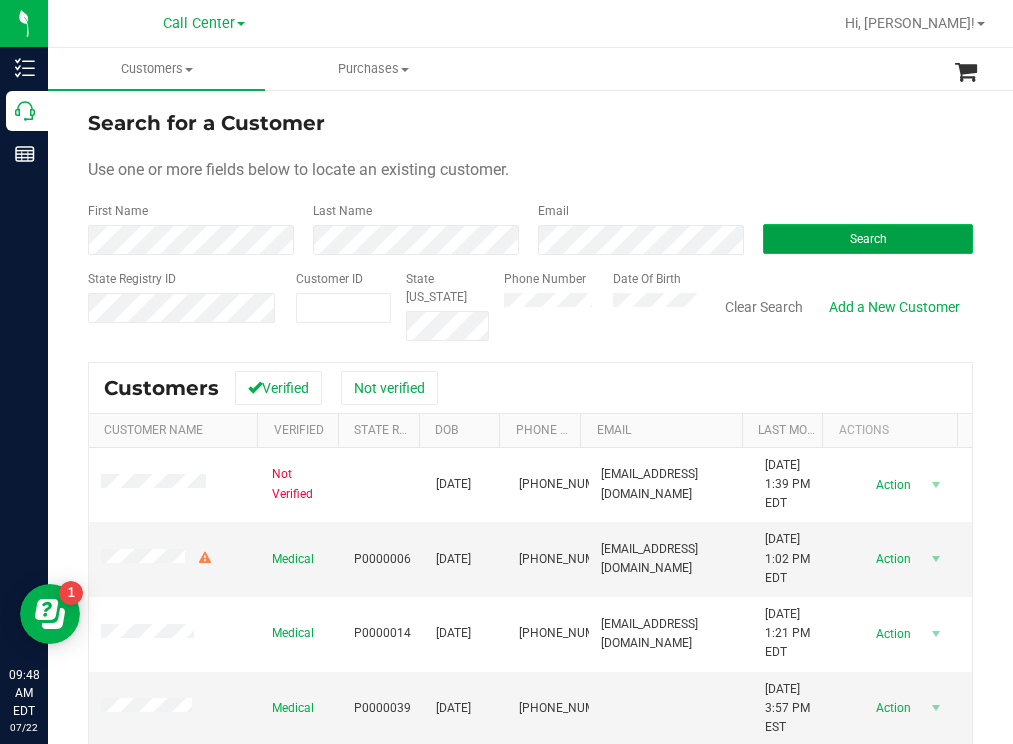 click on "Search" at bounding box center [868, 239] 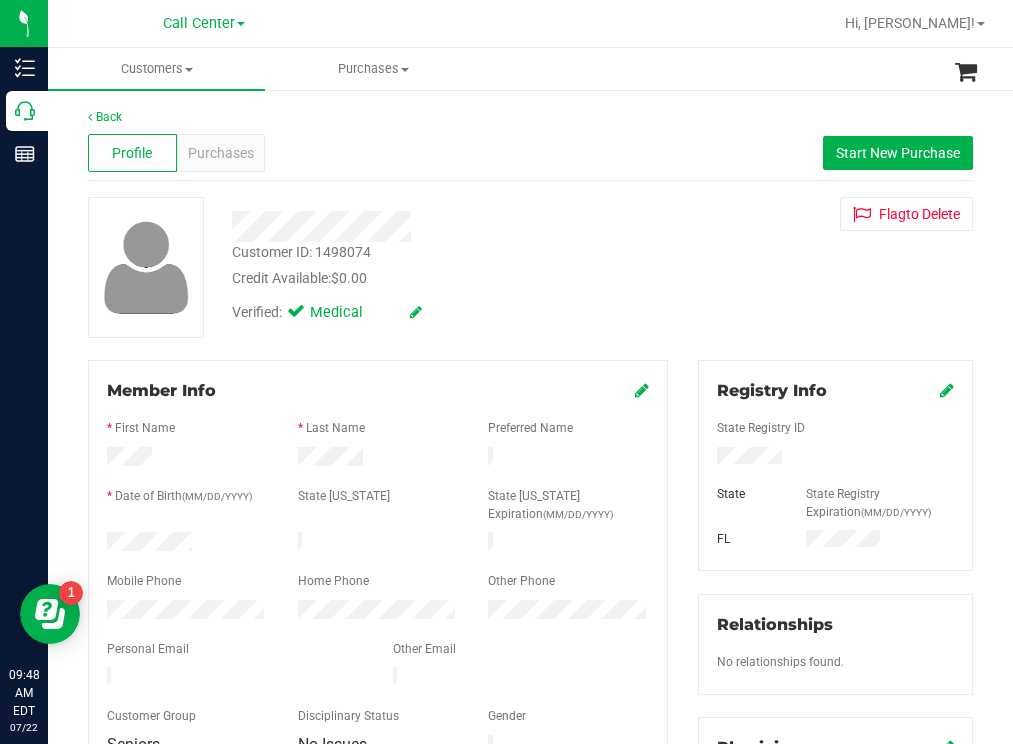 click on "Verified:
Medical" at bounding box center (446, 311) 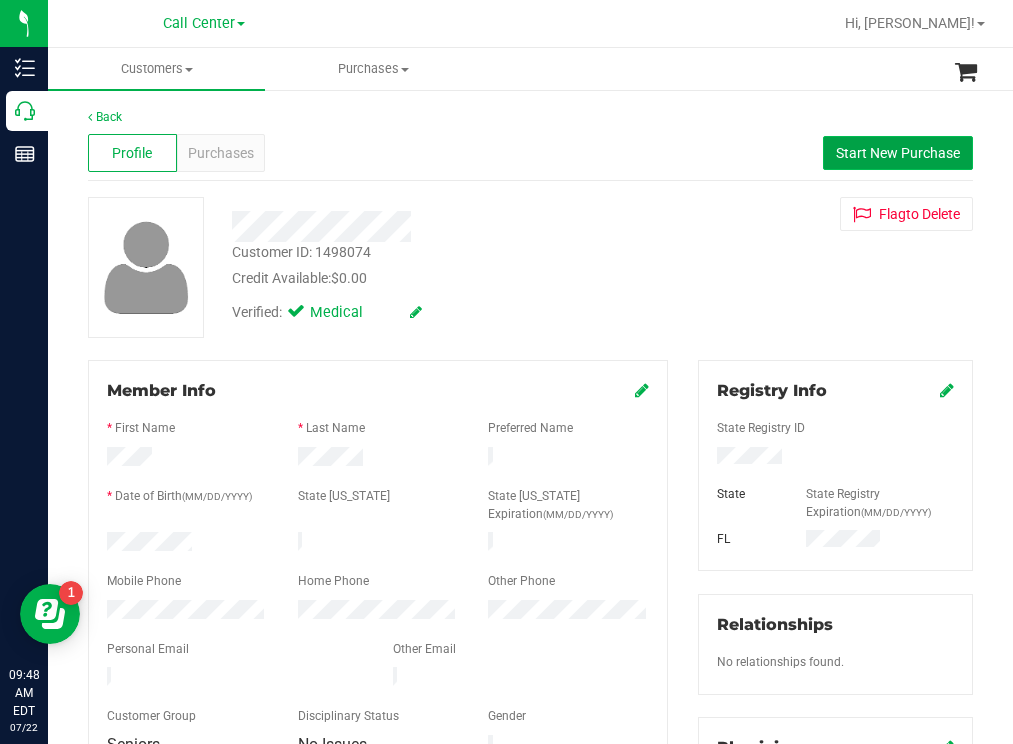 click on "Start New Purchase" at bounding box center [898, 153] 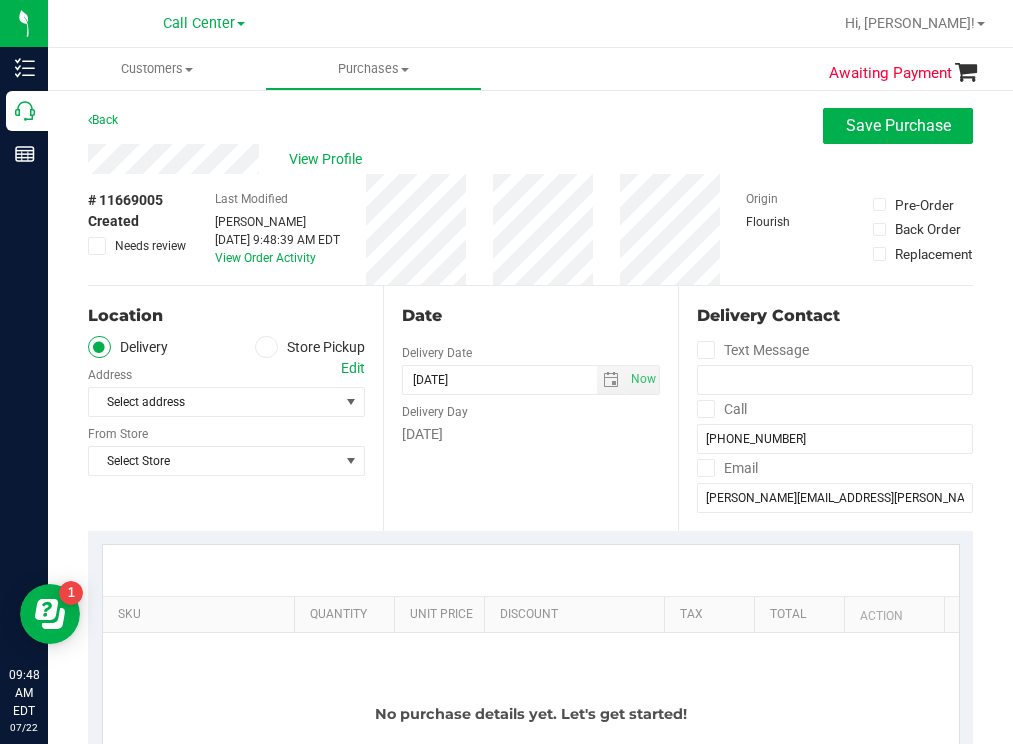 click on "Store Pickup" at bounding box center [310, 347] 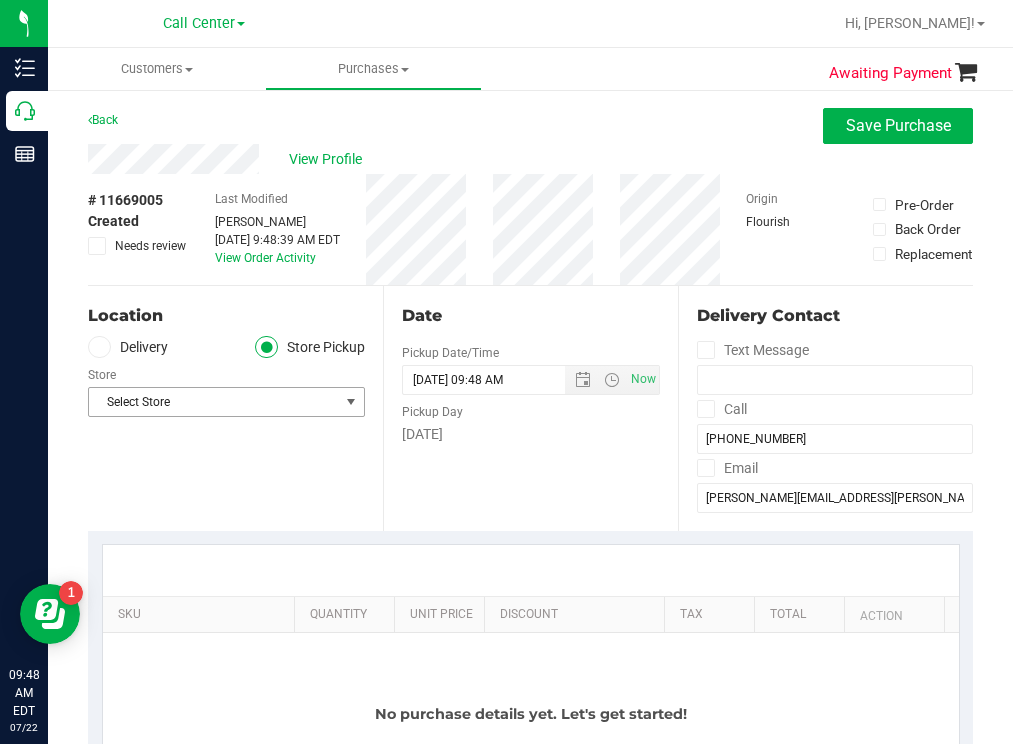 click on "Select Store" at bounding box center [214, 402] 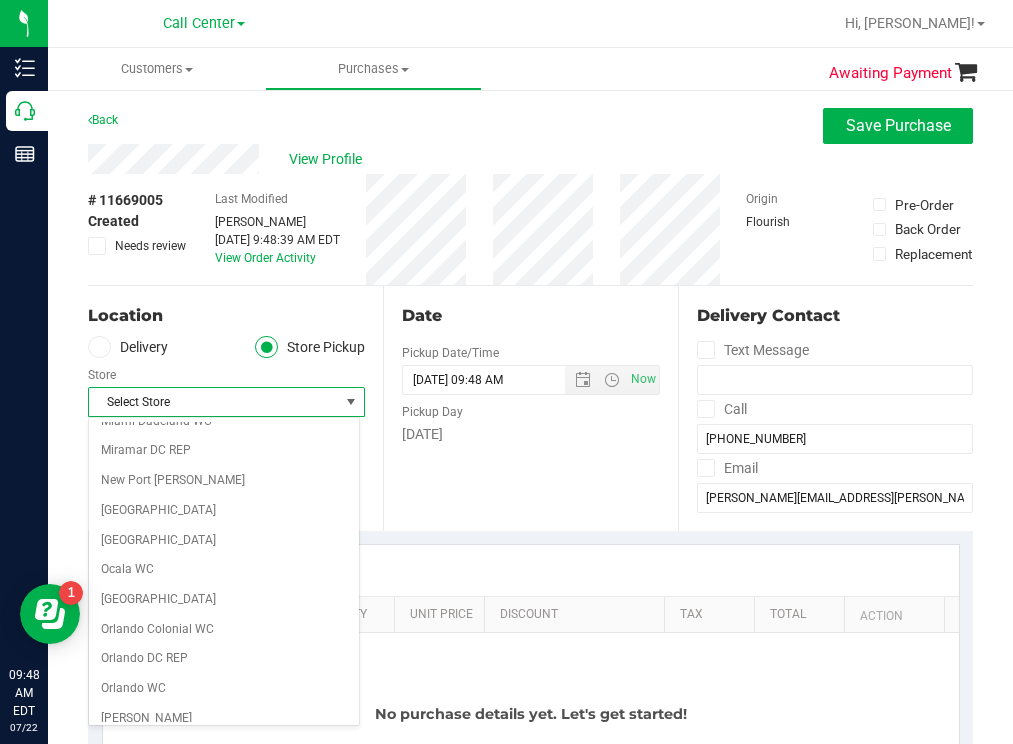 scroll, scrollTop: 800, scrollLeft: 0, axis: vertical 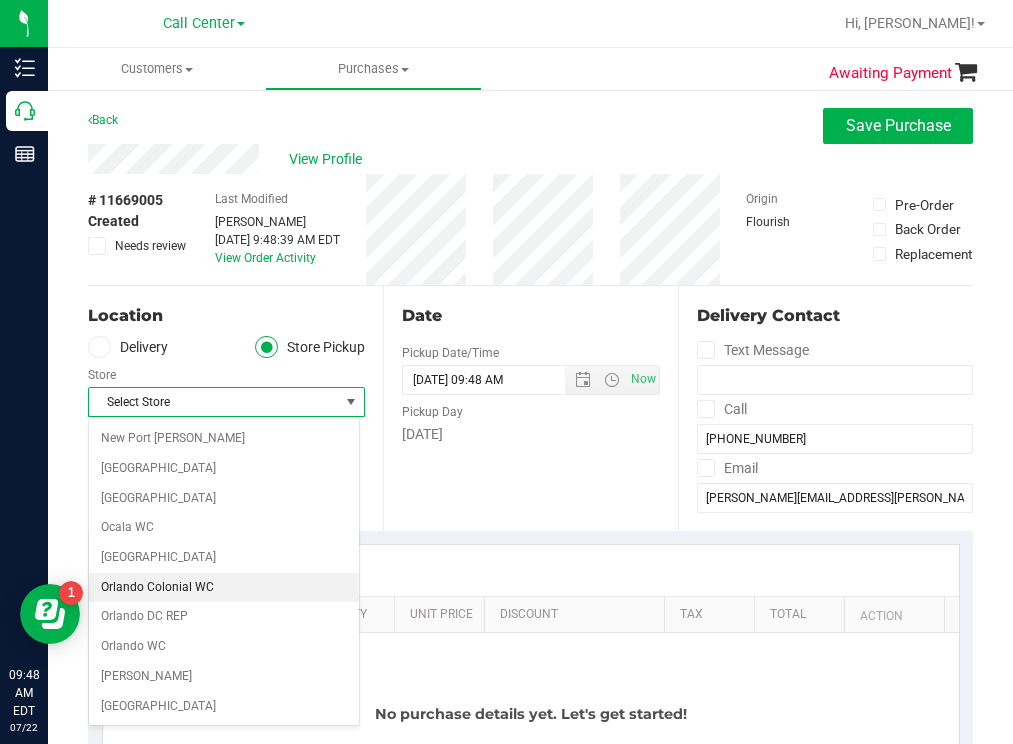 click on "Orlando Colonial WC" at bounding box center [224, 588] 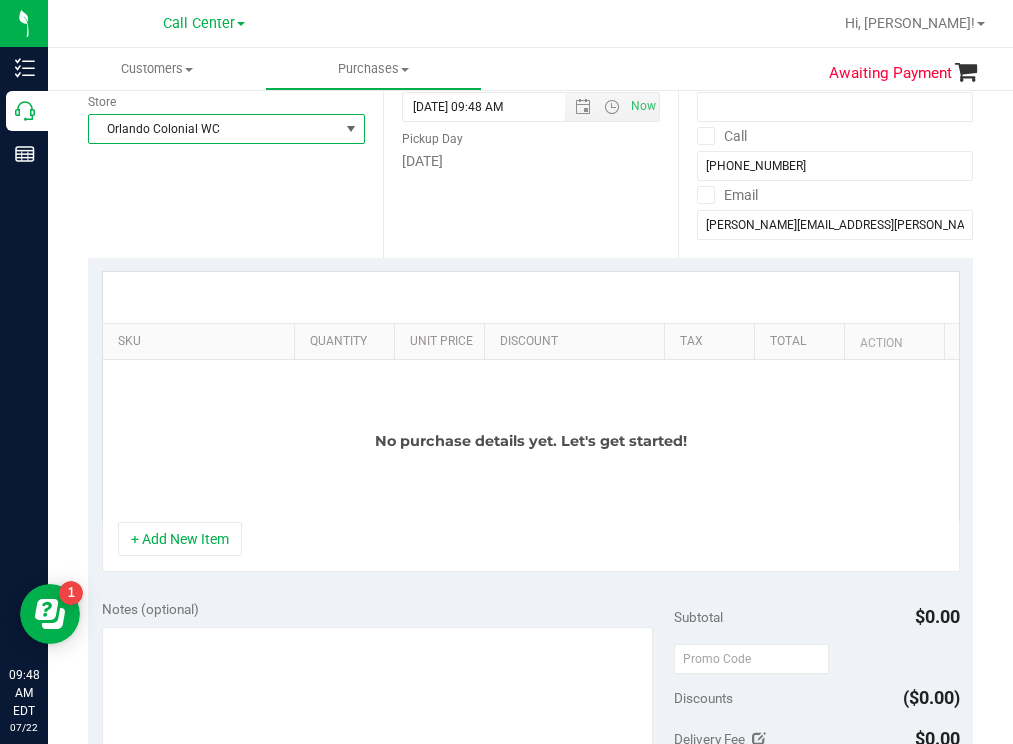 scroll, scrollTop: 300, scrollLeft: 0, axis: vertical 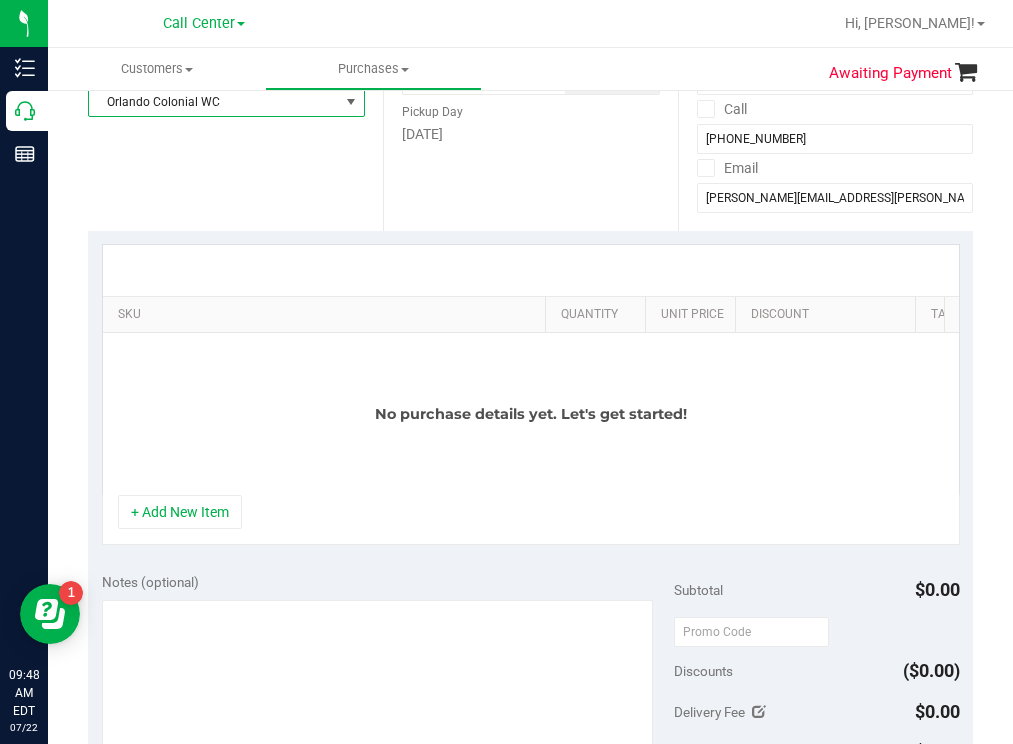 drag, startPoint x: 277, startPoint y: 307, endPoint x: 644, endPoint y: 294, distance: 367.23016 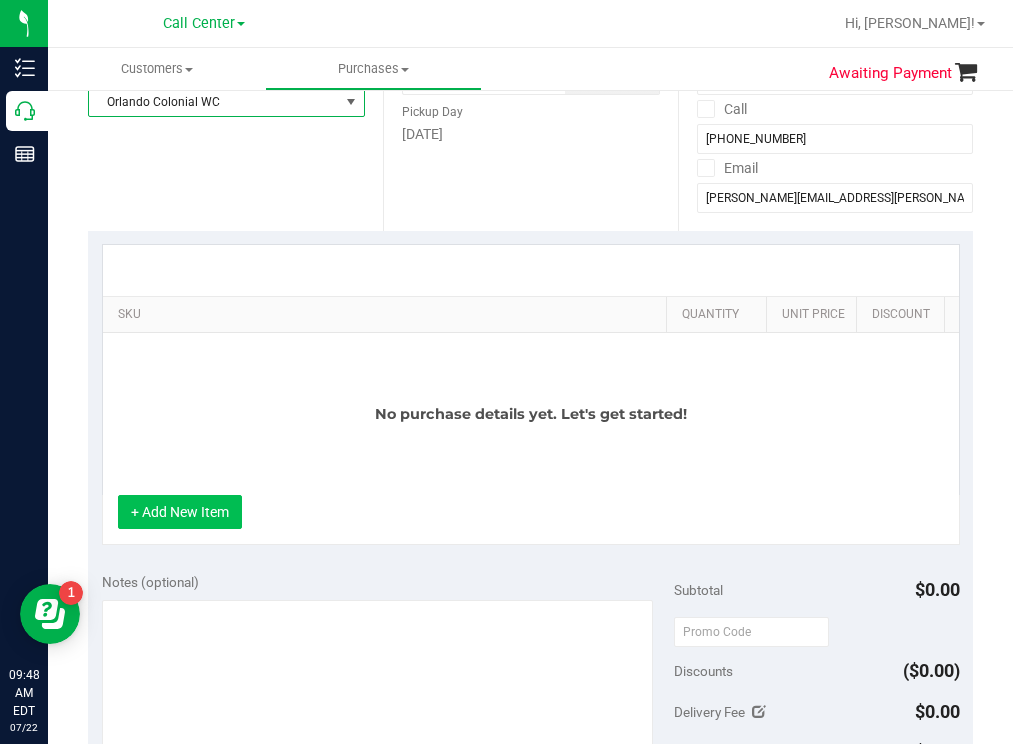 click on "+ Add New Item" at bounding box center [180, 512] 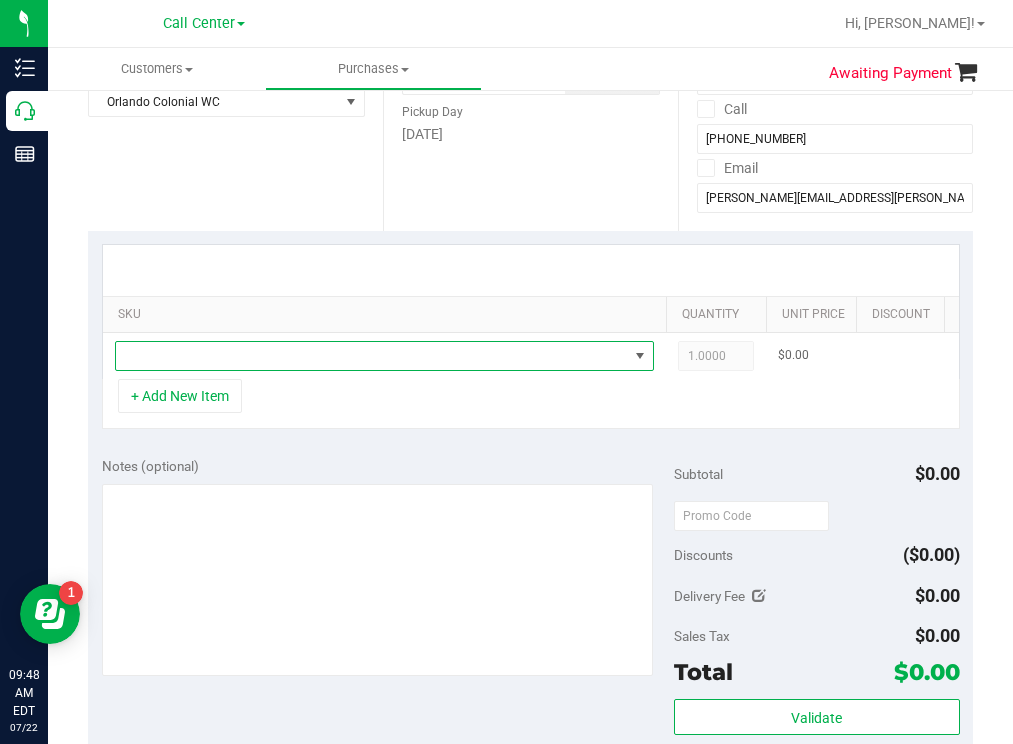 click at bounding box center (372, 356) 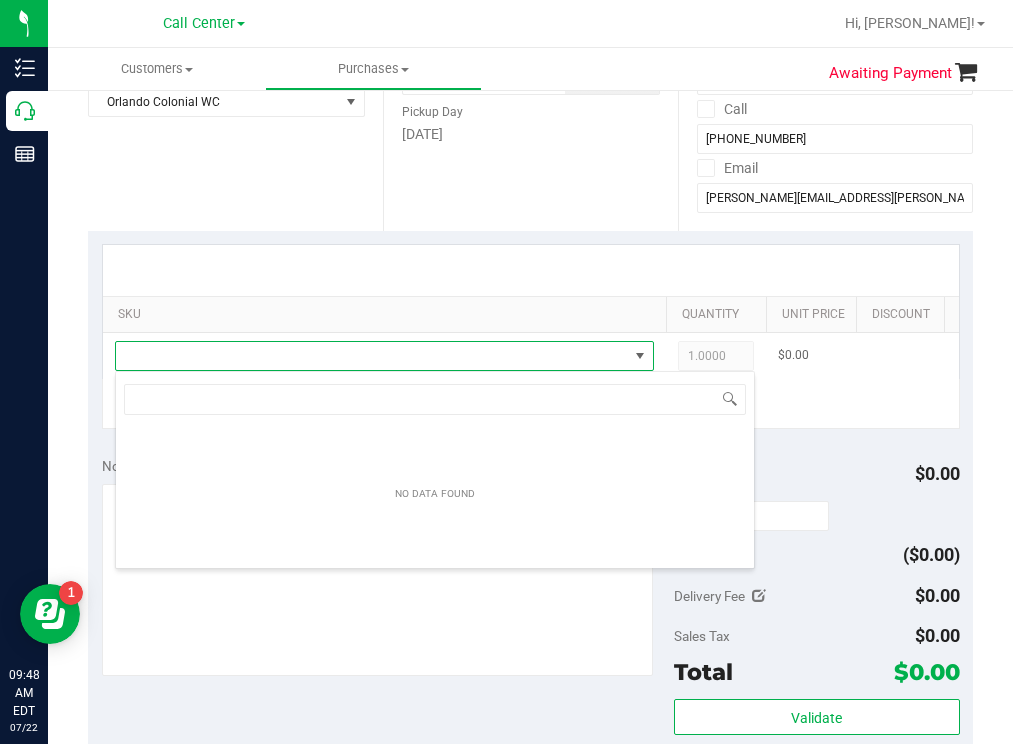 scroll, scrollTop: 99970, scrollLeft: 99461, axis: both 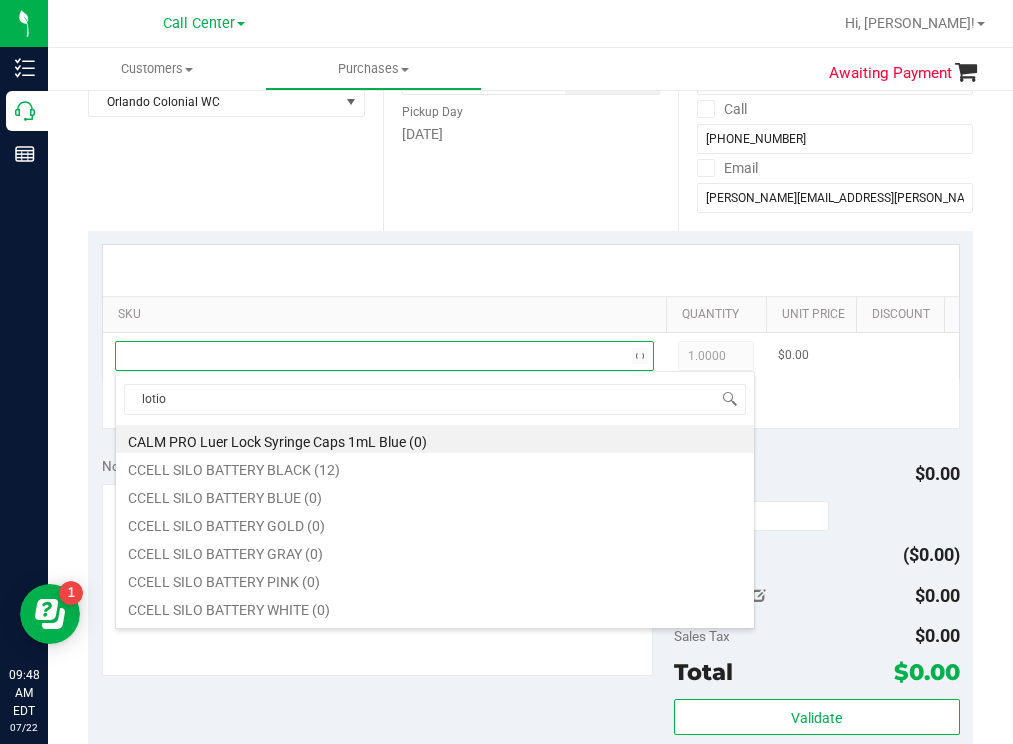 type on "lotion" 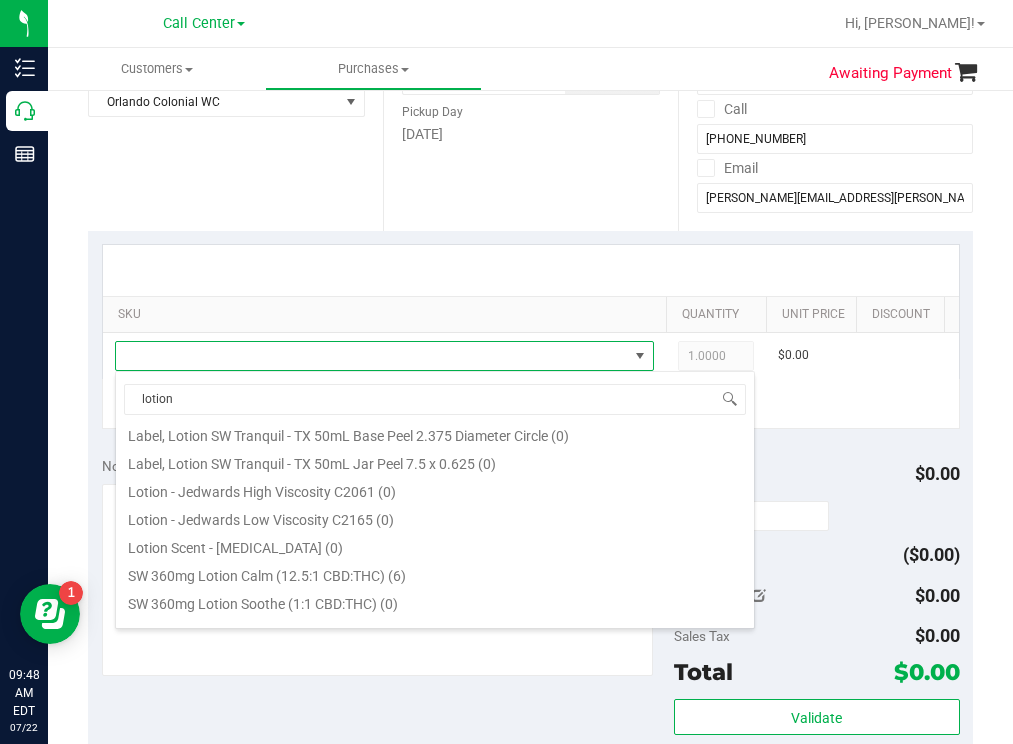 scroll, scrollTop: 300, scrollLeft: 0, axis: vertical 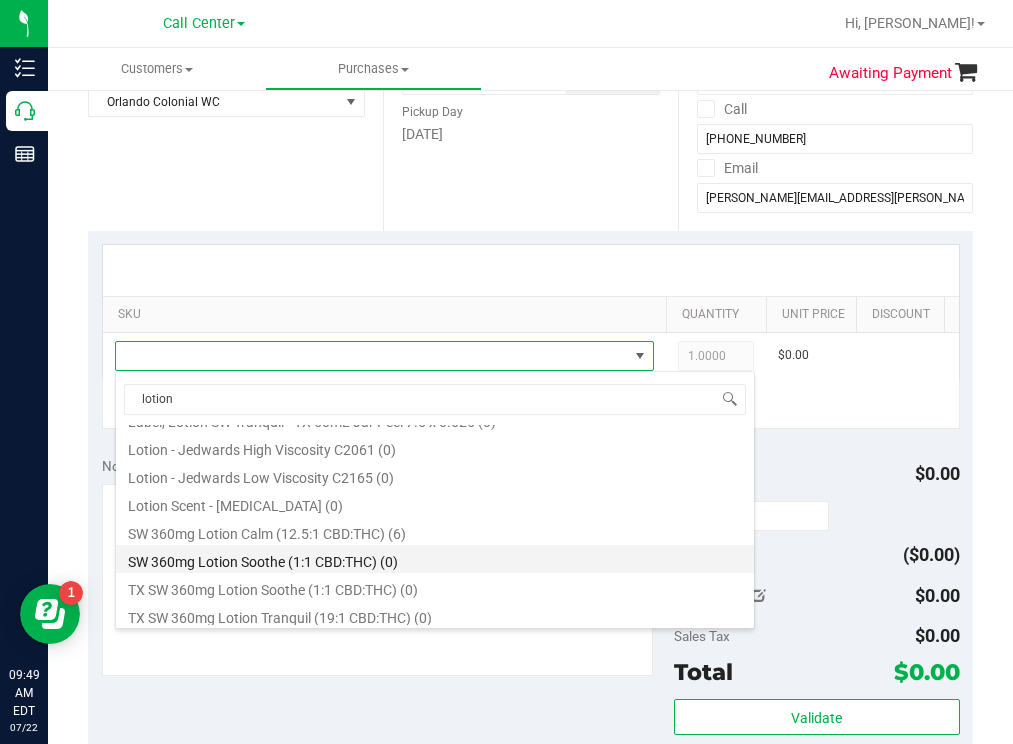 click on "SW 360mg Lotion Soothe (1:1 CBD:THC) (0)" at bounding box center (435, 559) 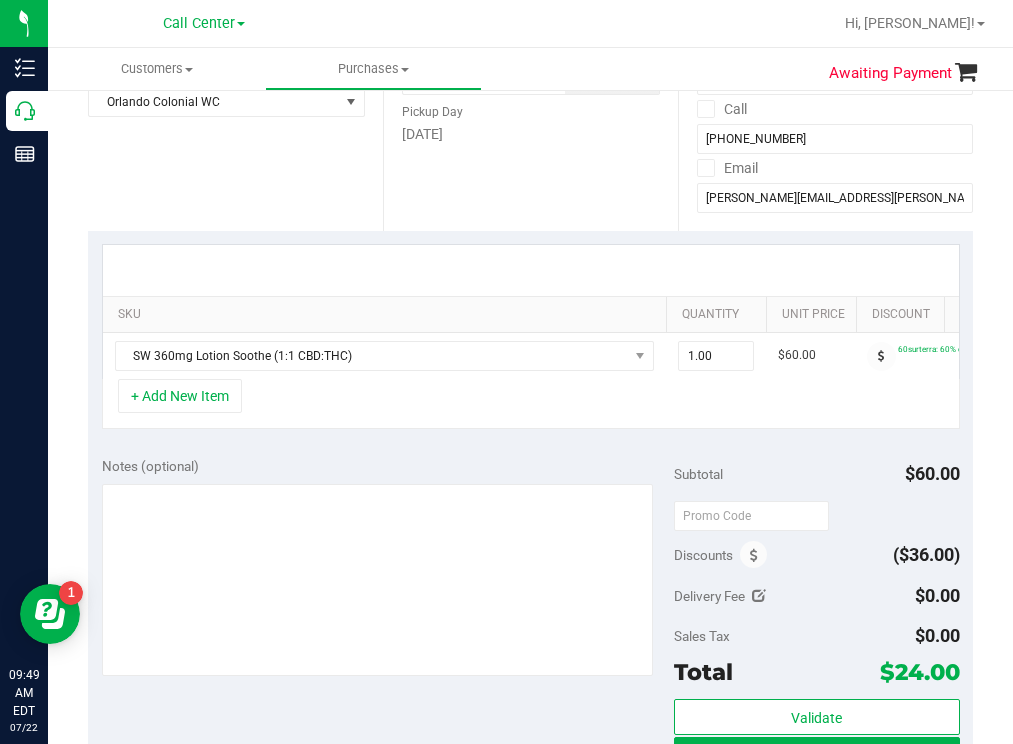 scroll, scrollTop: 0, scrollLeft: 151, axis: horizontal 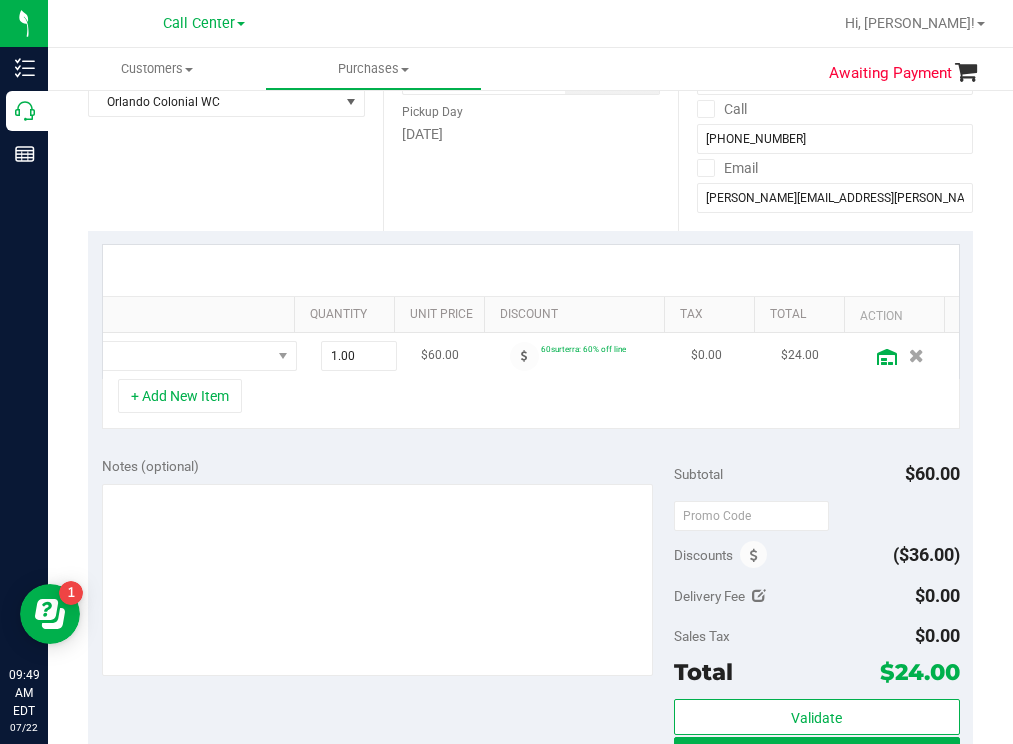 click 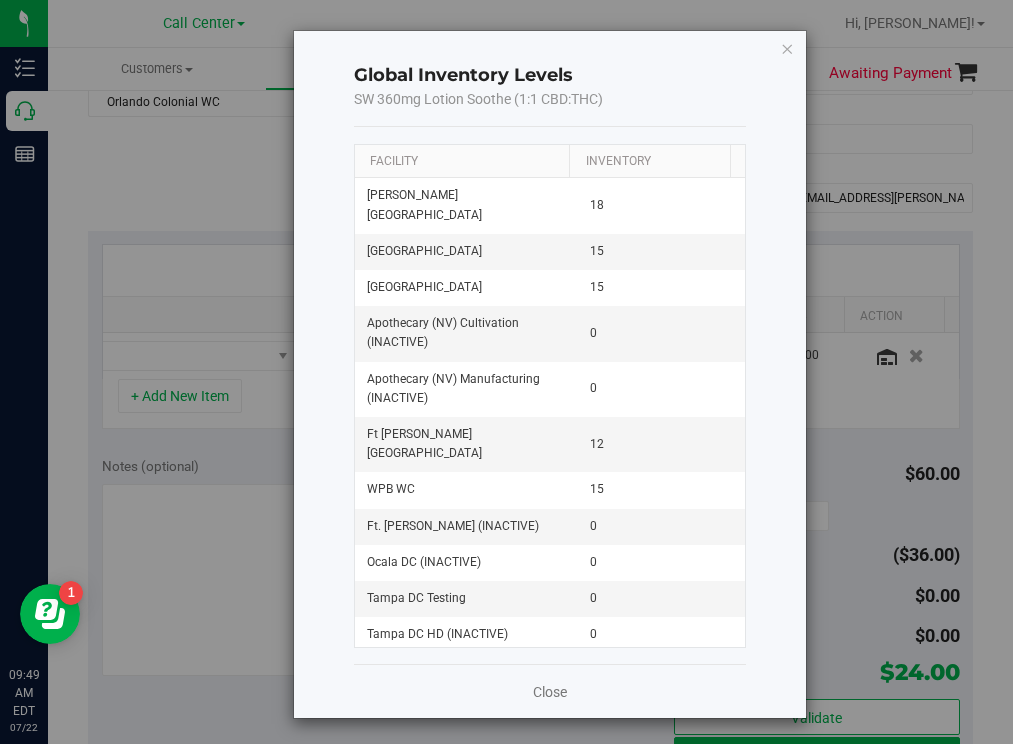 click on "Facility" at bounding box center (462, 162) 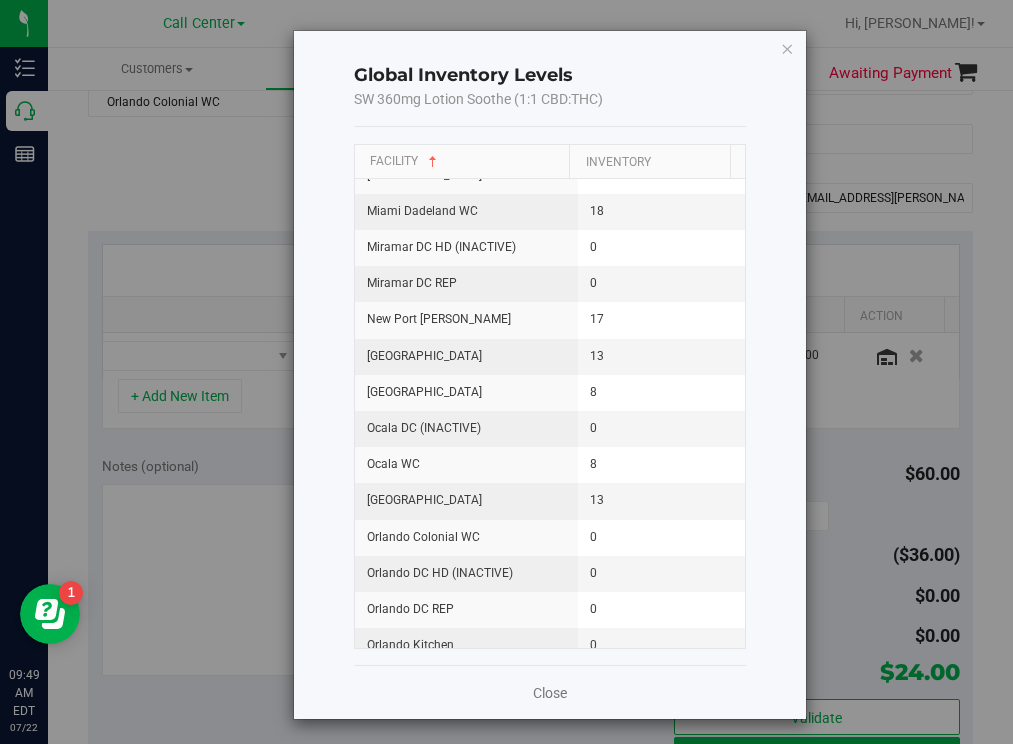 scroll, scrollTop: 1500, scrollLeft: 0, axis: vertical 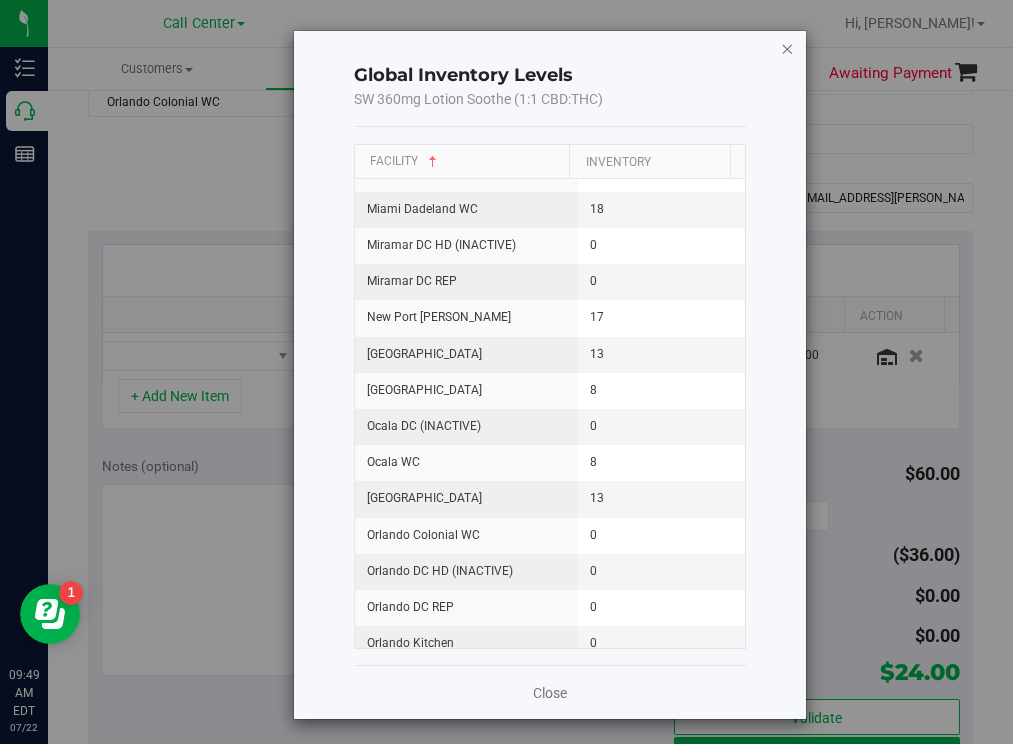 click at bounding box center [787, 48] 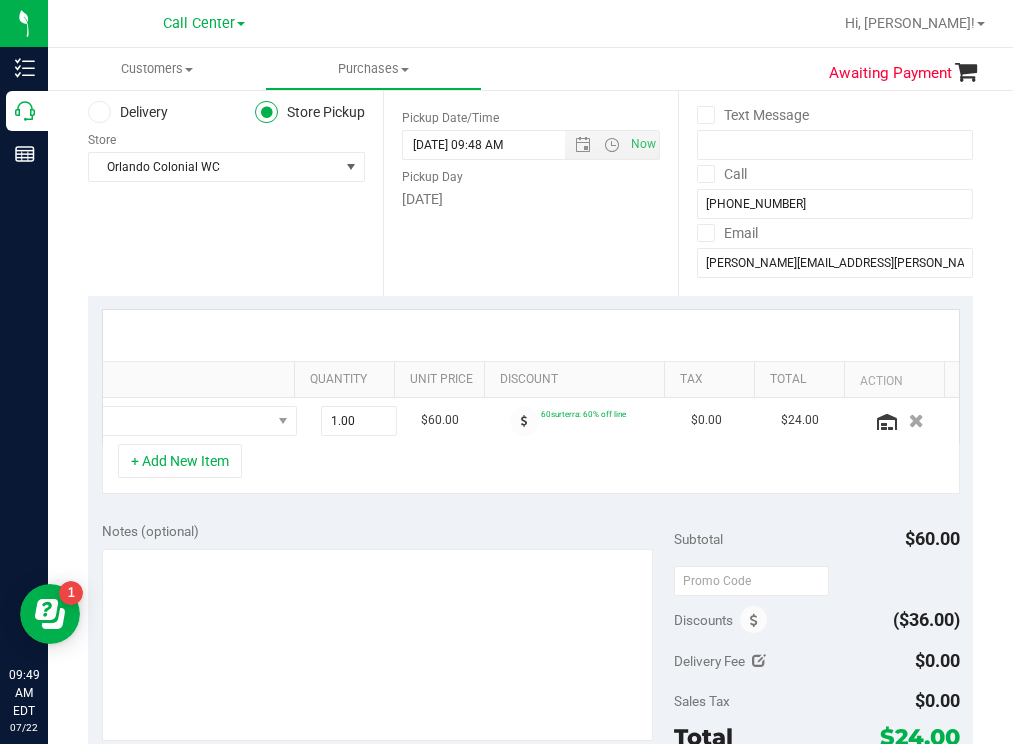 scroll, scrollTop: 200, scrollLeft: 0, axis: vertical 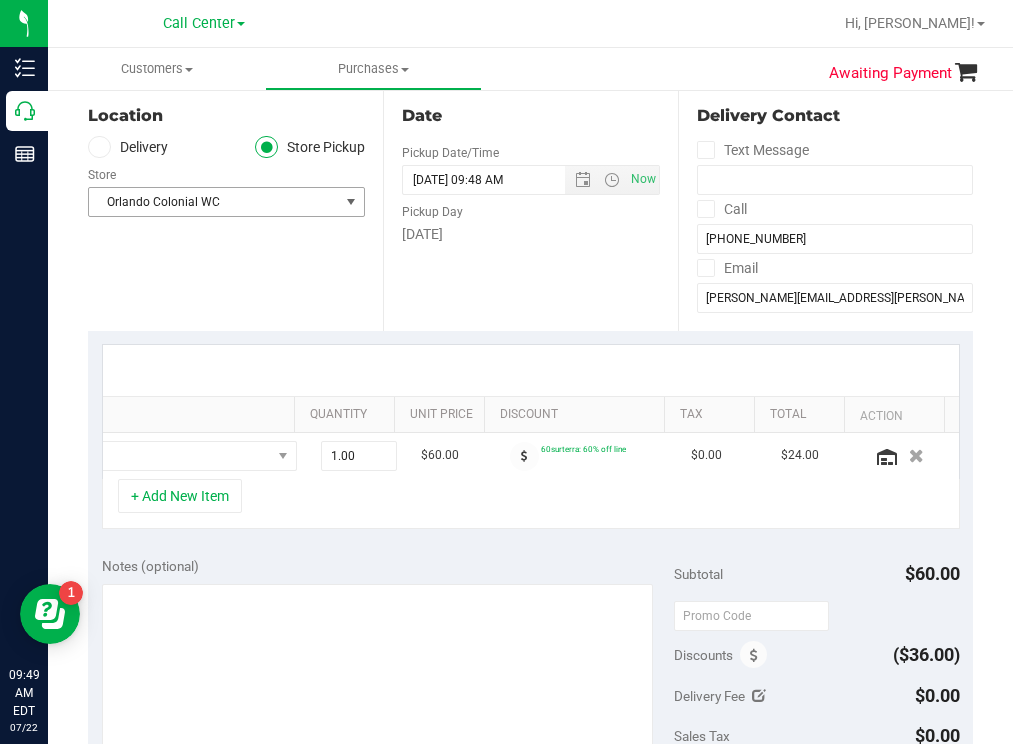 click on "Orlando Colonial WC" at bounding box center [214, 202] 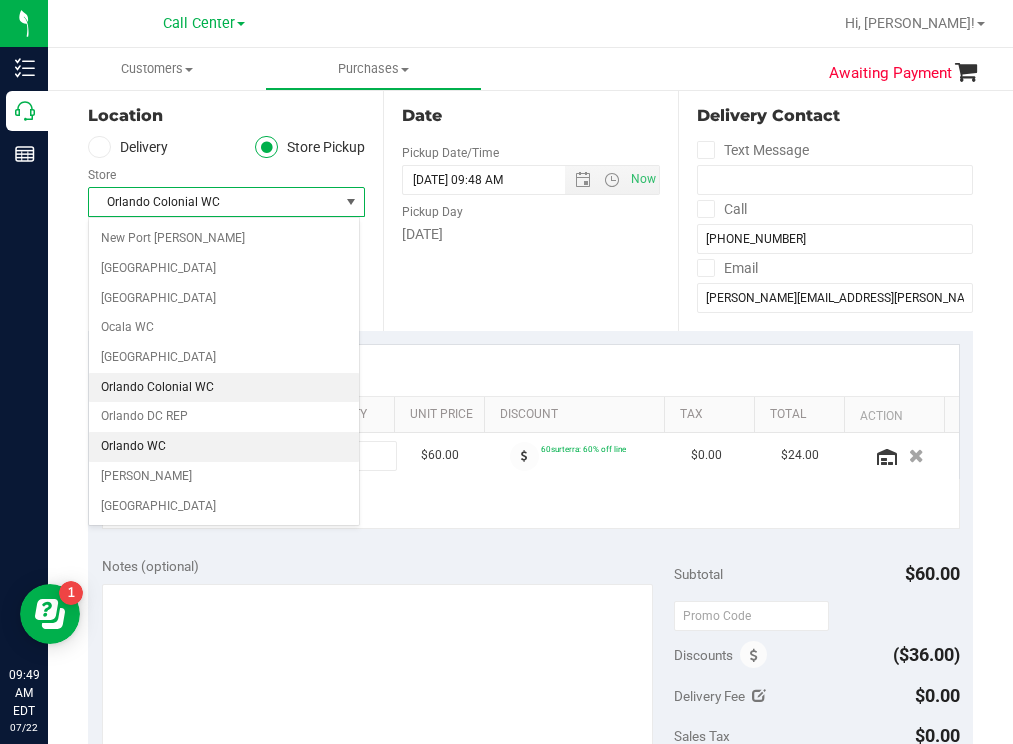 click on "Orlando WC" at bounding box center [224, 447] 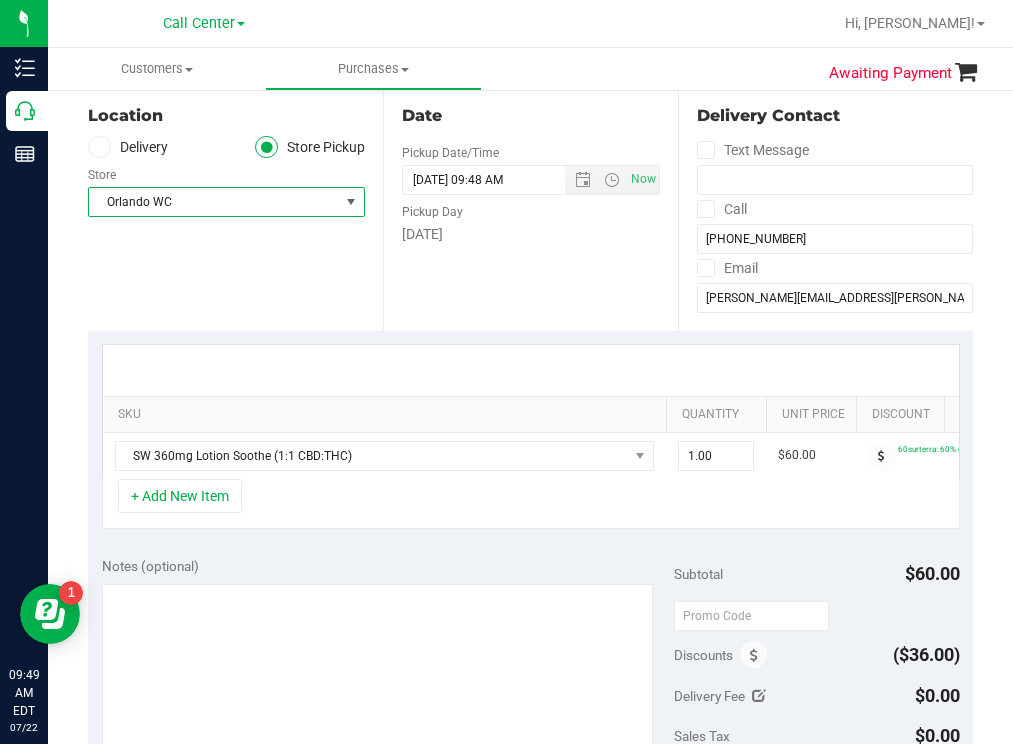 scroll, scrollTop: 0, scrollLeft: 284, axis: horizontal 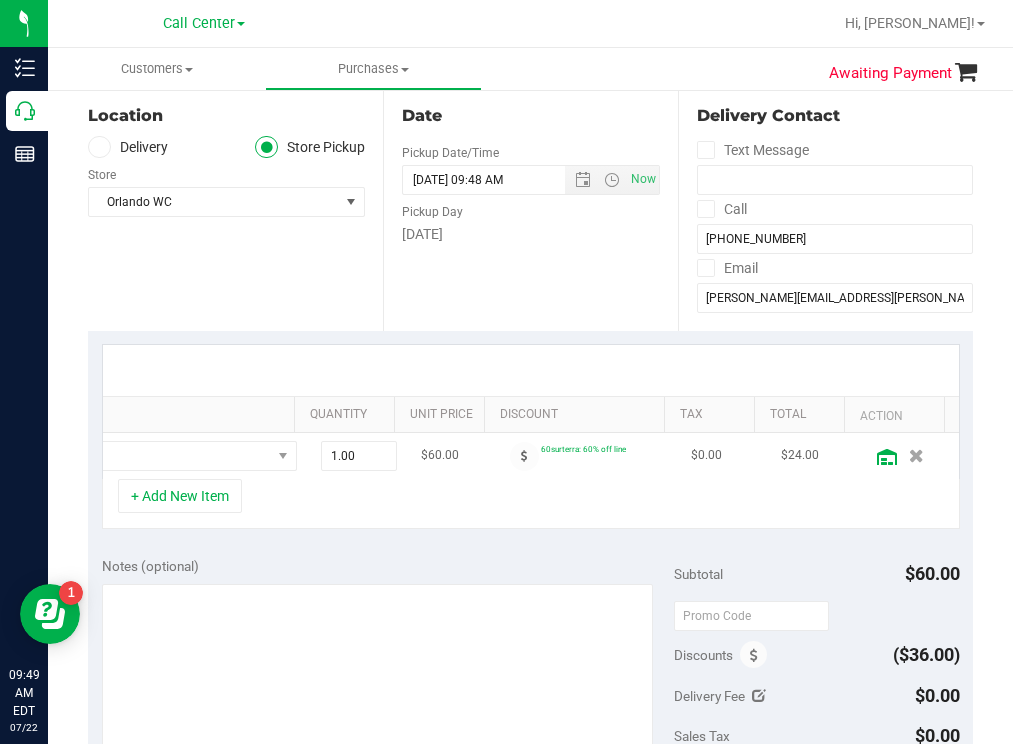 click 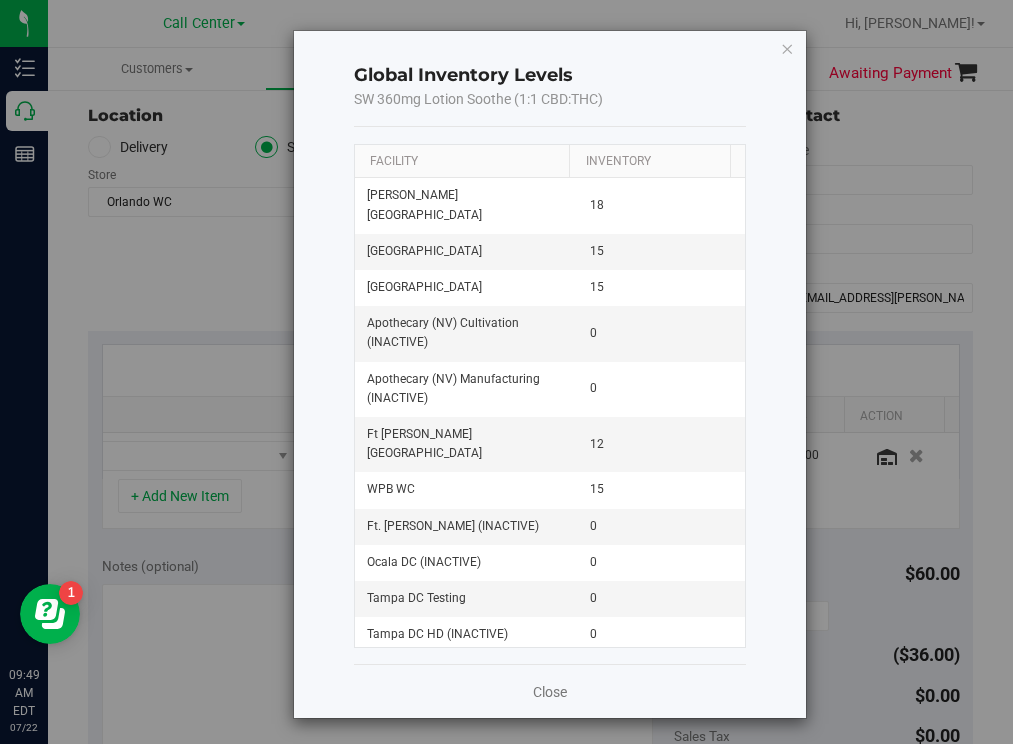 click on "Facility" at bounding box center (462, 162) 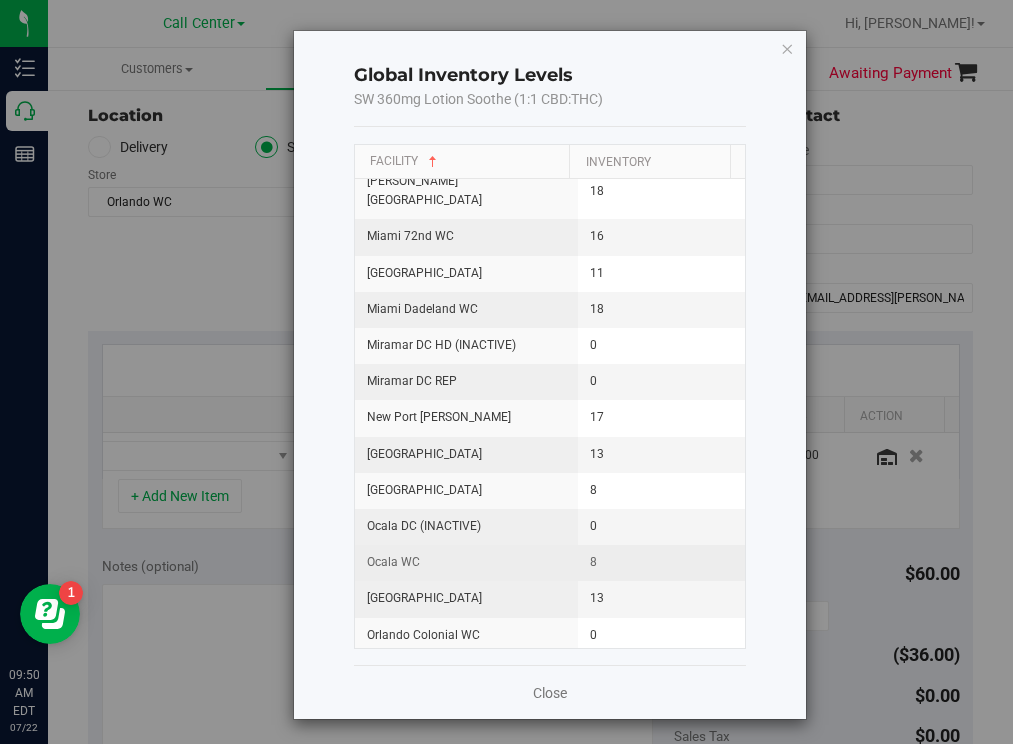 scroll, scrollTop: 1500, scrollLeft: 0, axis: vertical 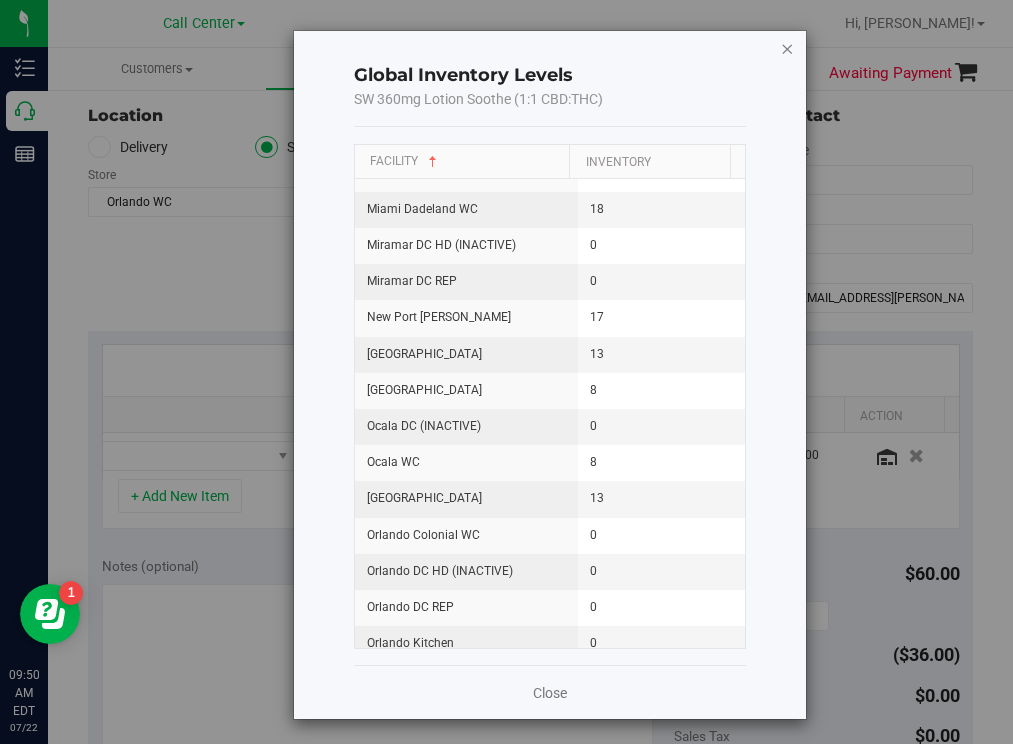 click at bounding box center [787, 48] 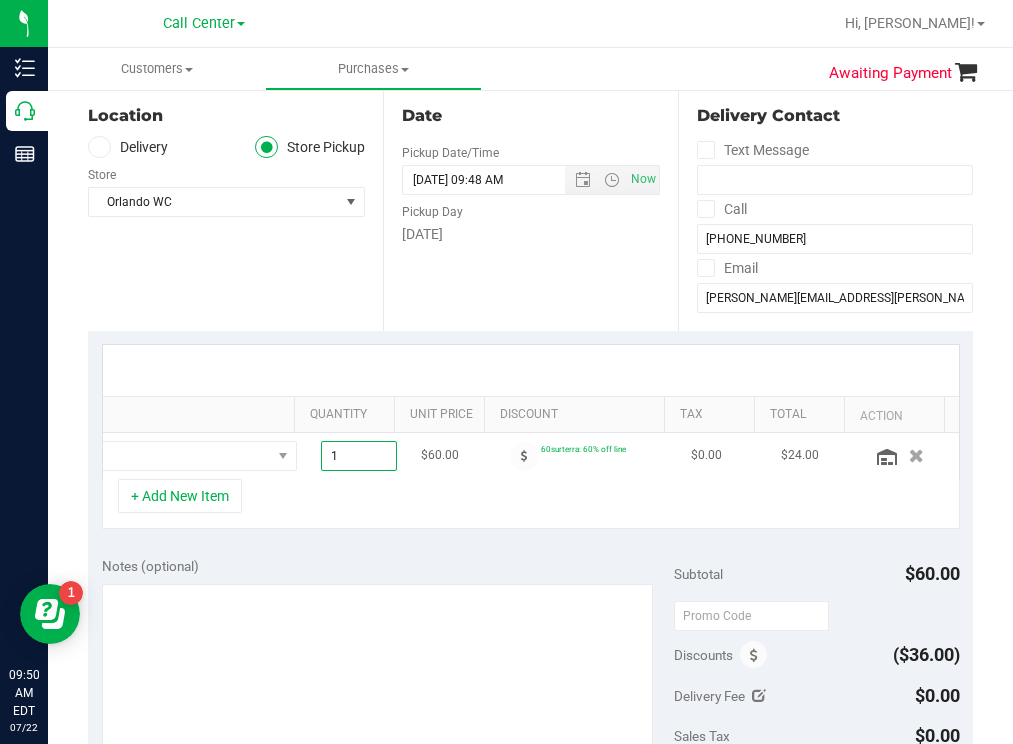 click on "1.00 1" at bounding box center (359, 456) 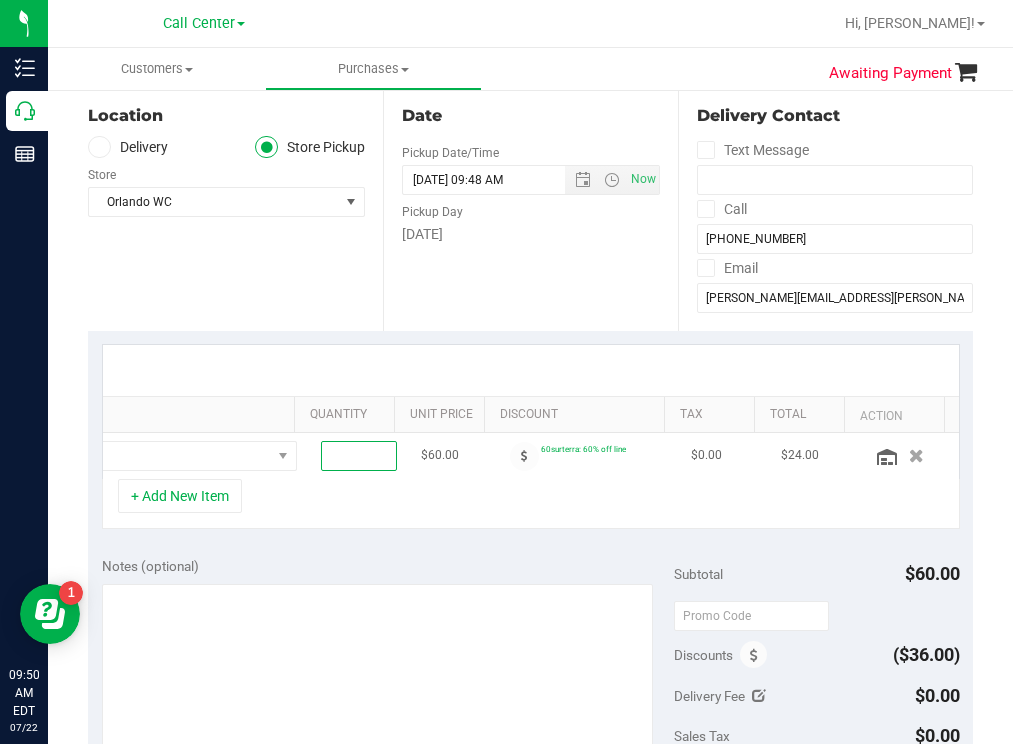 type on "6" 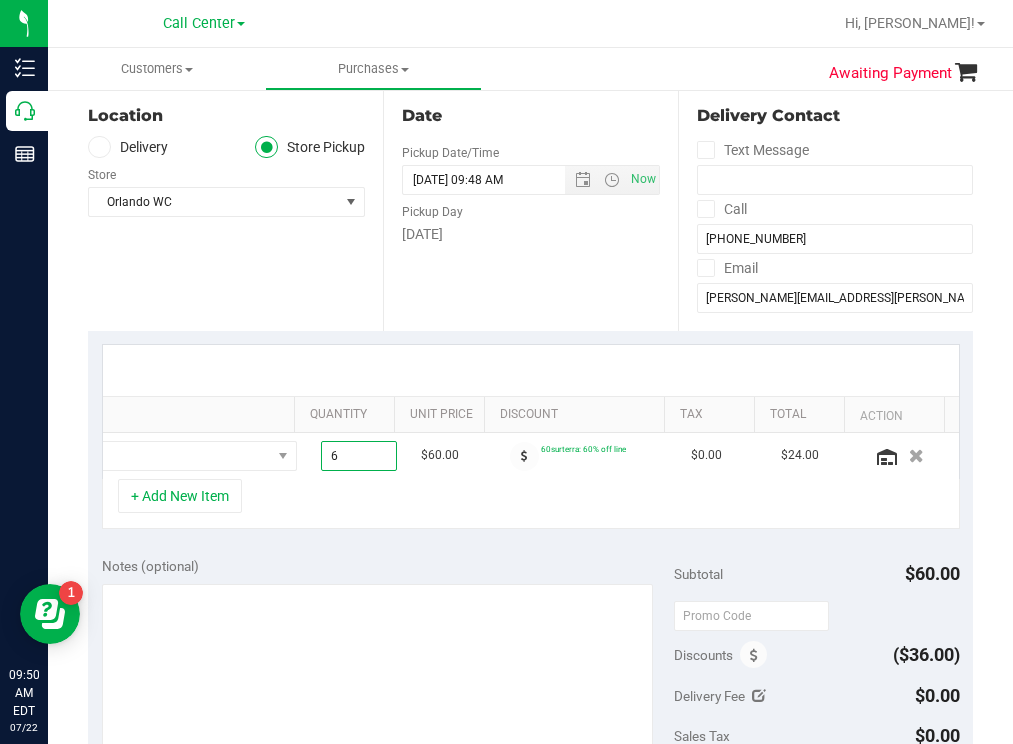 scroll, scrollTop: 0, scrollLeft: 221, axis: horizontal 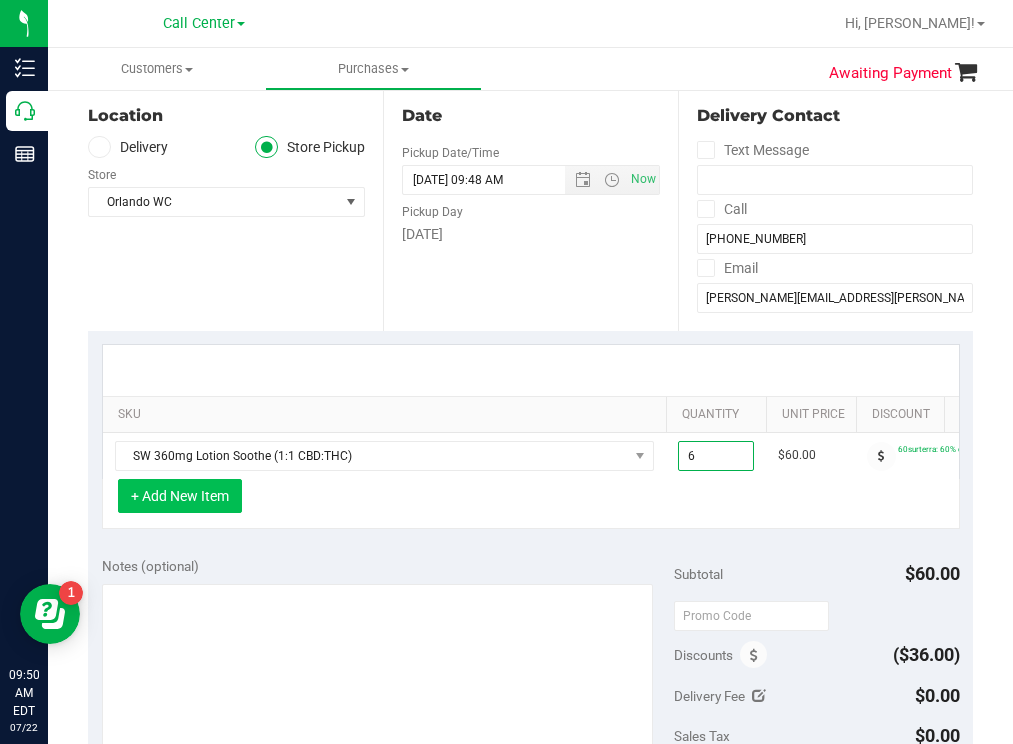 type on "6.00" 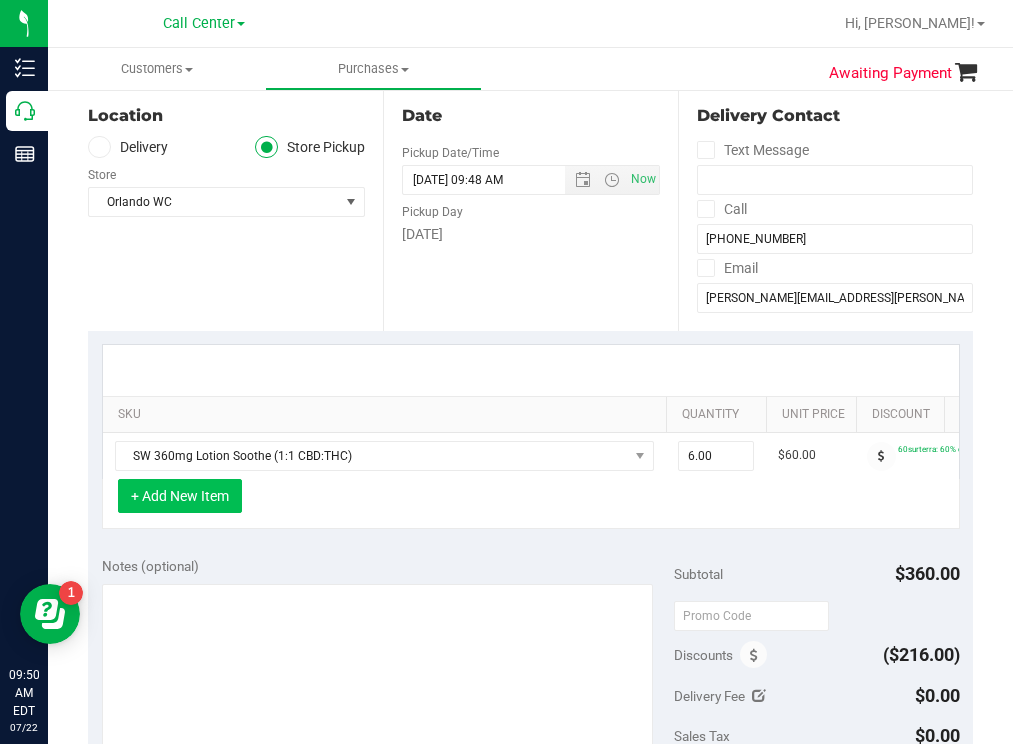 click on "+ Add New Item" at bounding box center [180, 496] 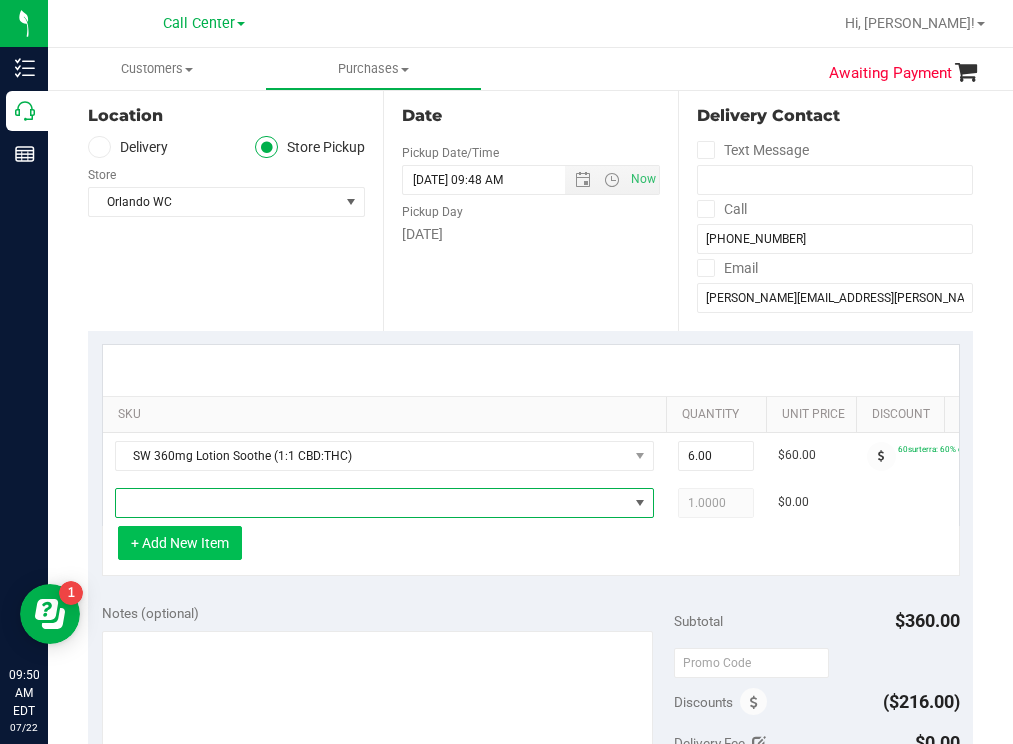 click at bounding box center (372, 503) 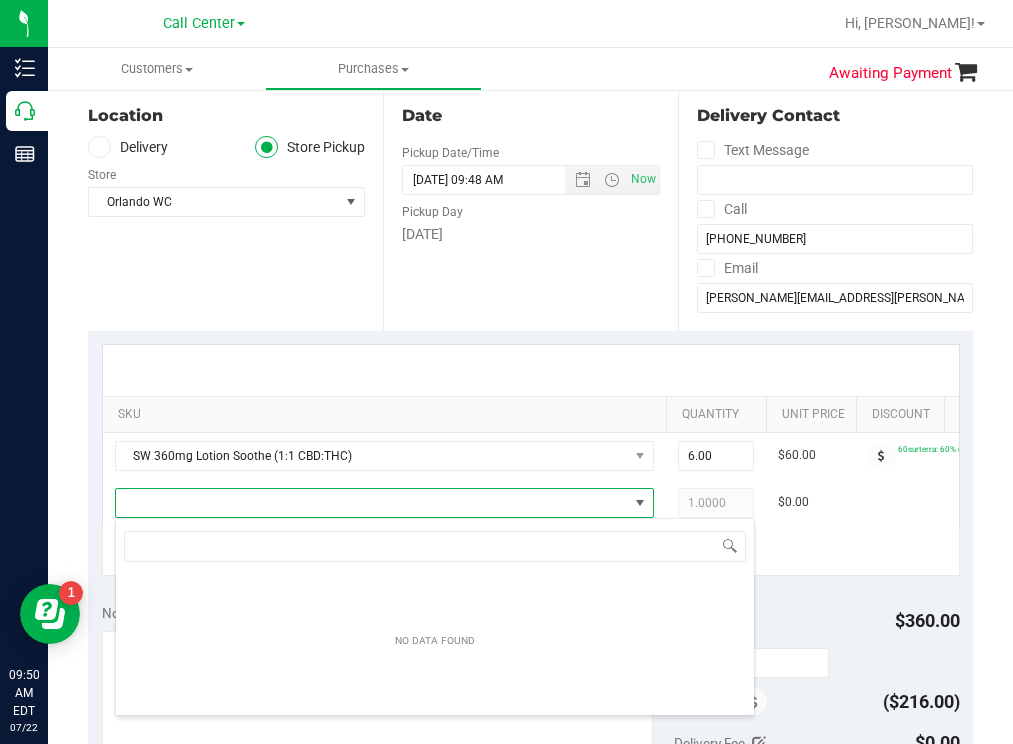 scroll, scrollTop: 99970, scrollLeft: 99461, axis: both 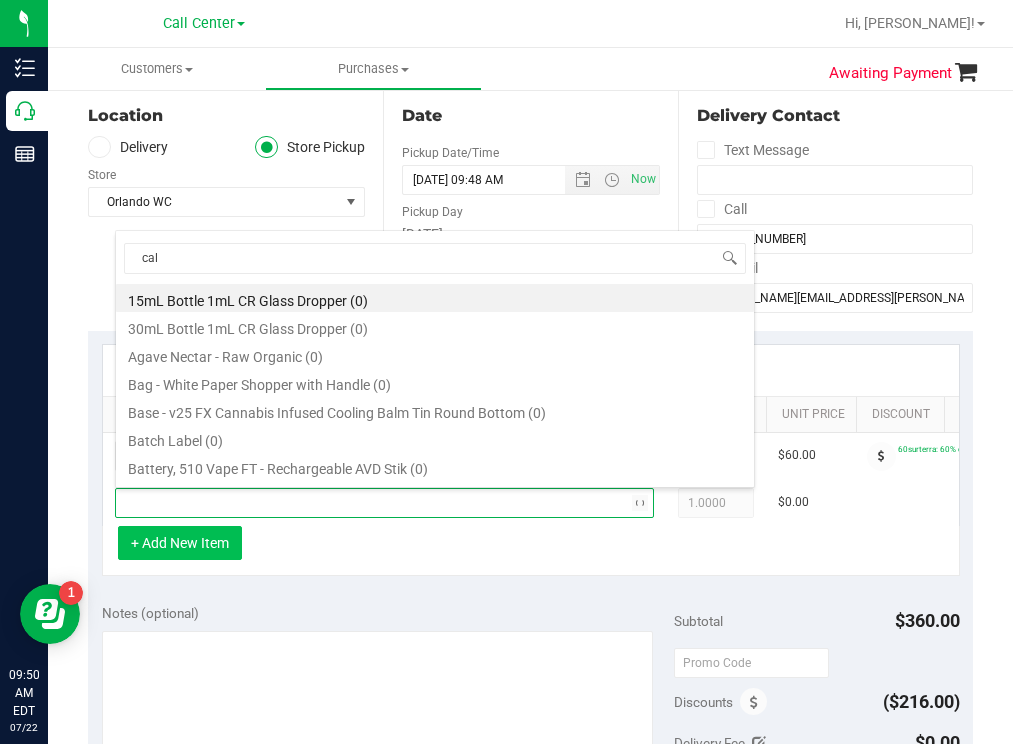 type on "calm" 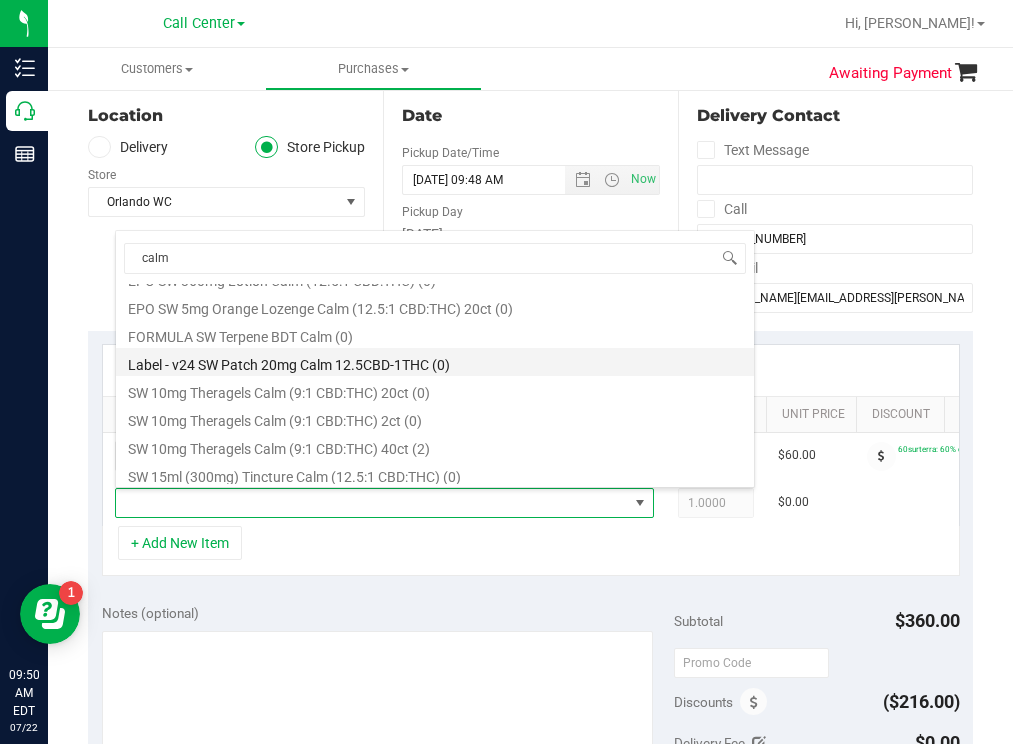 scroll, scrollTop: 400, scrollLeft: 0, axis: vertical 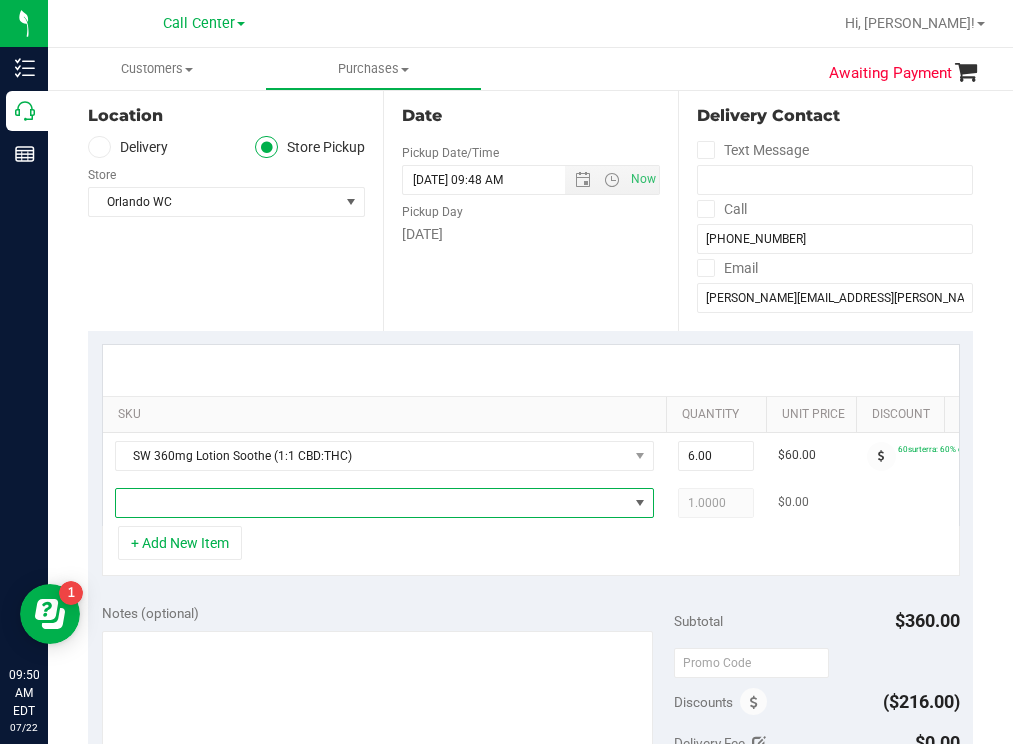 click at bounding box center (372, 503) 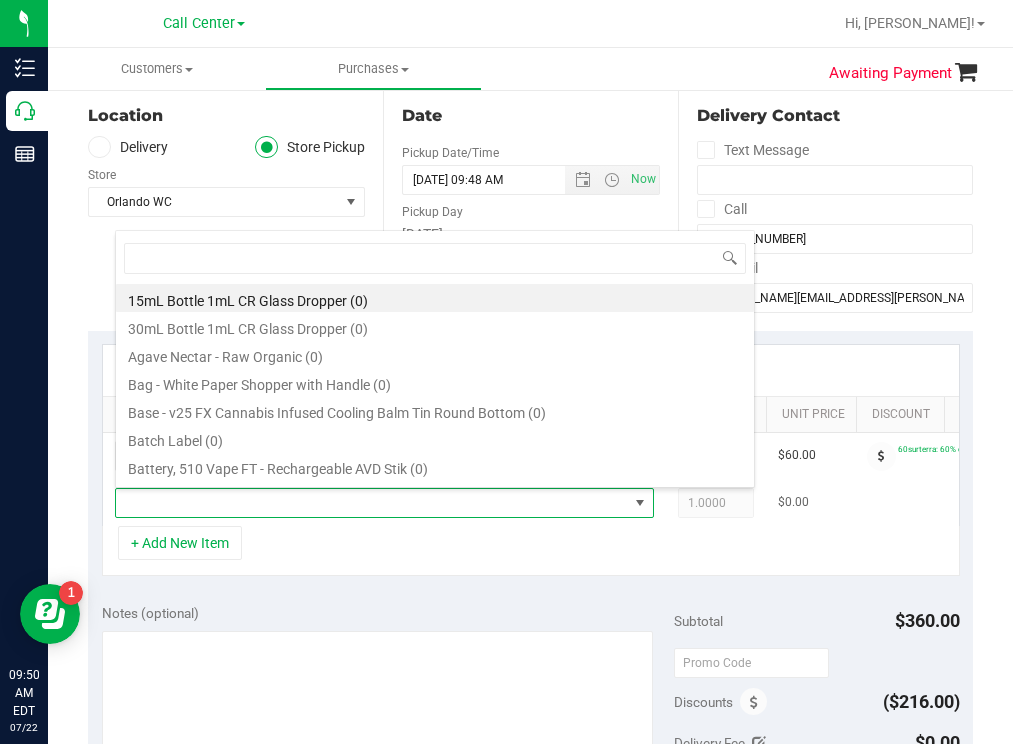 scroll, scrollTop: 99970, scrollLeft: 99461, axis: both 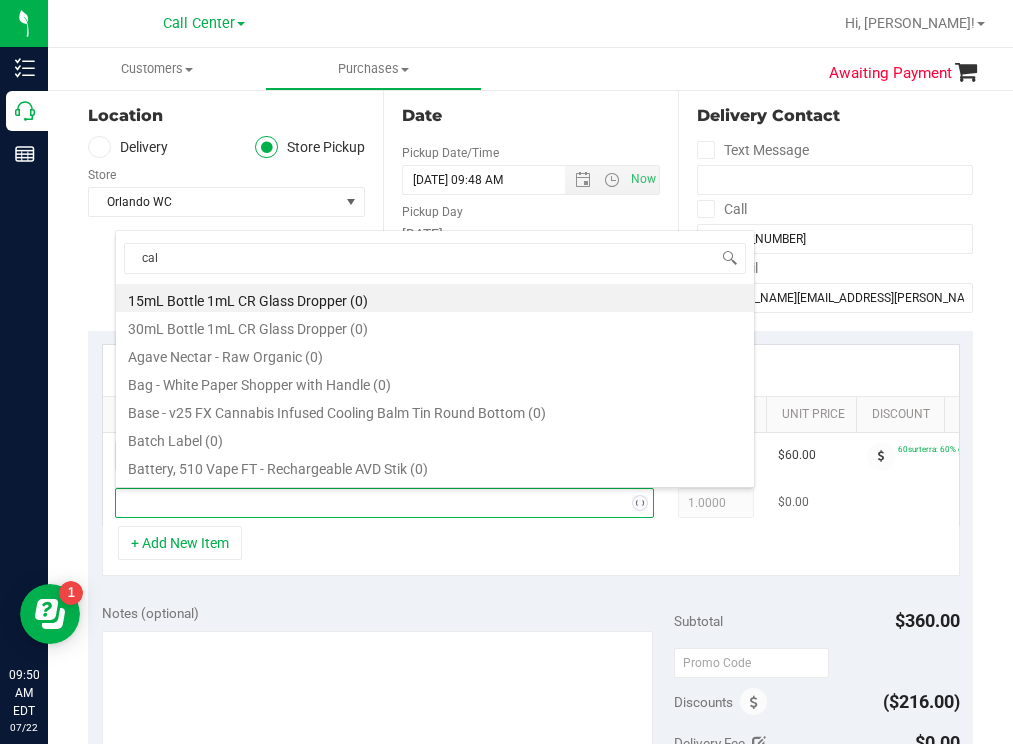type on "calm" 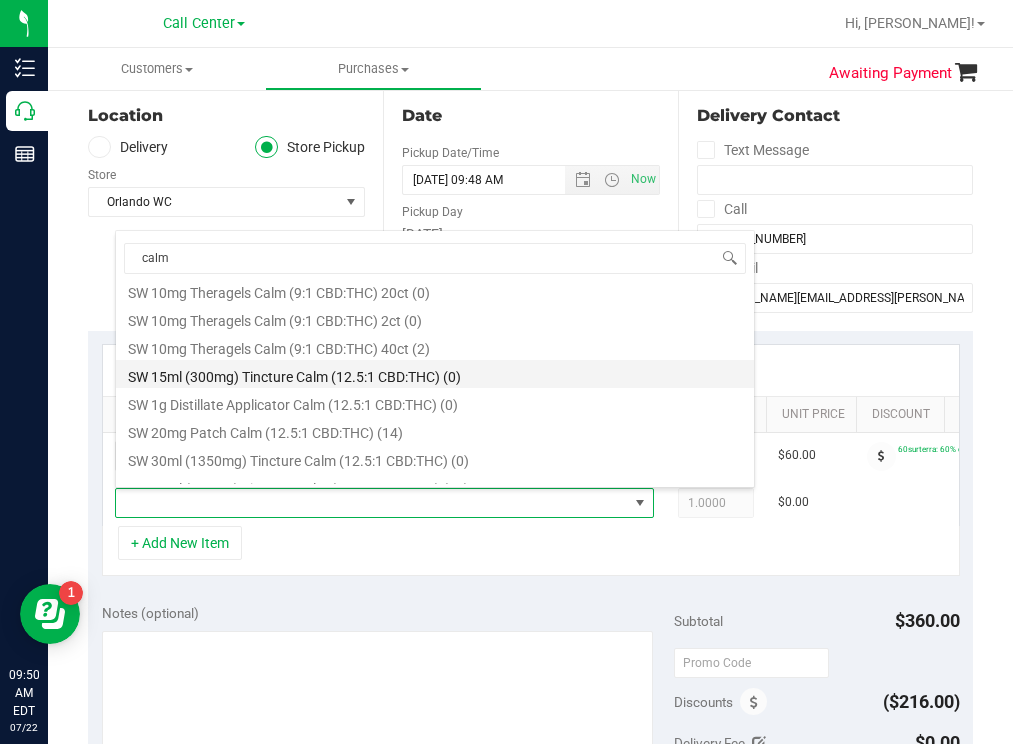 scroll, scrollTop: 500, scrollLeft: 0, axis: vertical 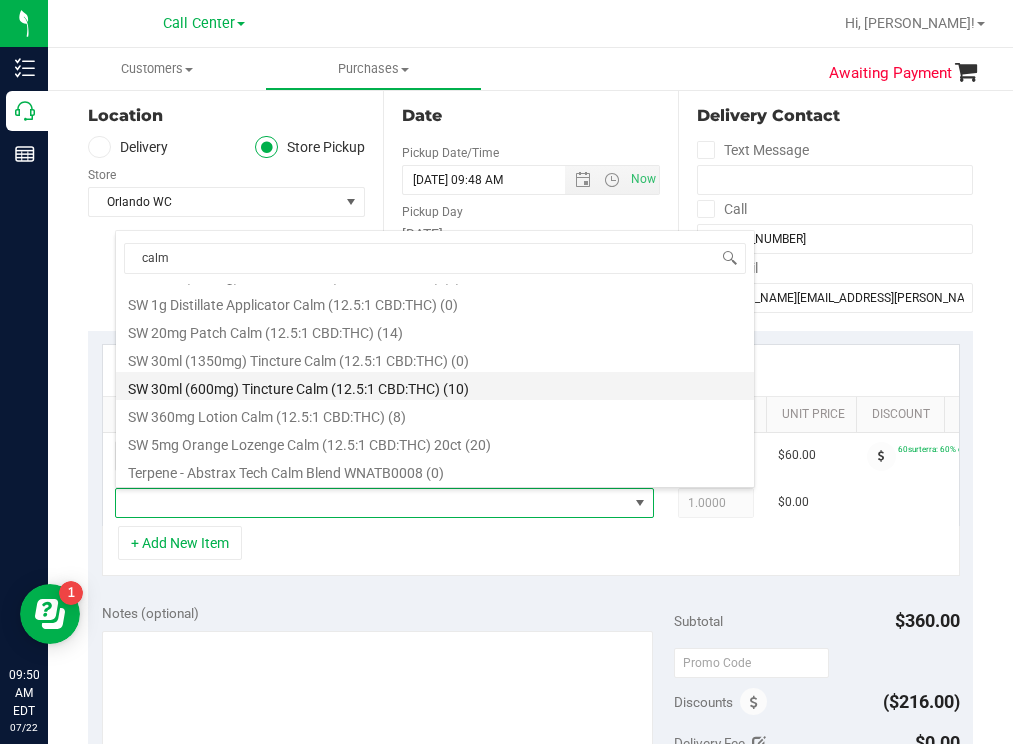 click on "SW 30ml (600mg) Tincture Calm (12.5:1 CBD:THC) (10)" at bounding box center [435, 386] 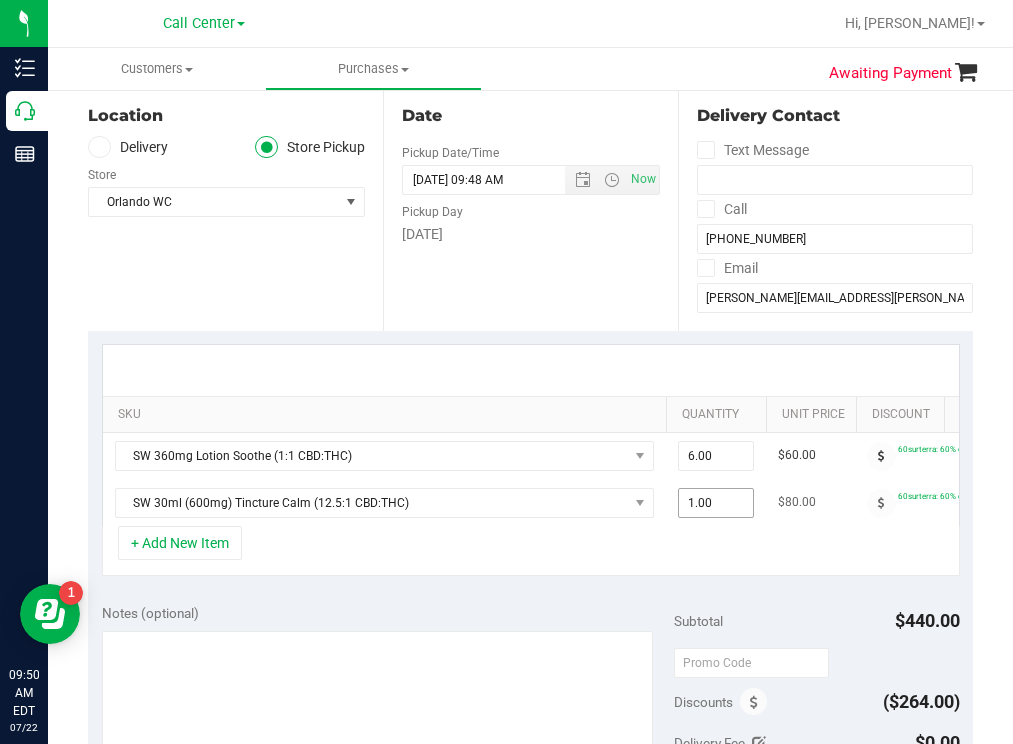 click on "1.00 1" at bounding box center [716, 503] 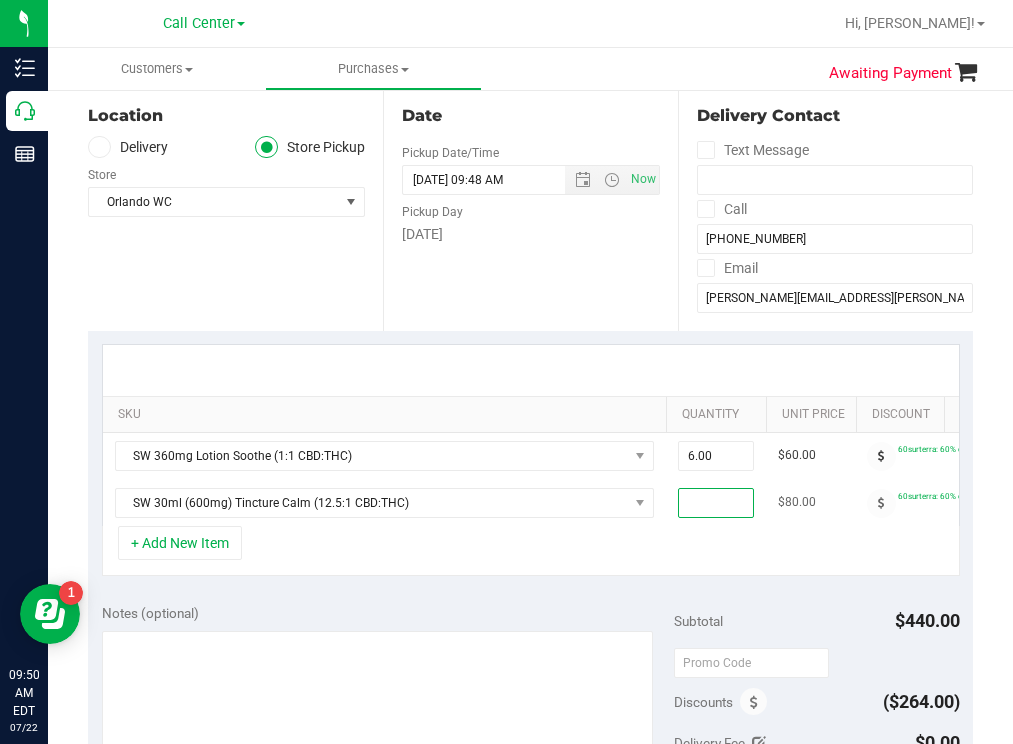type on "2" 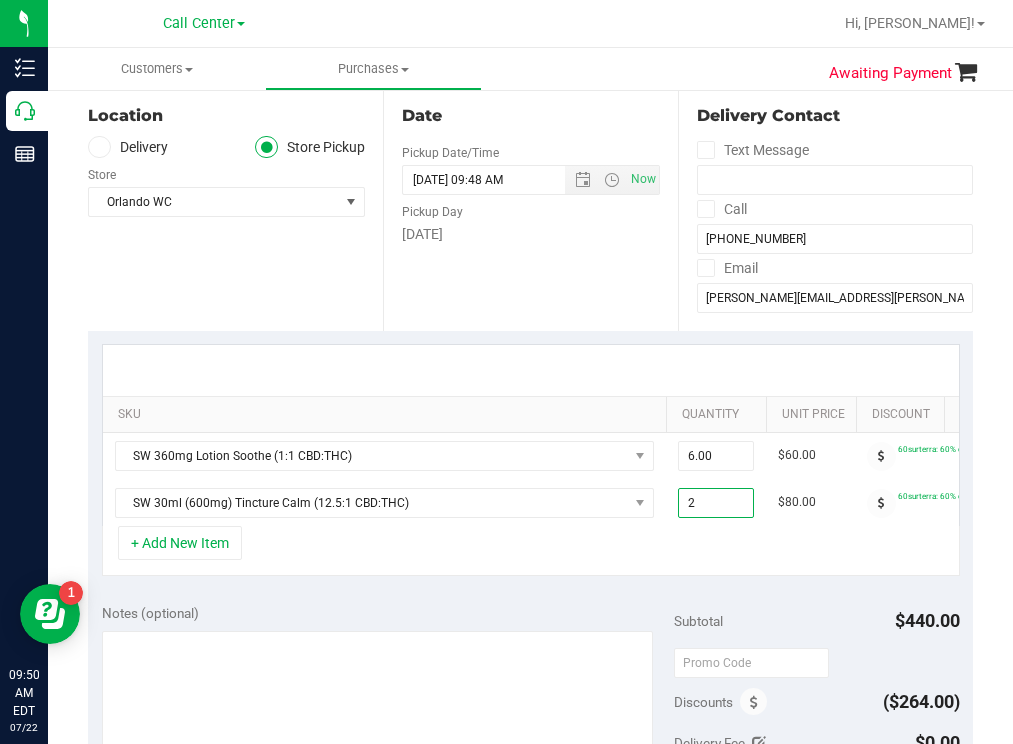 type on "2.00" 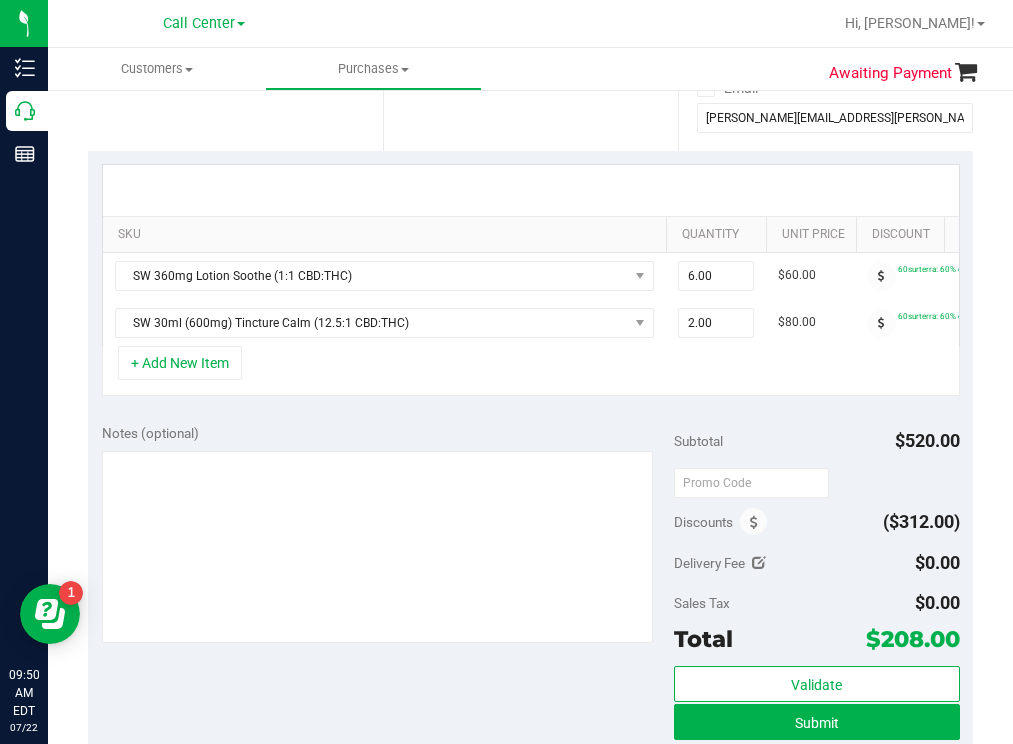 scroll, scrollTop: 400, scrollLeft: 0, axis: vertical 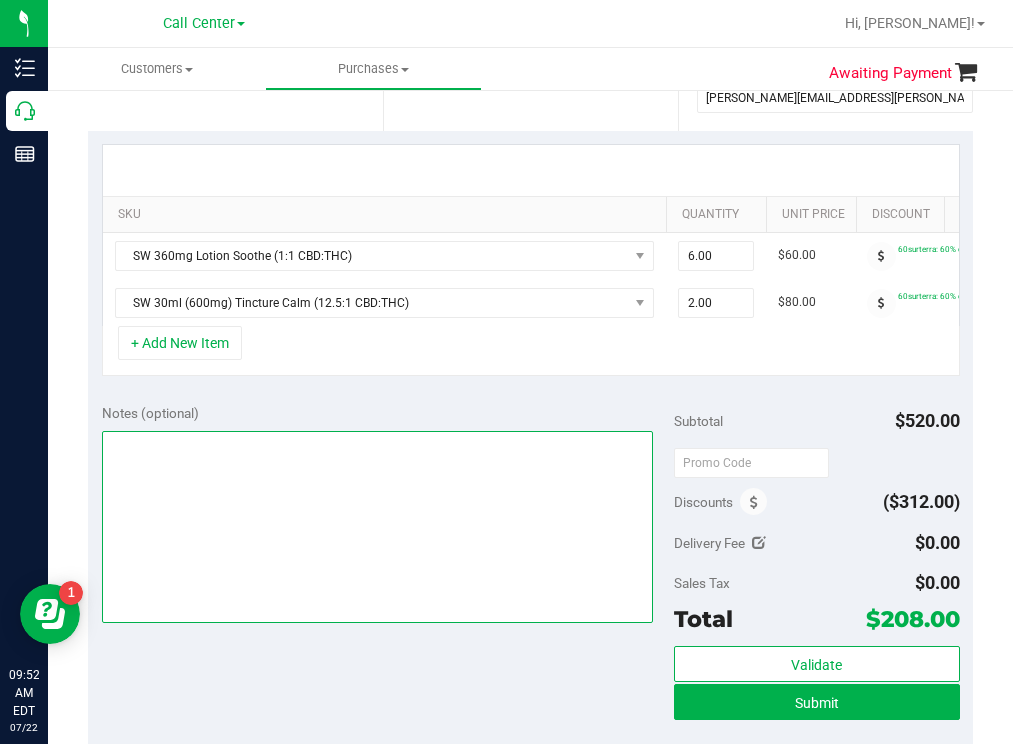 click at bounding box center (378, 527) 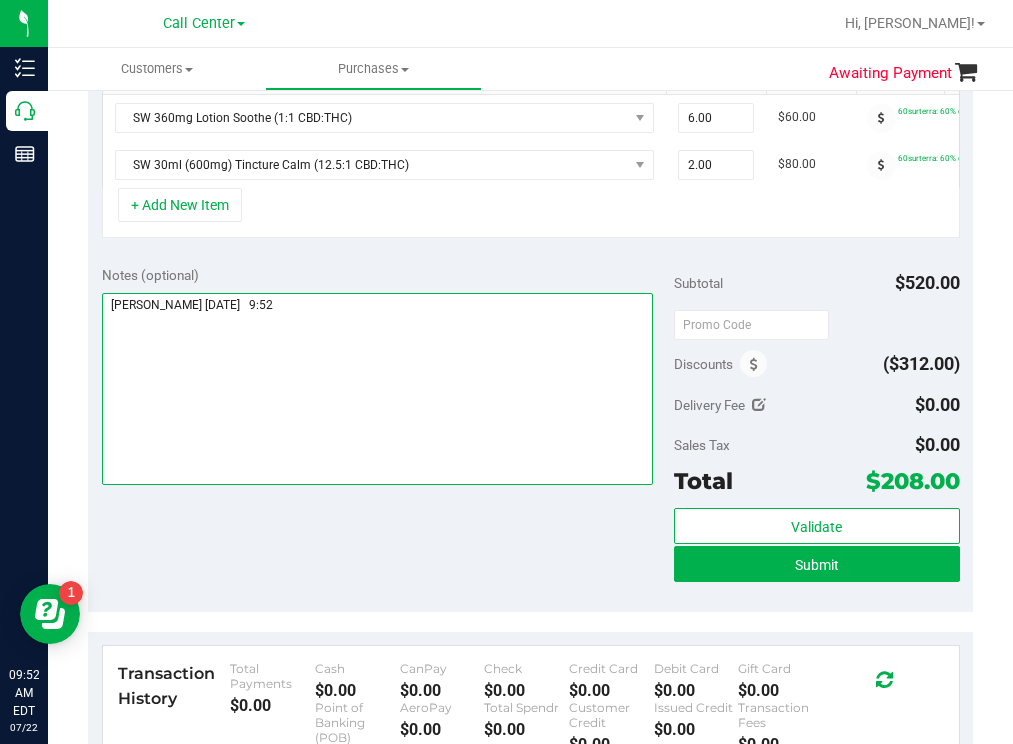 scroll, scrollTop: 700, scrollLeft: 0, axis: vertical 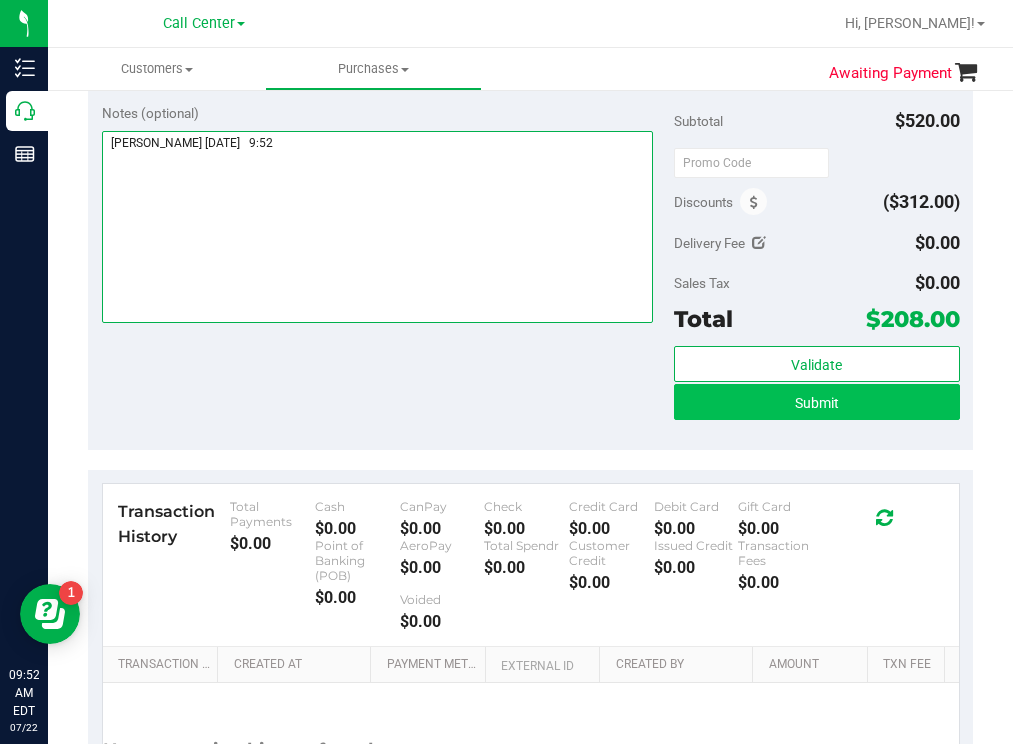 type on "[PERSON_NAME] [DATE]   9:52" 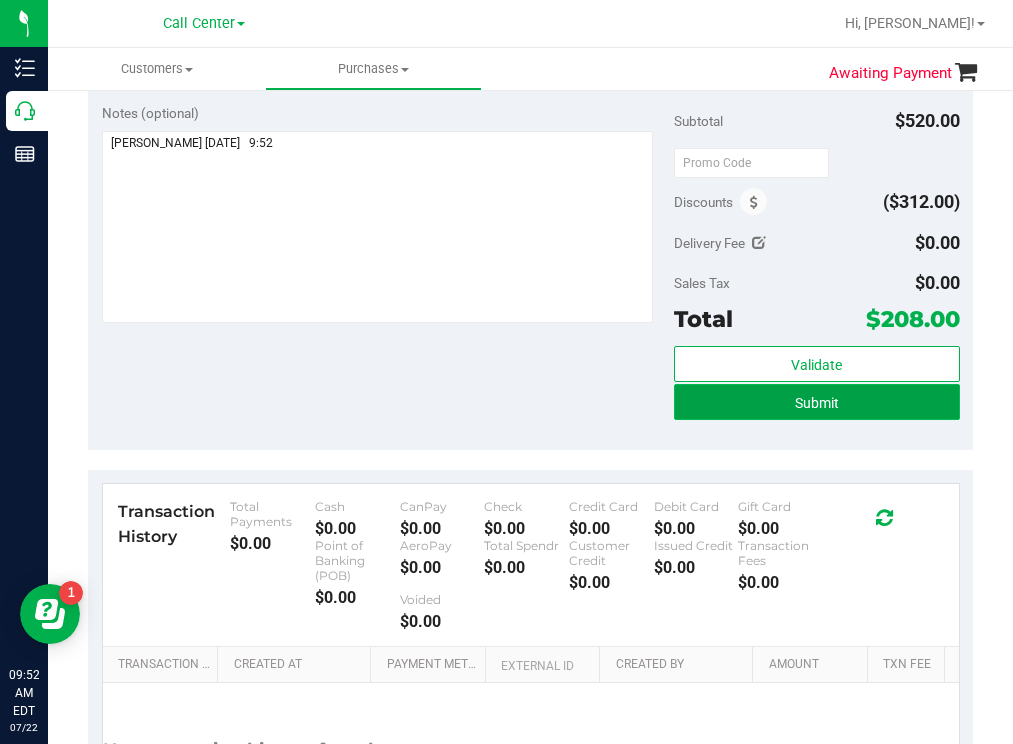 click on "Submit" at bounding box center [817, 402] 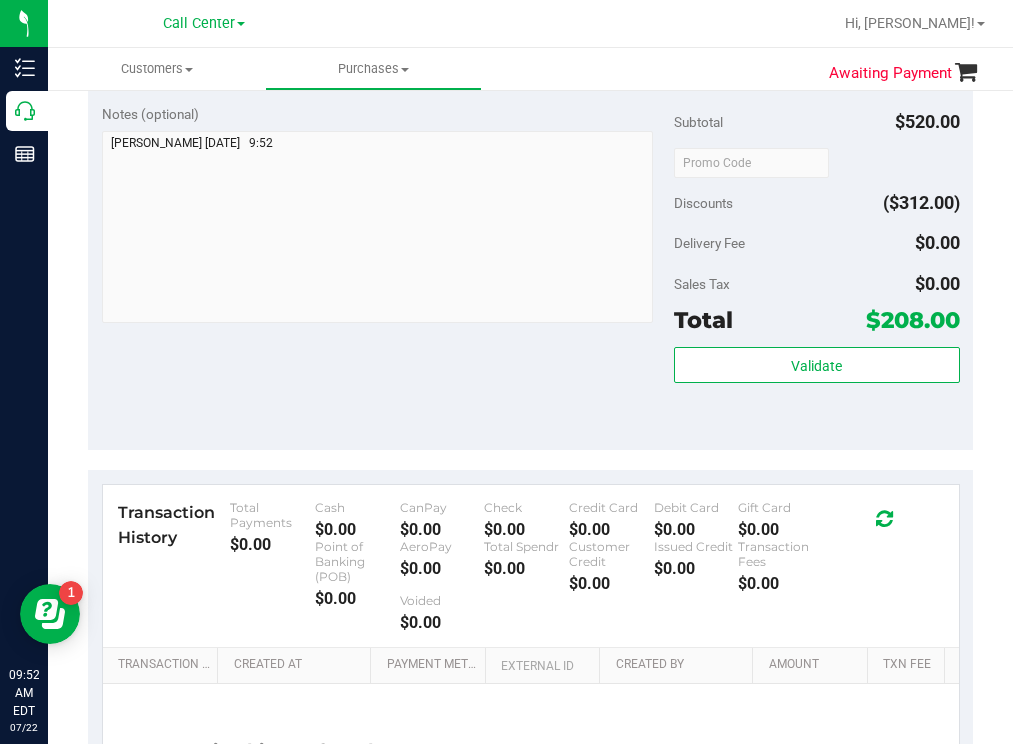 click on "Notes (optional)
Subtotal
$520.00
Discounts
($312.00)
Delivery Fee
$0.00
Sales Tax
$0.00
Total
$208.00" at bounding box center (530, 270) 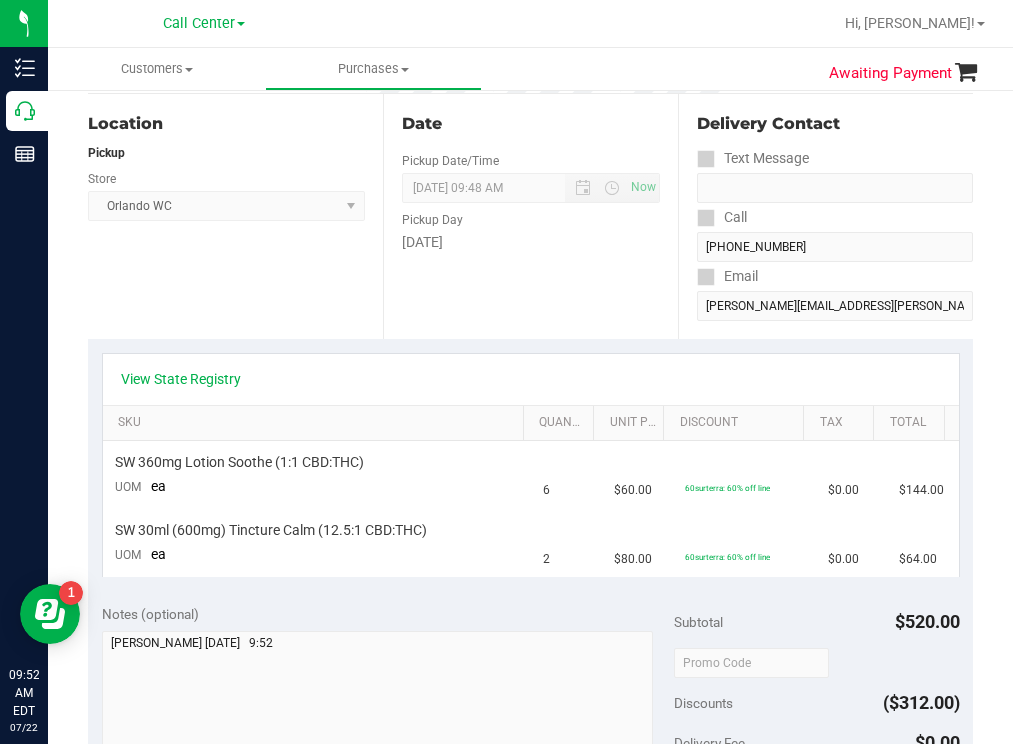 scroll, scrollTop: 0, scrollLeft: 0, axis: both 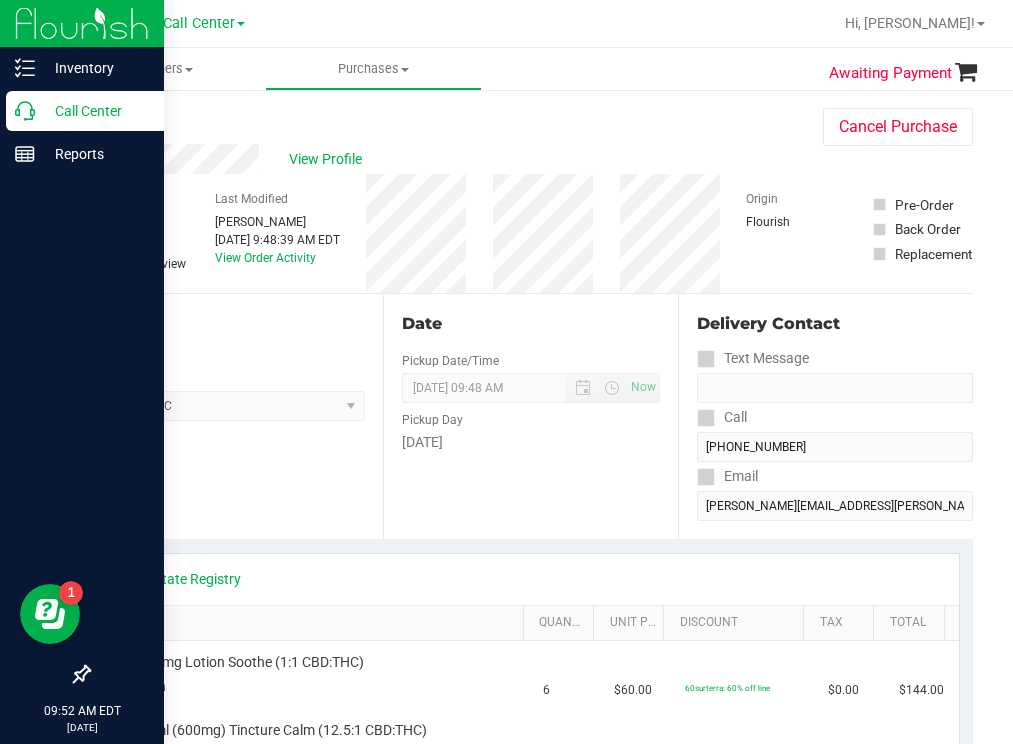 click on "Call Center" at bounding box center [95, 111] 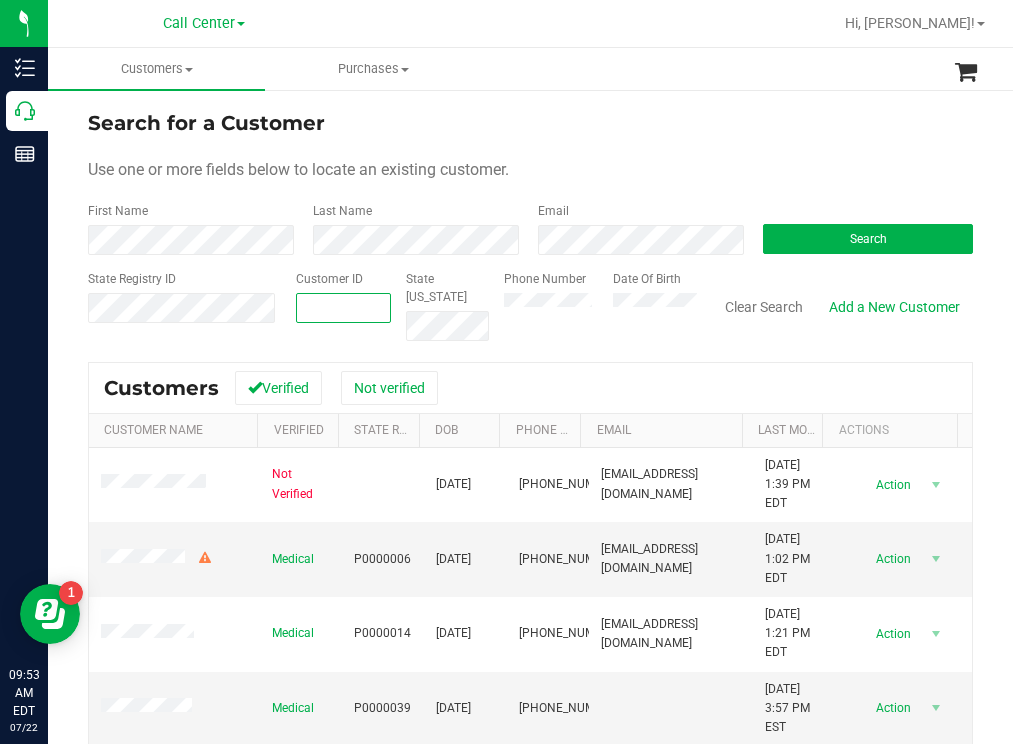paste on "1466698" 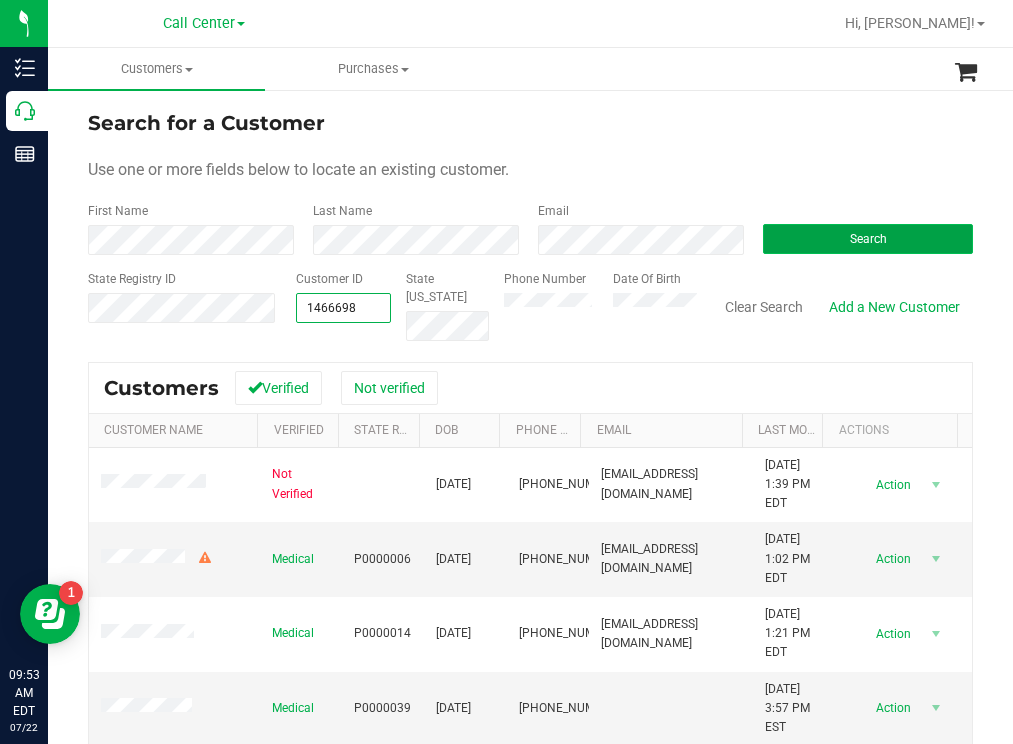type on "1466698" 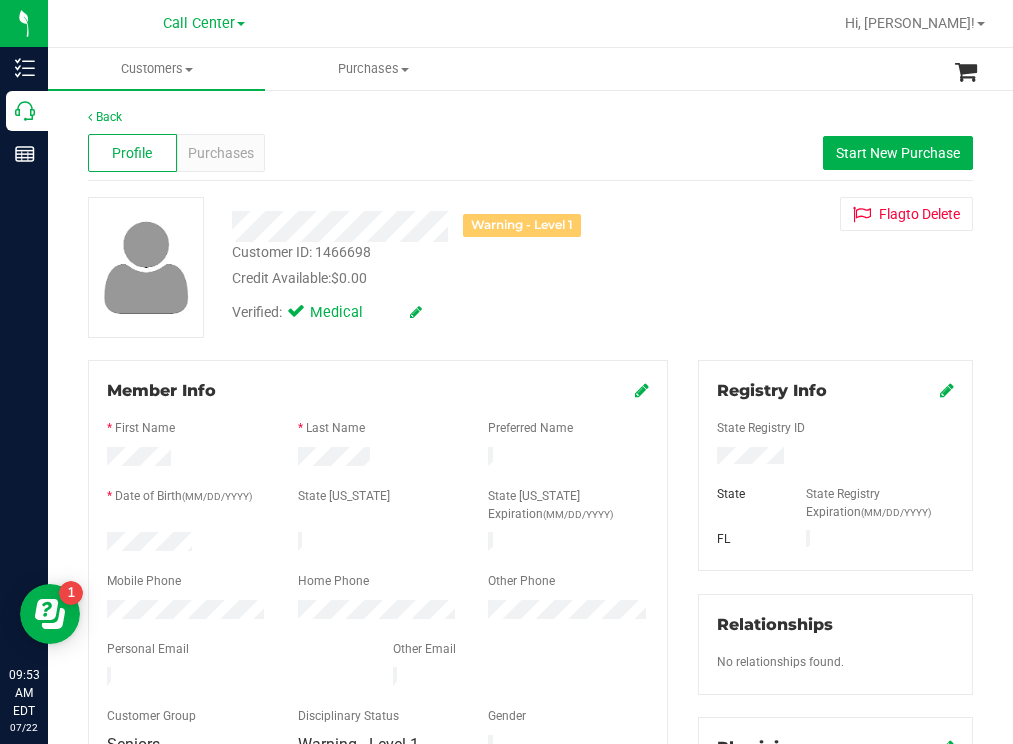 click at bounding box center [187, 544] 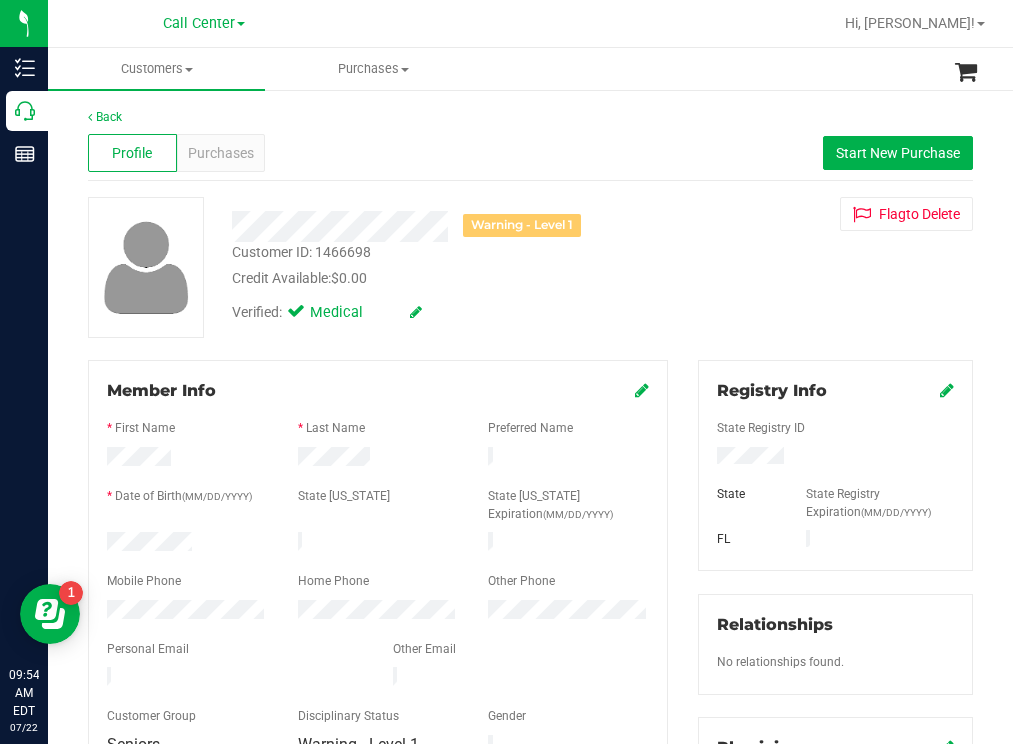 click on "Verified:
Medical" at bounding box center [446, 311] 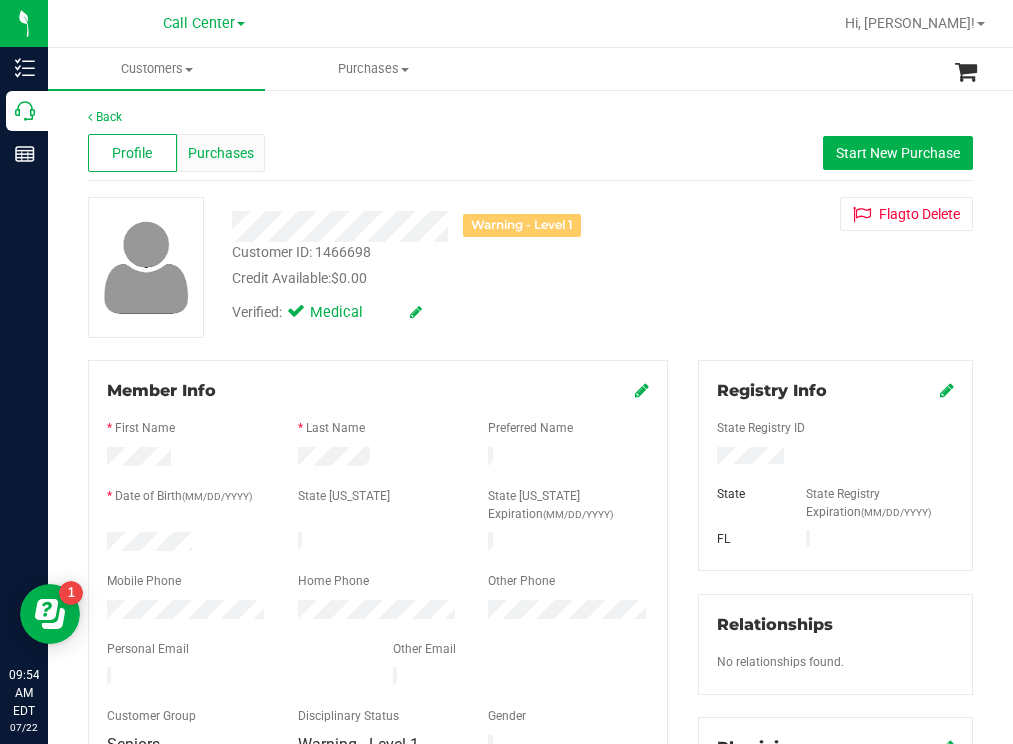 click on "Purchases" at bounding box center (221, 153) 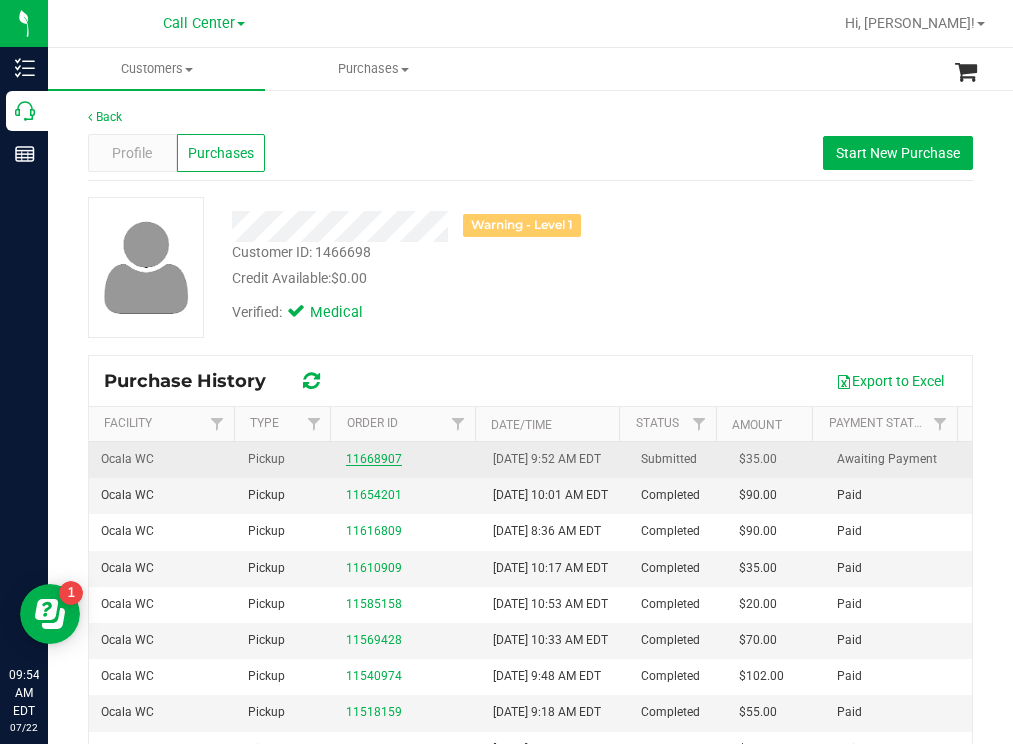 click on "11668907" at bounding box center (374, 459) 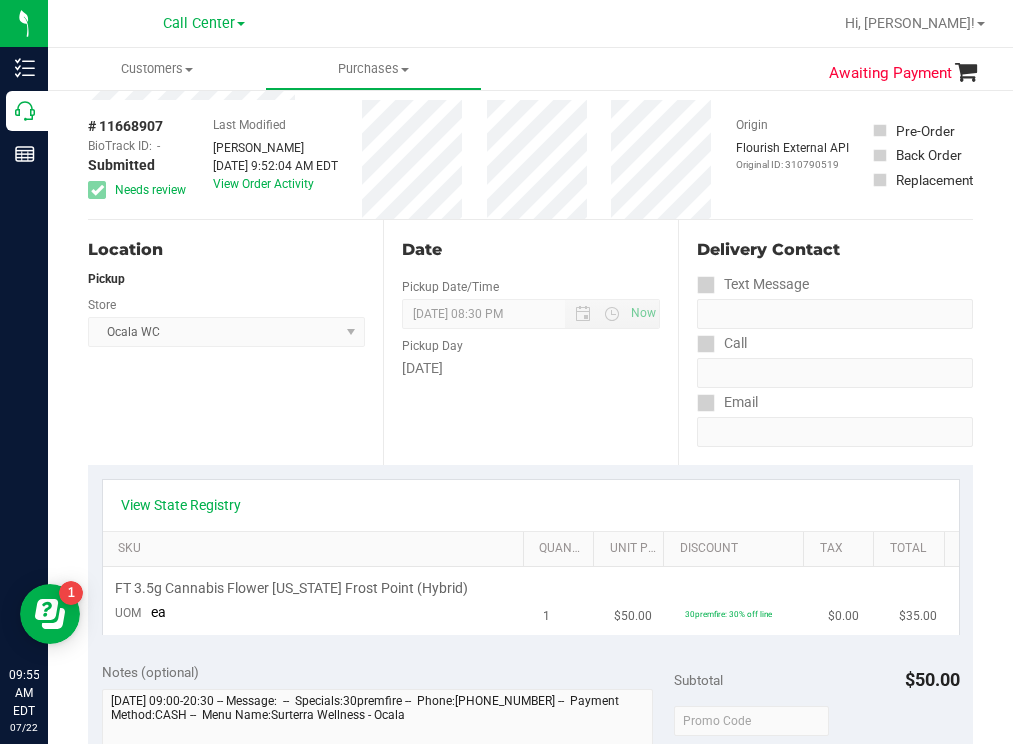 scroll, scrollTop: 0, scrollLeft: 0, axis: both 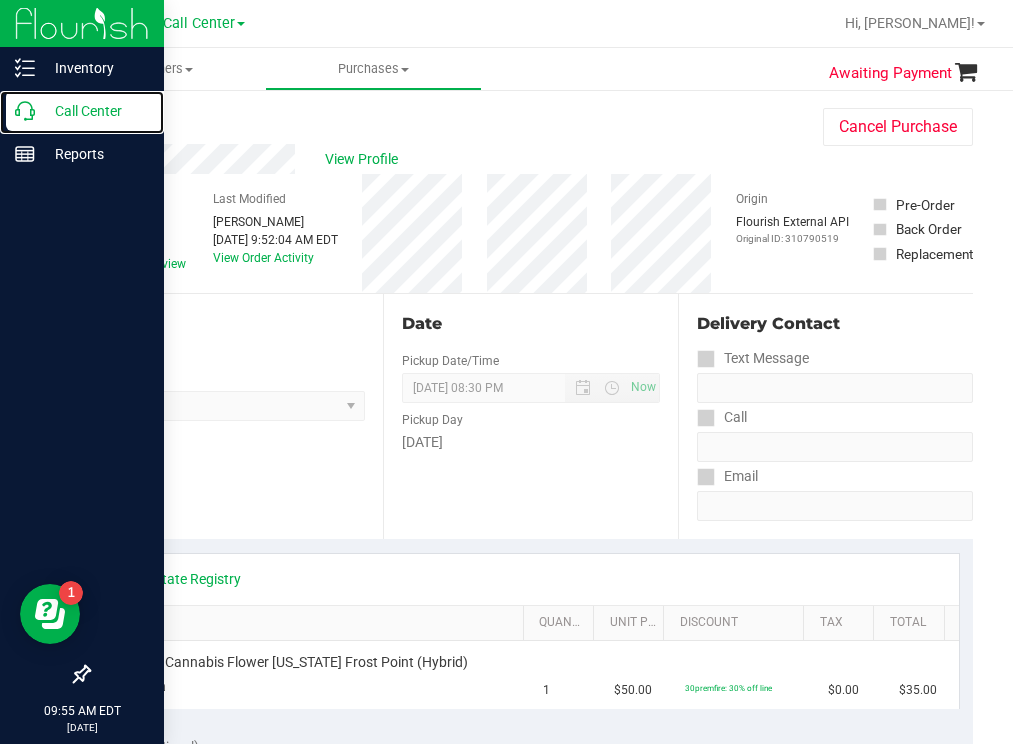 drag, startPoint x: 68, startPoint y: 119, endPoint x: 9, endPoint y: 188, distance: 90.78546 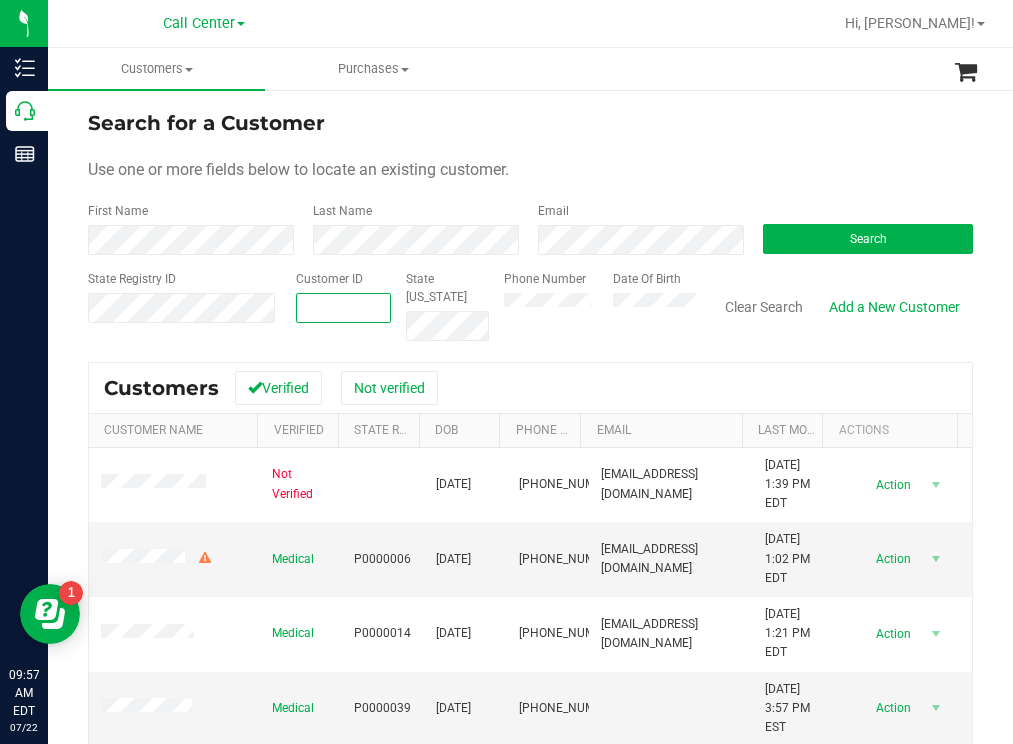 paste on "132874" 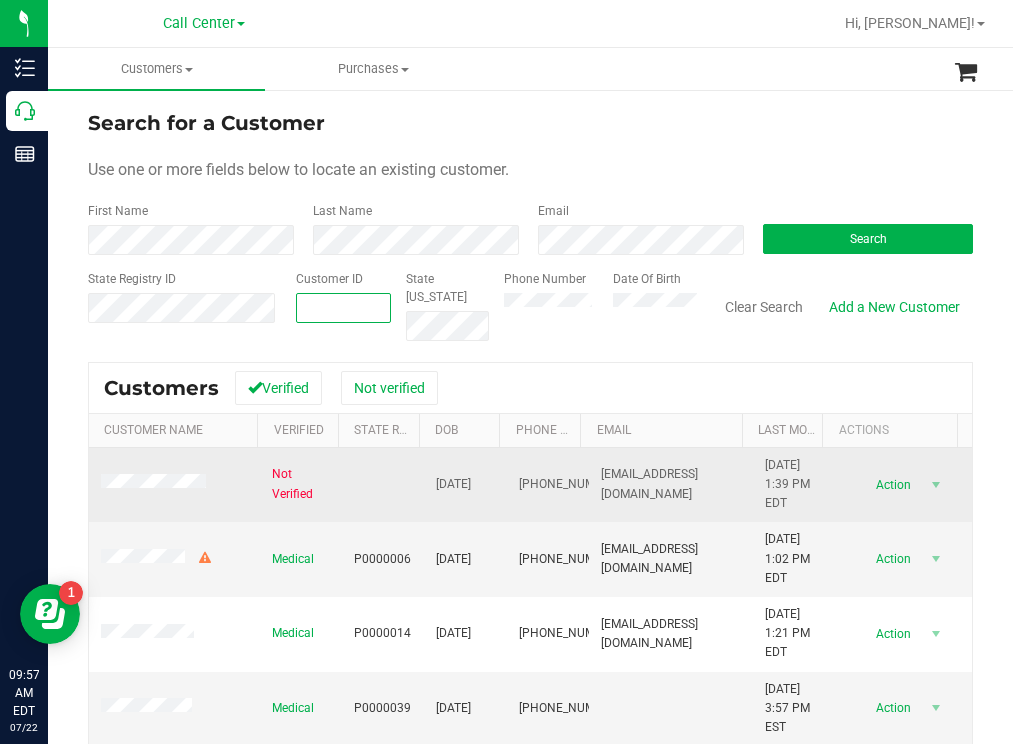 type on "132874" 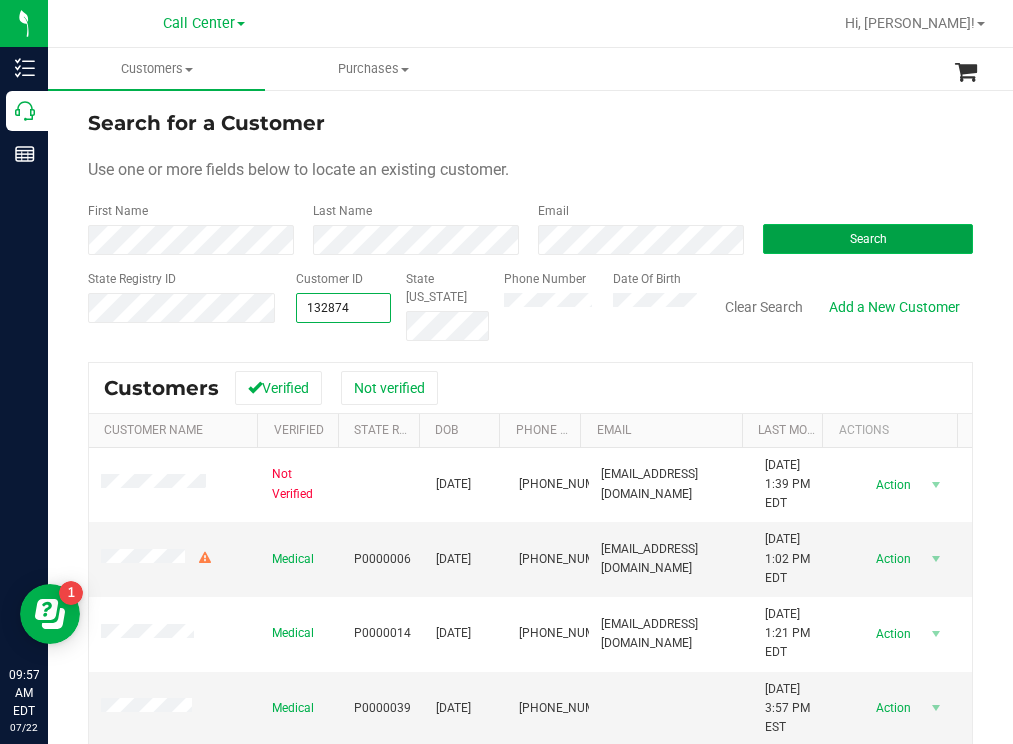 type on "132874" 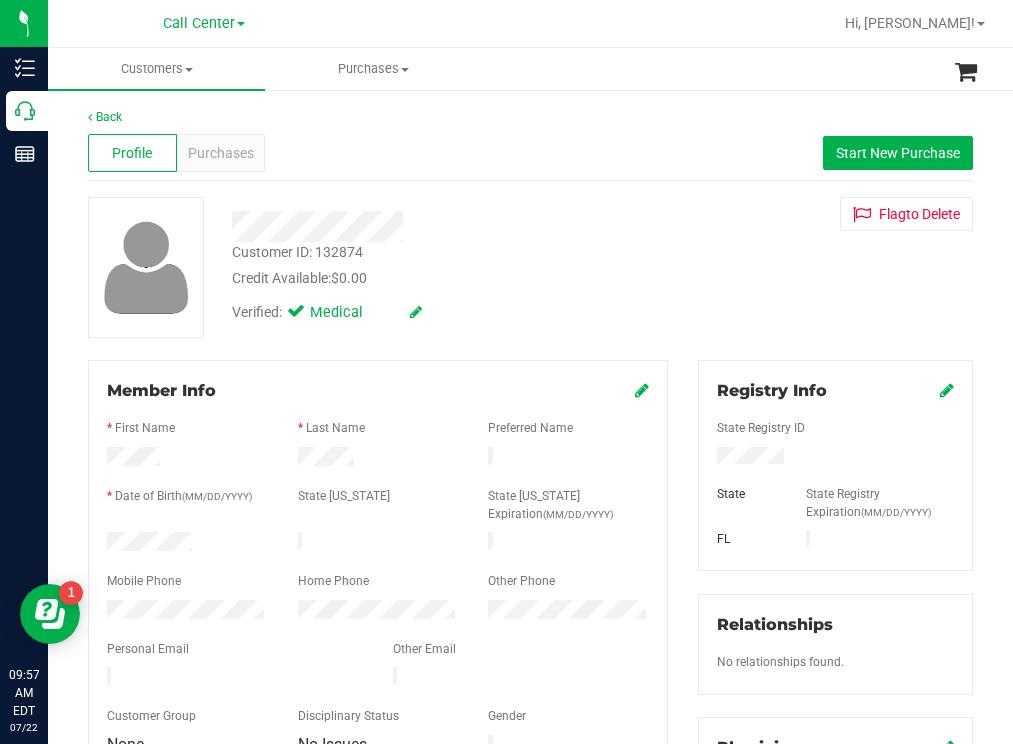 drag, startPoint x: 193, startPoint y: 538, endPoint x: 106, endPoint y: 543, distance: 87.14356 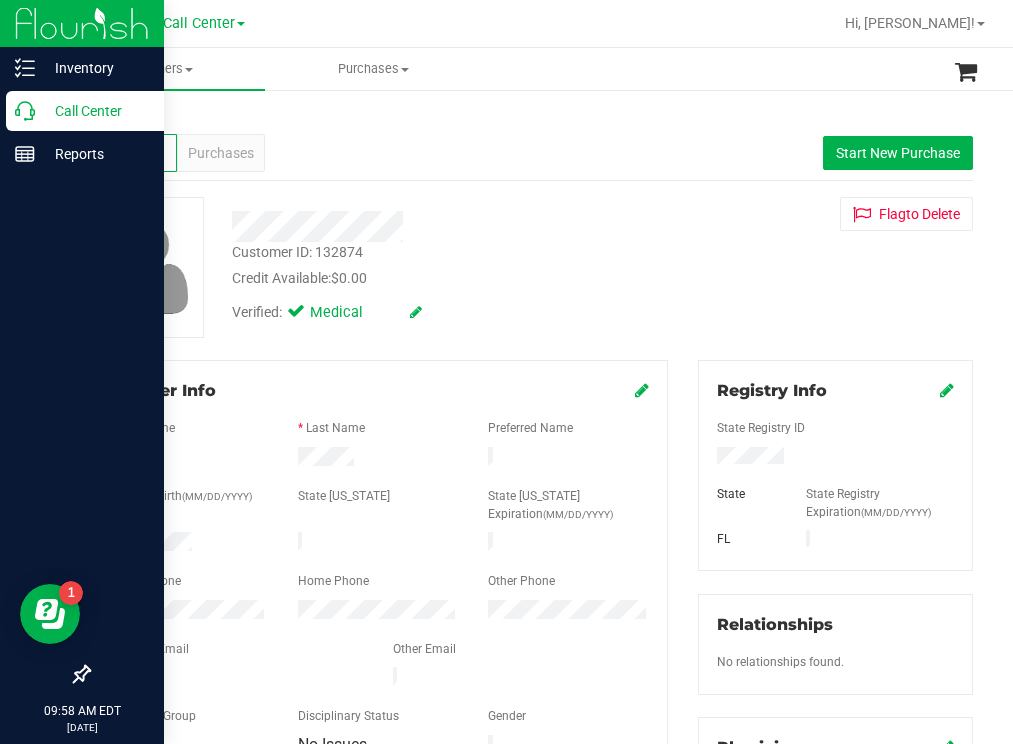 click on "Call Center" at bounding box center [95, 111] 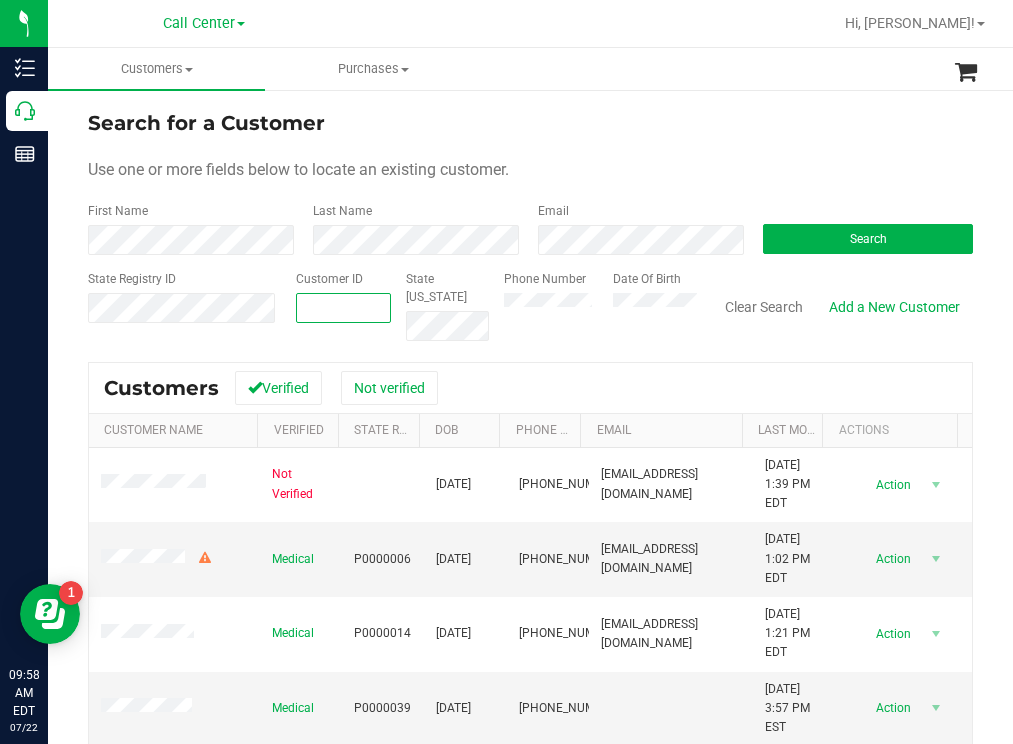 paste on "573951" 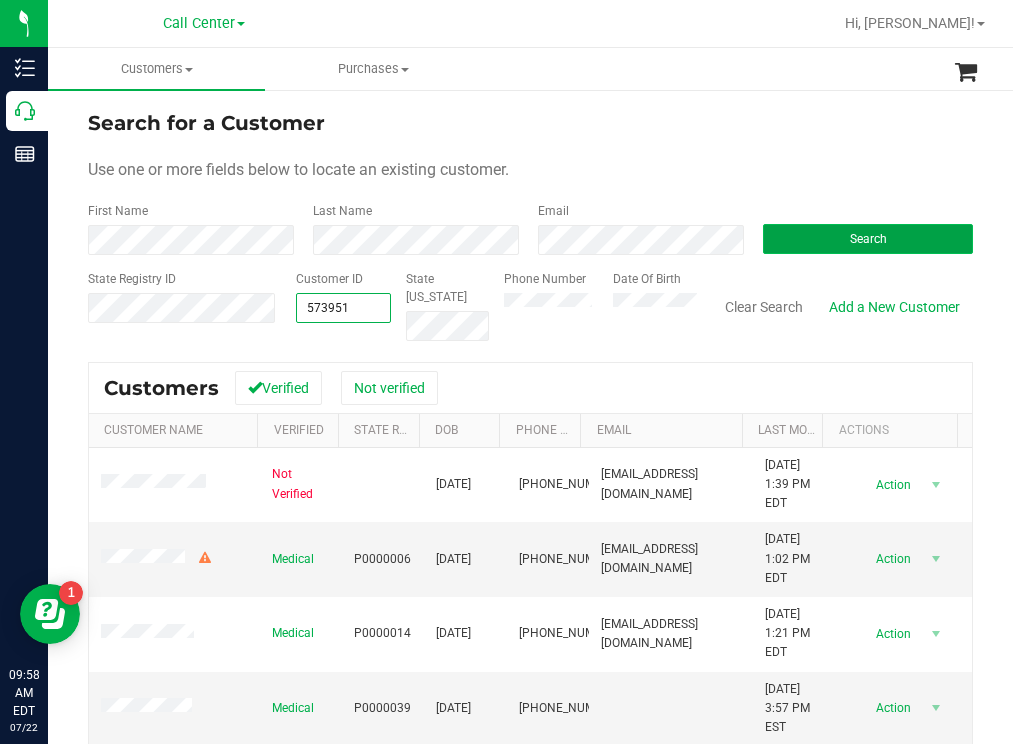 type on "573951" 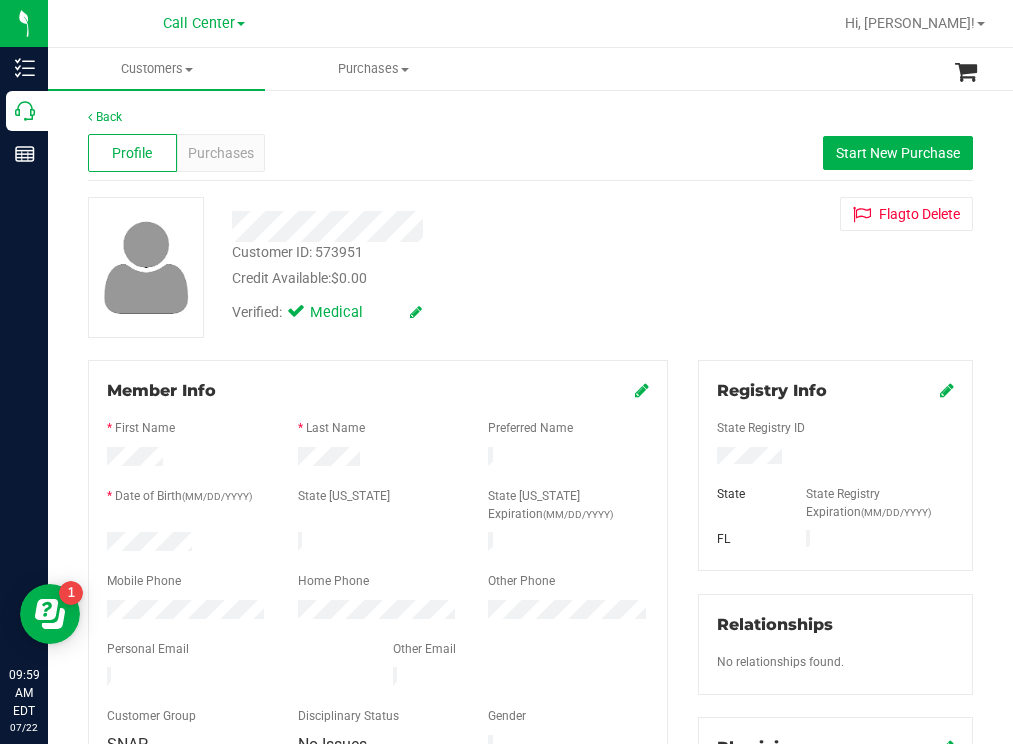 drag, startPoint x: 612, startPoint y: 285, endPoint x: 566, endPoint y: 311, distance: 52.83938 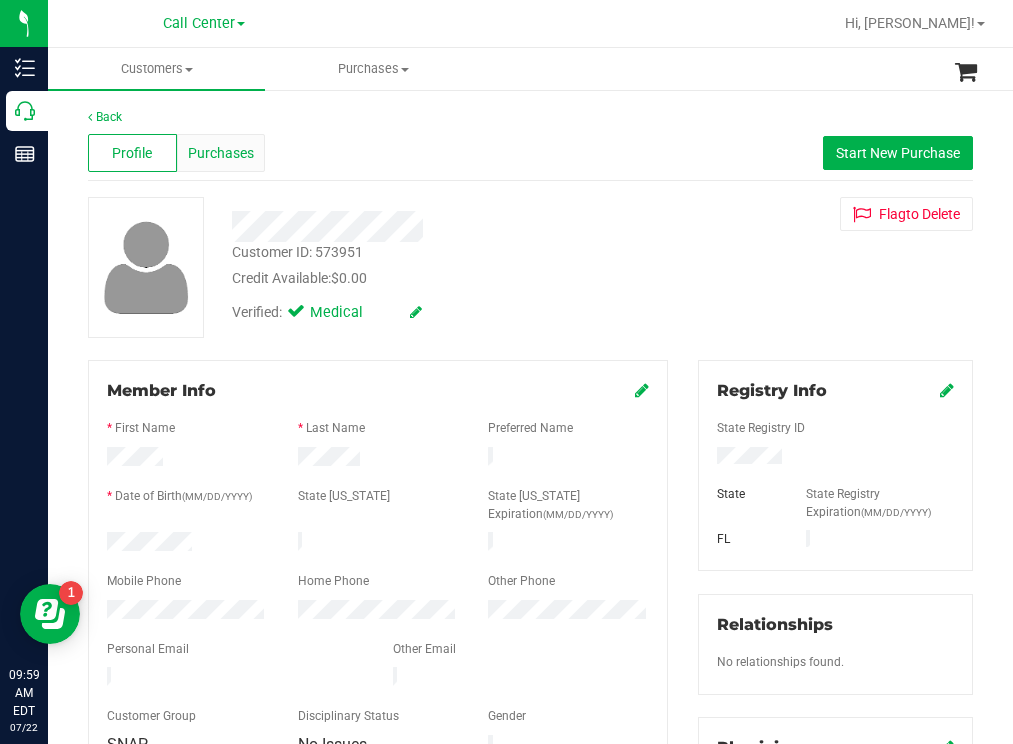click on "Purchases" at bounding box center (221, 153) 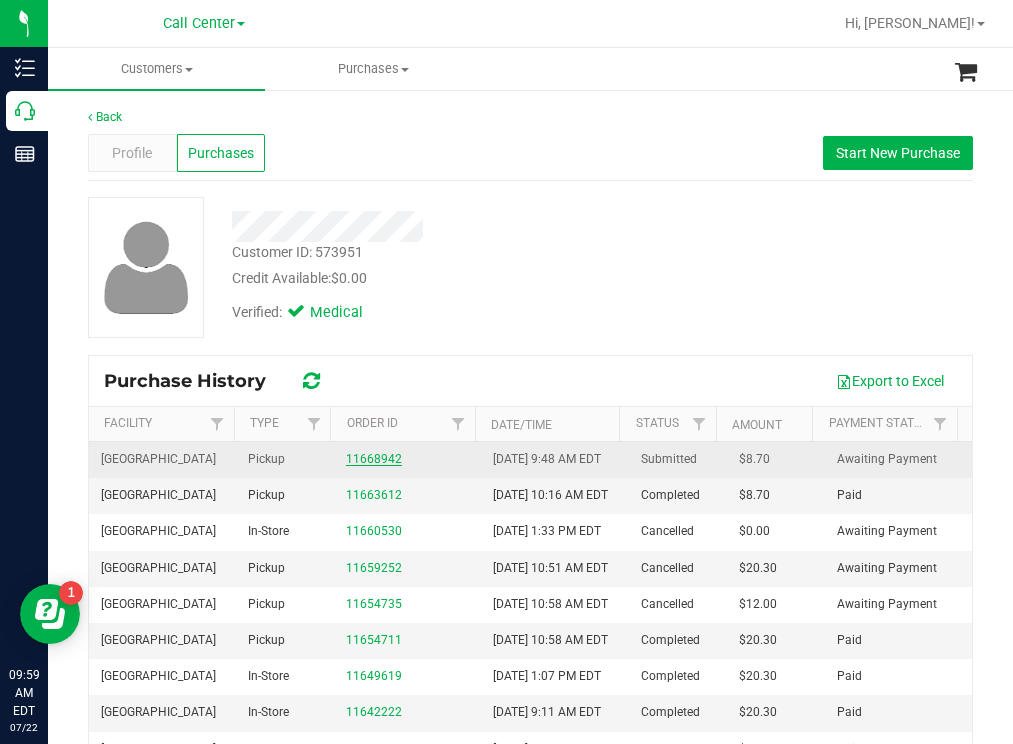 click on "11668942" at bounding box center [374, 459] 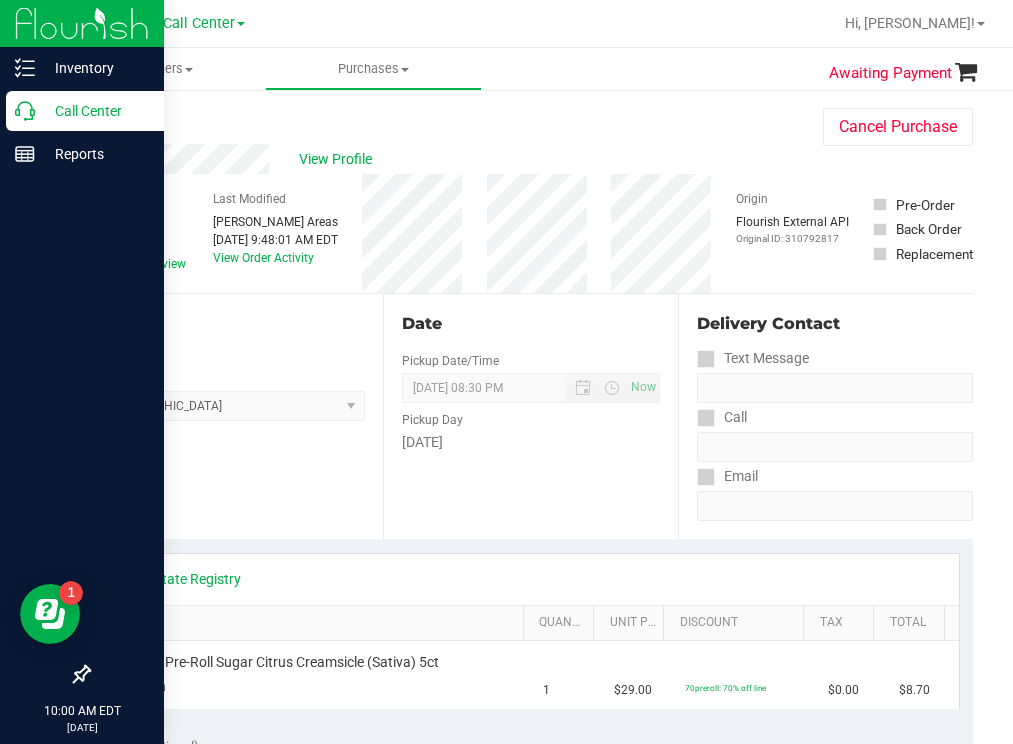 drag, startPoint x: 86, startPoint y: 109, endPoint x: 57, endPoint y: 129, distance: 35.22783 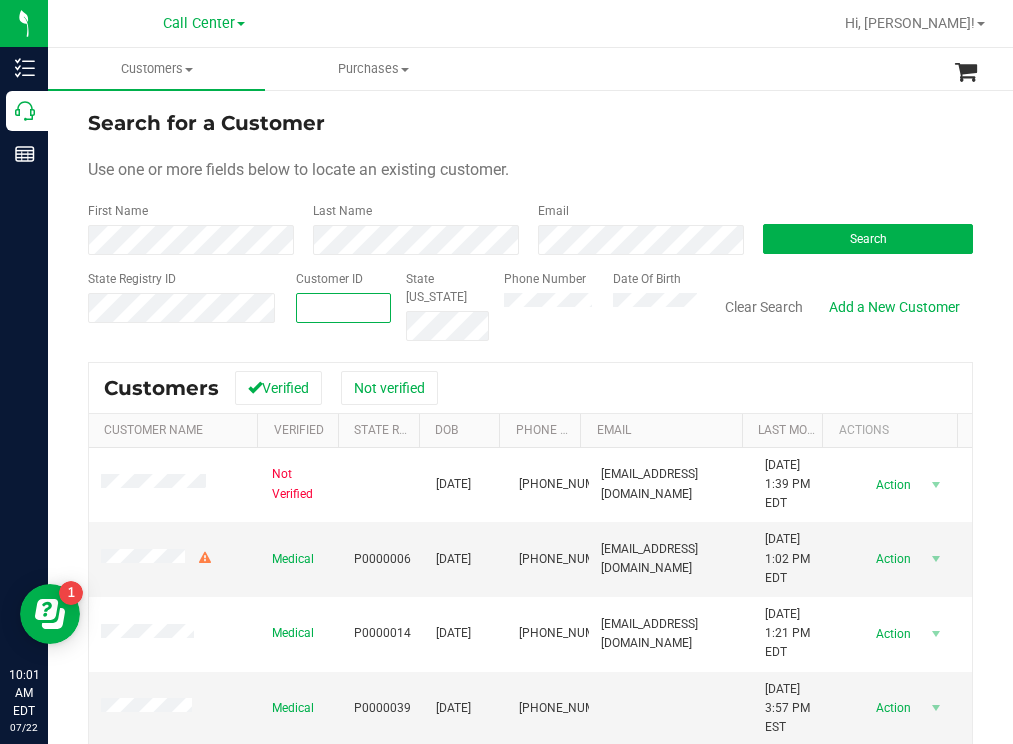 paste on "1607760" 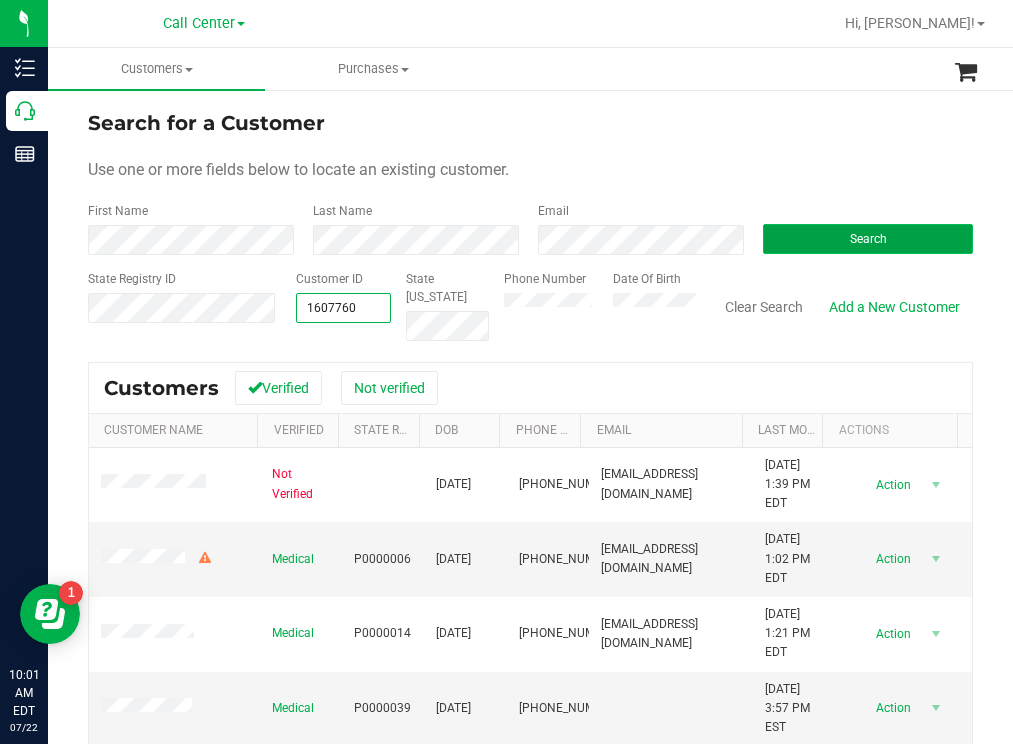 type on "1607760" 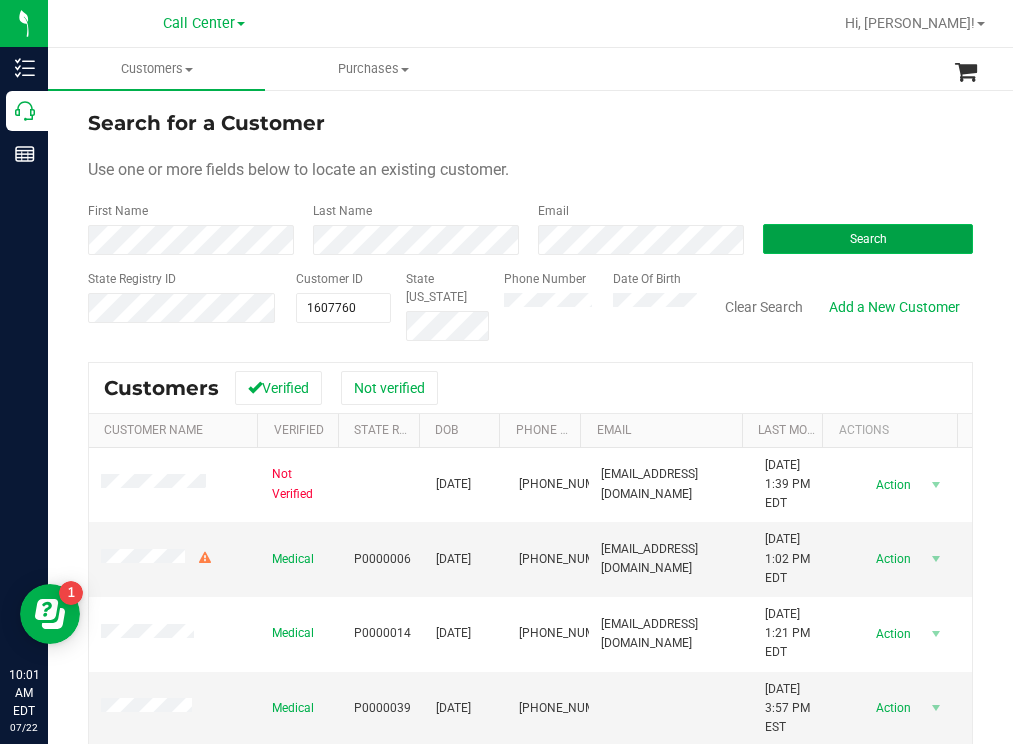 click on "Search" at bounding box center (868, 239) 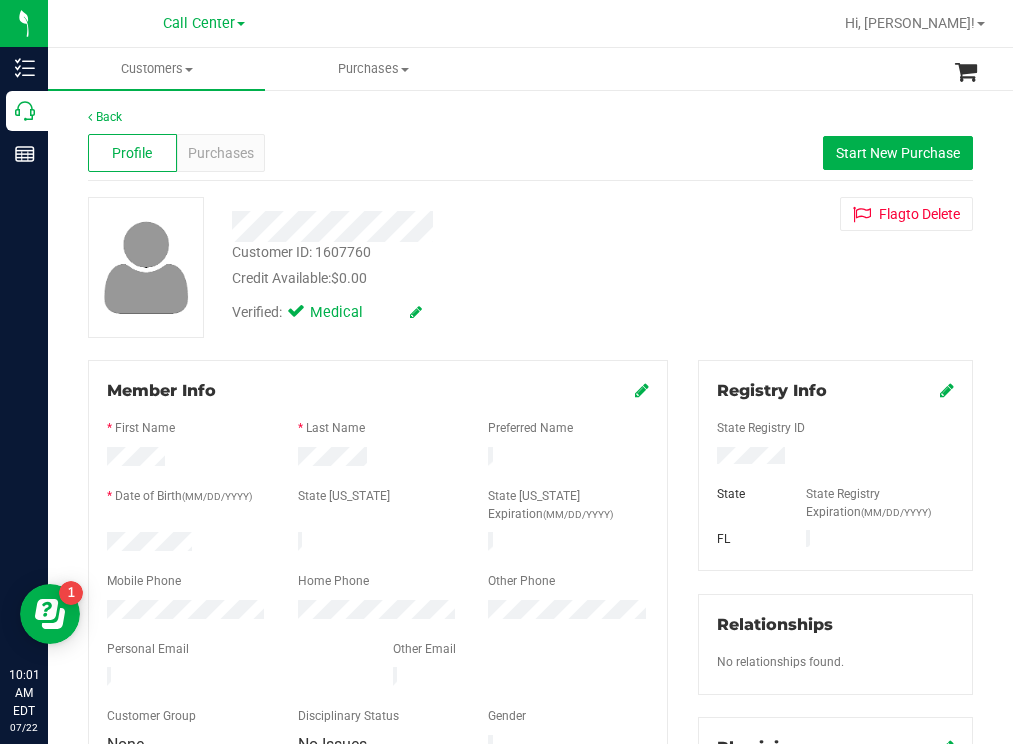 click at bounding box center (187, 544) 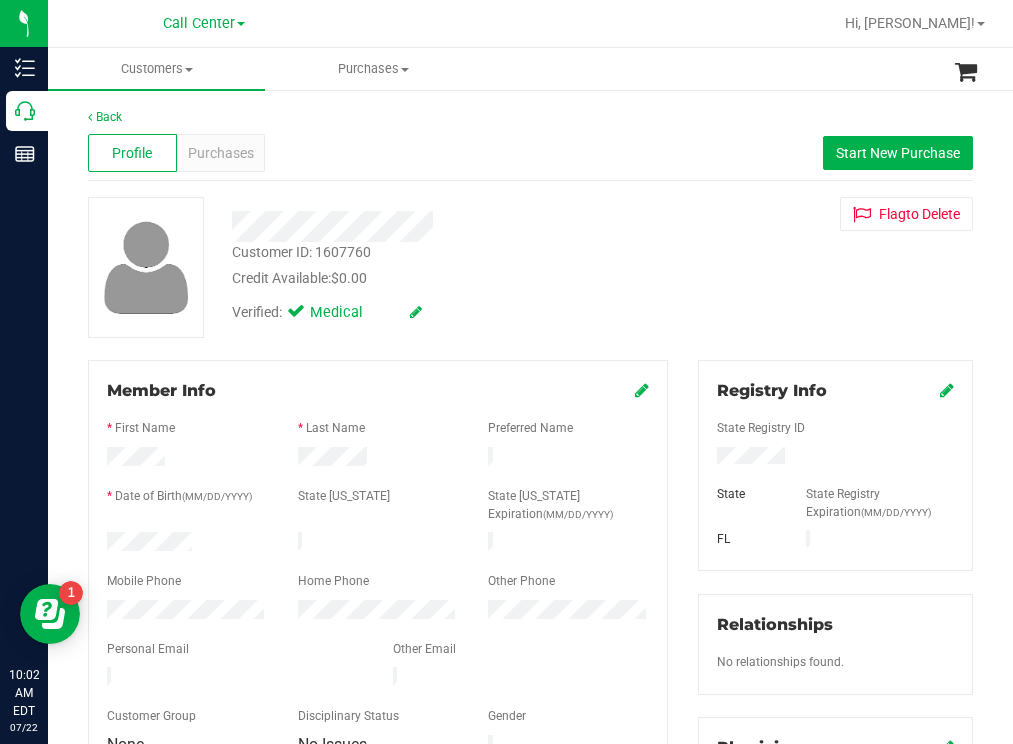 drag, startPoint x: 649, startPoint y: 276, endPoint x: 637, endPoint y: 268, distance: 14.422205 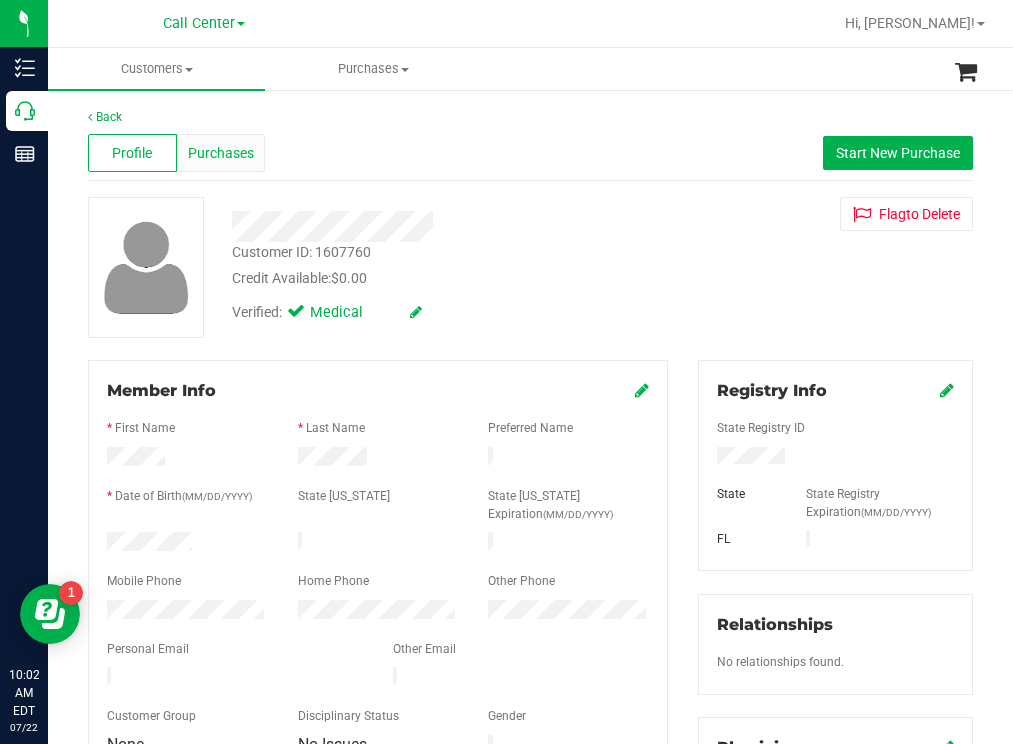 click on "Purchases" at bounding box center [221, 153] 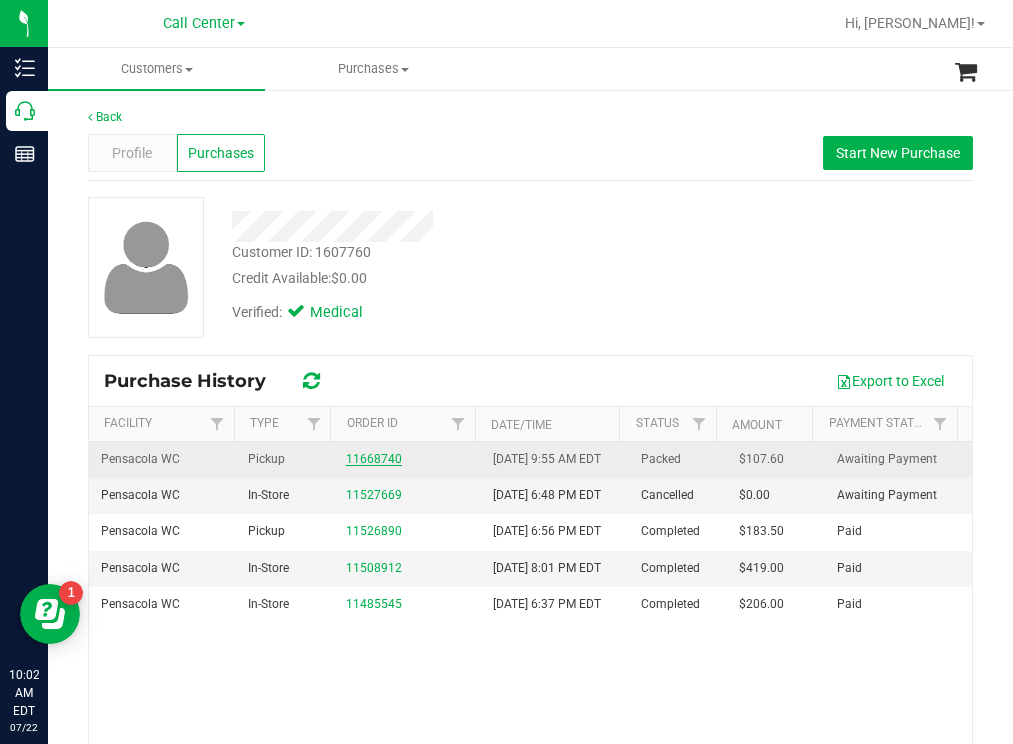 click on "11668740" at bounding box center (374, 459) 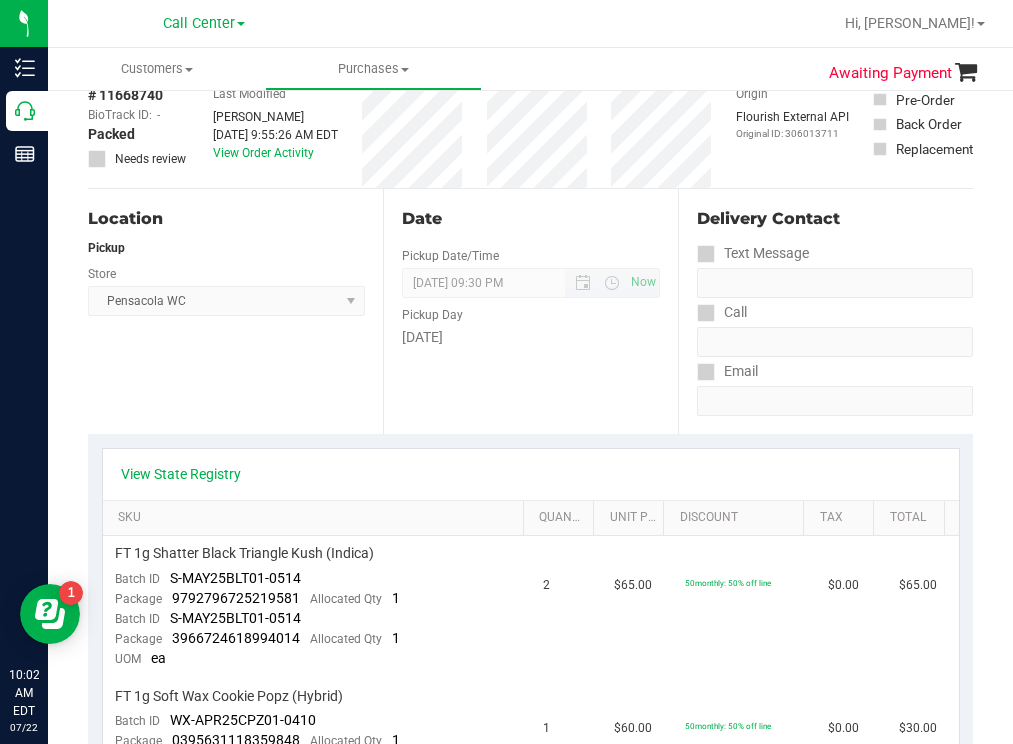 scroll, scrollTop: 0, scrollLeft: 0, axis: both 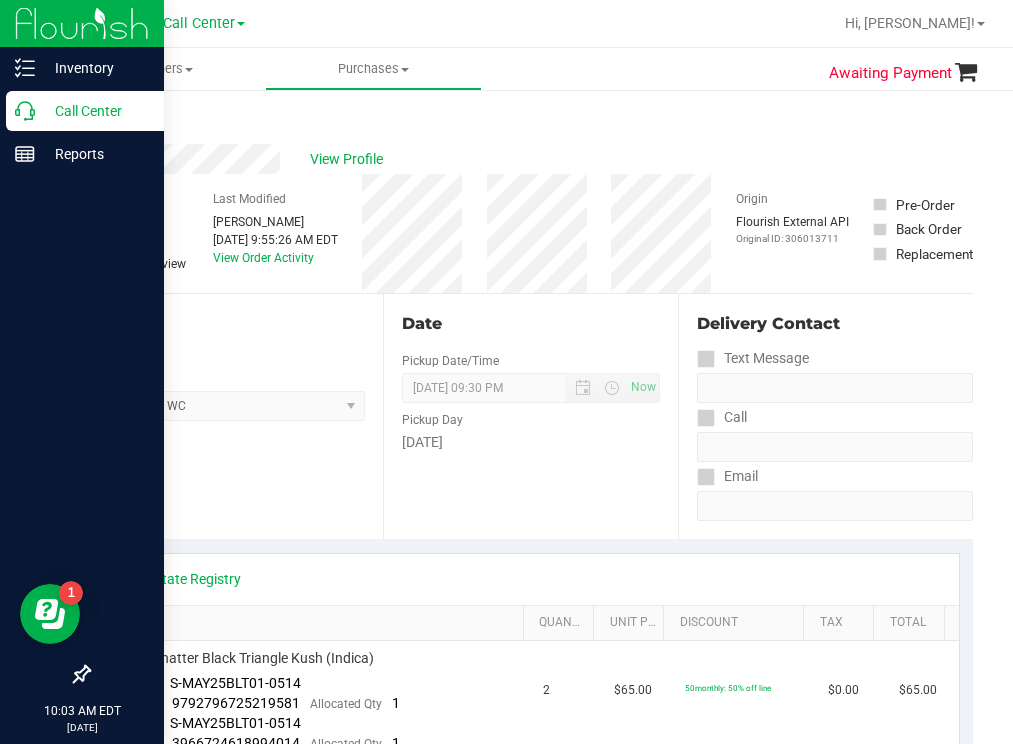 click on "Call Center" at bounding box center (95, 111) 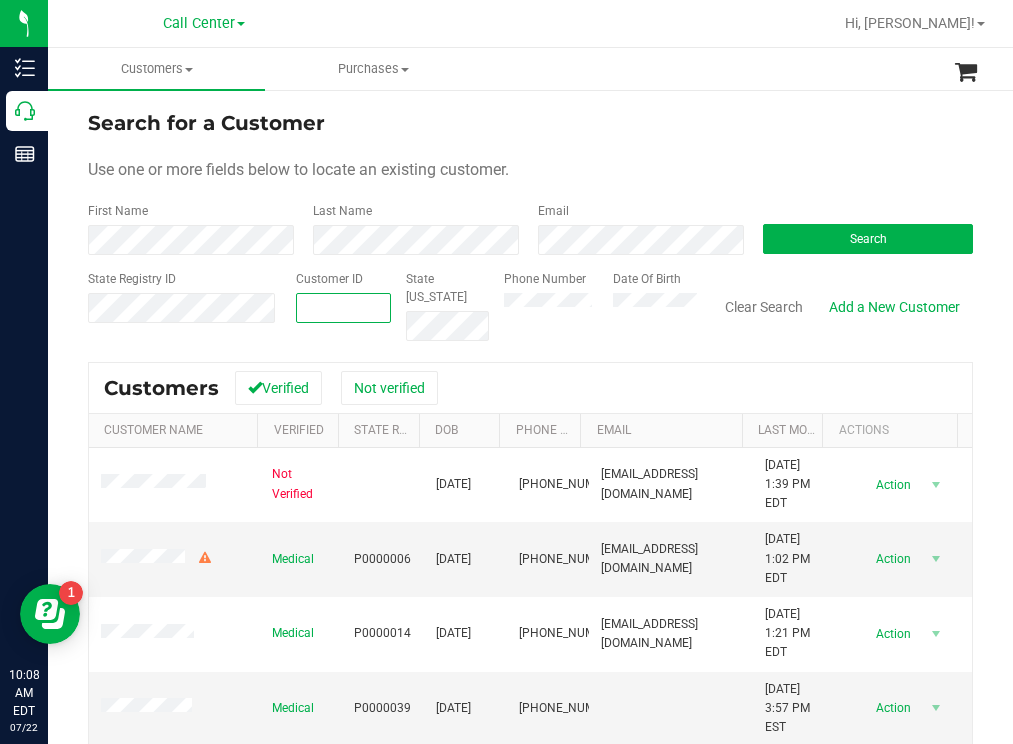 paste on "97327" 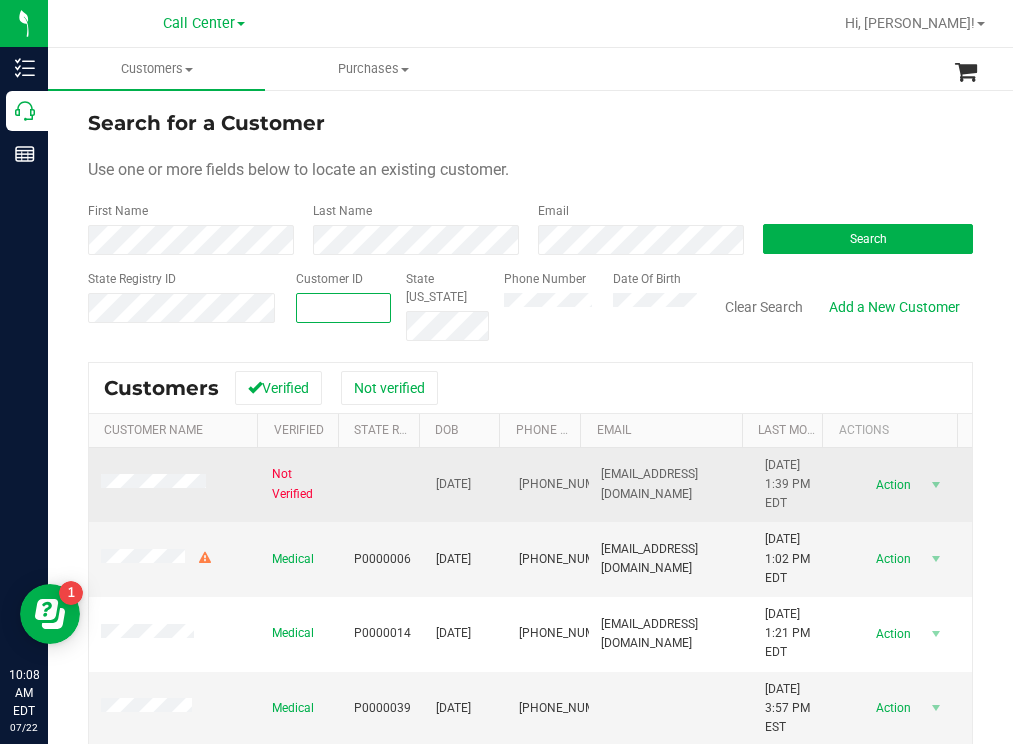 type on "97327" 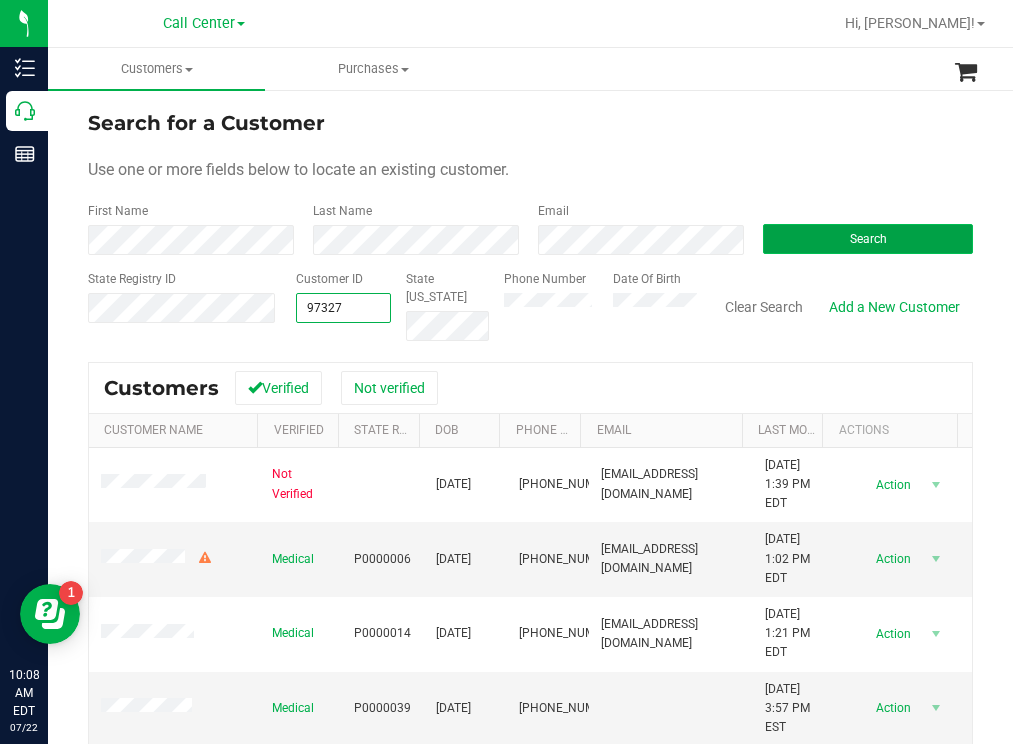 type on "97327" 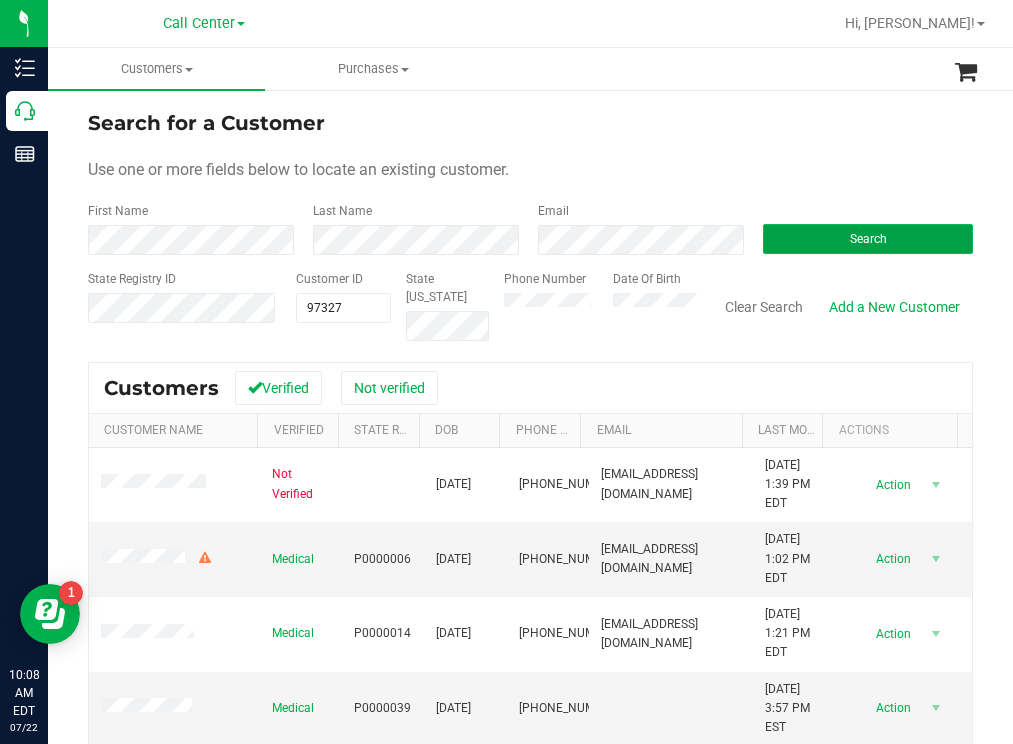 click on "Search" at bounding box center (868, 239) 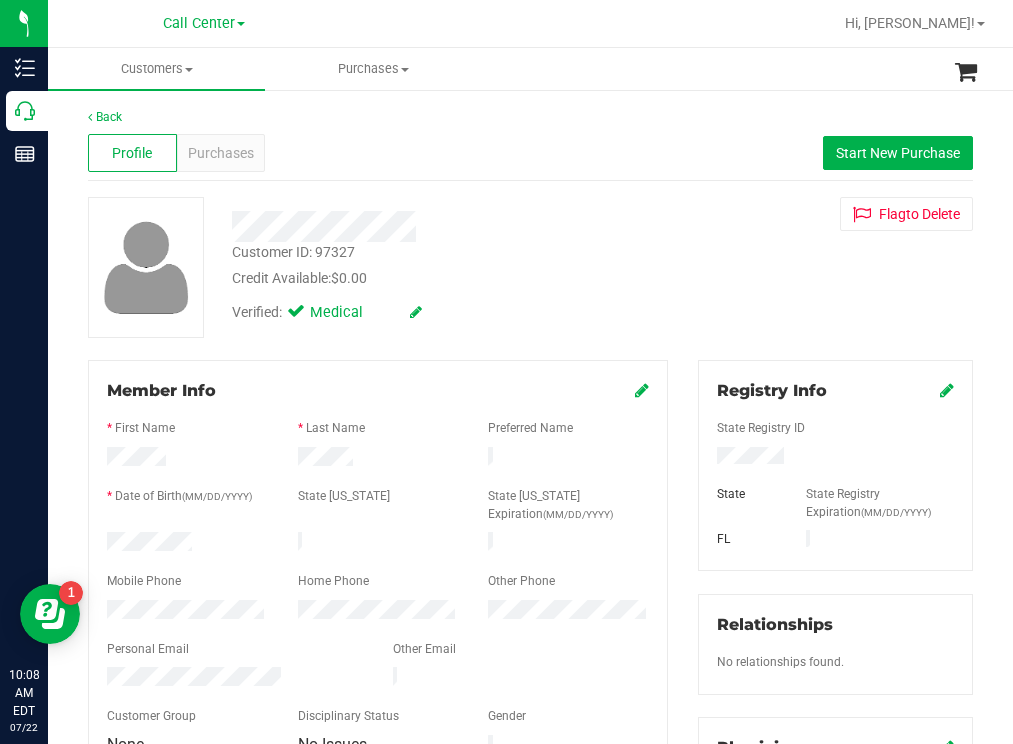 click at bounding box center [187, 544] 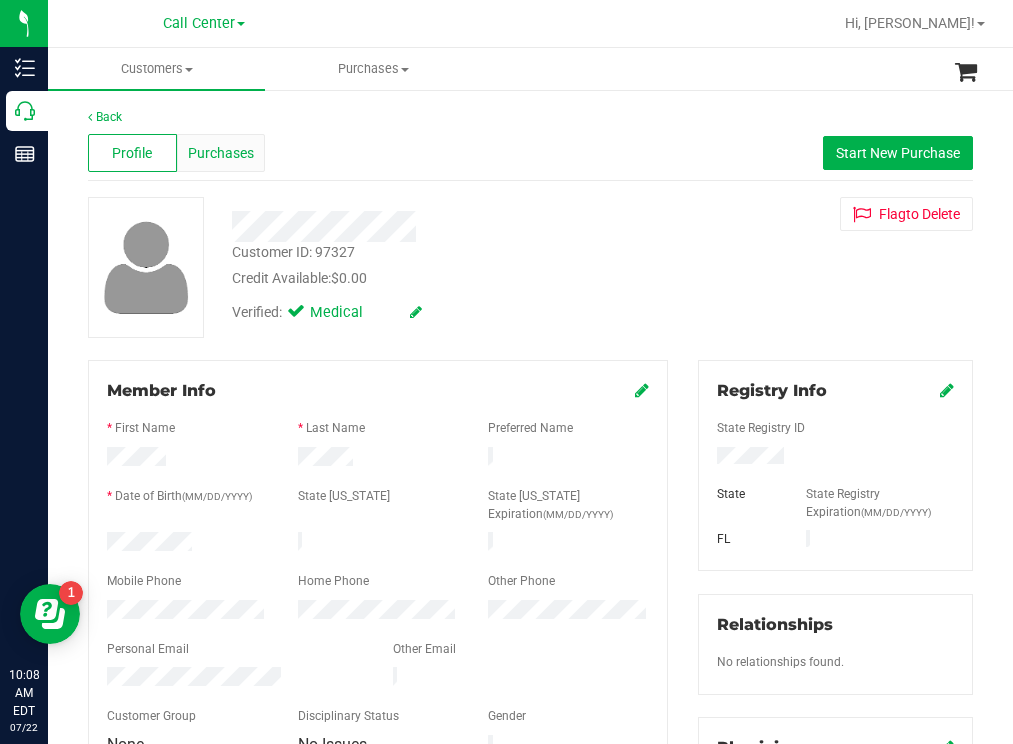click on "Purchases" at bounding box center (221, 153) 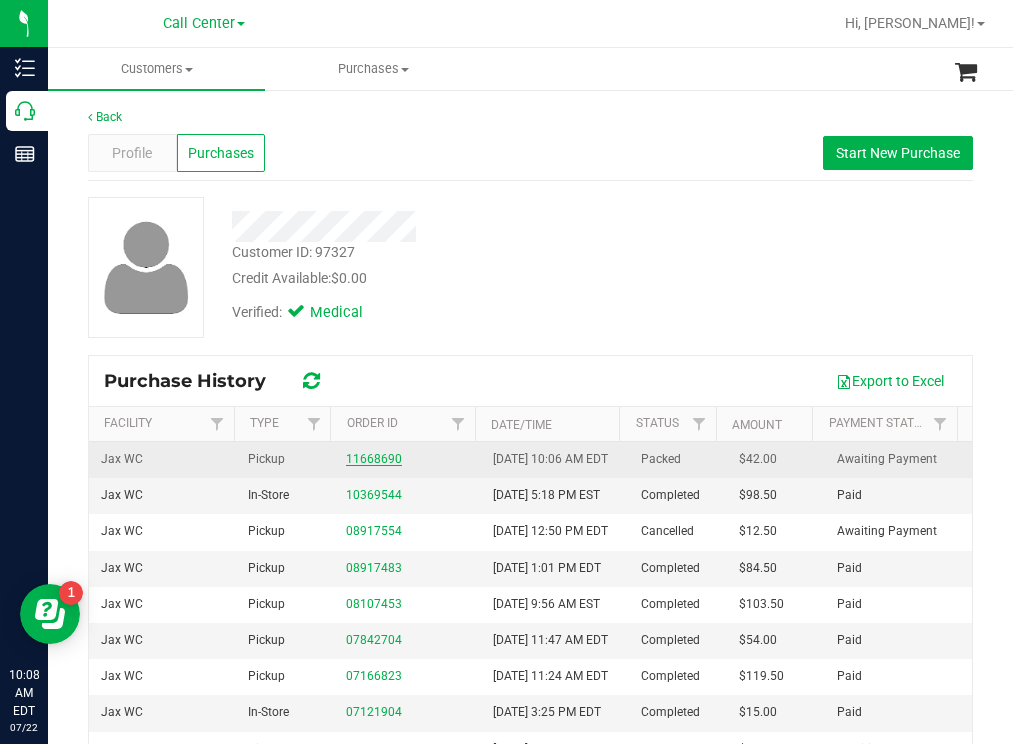 click on "11668690" at bounding box center (374, 459) 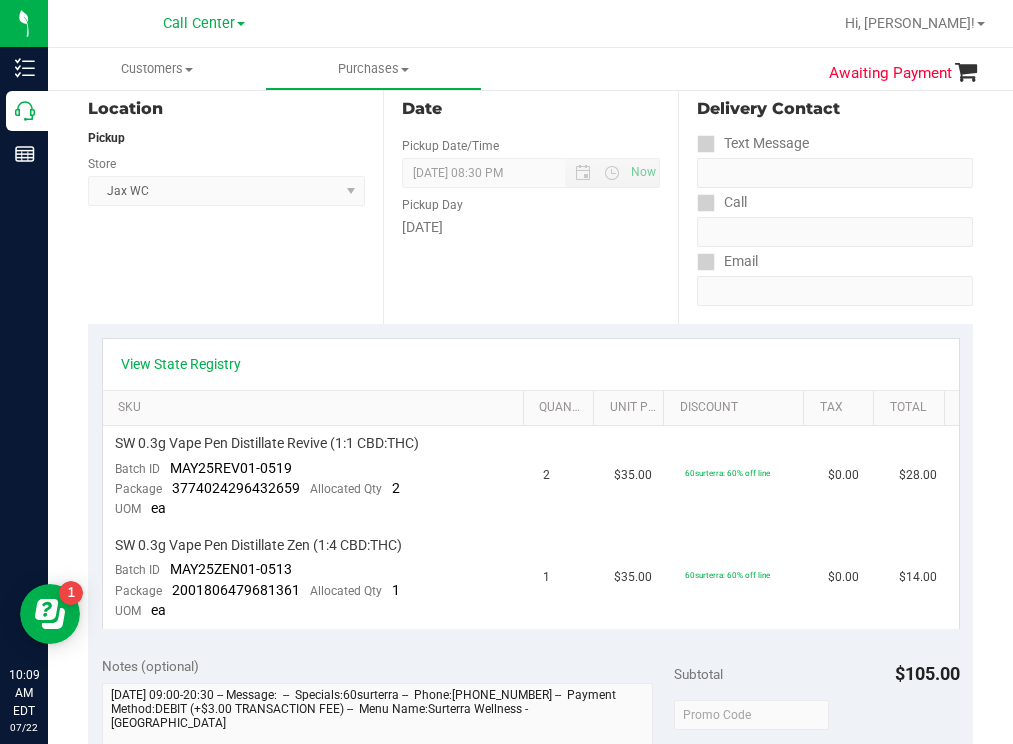 scroll, scrollTop: 0, scrollLeft: 0, axis: both 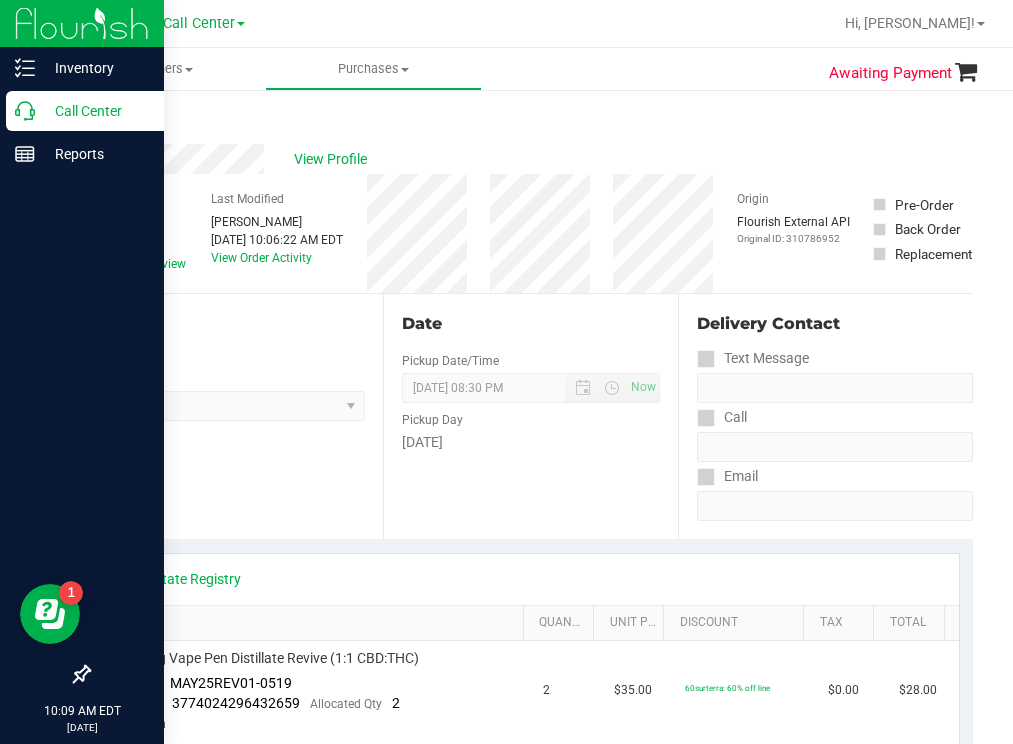 click on "Call Center" at bounding box center (95, 111) 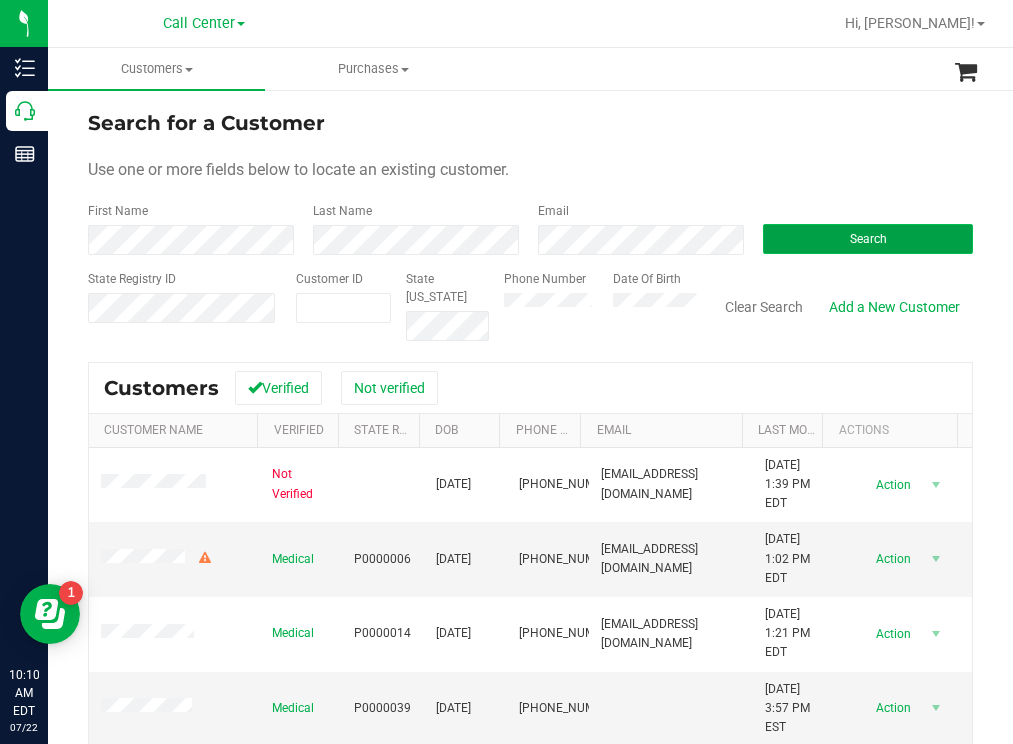 click on "Search" at bounding box center [868, 239] 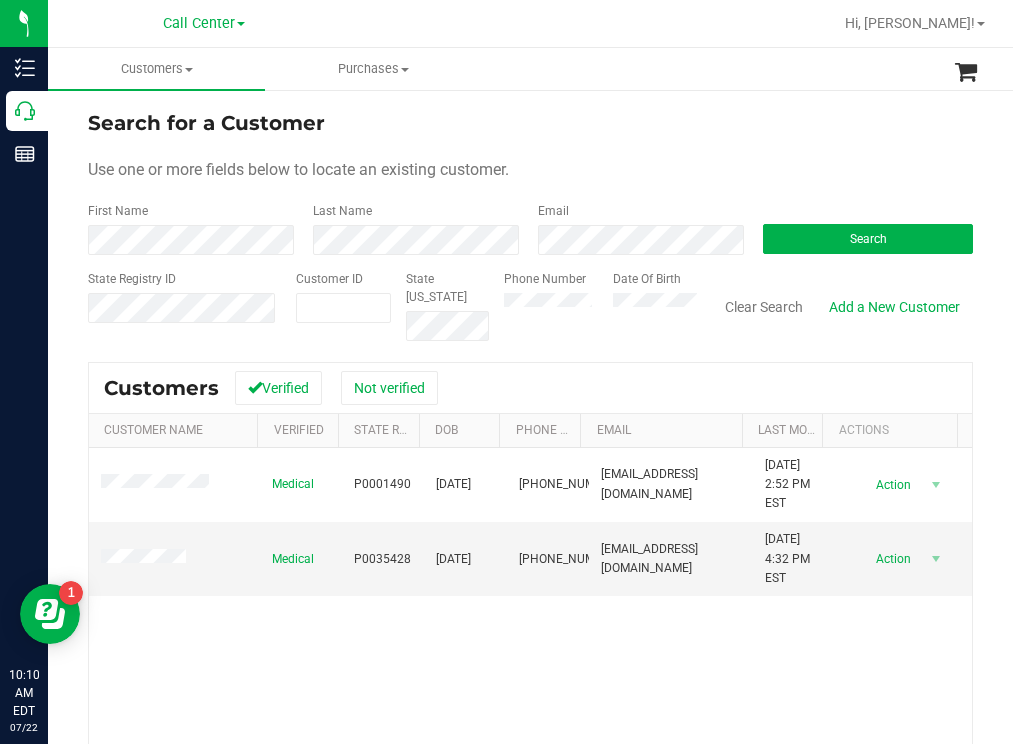 click on "Search for a Customer
Use one or more fields below to locate an existing customer.
First Name
Last Name
Email
Search
State Registry ID
Customer ID
State [US_STATE]
Phone Number
Date Of Birth" at bounding box center (530, 224) 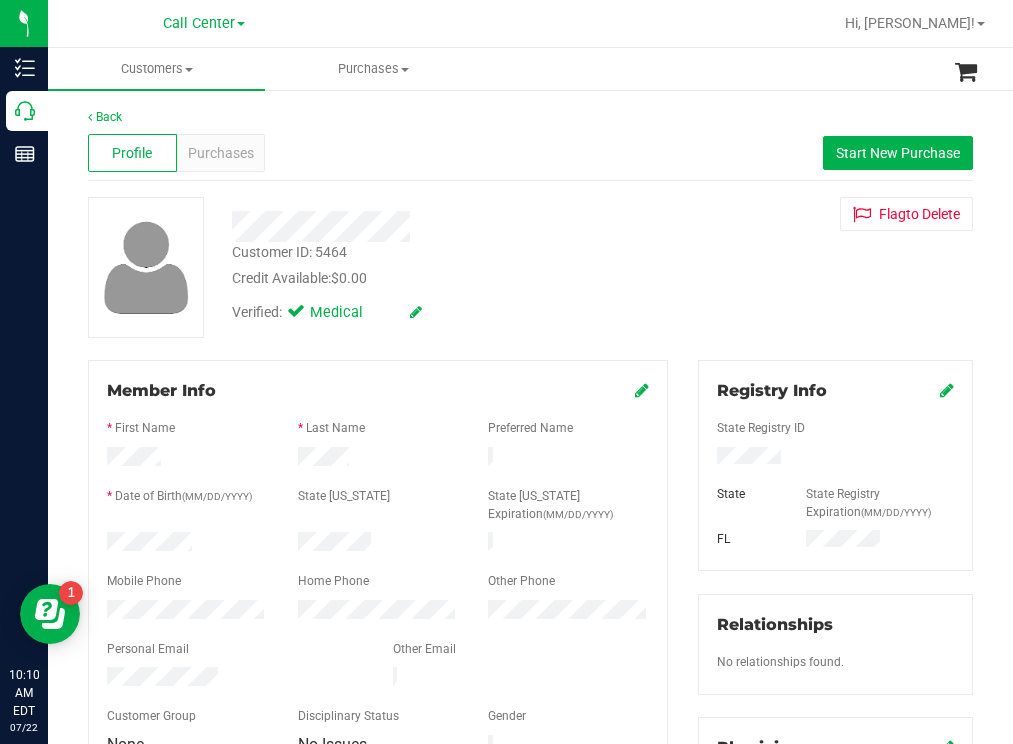 click at bounding box center (187, 544) 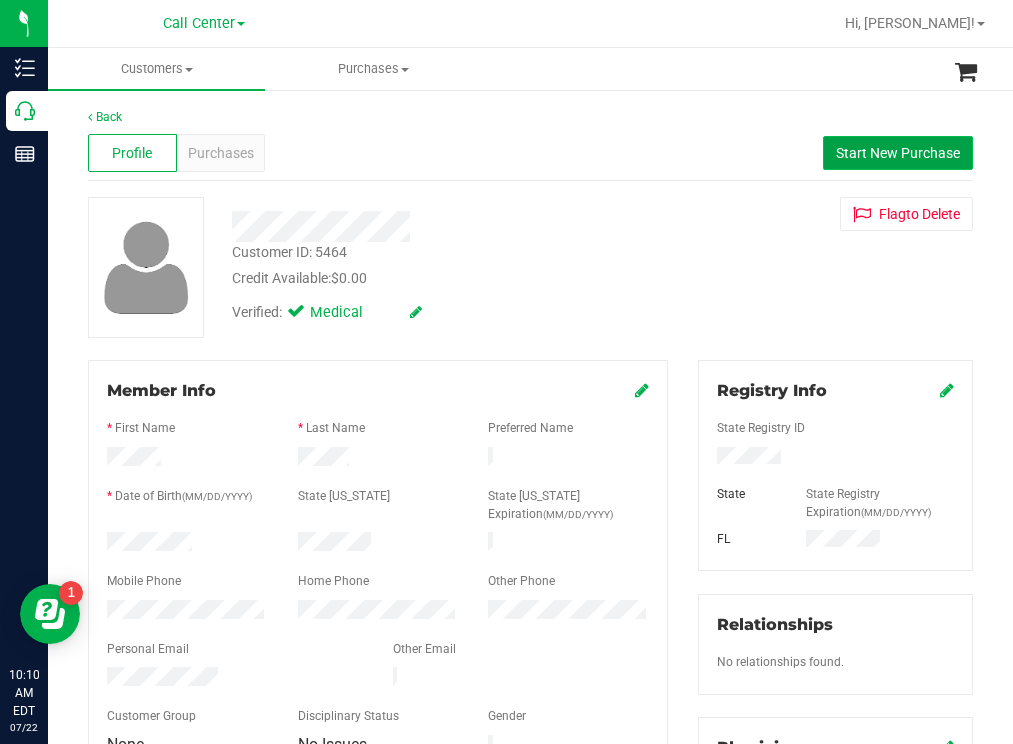 click on "Start New Purchase" at bounding box center [898, 153] 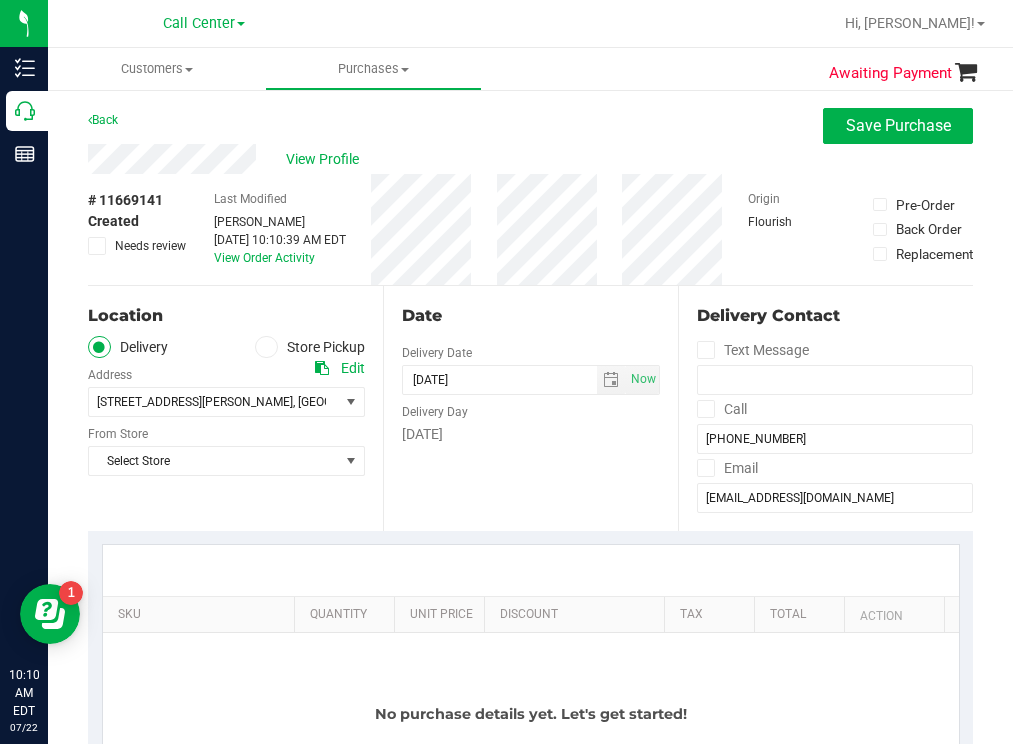click at bounding box center (267, 347) 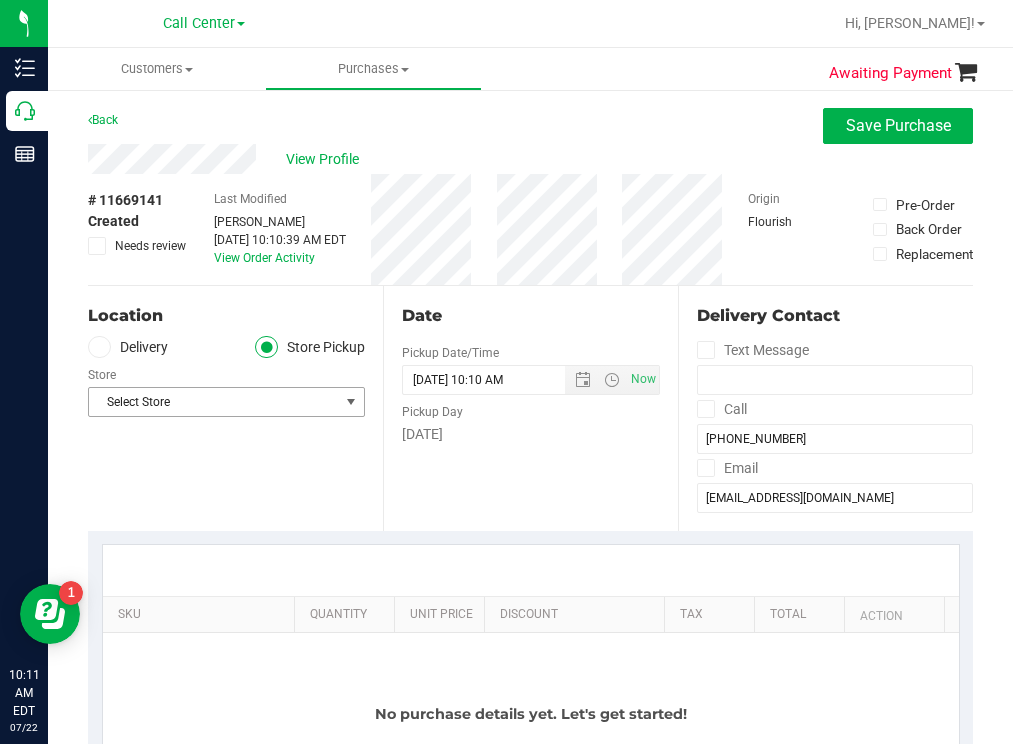 click on "Select Store" at bounding box center (214, 402) 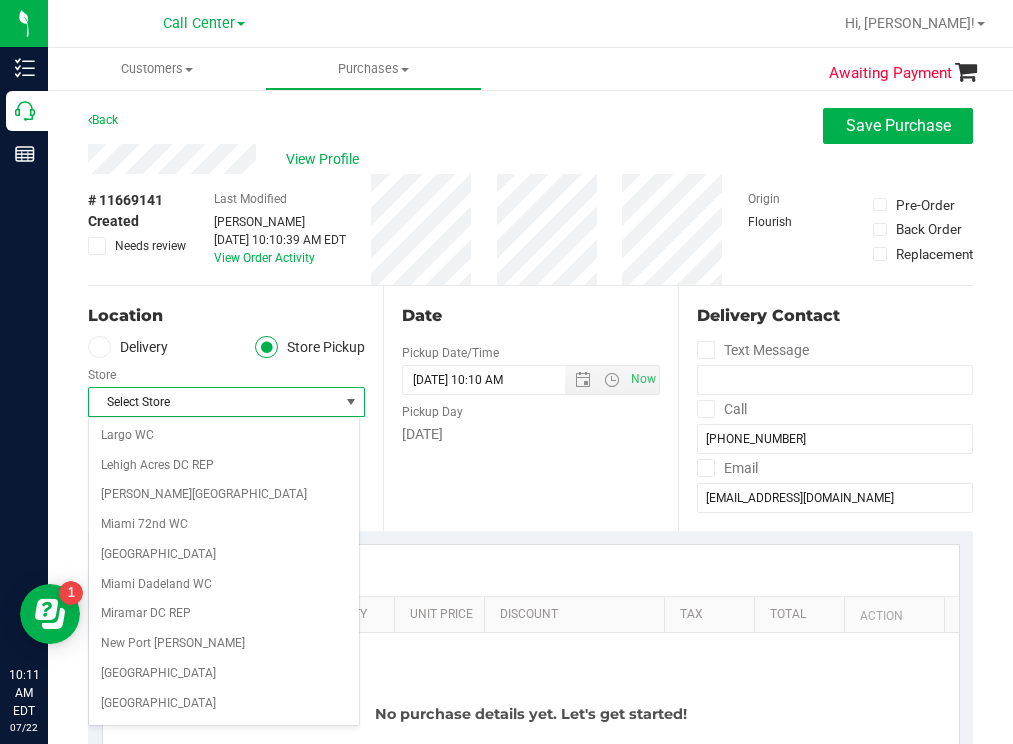 scroll, scrollTop: 600, scrollLeft: 0, axis: vertical 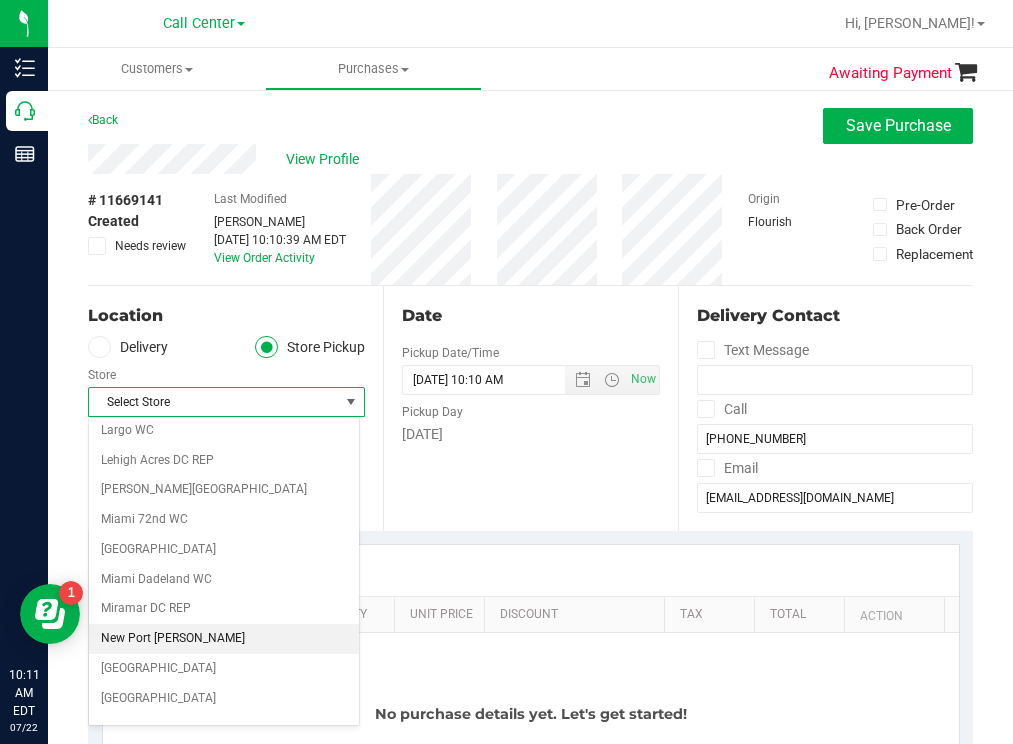 click on "New Port [PERSON_NAME]" at bounding box center (224, 639) 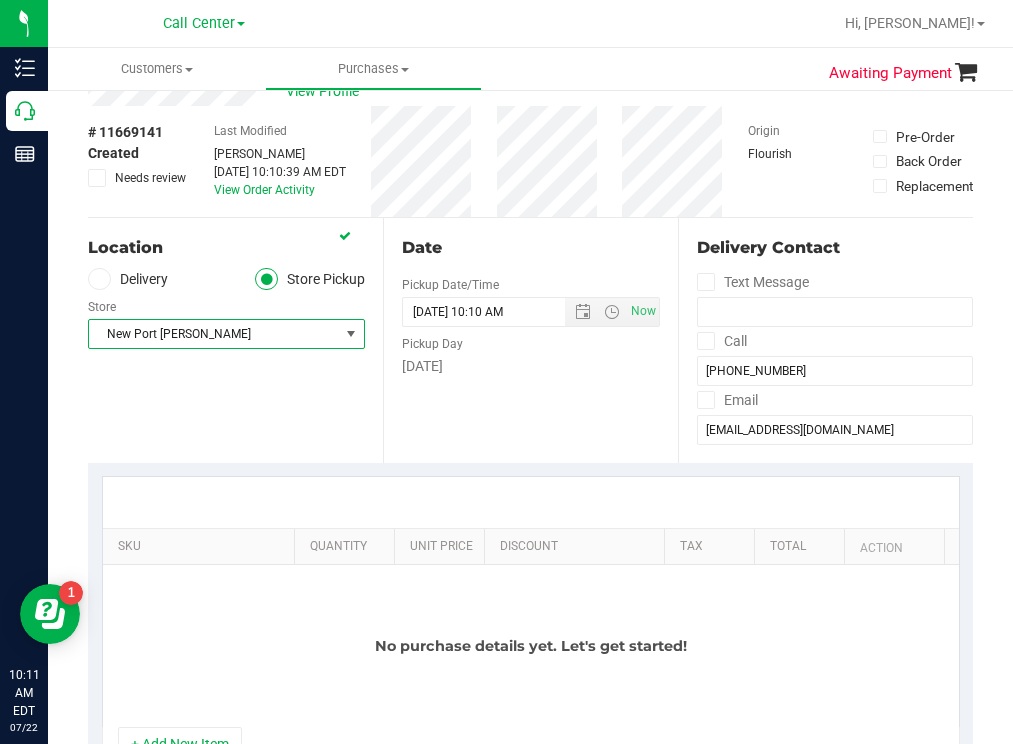 scroll, scrollTop: 100, scrollLeft: 0, axis: vertical 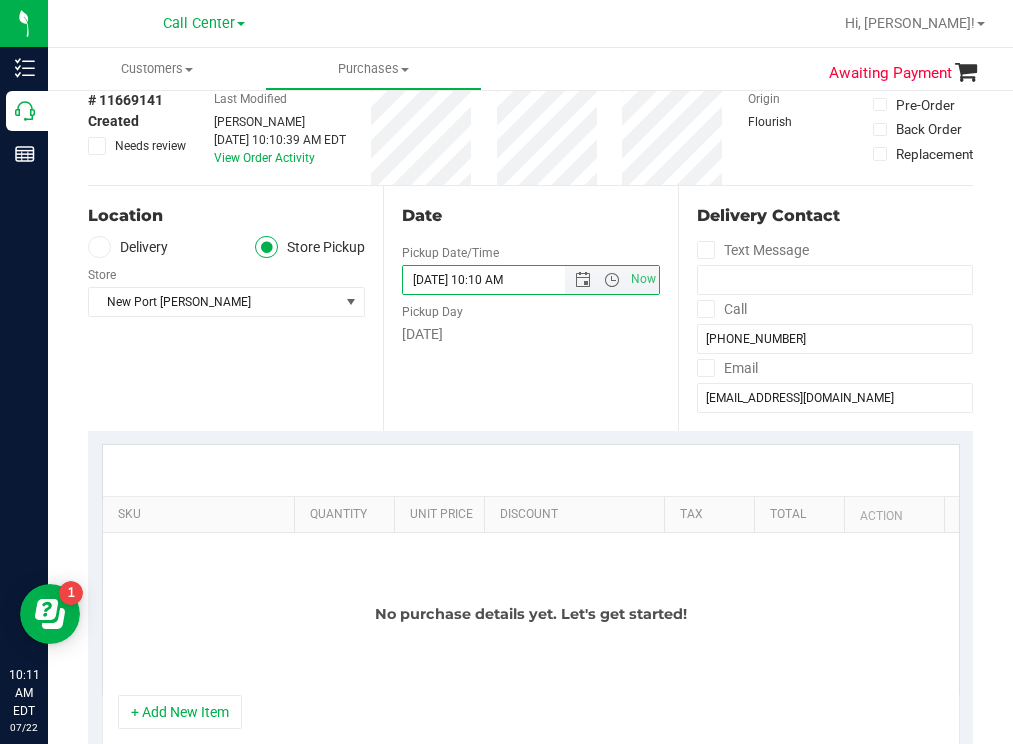 click on "[DATE] 10:10 AM" at bounding box center (501, 280) 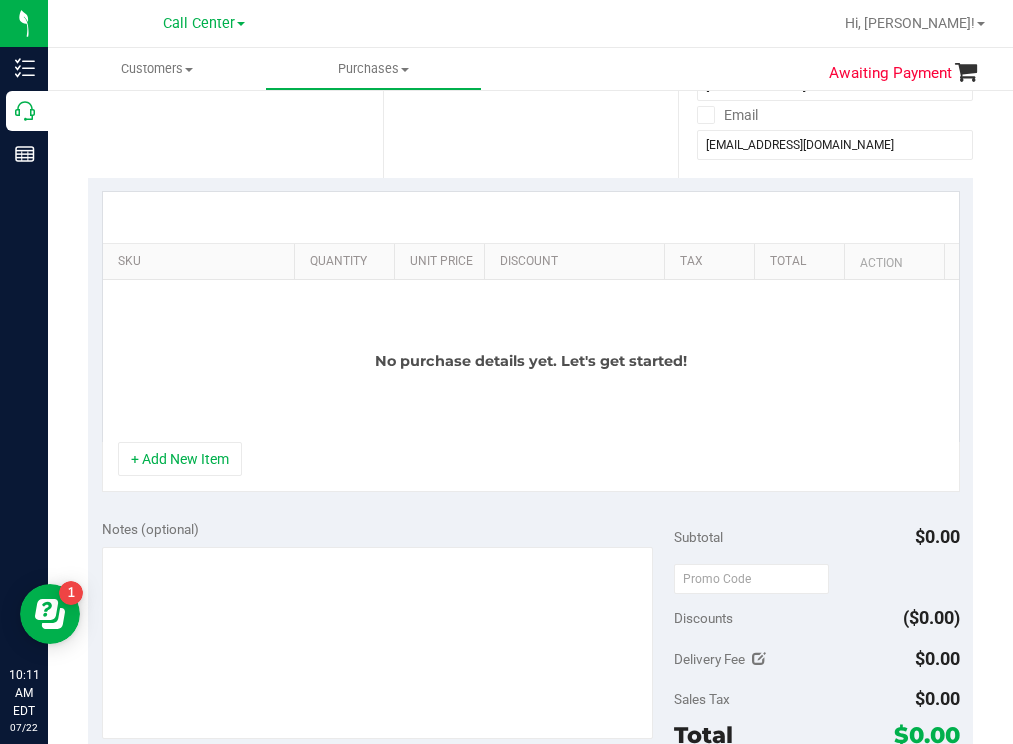 scroll, scrollTop: 400, scrollLeft: 0, axis: vertical 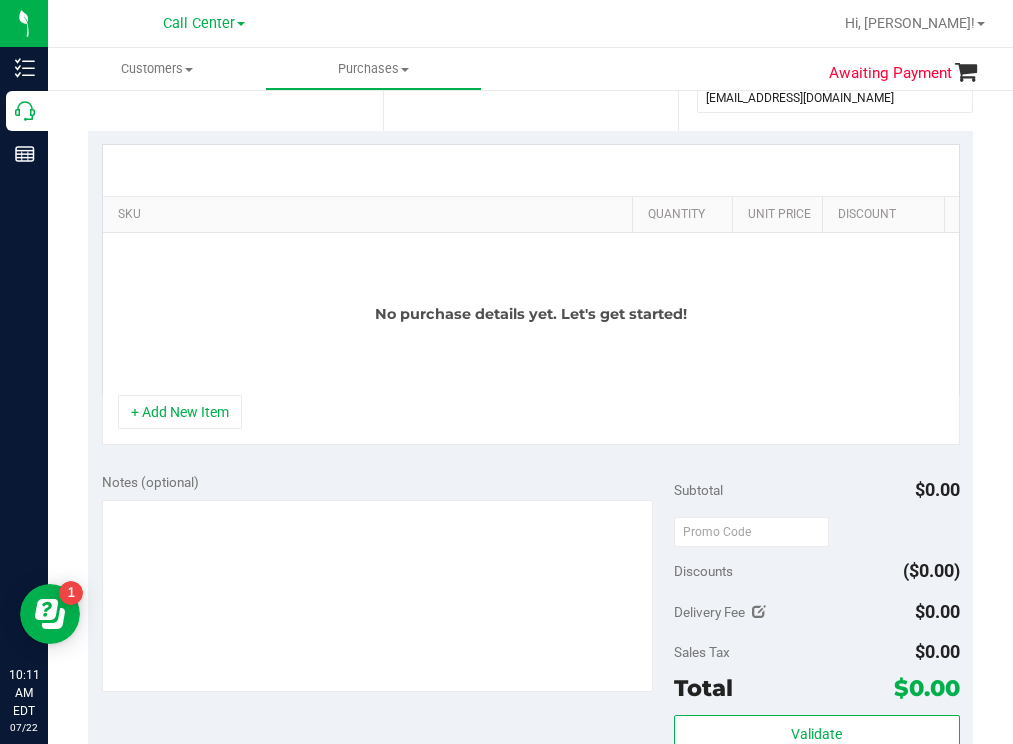 drag, startPoint x: 276, startPoint y: 214, endPoint x: 712, endPoint y: 195, distance: 436.4138 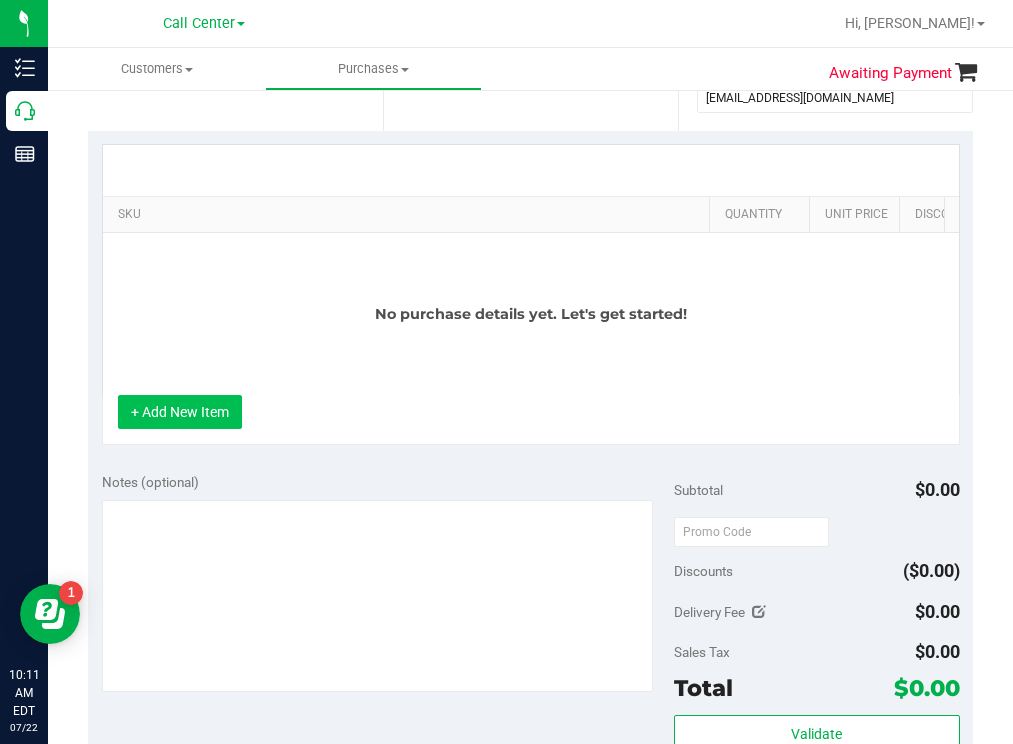 type on "[DATE] 10:45 AM" 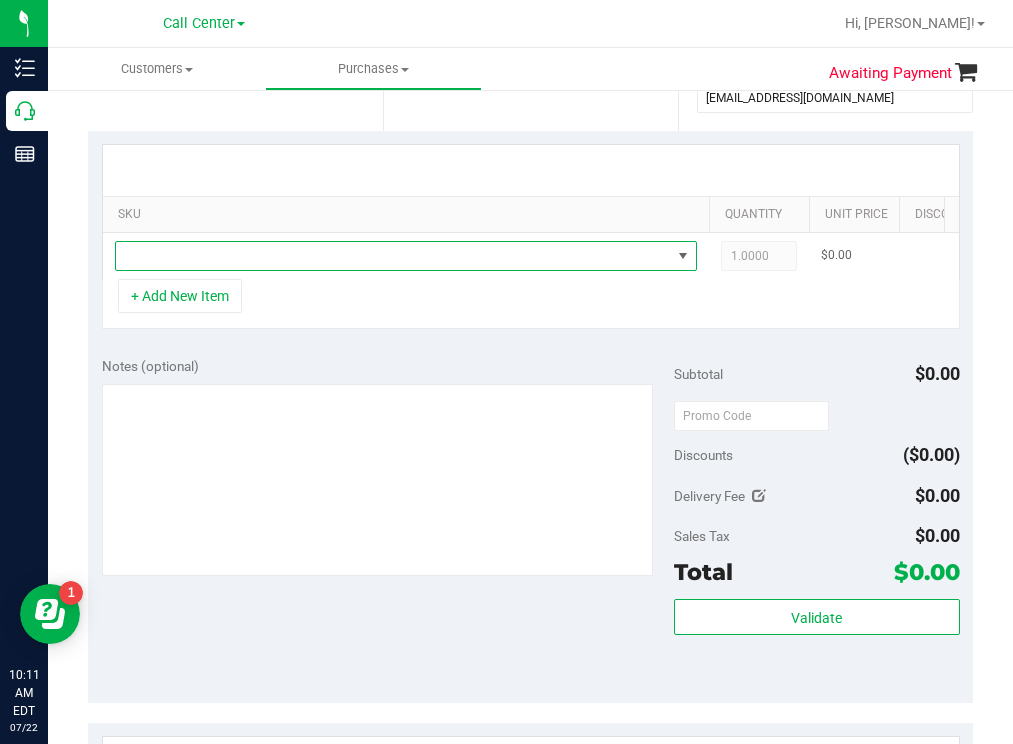 click at bounding box center (393, 256) 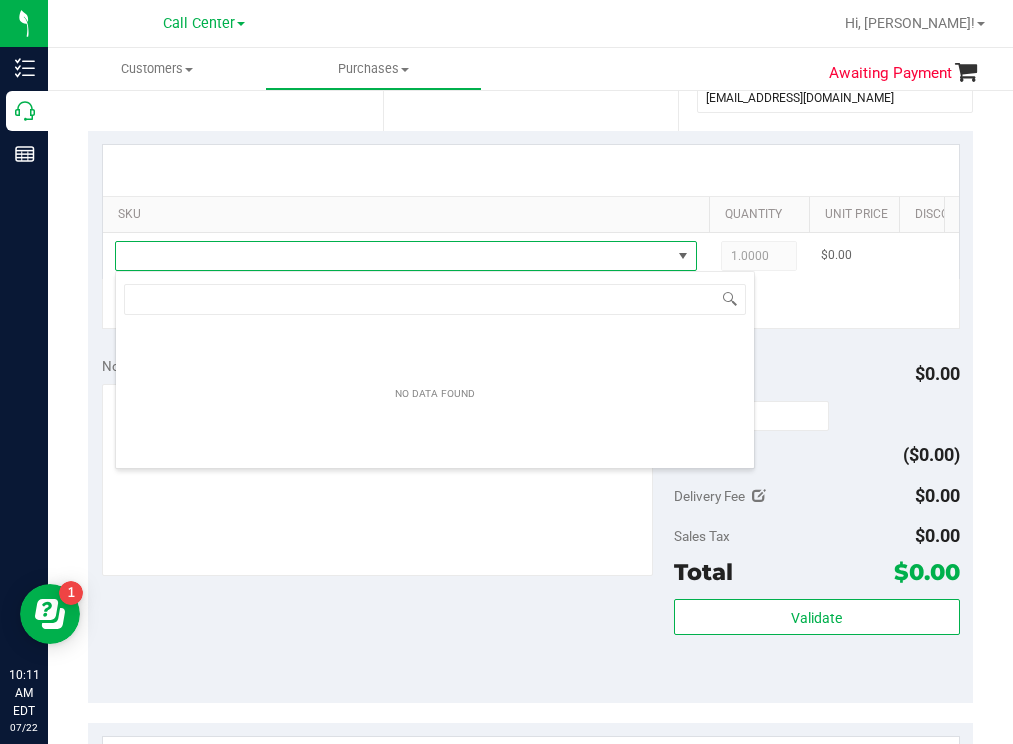 scroll, scrollTop: 99970, scrollLeft: 99418, axis: both 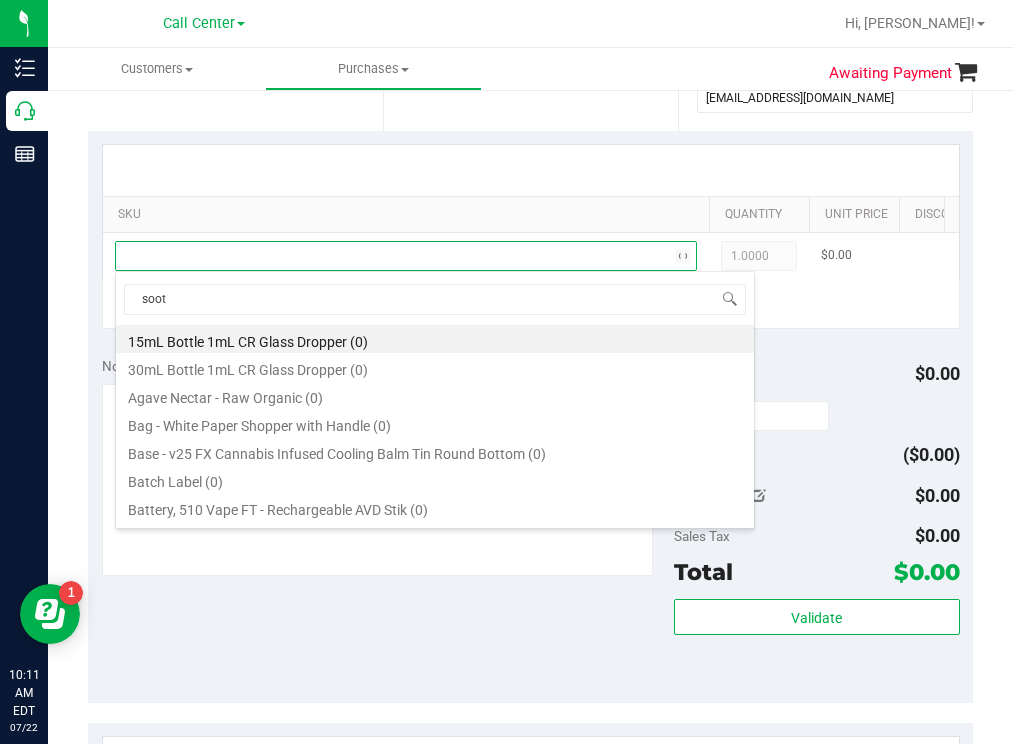 type on "sooth" 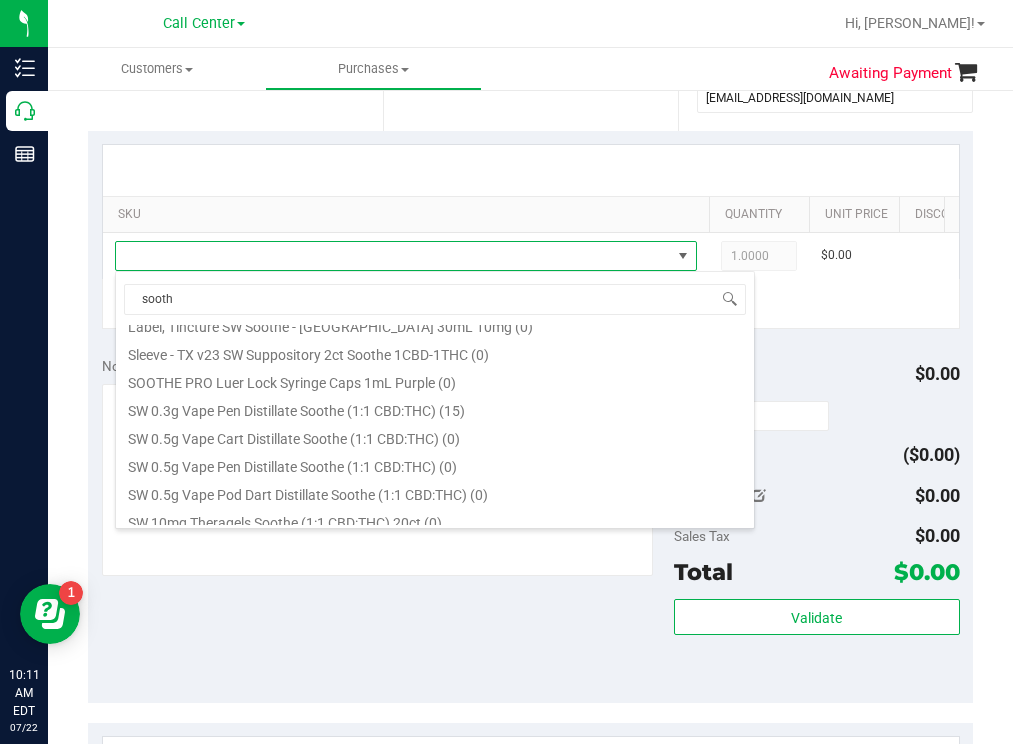 scroll, scrollTop: 1200, scrollLeft: 0, axis: vertical 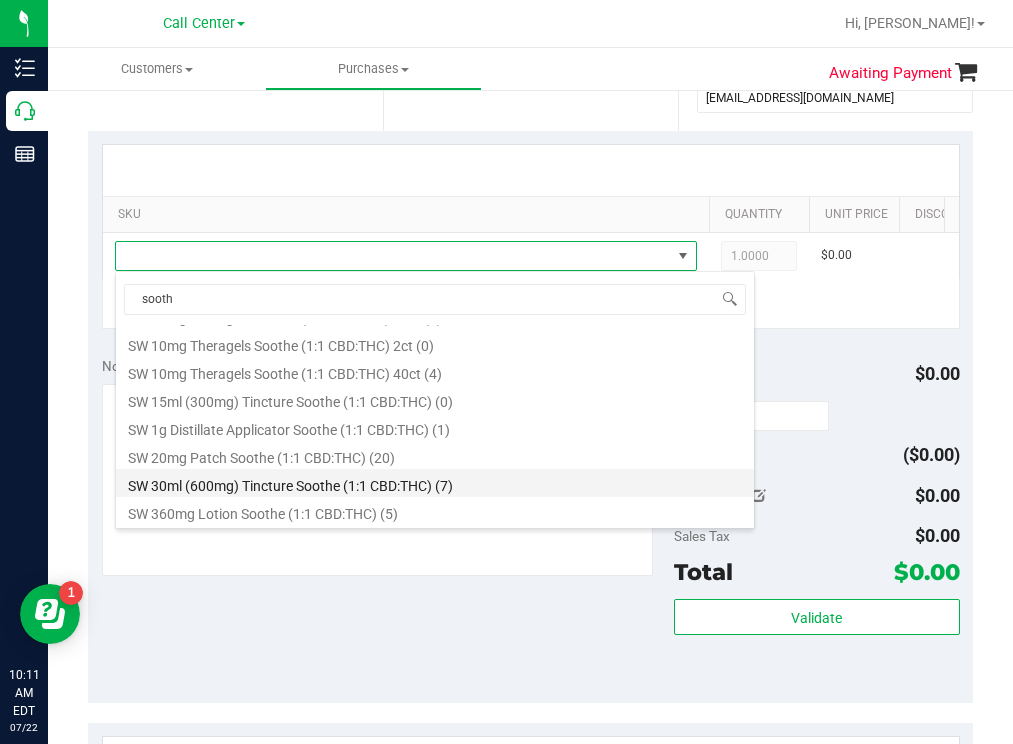 click on "SW 30ml (600mg) Tincture Soothe (1:1 CBD:THC) (7)" at bounding box center (435, 483) 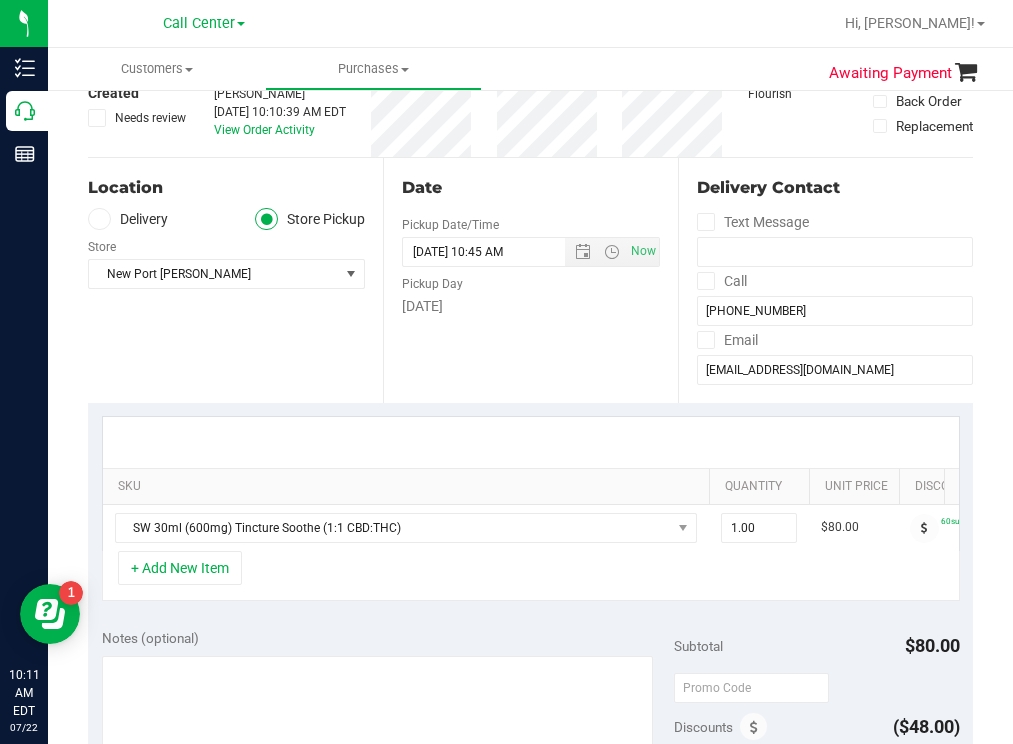 scroll, scrollTop: 100, scrollLeft: 0, axis: vertical 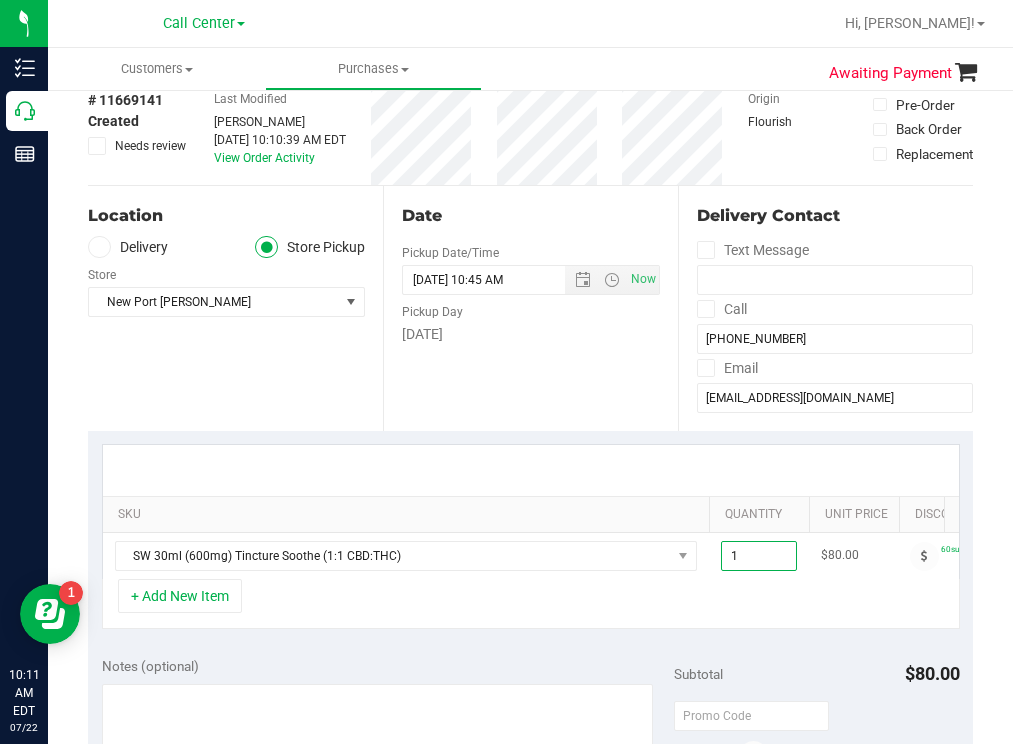 click on "1.00 1" at bounding box center (759, 556) 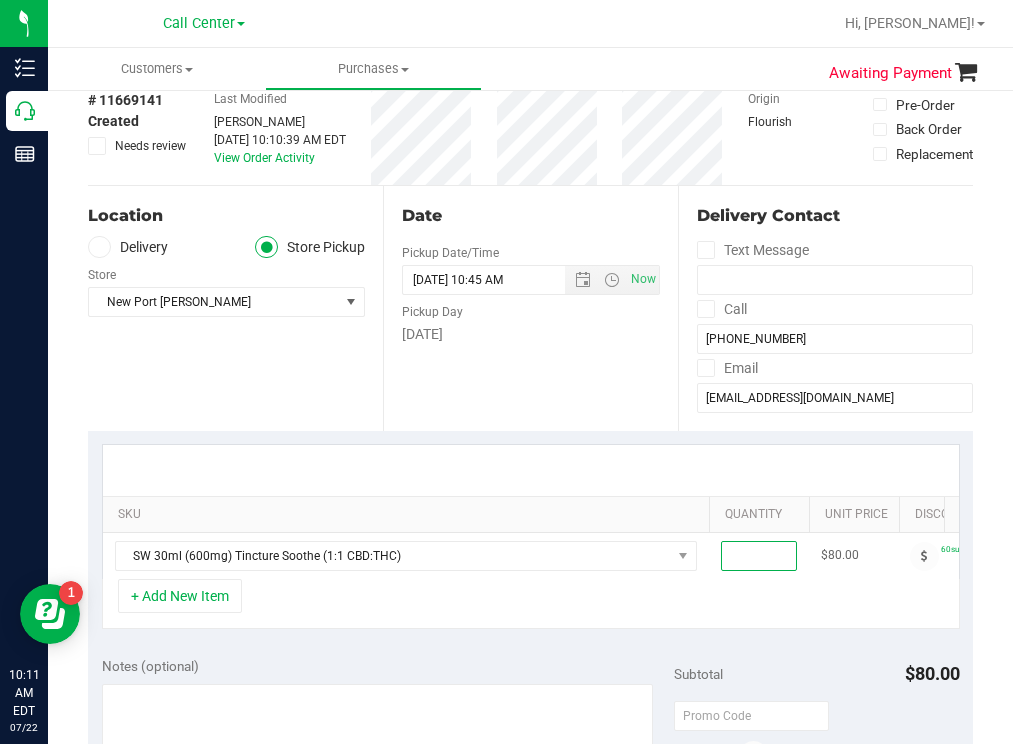 type on "4" 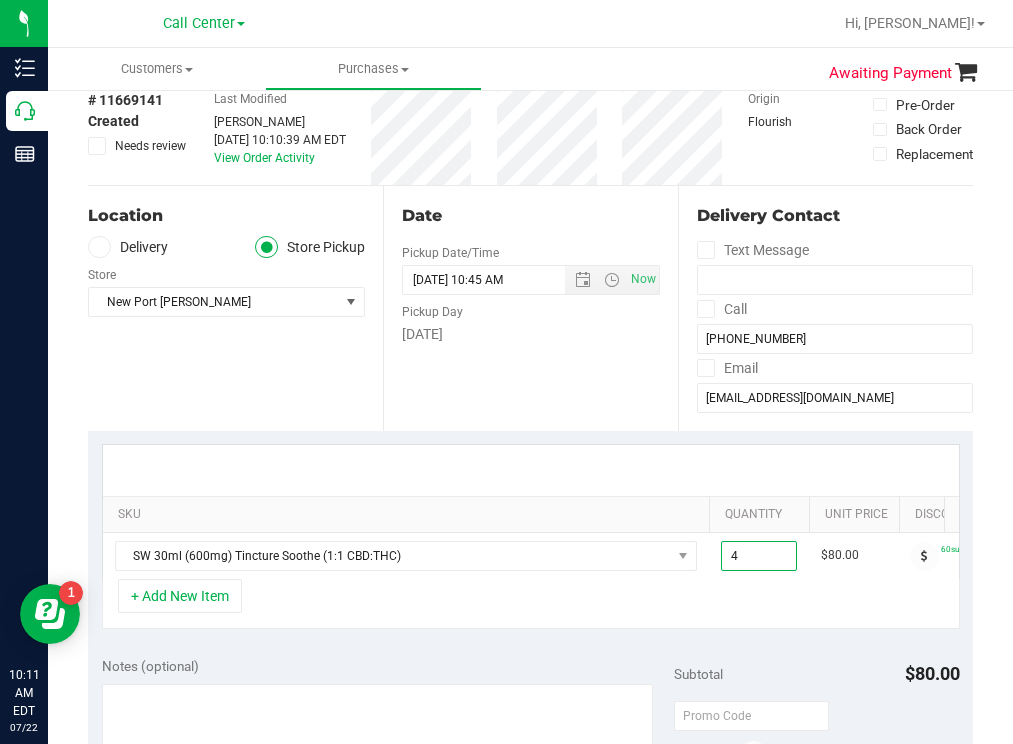type on "4.00" 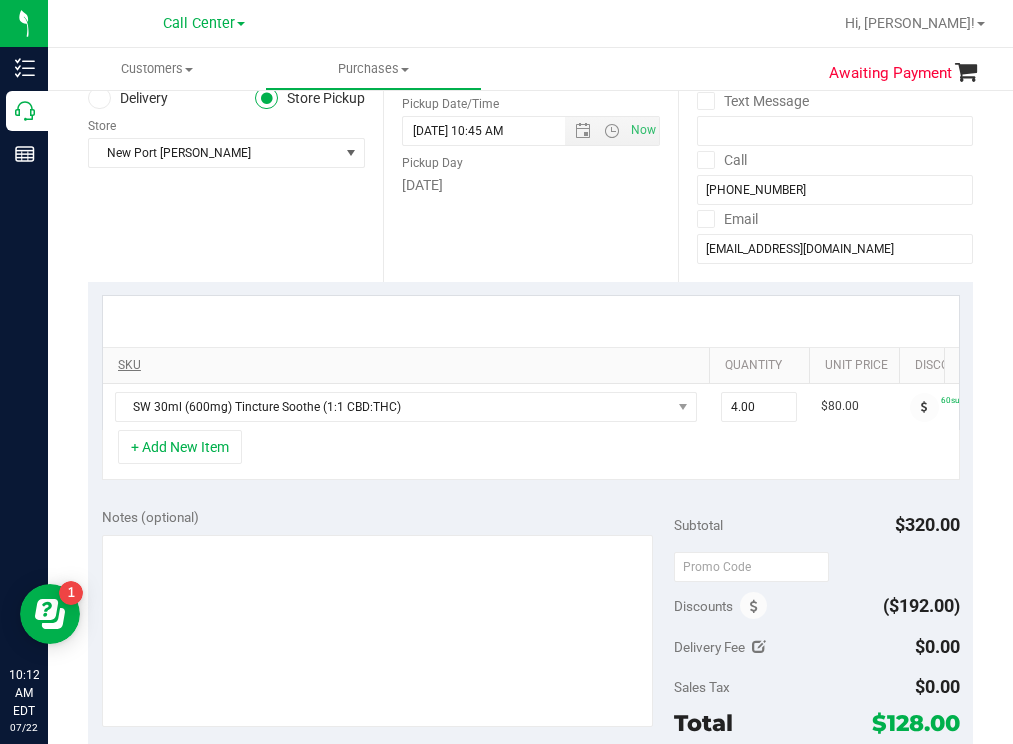 scroll, scrollTop: 300, scrollLeft: 0, axis: vertical 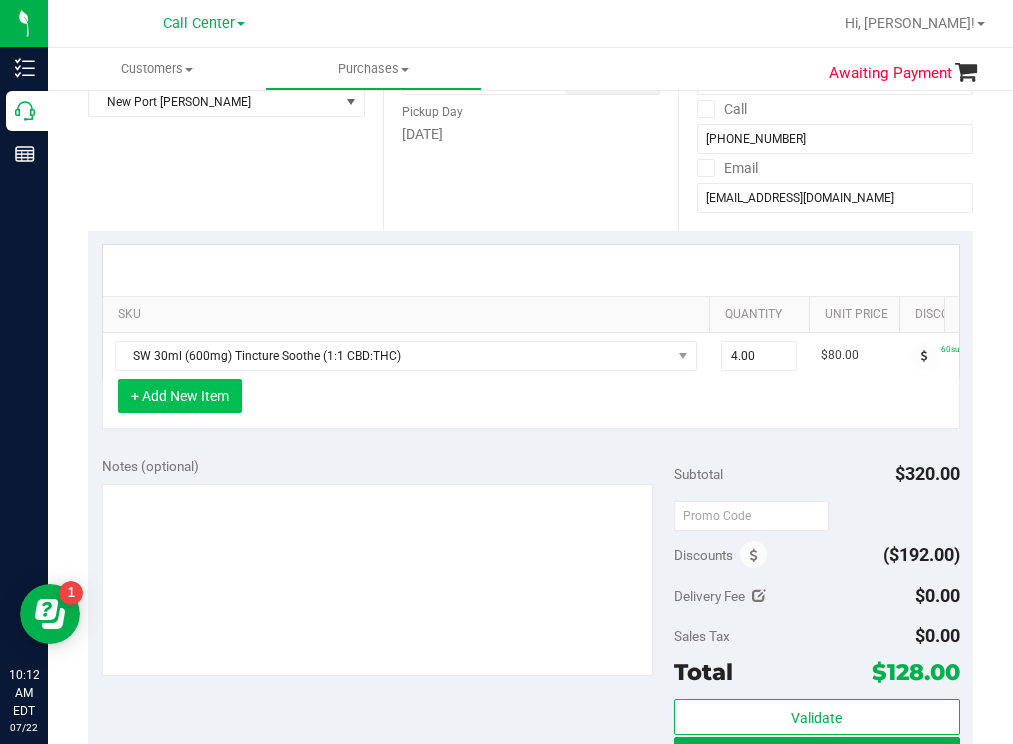 click on "+ Add New Item" at bounding box center (180, 396) 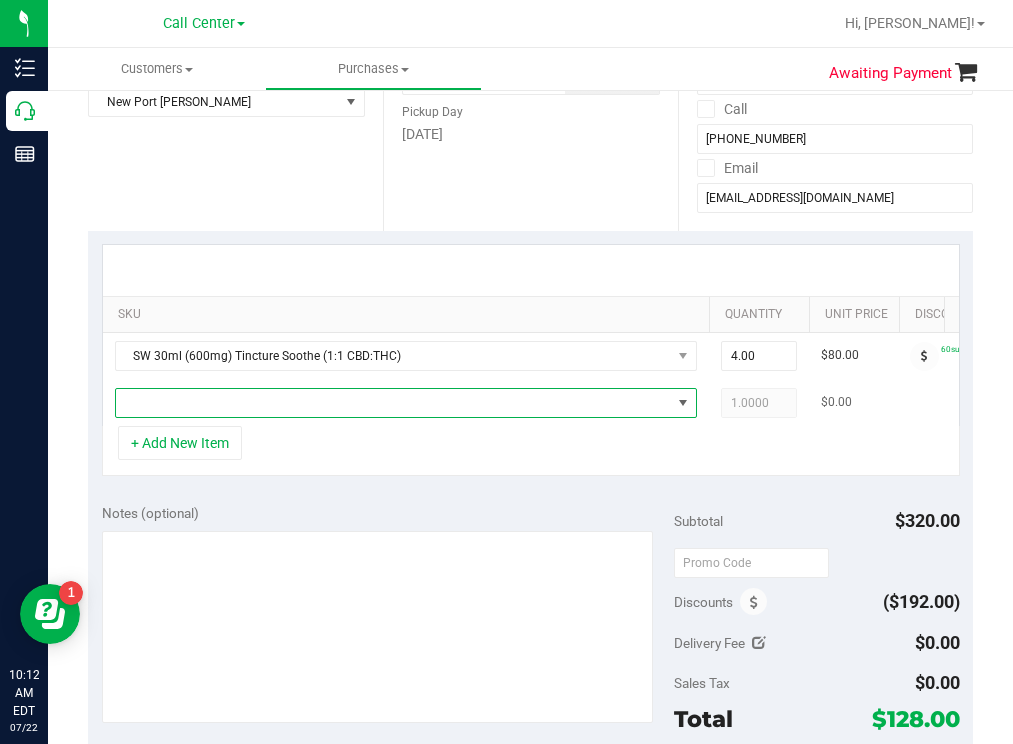 click at bounding box center [393, 403] 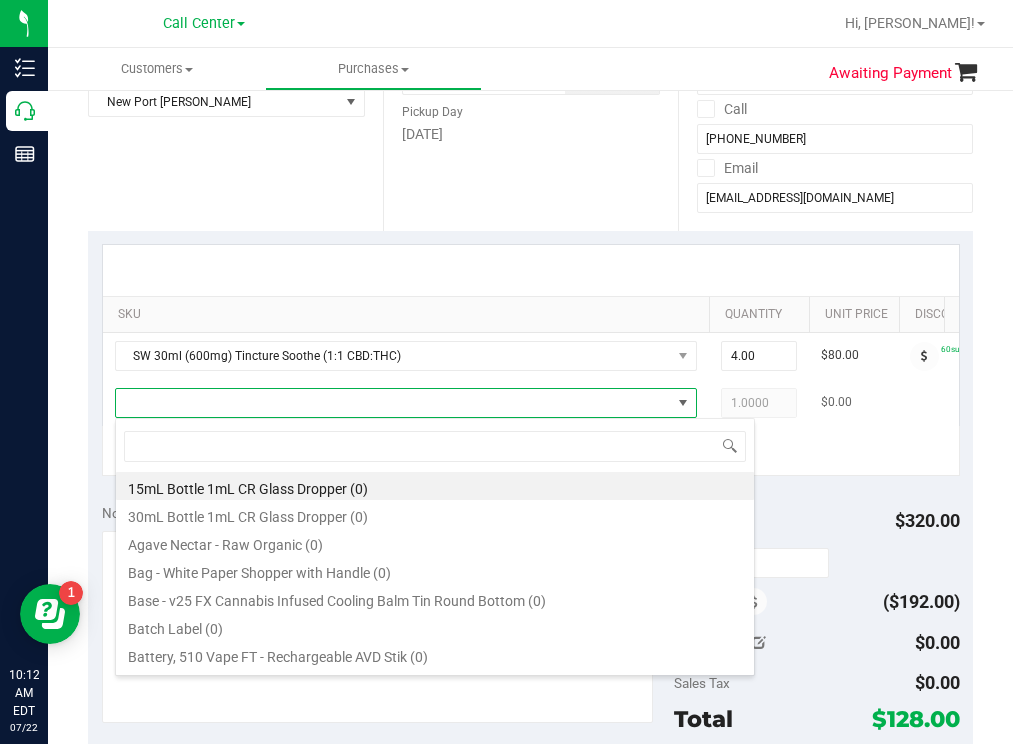 scroll, scrollTop: 99970, scrollLeft: 99418, axis: both 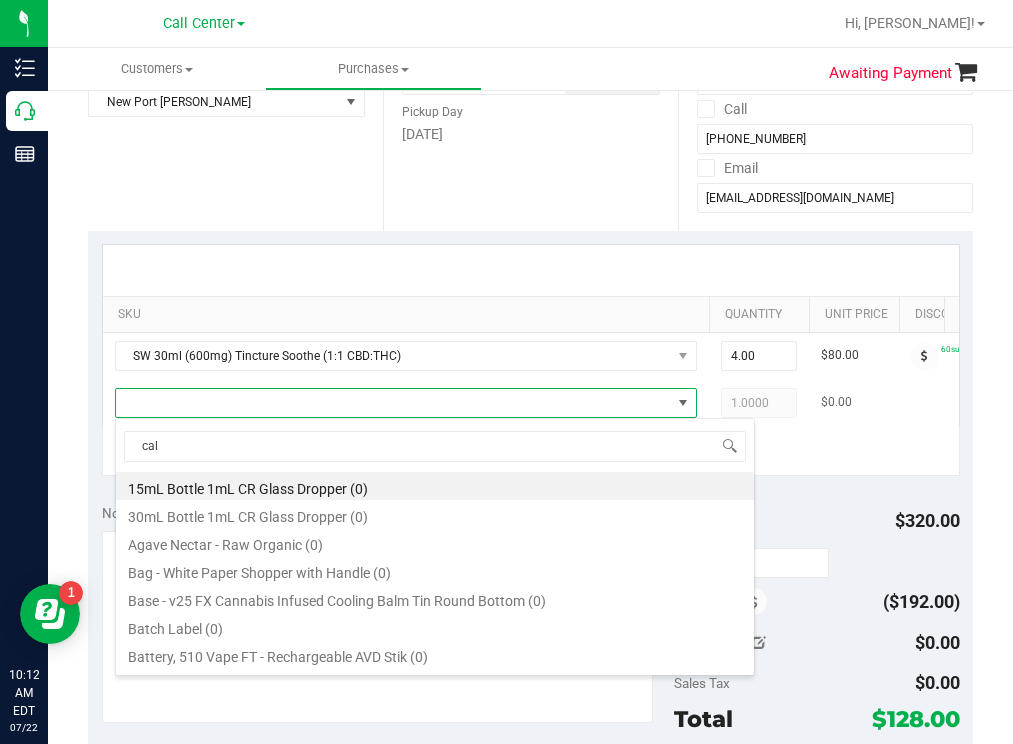 type on "calm" 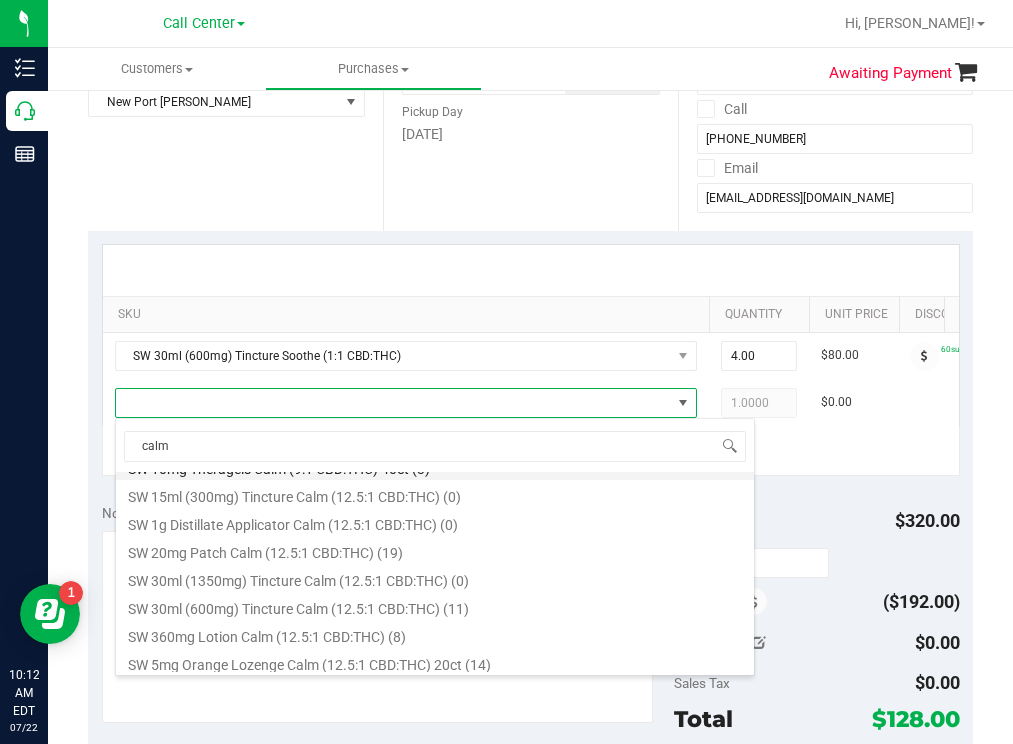 scroll, scrollTop: 500, scrollLeft: 0, axis: vertical 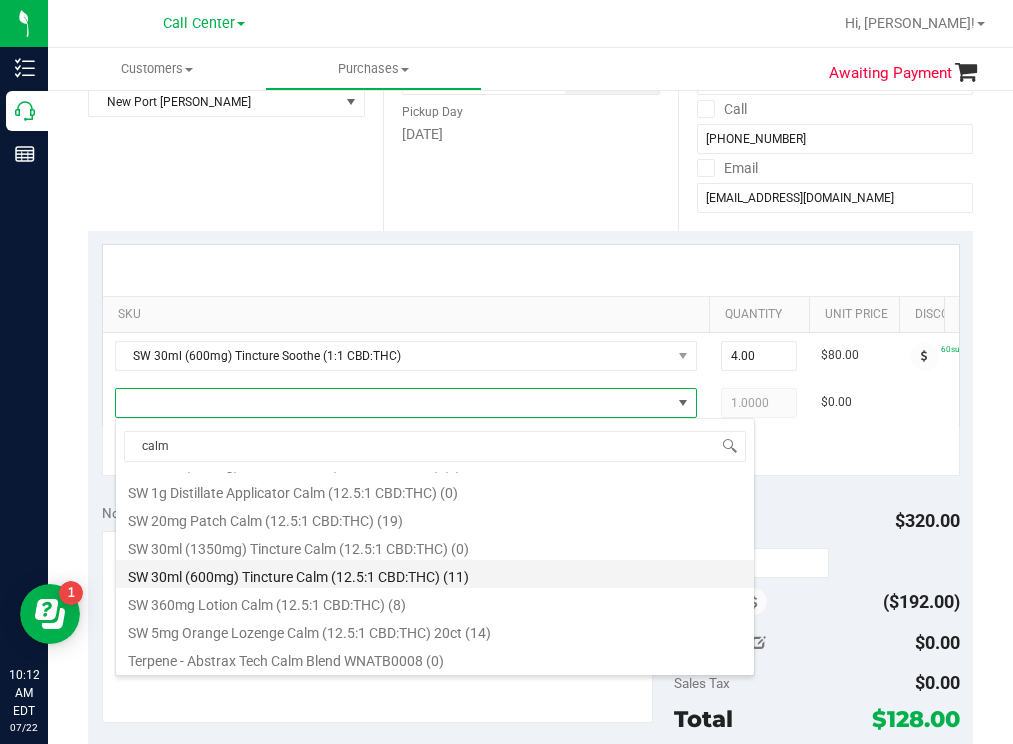 click on "SW 30ml (600mg) Tincture Calm (12.5:1 CBD:THC) (11)" at bounding box center (435, 574) 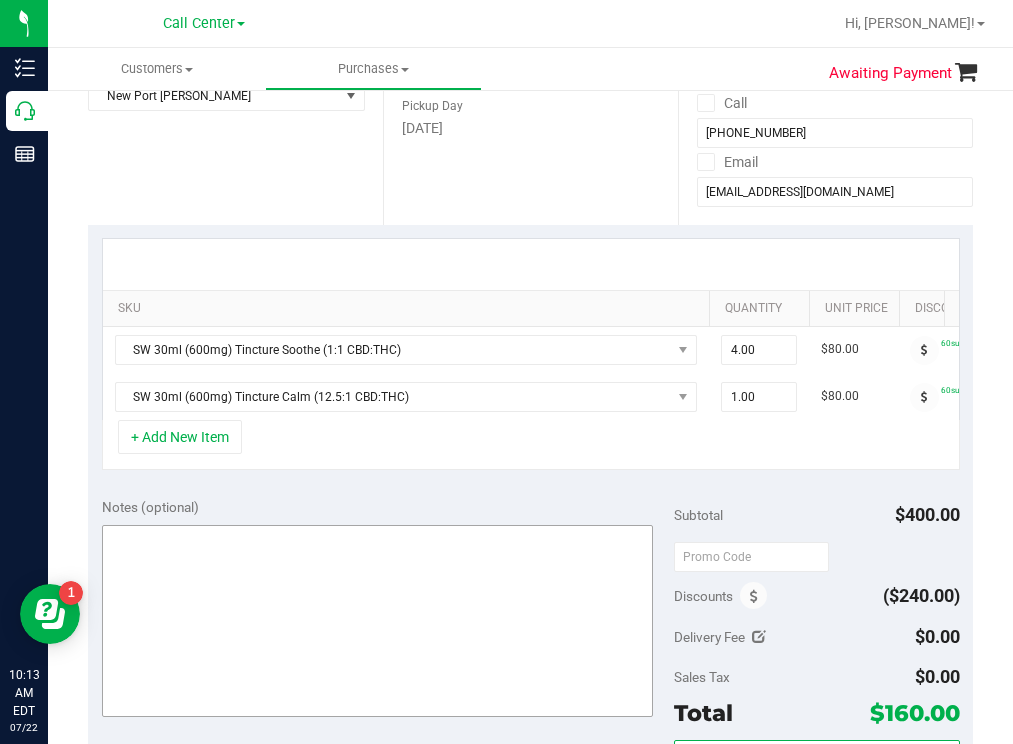scroll, scrollTop: 300, scrollLeft: 0, axis: vertical 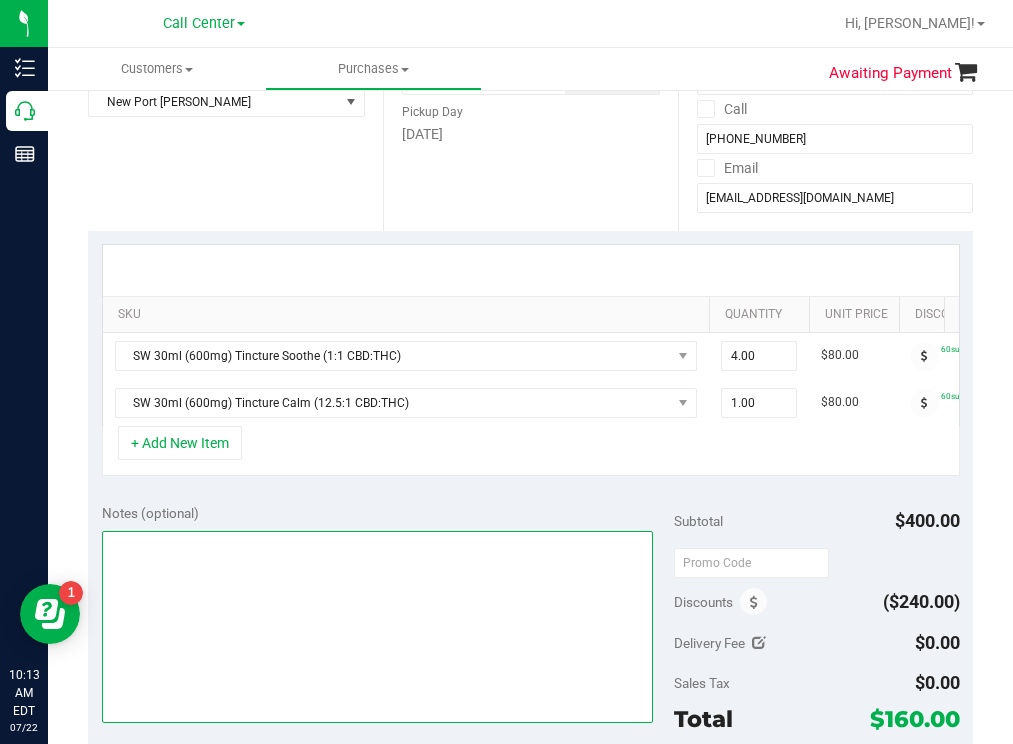 click at bounding box center (378, 627) 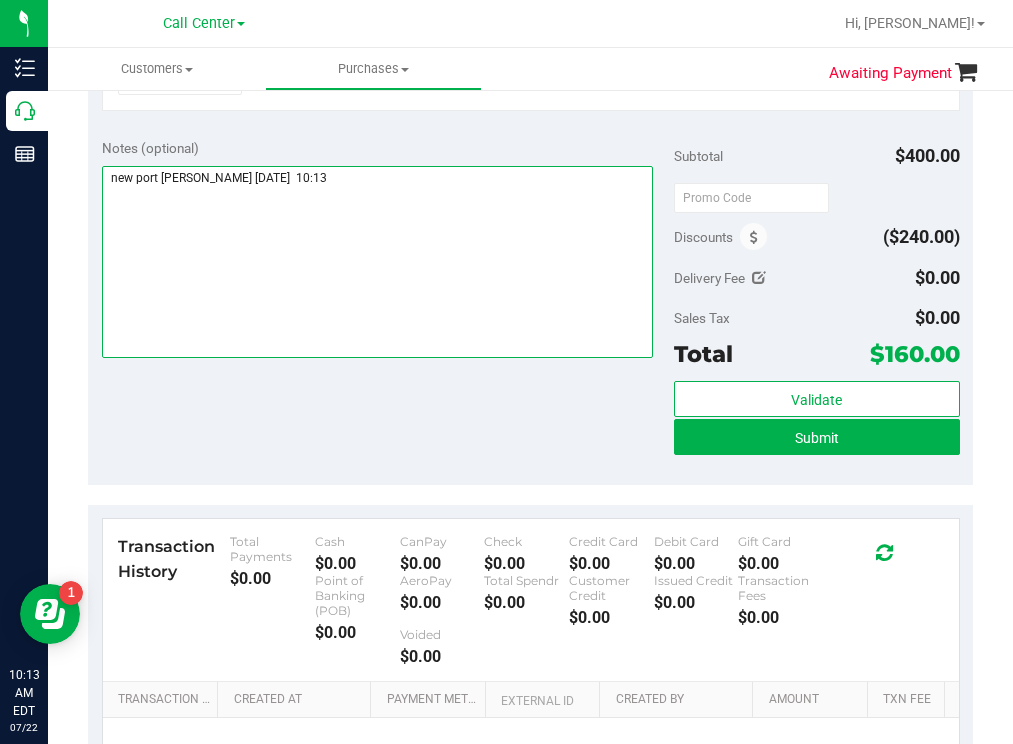 scroll, scrollTop: 700, scrollLeft: 0, axis: vertical 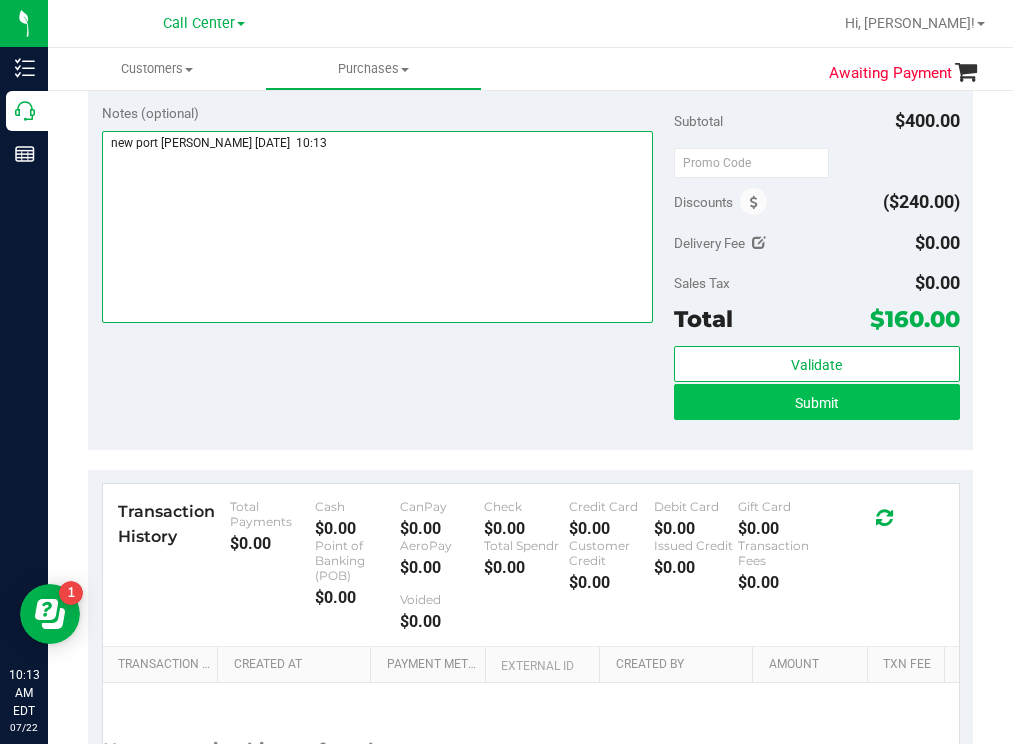 type on "new port [PERSON_NAME] [DATE]  10:13" 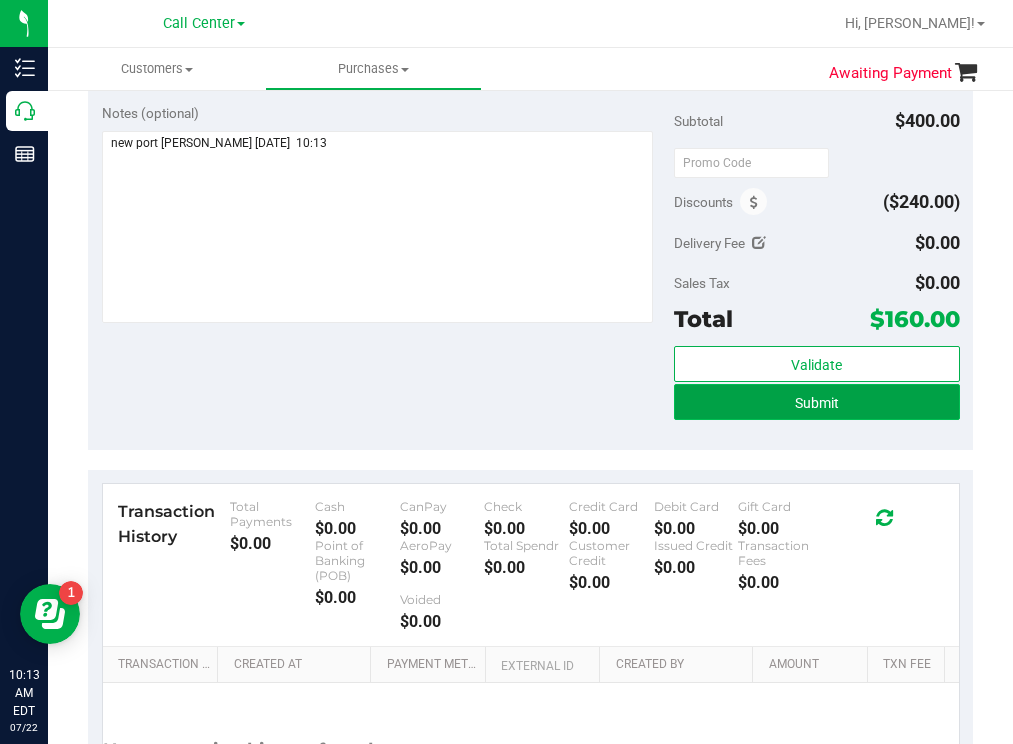 drag, startPoint x: 752, startPoint y: 419, endPoint x: 715, endPoint y: 414, distance: 37.336308 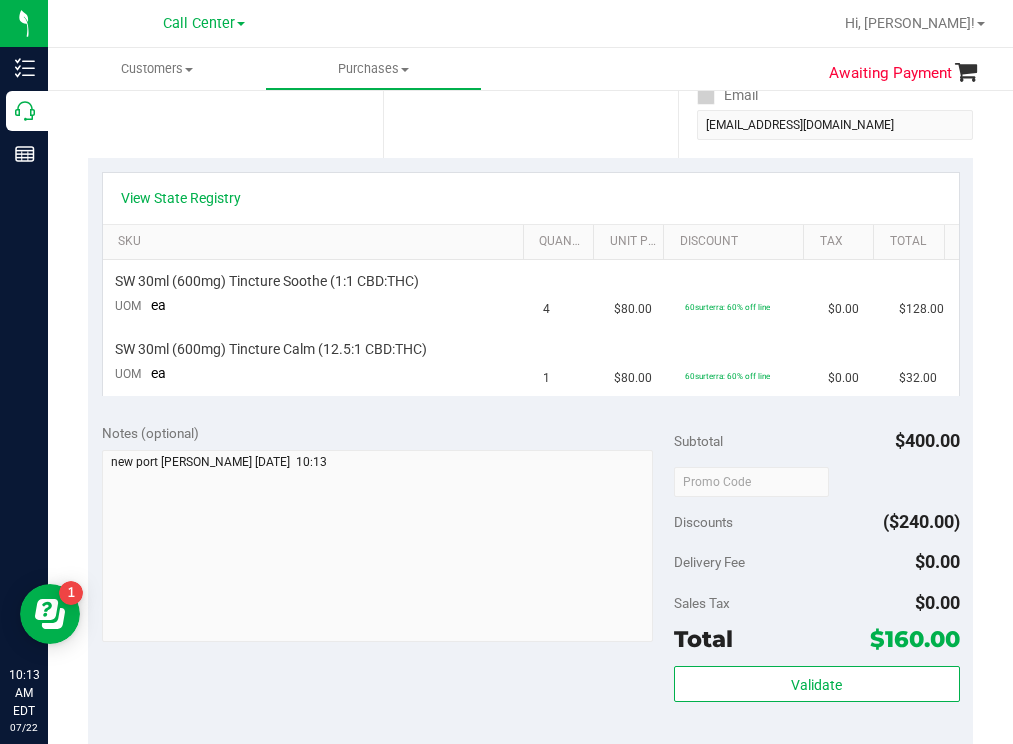 scroll, scrollTop: 100, scrollLeft: 0, axis: vertical 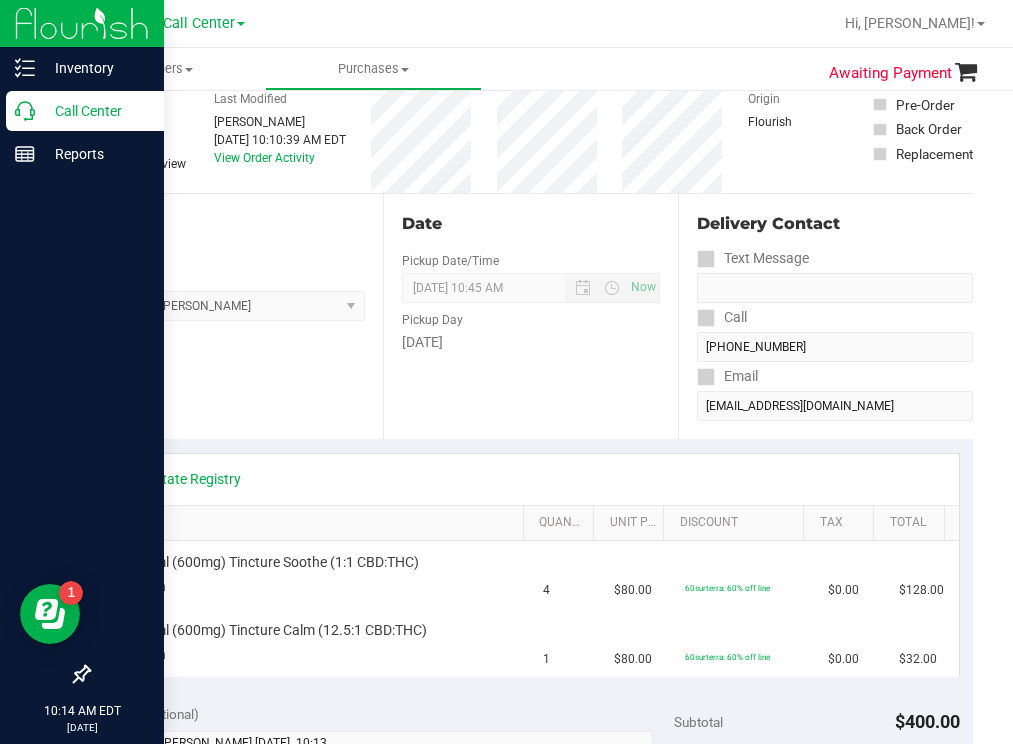 click on "Call Center" at bounding box center [95, 111] 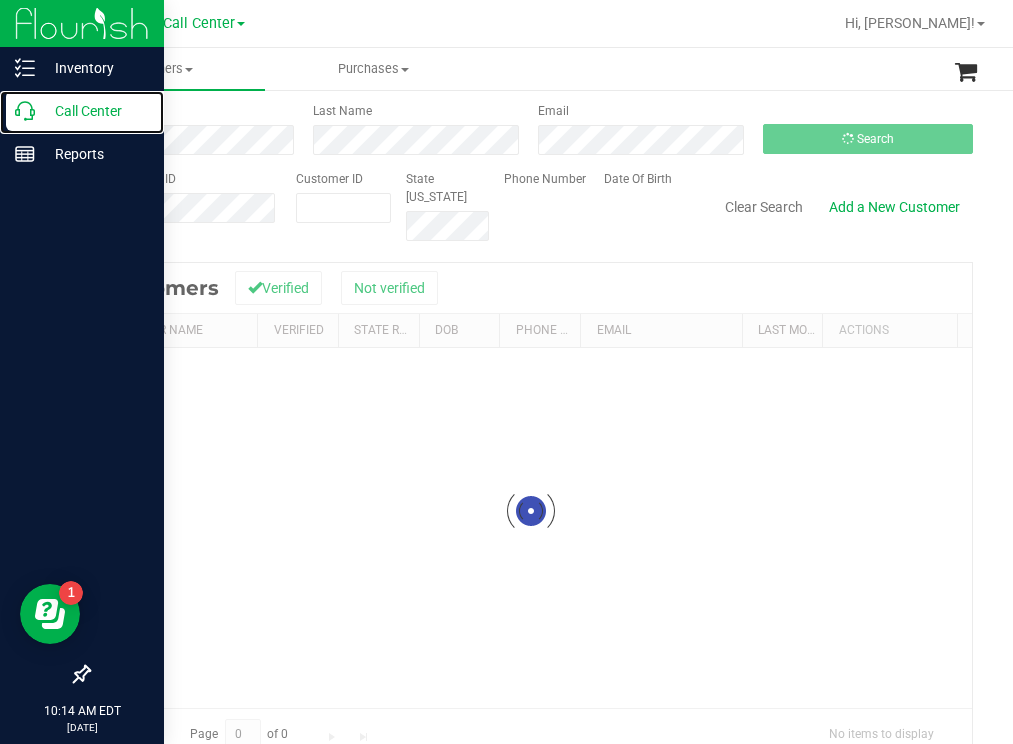scroll, scrollTop: 0, scrollLeft: 0, axis: both 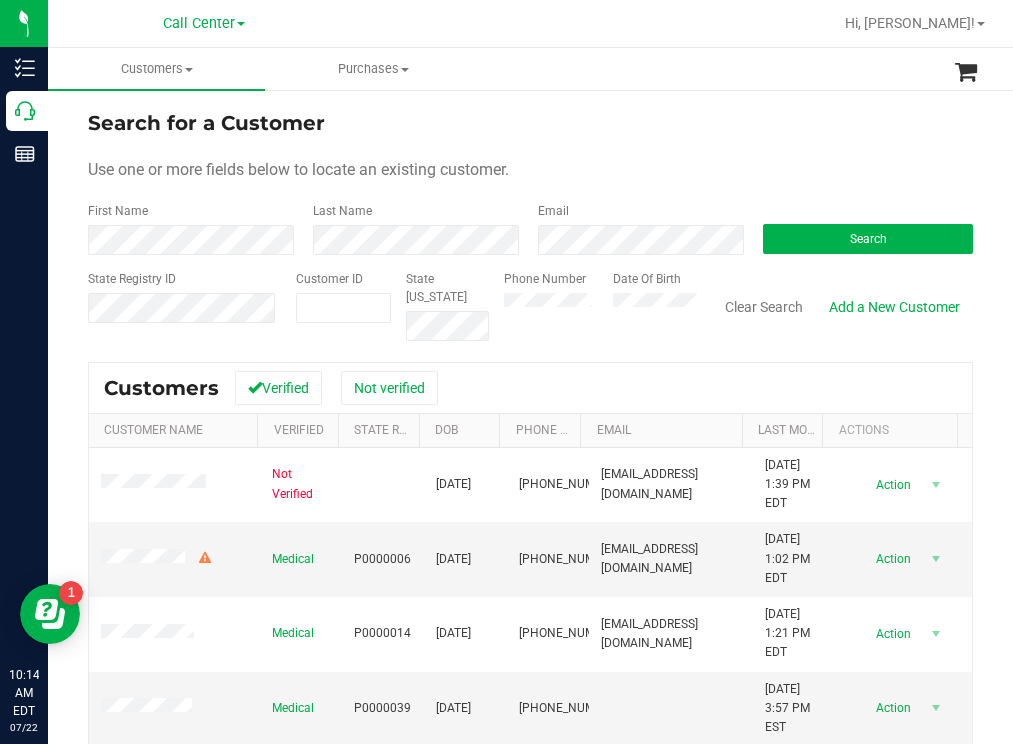 click on "Search for a Customer" at bounding box center (530, 123) 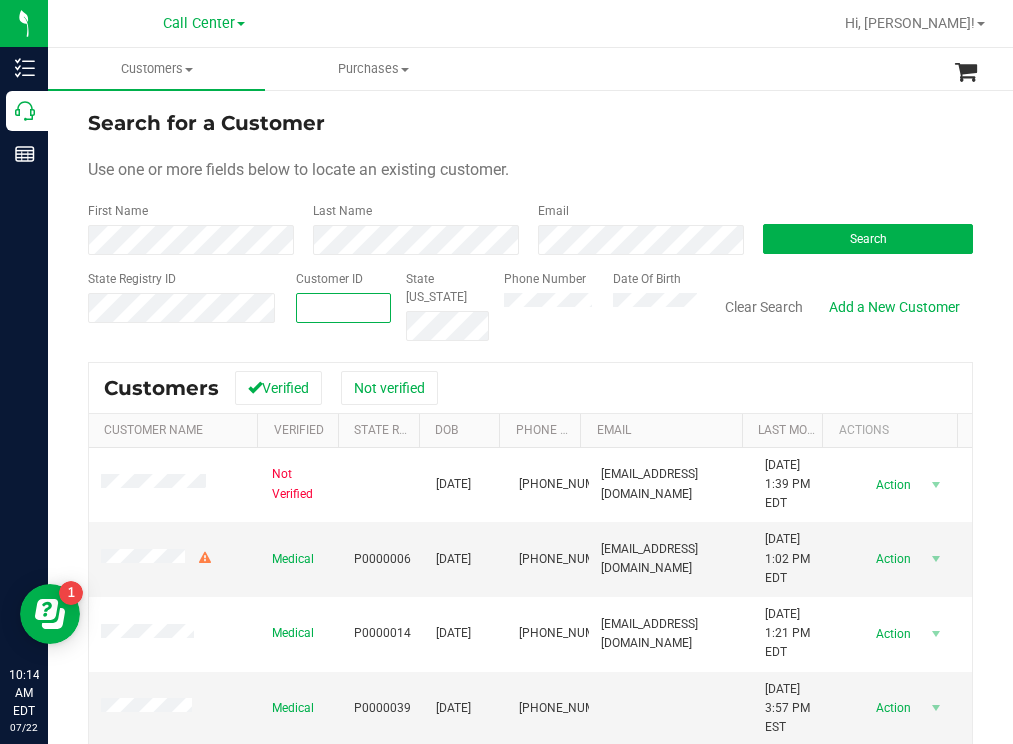 paste on "1610214" 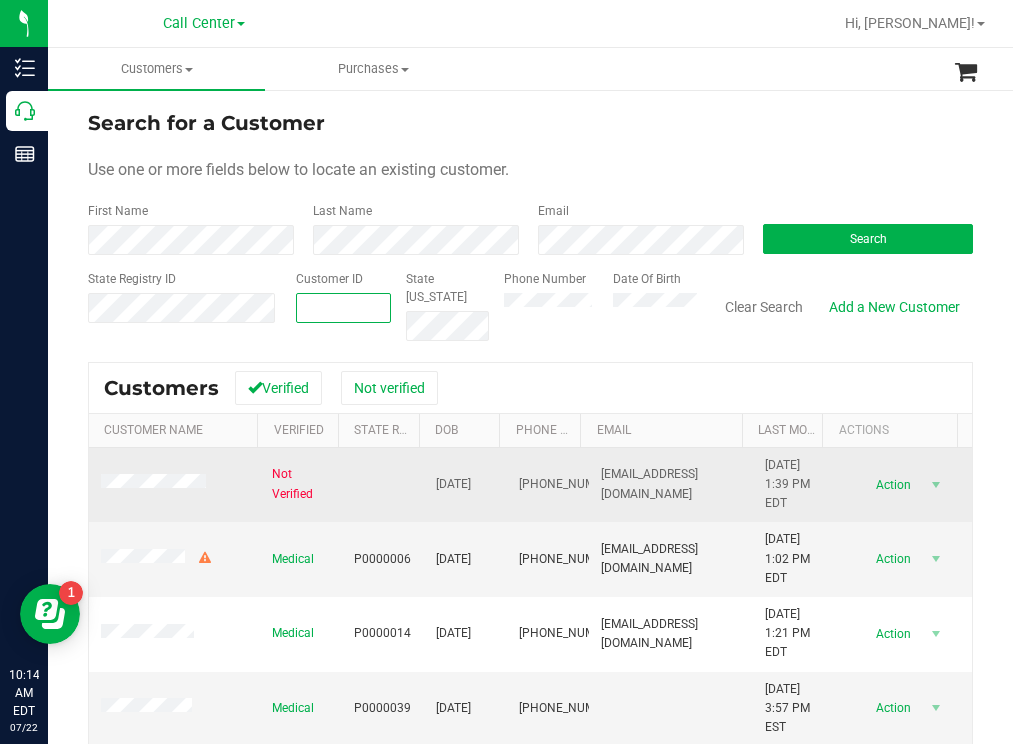 type on "1610214" 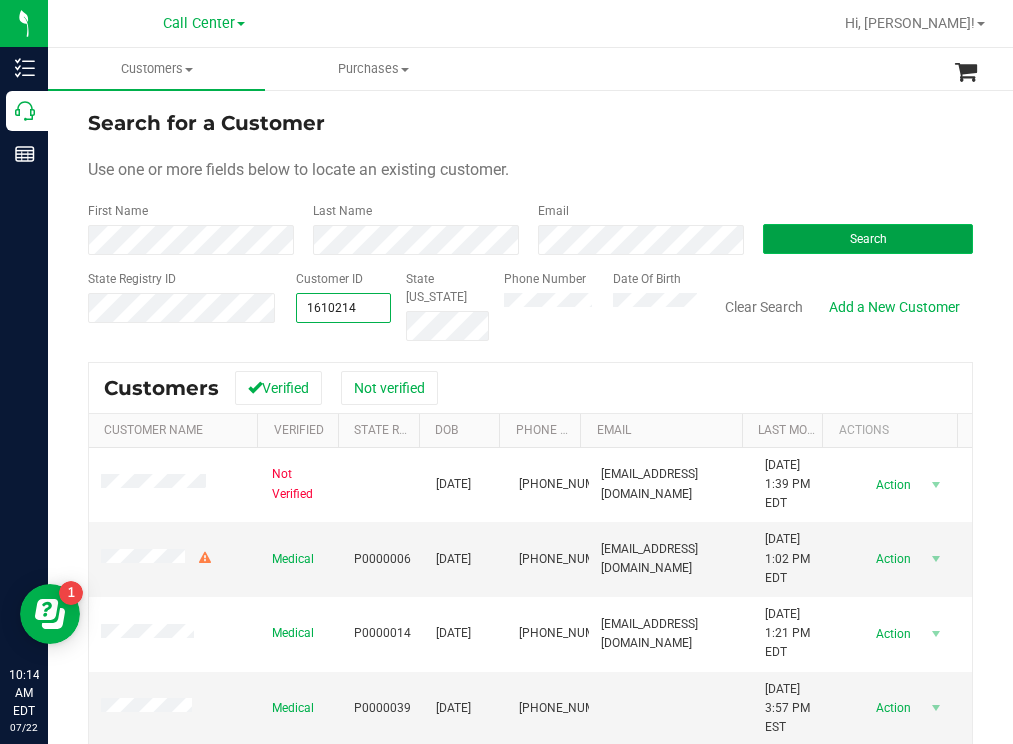 type on "1610214" 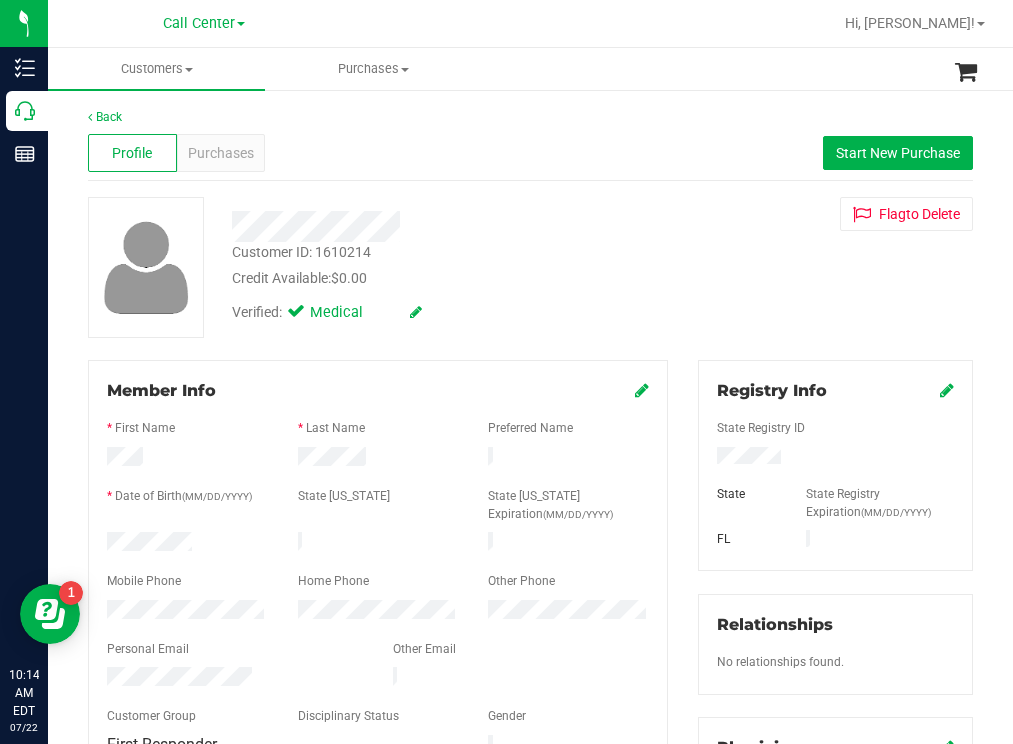 drag, startPoint x: 192, startPoint y: 534, endPoint x: 106, endPoint y: 542, distance: 86.37129 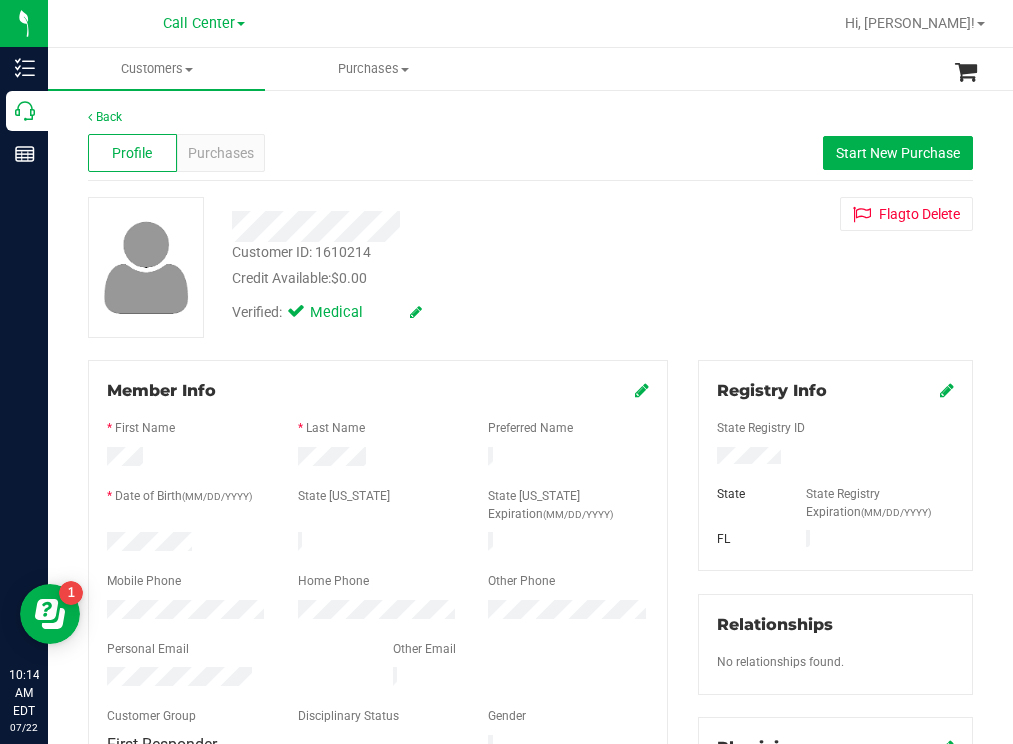 click at bounding box center [835, 458] 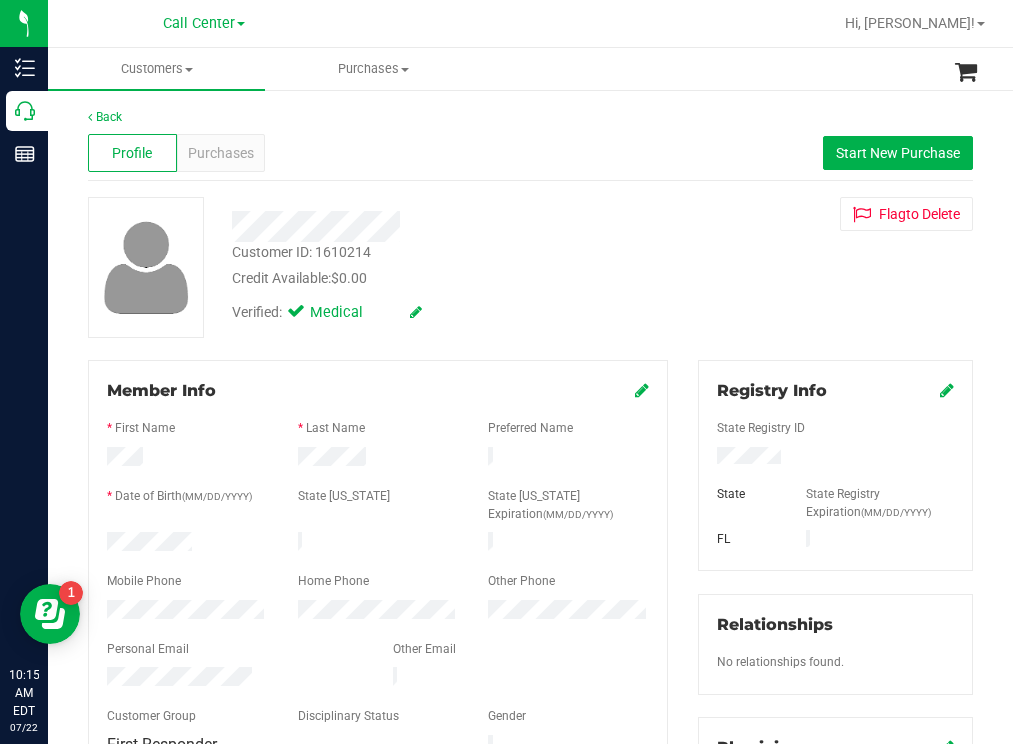 click on "Verified:
Medical" at bounding box center [446, 311] 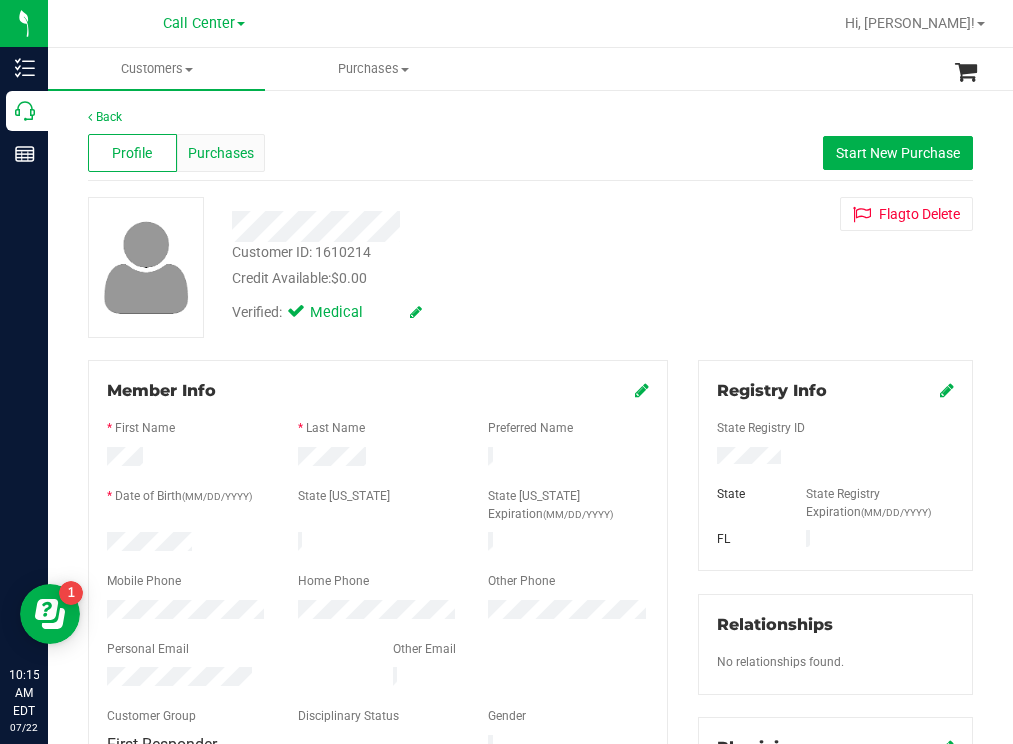 click on "Purchases" at bounding box center (221, 153) 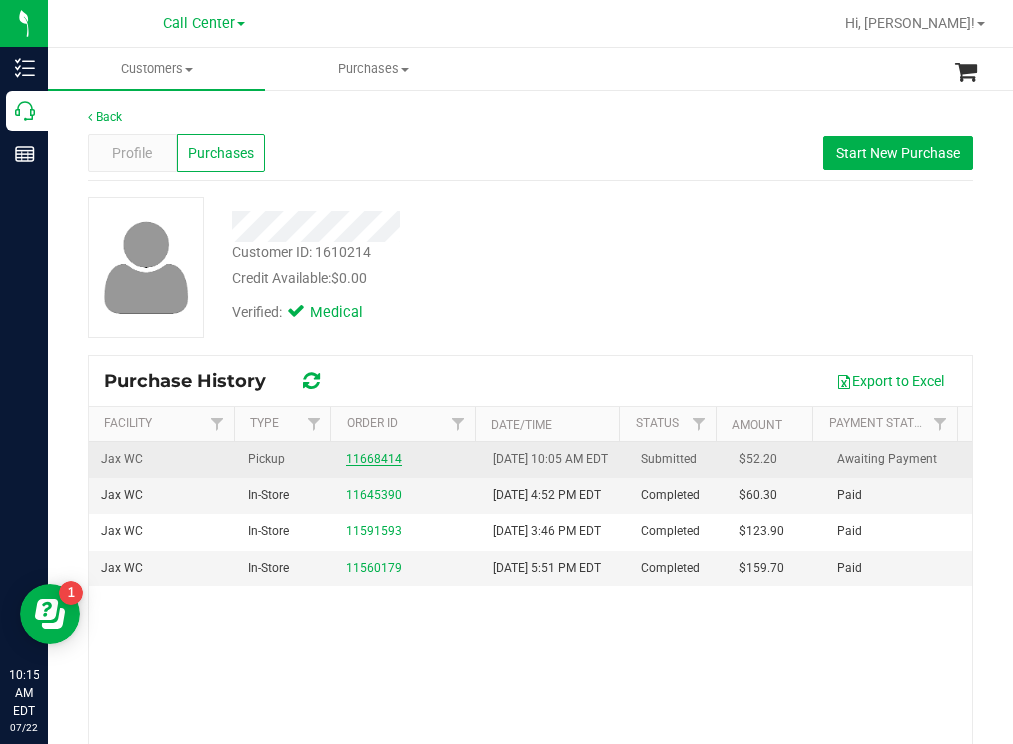 click on "11668414" at bounding box center (374, 459) 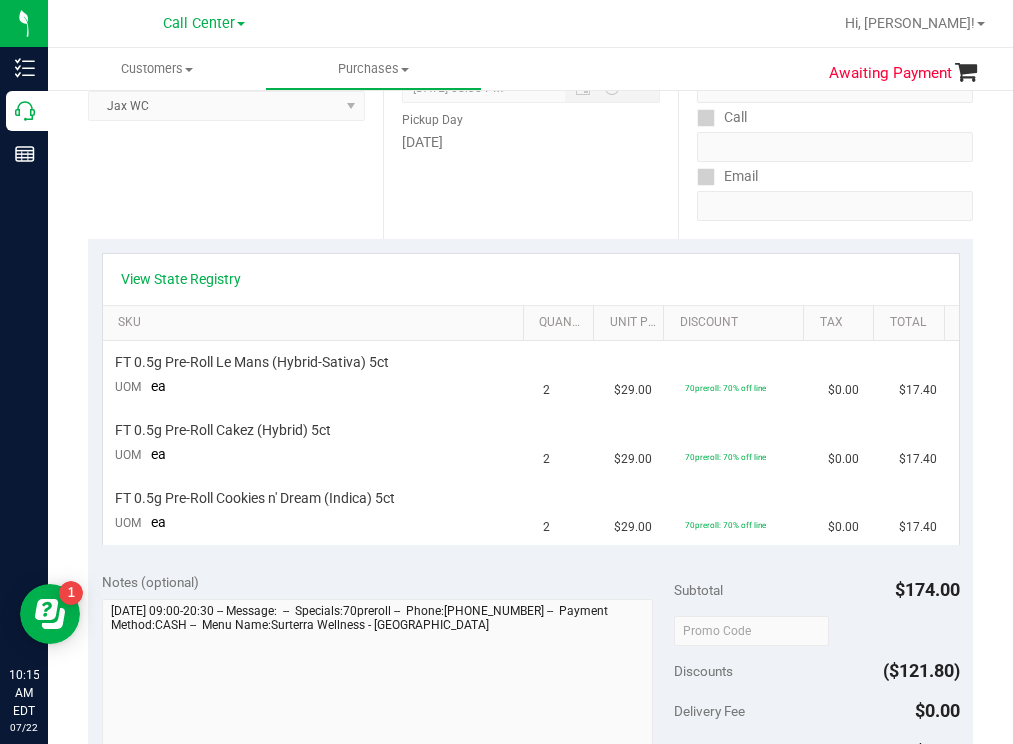 scroll, scrollTop: 0, scrollLeft: 0, axis: both 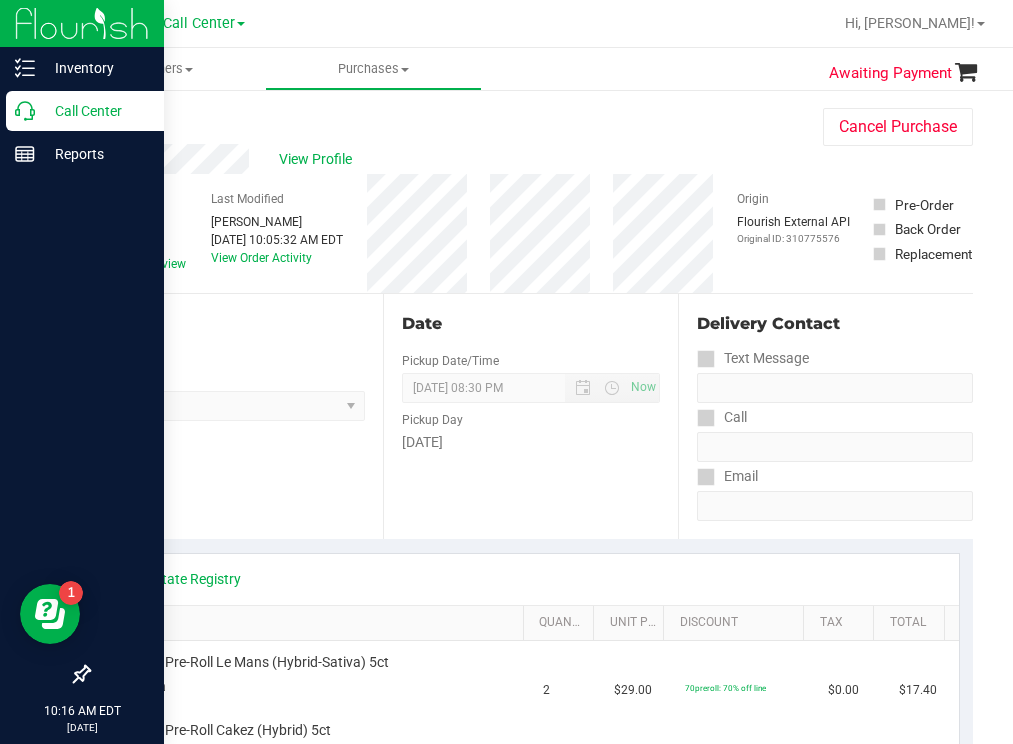click on "Call Center" at bounding box center [95, 111] 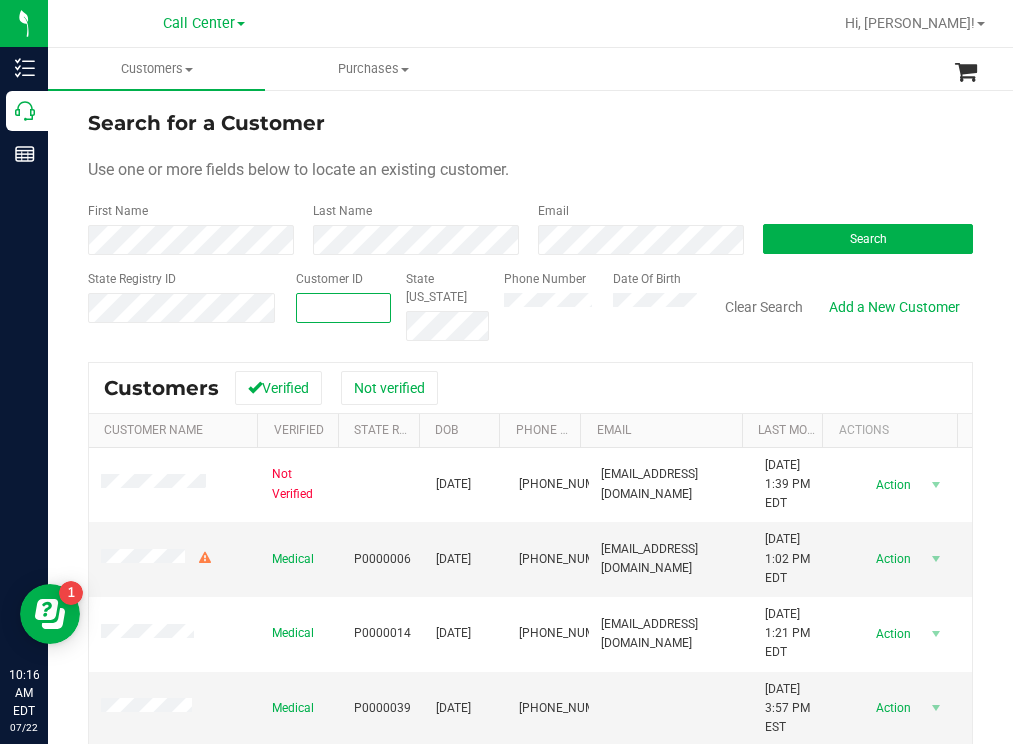 paste on "609123" 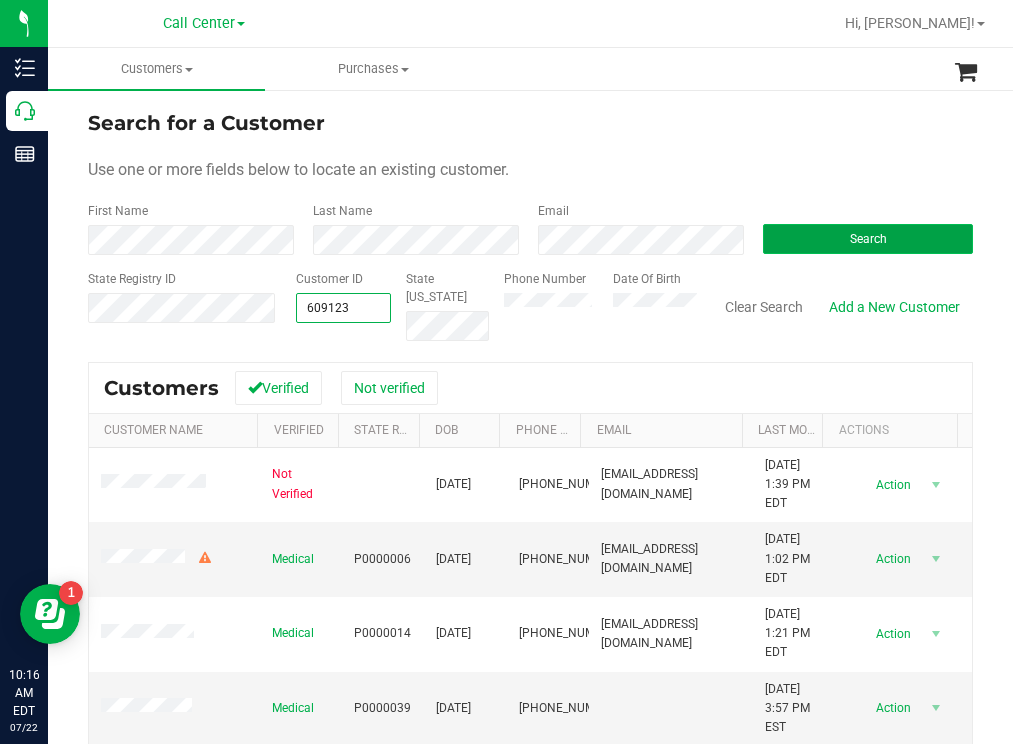 type on "609123" 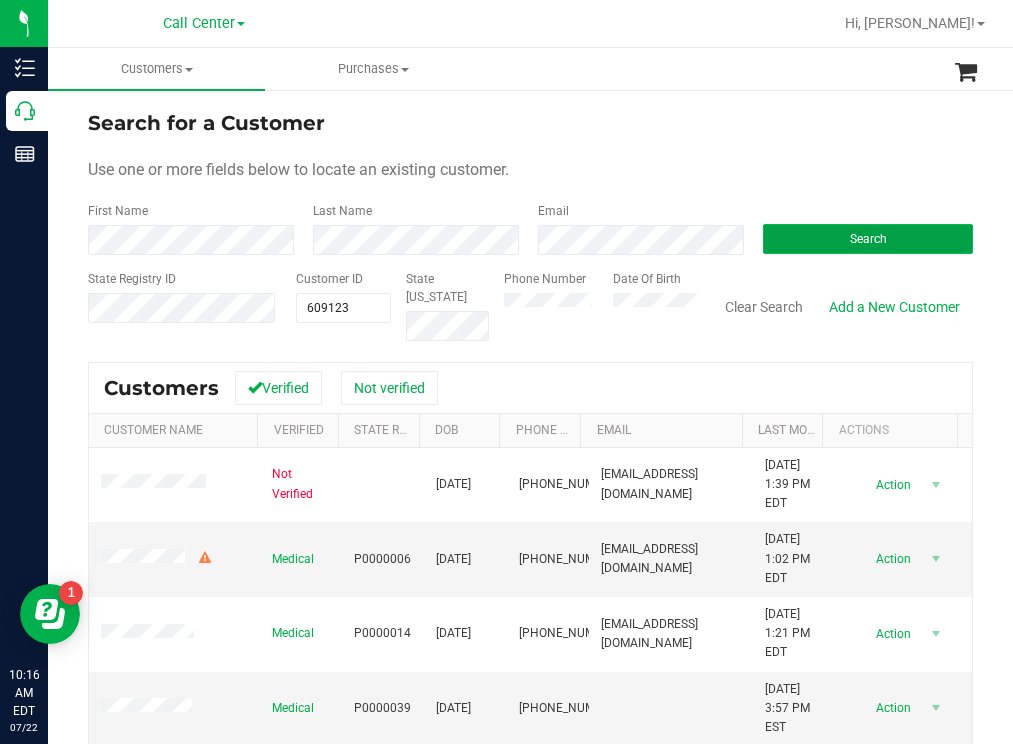 click on "Search" at bounding box center (868, 239) 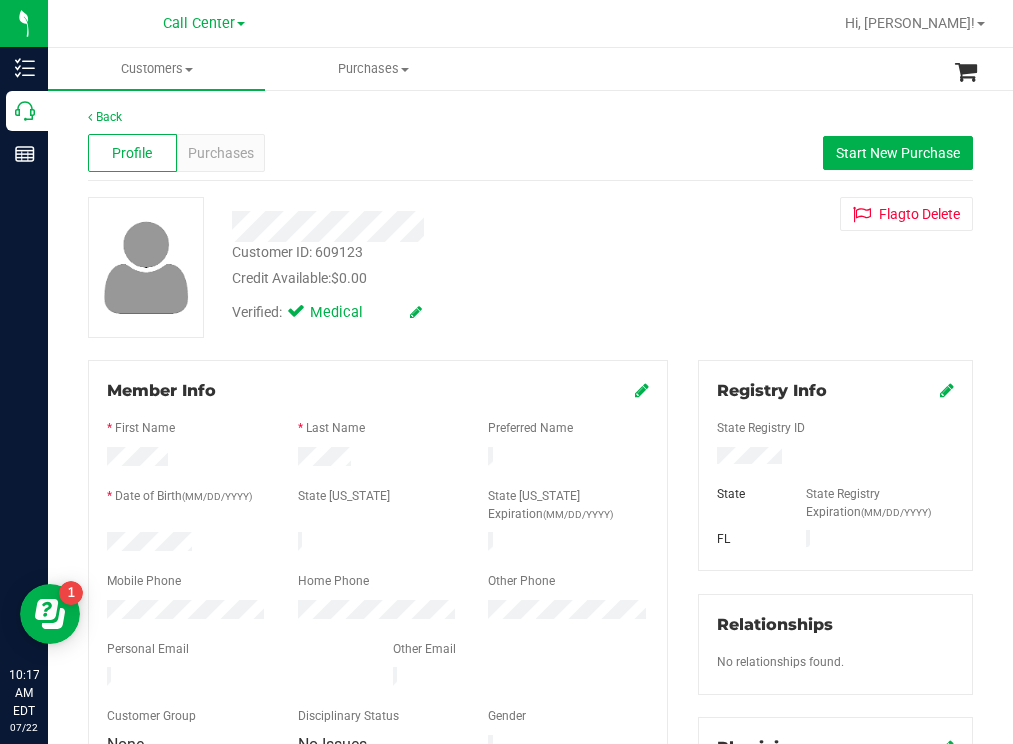 click on "Credit Available:
$0.00" at bounding box center (446, 278) 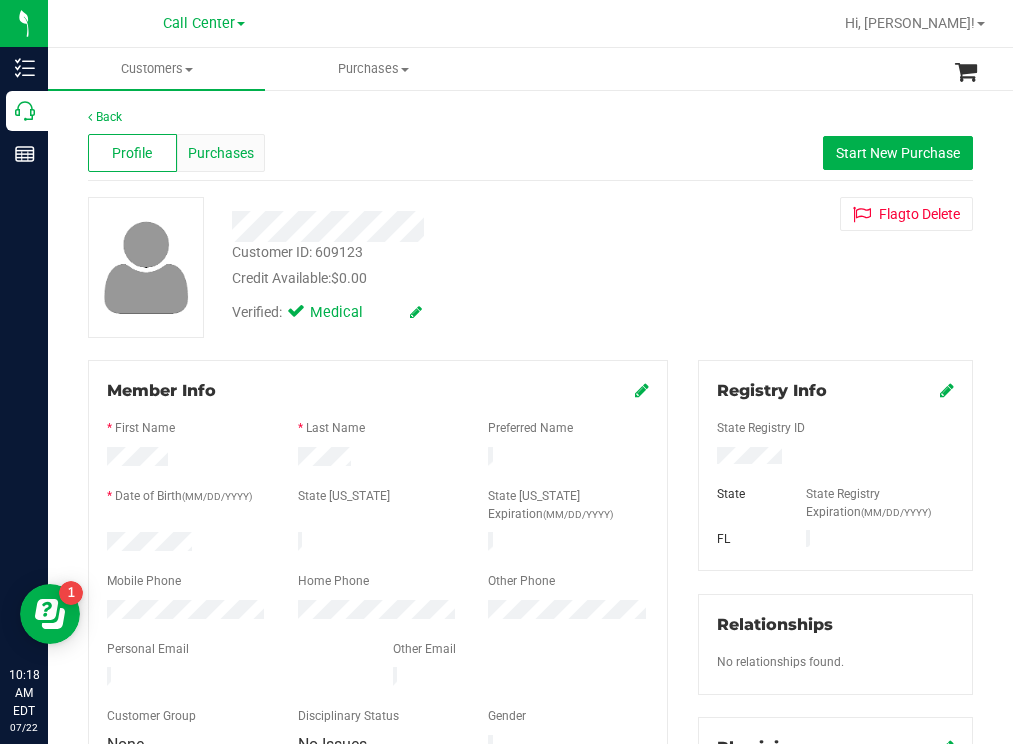 click on "Purchases" at bounding box center [221, 153] 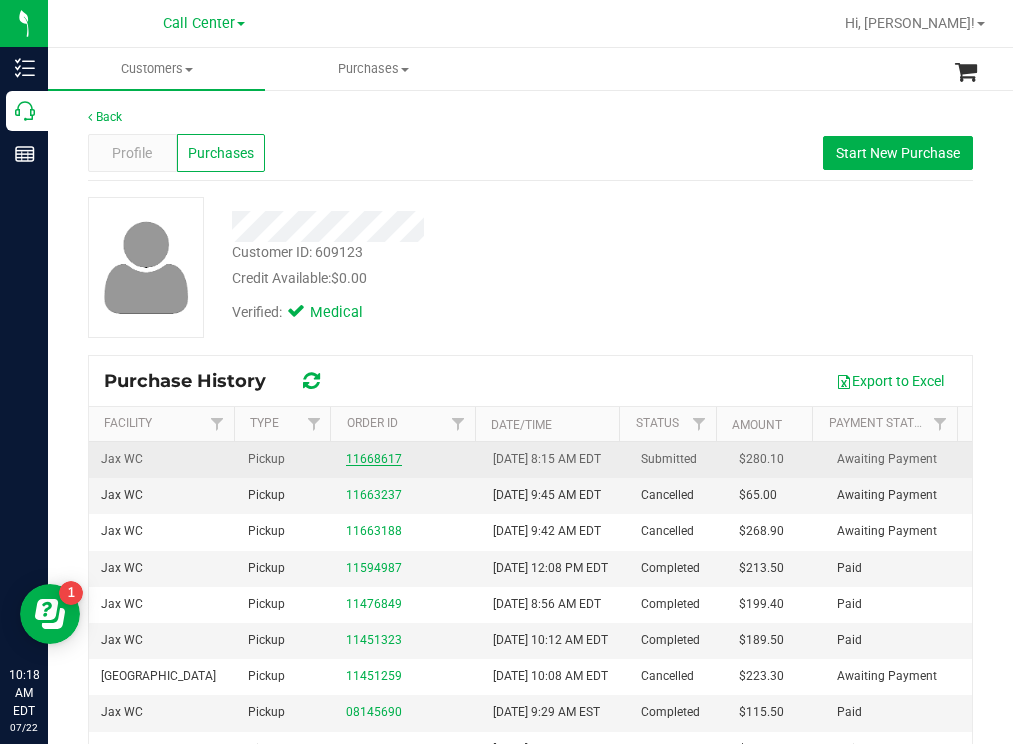 click on "11668617" at bounding box center (374, 459) 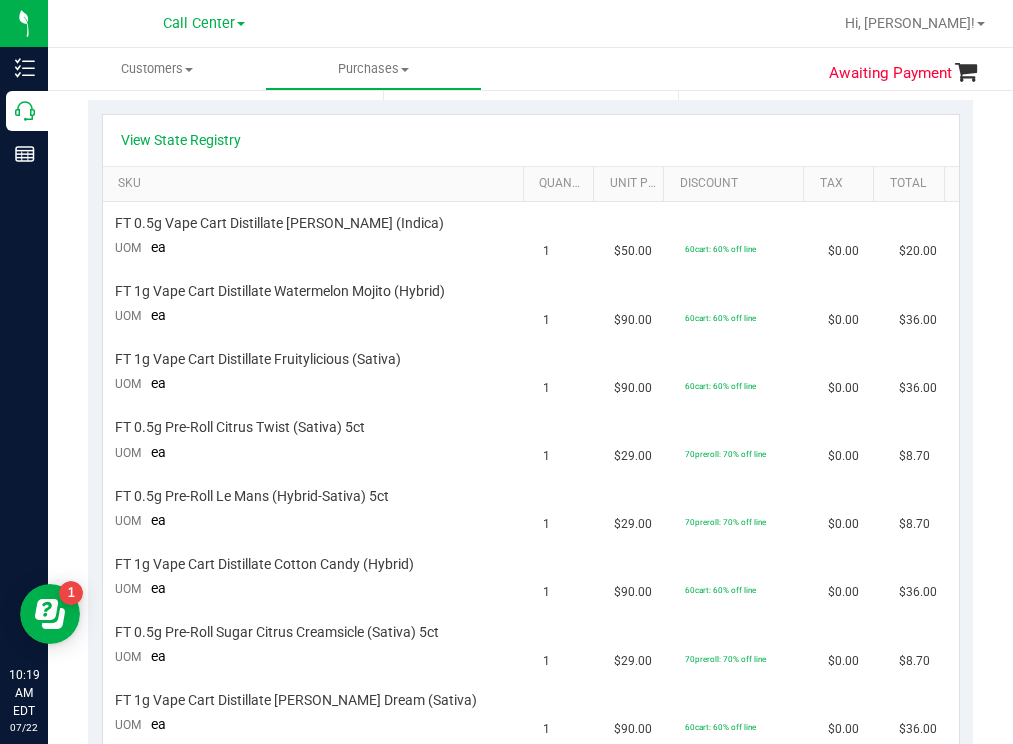 scroll, scrollTop: 300, scrollLeft: 0, axis: vertical 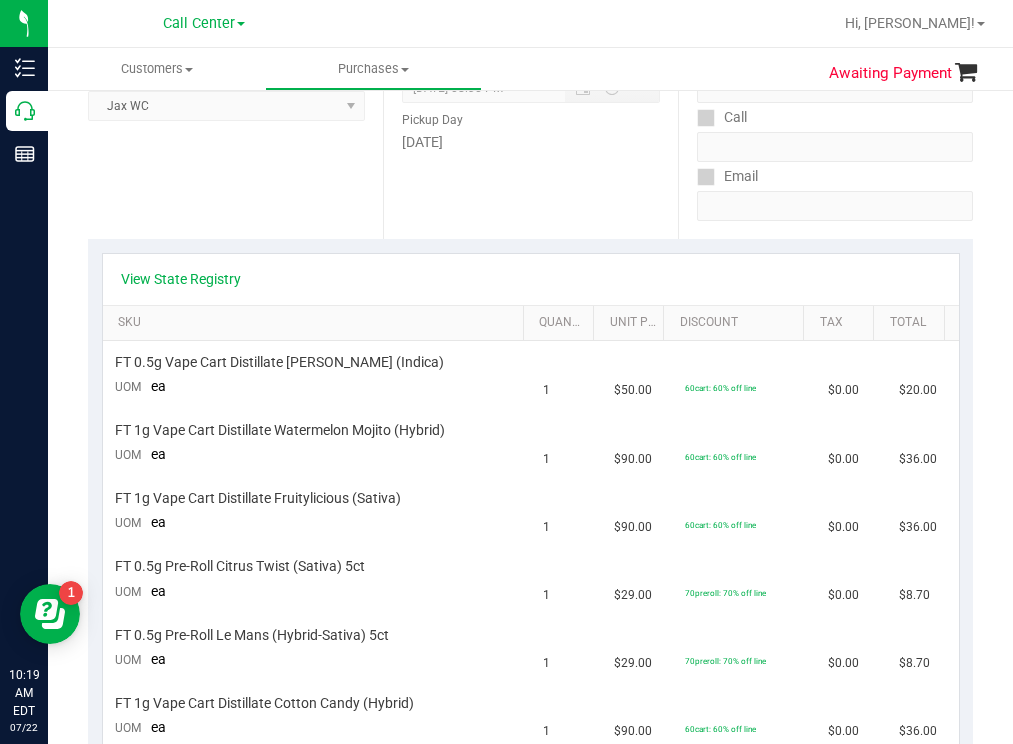 click at bounding box center [595, 23] 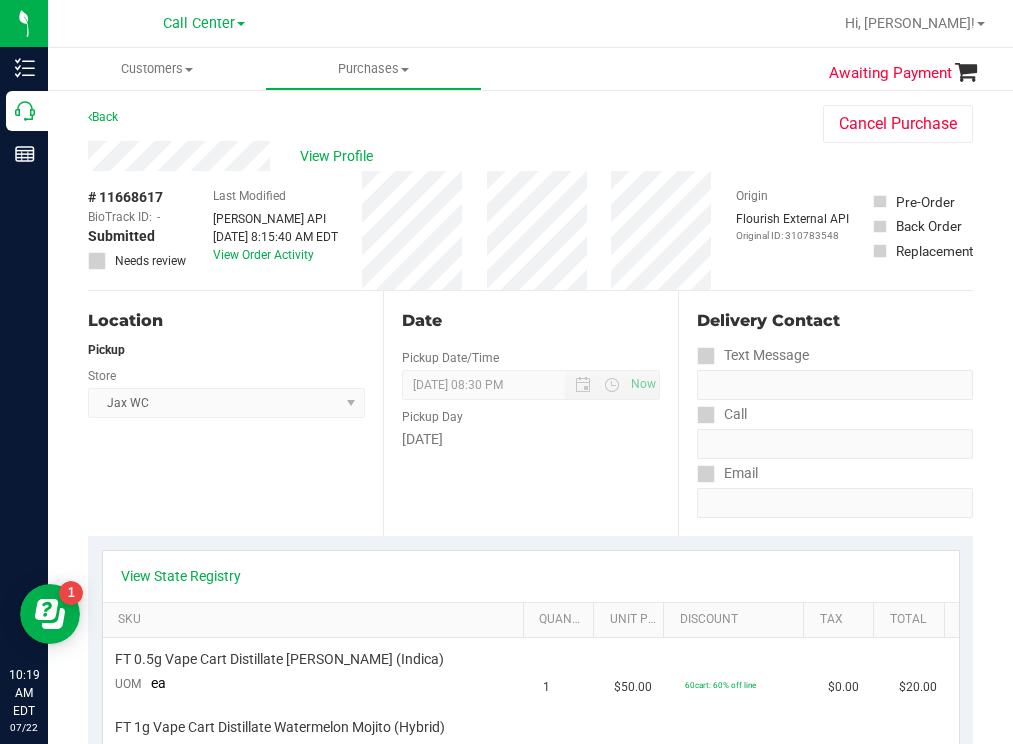scroll, scrollTop: 0, scrollLeft: 0, axis: both 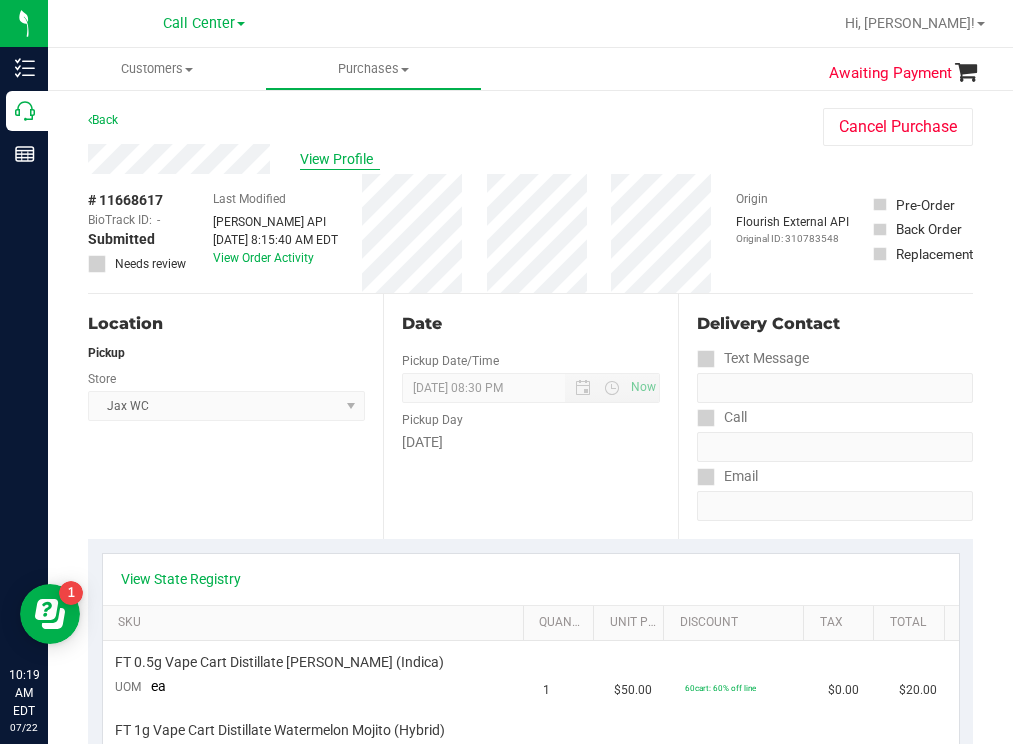 click on "View Profile" at bounding box center [340, 159] 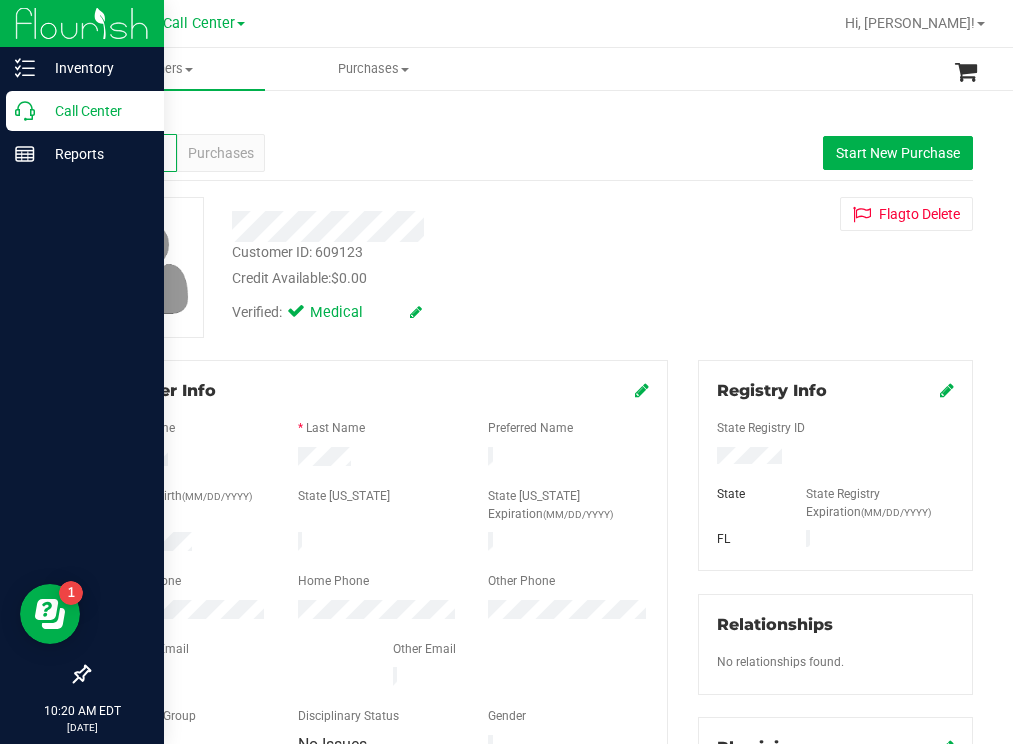 click on "Call Center" at bounding box center (95, 111) 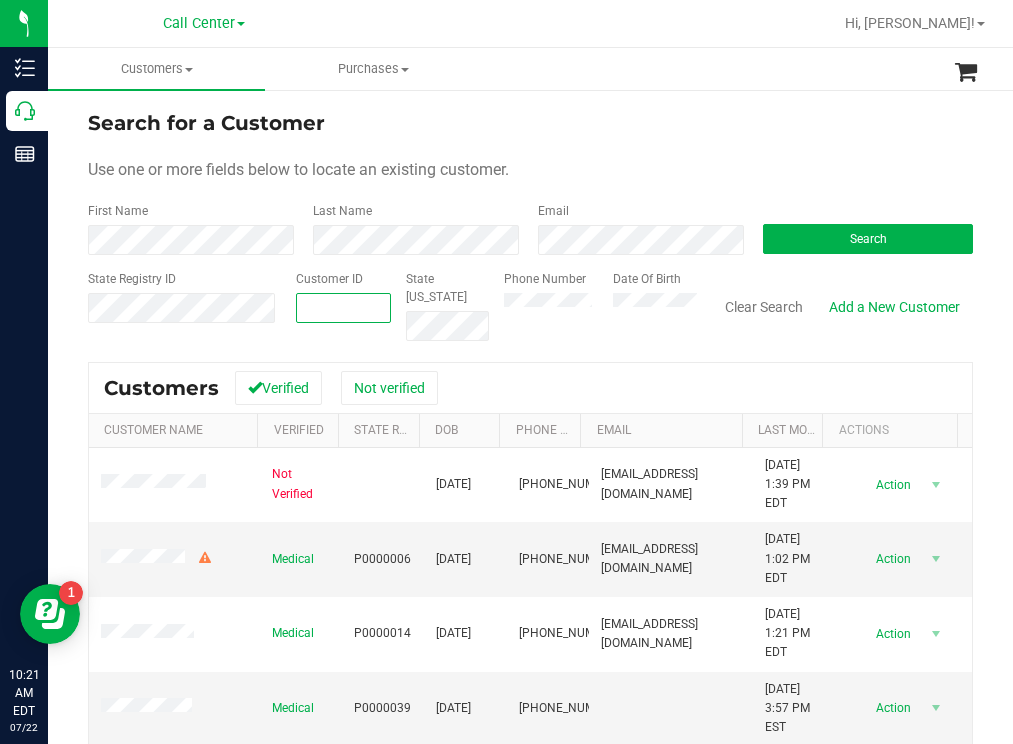 paste on "257687" 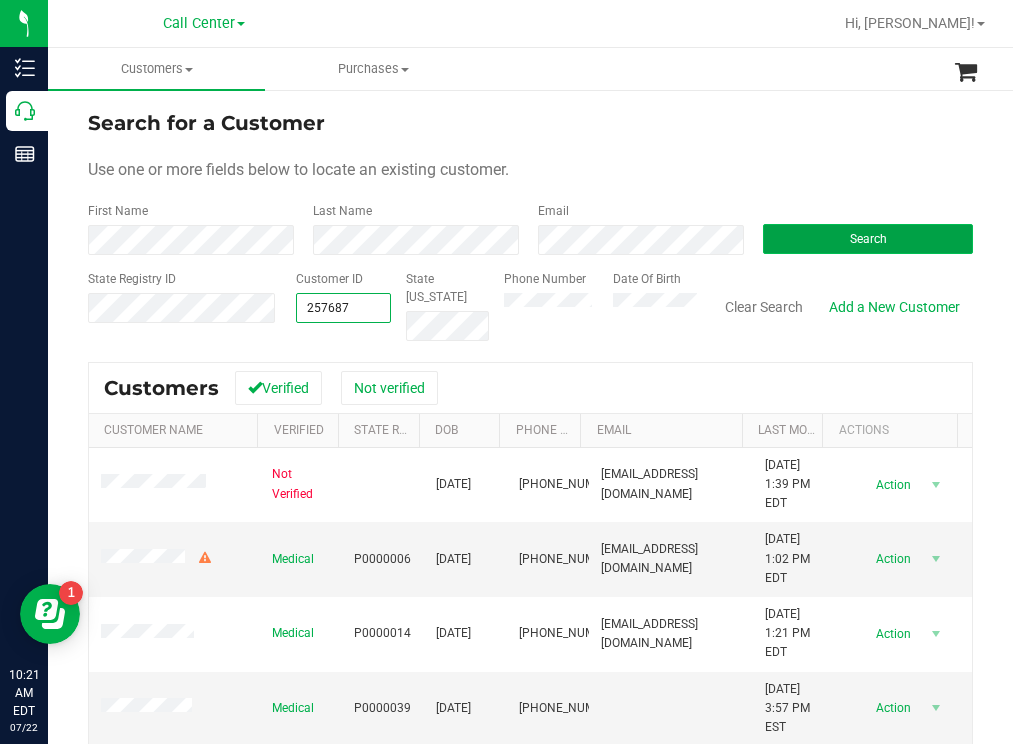 type on "257687" 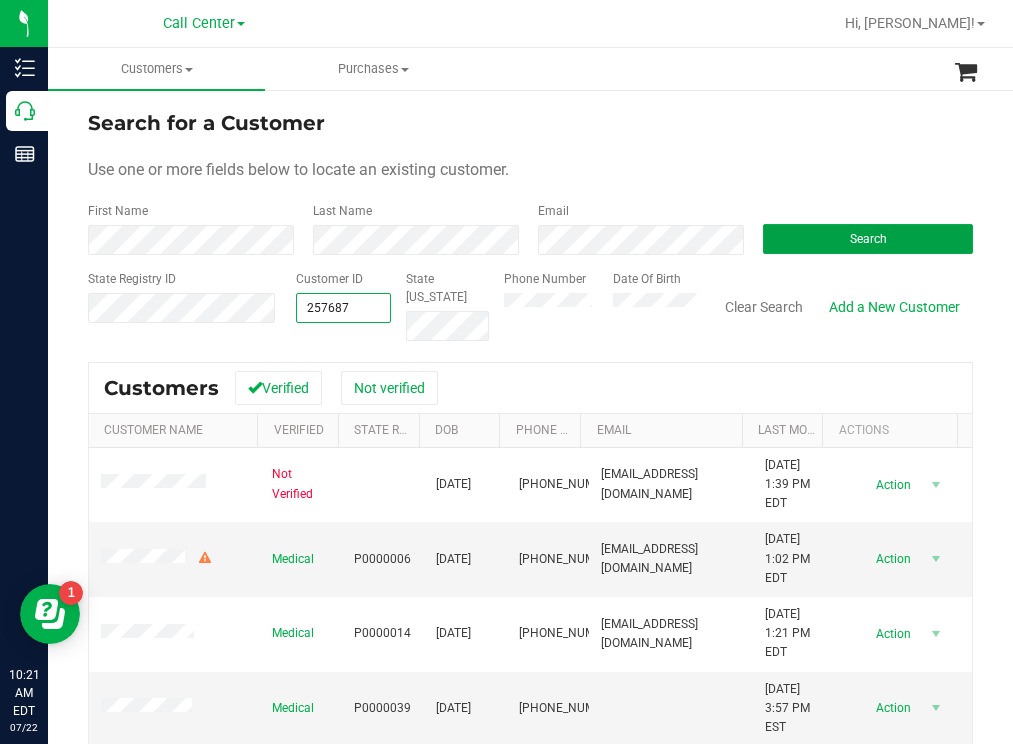 drag, startPoint x: 842, startPoint y: 232, endPoint x: 791, endPoint y: 202, distance: 59.16925 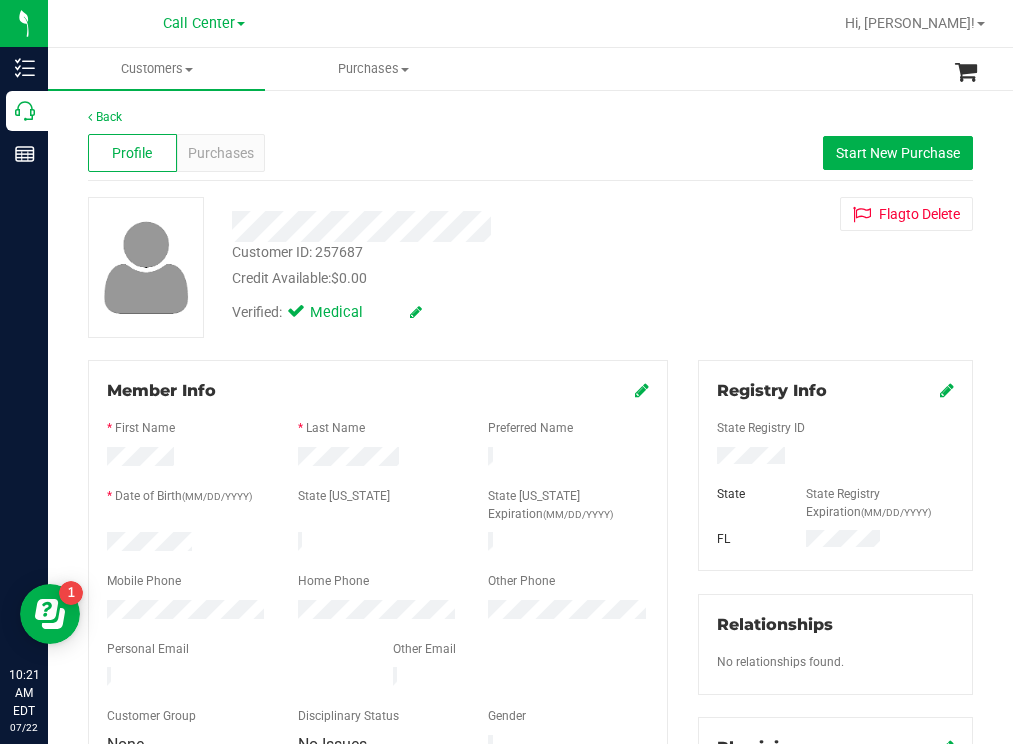 click at bounding box center (187, 544) 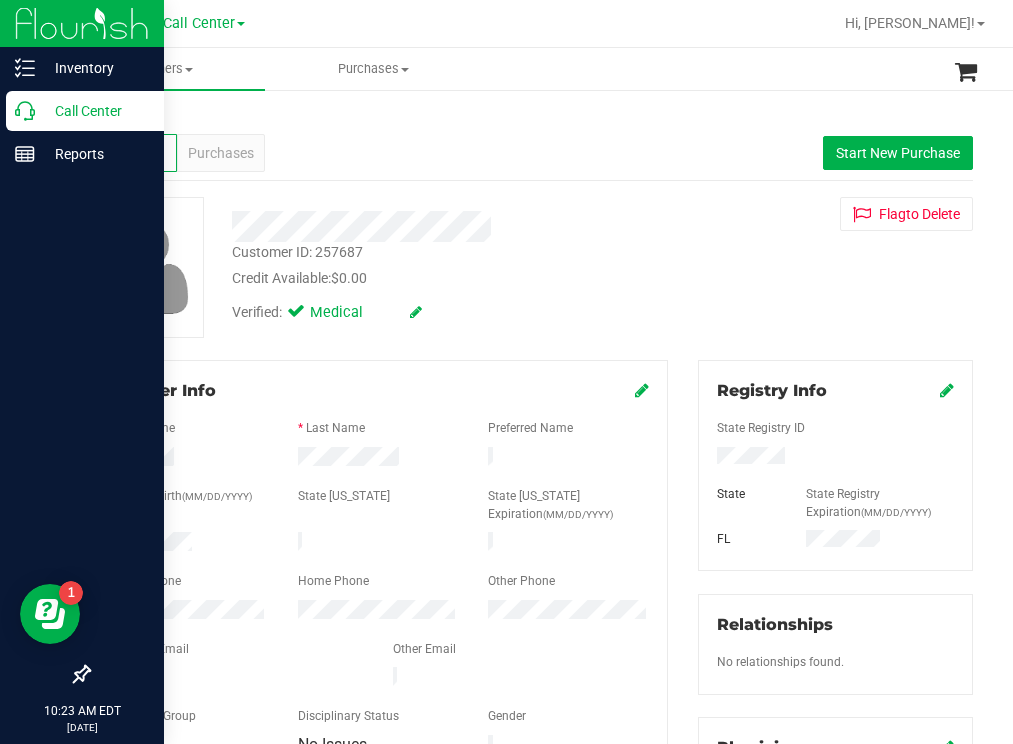 click on "Call Center" at bounding box center [95, 111] 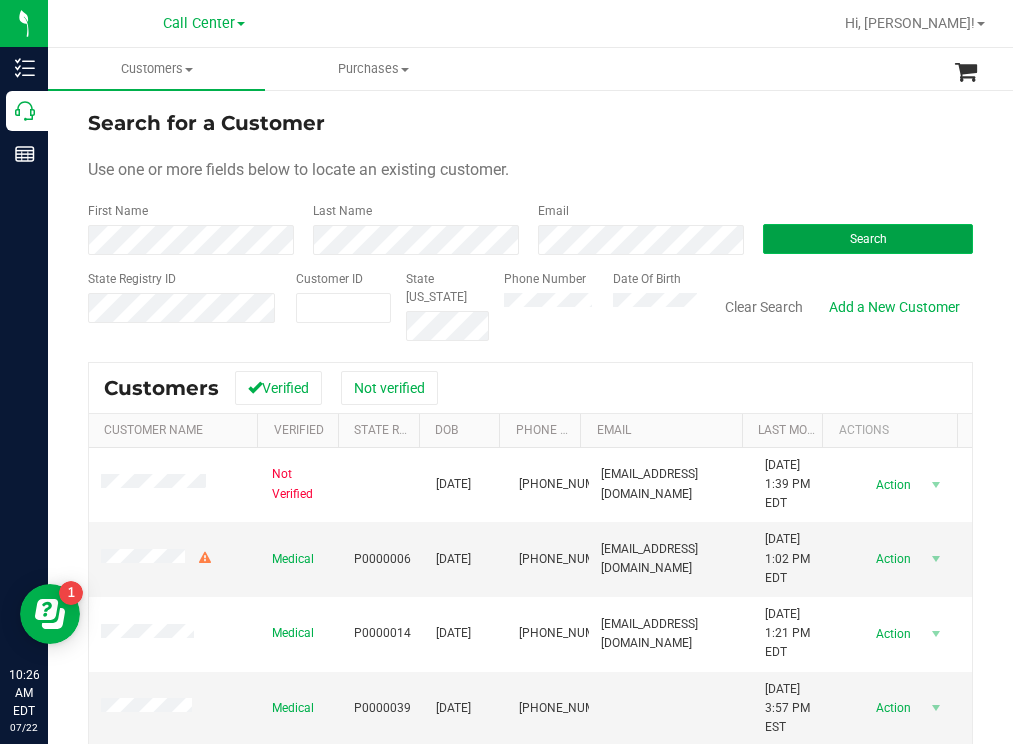 click on "Search" at bounding box center [868, 239] 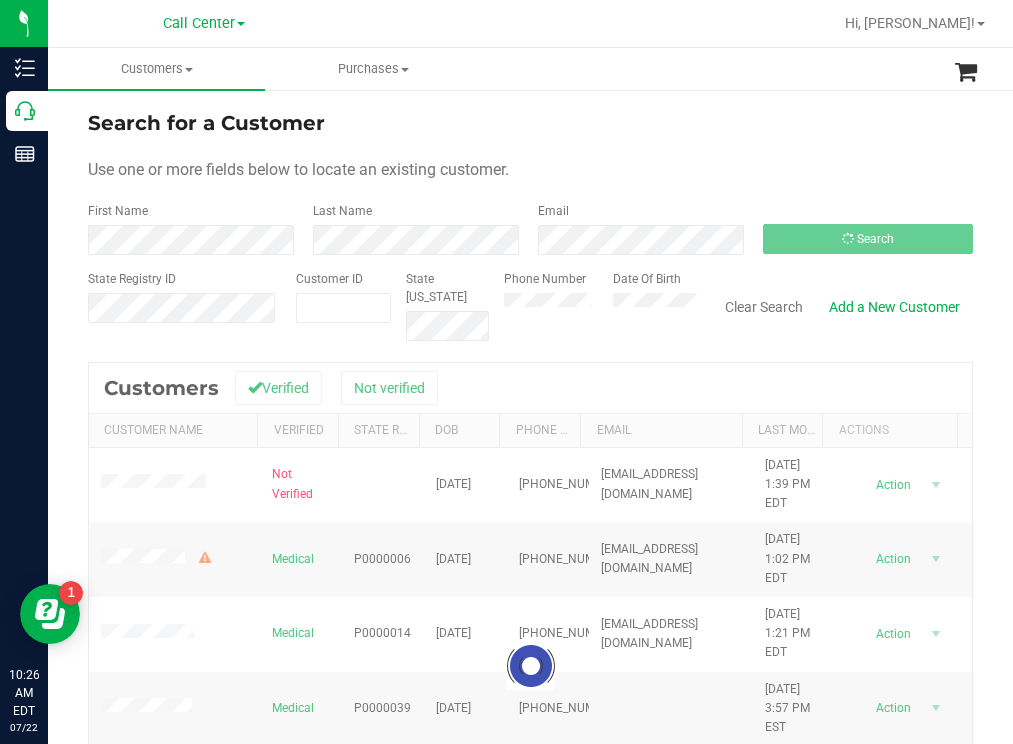 click on "Customers
All customers
Add a new customer
All physicians
Purchases
All purchases" at bounding box center (554, 69) 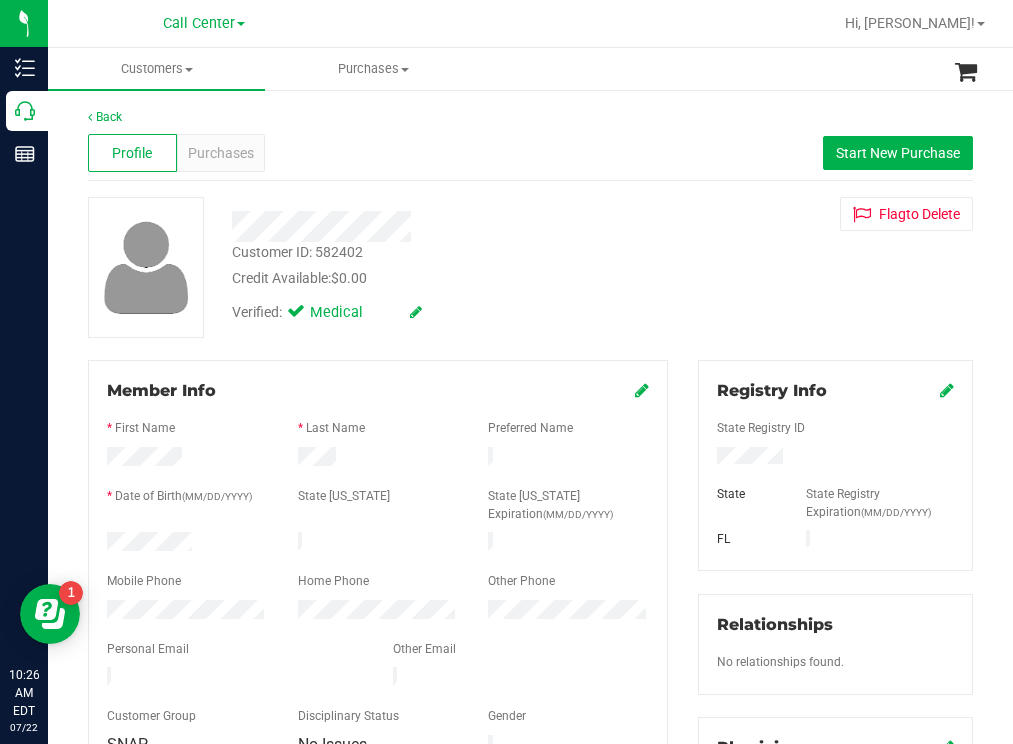 drag, startPoint x: 200, startPoint y: 531, endPoint x: 101, endPoint y: 537, distance: 99.18165 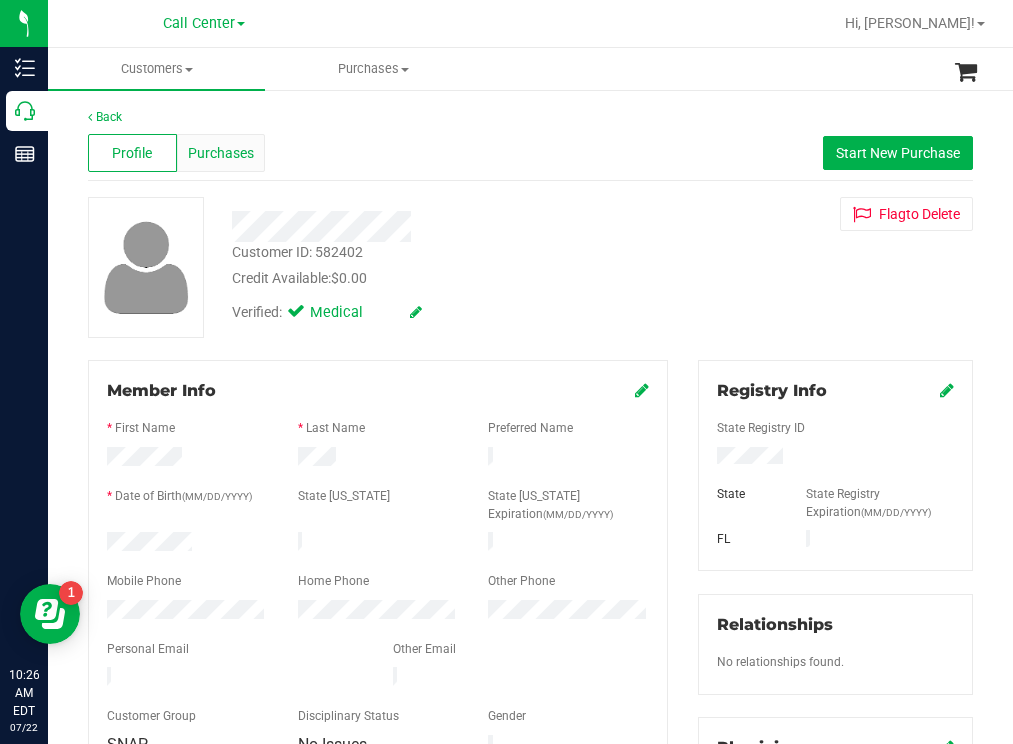click on "Purchases" at bounding box center [221, 153] 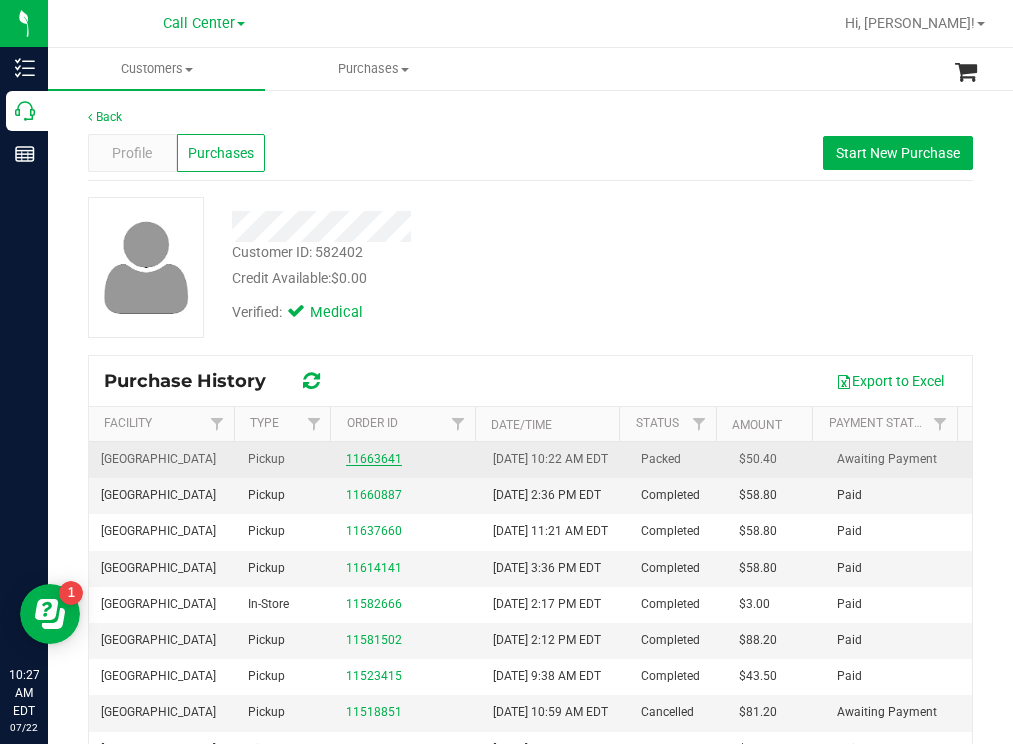 click on "11663641" at bounding box center (374, 459) 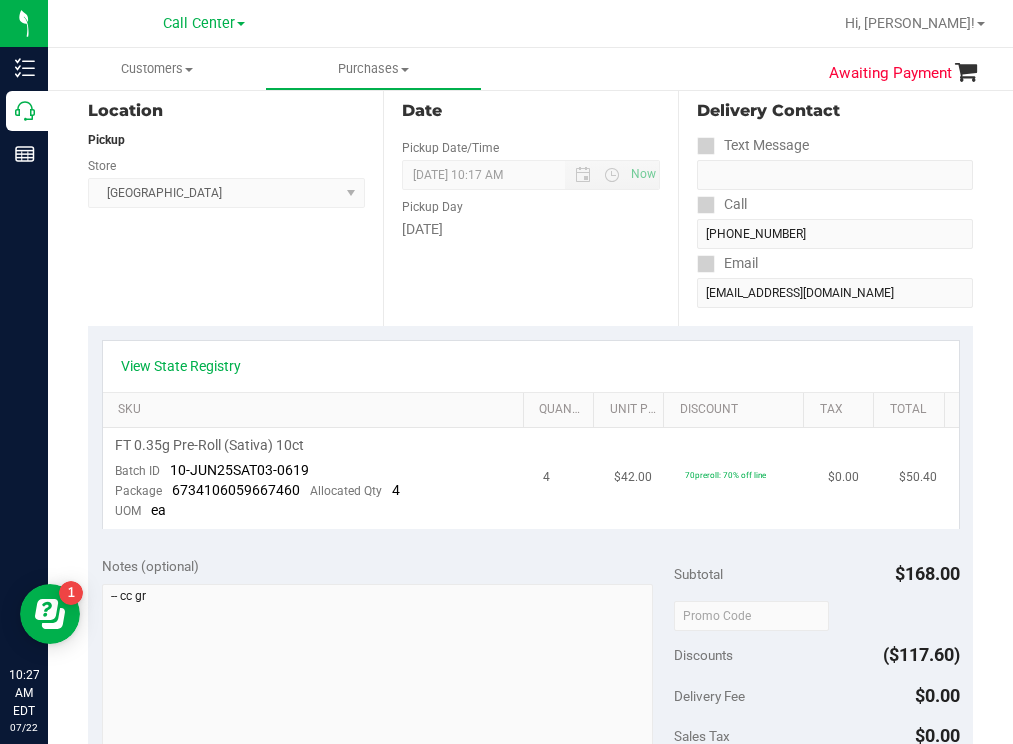 scroll, scrollTop: 500, scrollLeft: 0, axis: vertical 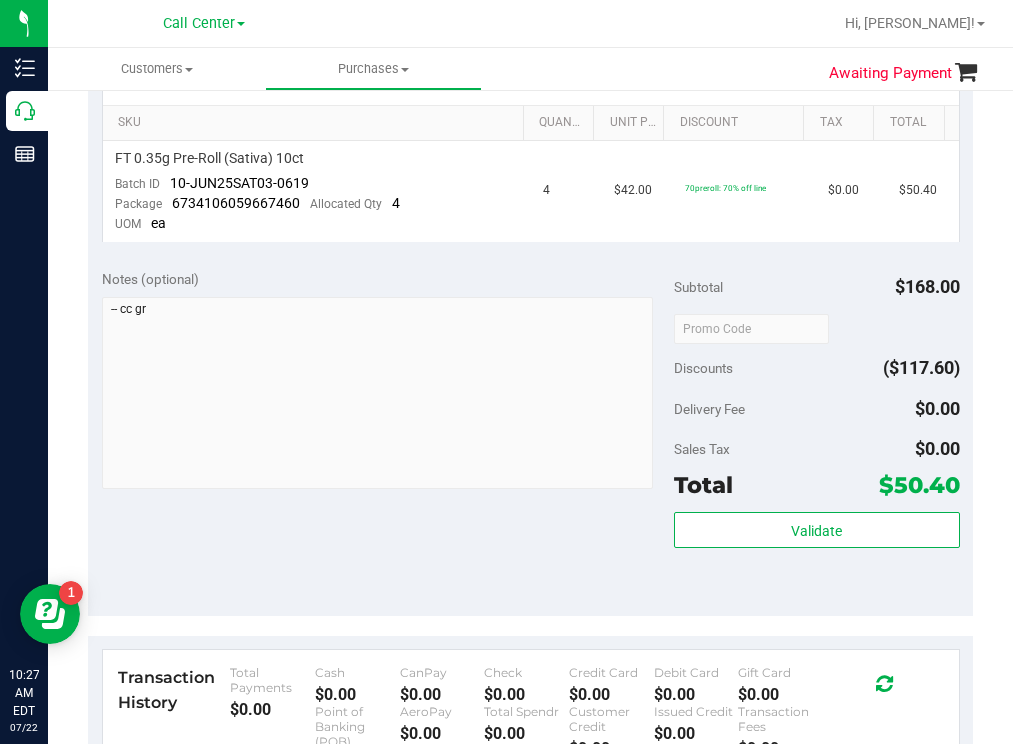 click on "View State Registry
SKU Quantity Unit Price Discount Tax Total
FT 0.35g Pre-Roll (Sativa) 10ct
Batch ID
10-JUN25SAT03-0619
Package
6734106059667460
Allocated Qty
4
UOM
ea
4
$42.00
70preroll:
70%
off
line
$0.00
$50.40" at bounding box center (530, 147) 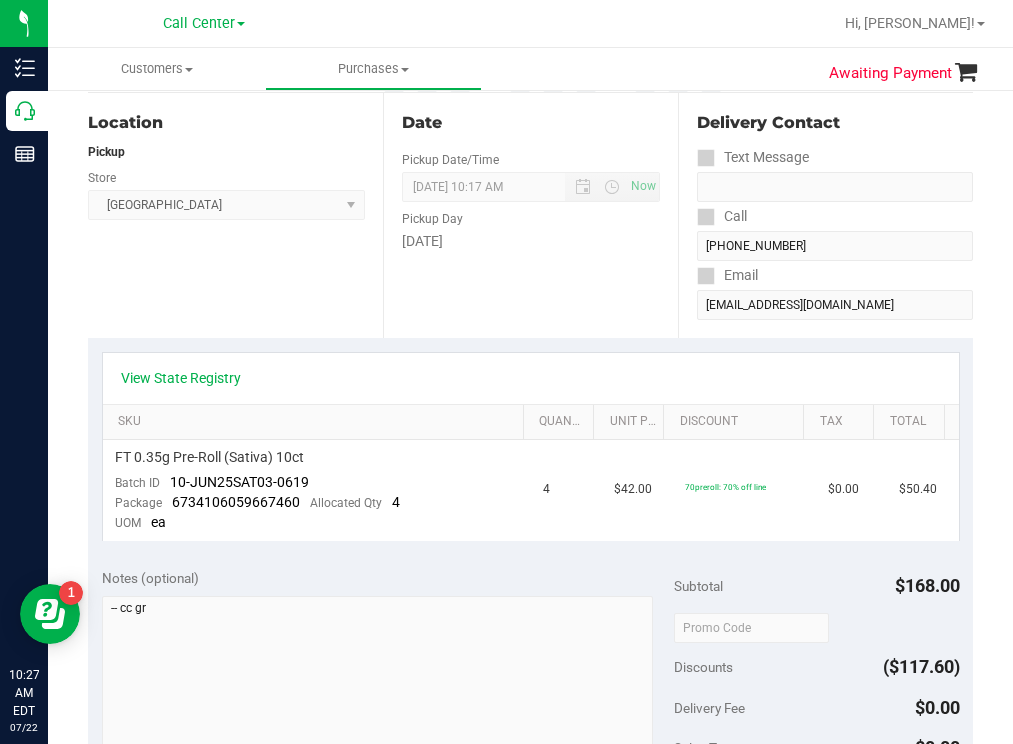 scroll, scrollTop: 0, scrollLeft: 0, axis: both 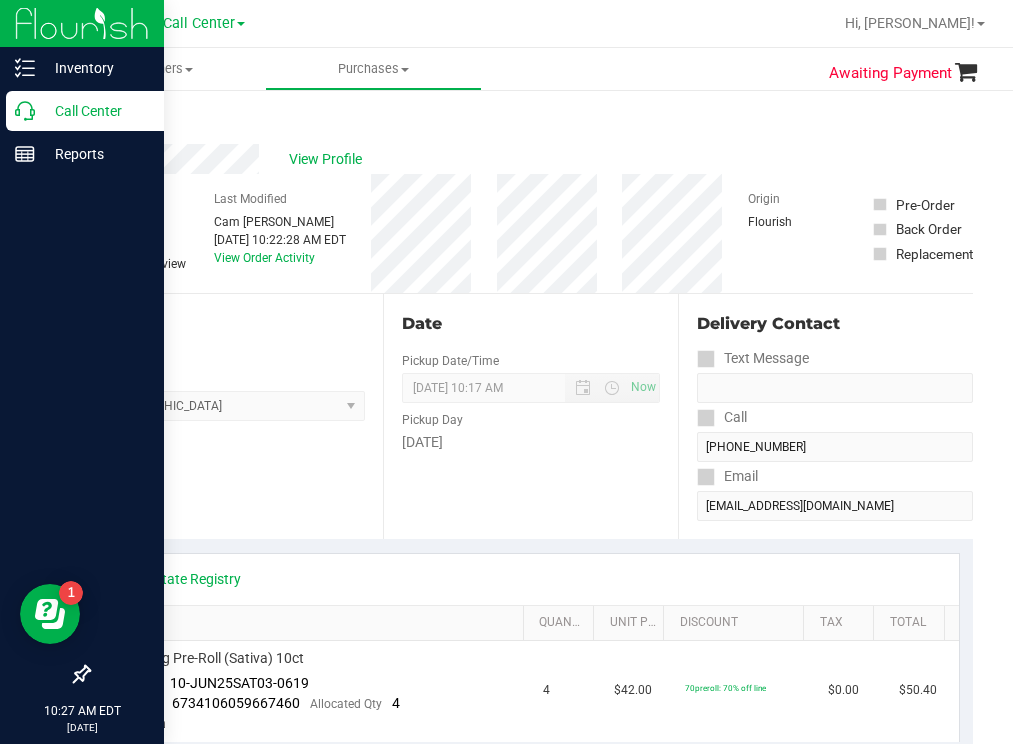 click on "Call Center" at bounding box center (95, 111) 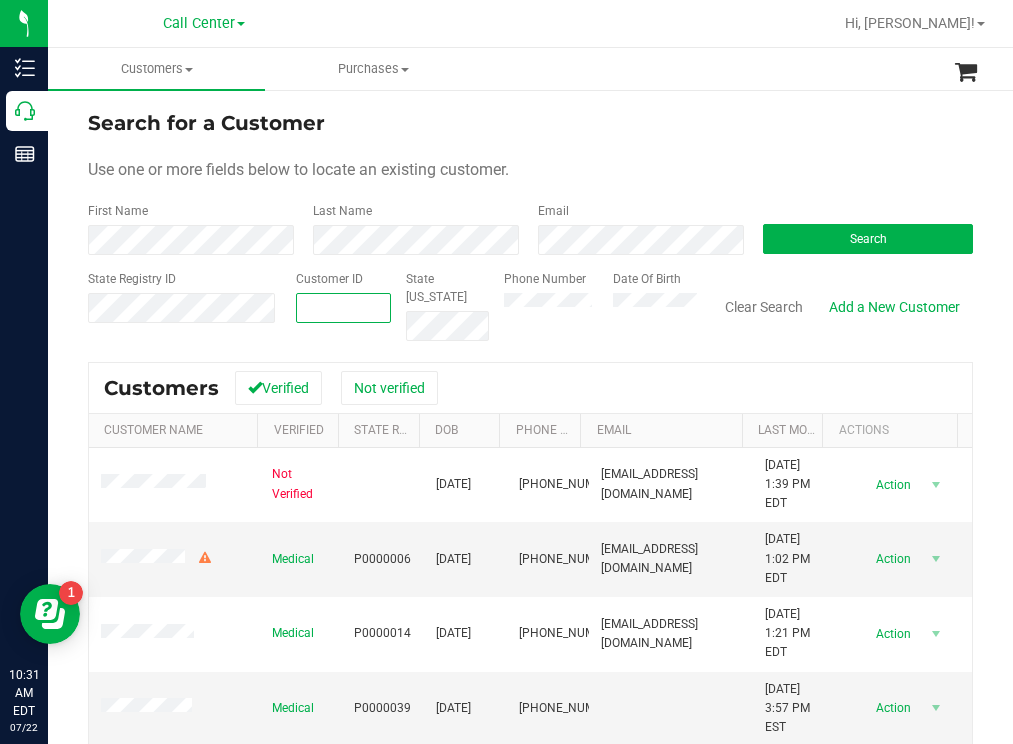 paste on "1601380" 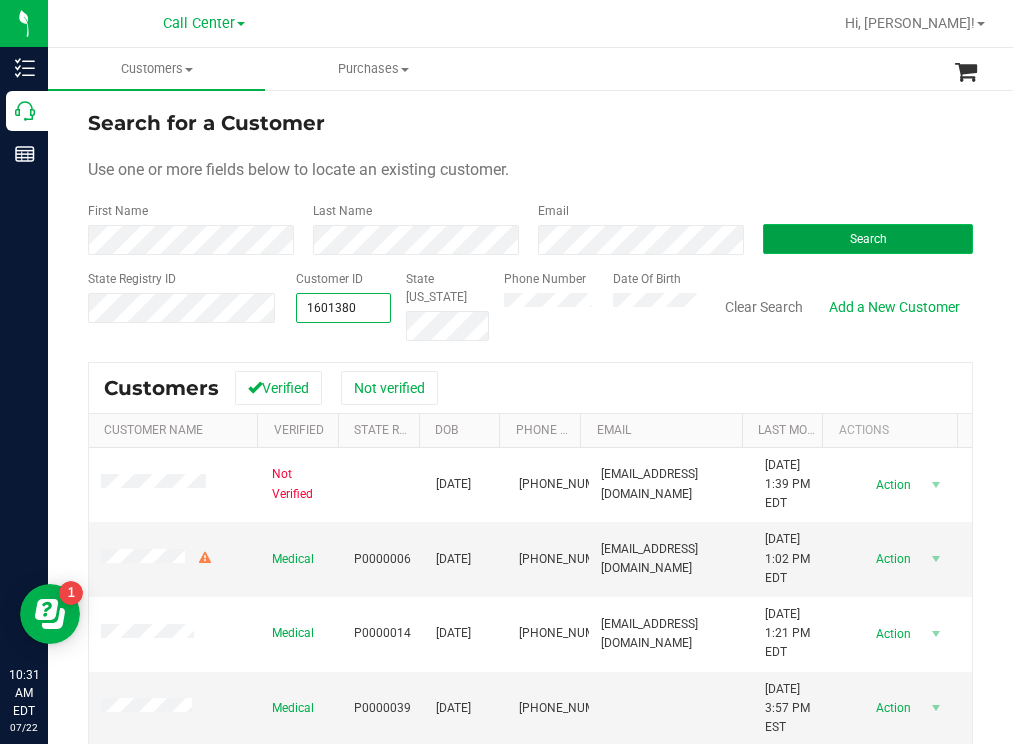 type on "1601380" 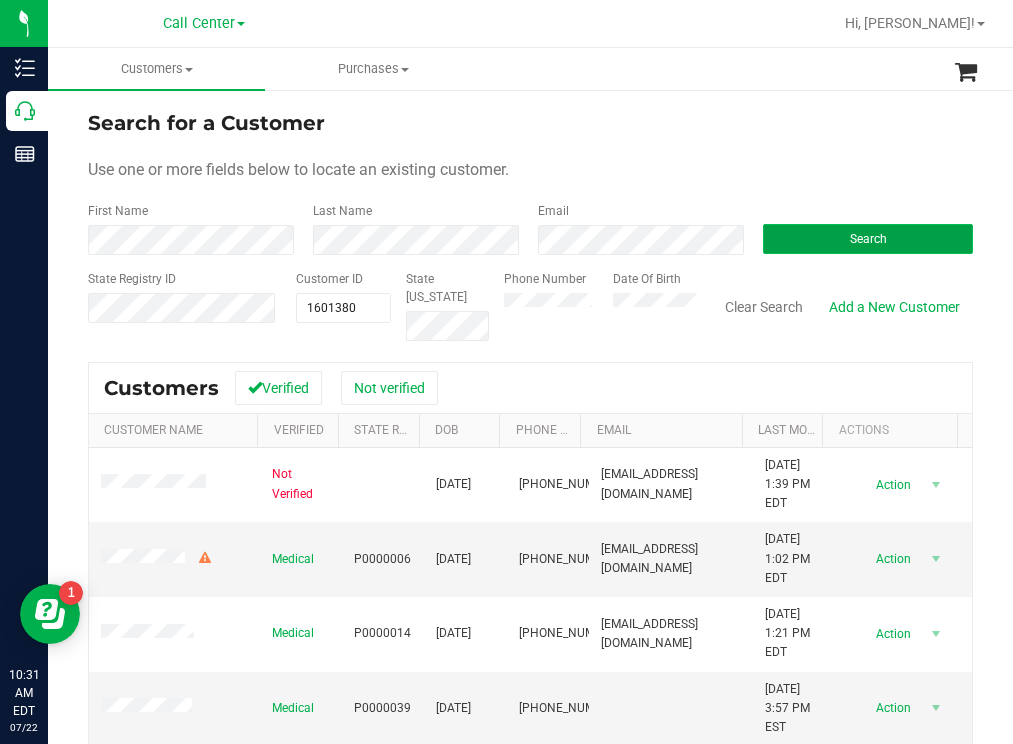 click on "Search" at bounding box center (868, 239) 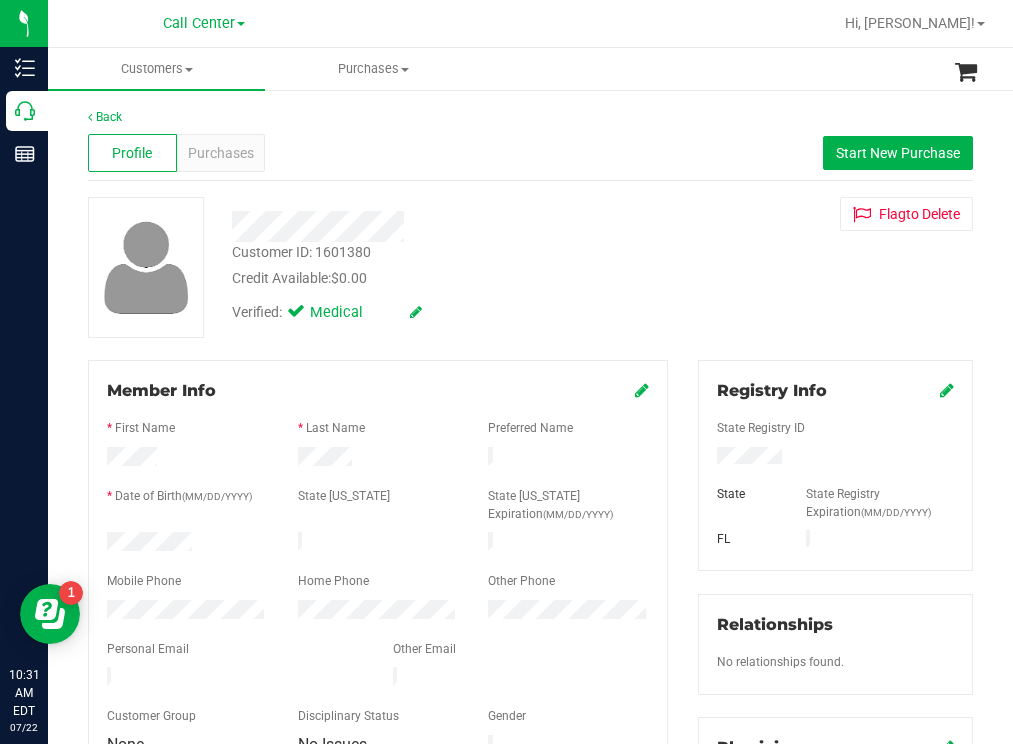 drag, startPoint x: 784, startPoint y: 458, endPoint x: 700, endPoint y: 454, distance: 84.095184 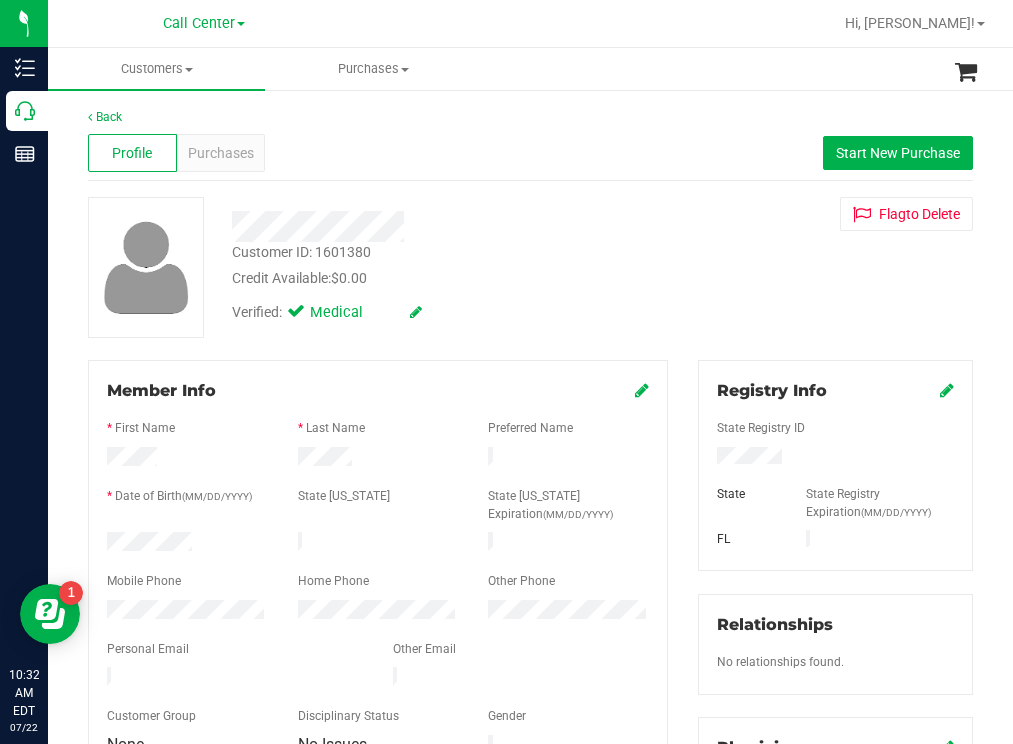 click on "Customer ID: 1601380
Credit Available:
$0.00" at bounding box center (446, 265) 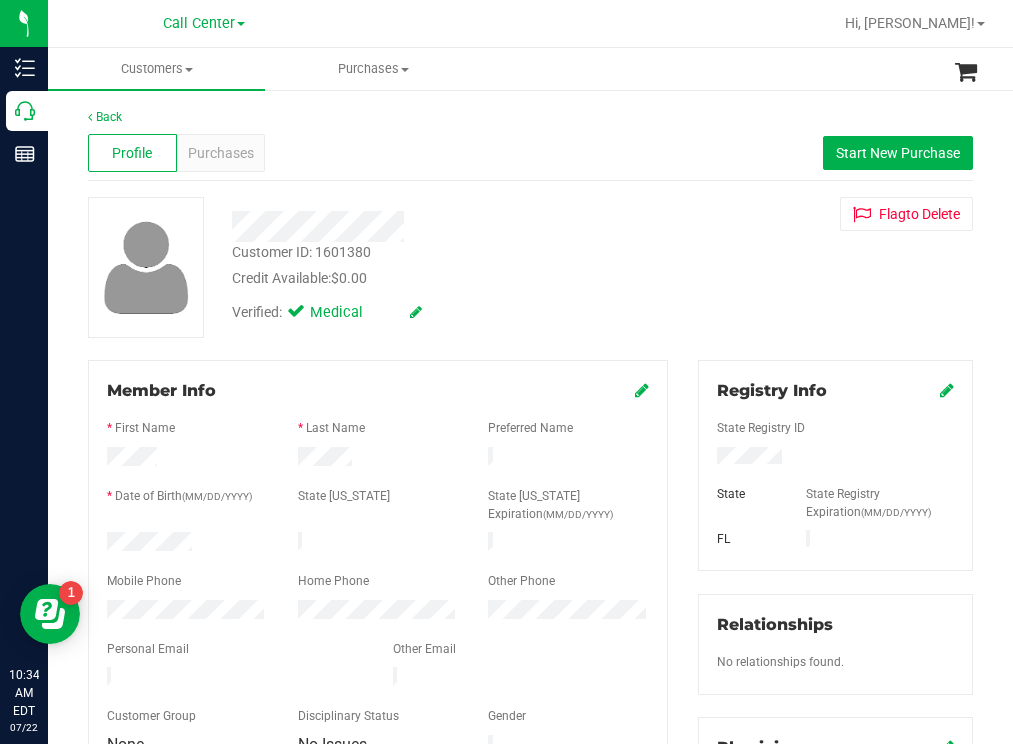 drag, startPoint x: 569, startPoint y: 278, endPoint x: 556, endPoint y: 270, distance: 15.264338 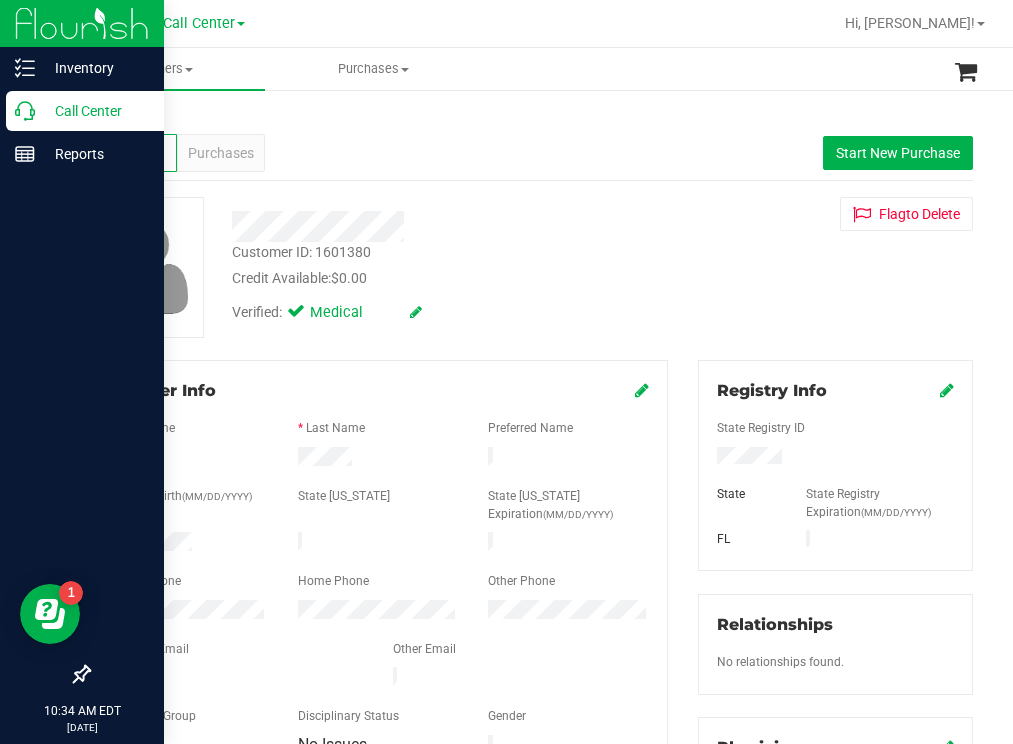 click on "Call Center" at bounding box center [95, 111] 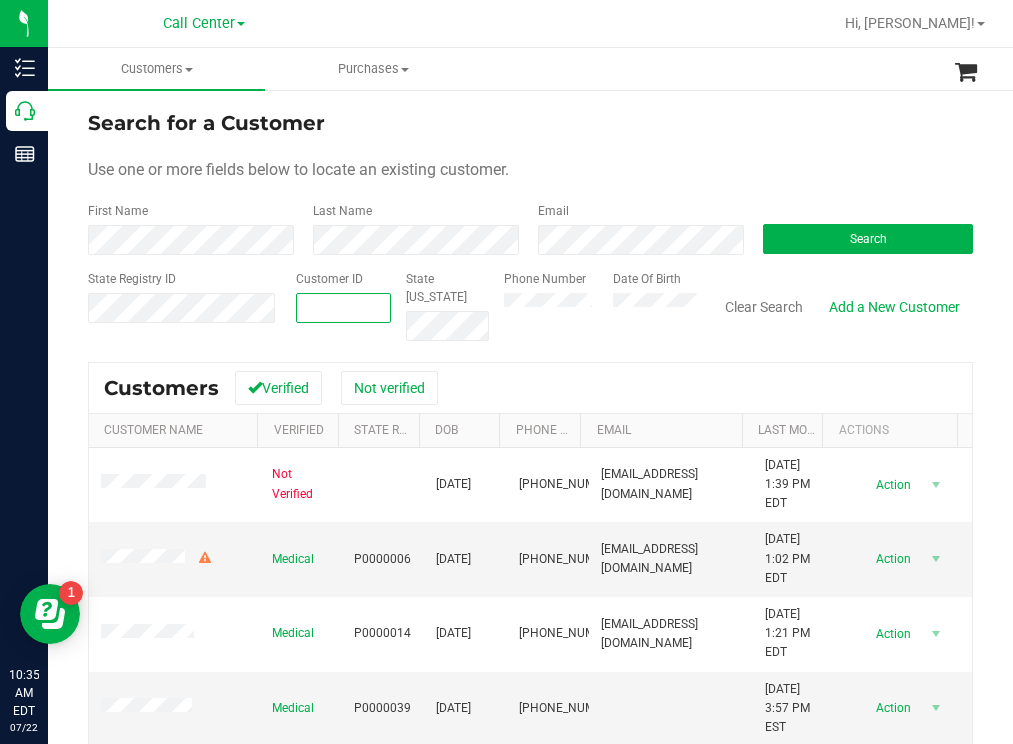 paste on "1594545" 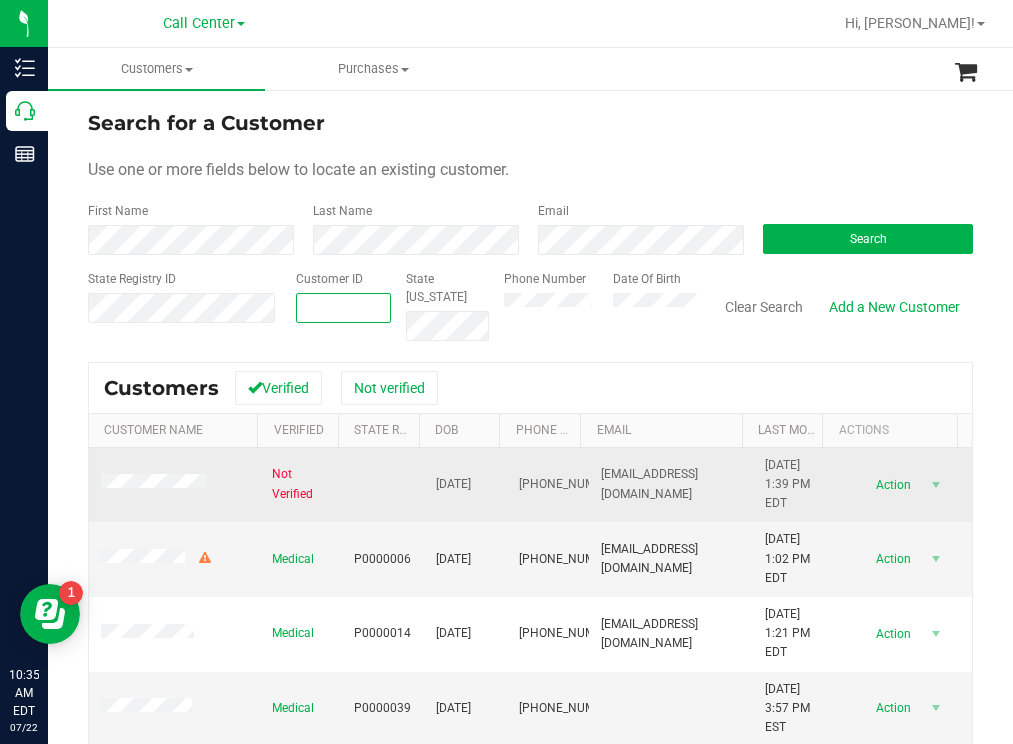 type on "1594545" 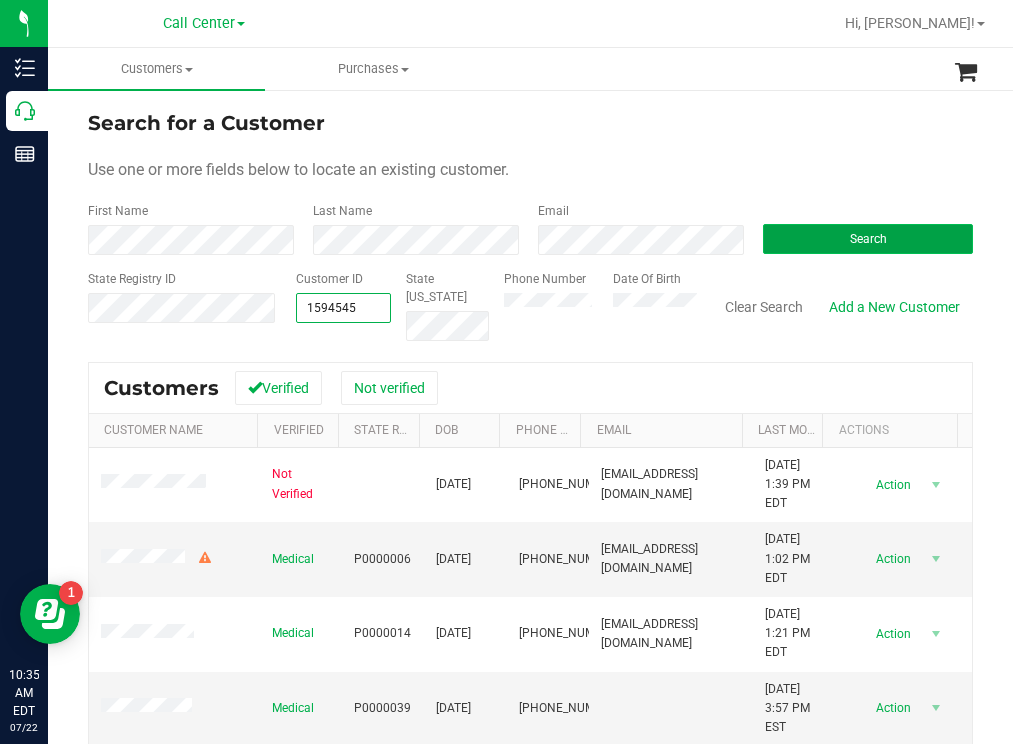 type on "1594545" 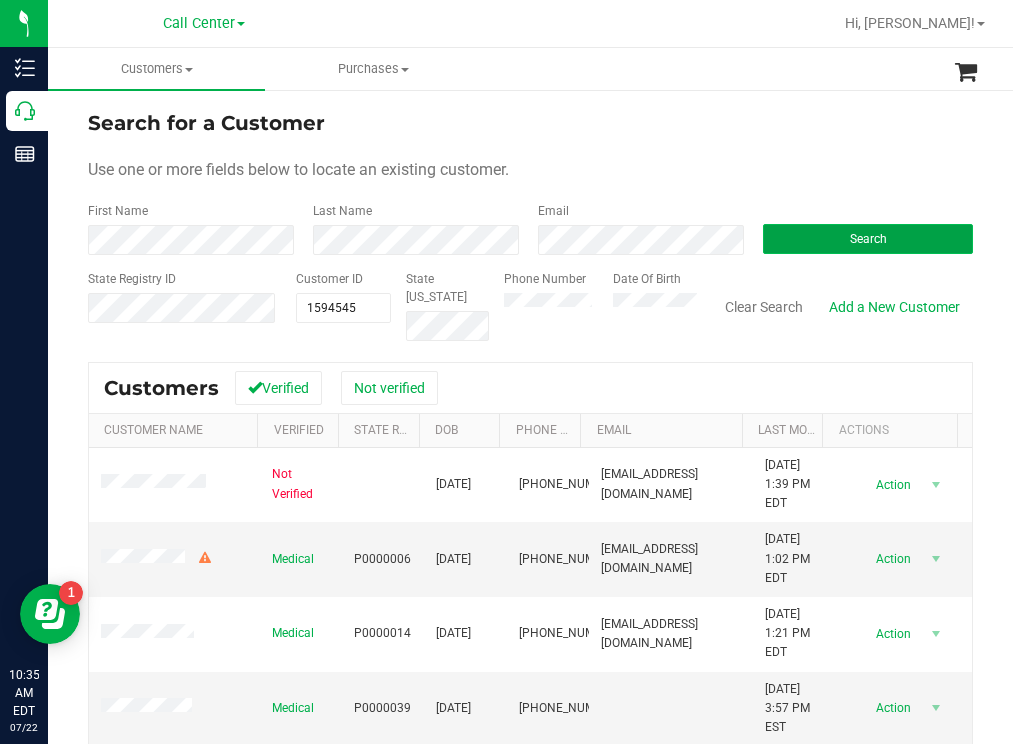 click on "Search" at bounding box center (868, 239) 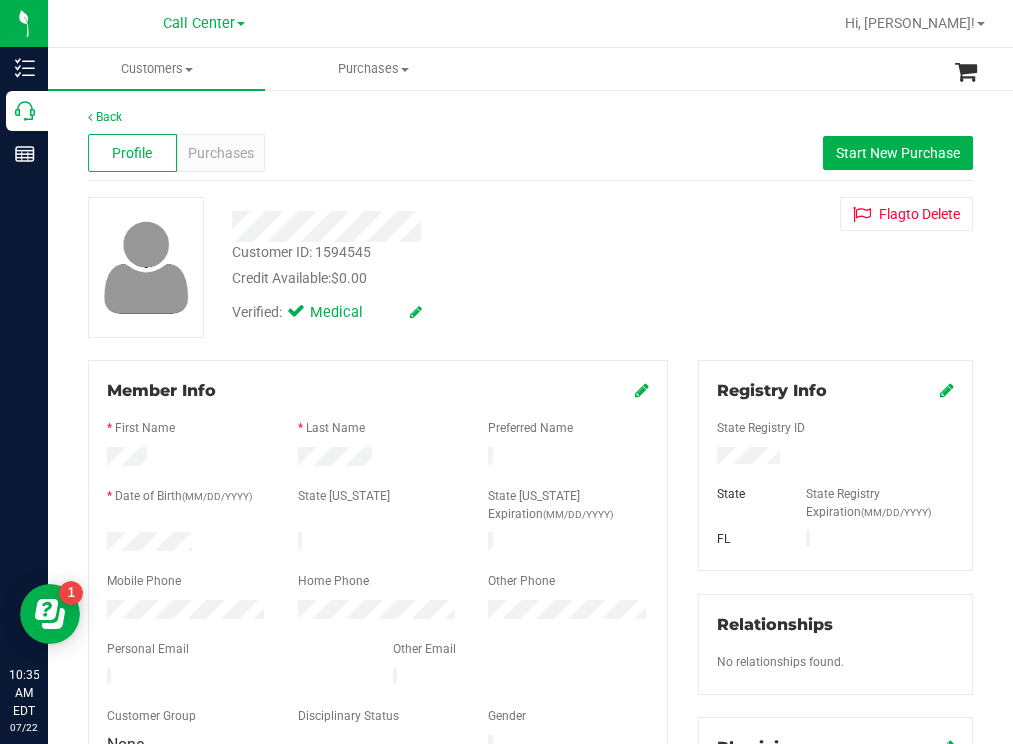 click at bounding box center [187, 544] 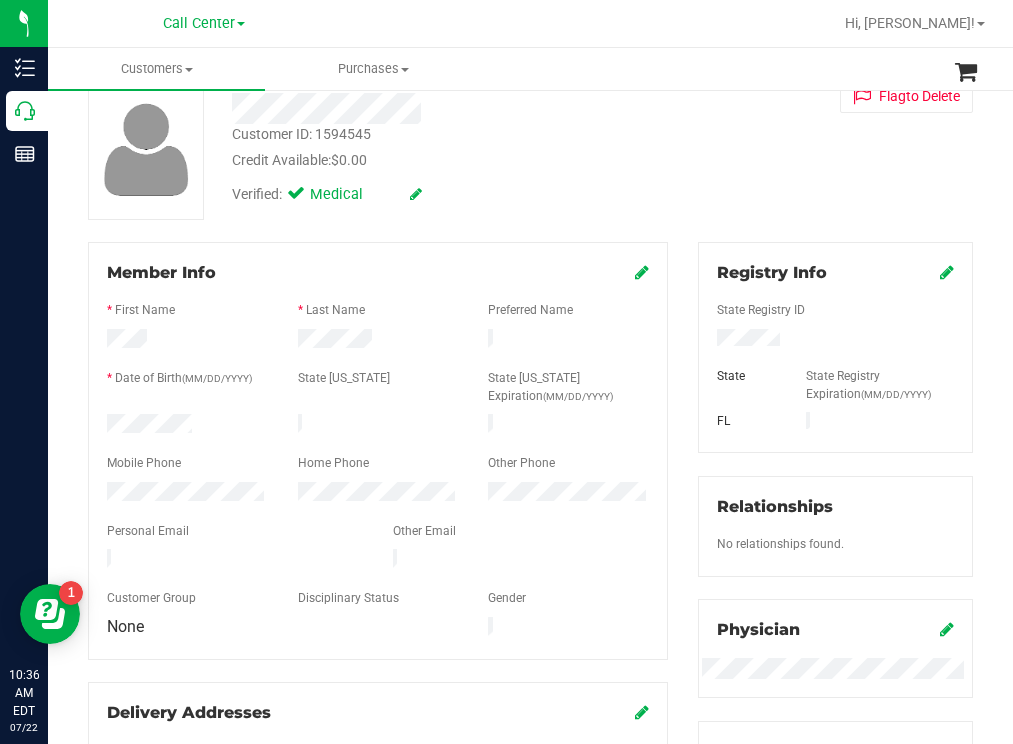 scroll, scrollTop: 0, scrollLeft: 0, axis: both 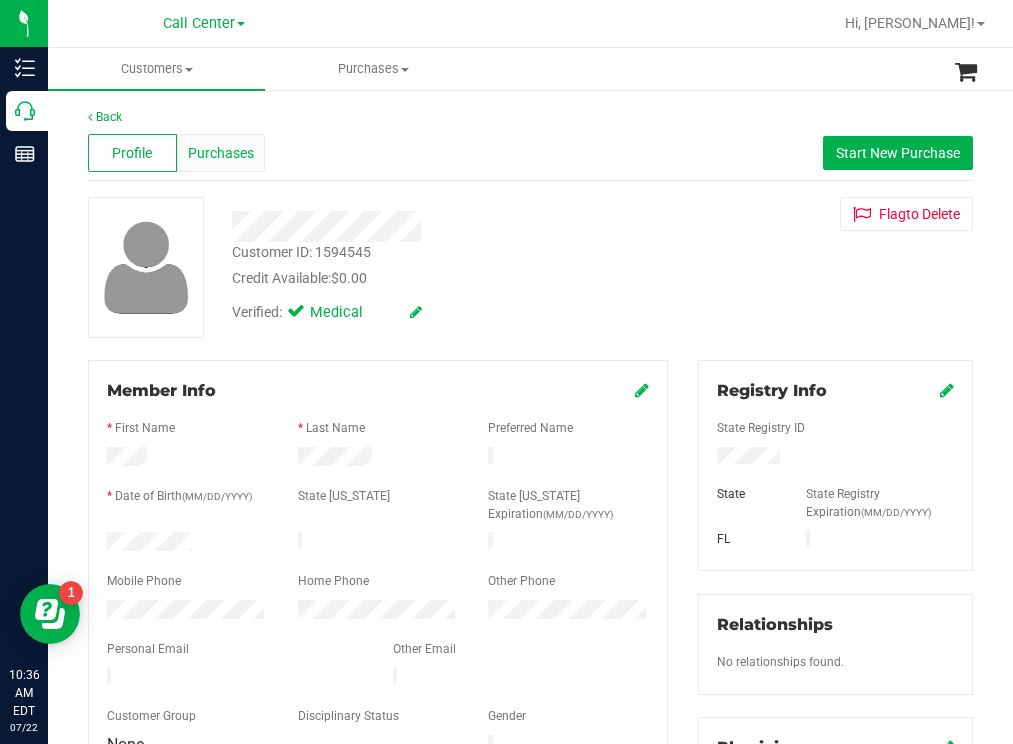 click on "Purchases" at bounding box center [221, 153] 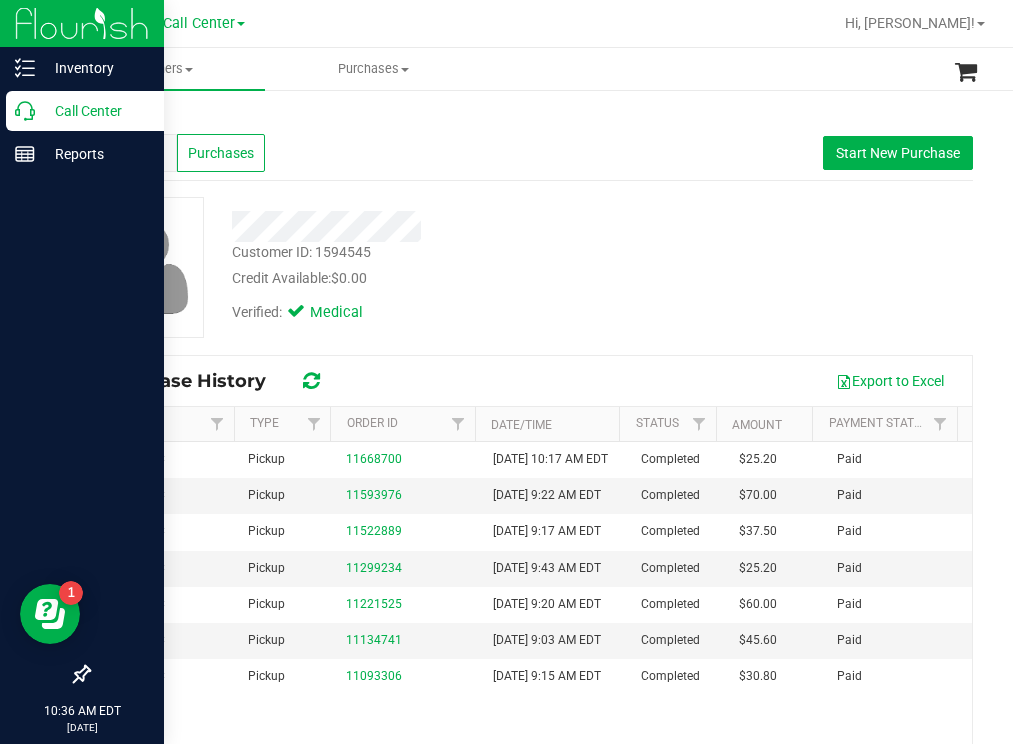 click on "Call Center" at bounding box center [95, 111] 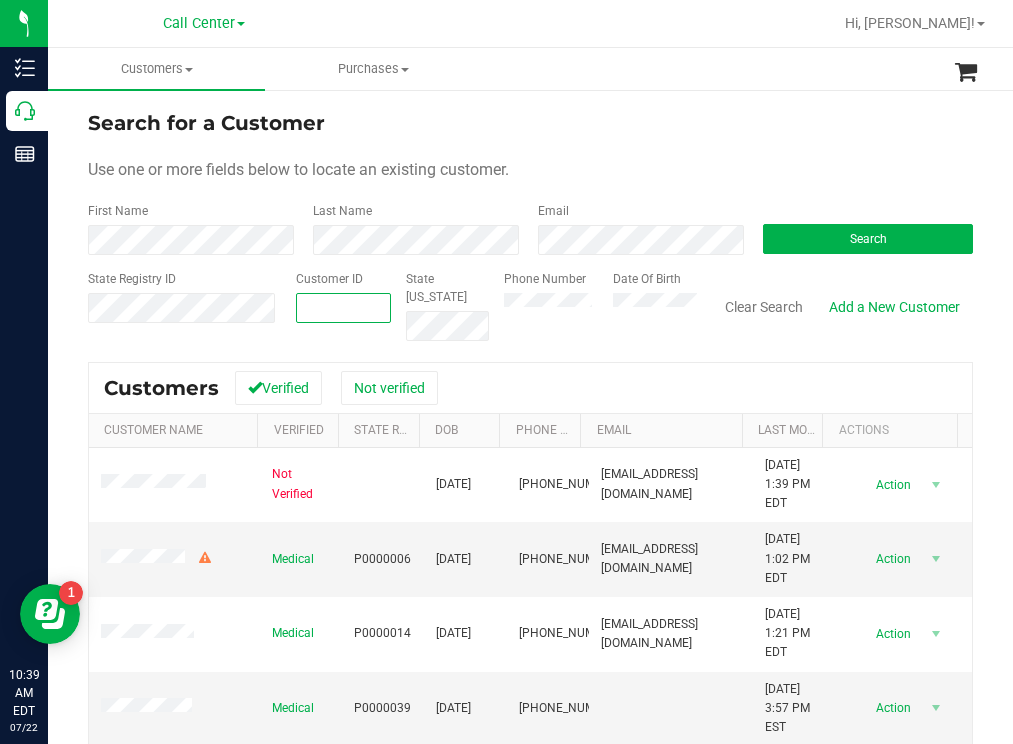 paste on "43665" 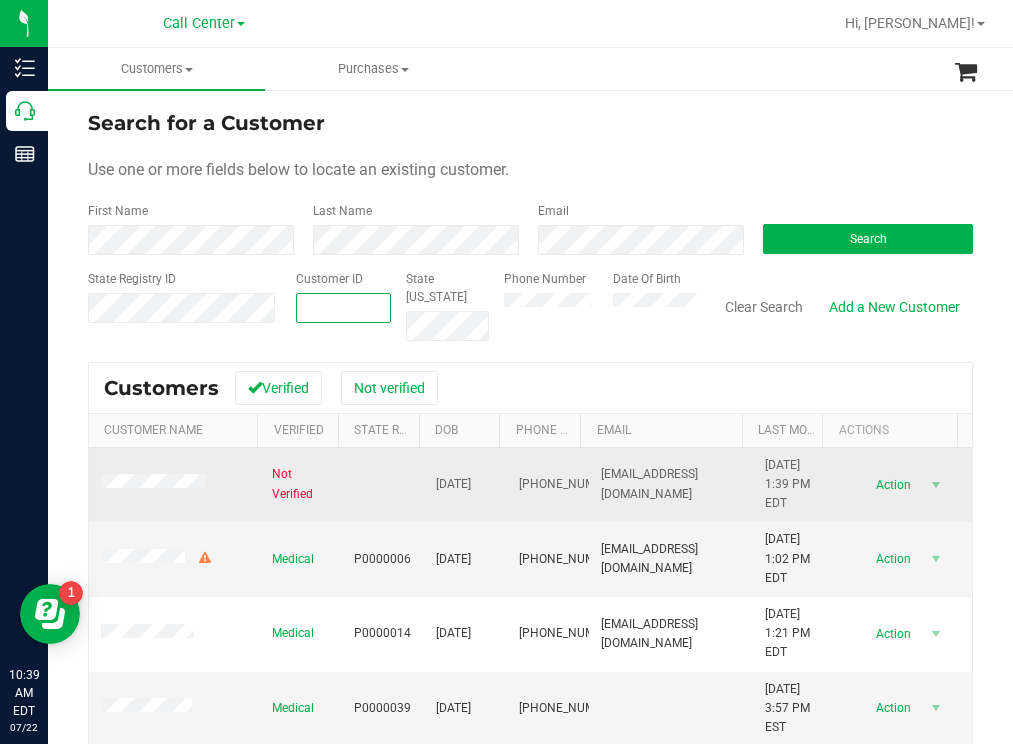 type on "43665" 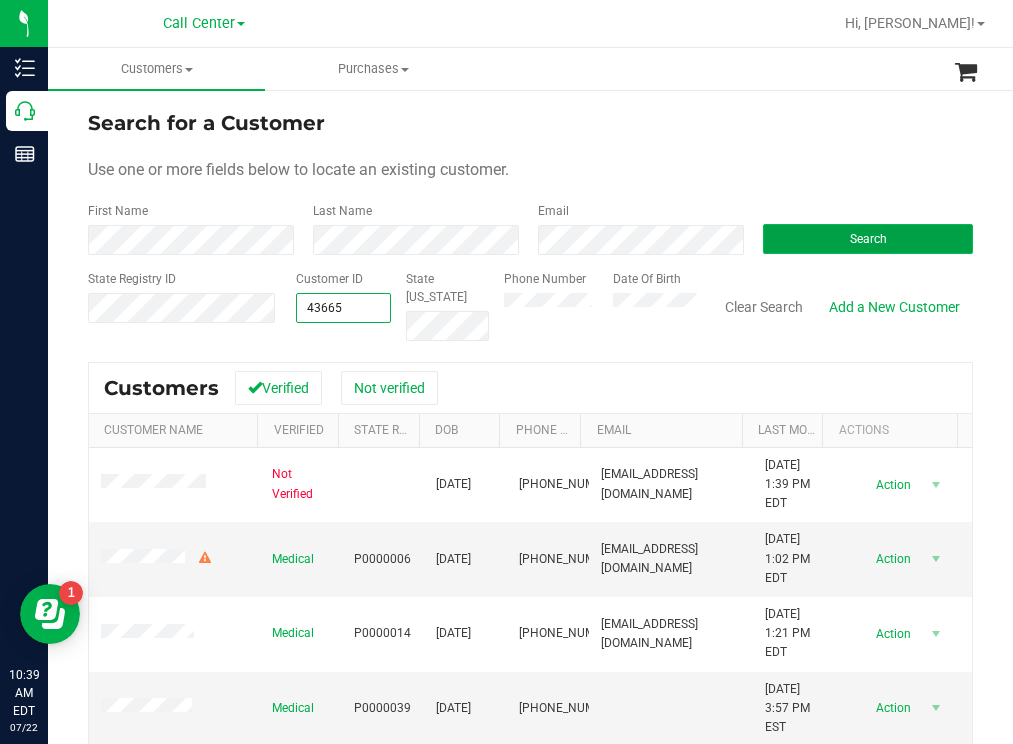 type on "43665" 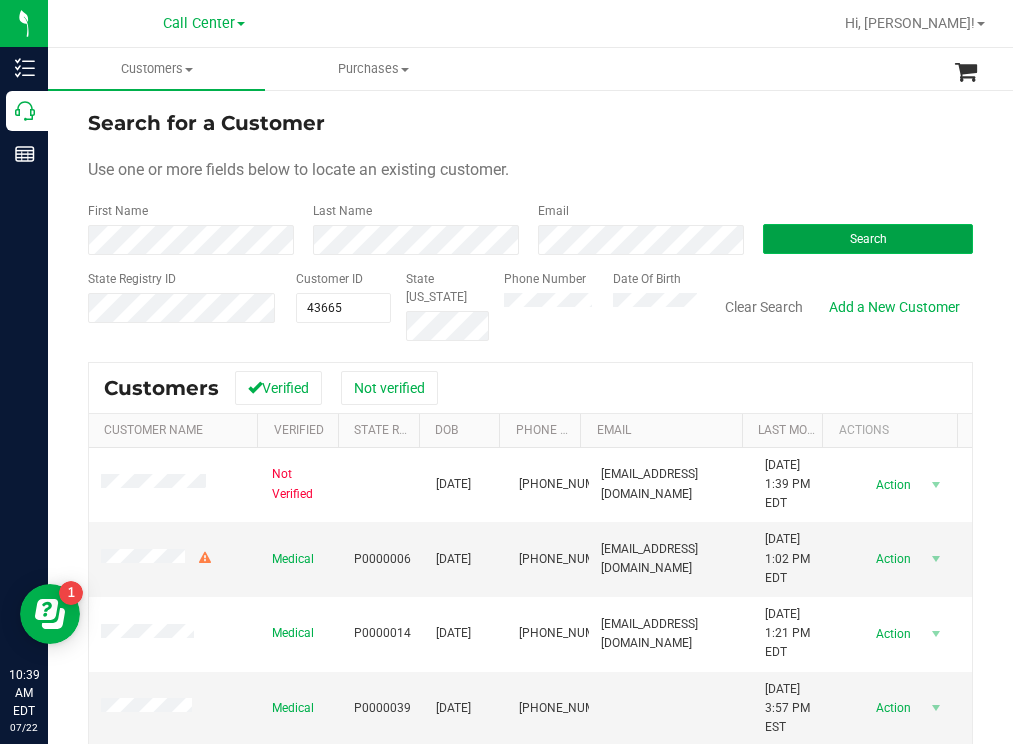 click on "Search" at bounding box center [868, 239] 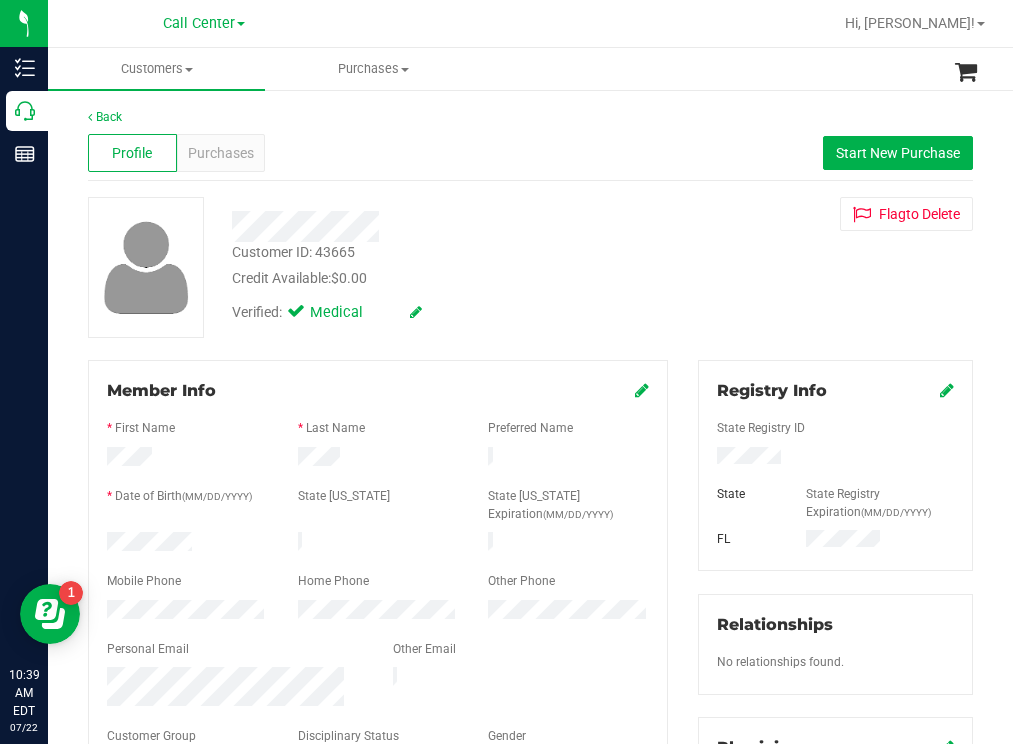 click at bounding box center [187, 544] 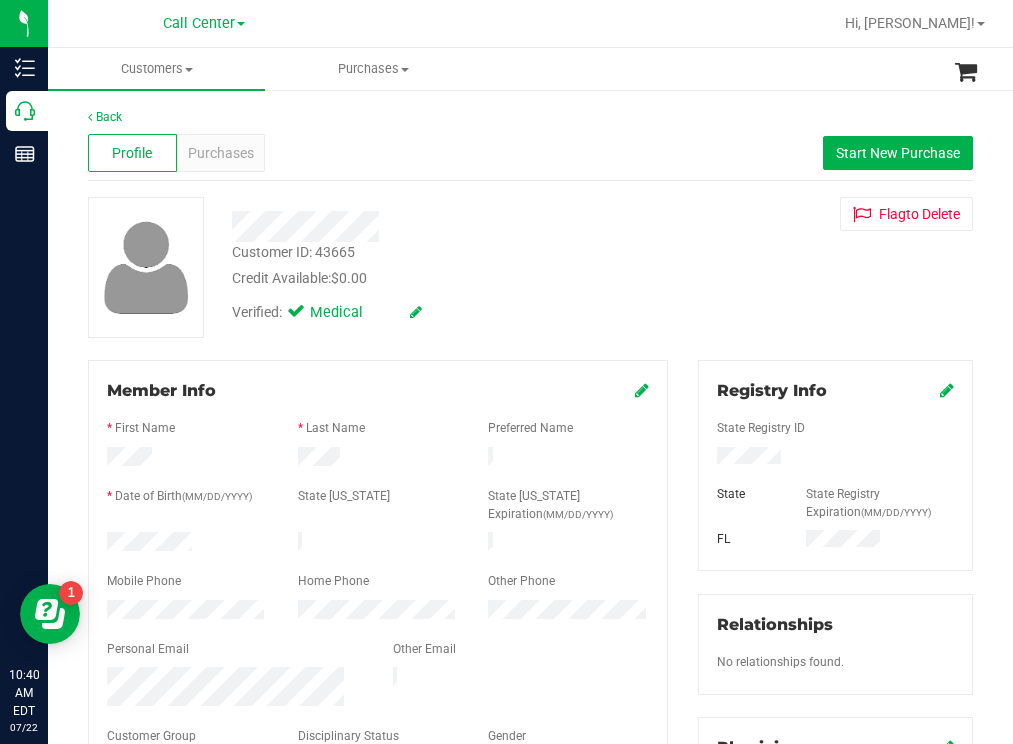 click on "Customer ID: 43665
Credit Available:
$0.00" at bounding box center [446, 265] 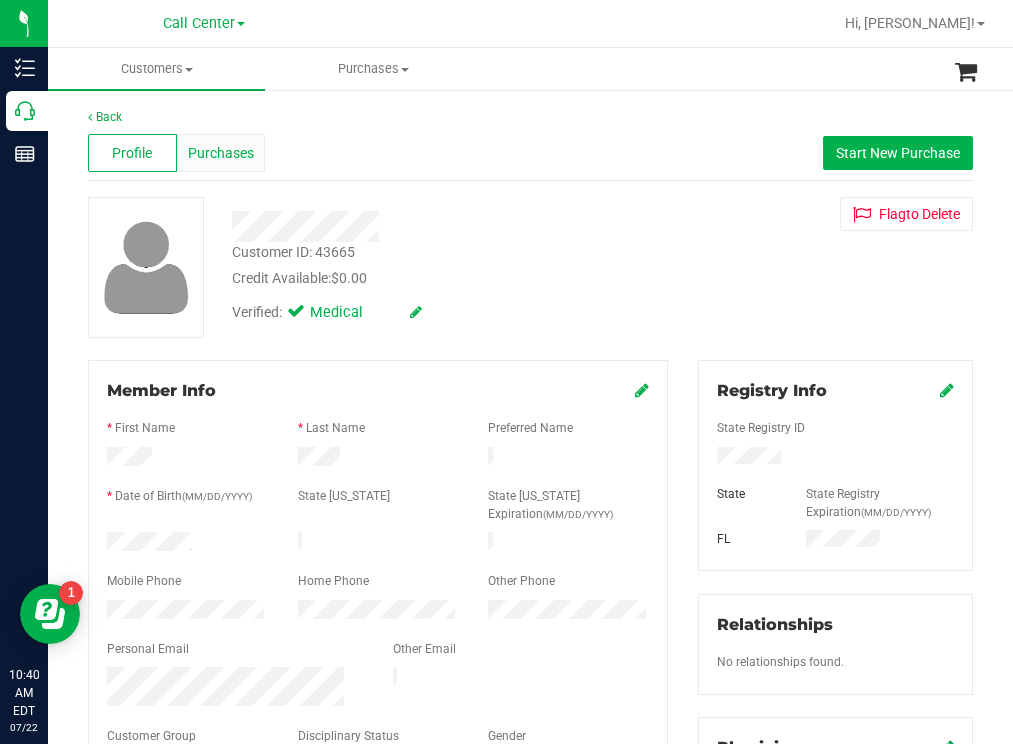 click on "Purchases" at bounding box center [221, 153] 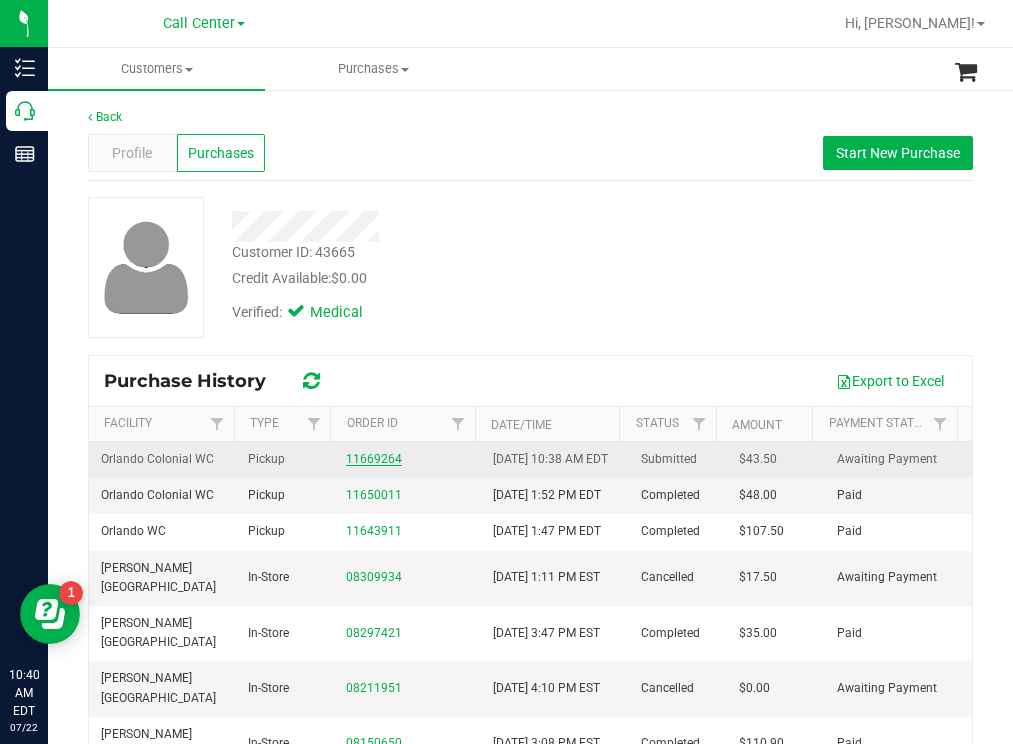 click on "11669264" at bounding box center (374, 459) 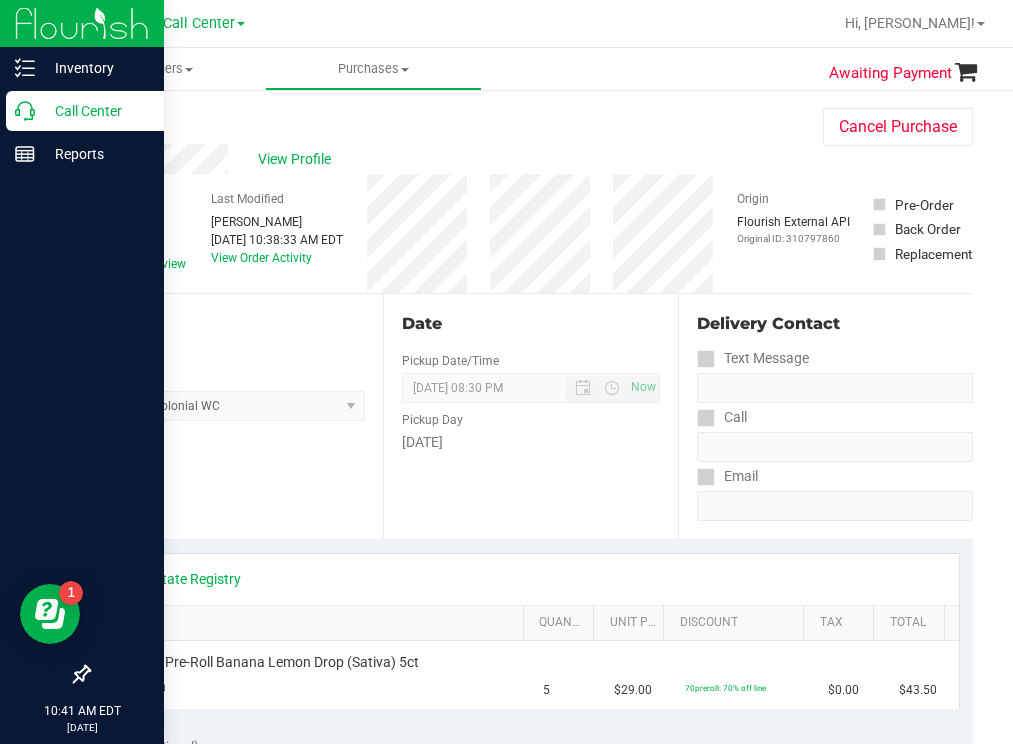 click on "Call Center" at bounding box center (95, 111) 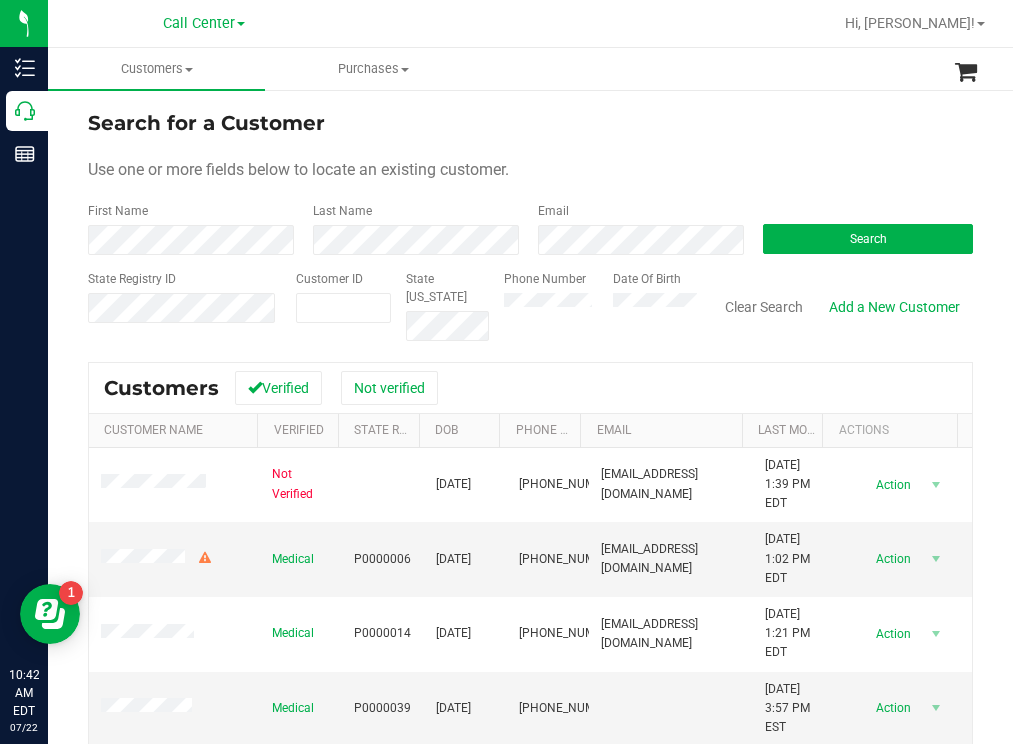 click on "Search for a Customer" at bounding box center (530, 123) 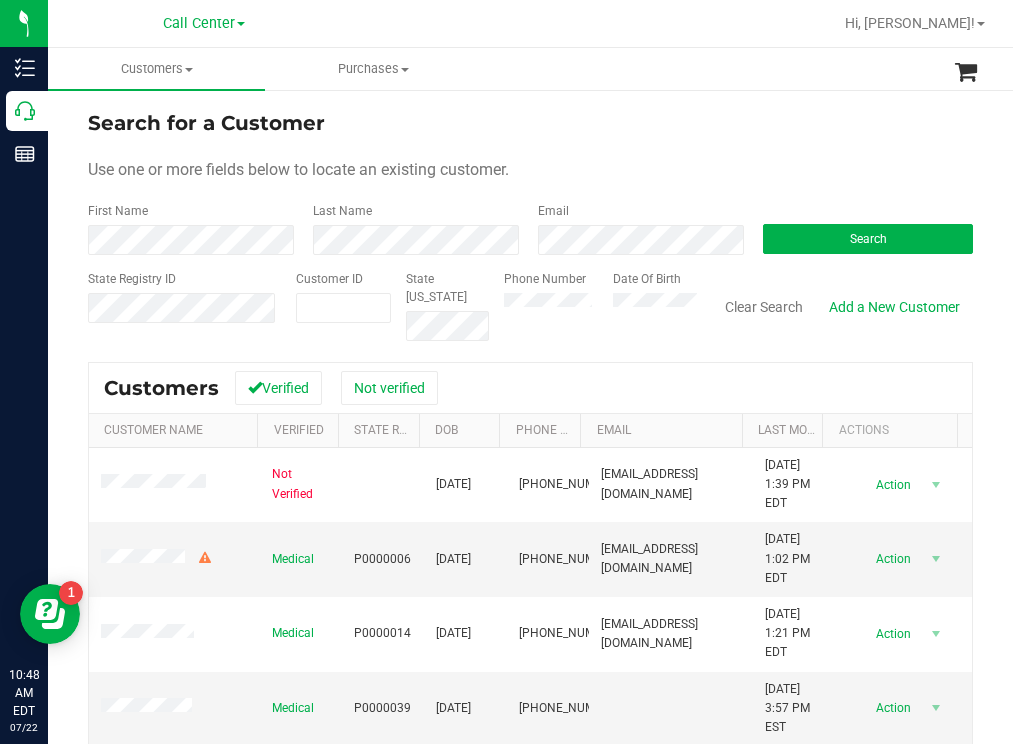 click on "Search" at bounding box center [860, 228] 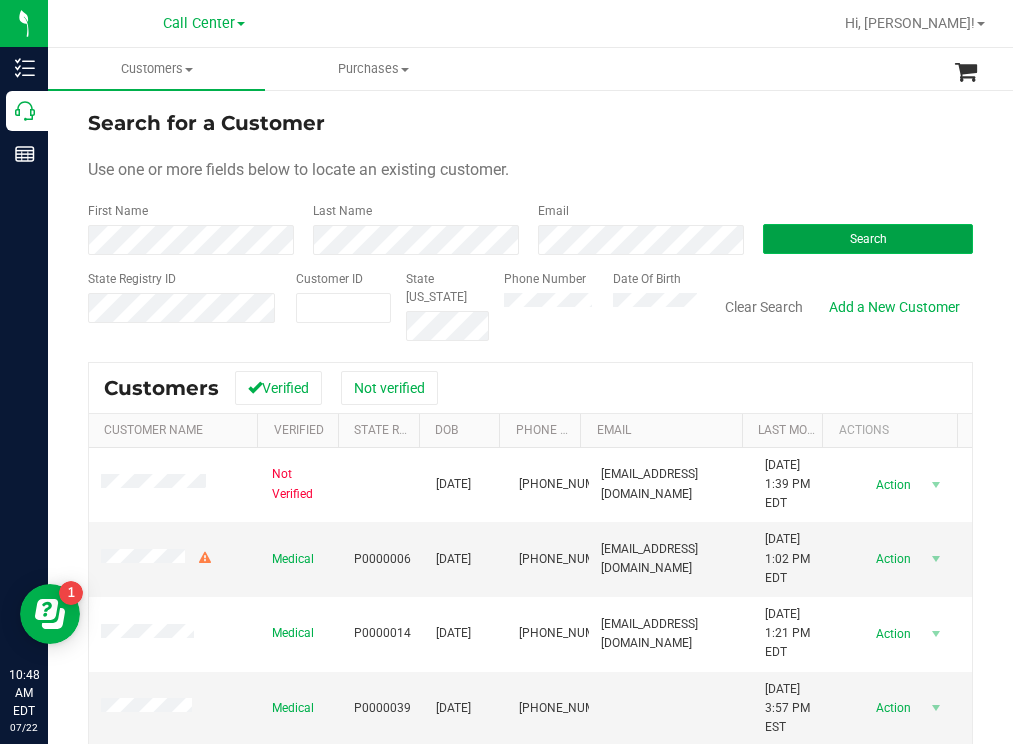 click on "Search" at bounding box center [868, 239] 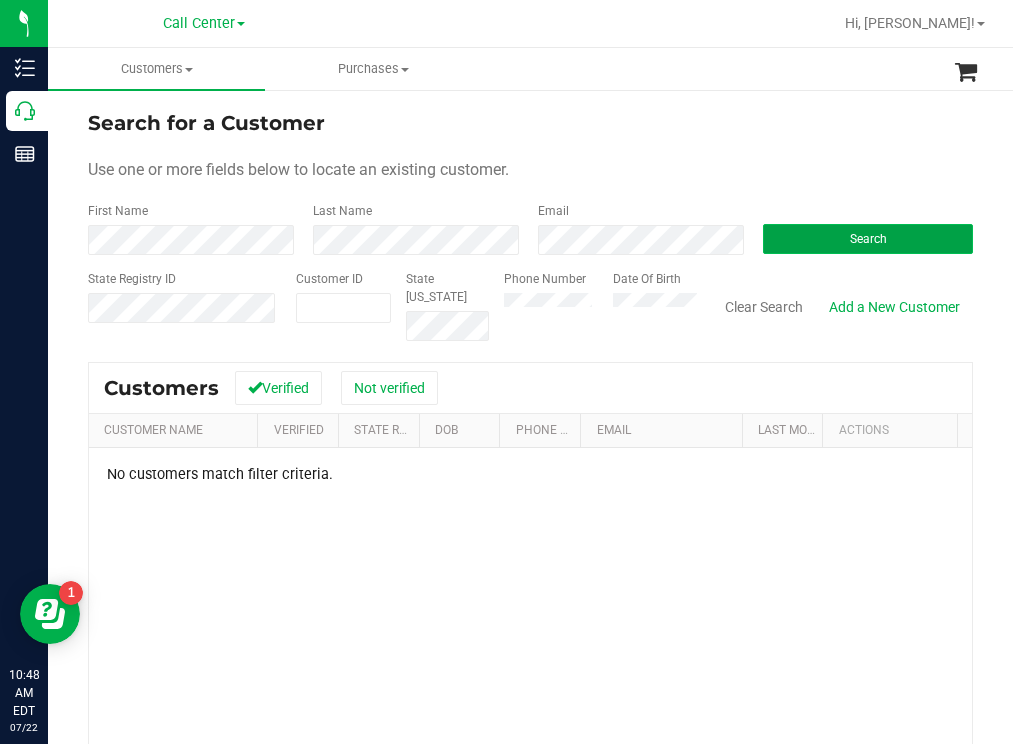 click on "Search" at bounding box center [868, 239] 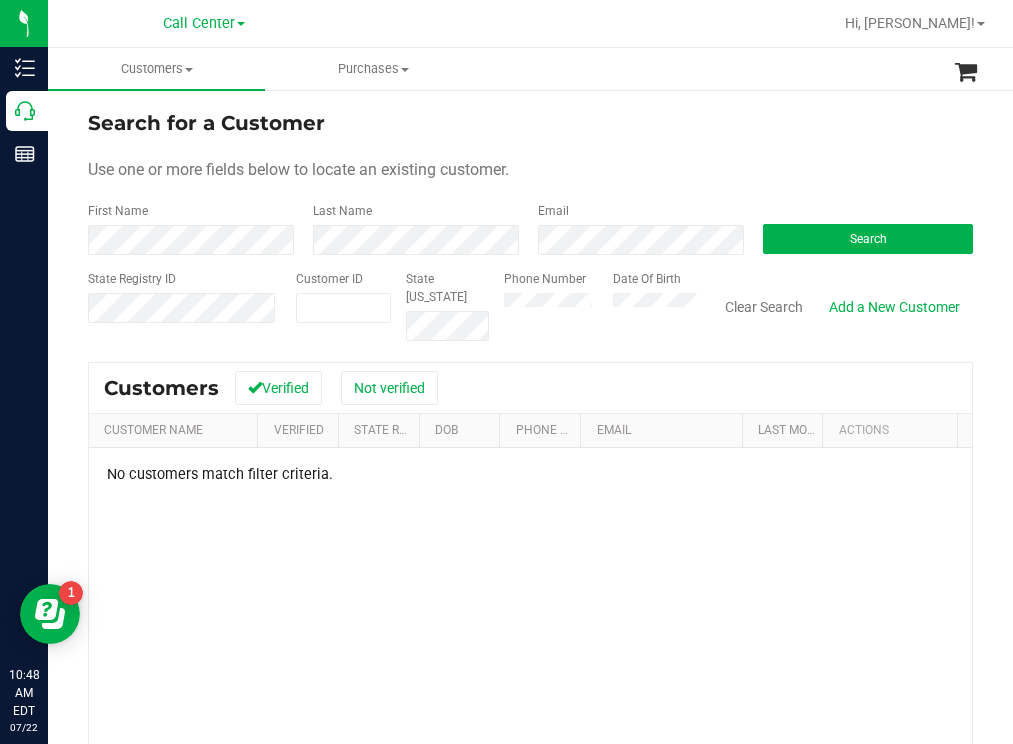 click on "Phone Number
Date Of Birth" at bounding box center (593, 305) 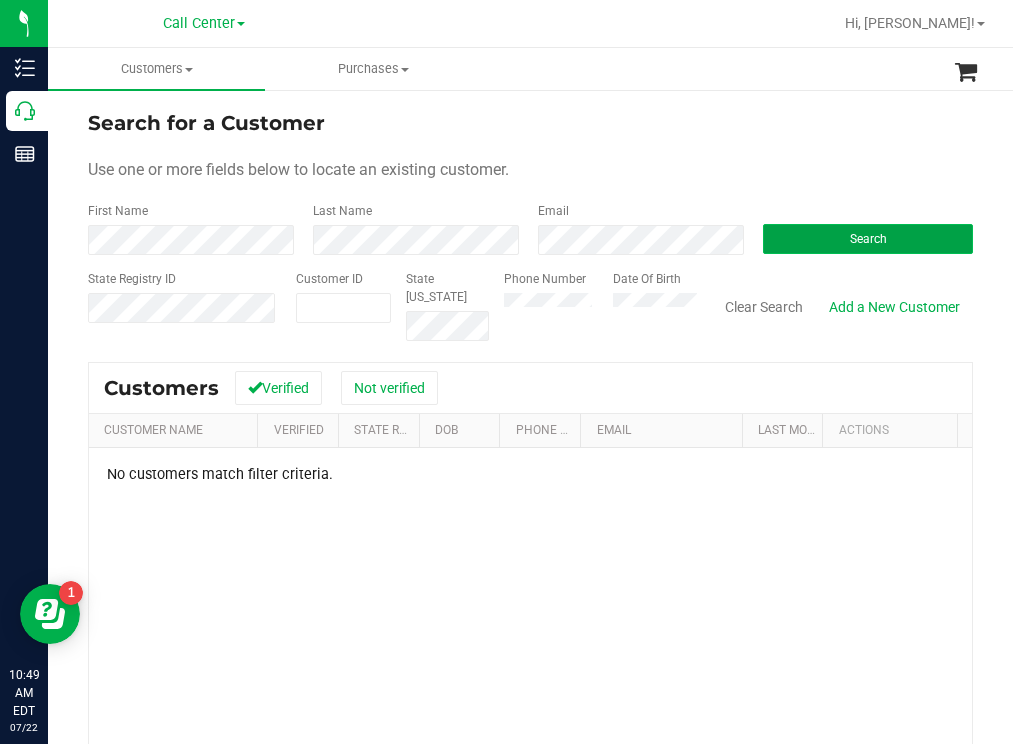 click on "Search" at bounding box center [868, 239] 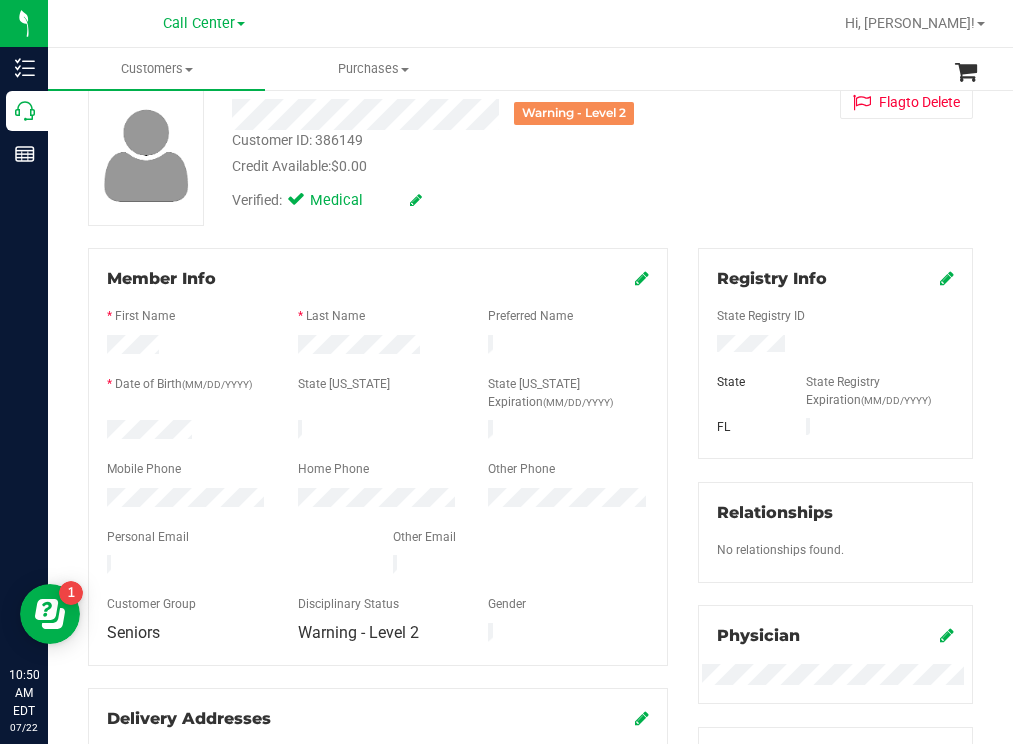 scroll, scrollTop: 0, scrollLeft: 0, axis: both 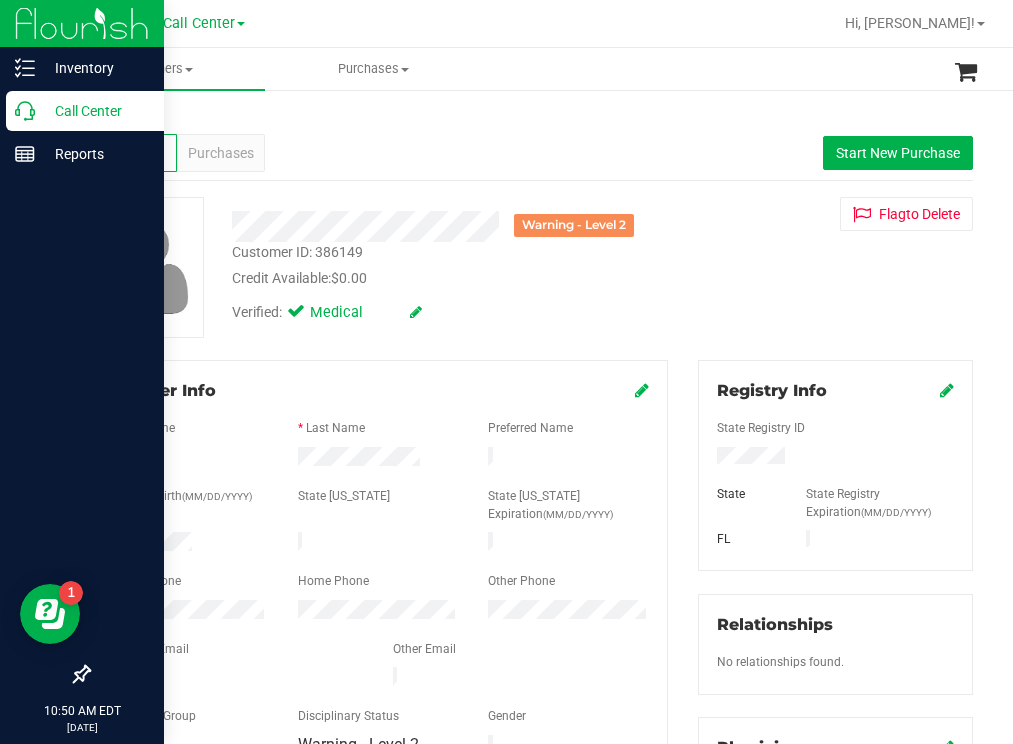 click on "Call Center" at bounding box center (95, 111) 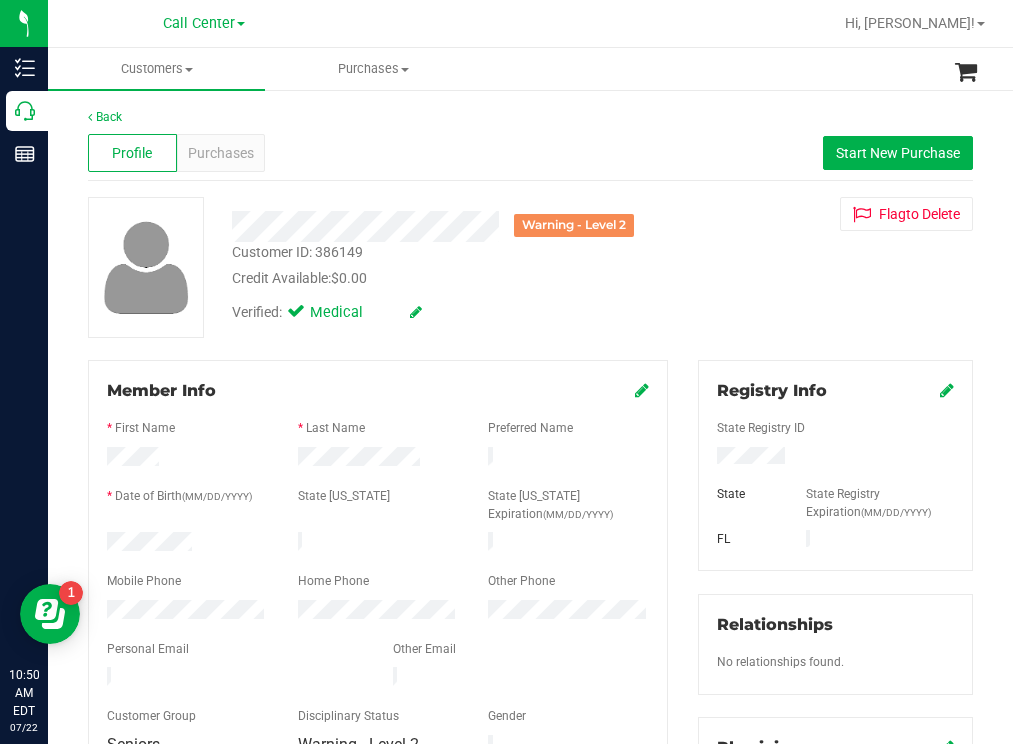 drag, startPoint x: 207, startPoint y: 533, endPoint x: 105, endPoint y: 545, distance: 102.70345 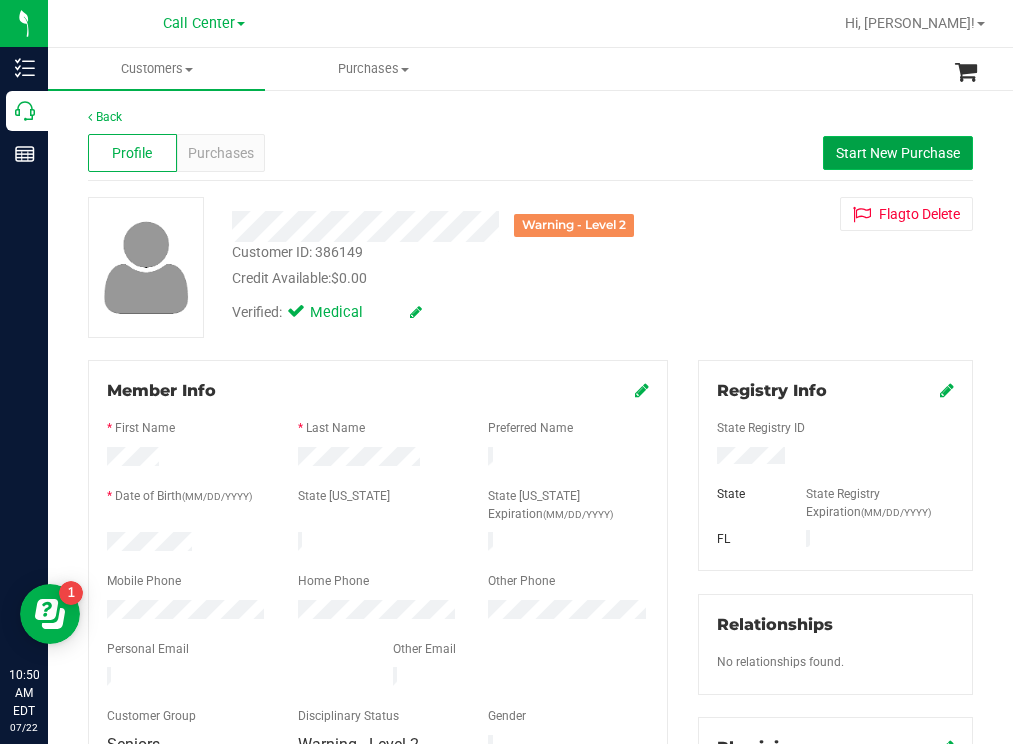 click on "Start New Purchase" at bounding box center [898, 153] 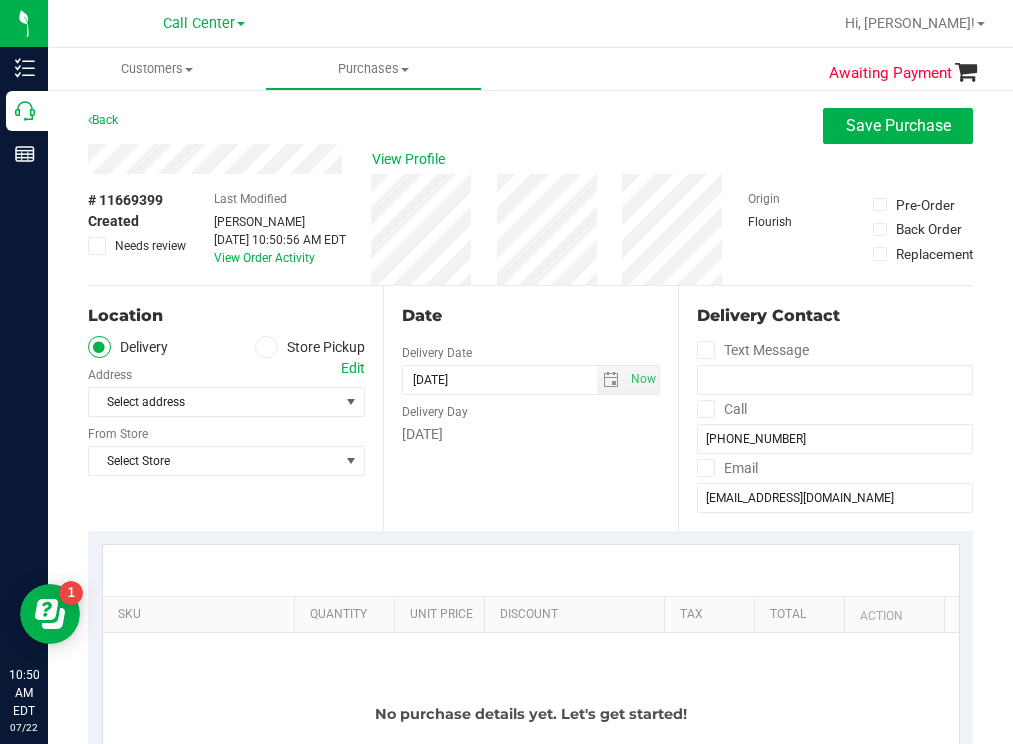 click at bounding box center (266, 347) 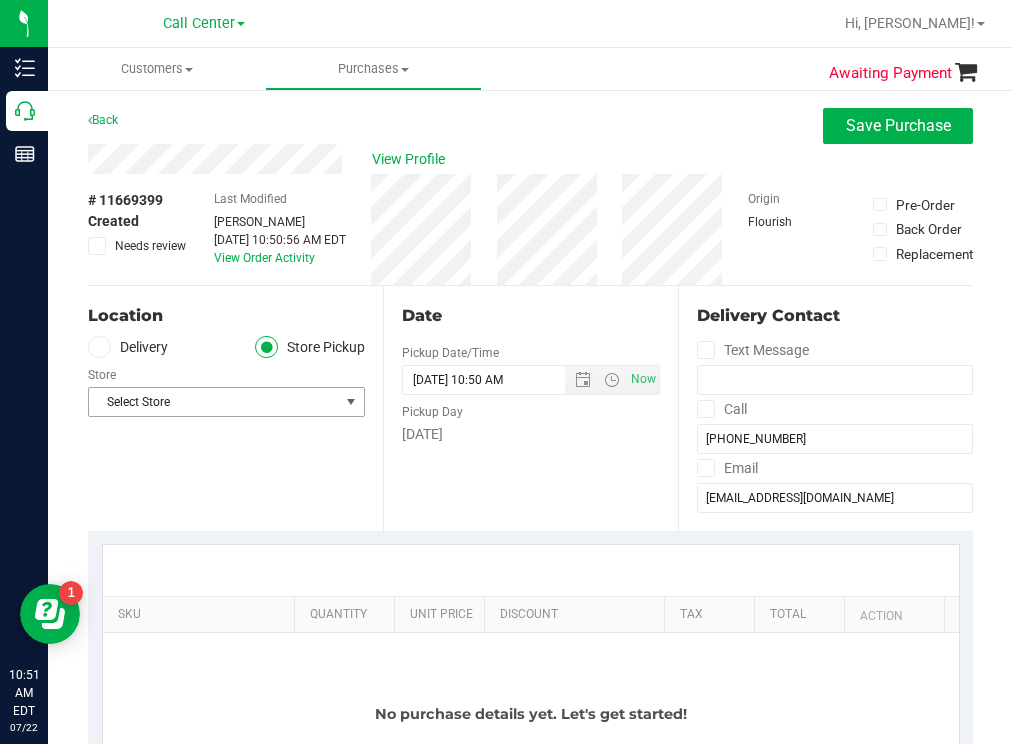 click on "Select Store" at bounding box center [214, 402] 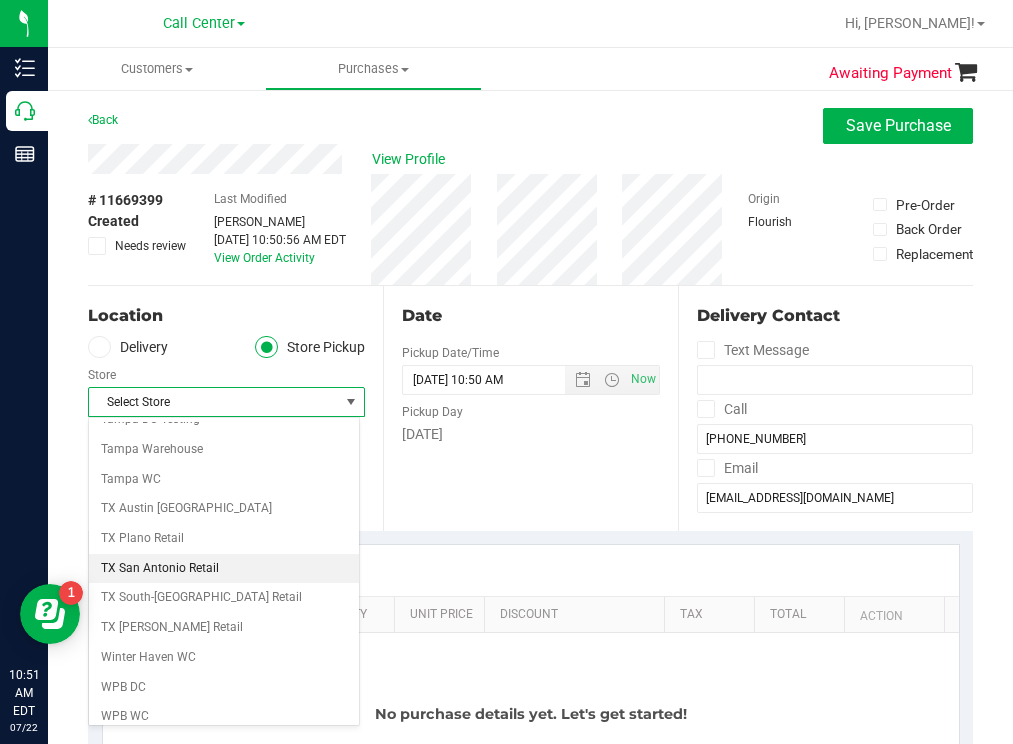 scroll, scrollTop: 1453, scrollLeft: 0, axis: vertical 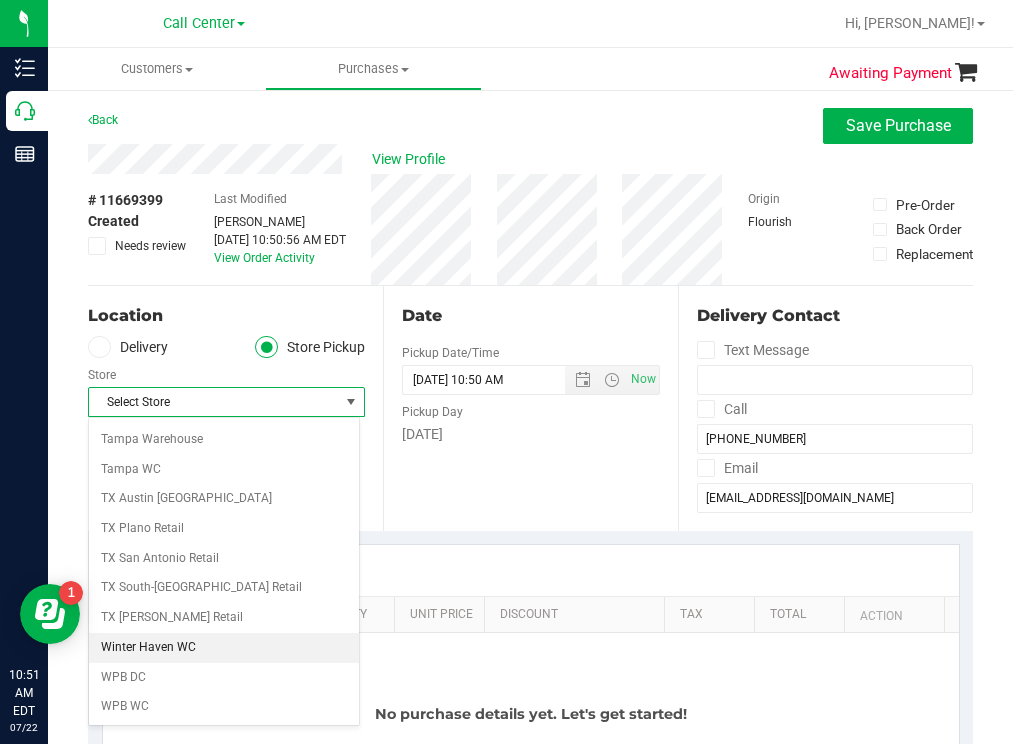 click on "Winter Haven WC" at bounding box center (224, 648) 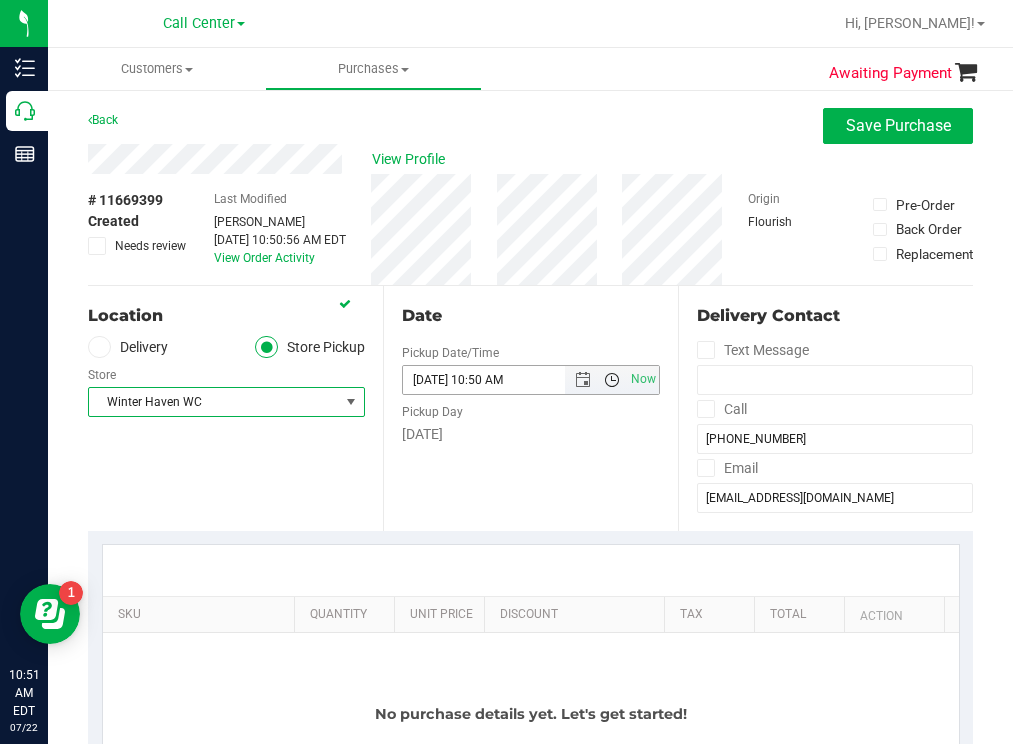 click at bounding box center [612, 380] 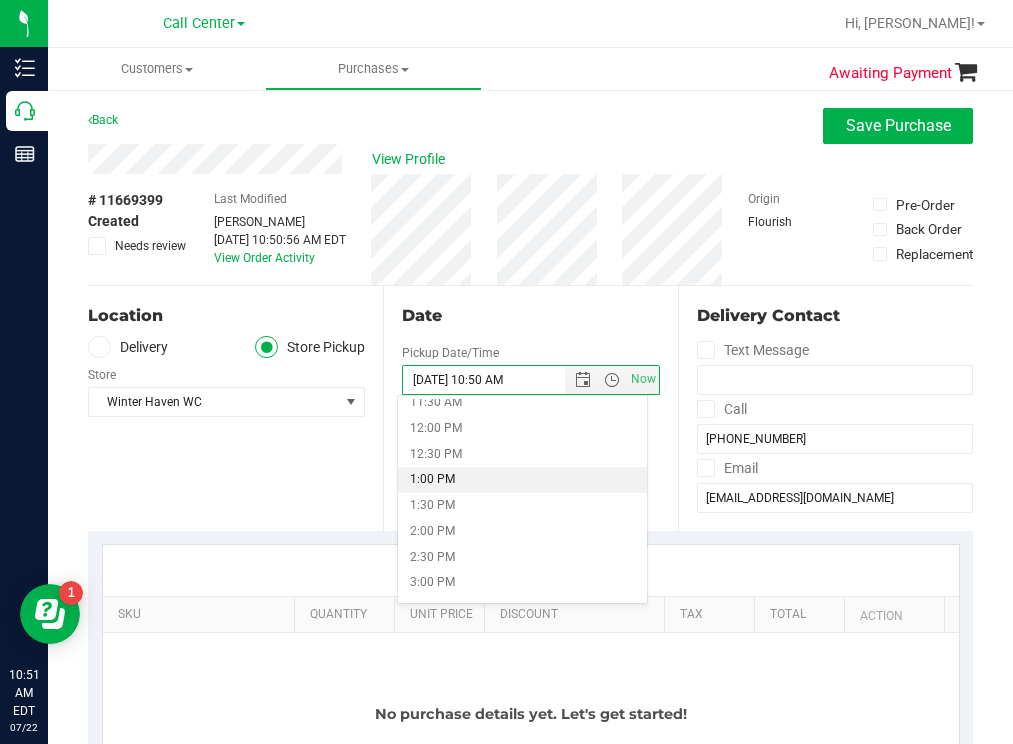 scroll, scrollTop: 500, scrollLeft: 0, axis: vertical 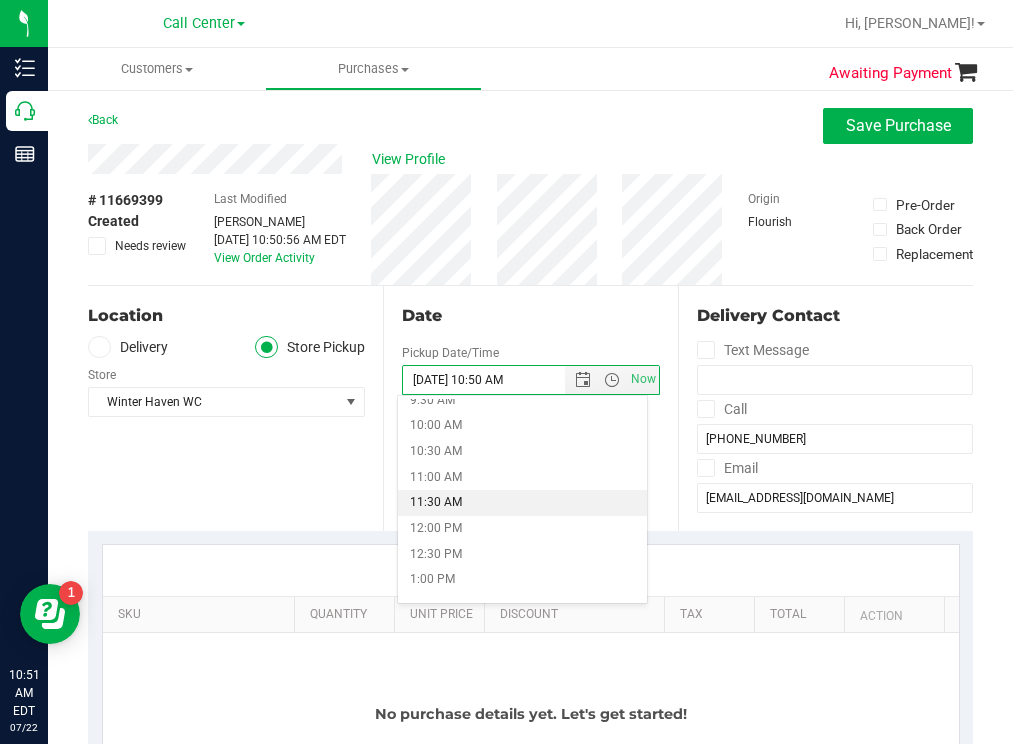 click on "11:30 AM" at bounding box center (522, 503) 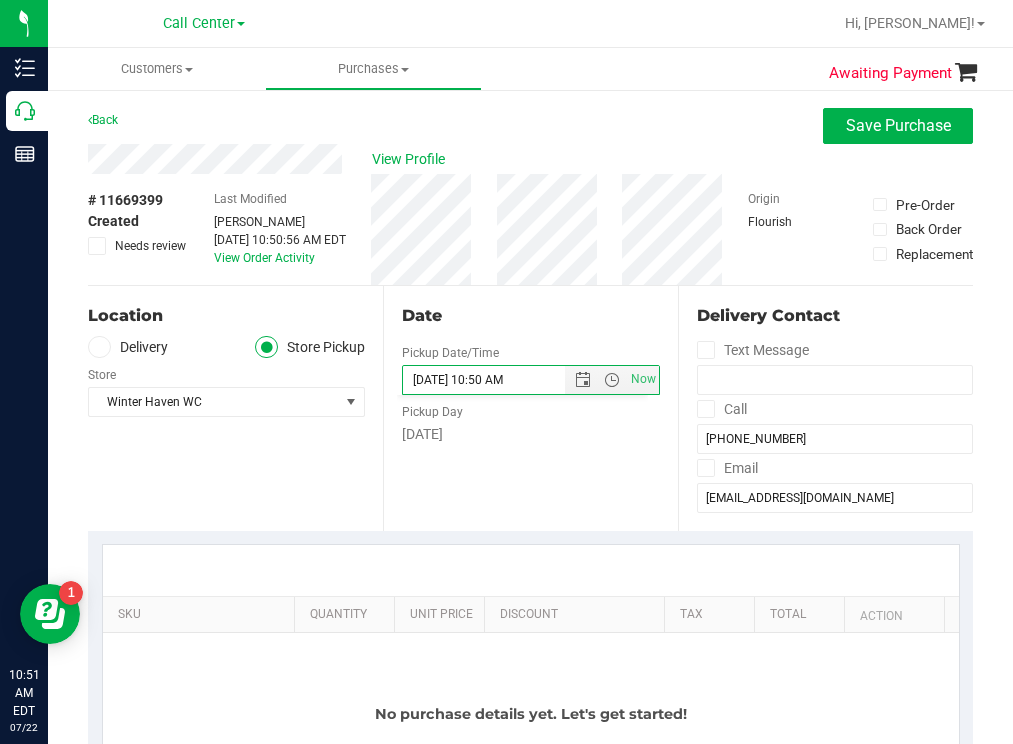 type on "[DATE] 11:30 AM" 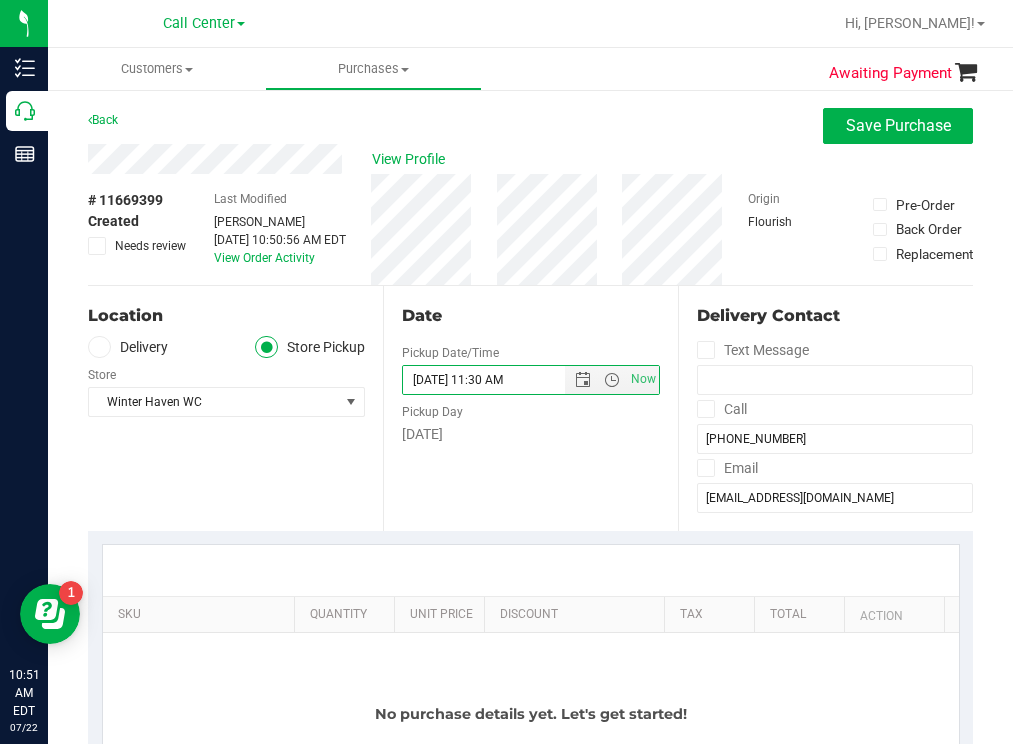 scroll, scrollTop: 200, scrollLeft: 0, axis: vertical 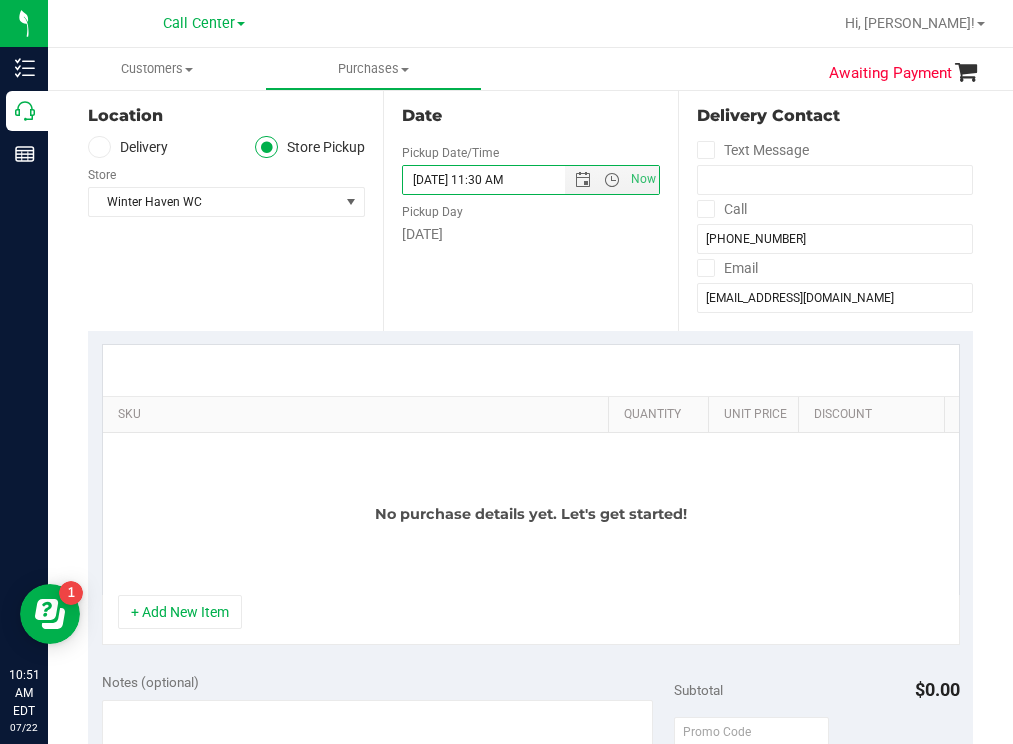 drag, startPoint x: 278, startPoint y: 409, endPoint x: 609, endPoint y: 334, distance: 339.39062 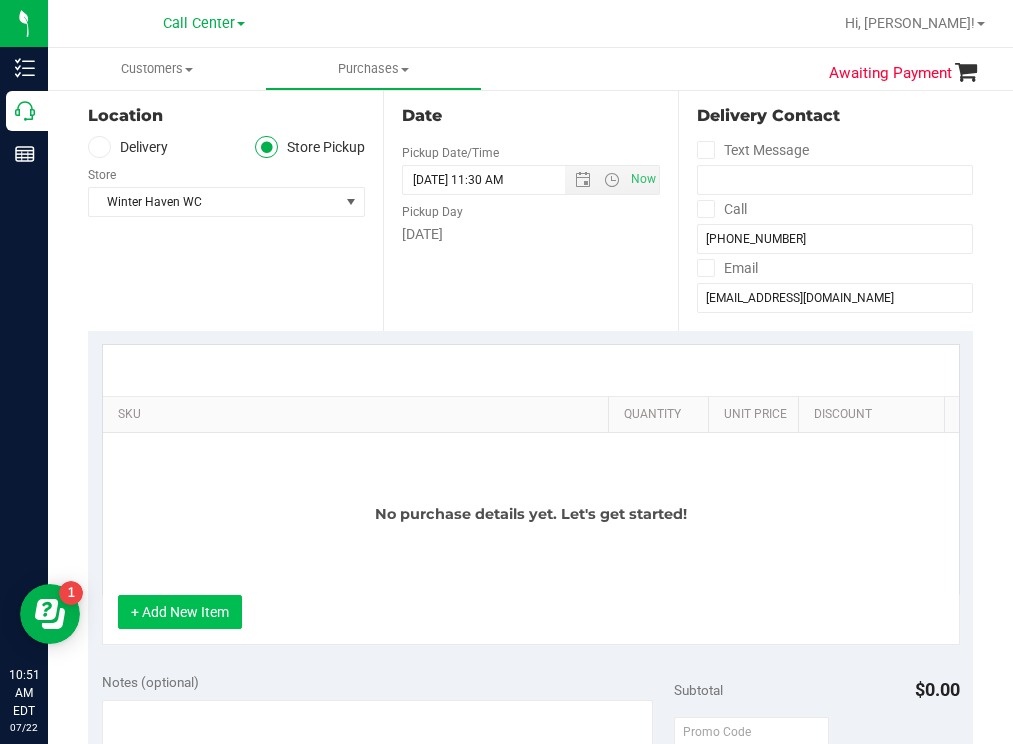 click on "+ Add New Item" at bounding box center (180, 612) 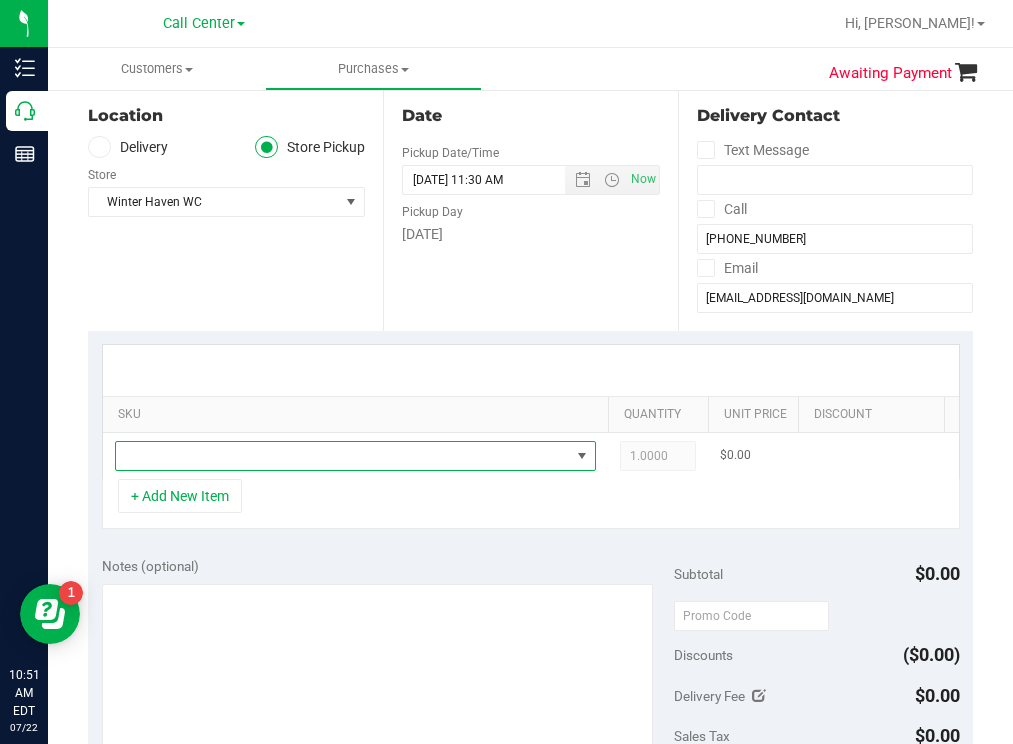 click at bounding box center [343, 456] 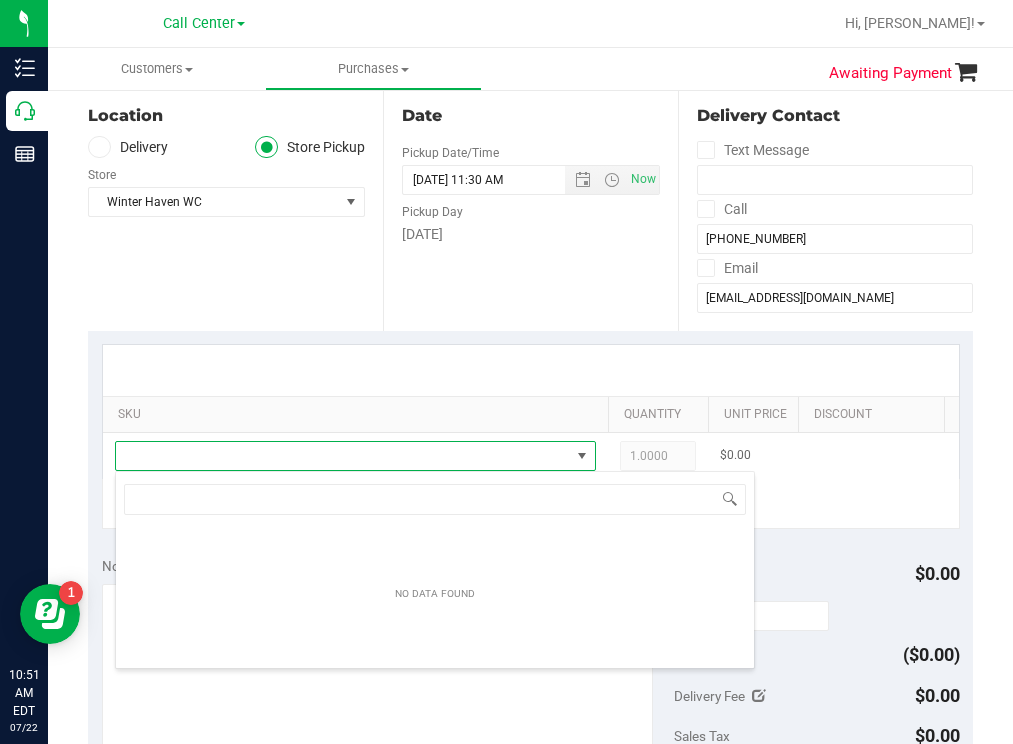 scroll, scrollTop: 99970, scrollLeft: 99519, axis: both 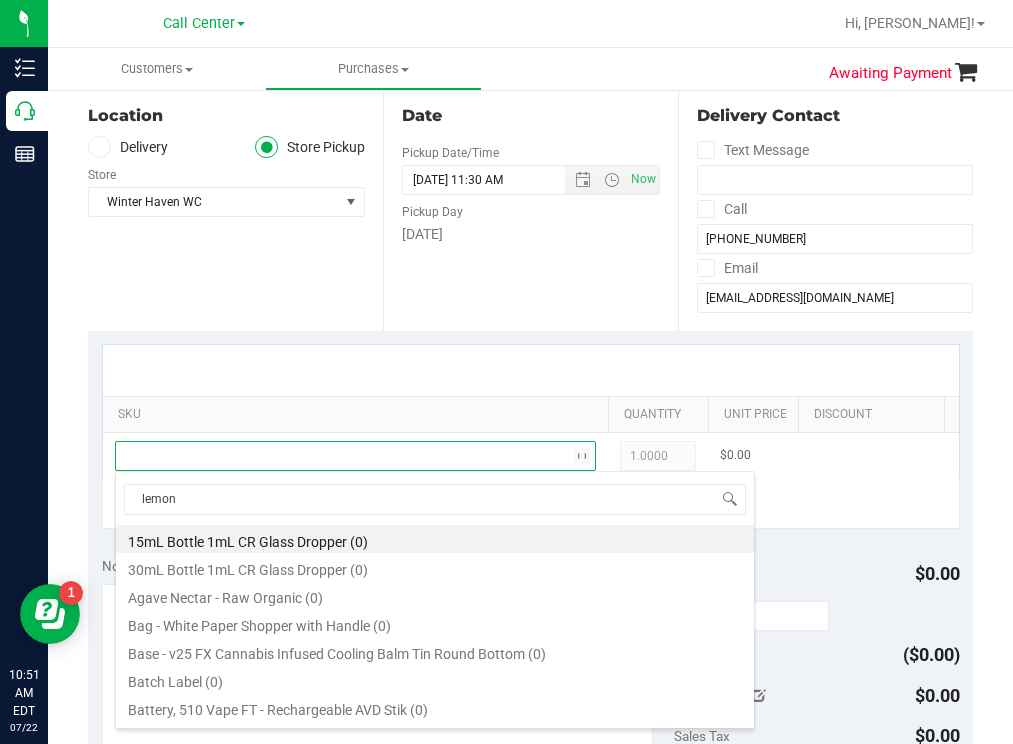 type on "lemon z" 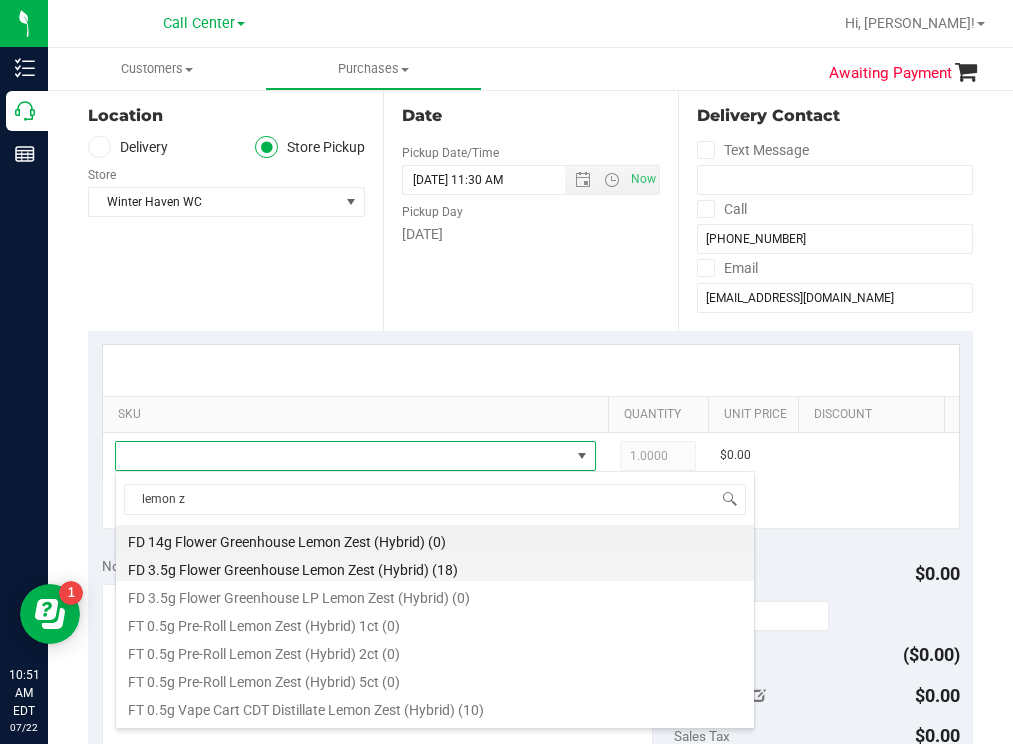 click on "FD 3.5g Flower Greenhouse Lemon Zest (Hybrid) (18)" at bounding box center [435, 567] 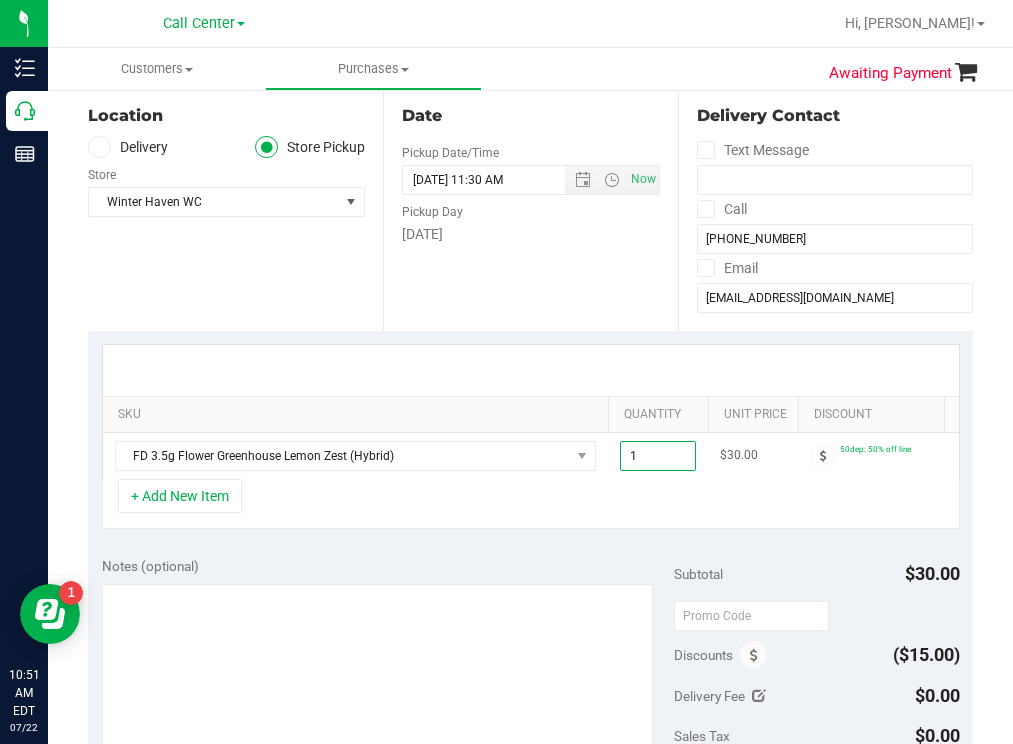 click on "1.00 1" at bounding box center [658, 456] 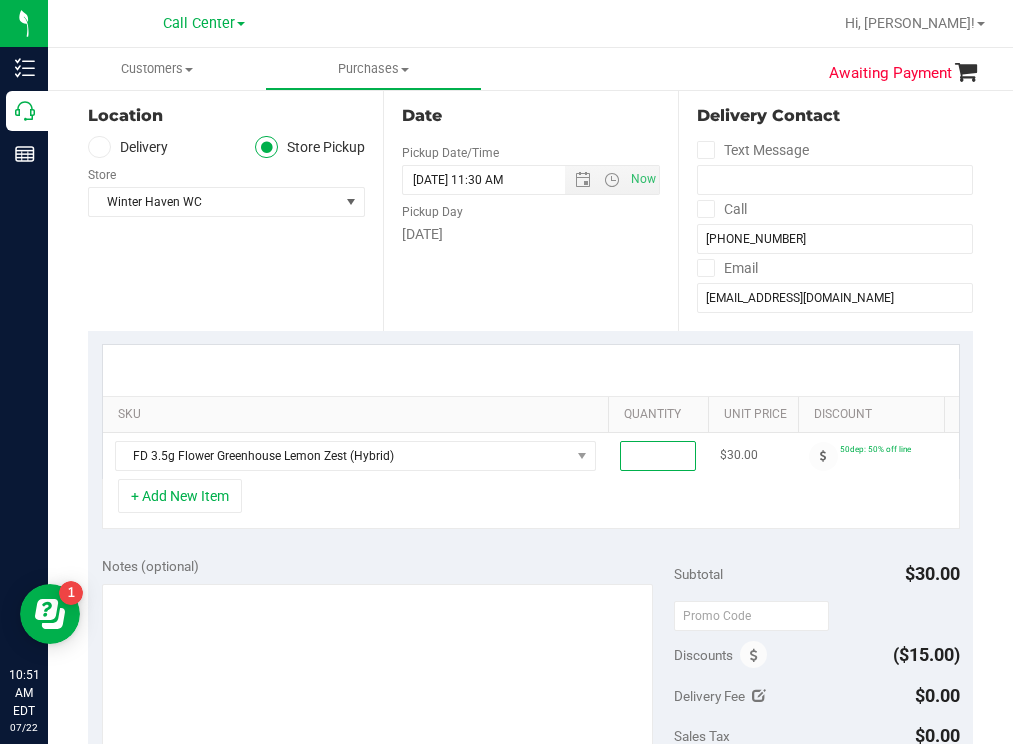 type on "2" 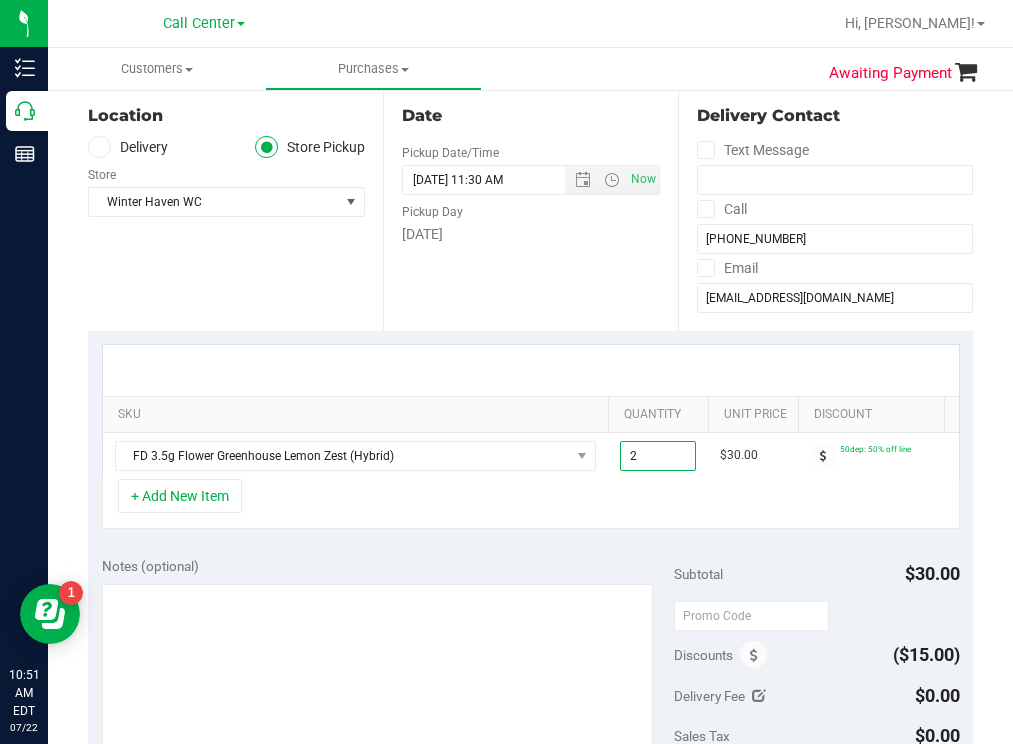 type on "2.00" 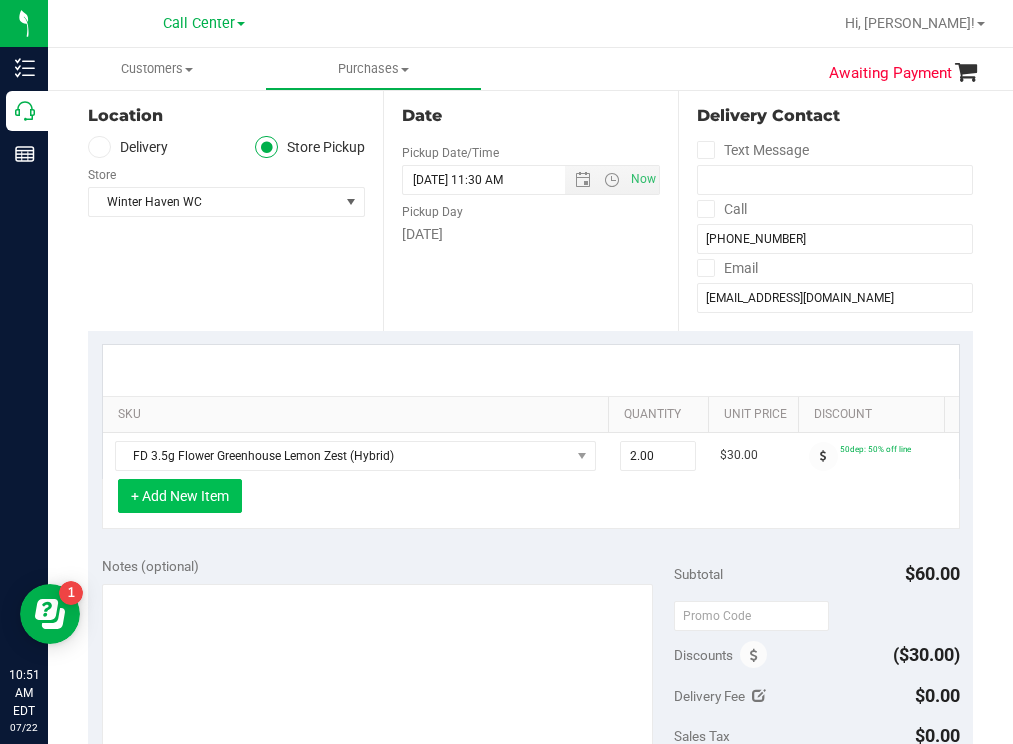 click on "+ Add New Item" at bounding box center [180, 496] 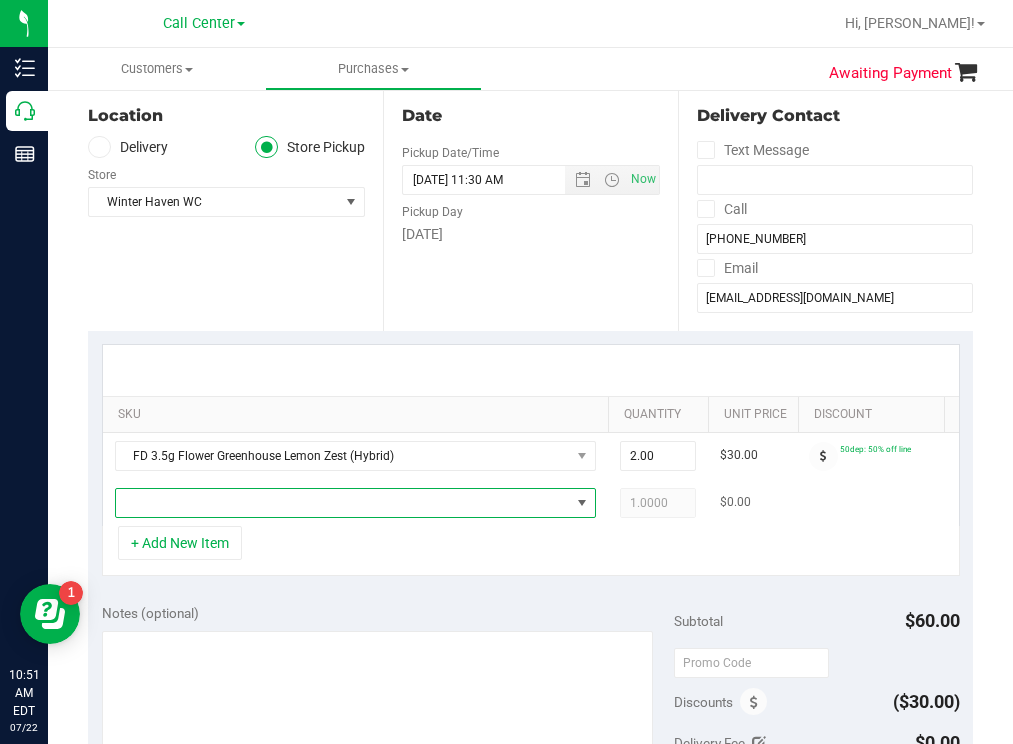 click at bounding box center (343, 503) 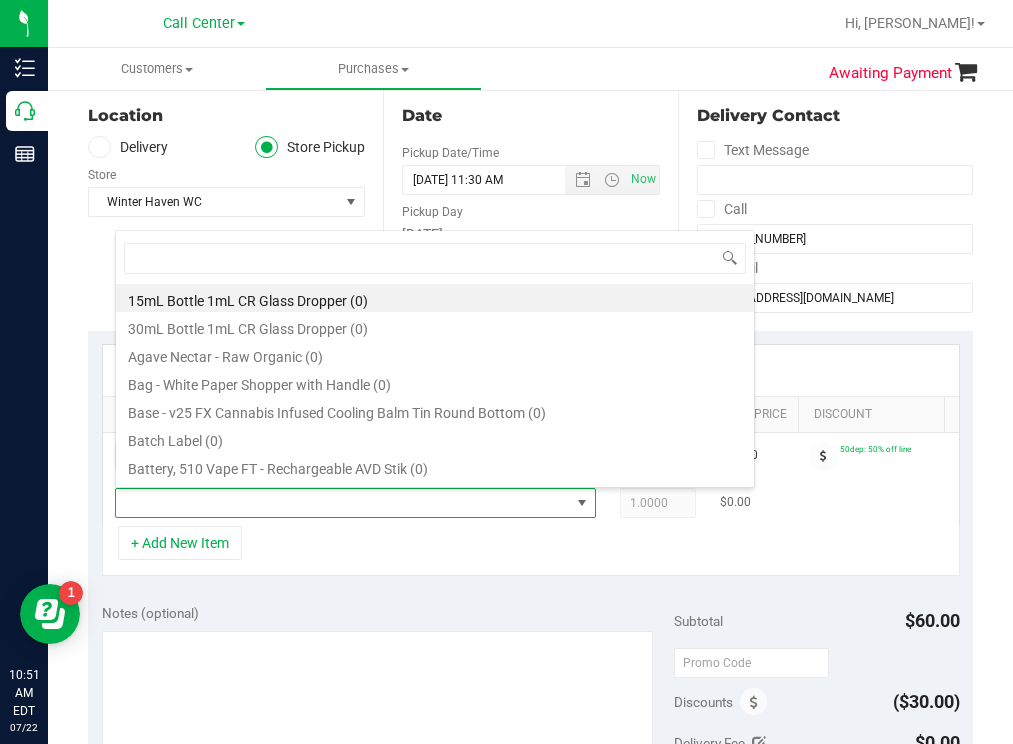 scroll, scrollTop: 99970, scrollLeft: 99519, axis: both 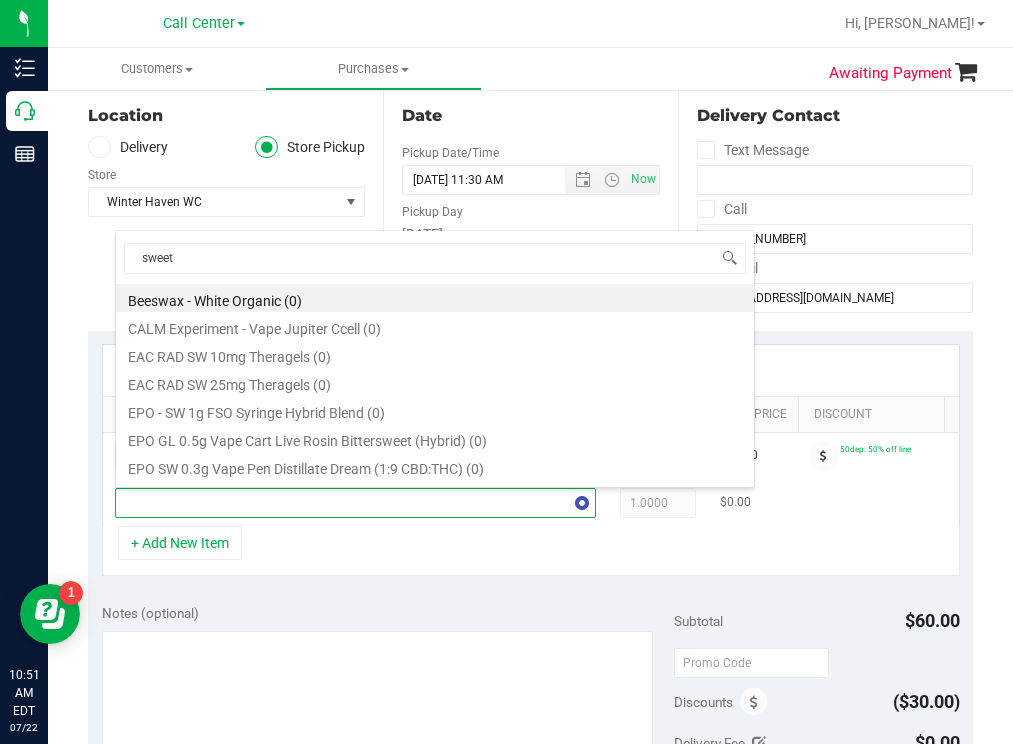 type on "sweet t" 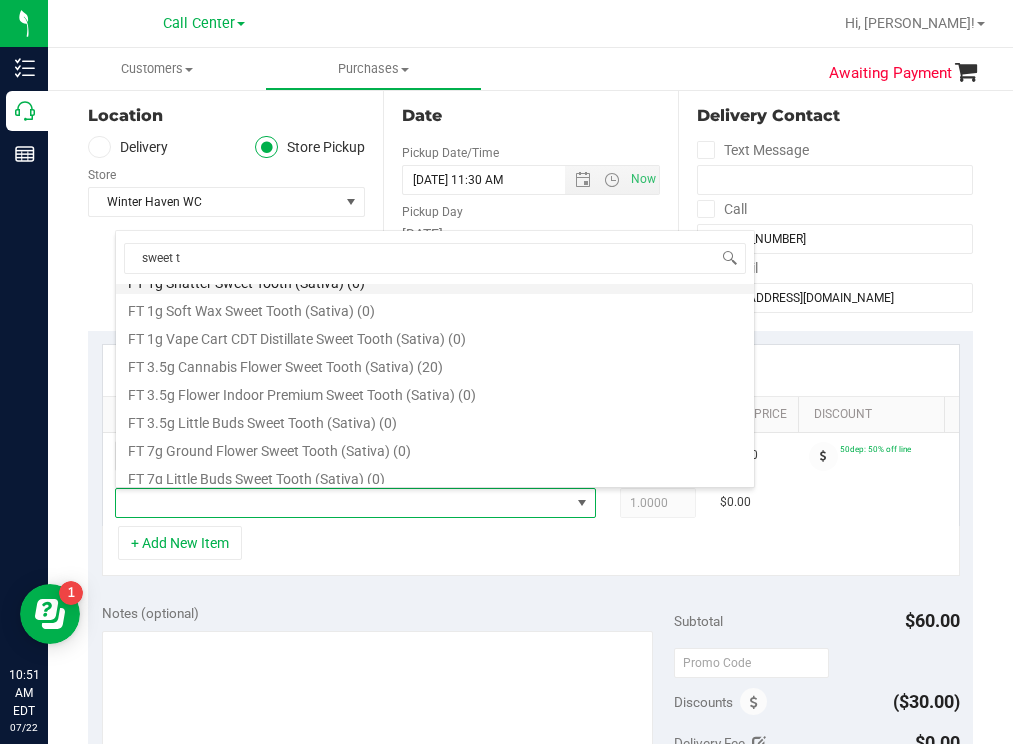 scroll, scrollTop: 200, scrollLeft: 0, axis: vertical 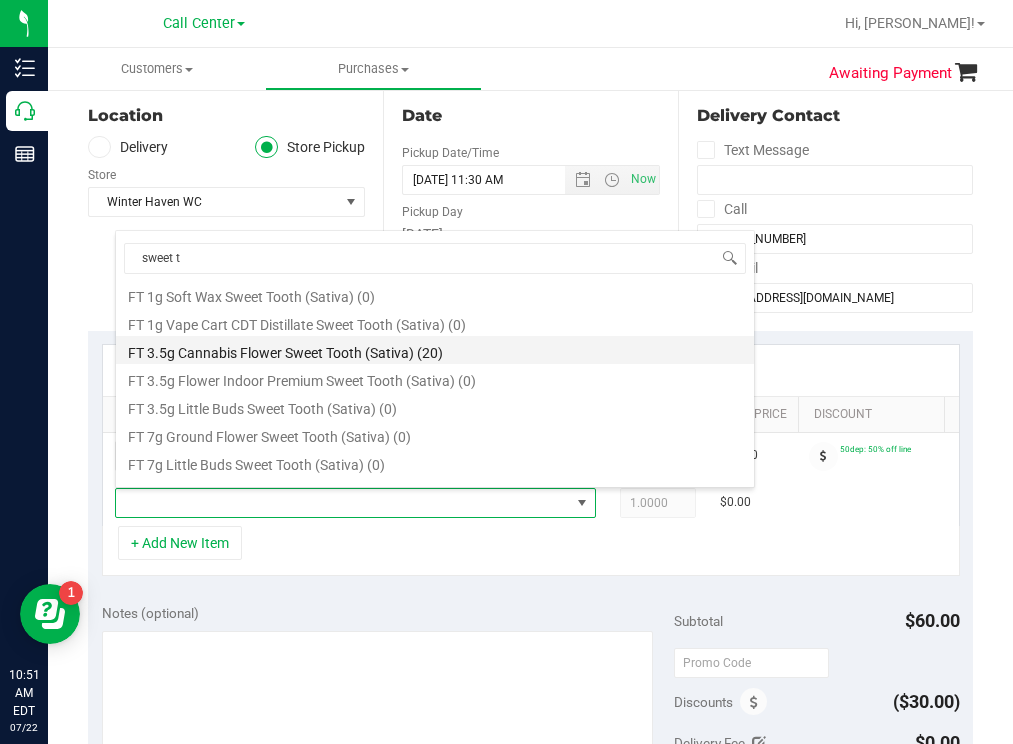click on "FT 3.5g Cannabis Flower Sweet Tooth (Sativa) (20)" at bounding box center [435, 350] 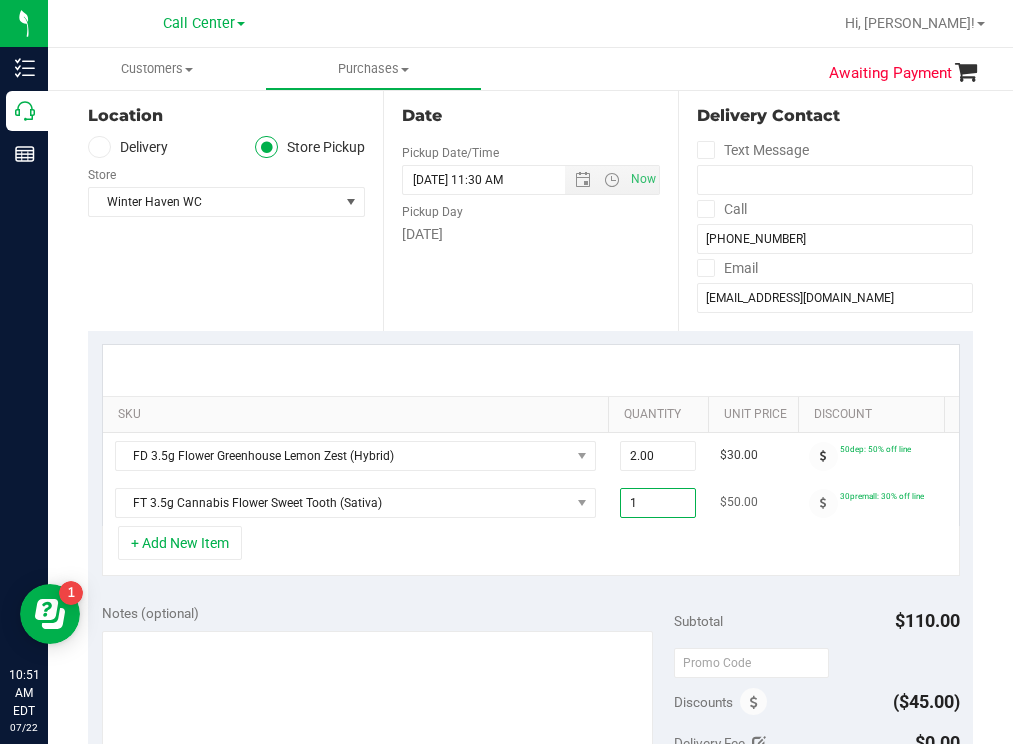 click on "1.00 1" at bounding box center [658, 503] 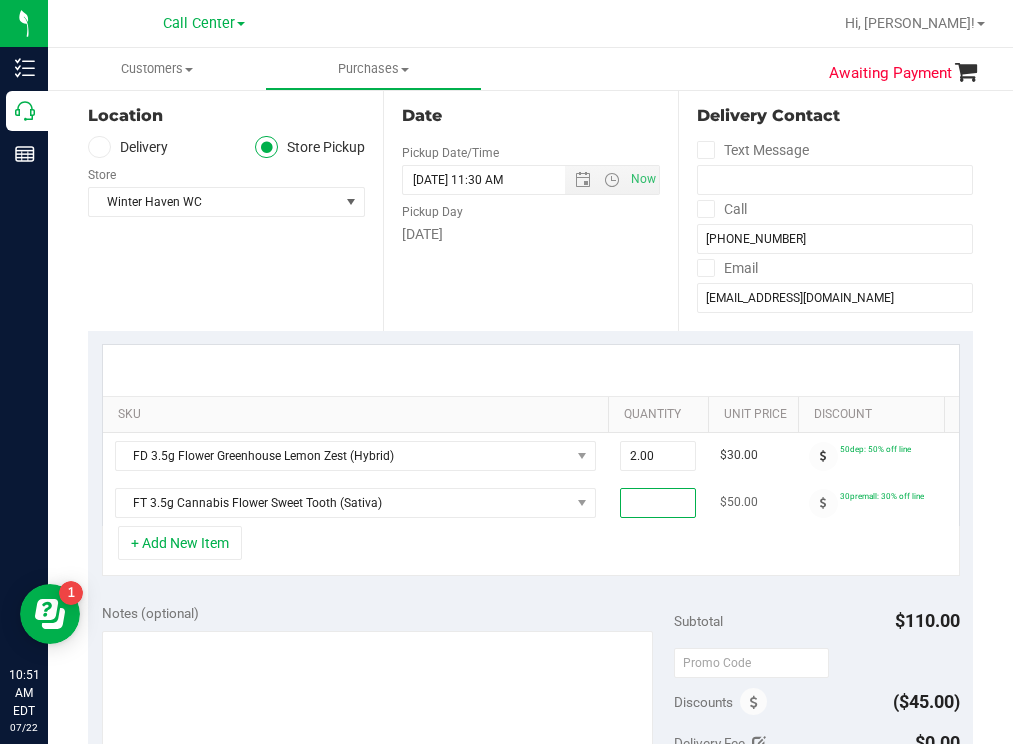 type on "2" 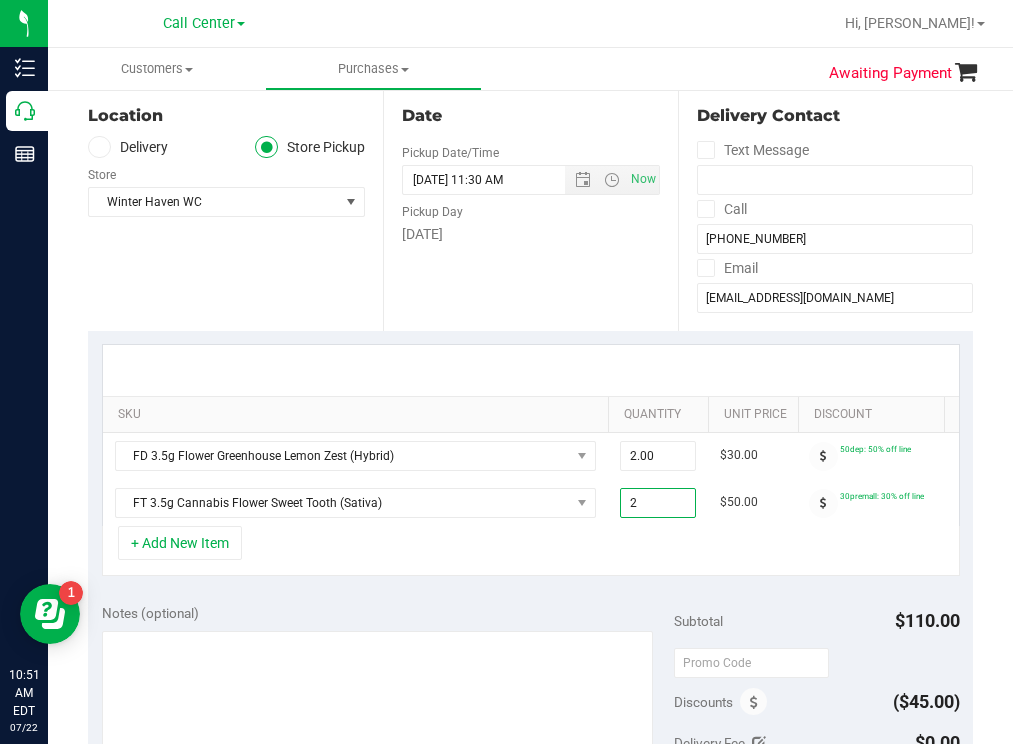 type on "2.00" 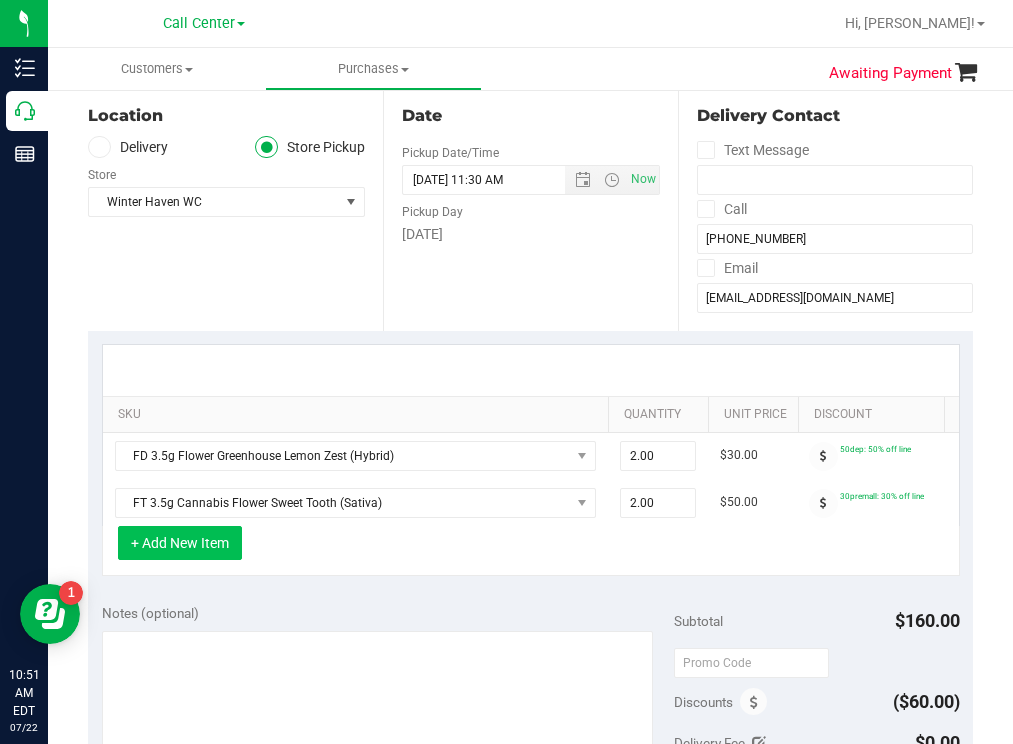 click on "+ Add New Item" at bounding box center (180, 543) 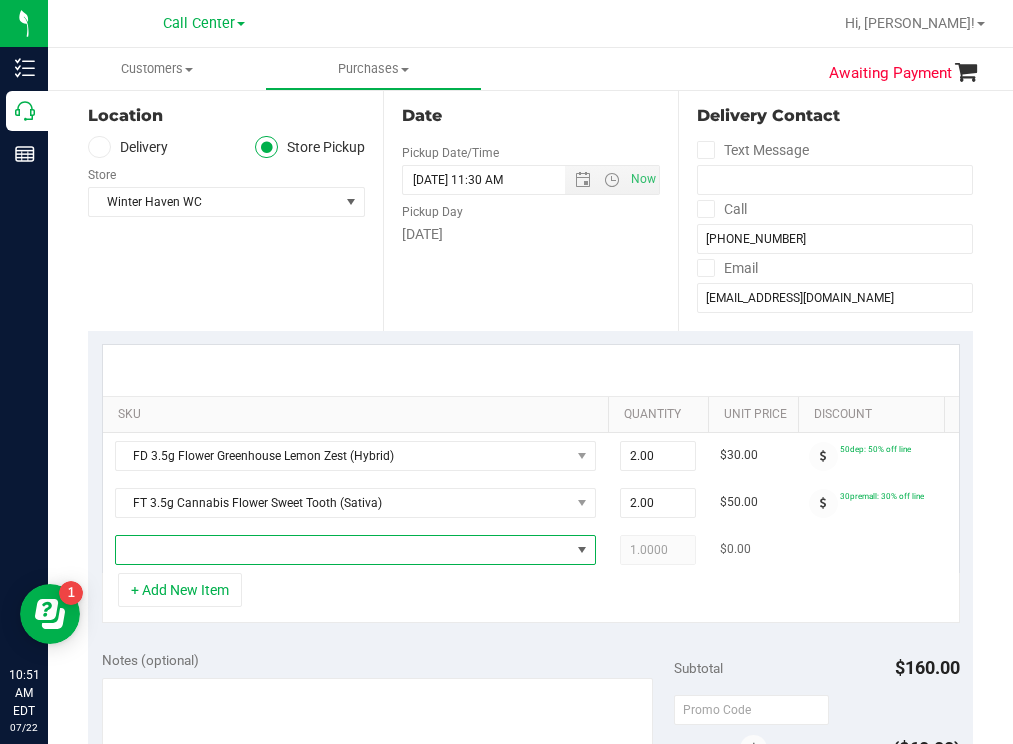 click at bounding box center (343, 550) 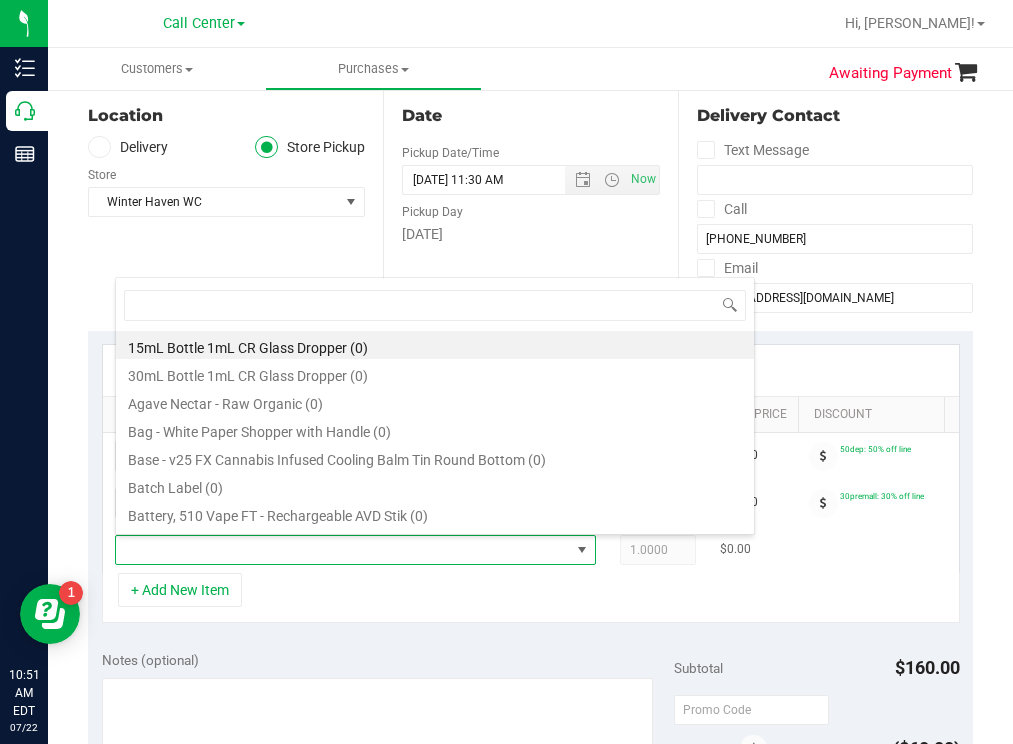scroll, scrollTop: 99970, scrollLeft: 99519, axis: both 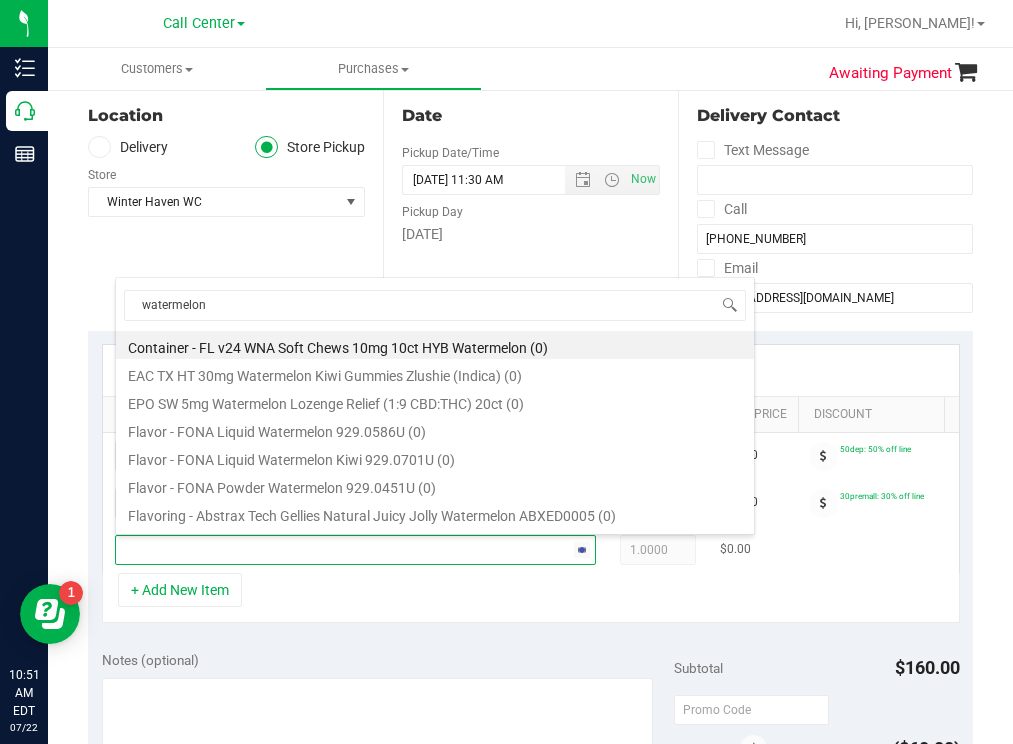 type on "watermelon m" 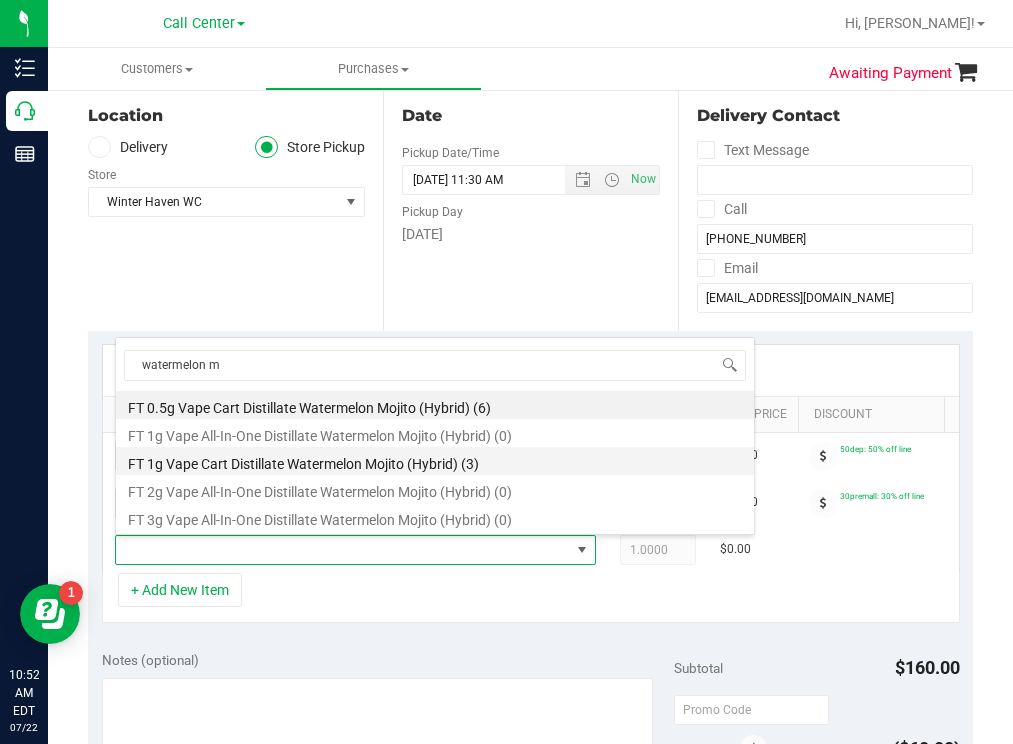 click on "FT 1g Vape Cart Distillate Watermelon Mojito (Hybrid) (3)" at bounding box center (435, 461) 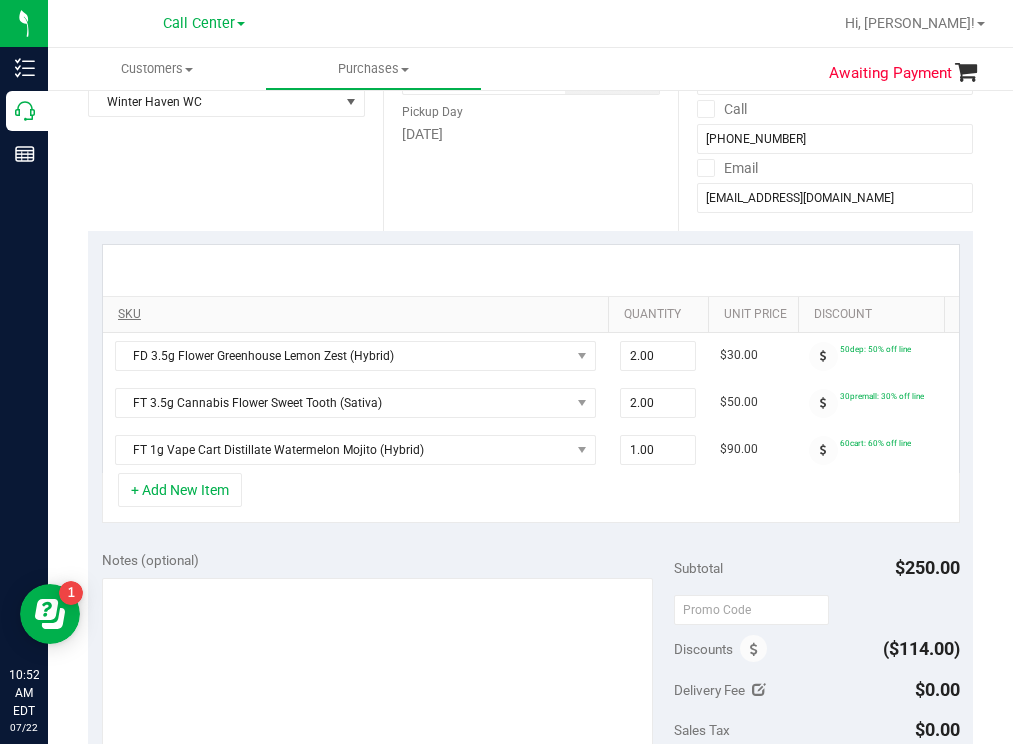 scroll, scrollTop: 500, scrollLeft: 0, axis: vertical 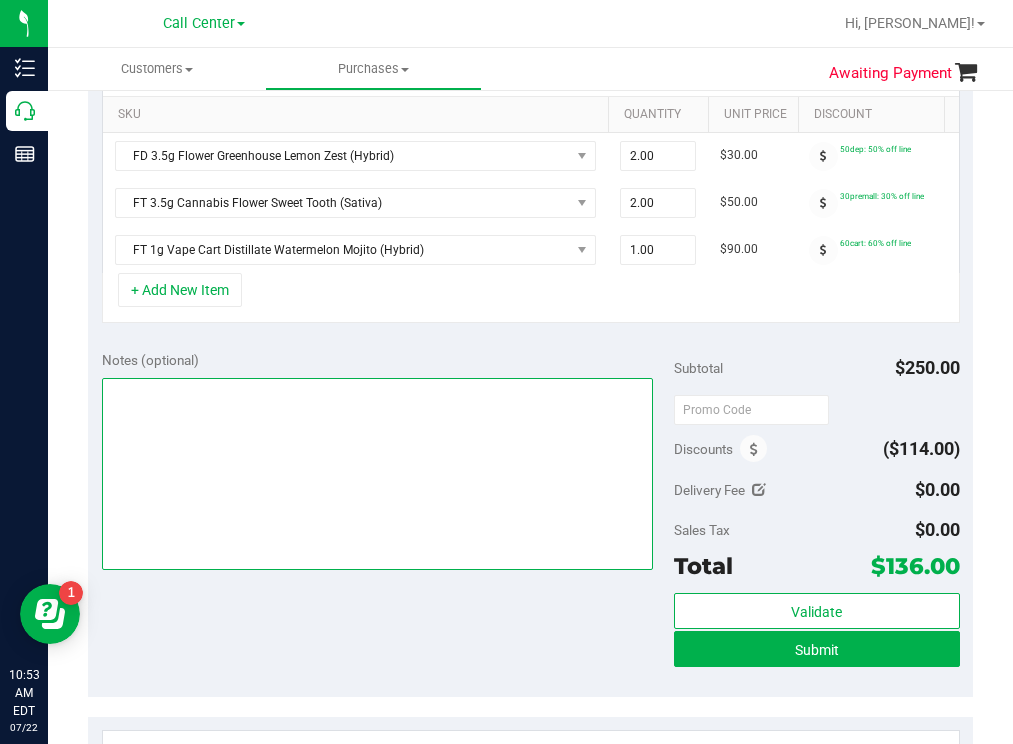 click at bounding box center (378, 474) 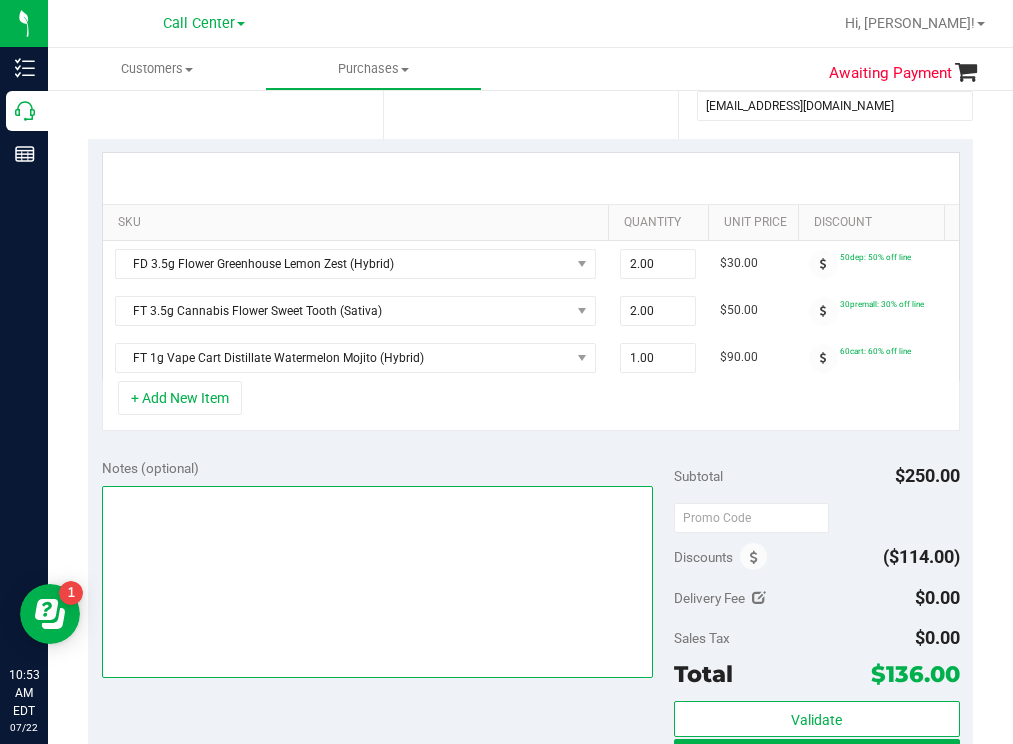 scroll, scrollTop: 400, scrollLeft: 0, axis: vertical 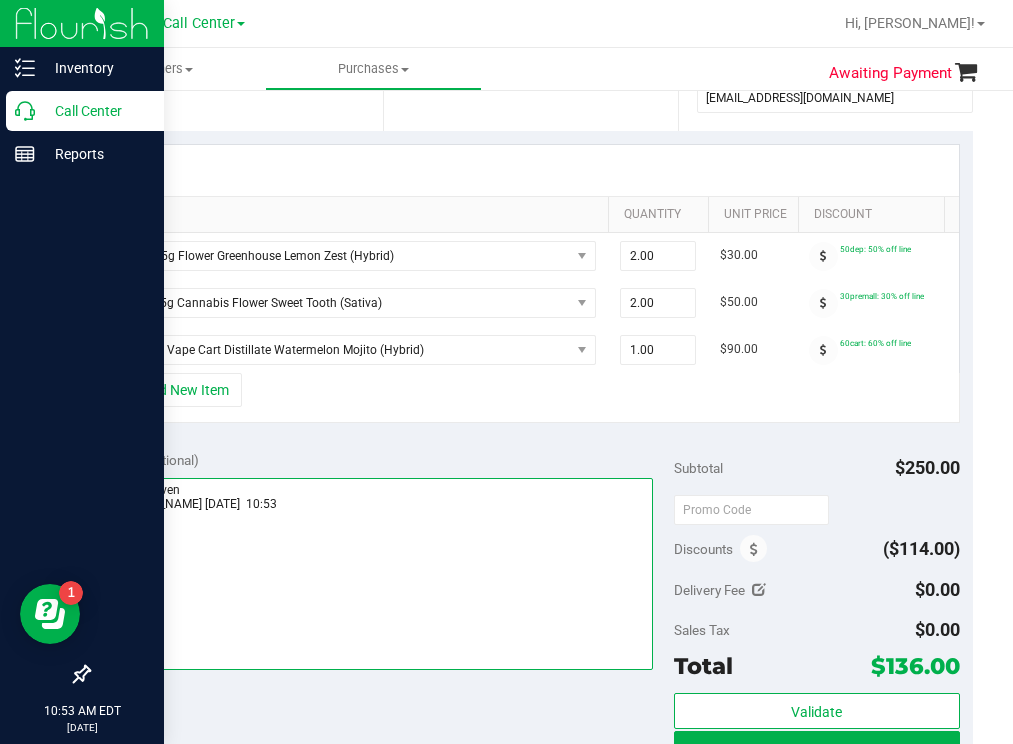 type on "winter haven
[PERSON_NAME] [DATE]  10:53" 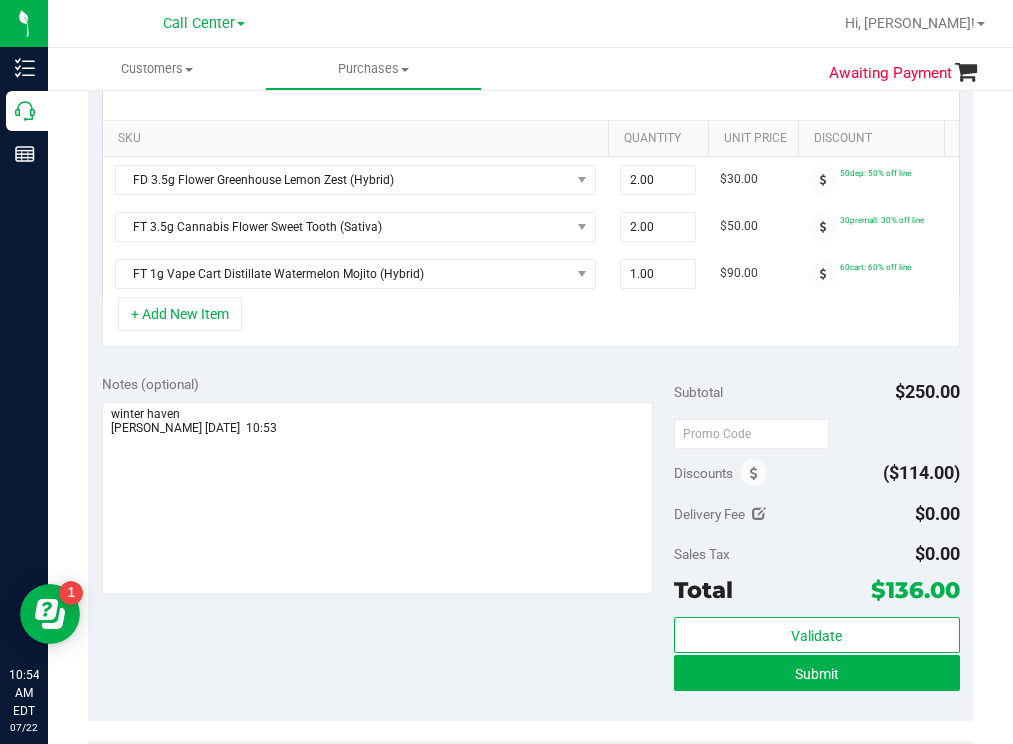 scroll, scrollTop: 600, scrollLeft: 0, axis: vertical 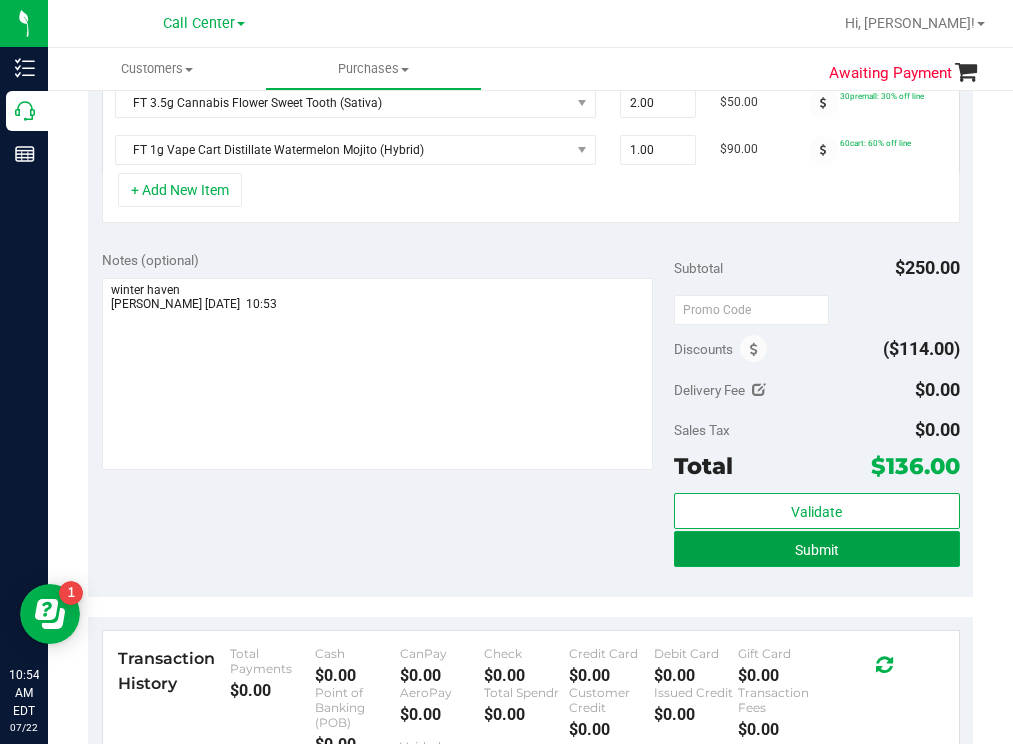 drag, startPoint x: 712, startPoint y: 567, endPoint x: 650, endPoint y: 557, distance: 62.801273 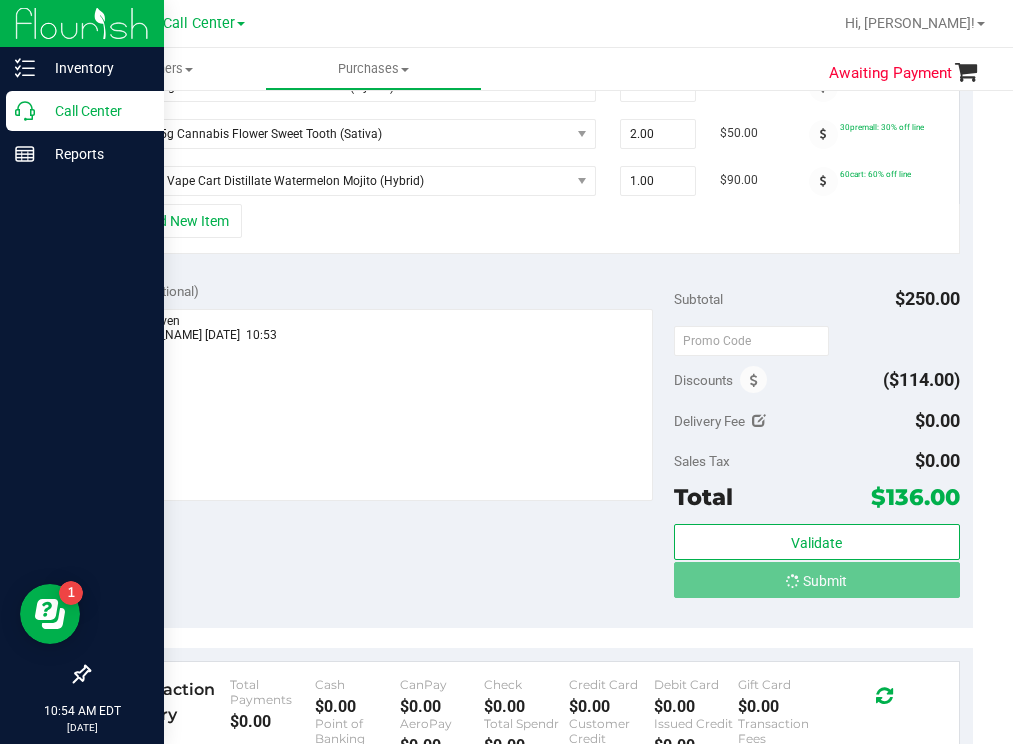scroll, scrollTop: 573, scrollLeft: 0, axis: vertical 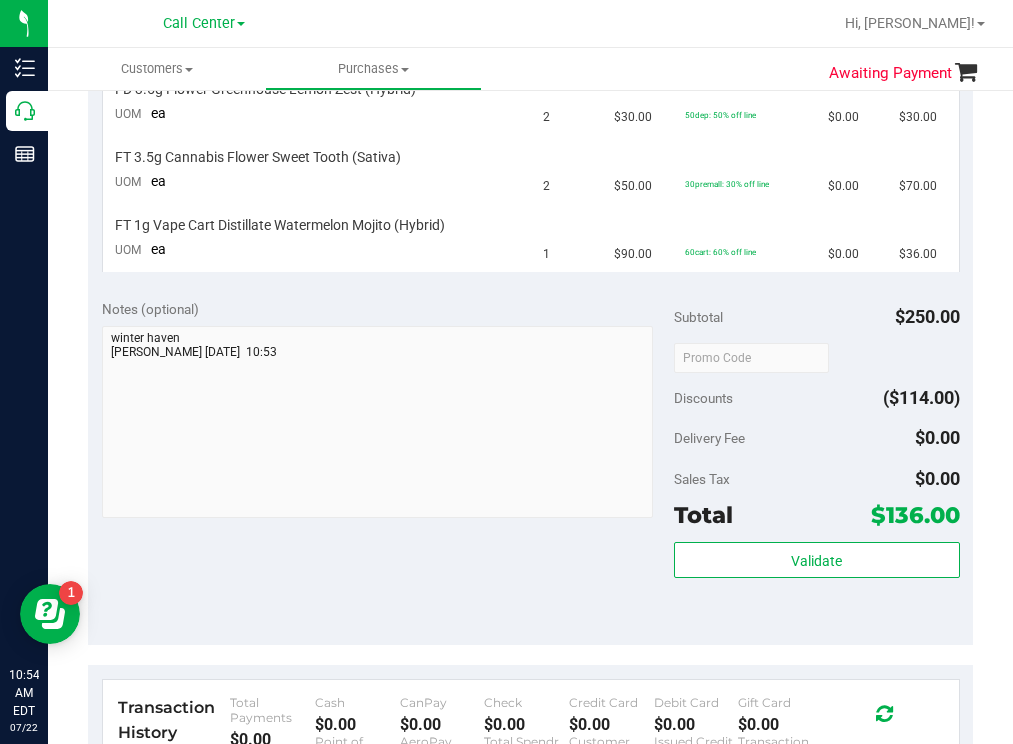 click at bounding box center (595, 23) 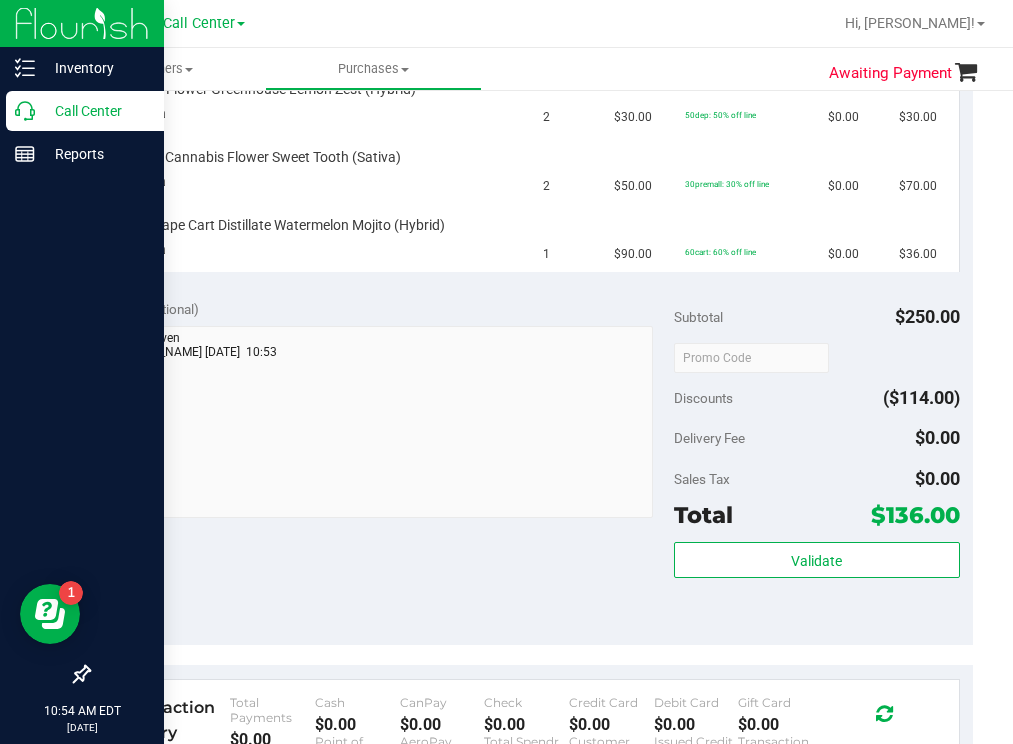 click on "Call Center" at bounding box center (95, 111) 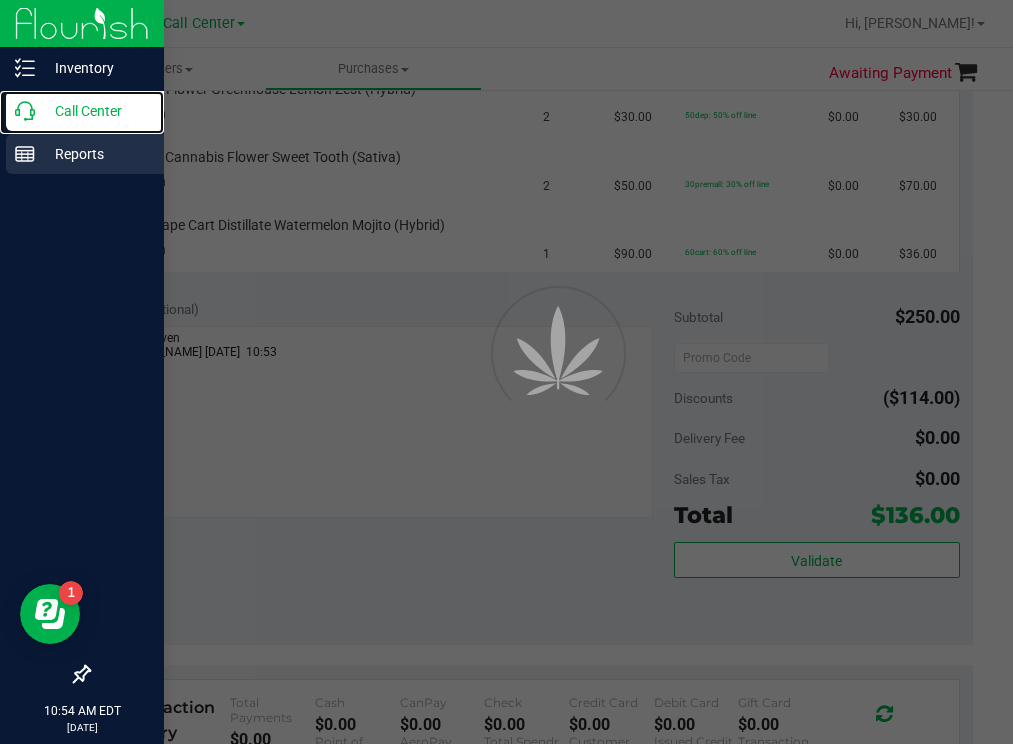 scroll, scrollTop: 0, scrollLeft: 0, axis: both 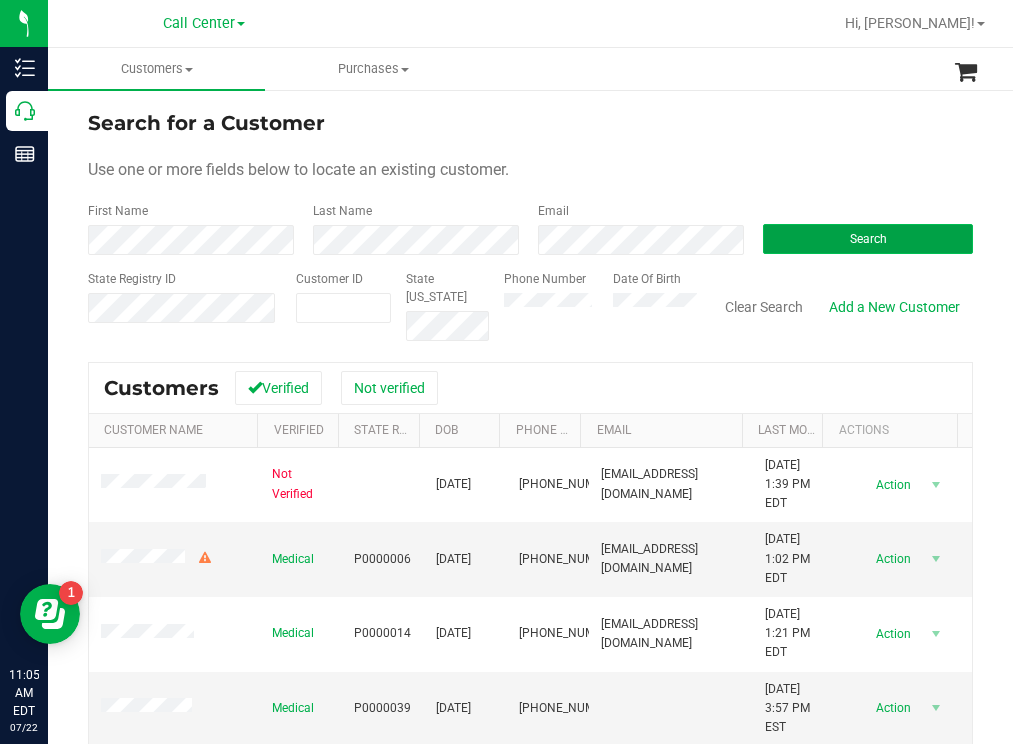click on "Search" at bounding box center (868, 239) 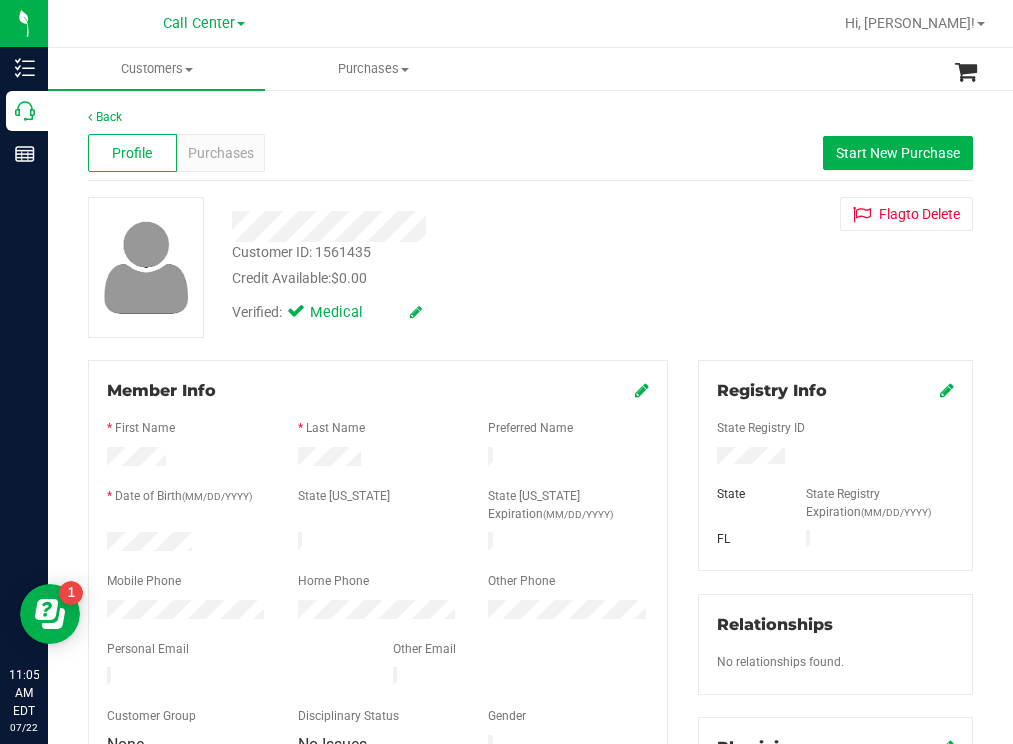 click at bounding box center (187, 544) 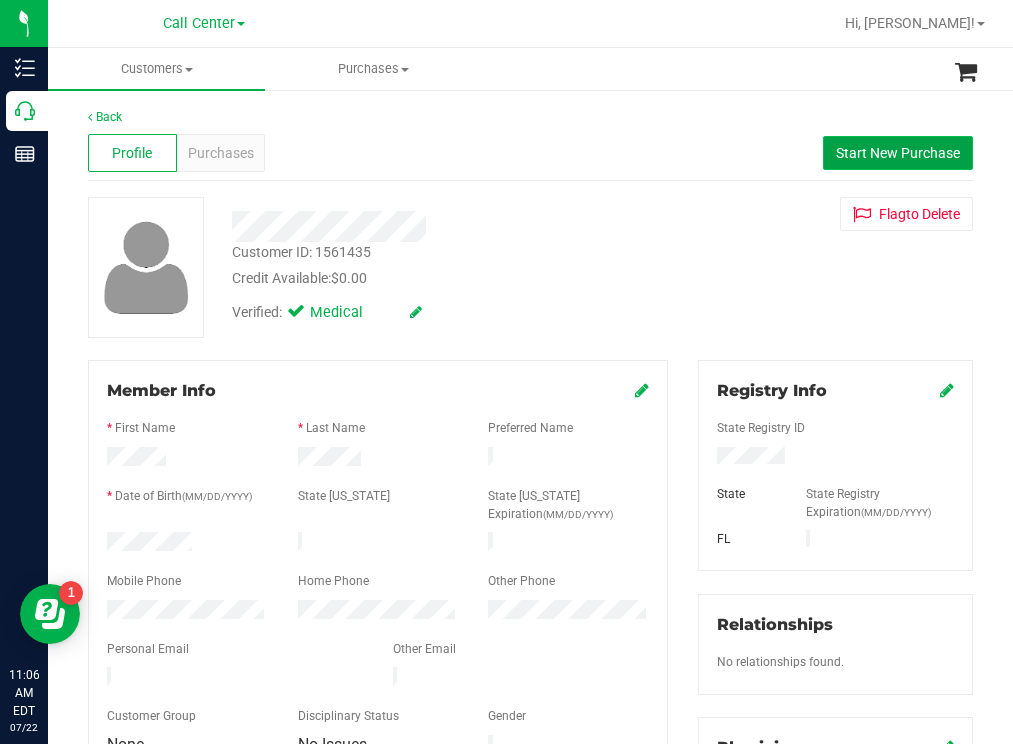 click on "Start New Purchase" at bounding box center [898, 153] 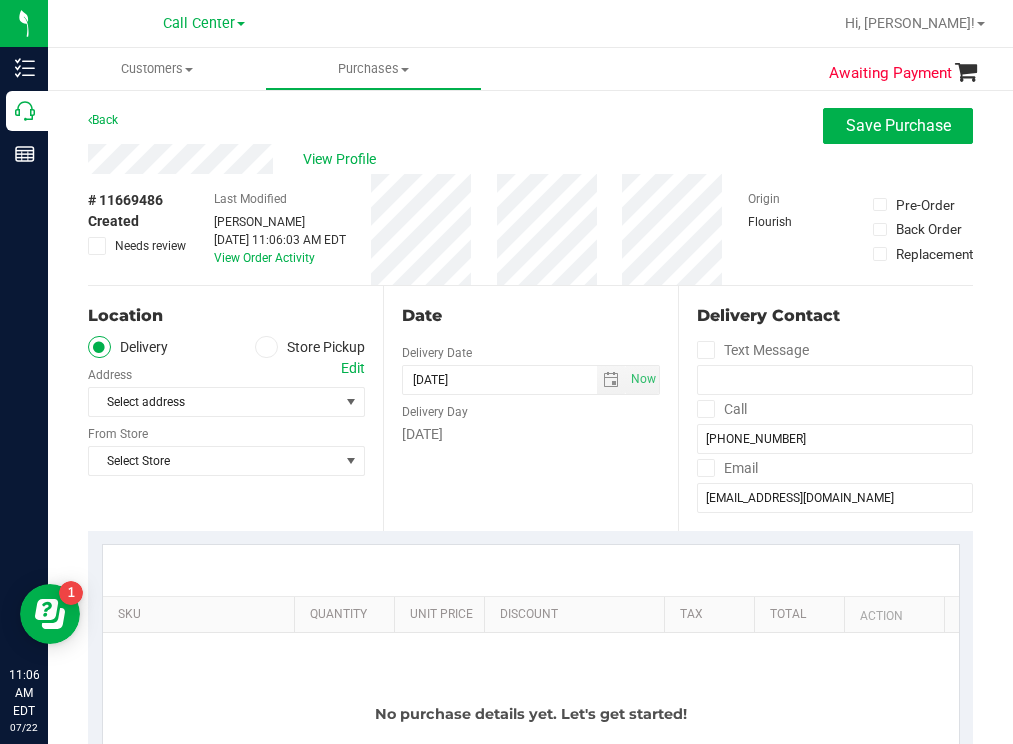click at bounding box center (267, 347) 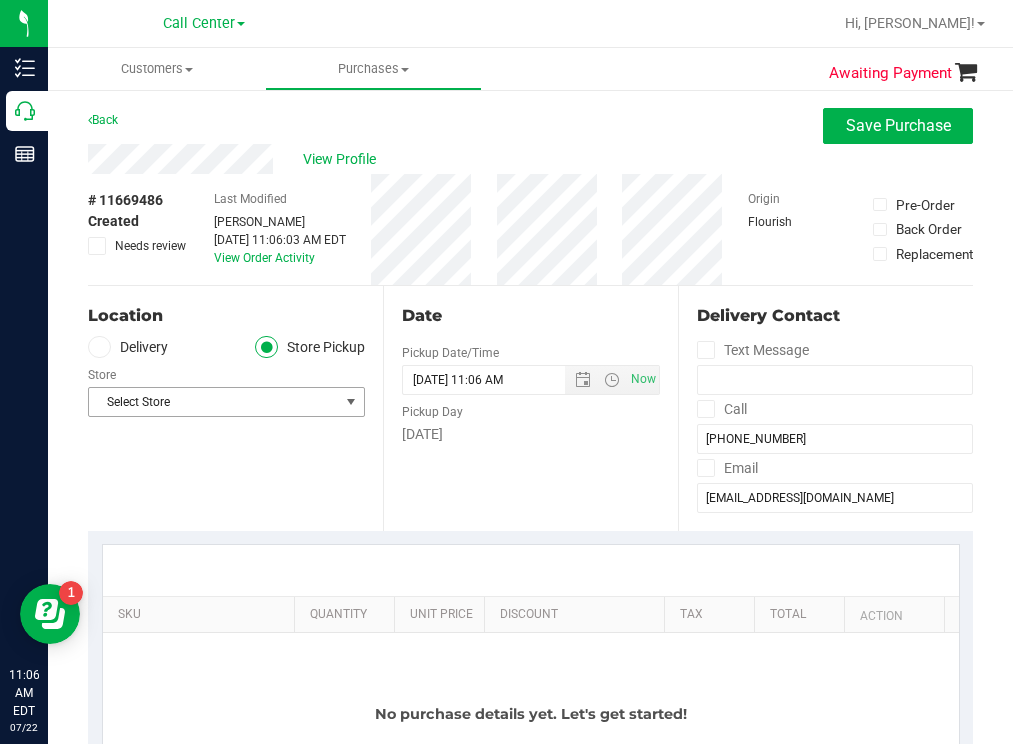 click on "Select Store" at bounding box center (214, 402) 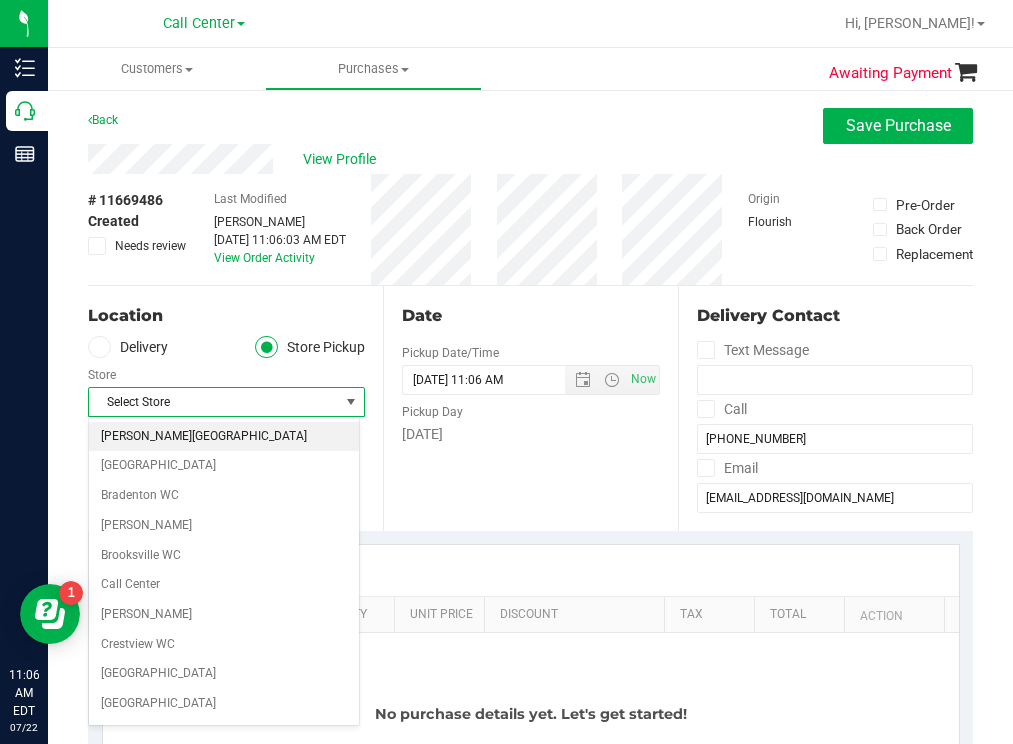 click on "[PERSON_NAME][GEOGRAPHIC_DATA]" at bounding box center [224, 437] 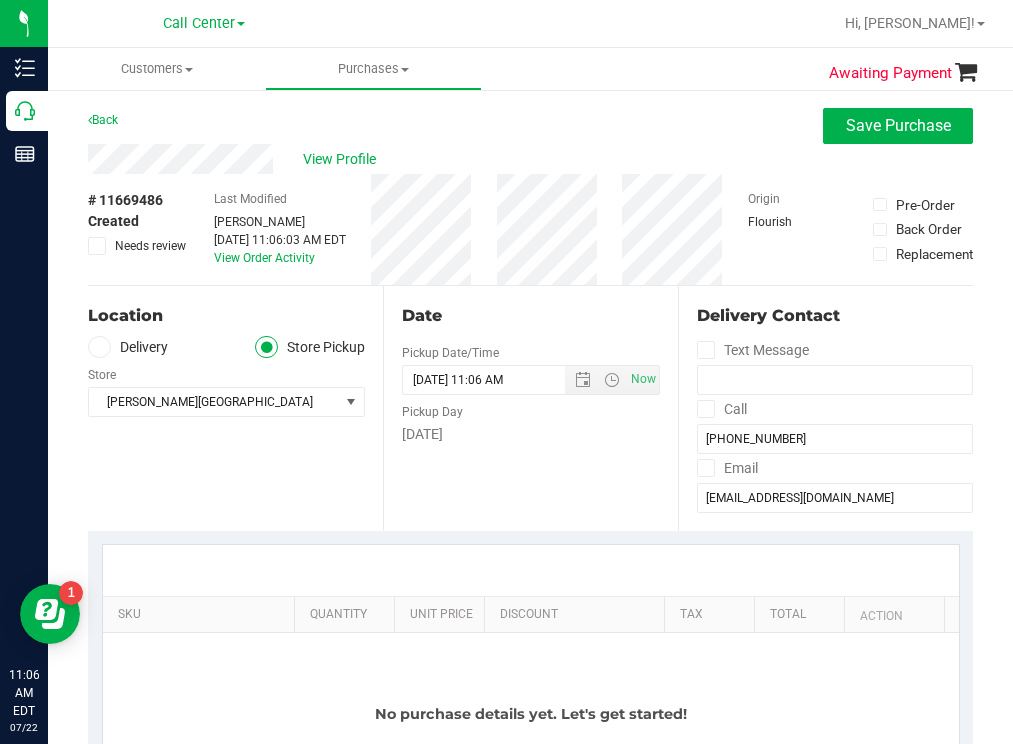 click on "Date
Pickup Date/Time
[DATE]
Now
[DATE] 11:06 AM
Now
Pickup Day
[DATE]" at bounding box center (530, 408) 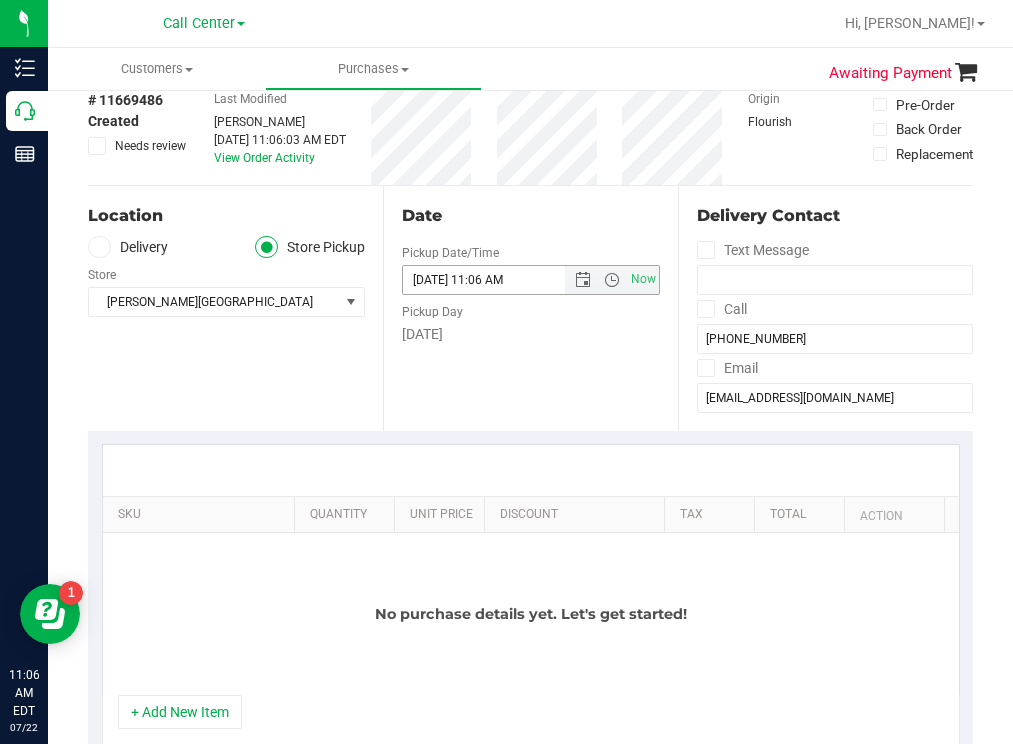 click on "[DATE] 11:06 AM" at bounding box center (501, 280) 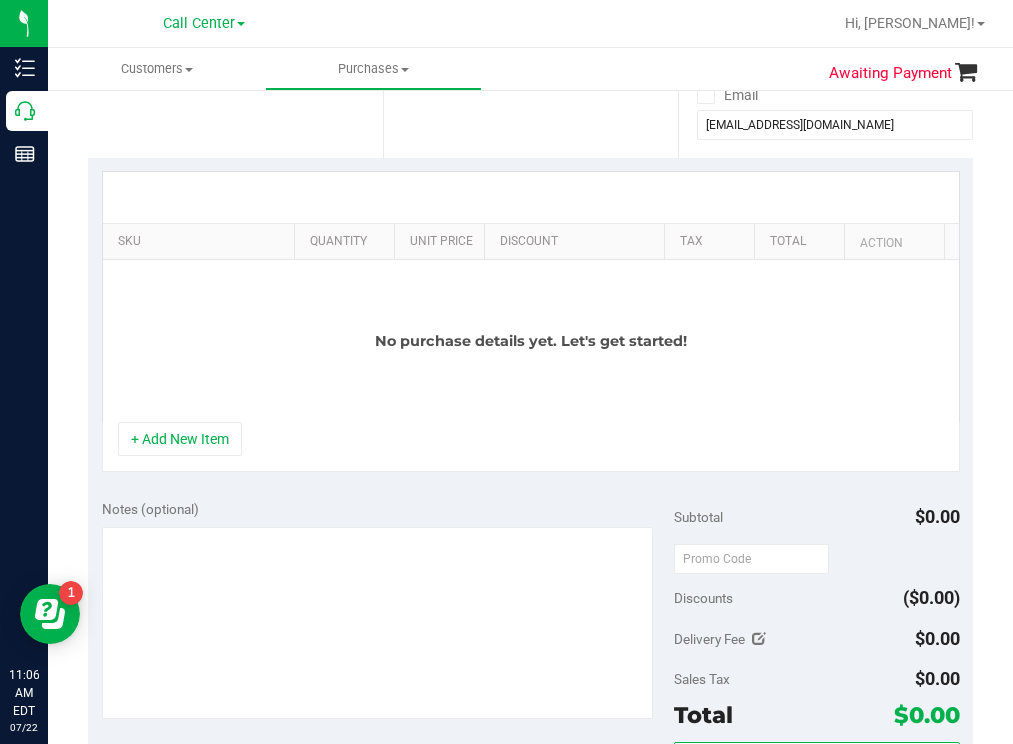 scroll, scrollTop: 400, scrollLeft: 0, axis: vertical 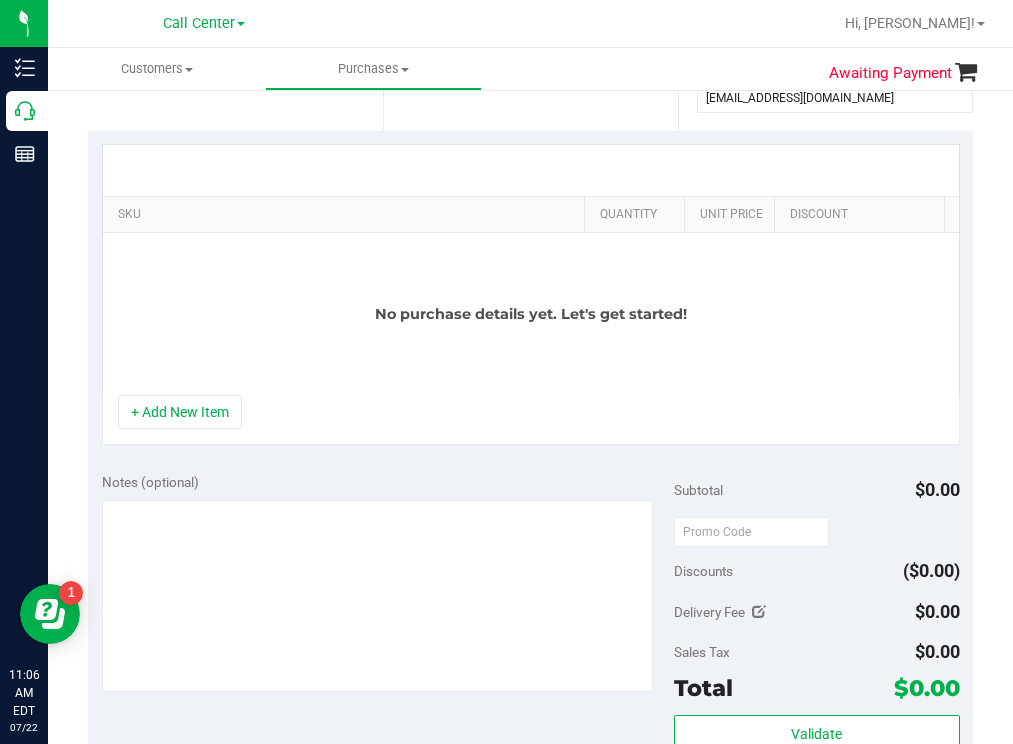 drag, startPoint x: 277, startPoint y: 207, endPoint x: 597, endPoint y: 195, distance: 320.2249 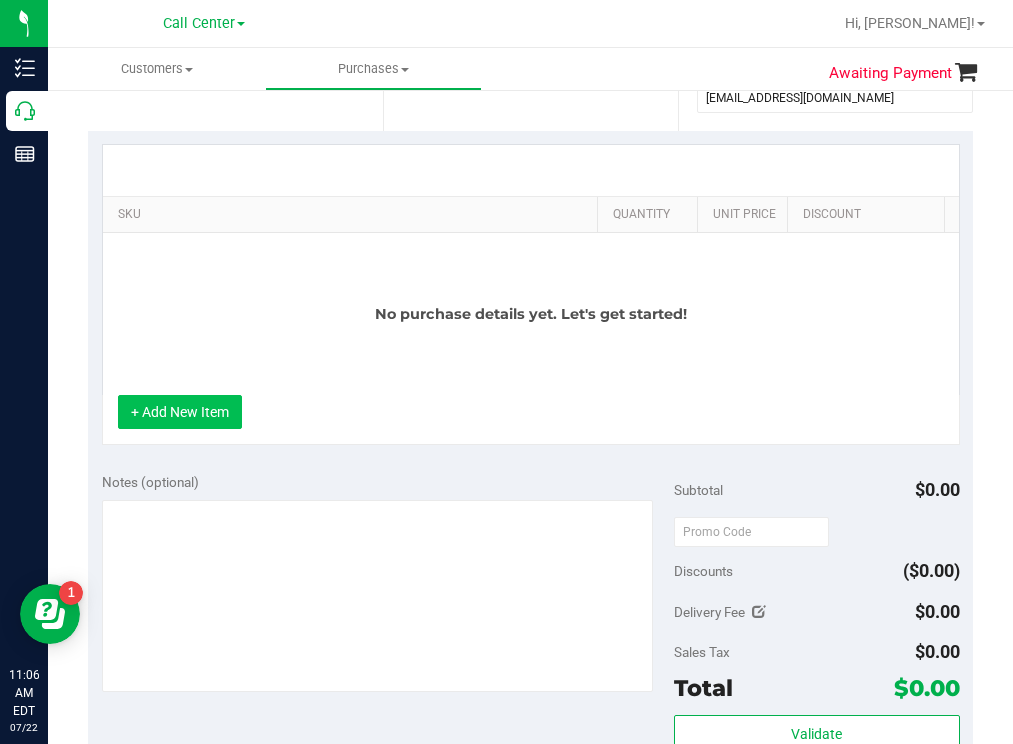 type on "[DATE] 11:45 AM" 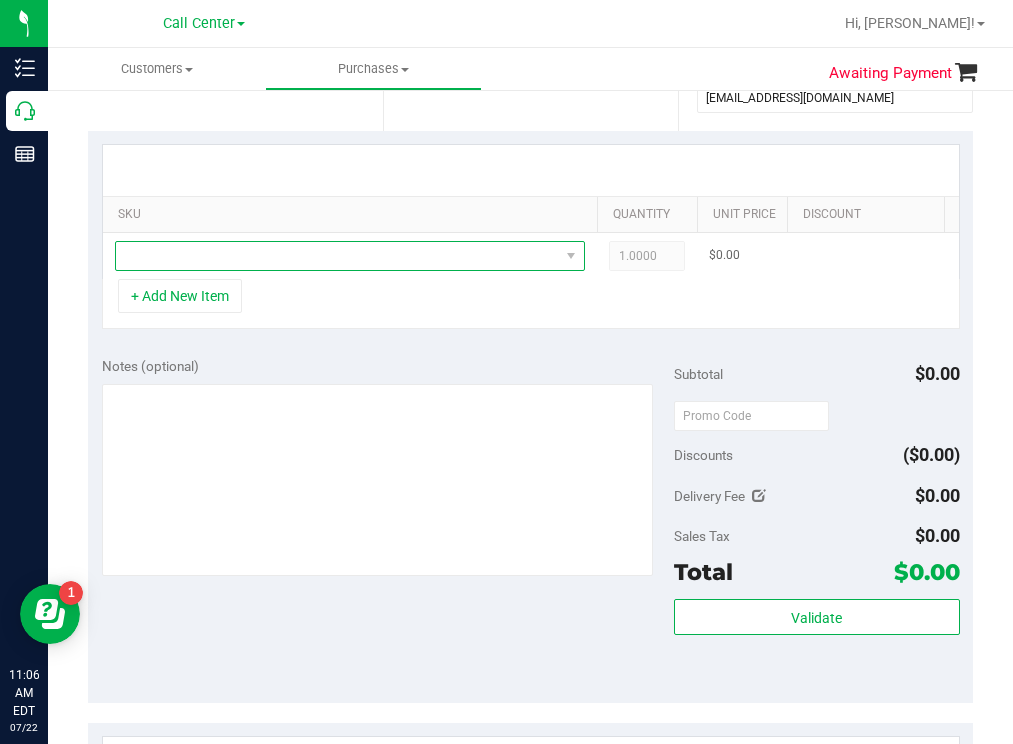 click at bounding box center [337, 256] 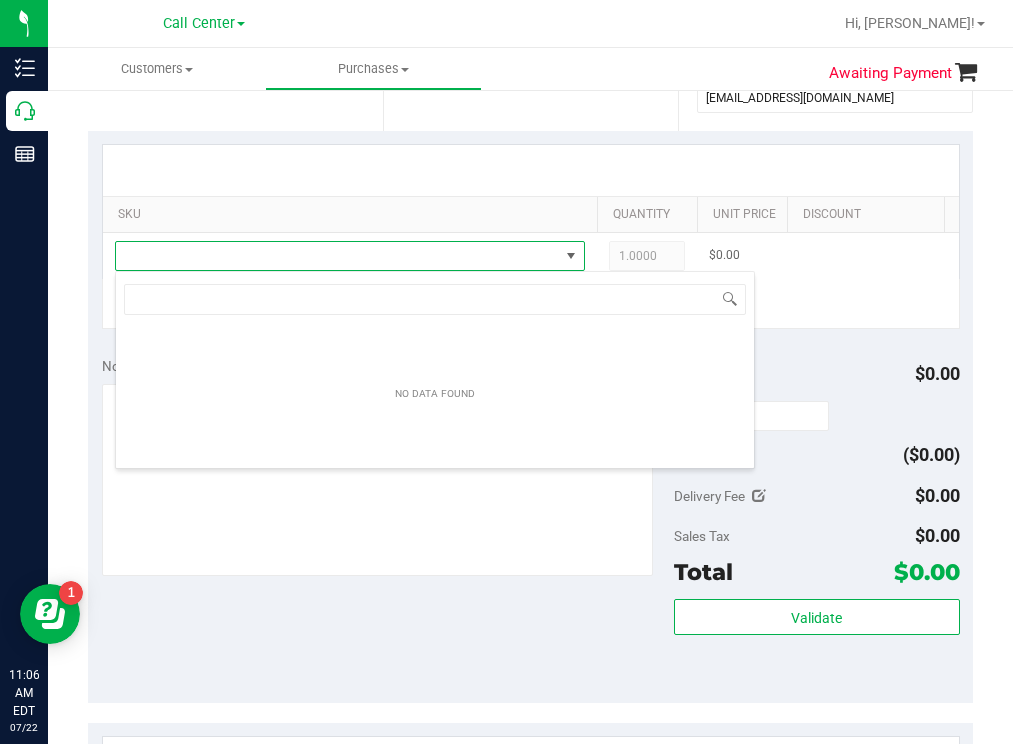 scroll, scrollTop: 99970, scrollLeft: 99530, axis: both 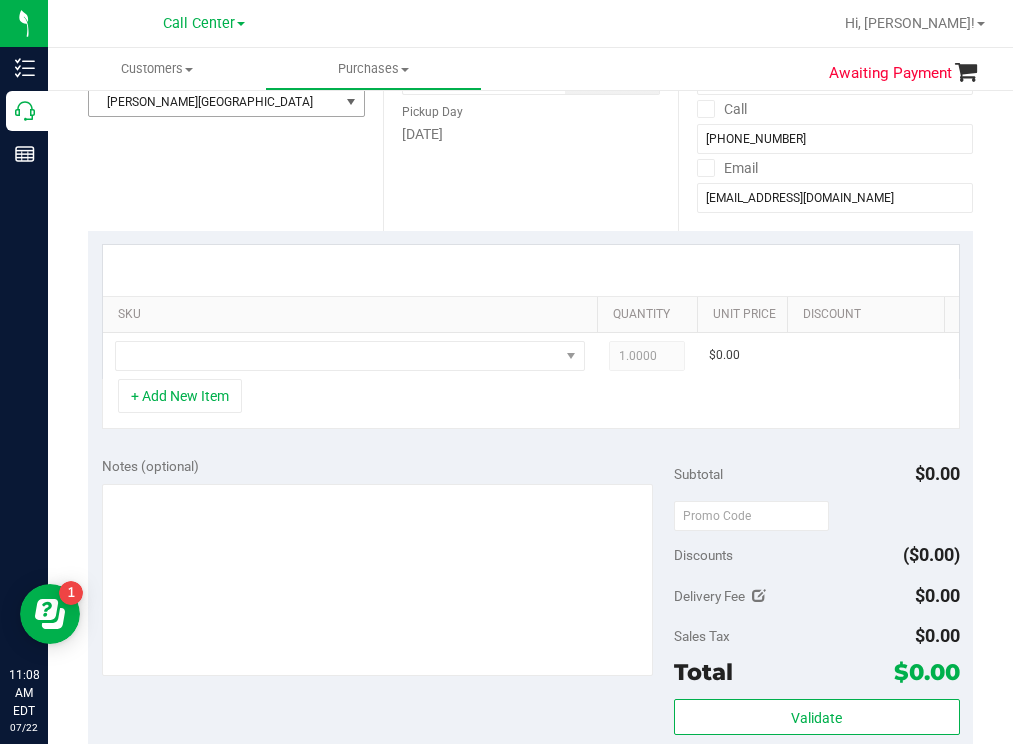 click on "[PERSON_NAME][GEOGRAPHIC_DATA]" at bounding box center [214, 102] 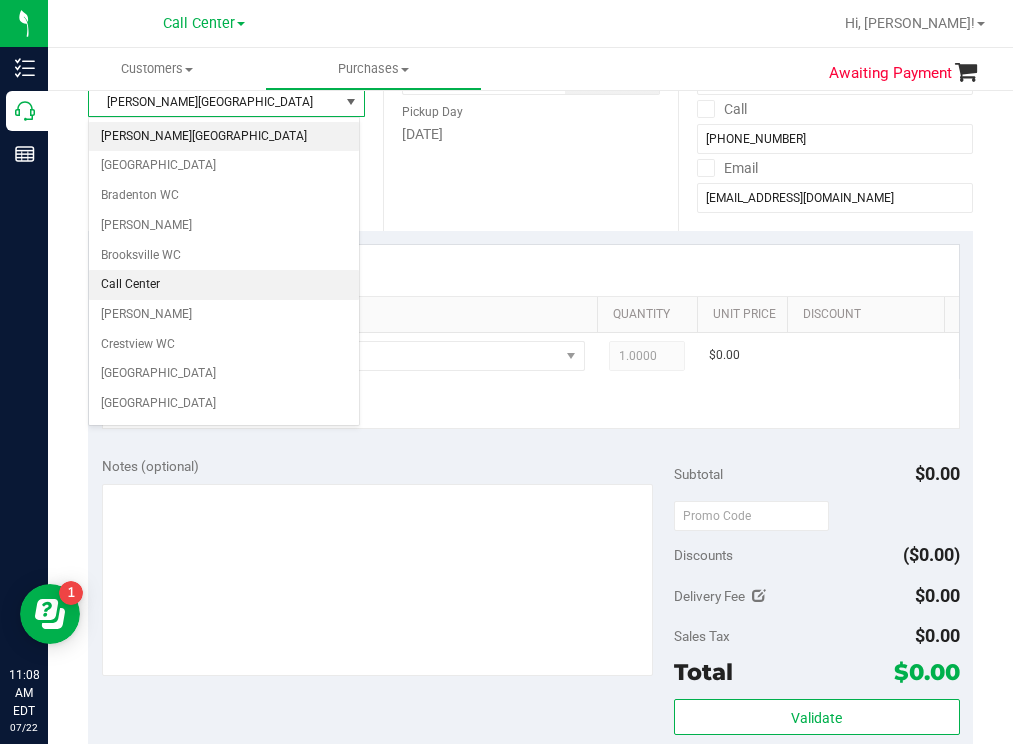 click on "Call Center" at bounding box center [224, 285] 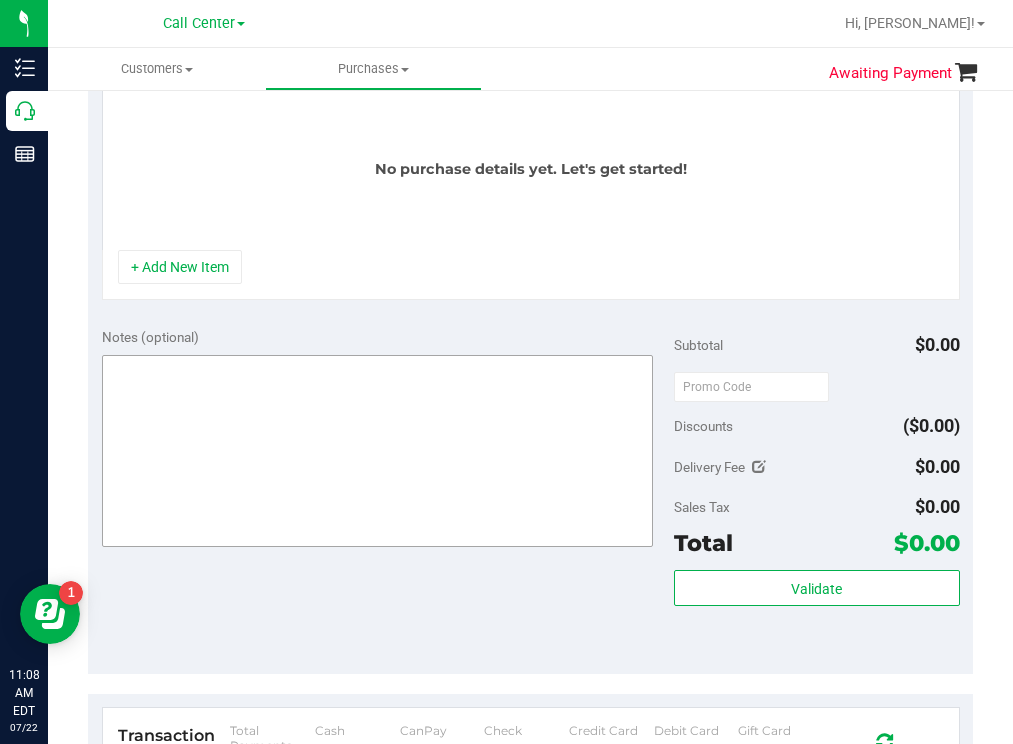 scroll, scrollTop: 600, scrollLeft: 0, axis: vertical 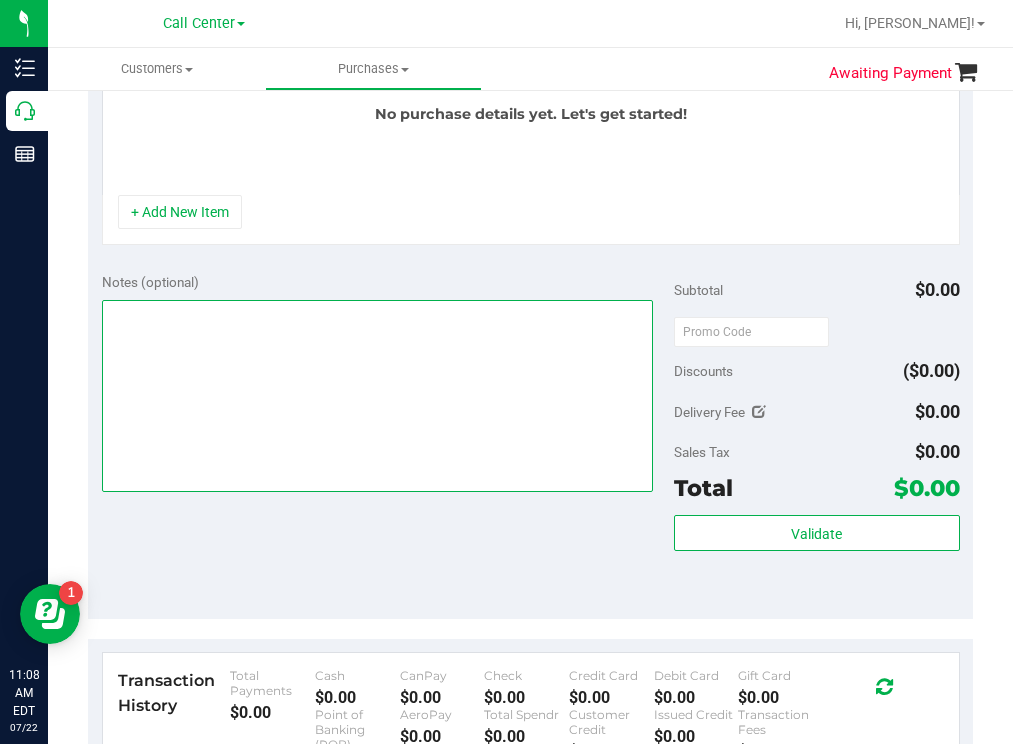 click at bounding box center (378, 396) 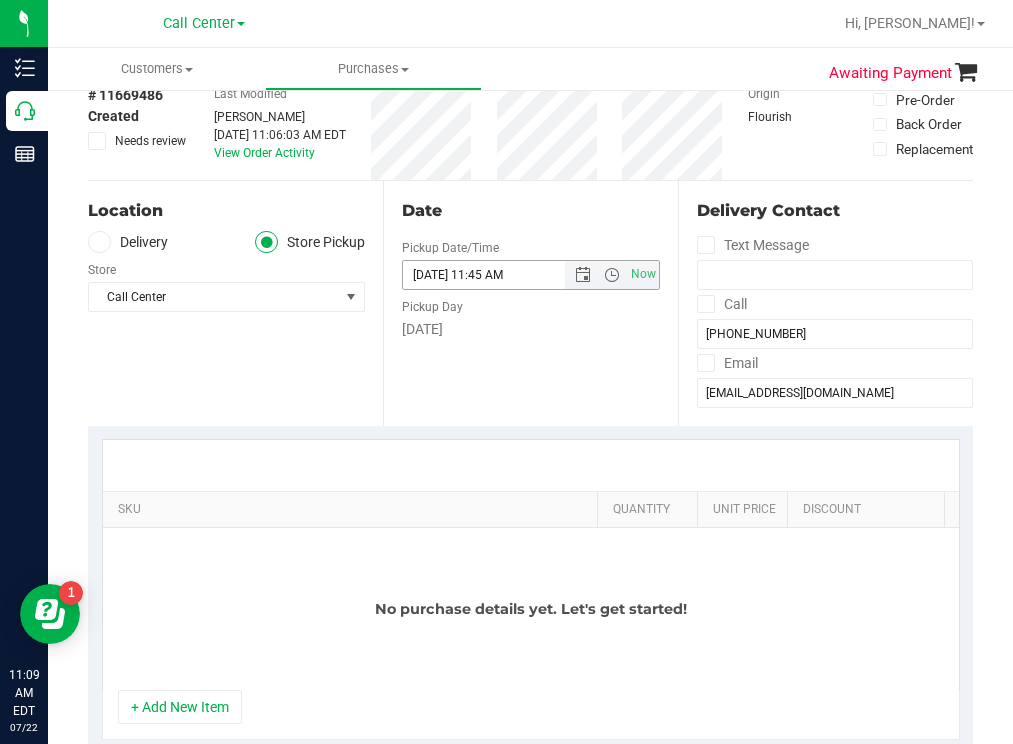 scroll, scrollTop: 0, scrollLeft: 0, axis: both 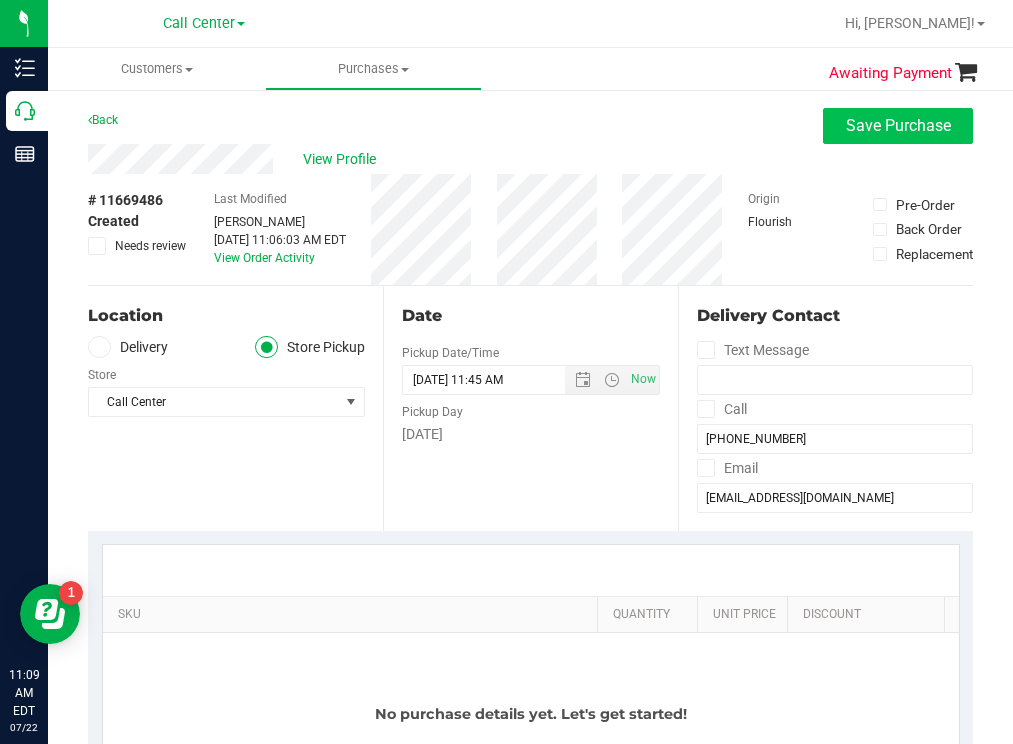 type on "cxl
[PERSON_NAME] [DATE]  11:08" 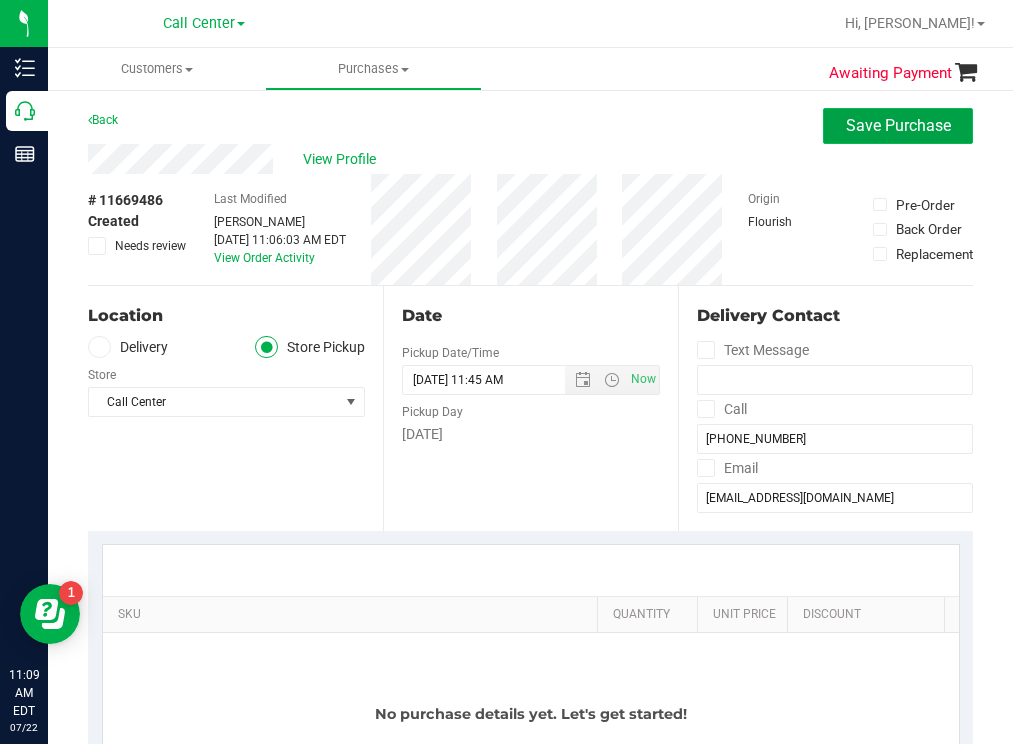 click on "Save Purchase" at bounding box center (898, 125) 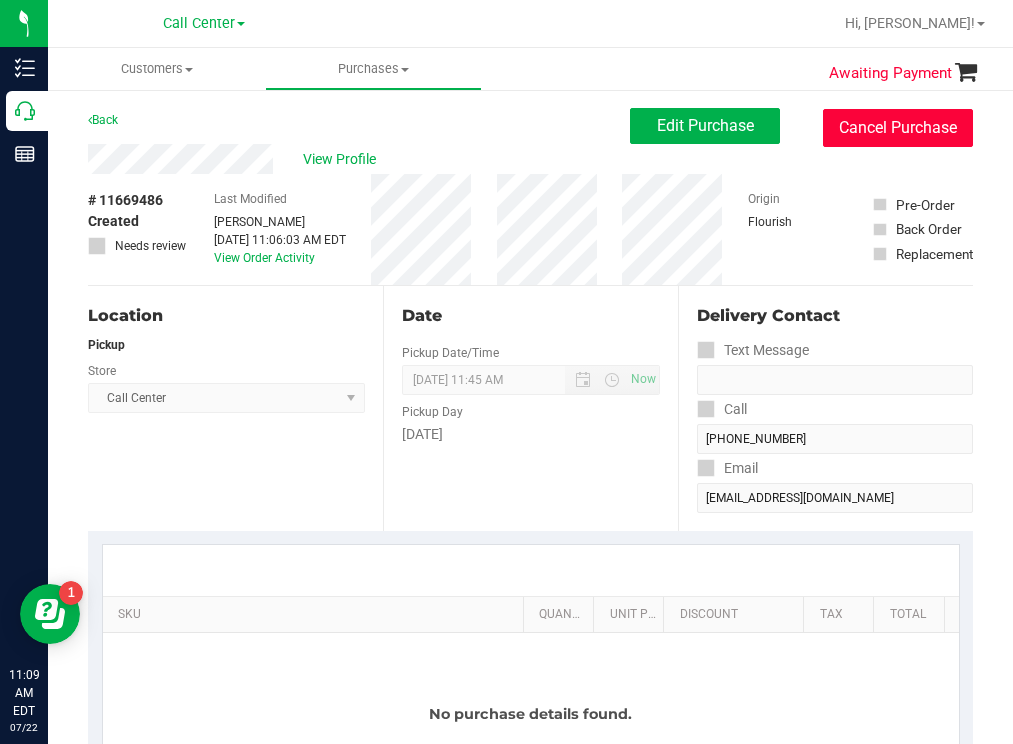 click on "Cancel Purchase" at bounding box center (898, 128) 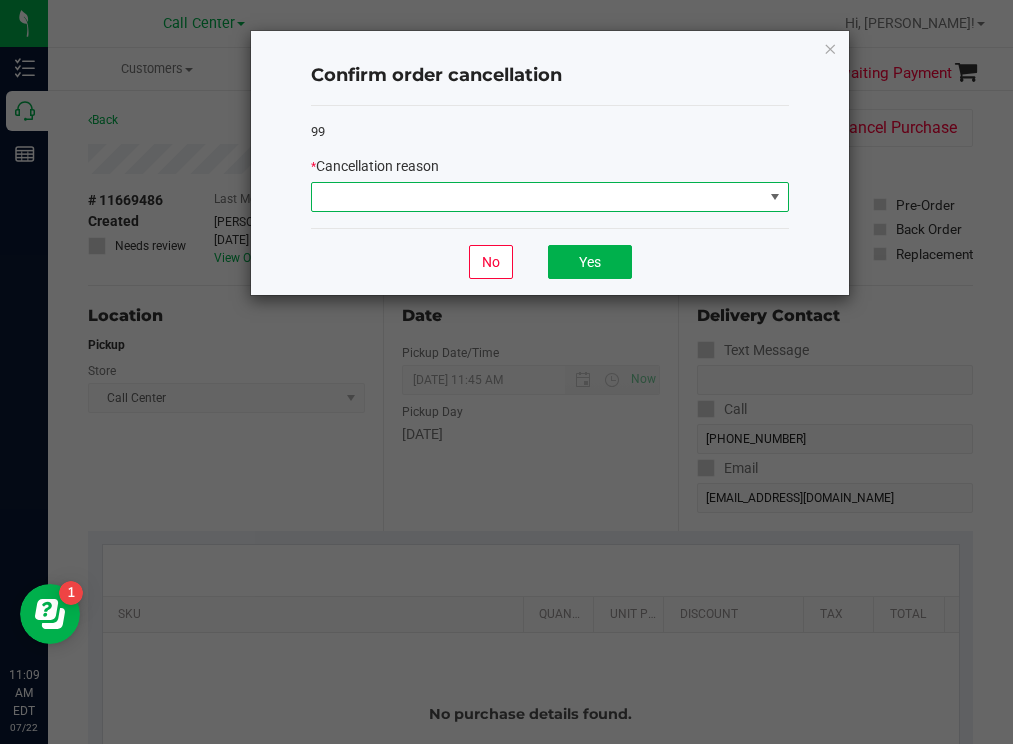click at bounding box center (537, 197) 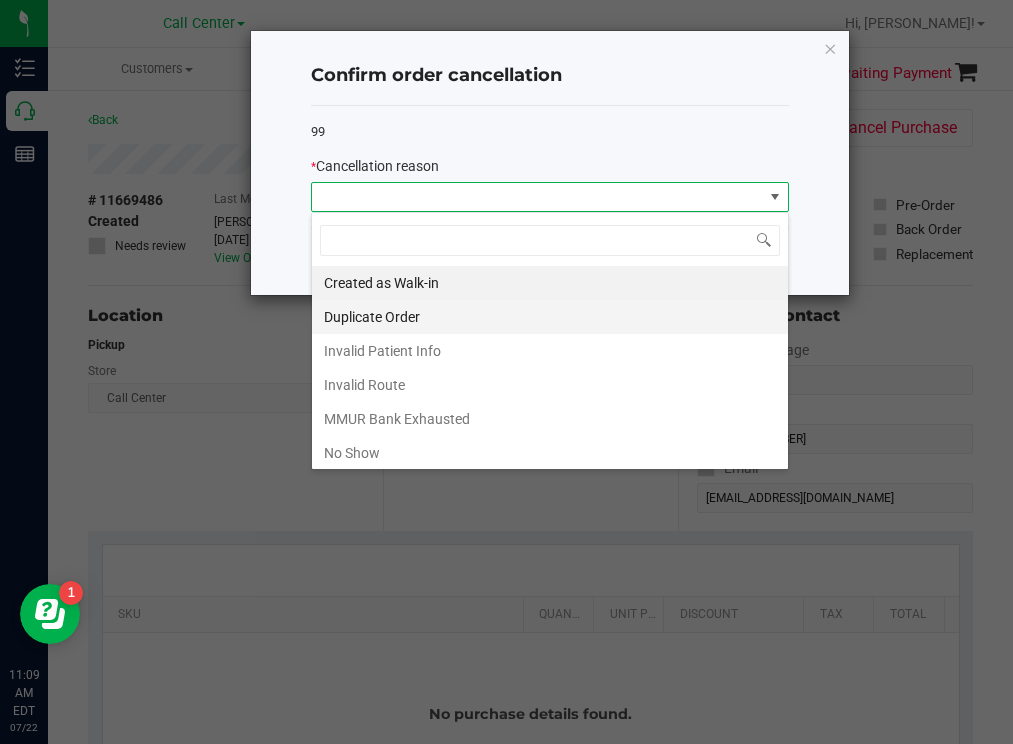 scroll, scrollTop: 99970, scrollLeft: 99522, axis: both 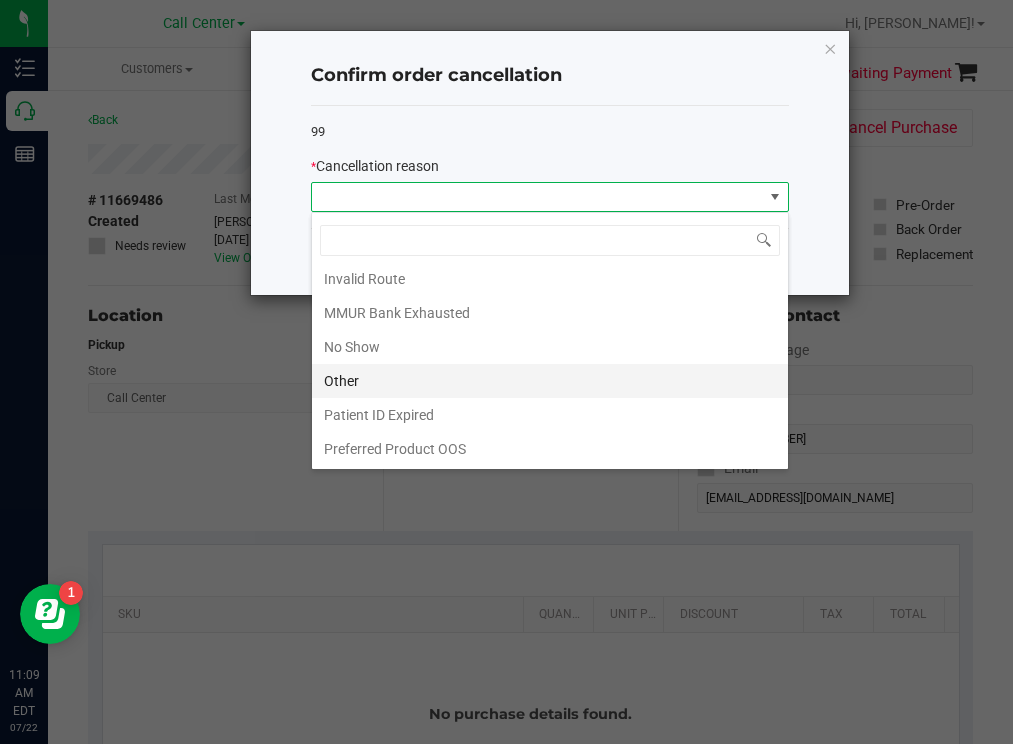 click on "Other" at bounding box center [550, 381] 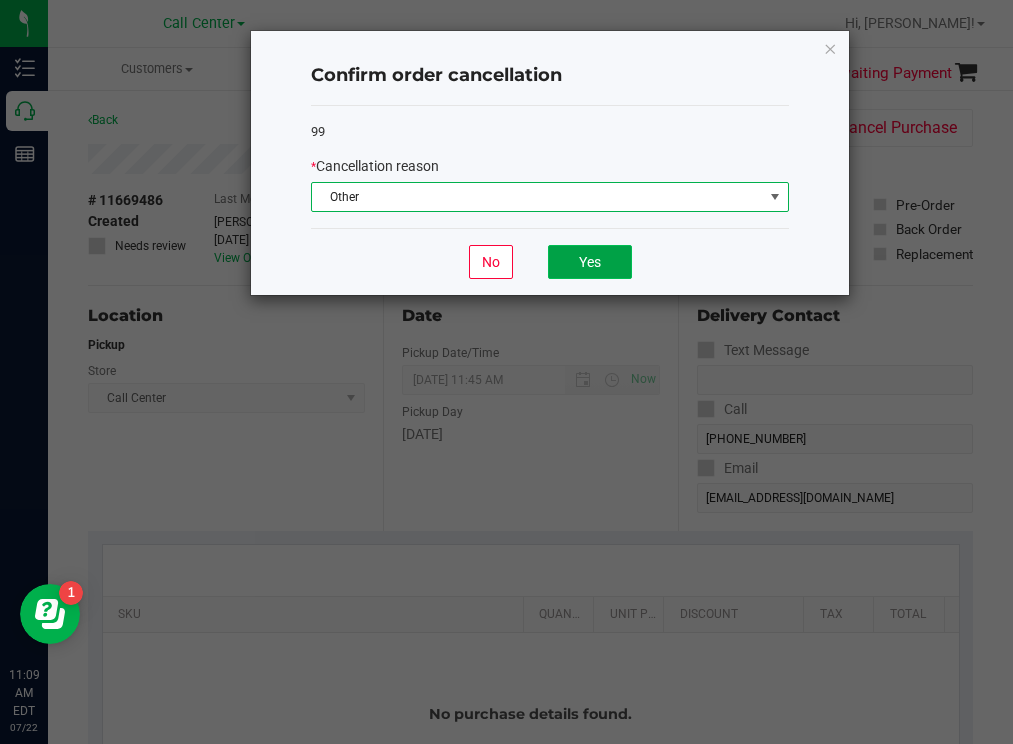 click on "Yes" 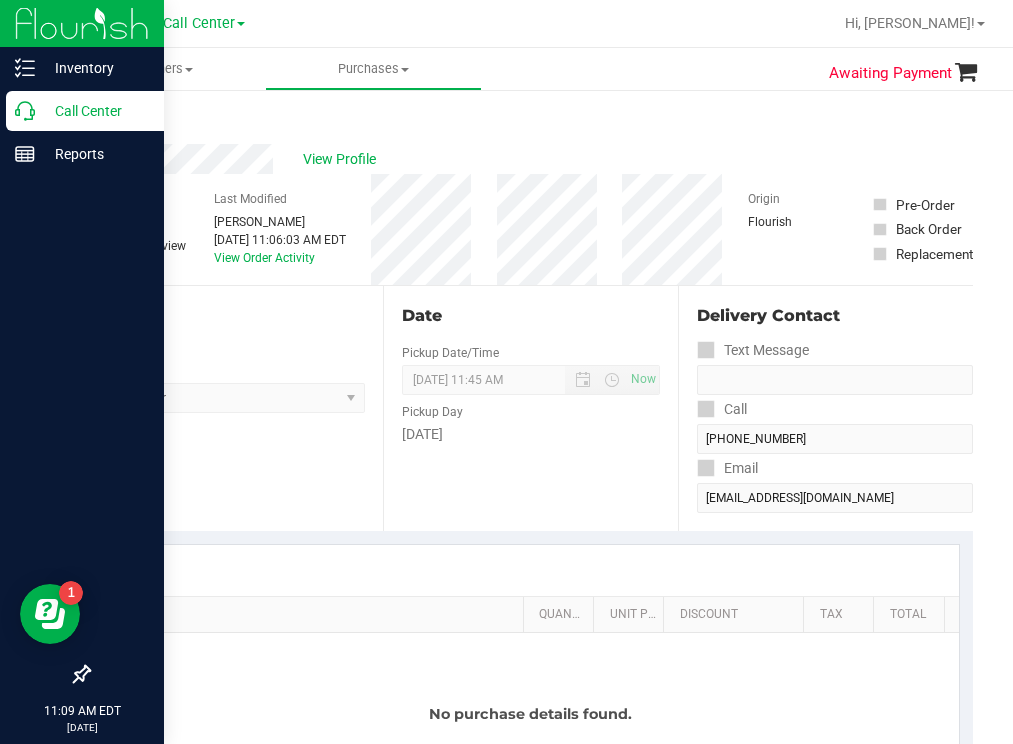 click on "Call Center" at bounding box center (95, 111) 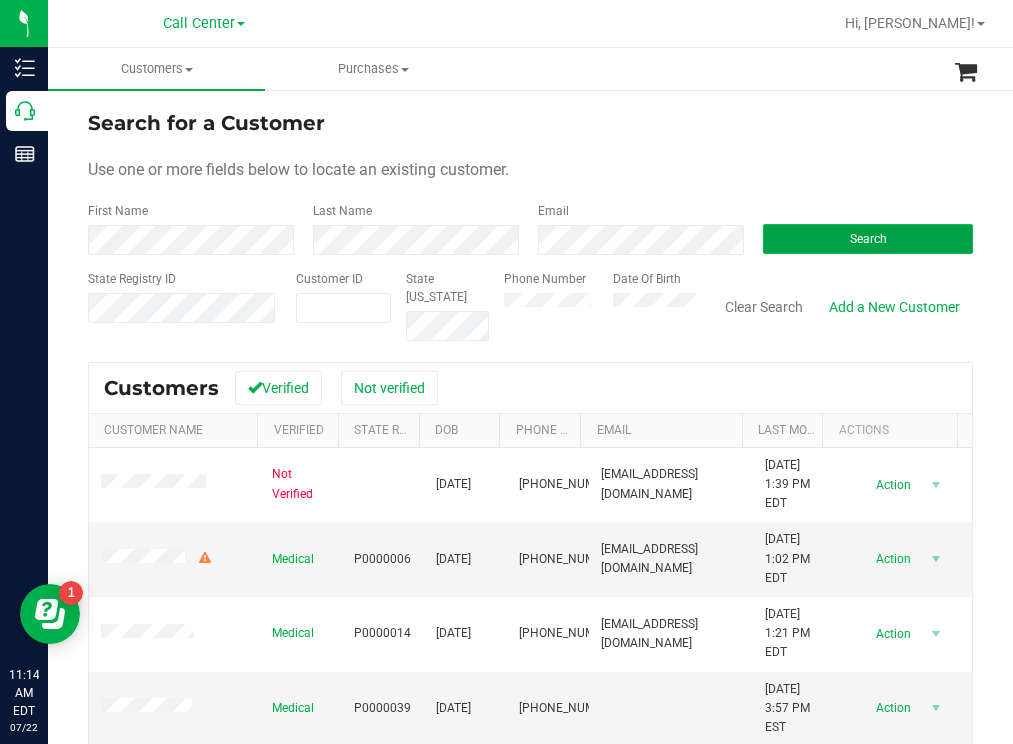 click on "Search" at bounding box center (868, 239) 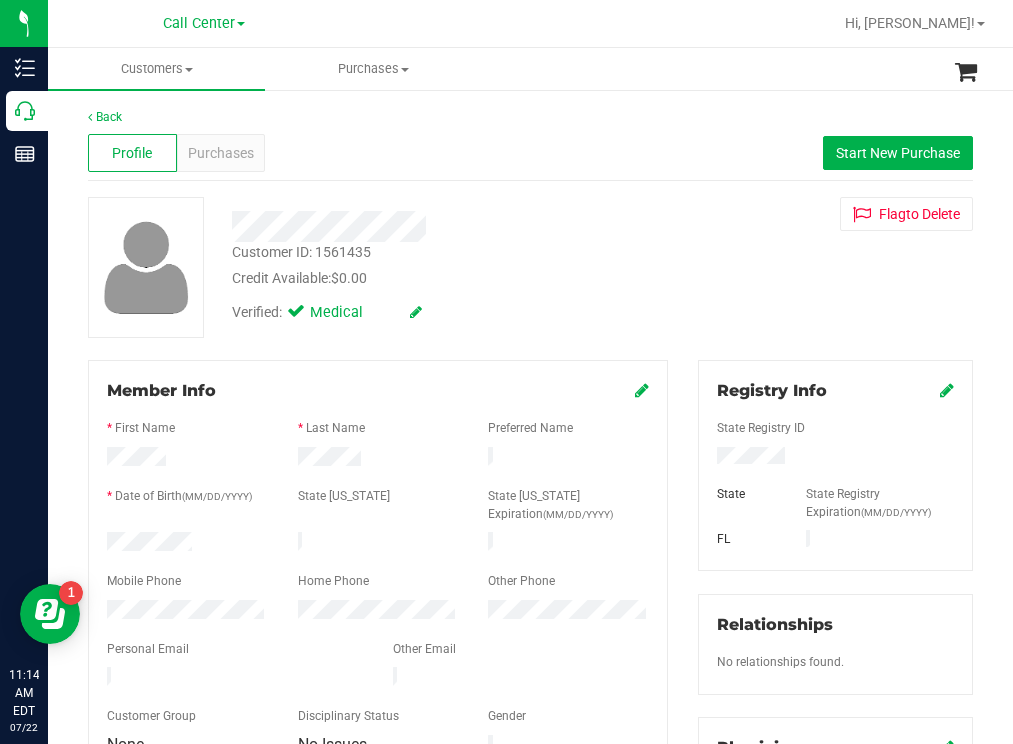 drag, startPoint x: 197, startPoint y: 536, endPoint x: 100, endPoint y: 531, distance: 97.128784 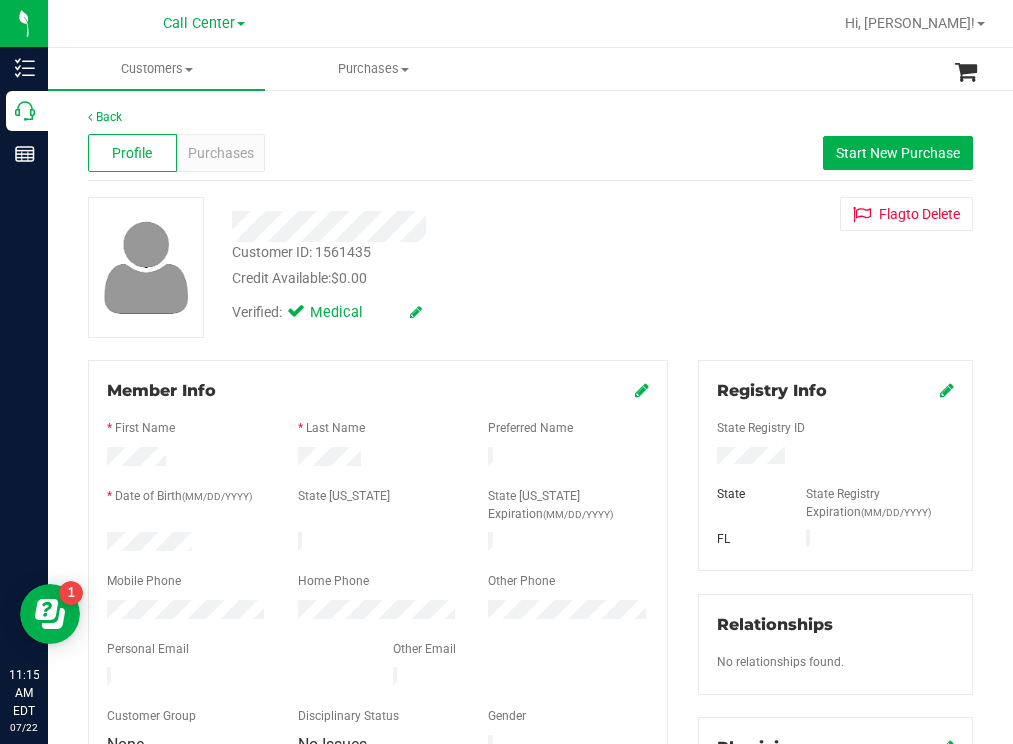 click on "Credit Available:
$0.00" at bounding box center (446, 278) 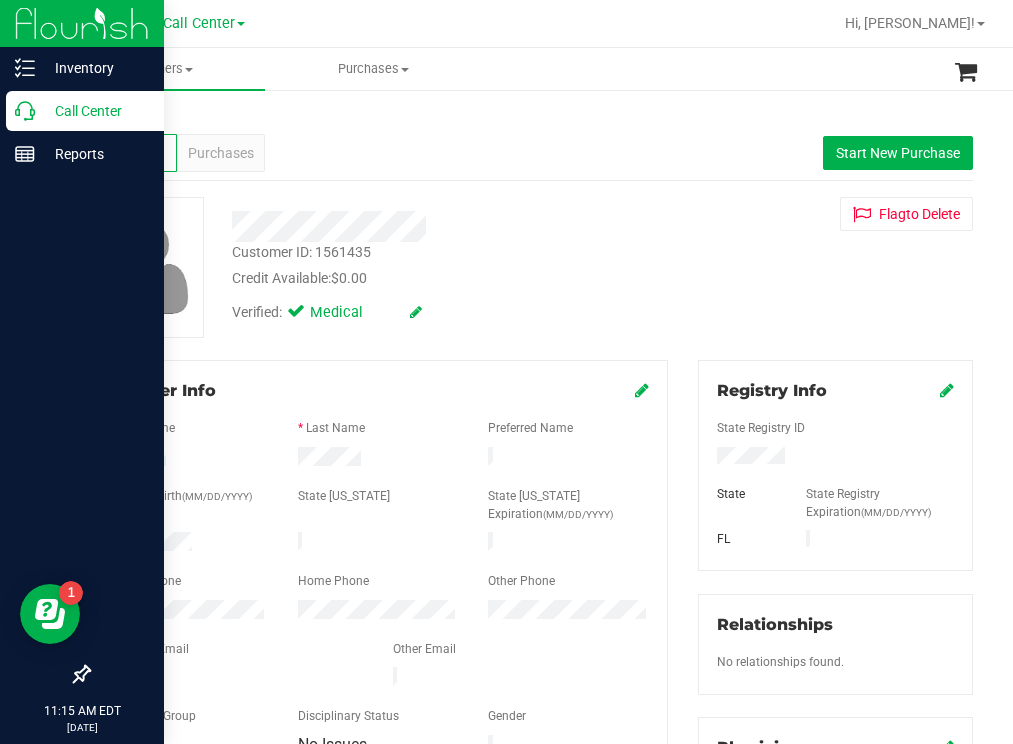 click on "Call Center" at bounding box center [95, 111] 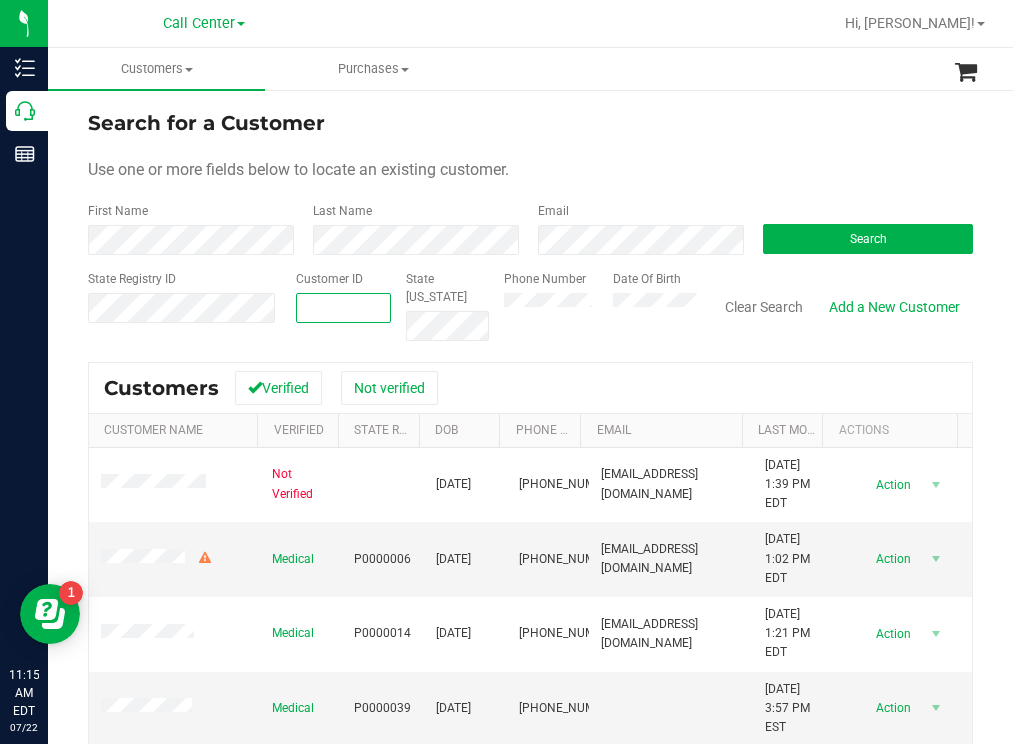 paste on "112616" 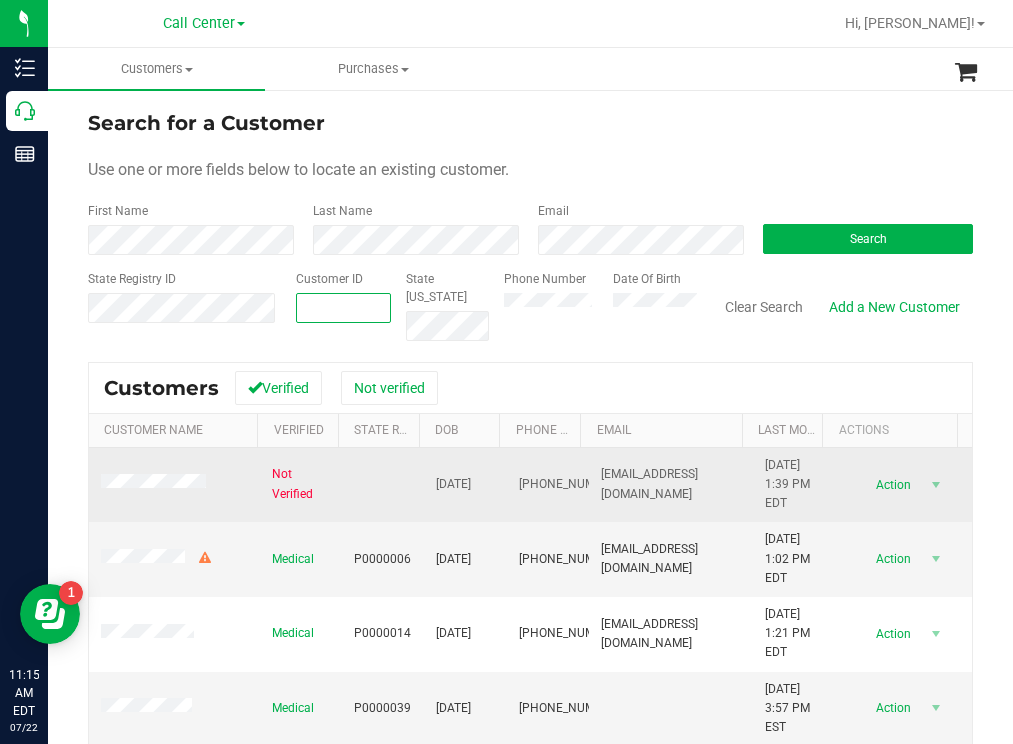 type on "112616" 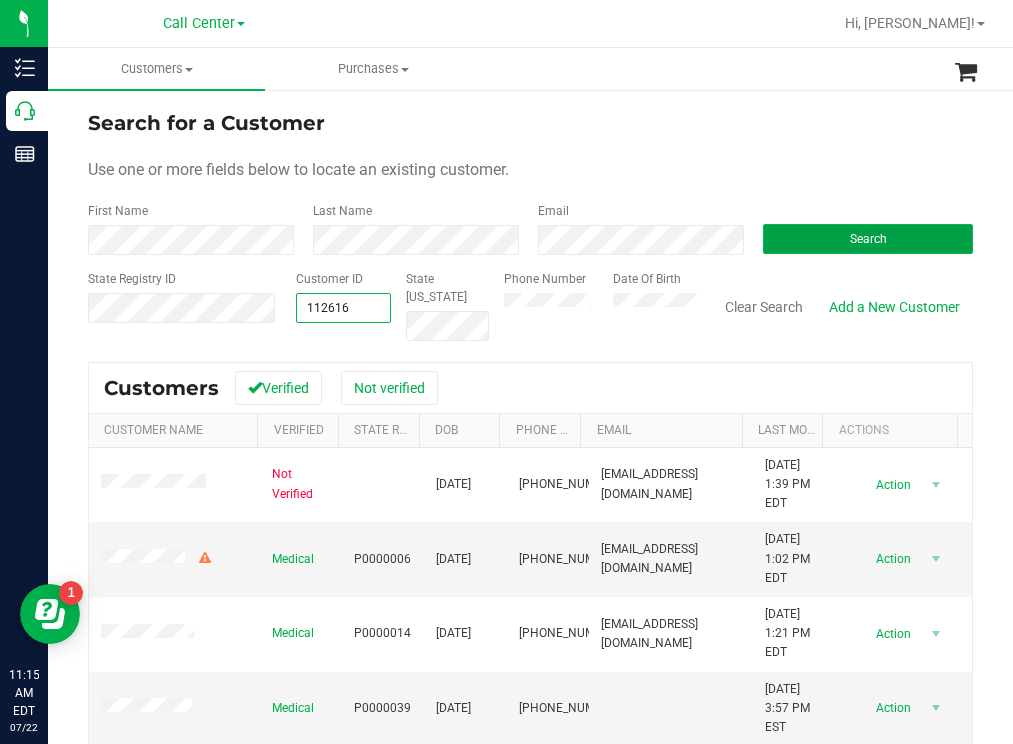 type on "112616" 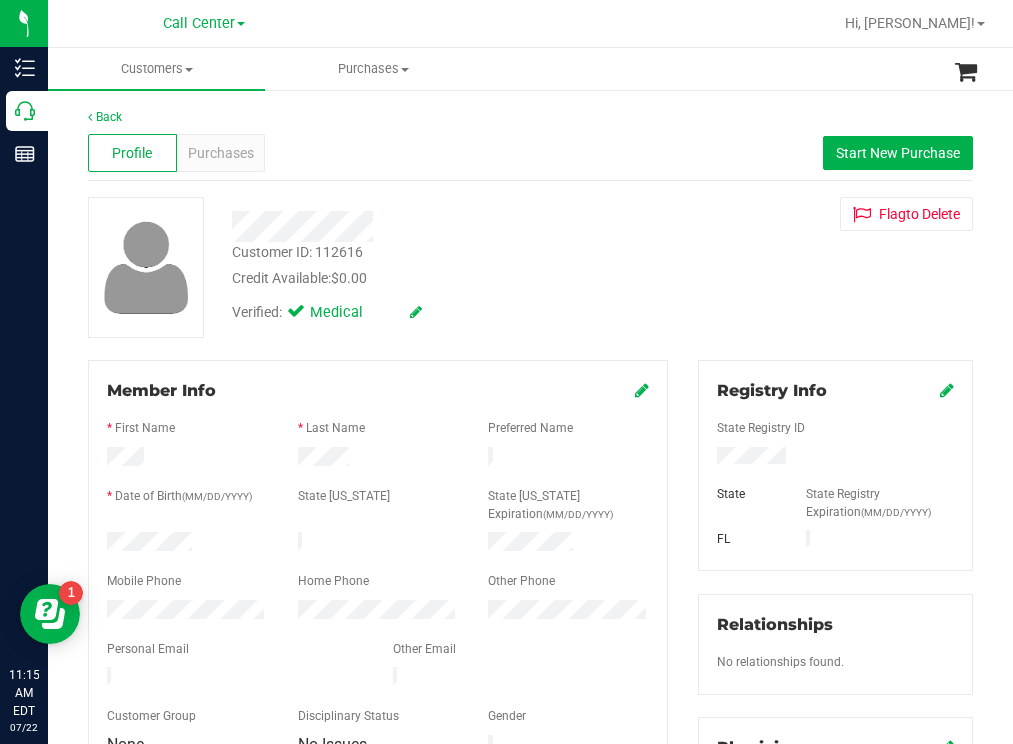 click at bounding box center [187, 544] 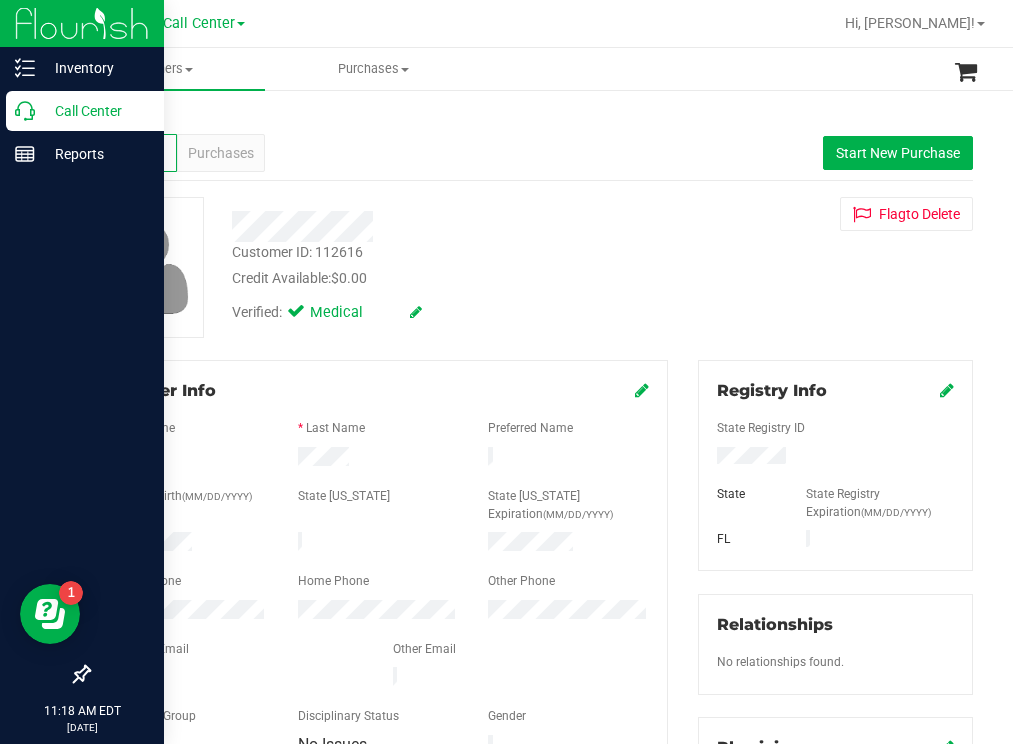 click on "Call Center" at bounding box center (95, 111) 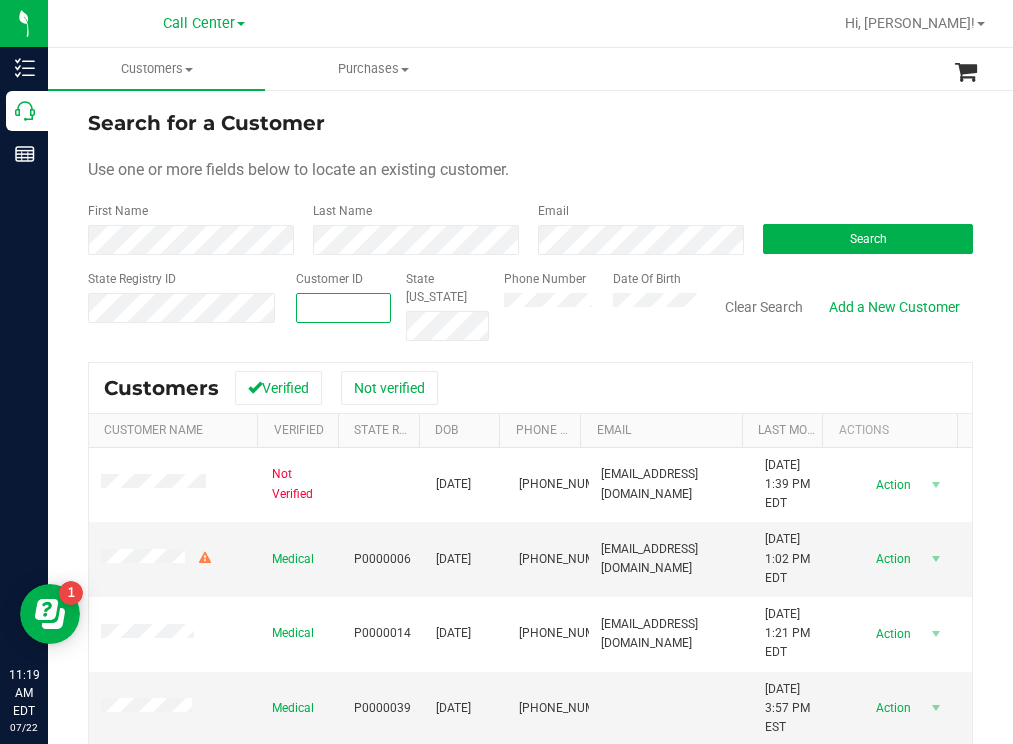 paste on "1450646" 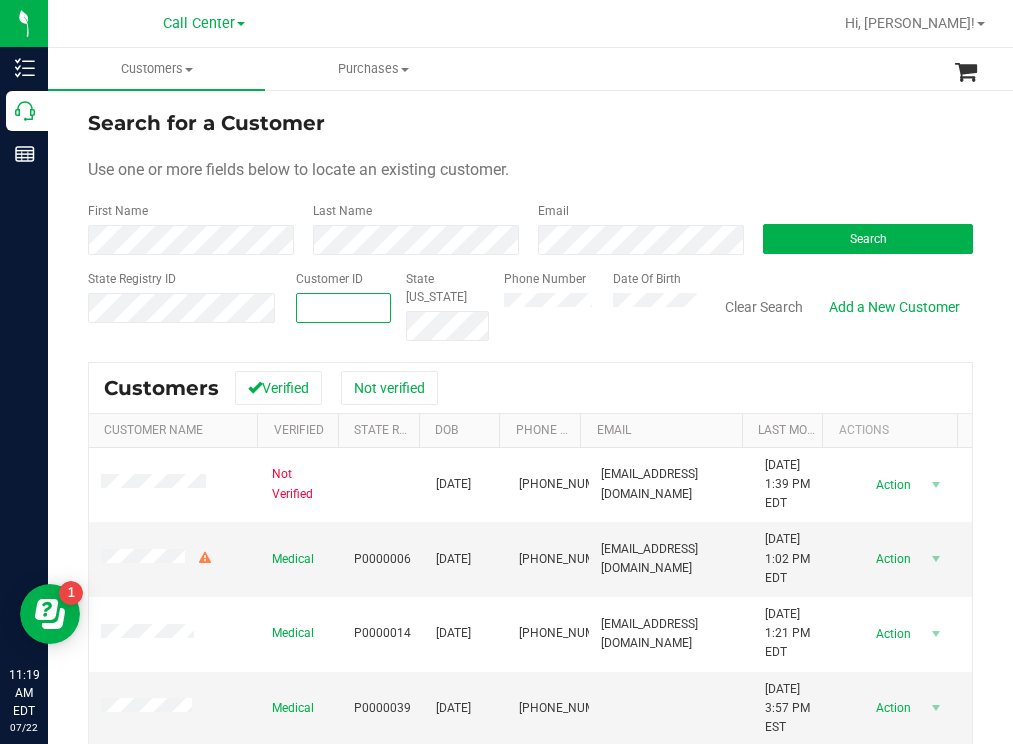 type on "1450646" 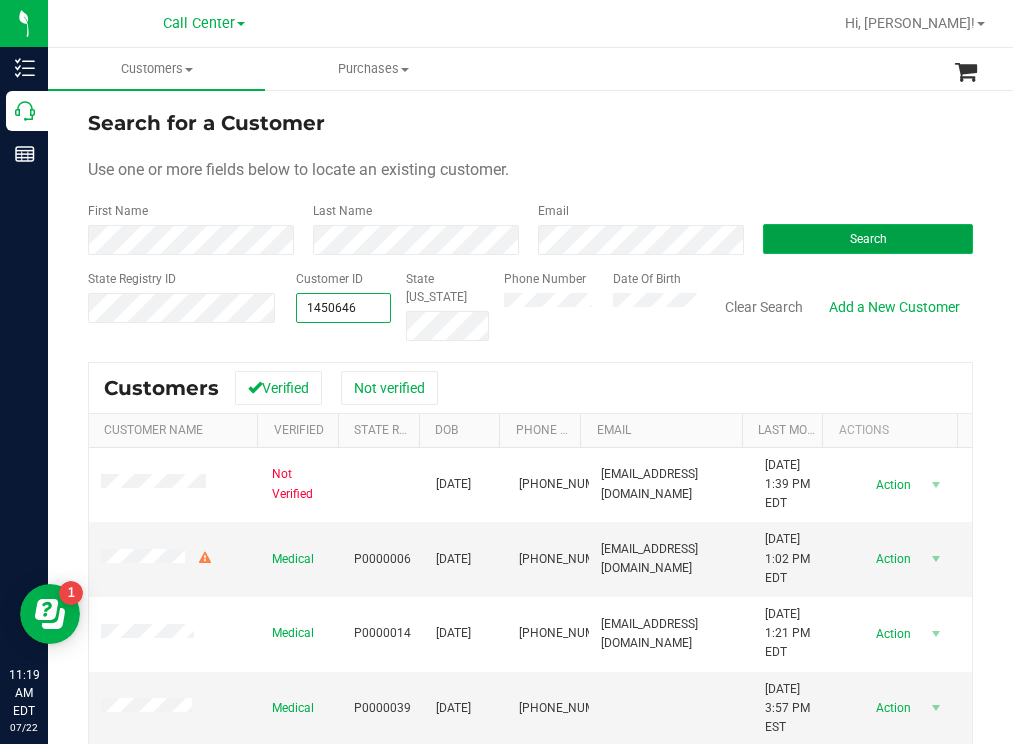 type on "1450646" 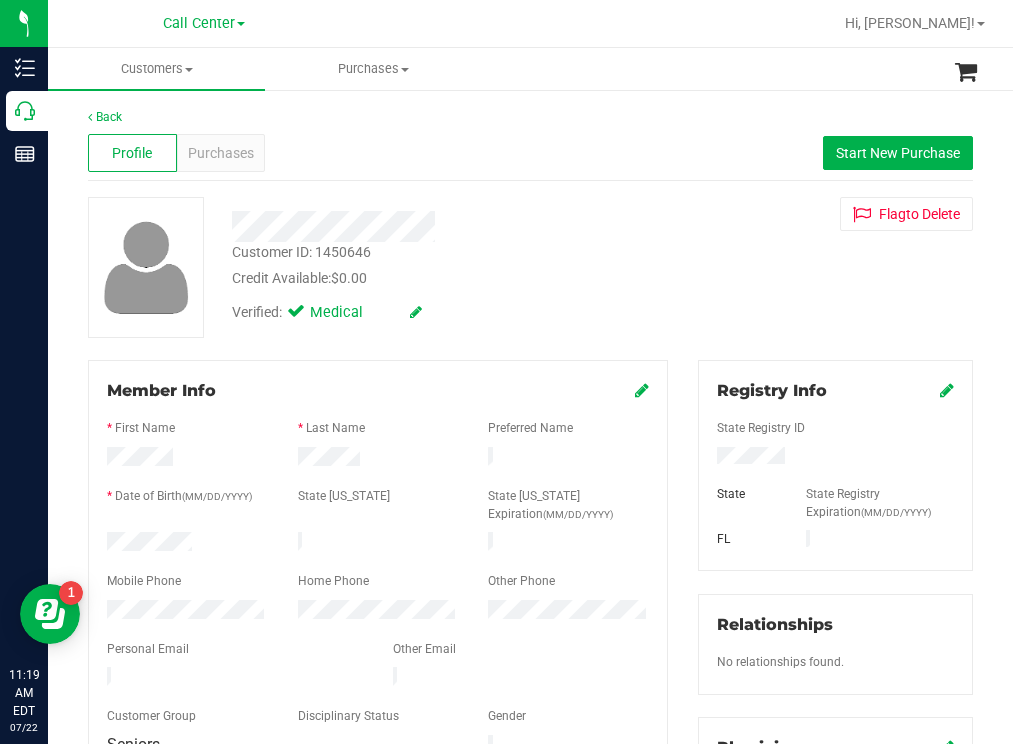 drag, startPoint x: 775, startPoint y: 450, endPoint x: 691, endPoint y: 455, distance: 84.14868 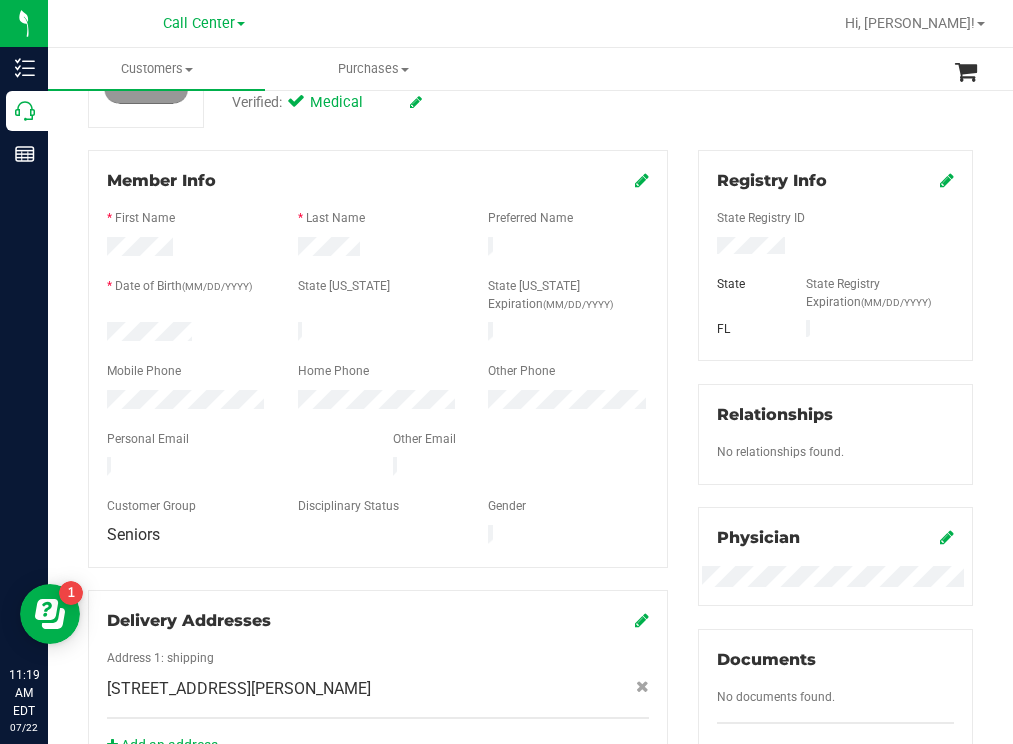 scroll, scrollTop: 0, scrollLeft: 0, axis: both 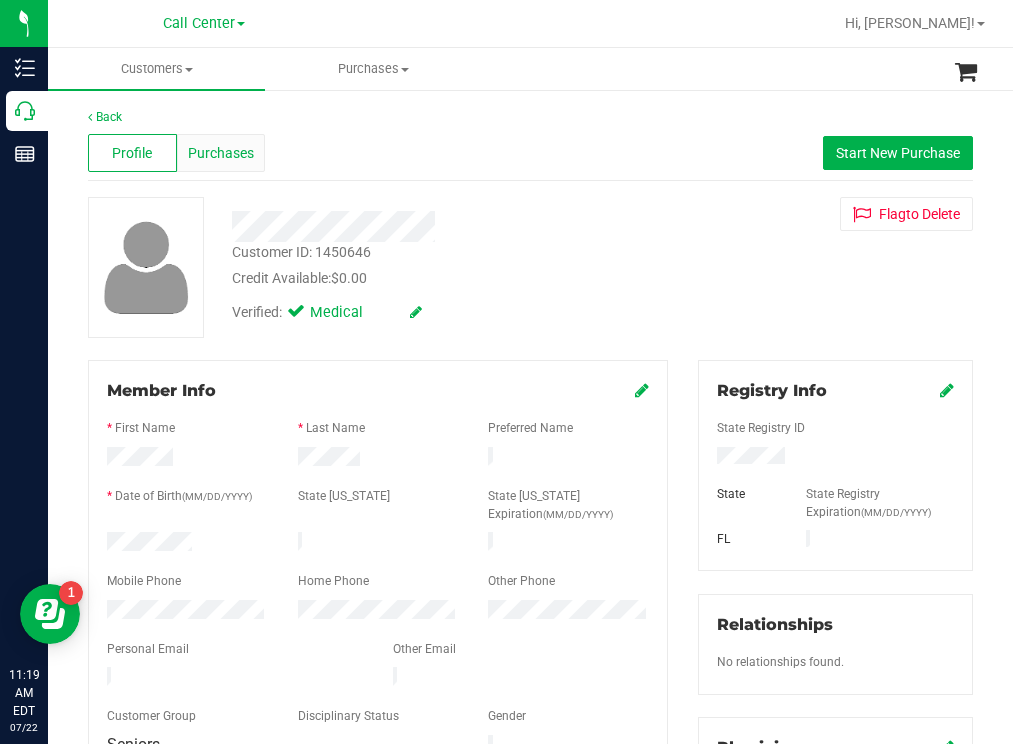 click on "Purchases" at bounding box center (221, 153) 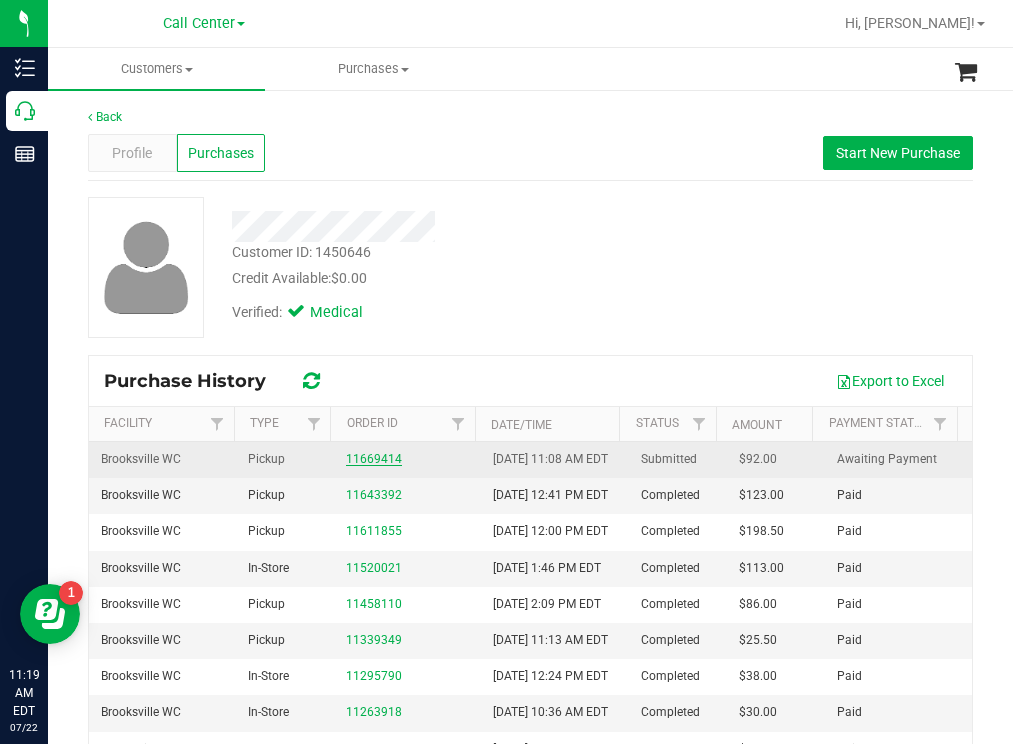 click on "11669414" at bounding box center [374, 459] 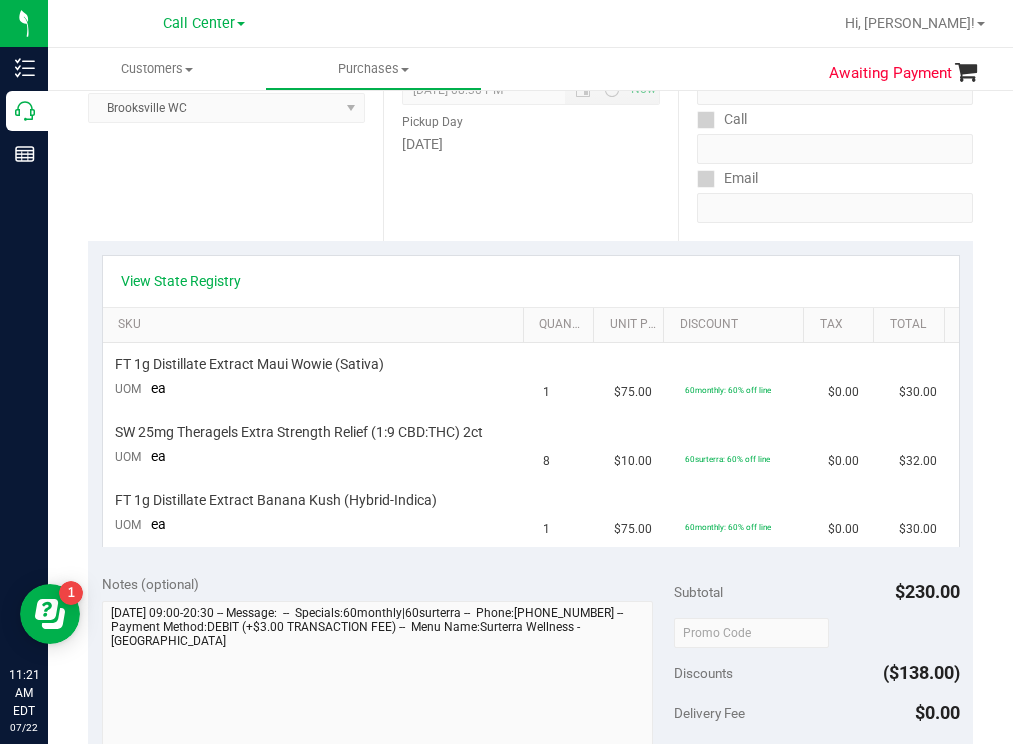scroll, scrollTop: 300, scrollLeft: 0, axis: vertical 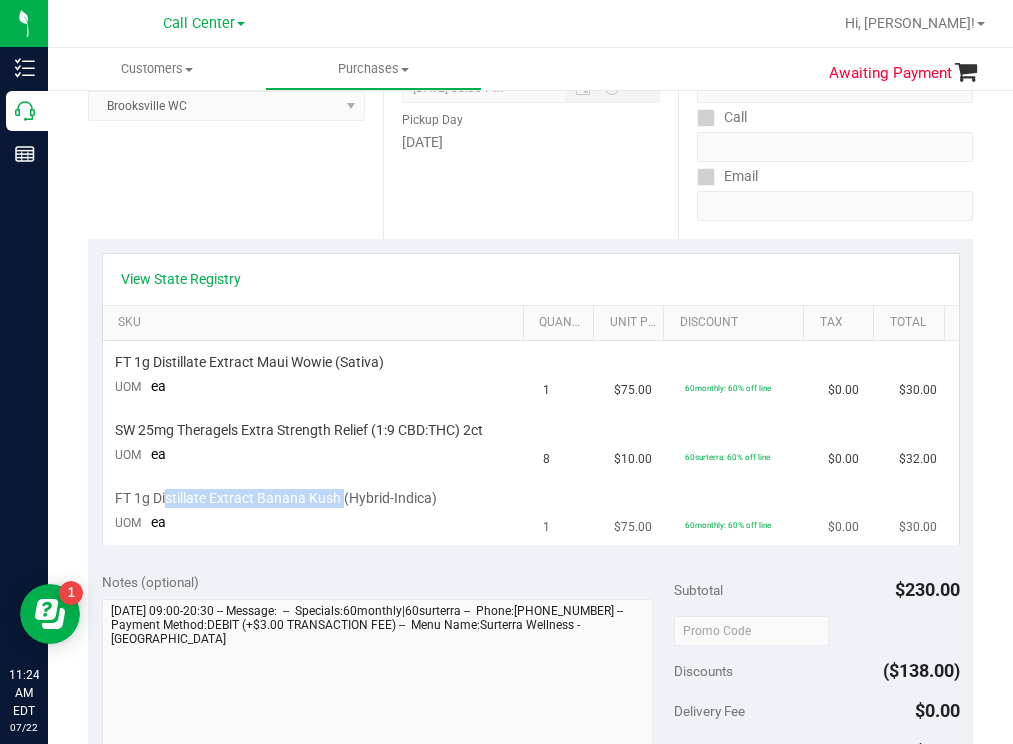 drag, startPoint x: 342, startPoint y: 497, endPoint x: 165, endPoint y: 499, distance: 177.01129 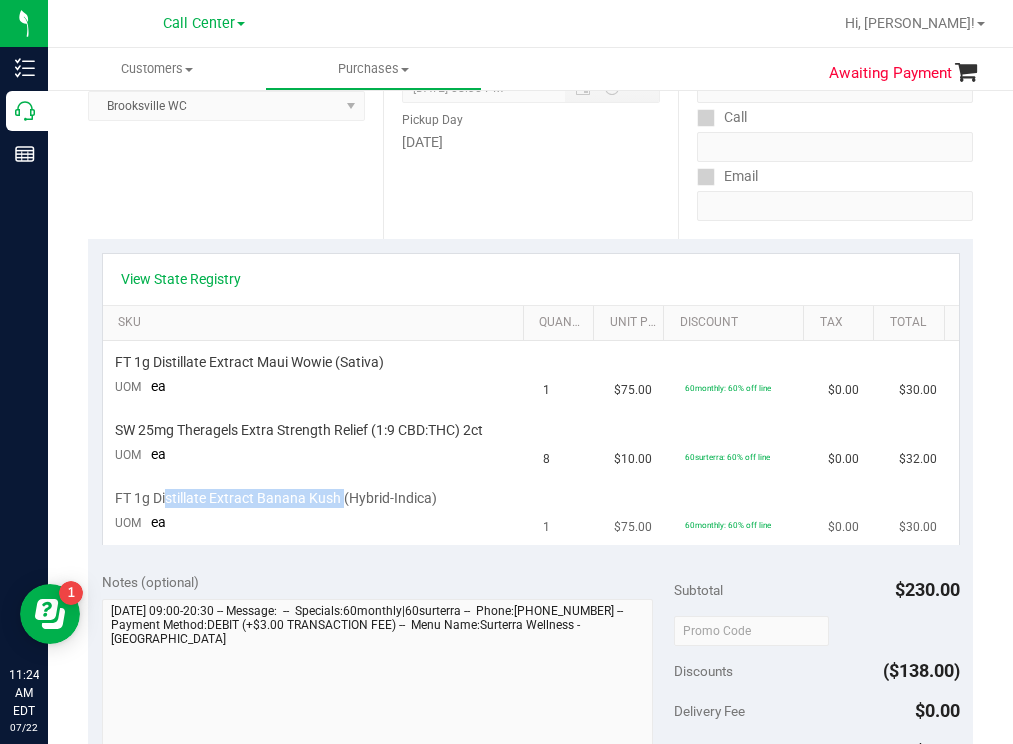 click on "FT 1g Distillate Extract Banana Kush (Hybrid-Indica)" at bounding box center (276, 498) 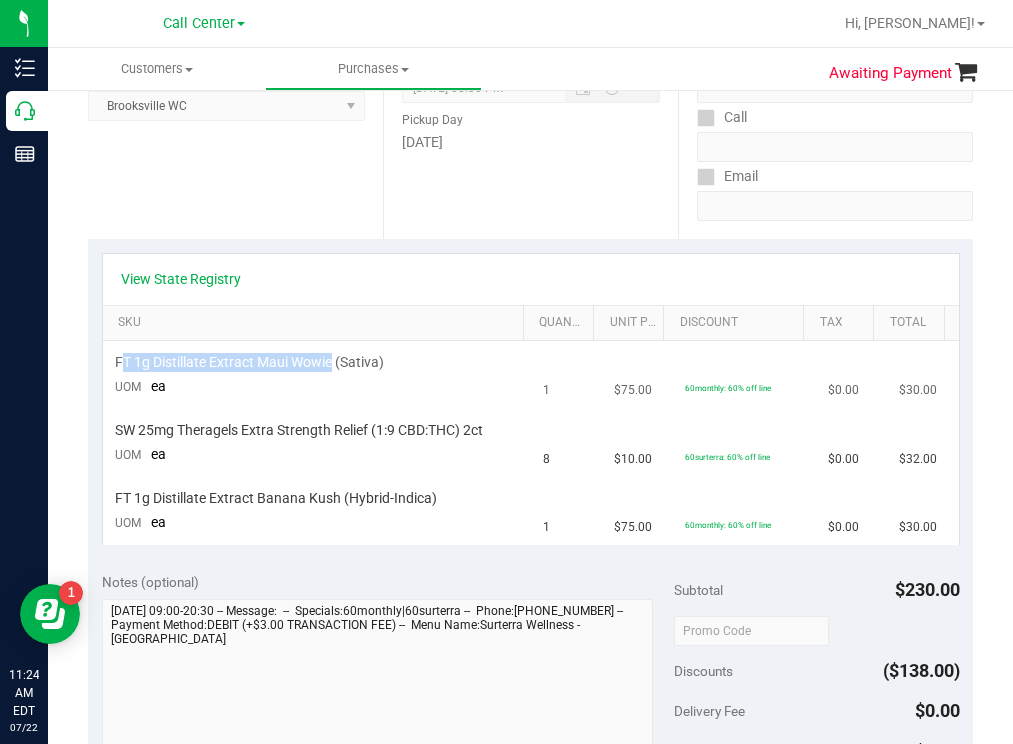 drag, startPoint x: 335, startPoint y: 356, endPoint x: 119, endPoint y: 361, distance: 216.05786 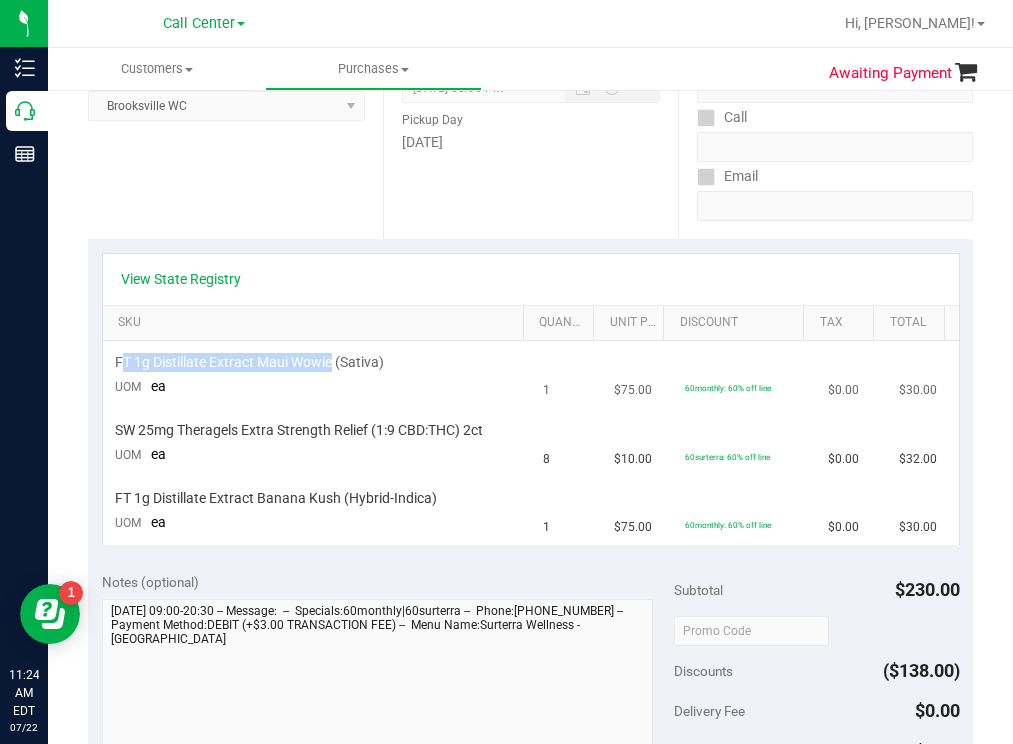 click on "FT 1g Distillate Extract Maui Wowie (Sativa)" at bounding box center [249, 362] 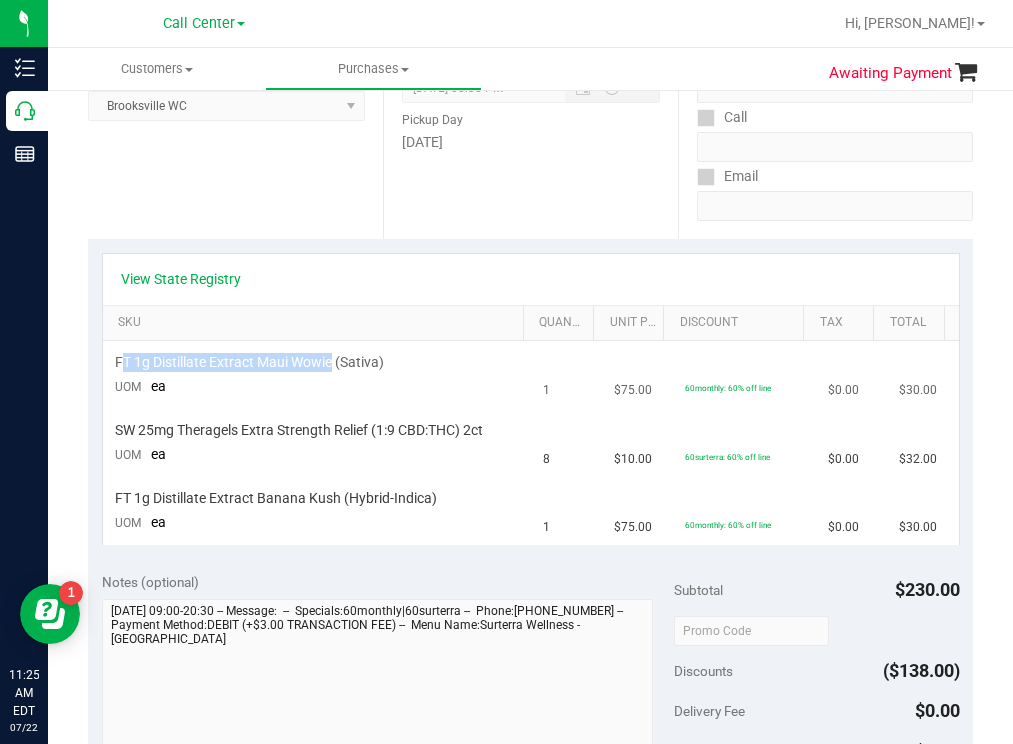 copy on "T 1g Distillate Extract Maui Wowie" 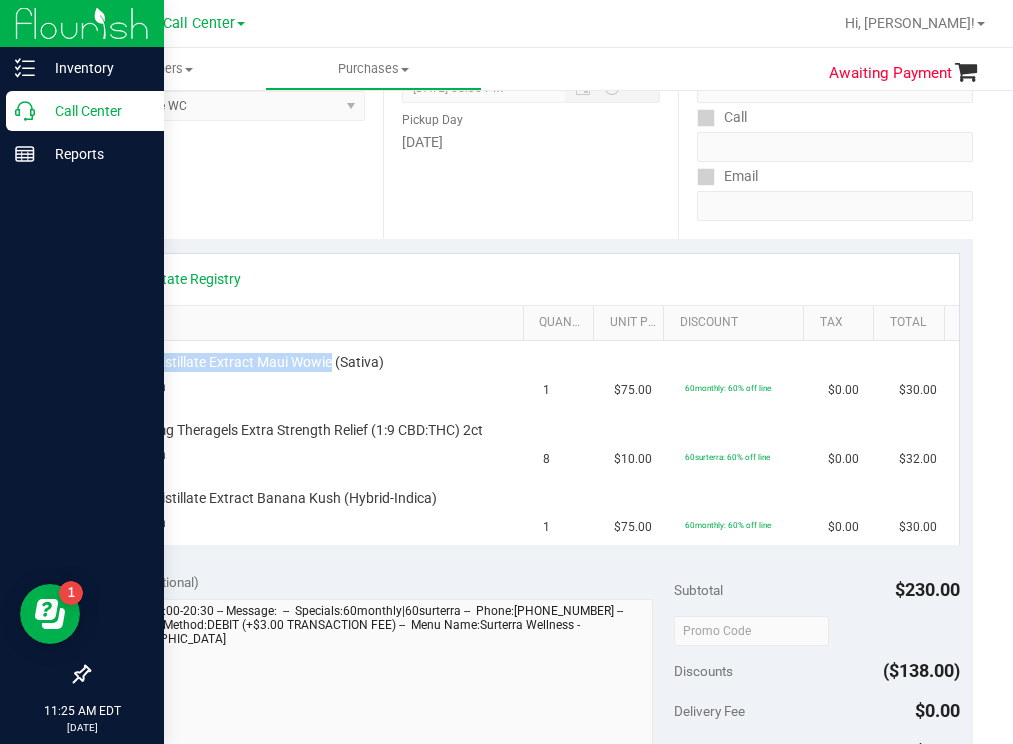 click on "Call Center" at bounding box center (95, 111) 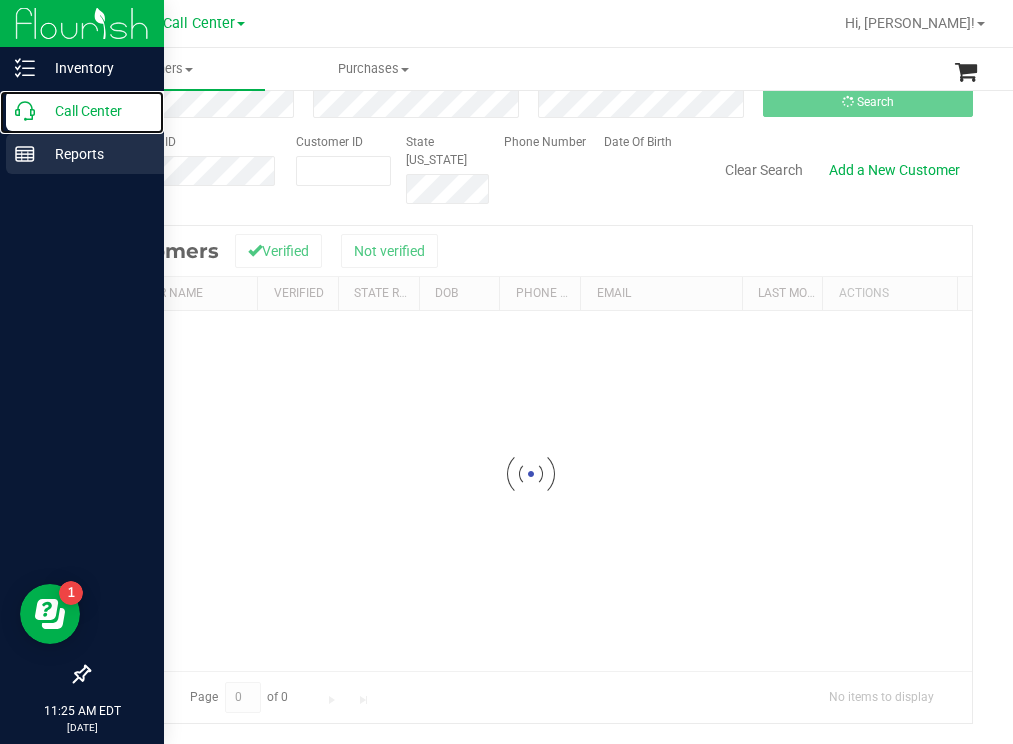 scroll, scrollTop: 0, scrollLeft: 0, axis: both 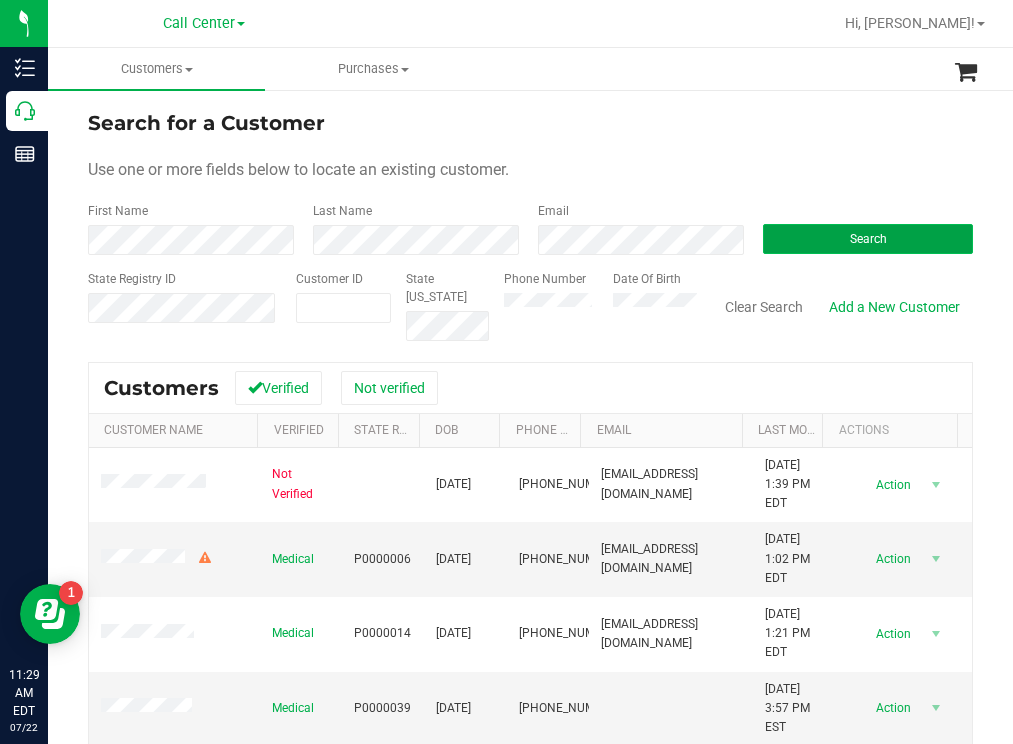 click on "Search" at bounding box center [868, 239] 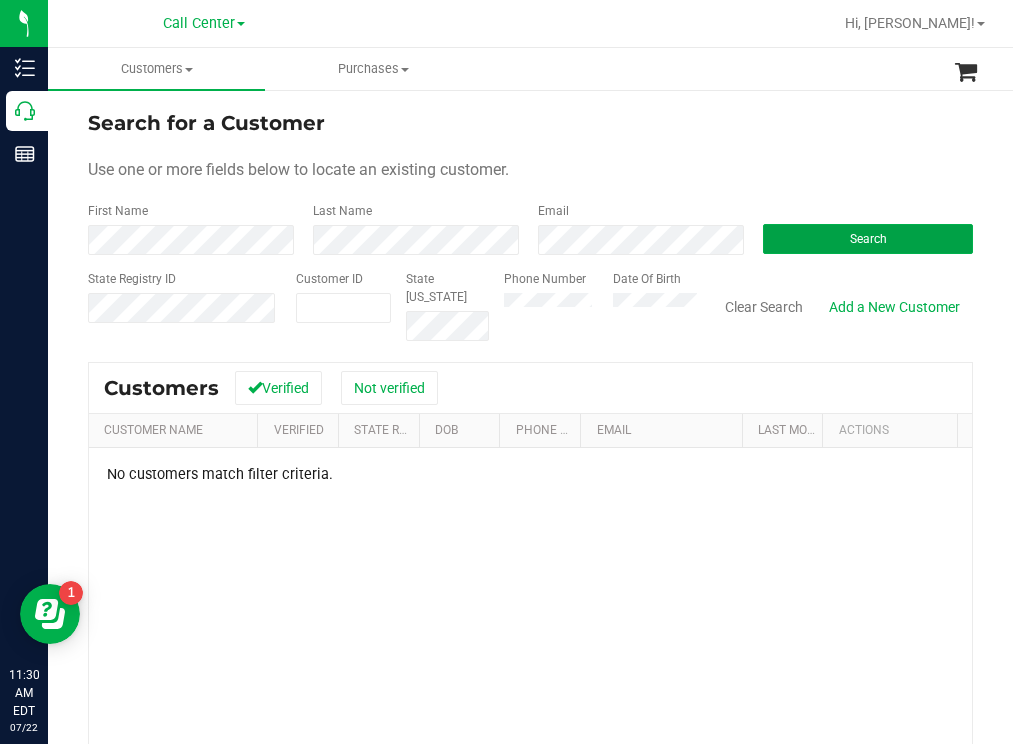 drag, startPoint x: 795, startPoint y: 240, endPoint x: 749, endPoint y: 214, distance: 52.83938 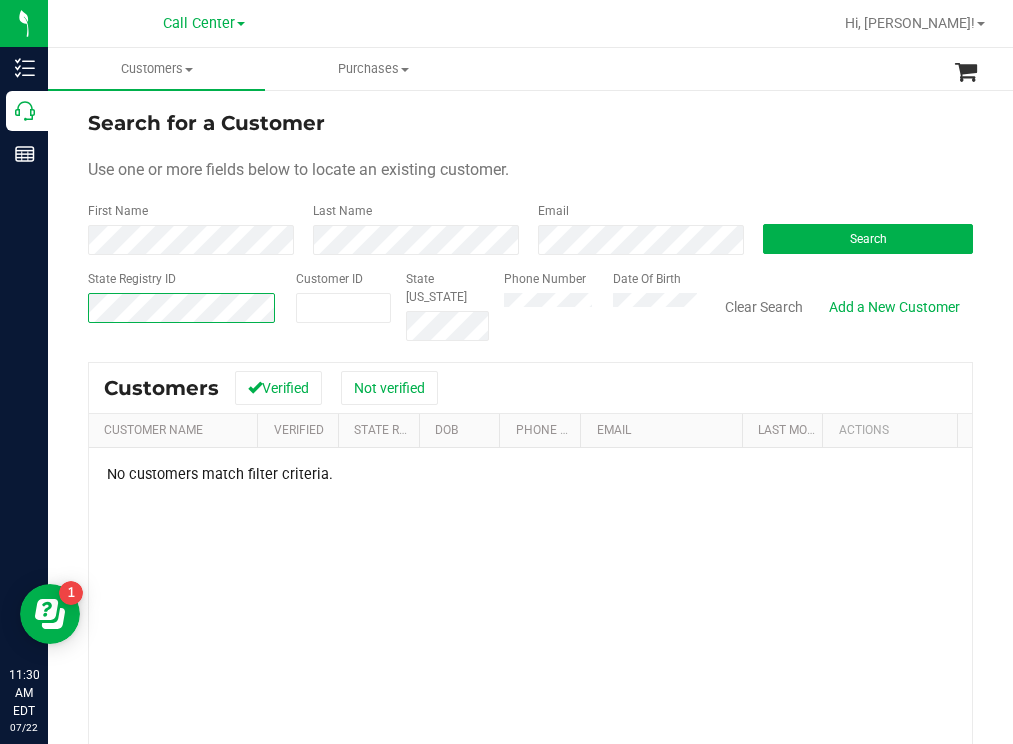click on "Search for a Customer
Use one or more fields below to locate an existing customer.
First Name
Last Name
Email
Search
State Registry ID
Customer ID
State [US_STATE]
Phone Number" at bounding box center [530, 538] 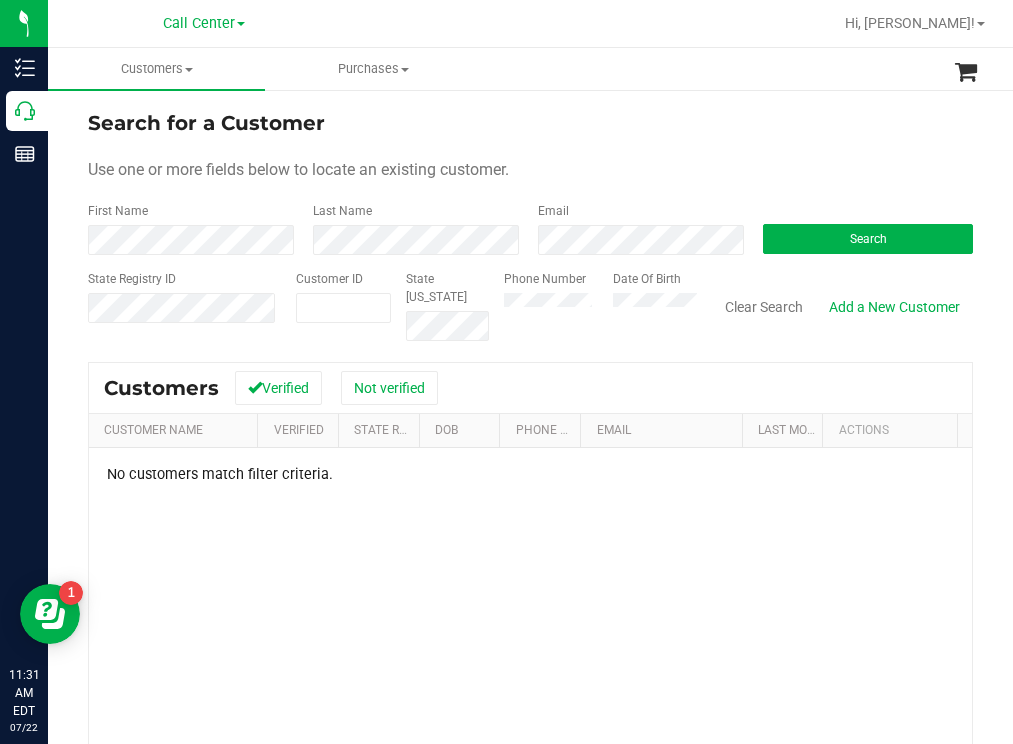 click on "Search for a Customer
Use one or more fields below to locate an existing customer.
First Name
Last Name
Email
Search
State Registry ID
Customer ID
State [US_STATE]
Phone Number
Date Of Birth" at bounding box center (530, 224) 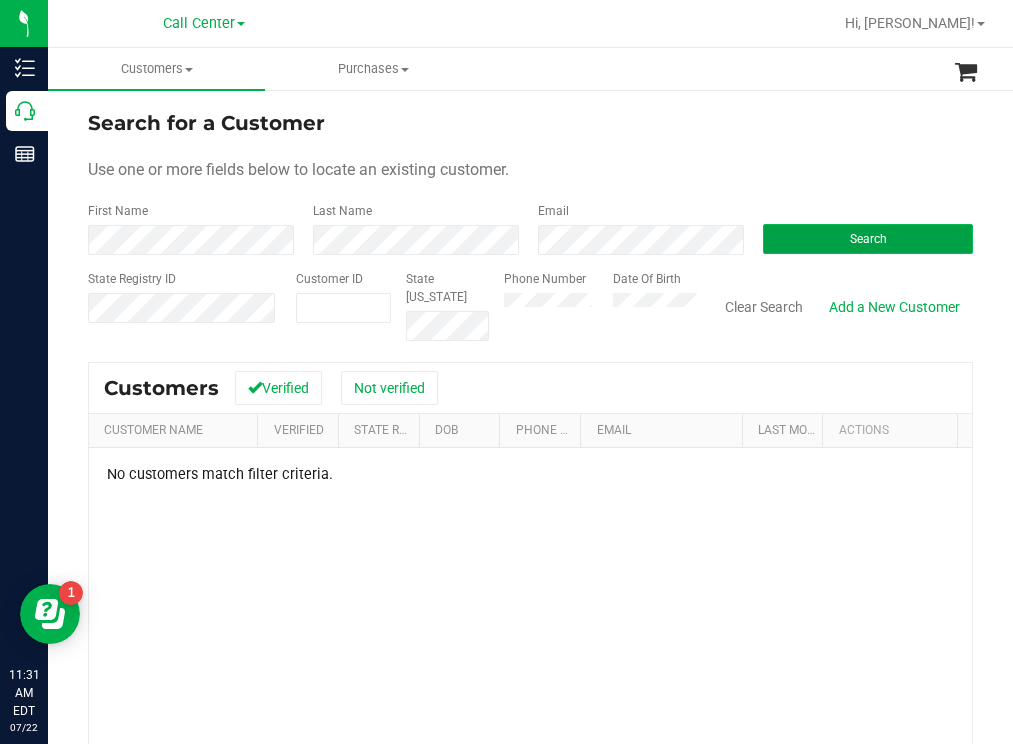 click on "Search" at bounding box center [868, 239] 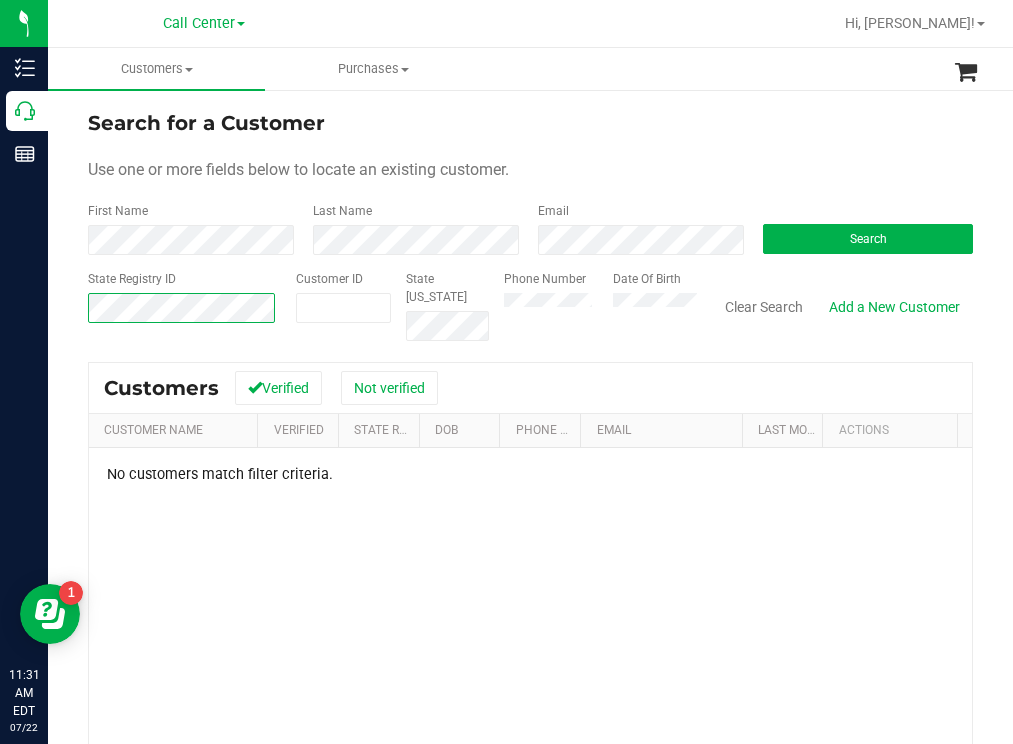 click on "Search for a Customer
Use one or more fields below to locate an existing customer.
First Name
Last Name
Email
Search
State Registry ID
Customer ID
State [US_STATE]
Phone Number" at bounding box center (530, 538) 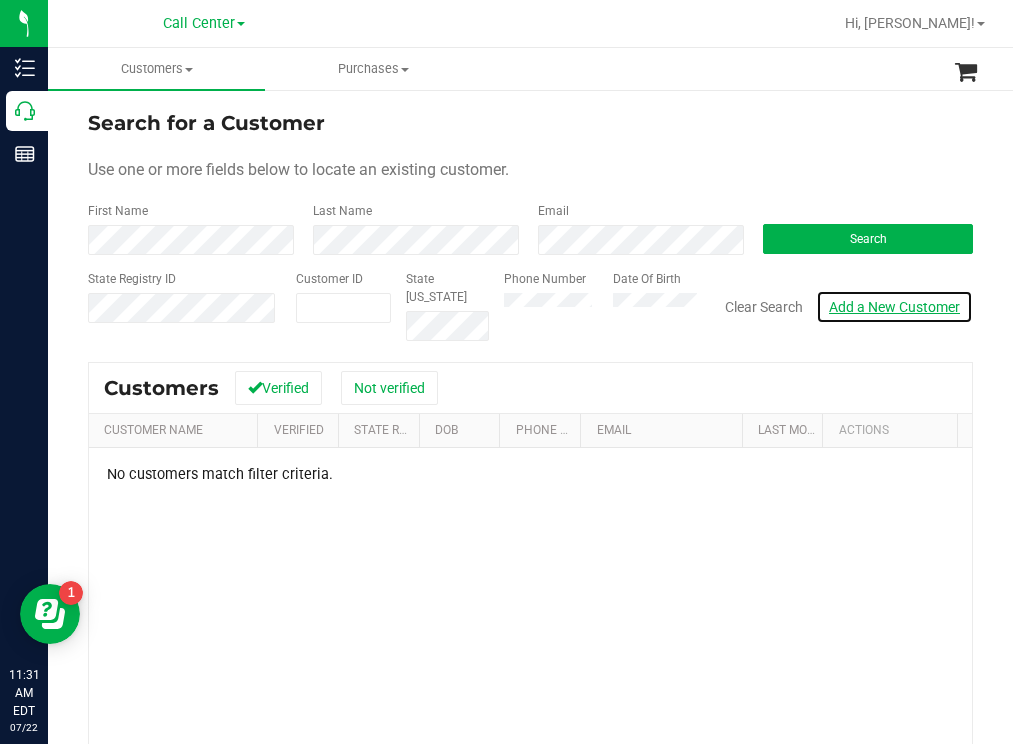 click on "Add a New Customer" at bounding box center (894, 307) 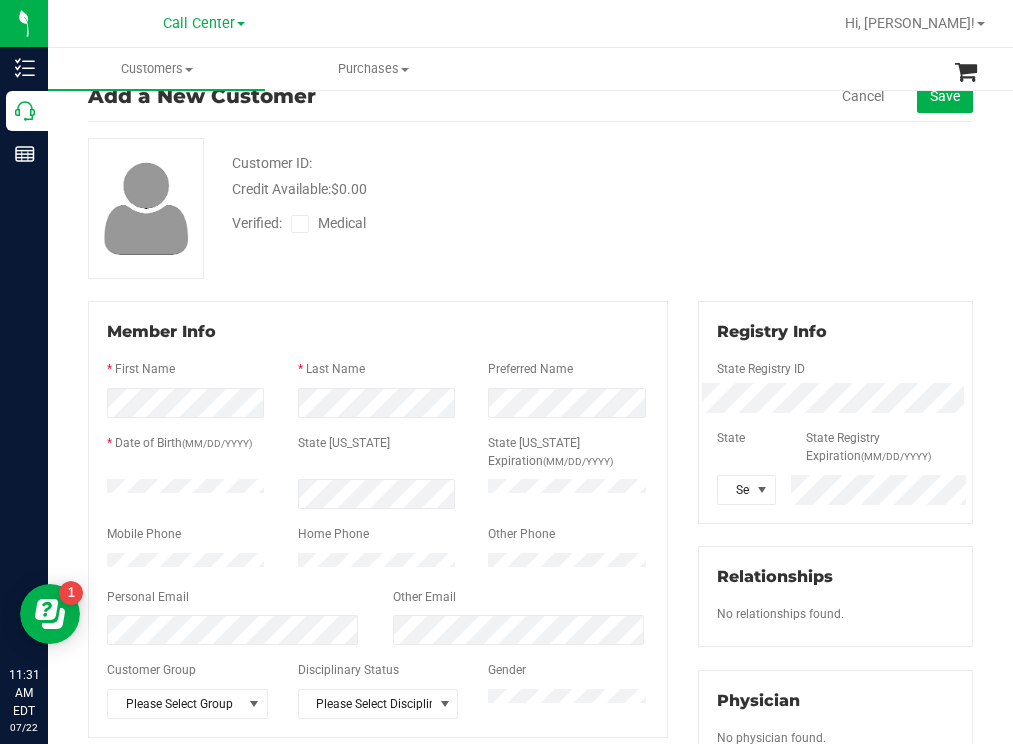 scroll, scrollTop: 100, scrollLeft: 0, axis: vertical 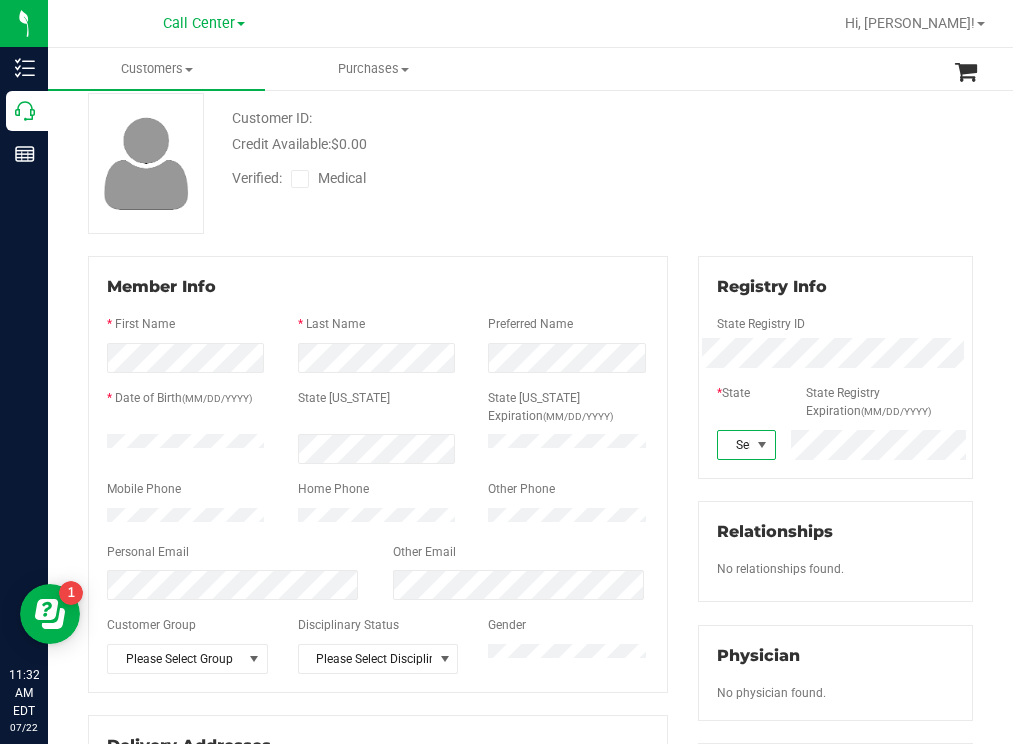 click at bounding box center [762, 445] 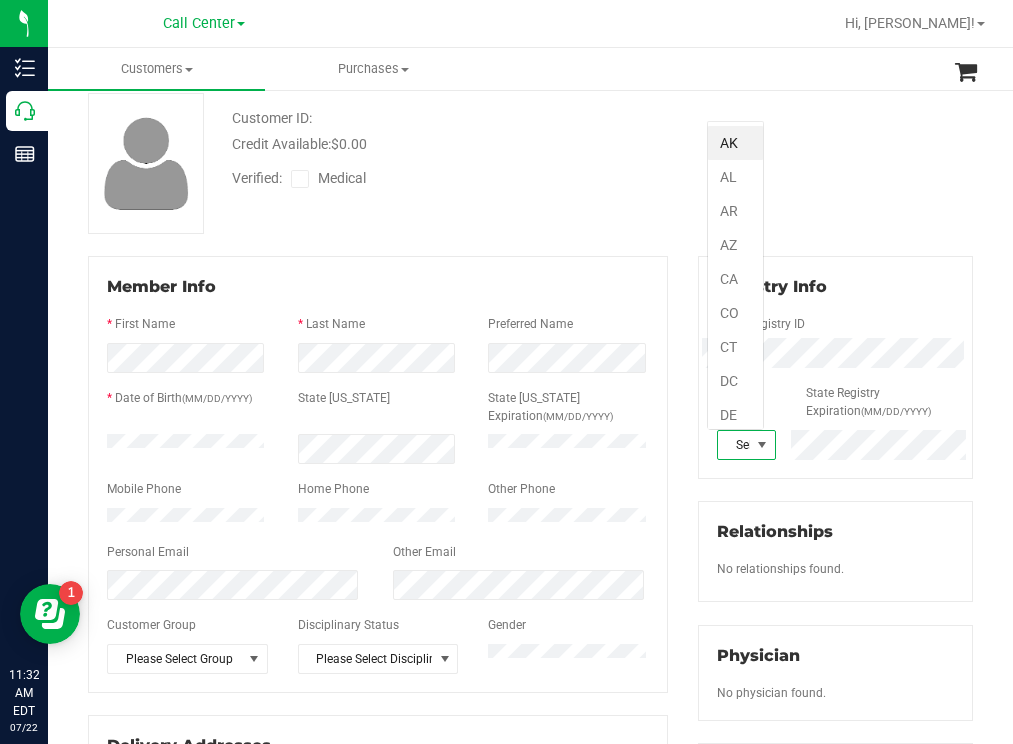 scroll, scrollTop: 99970, scrollLeft: 99943, axis: both 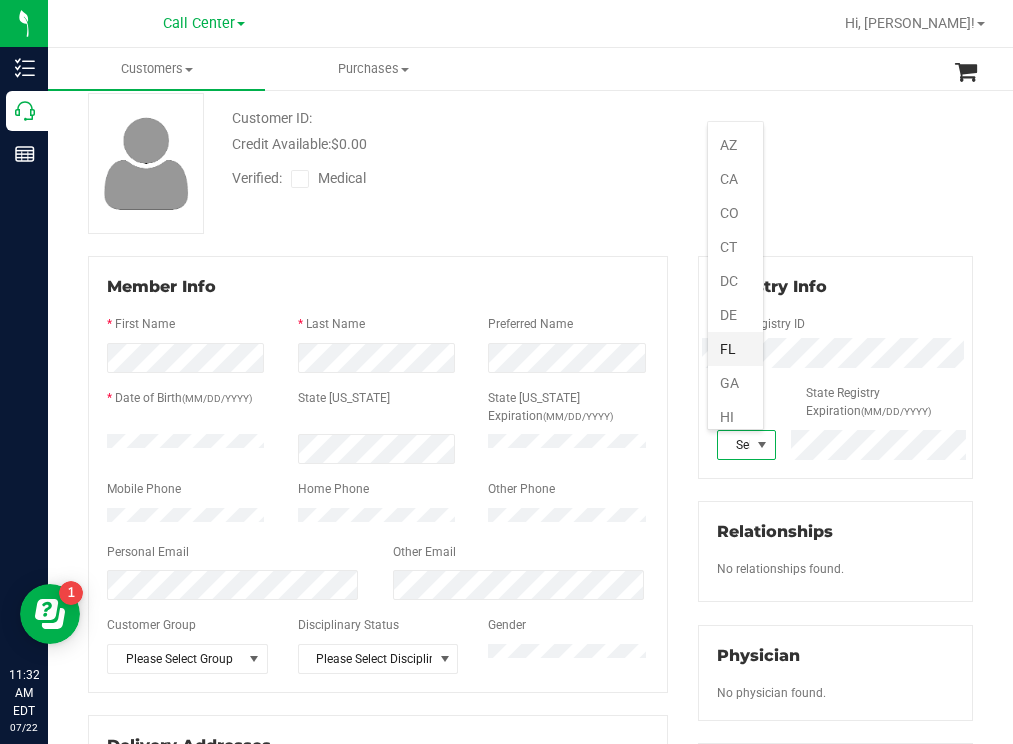 click on "FL" at bounding box center [735, 349] 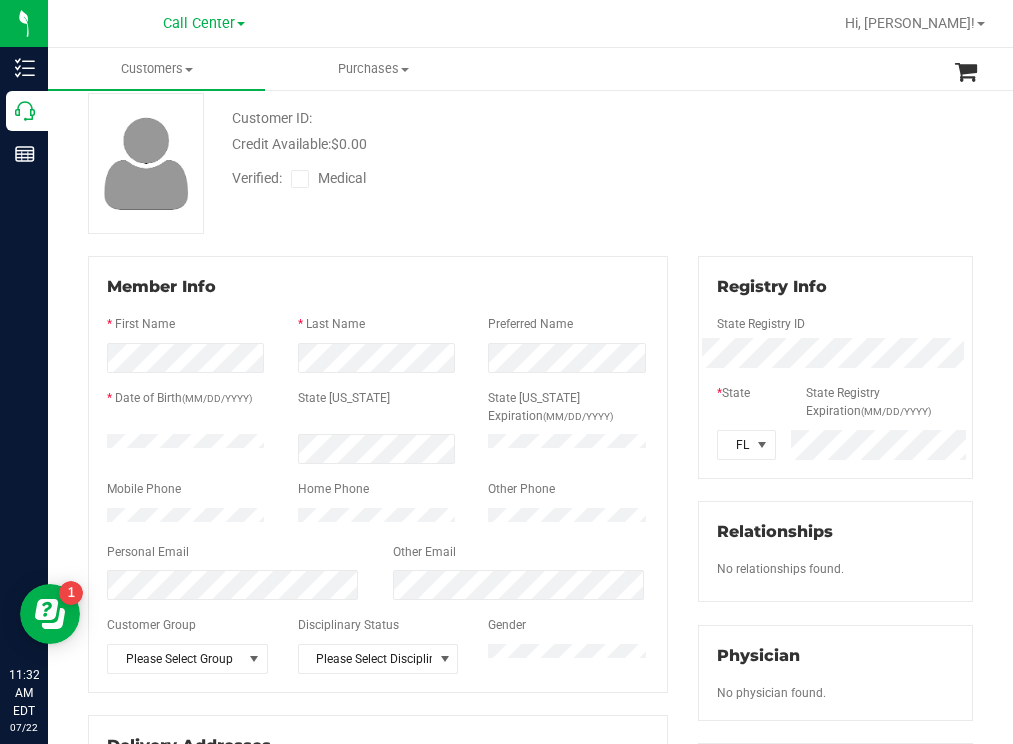 click on "Verified:
Medical" at bounding box center [446, 177] 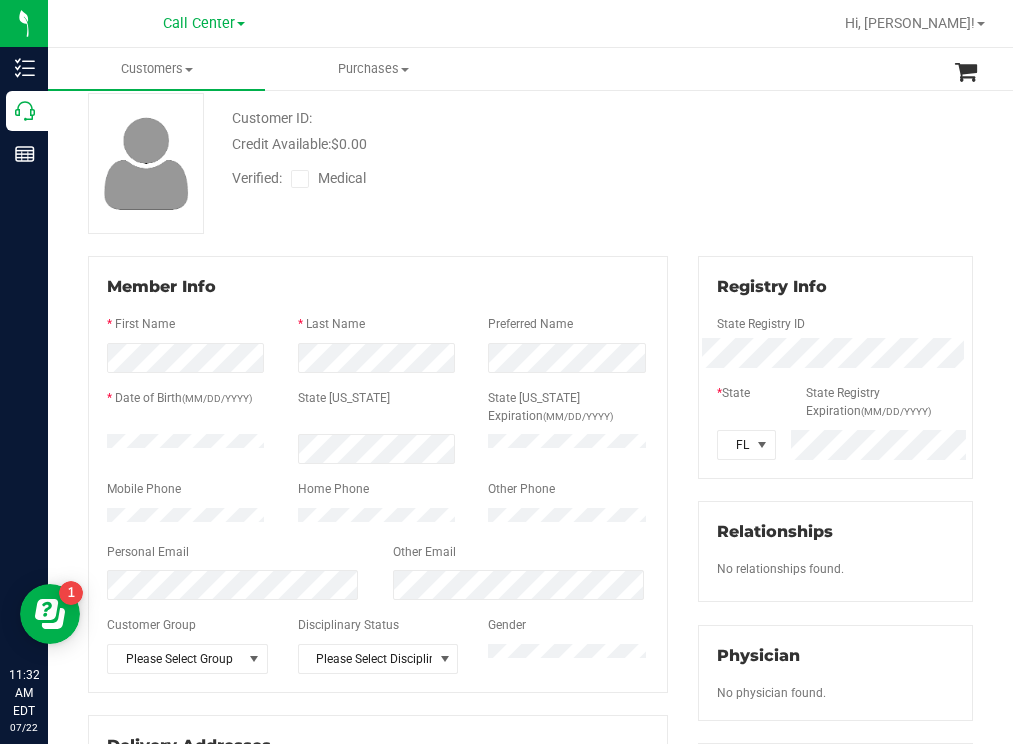 click on "Credit Available:
$0.00" at bounding box center [446, 144] 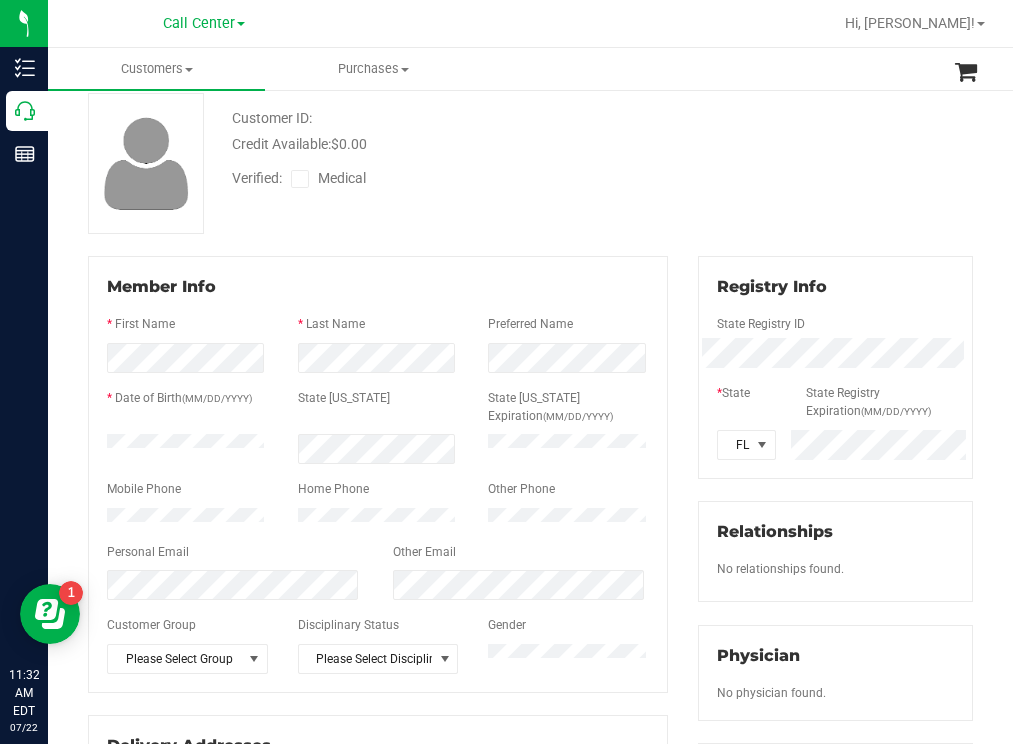 click on "Customer ID:
Credit Available:
$0.00
Verified:
Medical" at bounding box center (530, 163) 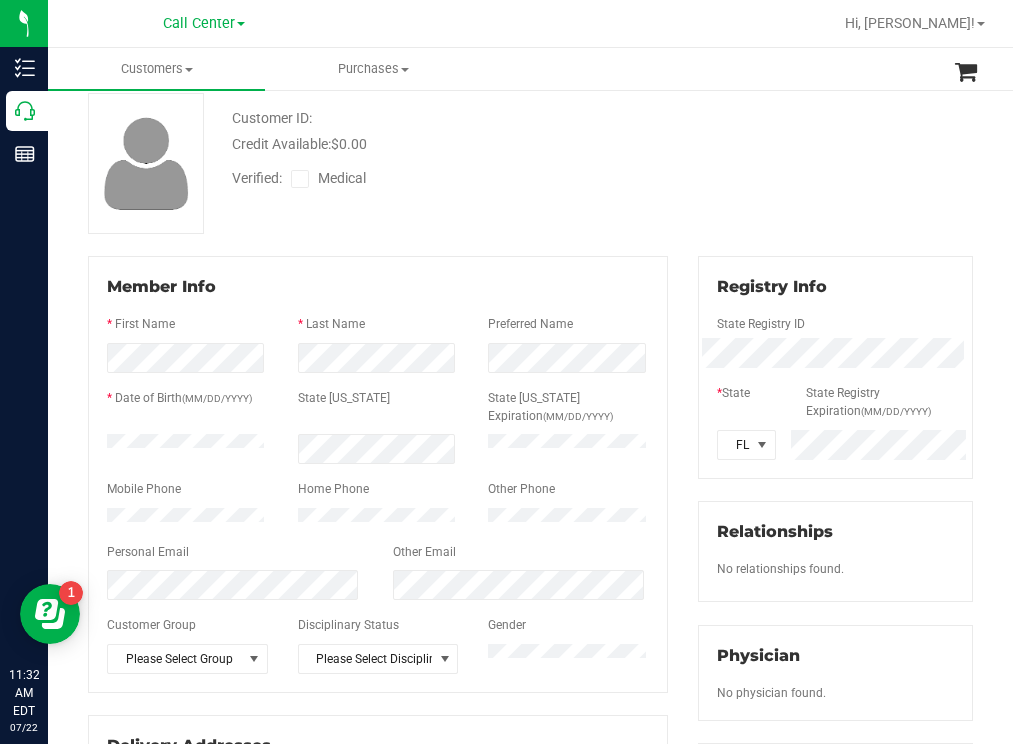 click on "Customer ID:
Credit Available:
$0.00
Verified:
Medical" at bounding box center (530, 163) 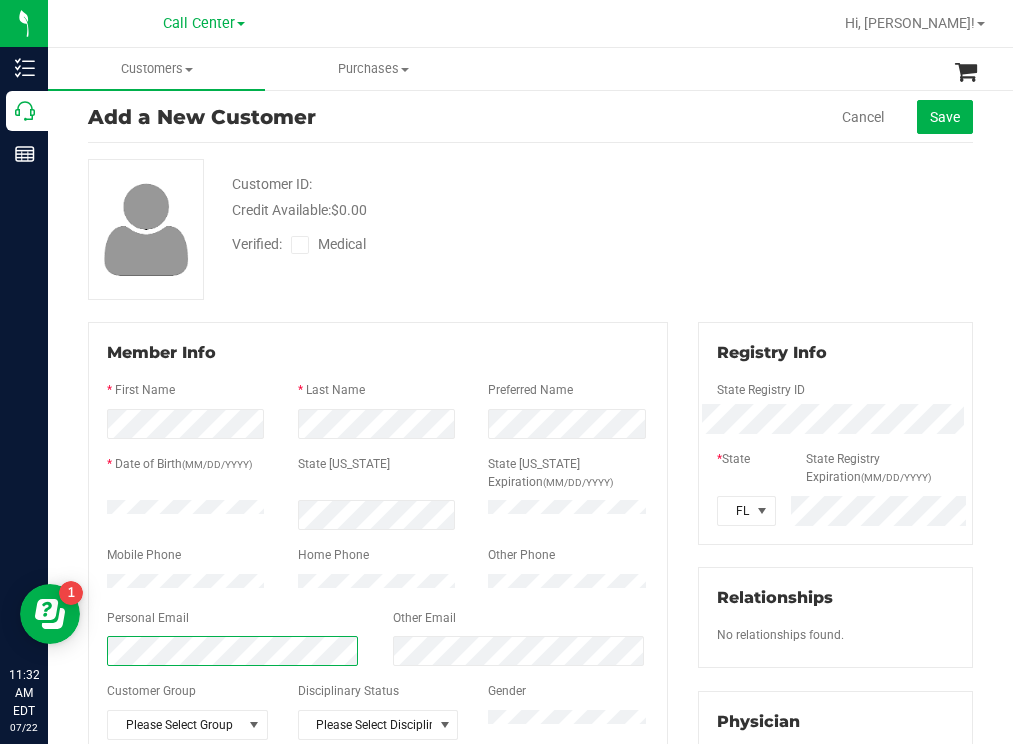 scroll, scrollTop: 0, scrollLeft: 0, axis: both 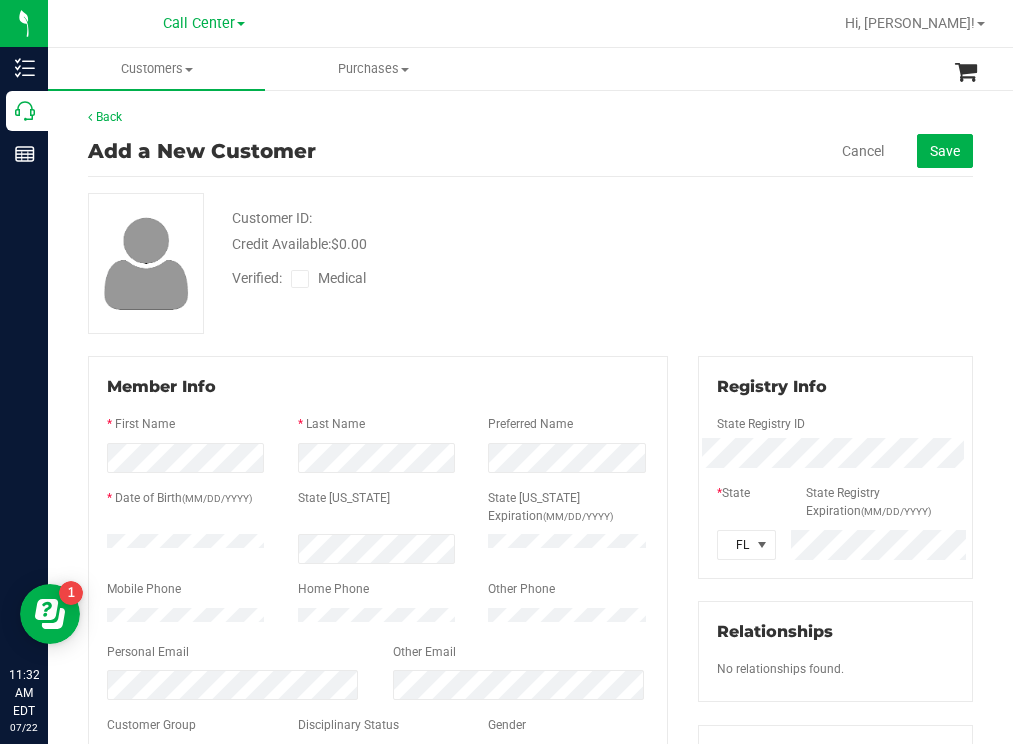 click at bounding box center [300, 279] 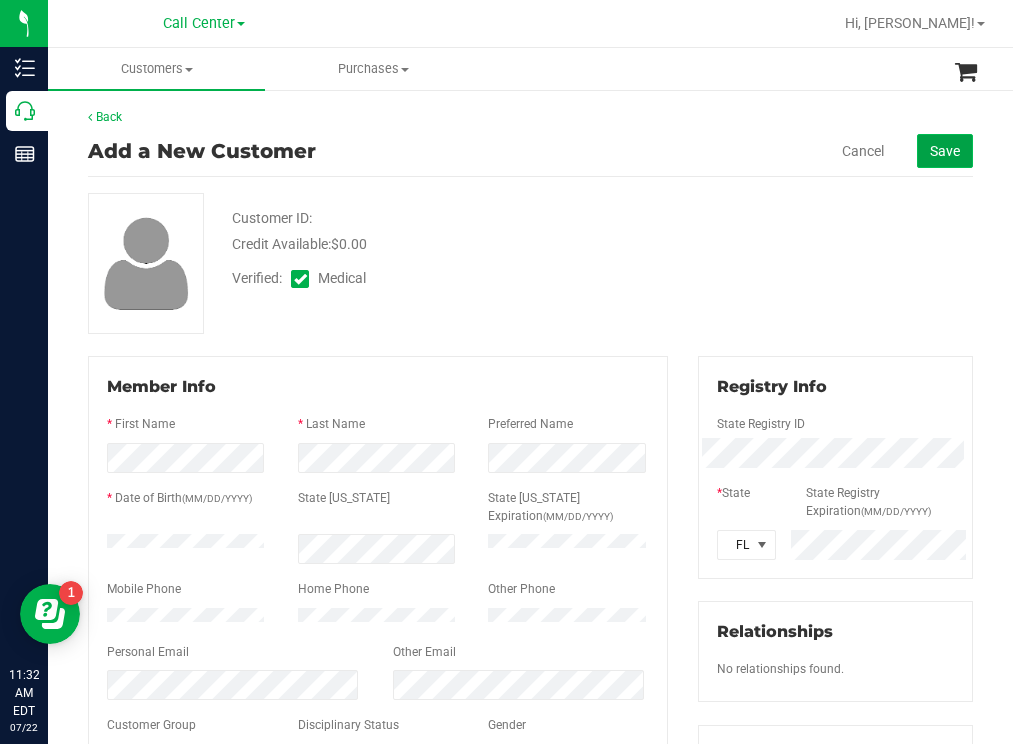click on "Save" 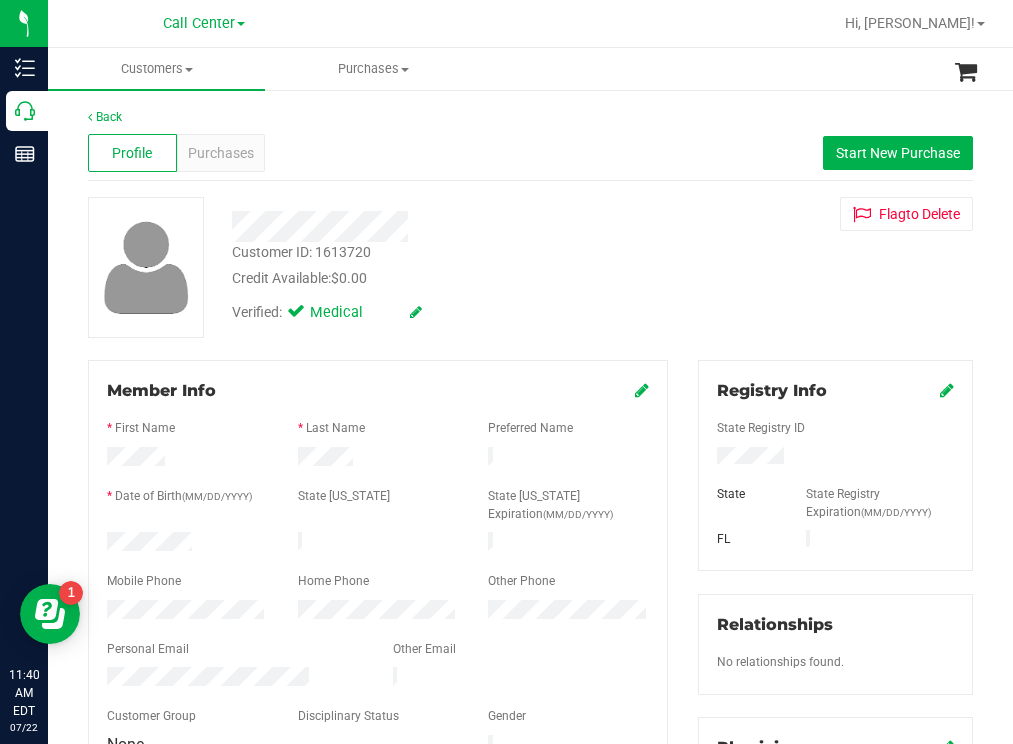 drag, startPoint x: 783, startPoint y: 452, endPoint x: 703, endPoint y: 466, distance: 81.21576 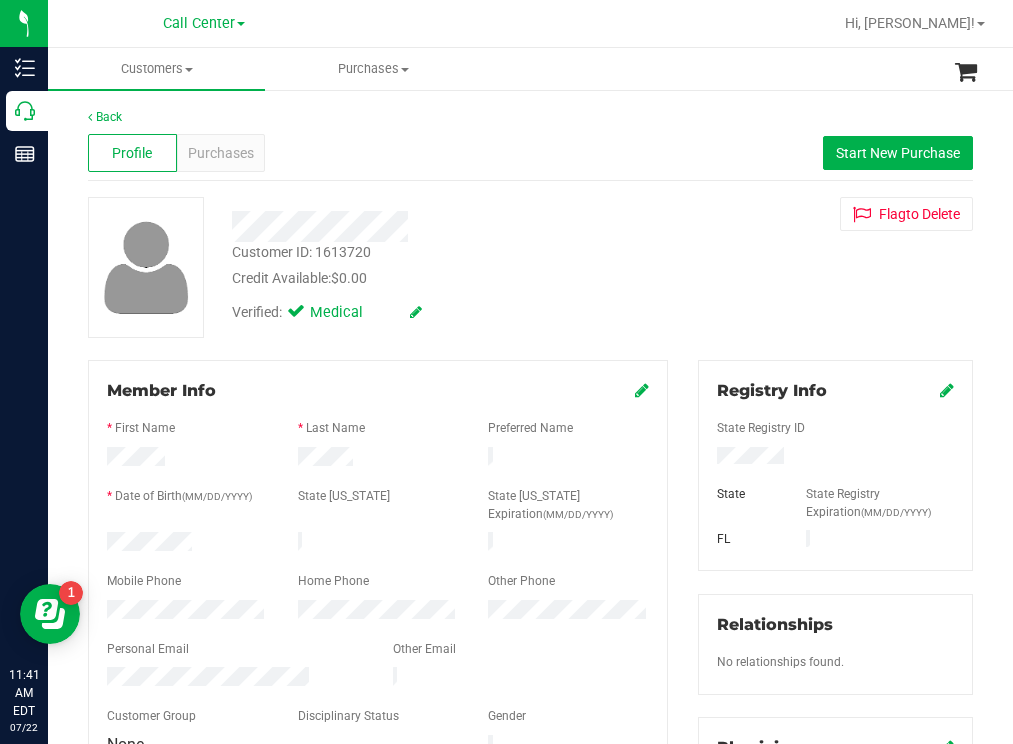 click at bounding box center [378, 444] 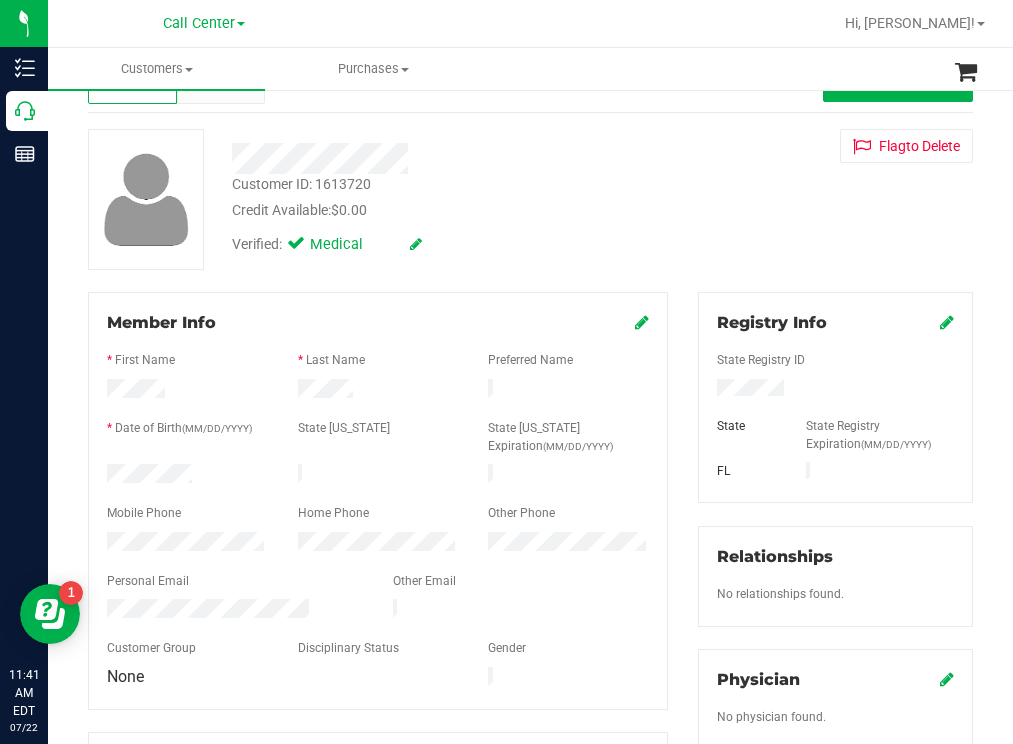 scroll, scrollTop: 100, scrollLeft: 0, axis: vertical 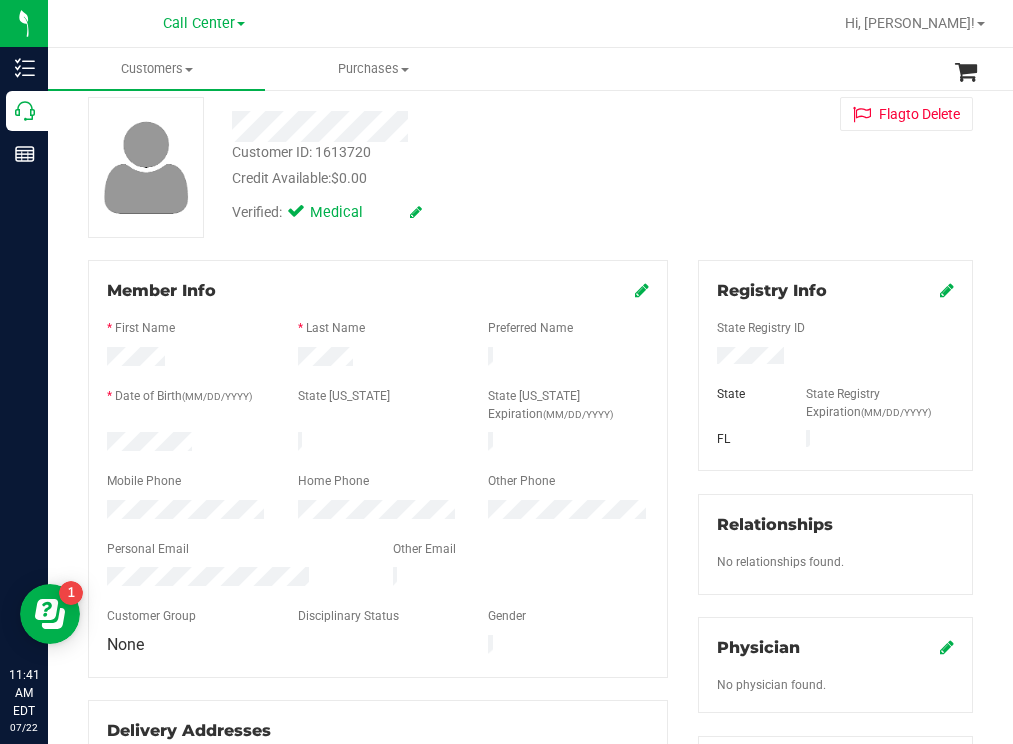 click at bounding box center (187, 444) 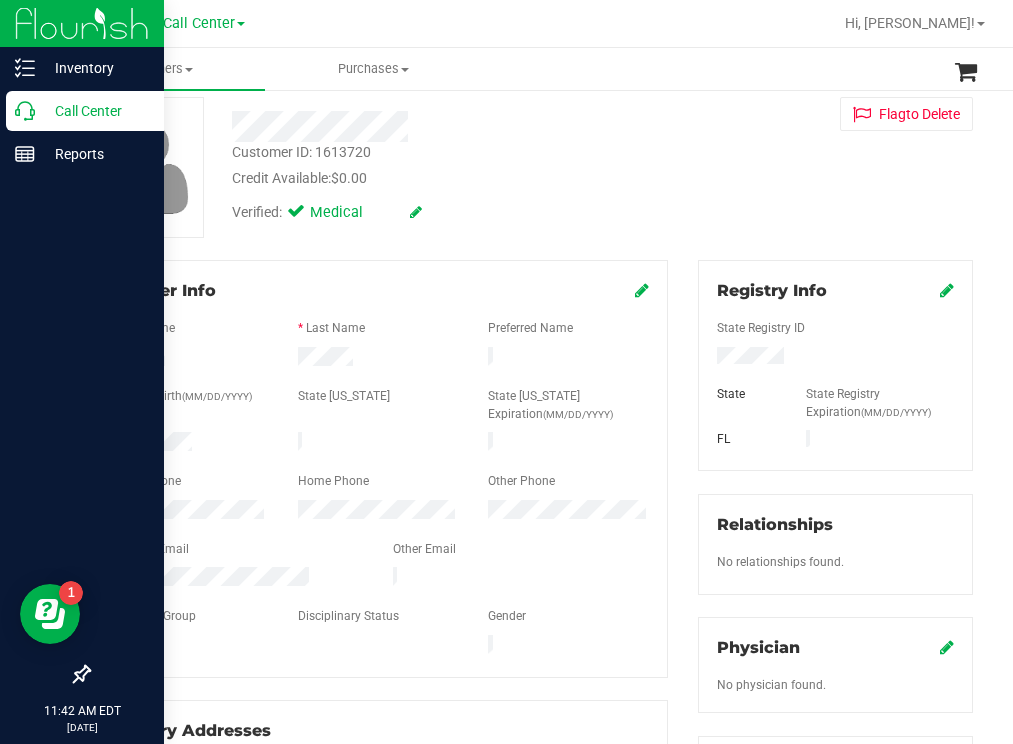 click on "Call Center" at bounding box center [95, 111] 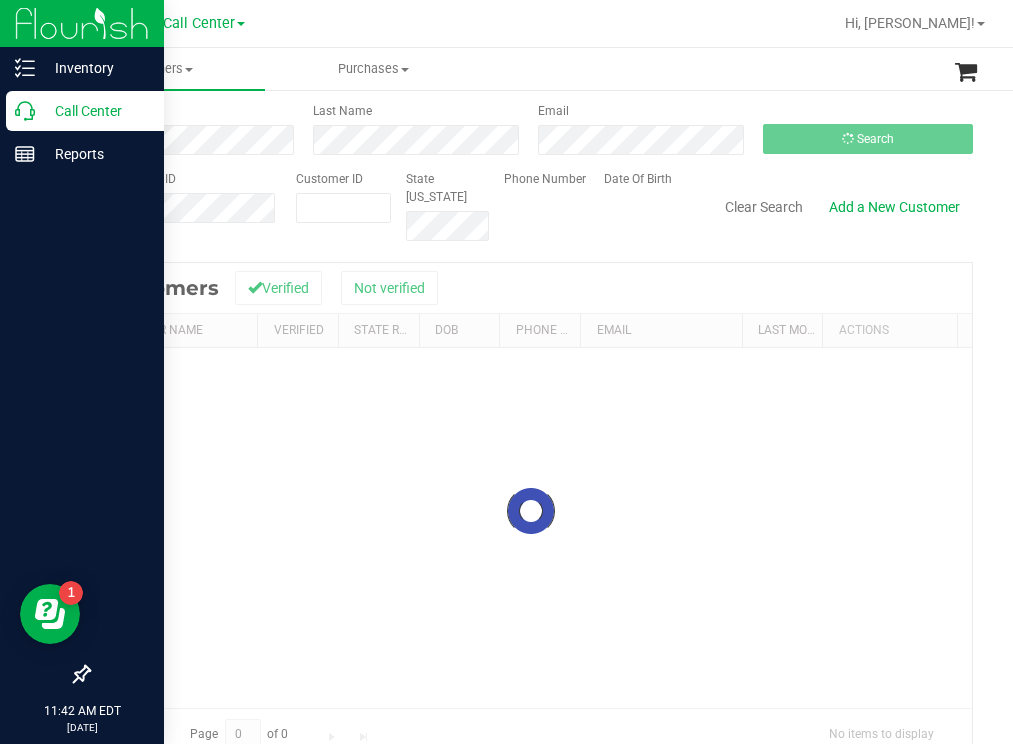 scroll, scrollTop: 0, scrollLeft: 0, axis: both 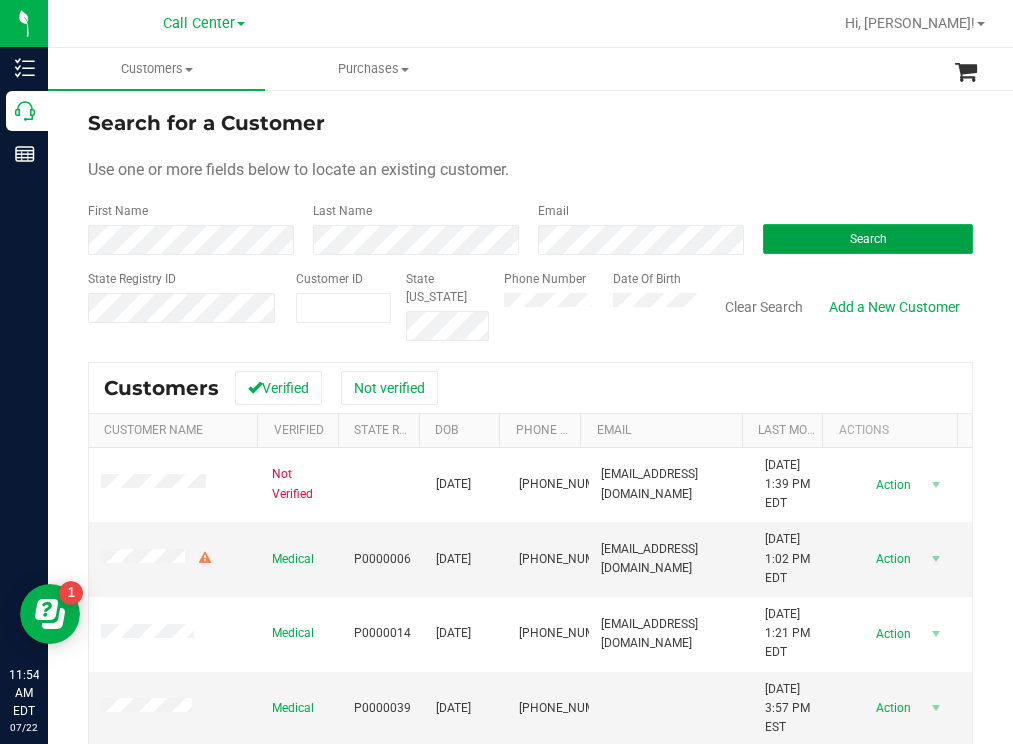 click on "Search" at bounding box center [868, 239] 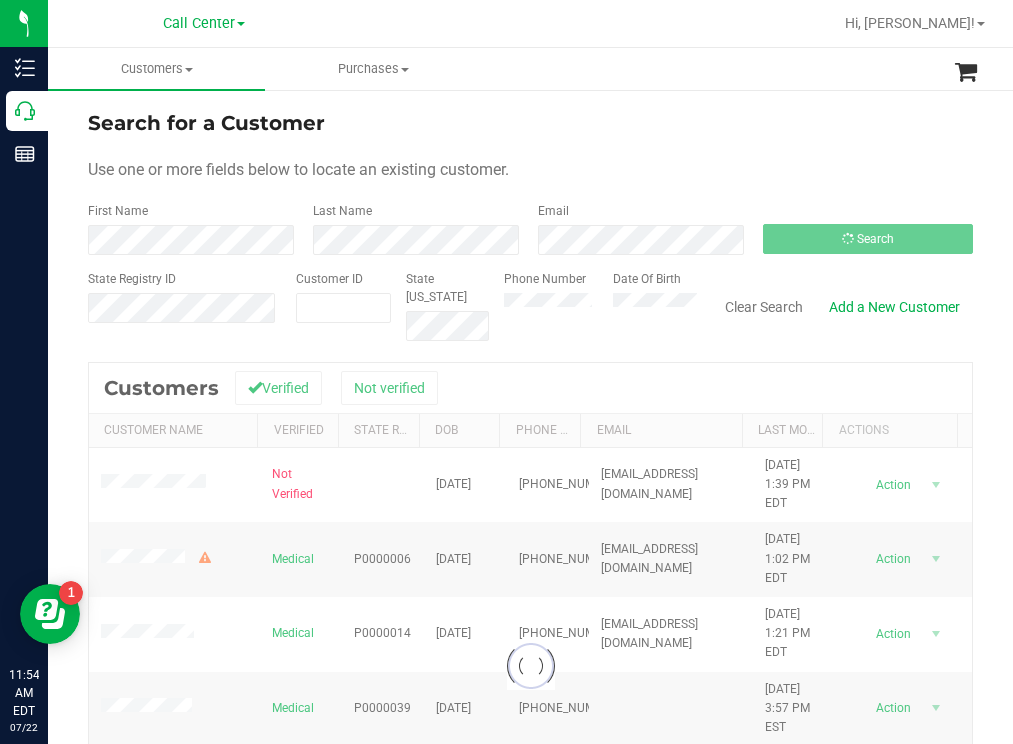 drag, startPoint x: 778, startPoint y: 103, endPoint x: 706, endPoint y: 95, distance: 72.443085 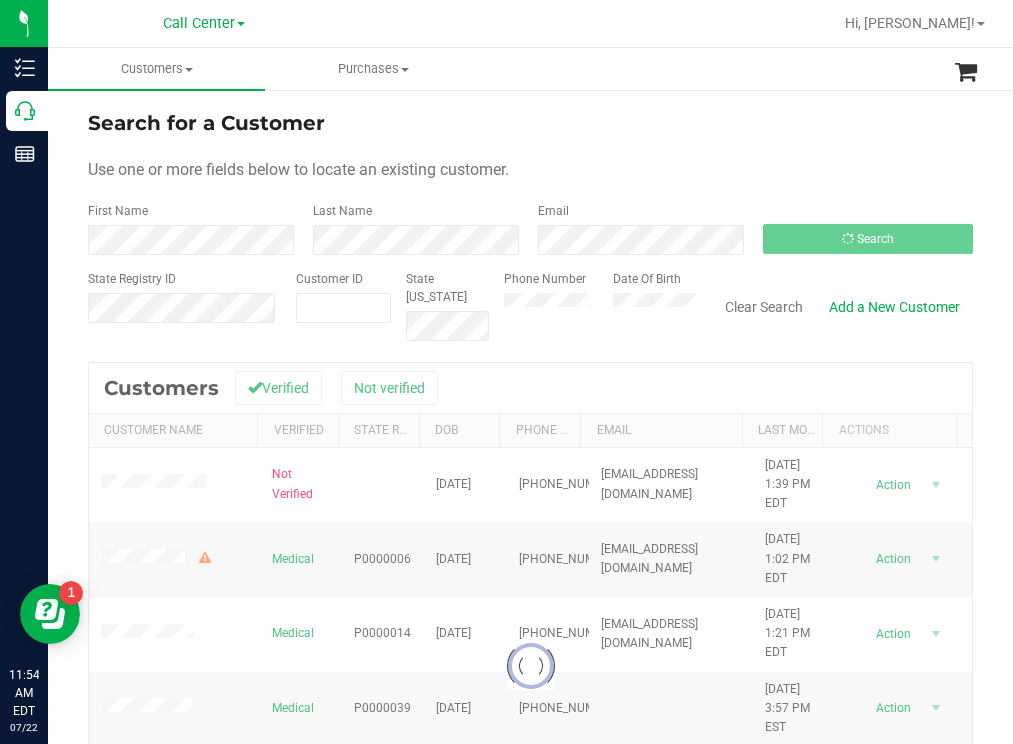 click on "Search for a Customer
Use one or more fields below to locate an existing customer.
First Name
Last Name
Email
Search
State Registry ID
Customer ID
State [US_STATE]
Phone Number" at bounding box center (530, 538) 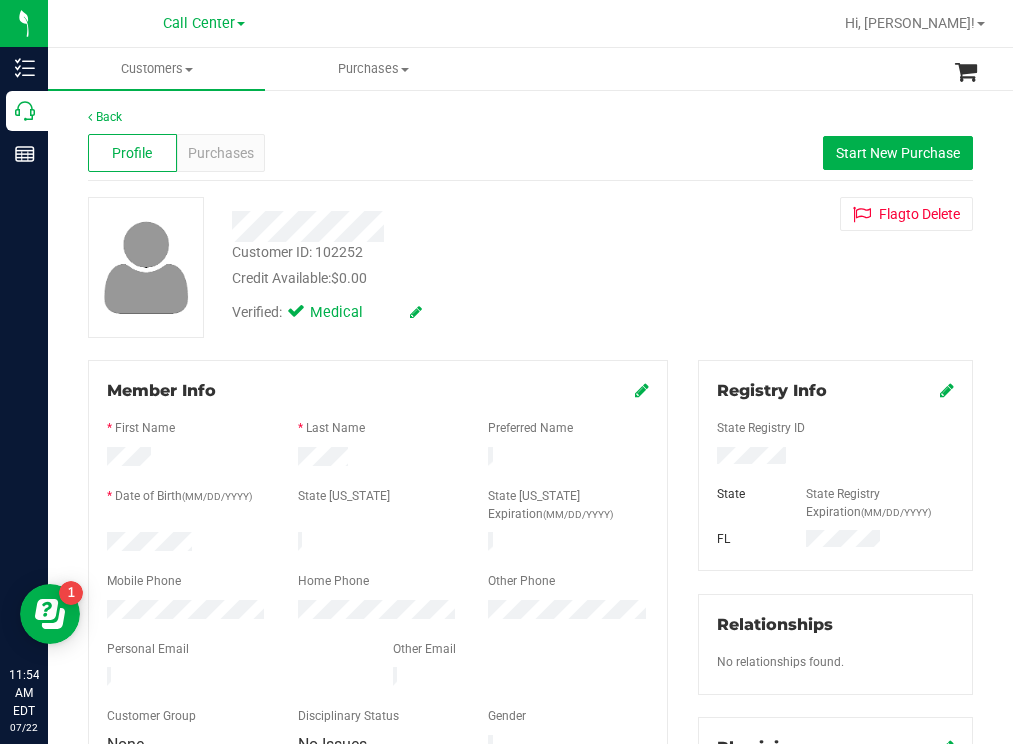 drag, startPoint x: 211, startPoint y: 539, endPoint x: 101, endPoint y: 538, distance: 110.00455 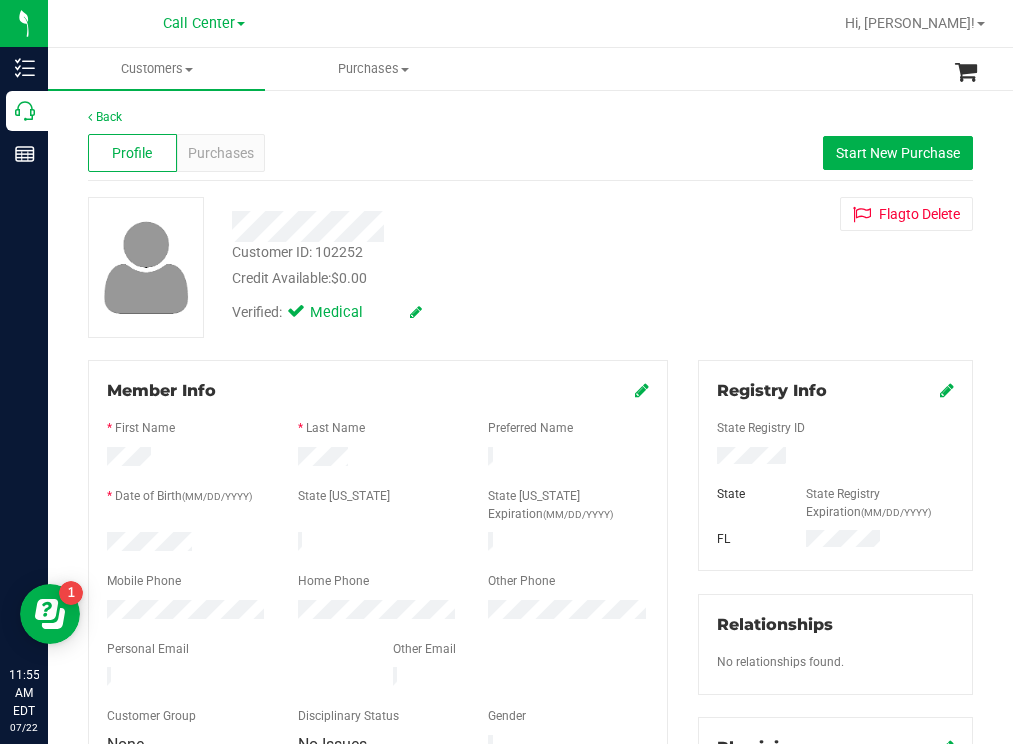 drag, startPoint x: 521, startPoint y: 286, endPoint x: 503, endPoint y: 270, distance: 24.083189 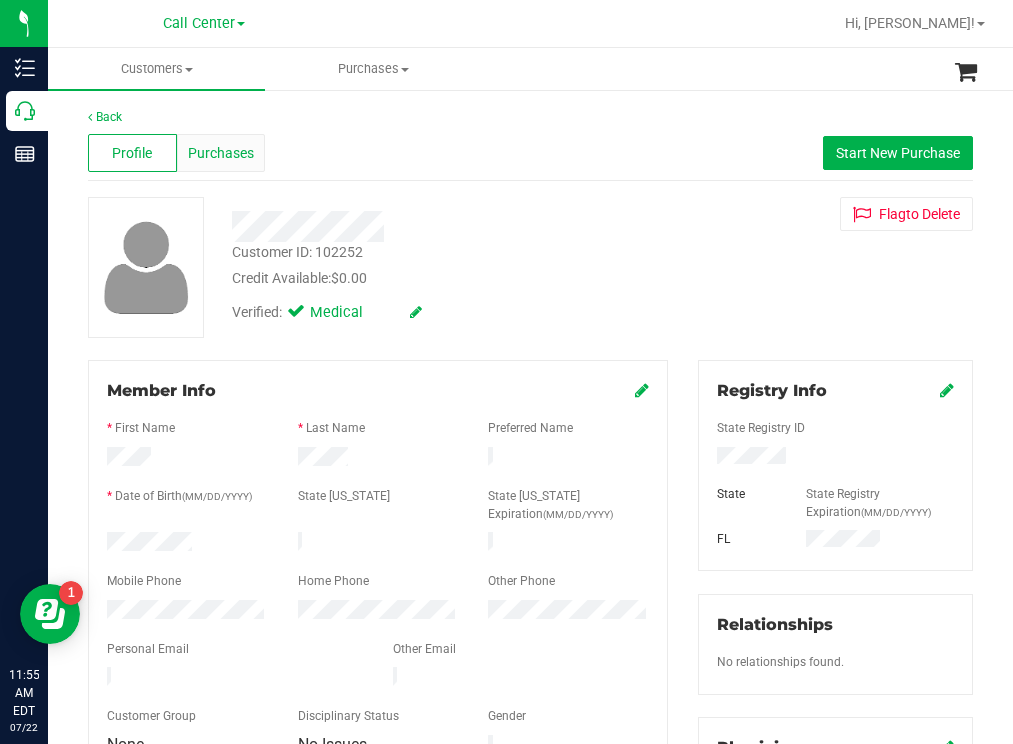 click on "Purchases" at bounding box center [221, 153] 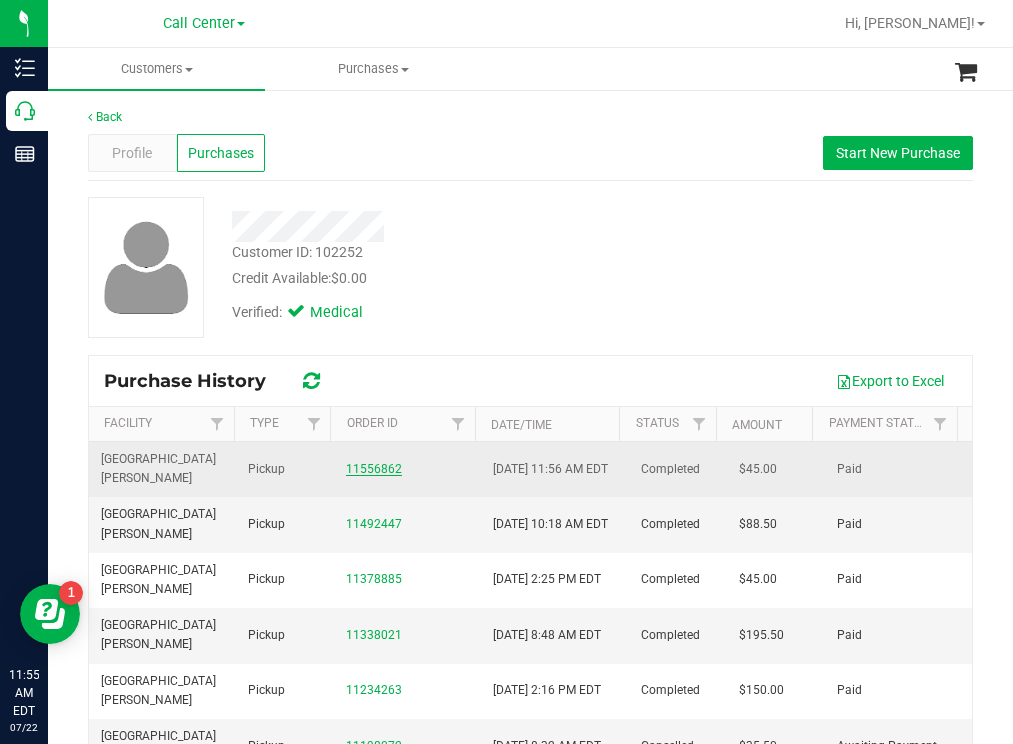 click on "11556862" at bounding box center [374, 469] 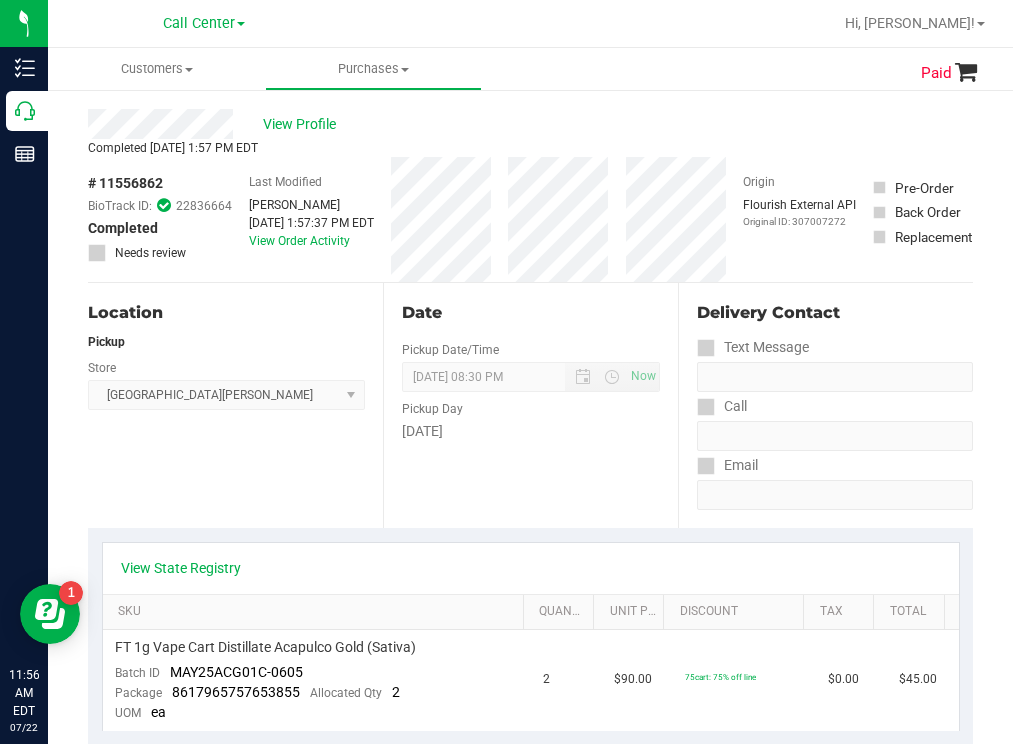 scroll, scrollTop: 0, scrollLeft: 0, axis: both 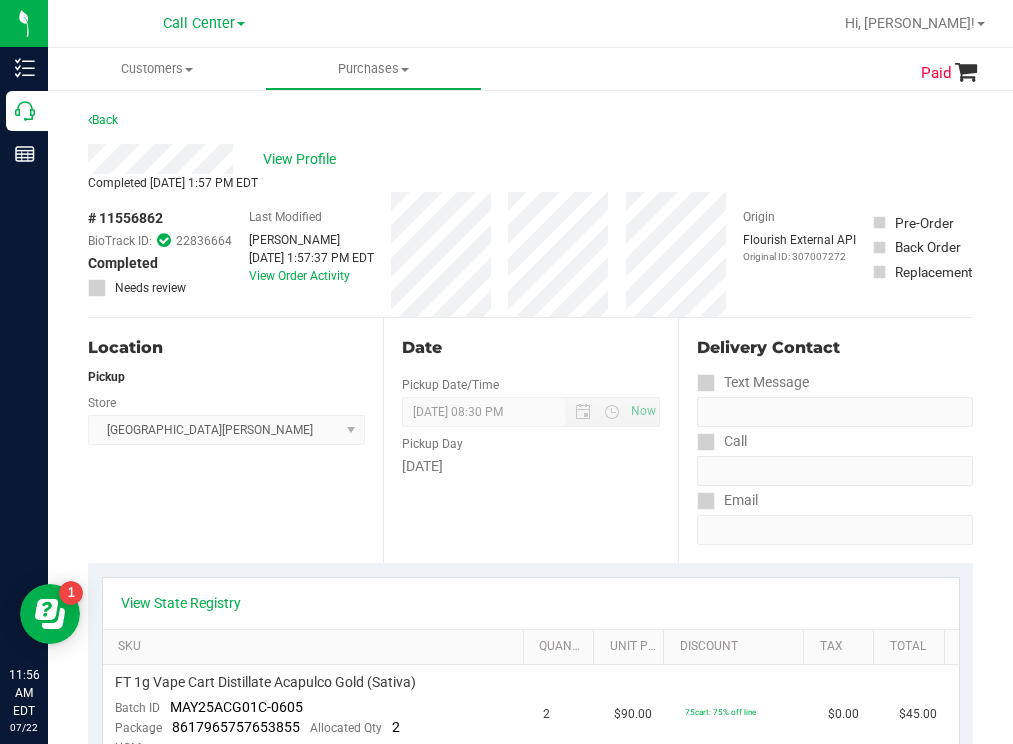 drag, startPoint x: 164, startPoint y: 216, endPoint x: 100, endPoint y: 210, distance: 64.28063 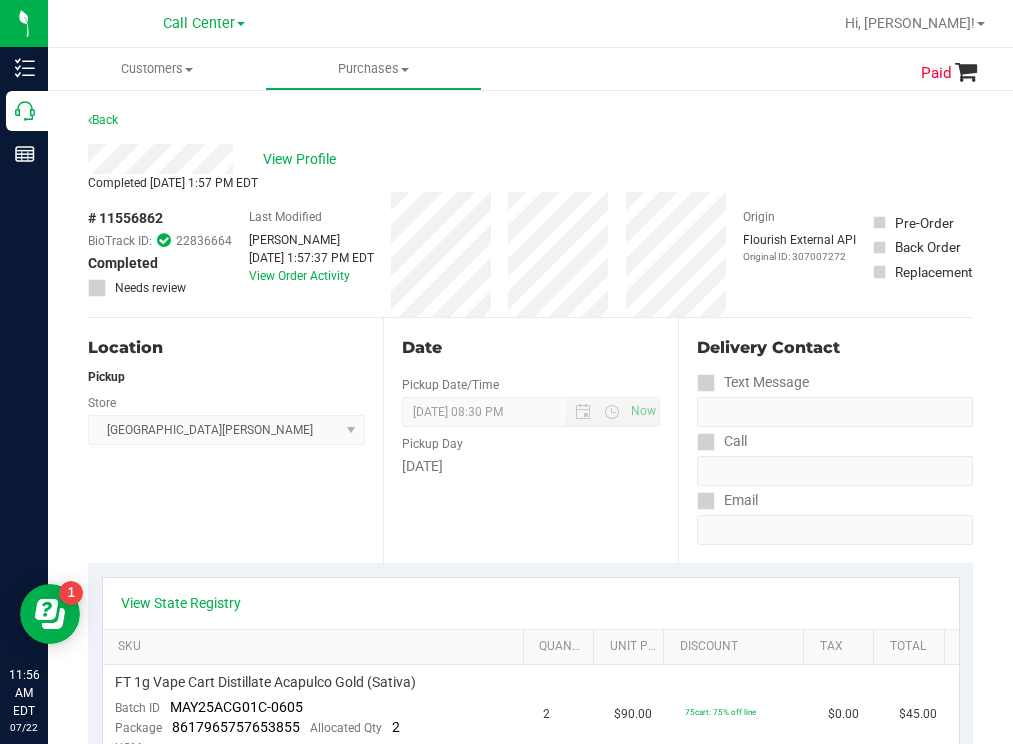 click on "# 11556862
BioTrack ID:
22836664
Completed
Needs review" at bounding box center (160, 252) 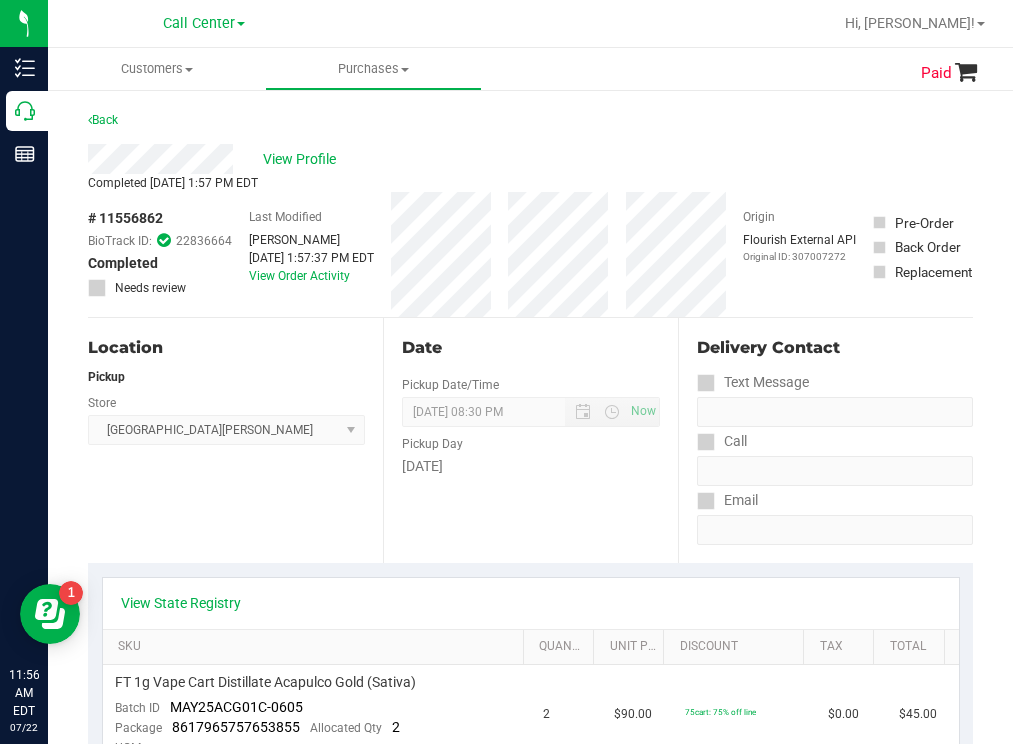 copy on "11556862" 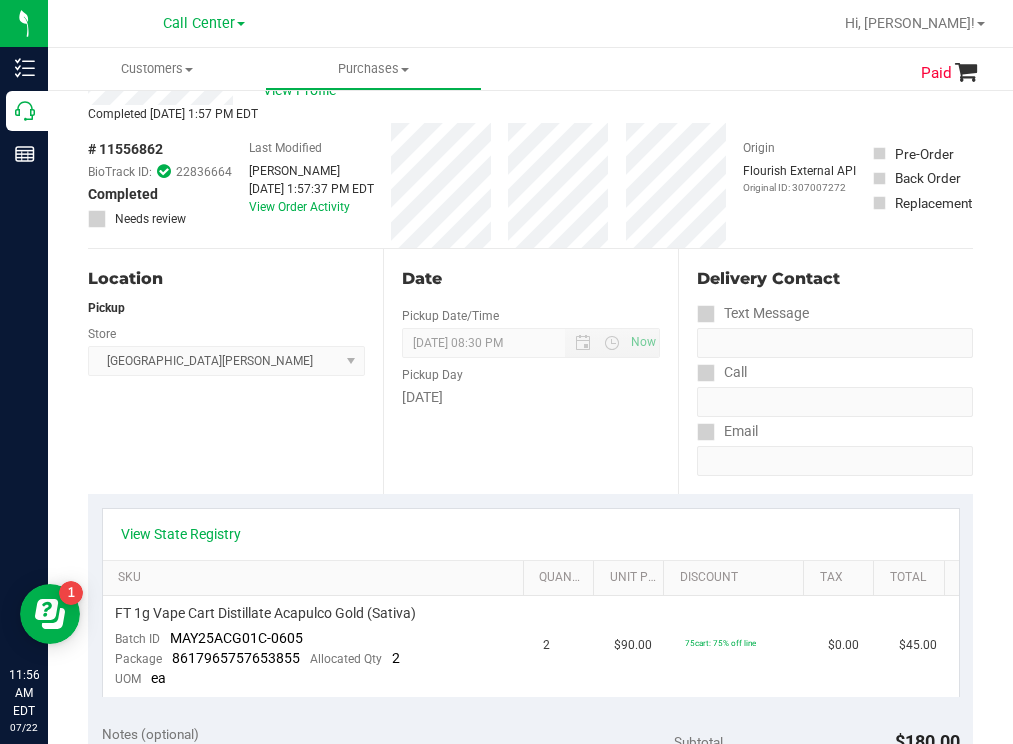 scroll, scrollTop: 200, scrollLeft: 0, axis: vertical 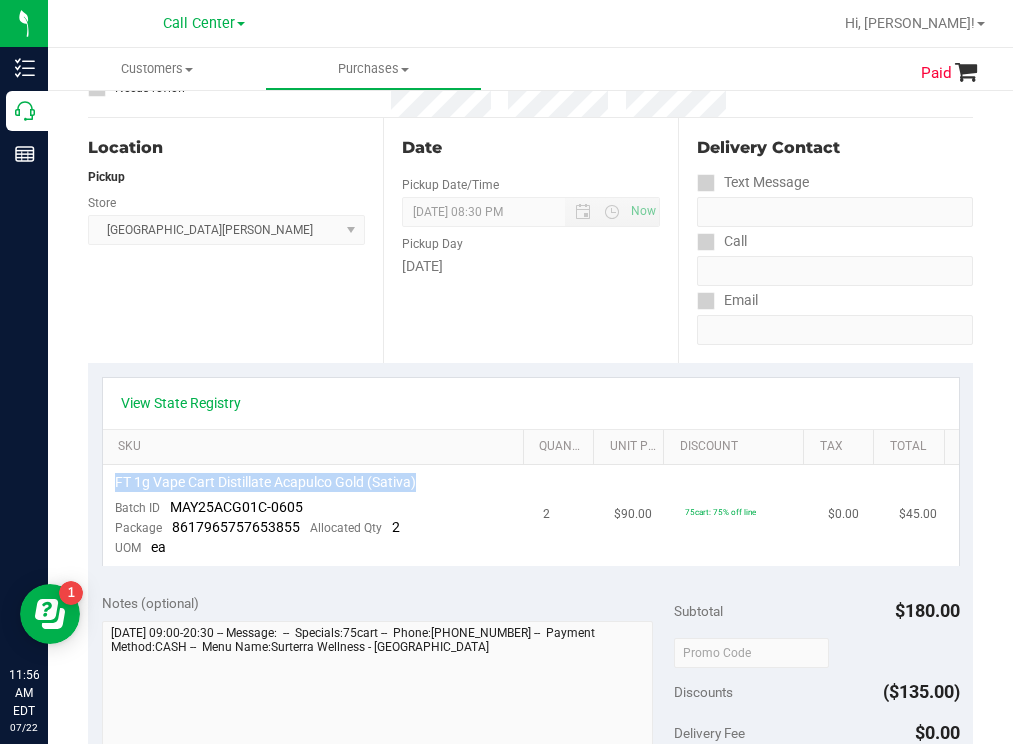 drag, startPoint x: 414, startPoint y: 482, endPoint x: 116, endPoint y: 483, distance: 298.00168 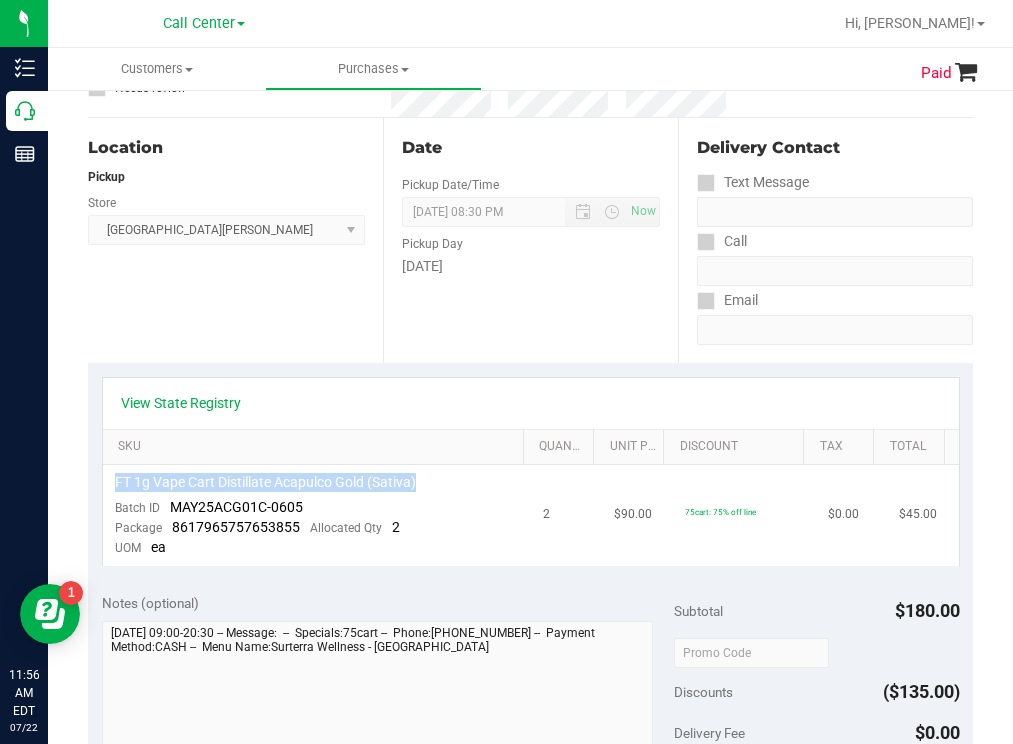 click on "FT 1g Vape Cart Distillate Acapulco Gold (Sativa)" at bounding box center [317, 482] 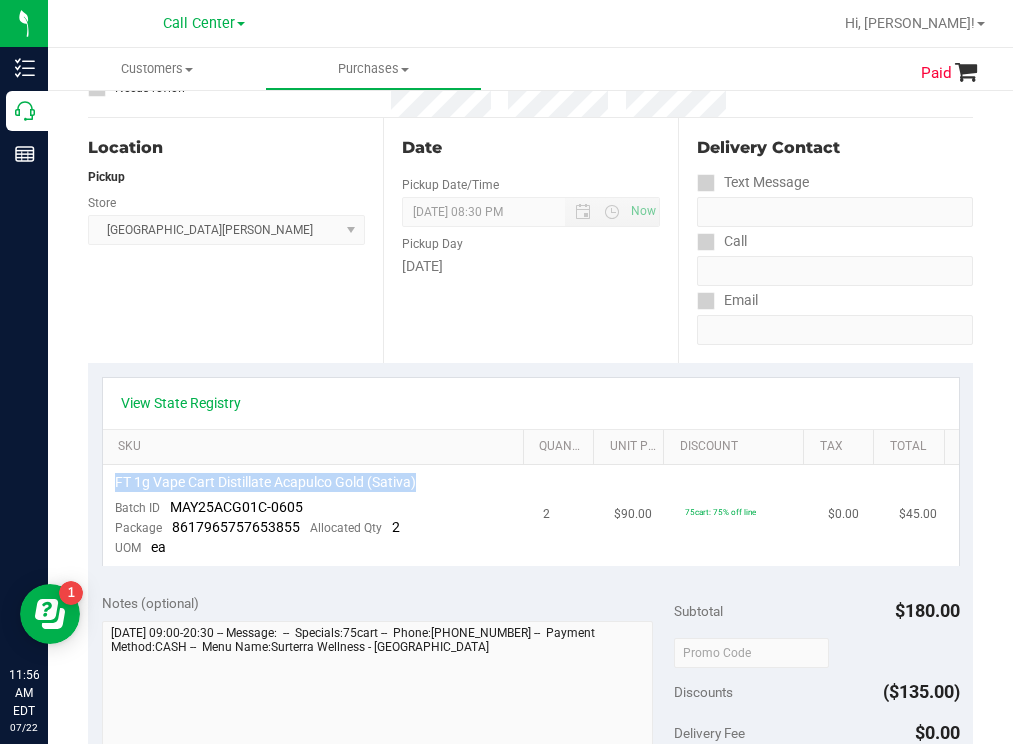 copy on "FT 1g Vape Cart Distillate Acapulco Gold (Sativa)" 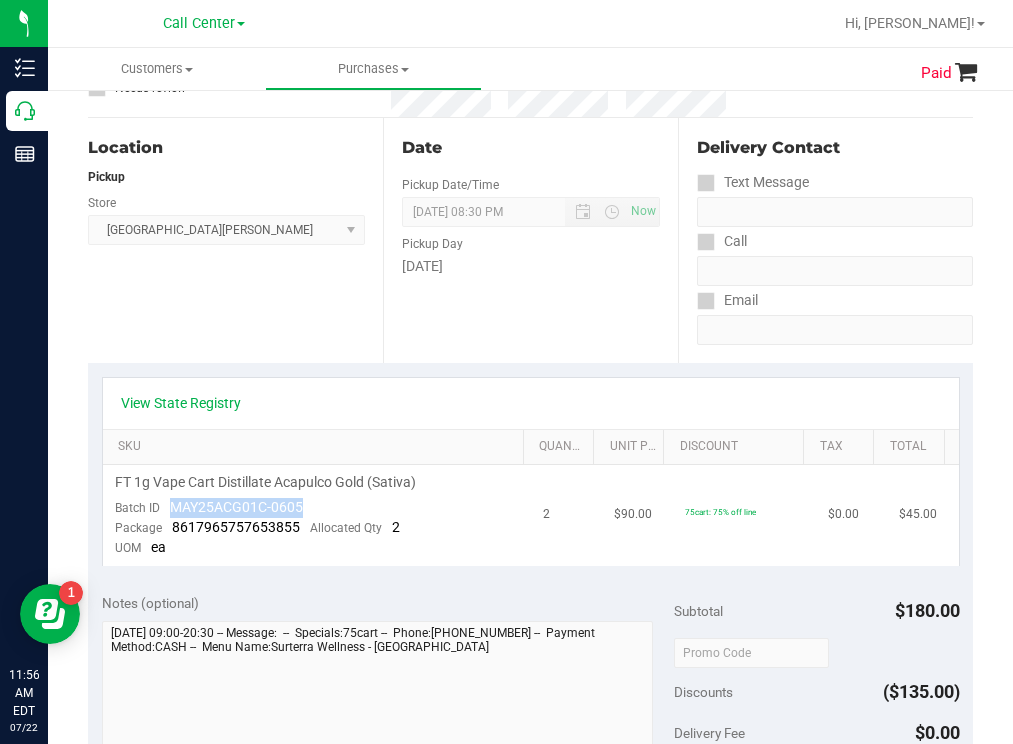 drag, startPoint x: 313, startPoint y: 501, endPoint x: 171, endPoint y: 503, distance: 142.01408 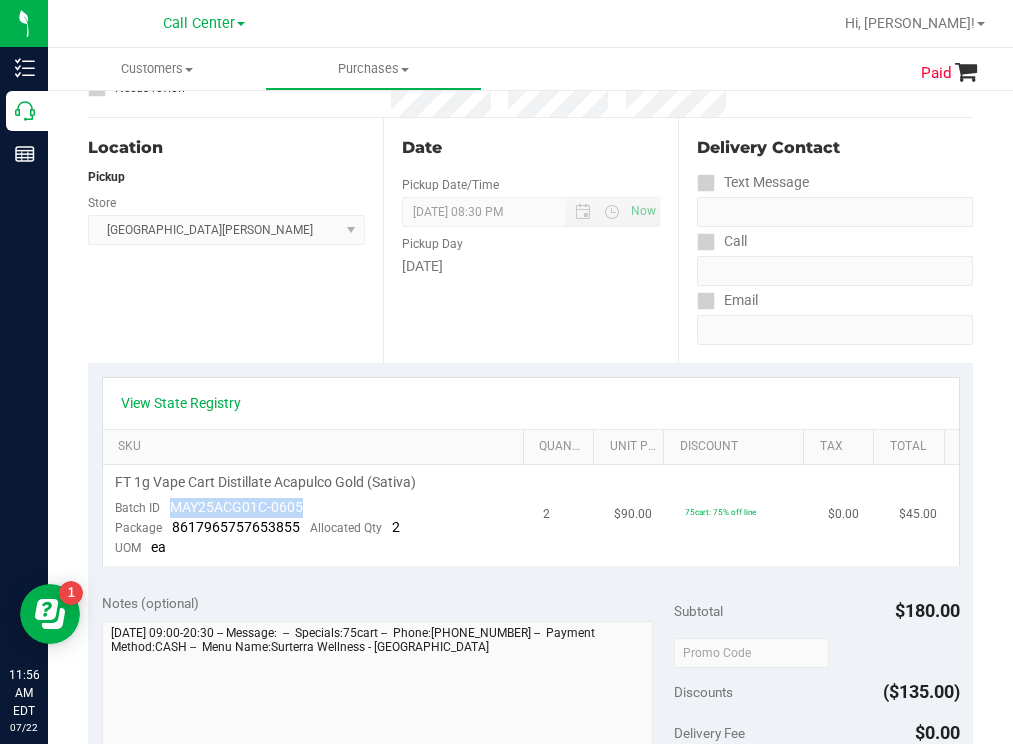 copy on "MAY25ACG01C-0605" 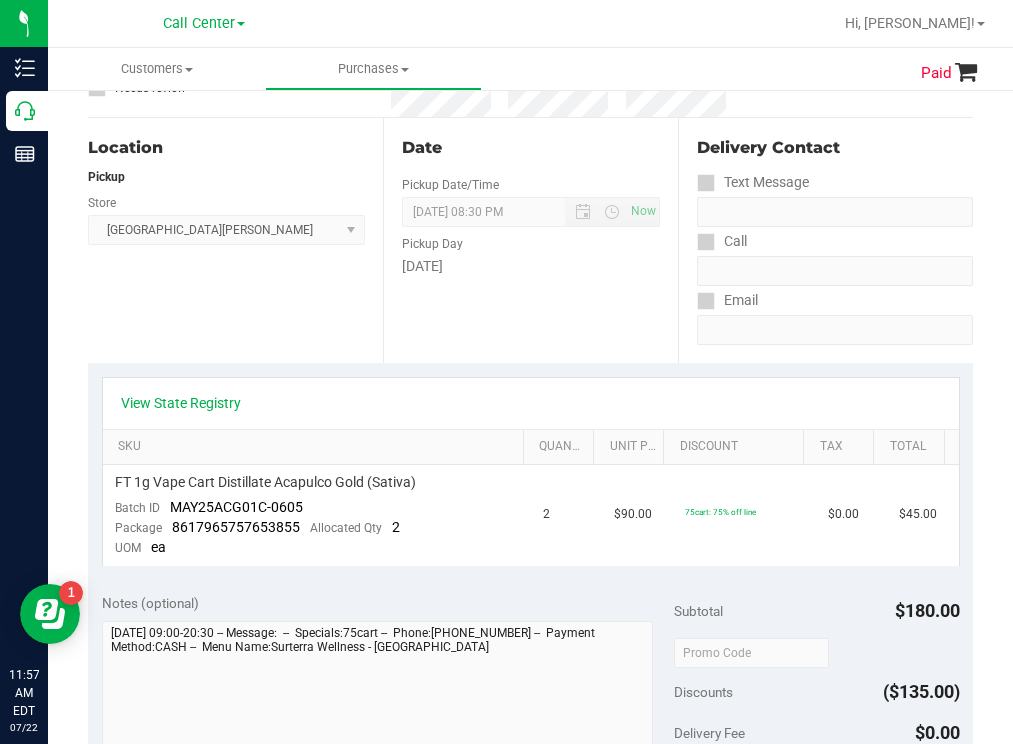 click on "Customers
All customers
Add a new customer
All physicians
Purchases
All purchases" at bounding box center (554, 69) 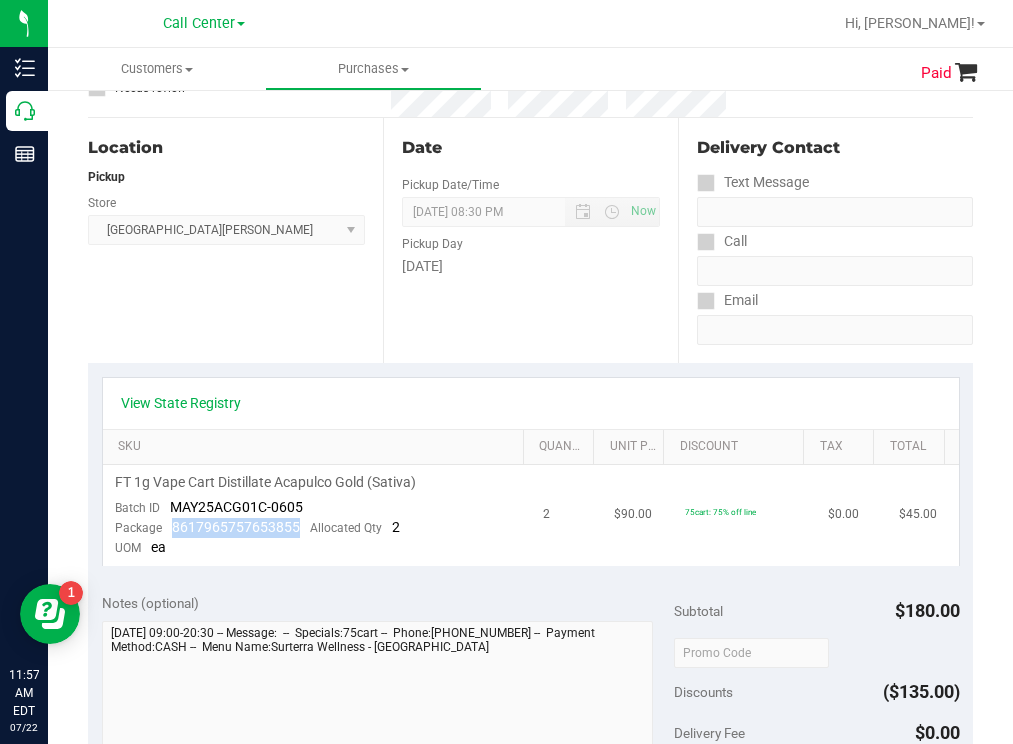 drag, startPoint x: 297, startPoint y: 530, endPoint x: 172, endPoint y: 528, distance: 125.016 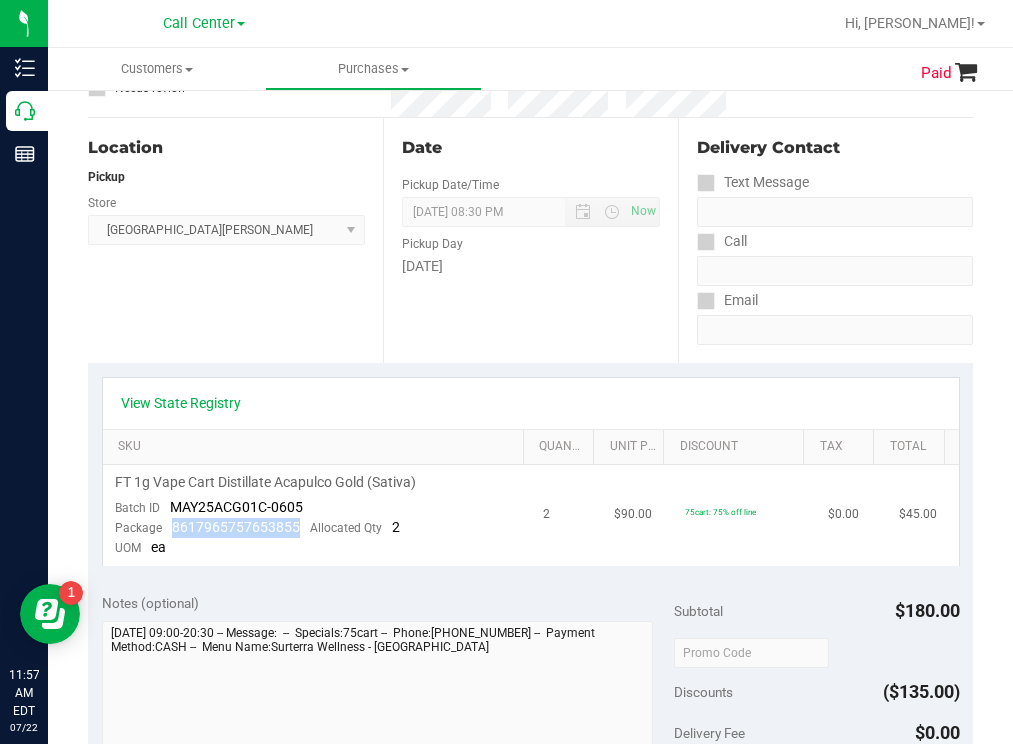 click on "Package
8617965757653855
Allocated Qty
2" at bounding box center (257, 528) 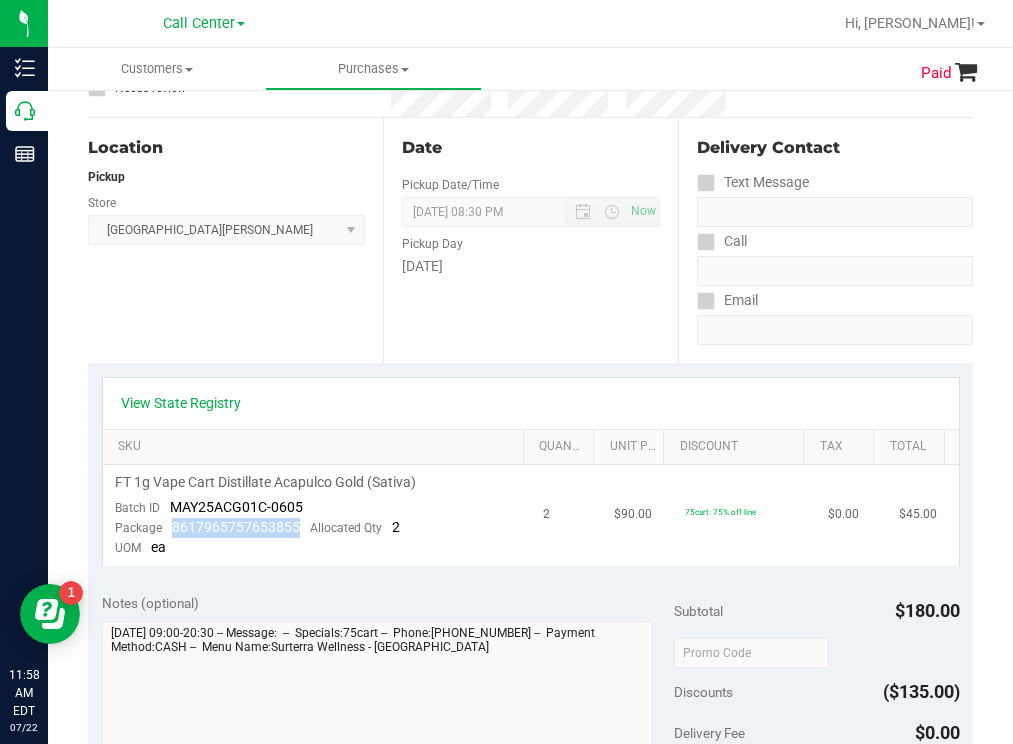 copy on "8617965757653855" 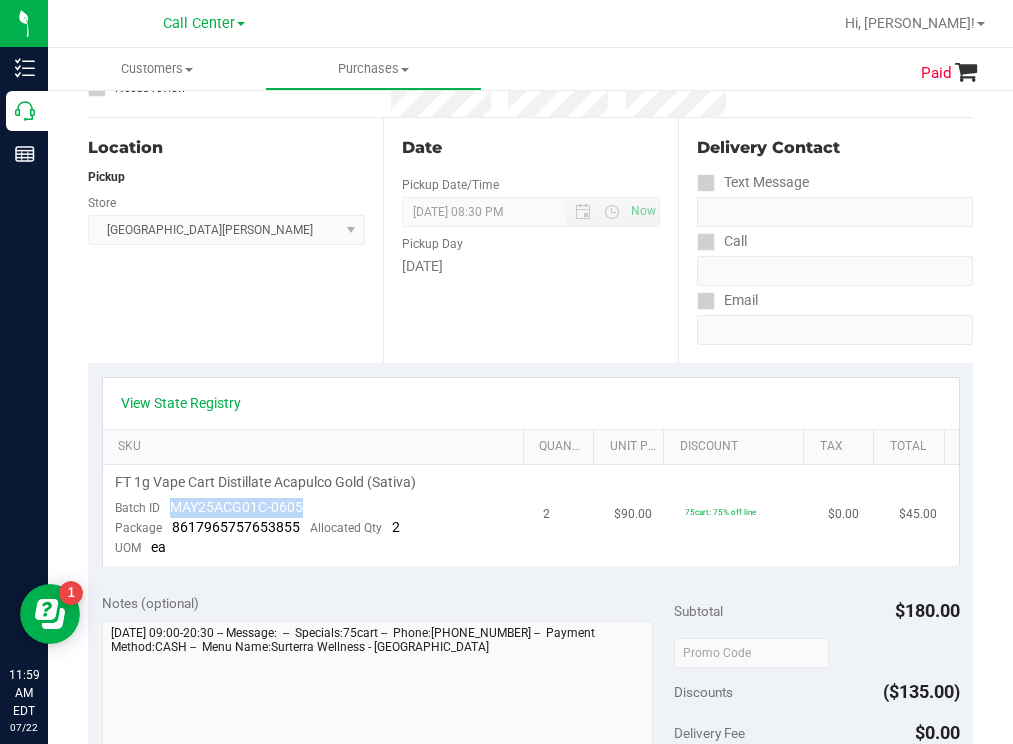 drag, startPoint x: 310, startPoint y: 508, endPoint x: 165, endPoint y: 508, distance: 145 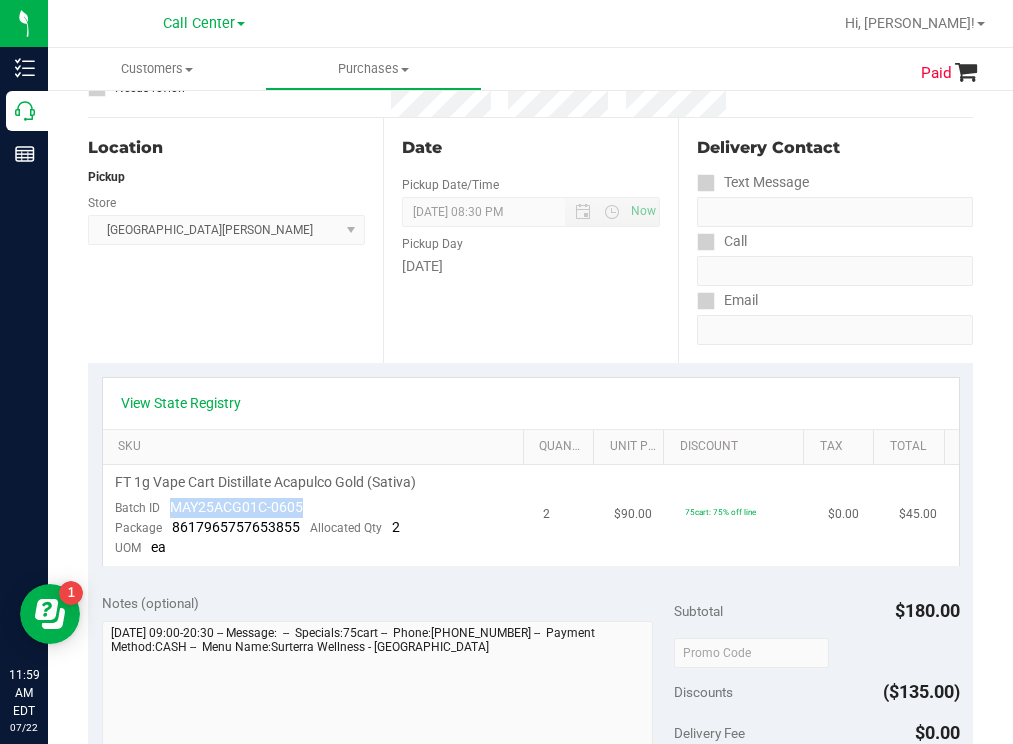 copy on "MAY25ACG01C-0605" 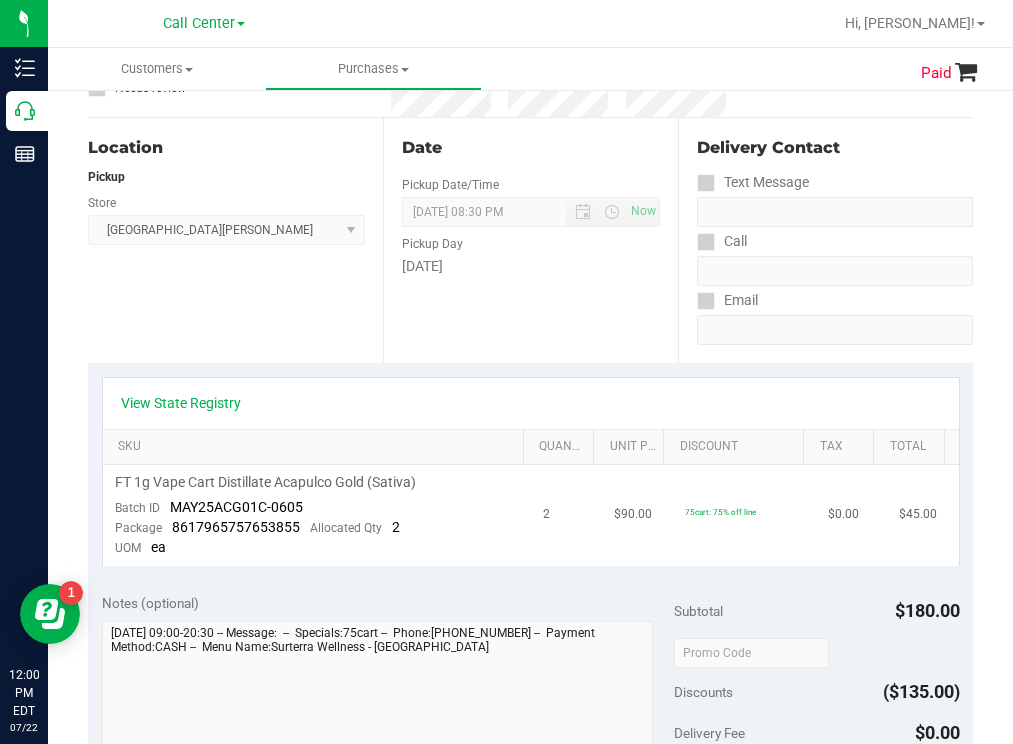 click on "FT 1g Vape Cart Distillate Acapulco Gold (Sativa)
Batch ID
MAY25ACG01C-0605
Package
8617965757653855
Allocated Qty
2
UOM
ea" at bounding box center [317, 515] 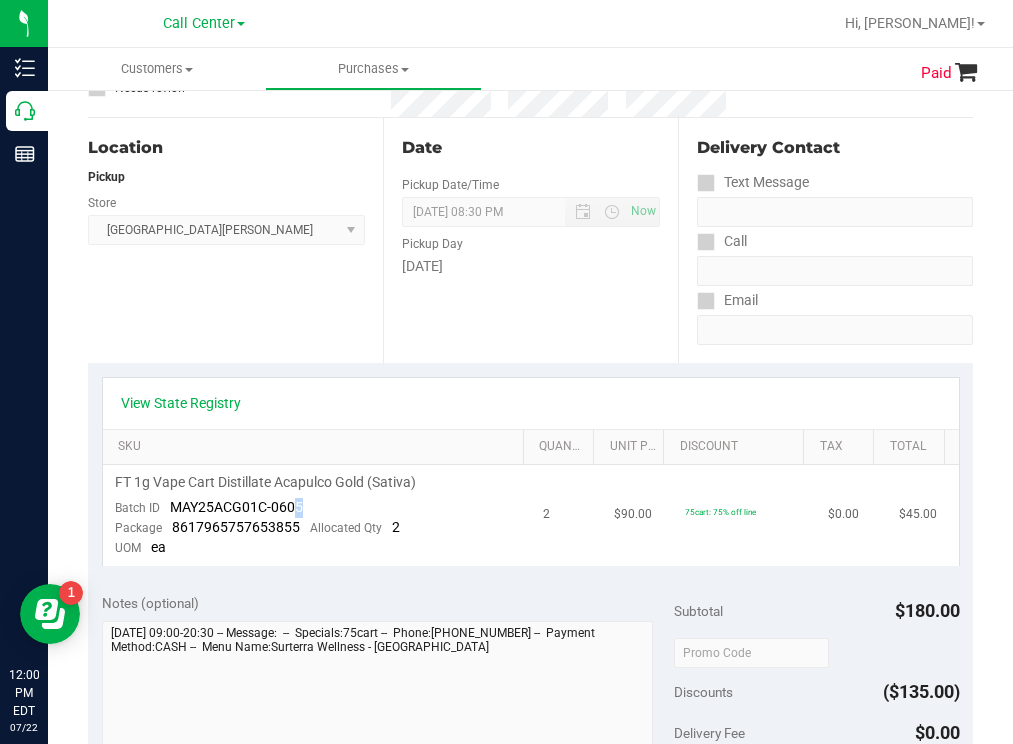 drag, startPoint x: 416, startPoint y: 519, endPoint x: 291, endPoint y: 511, distance: 125.25574 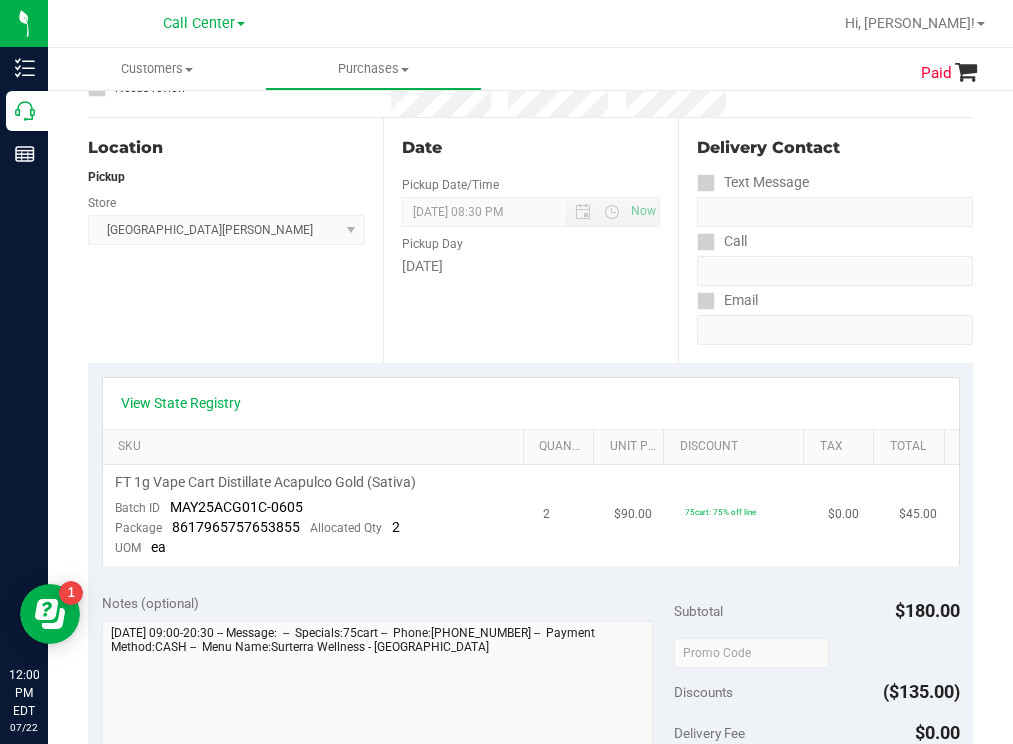 click on "FT 1g Vape Cart Distillate Acapulco Gold (Sativa)
Batch ID
MAY25ACG01C-0605
Package
8617965757653855
Allocated Qty
2
UOM
ea" at bounding box center (317, 515) 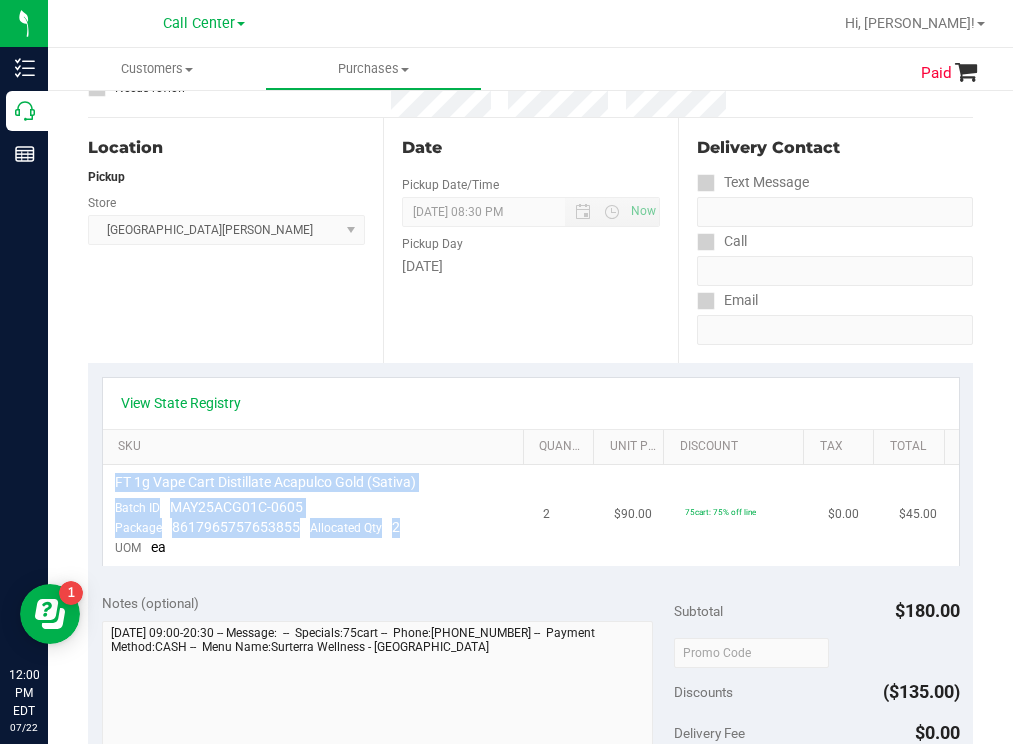 drag, startPoint x: 400, startPoint y: 524, endPoint x: 111, endPoint y: 484, distance: 291.75504 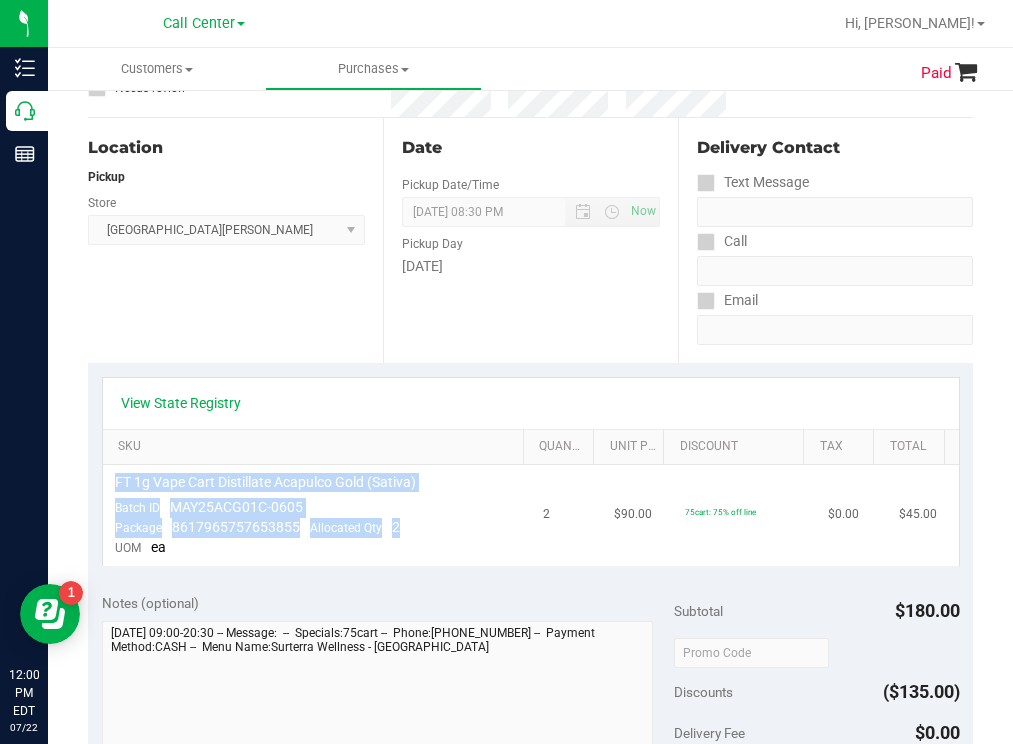 click on "FT 1g Vape Cart Distillate Acapulco Gold (Sativa)
Batch ID
MAY25ACG01C-0605
Package
8617965757653855
Allocated Qty
2
UOM
ea" at bounding box center [317, 515] 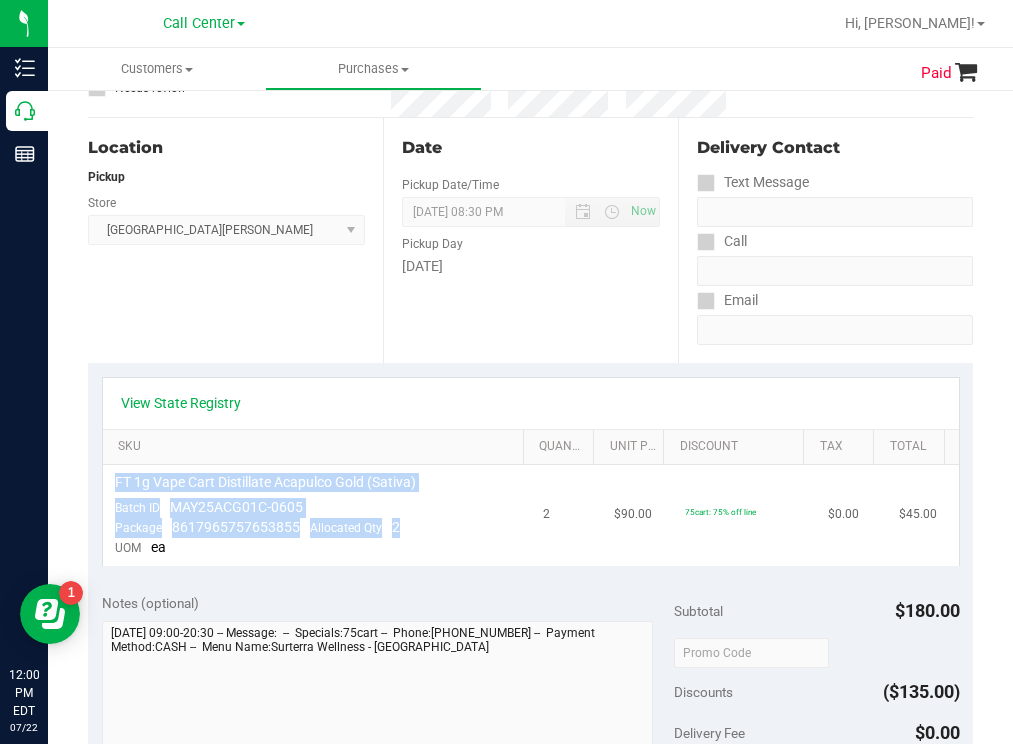 copy on "FT 1g Vape Cart Distillate Acapulco Gold (Sativa)
Batch ID
MAY25ACG01C-0605
Package
8617965757653855
Allocated Qty
2" 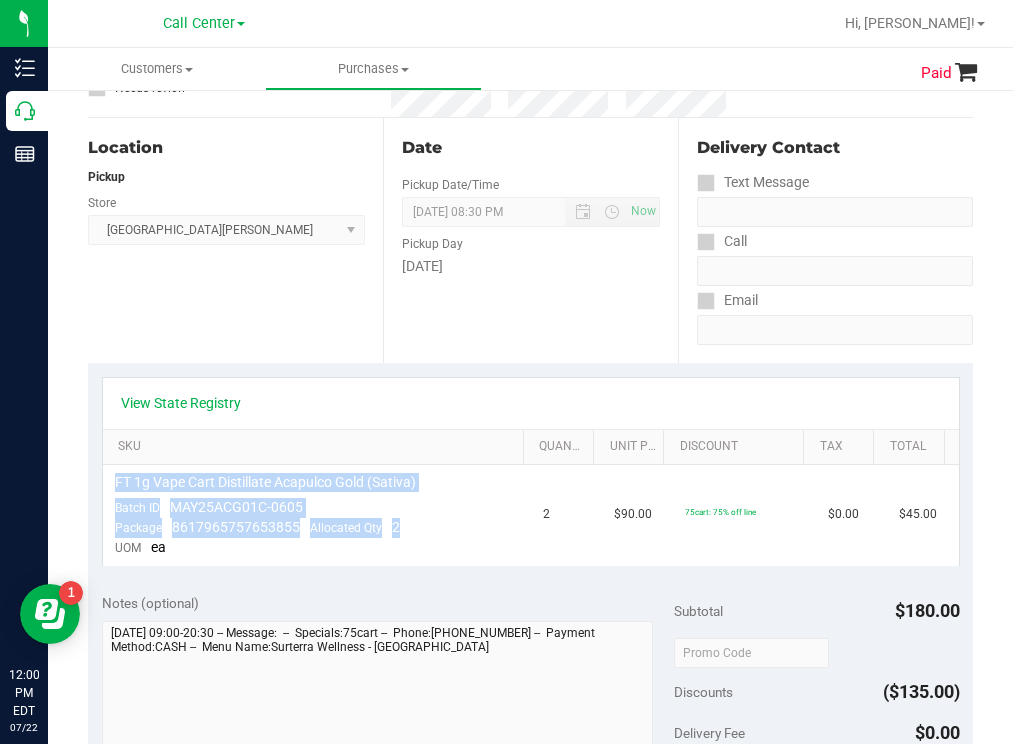 scroll, scrollTop: 0, scrollLeft: 0, axis: both 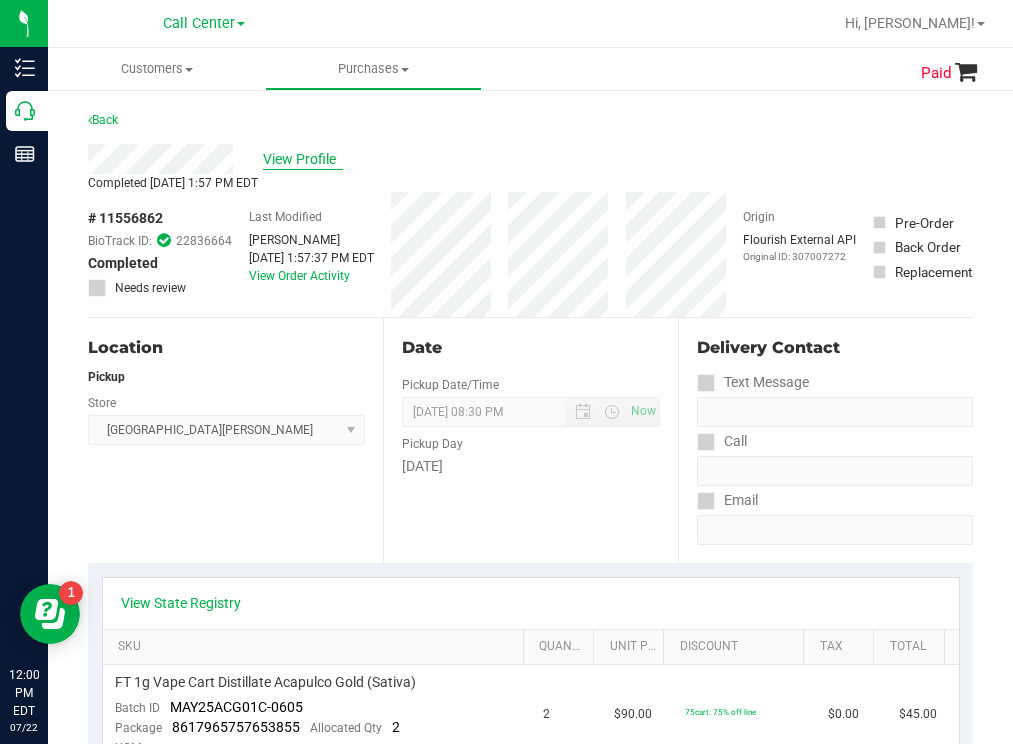 click on "View Profile" at bounding box center [303, 159] 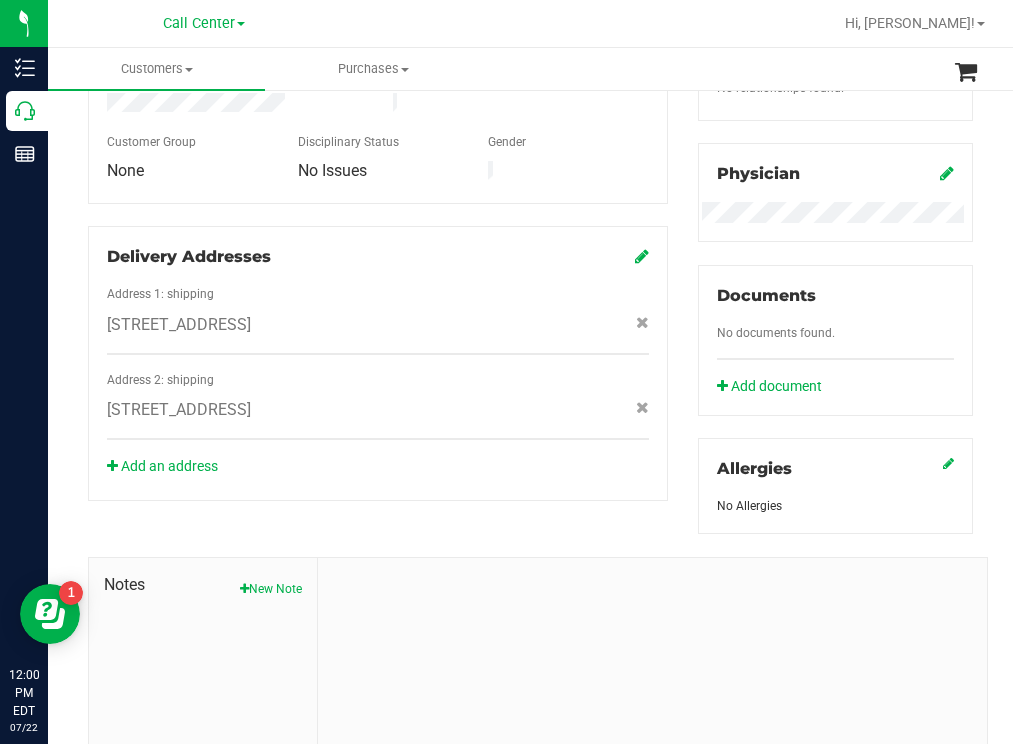 scroll, scrollTop: 720, scrollLeft: 0, axis: vertical 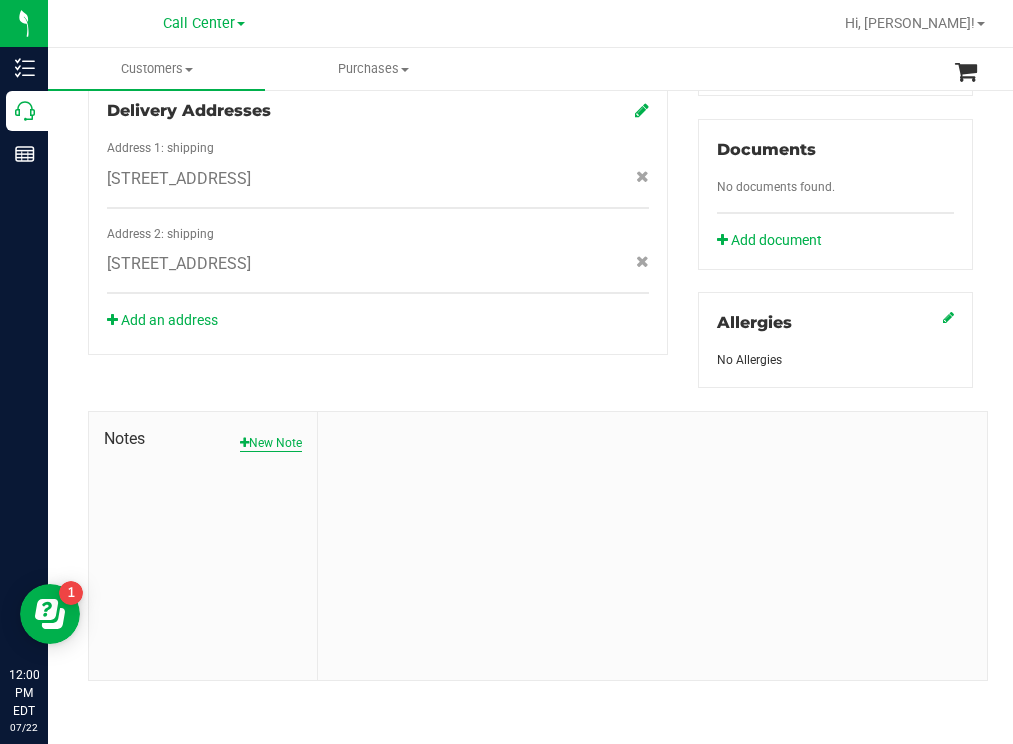click on "New Note" at bounding box center (271, 443) 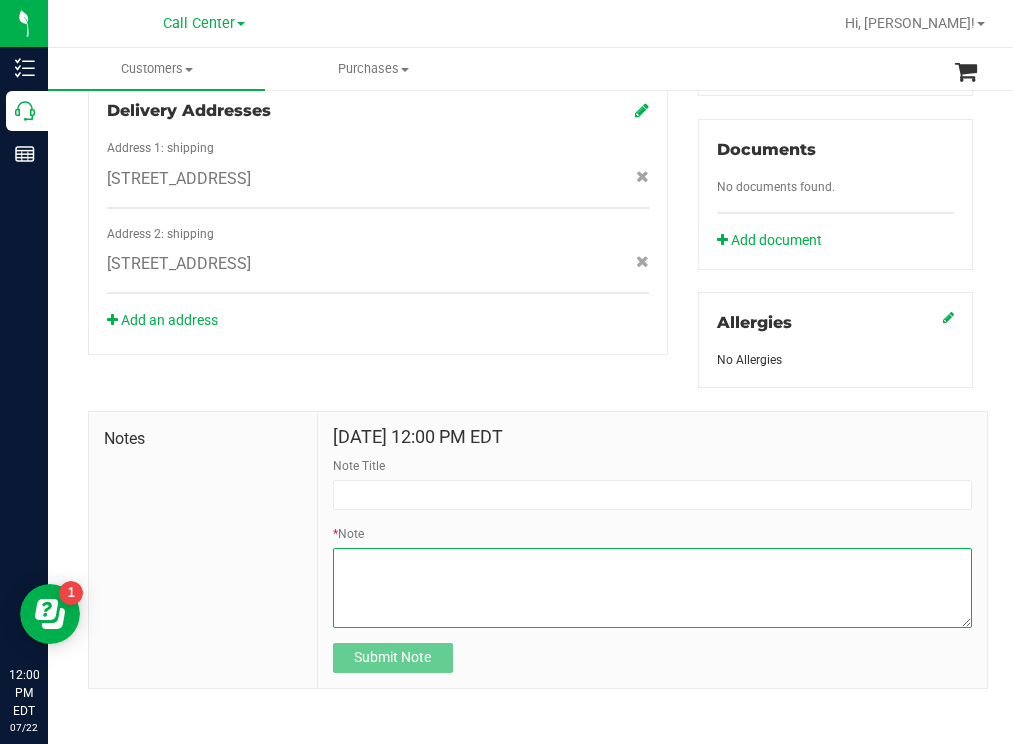 paste on "FT 1g Vape Cart Distillate Acapulco Gold (Sativa)
Batch IDMAY25ACG01C-0605
Package8617965757653855Allocated Qty2" 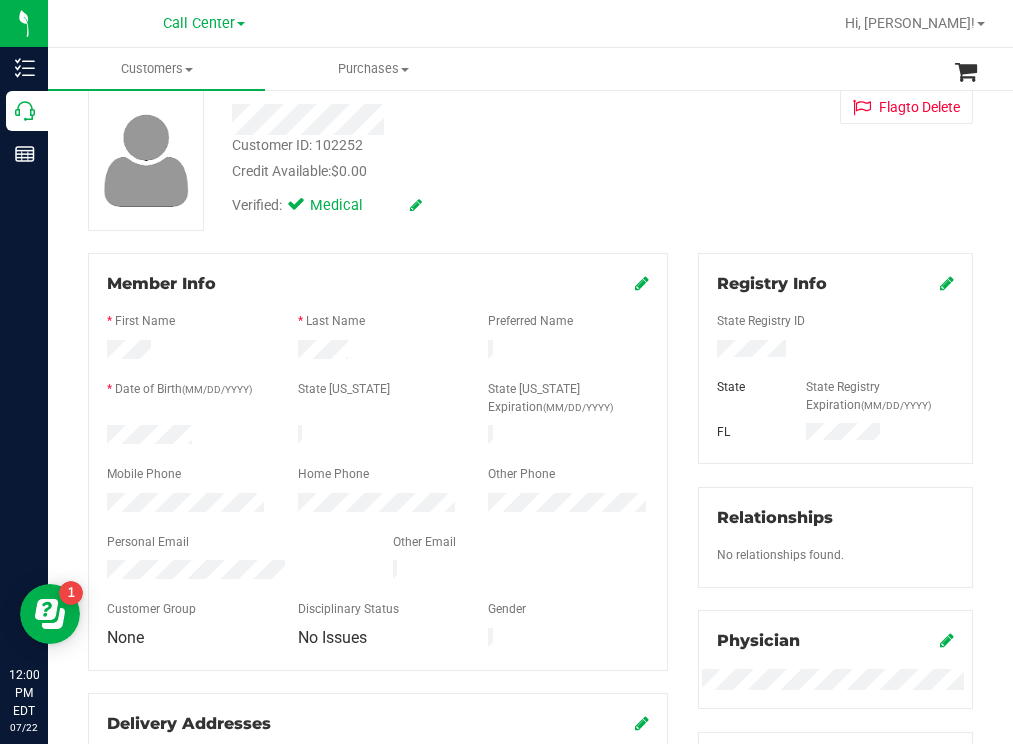 scroll, scrollTop: 20, scrollLeft: 0, axis: vertical 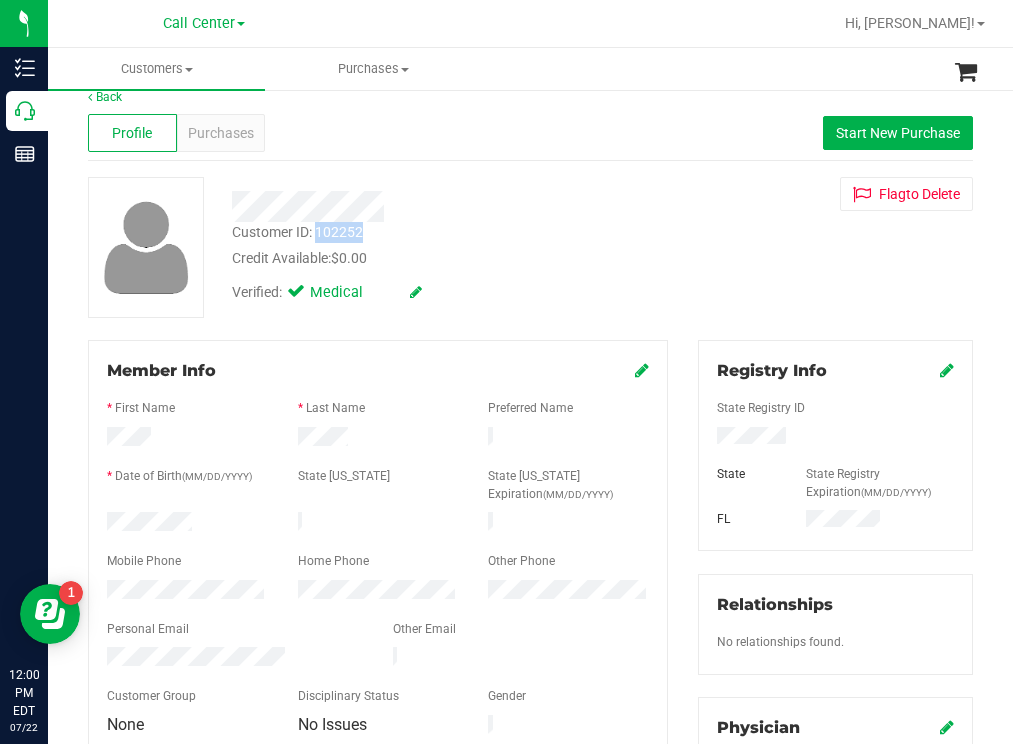 drag, startPoint x: 369, startPoint y: 229, endPoint x: 318, endPoint y: 226, distance: 51.088158 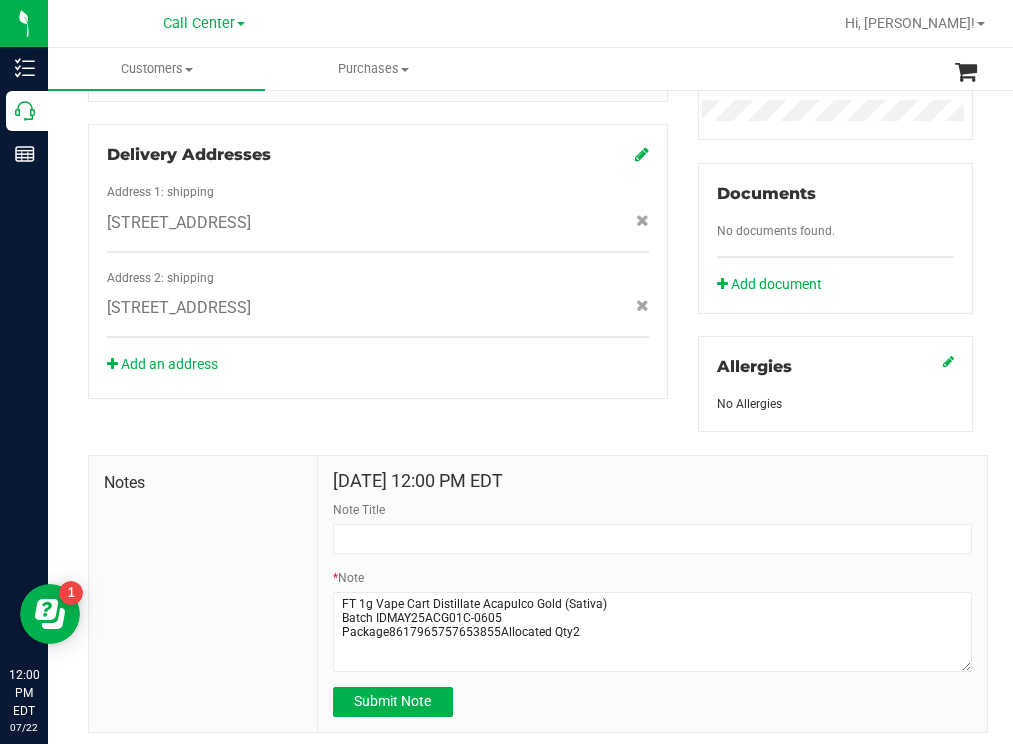 scroll, scrollTop: 728, scrollLeft: 0, axis: vertical 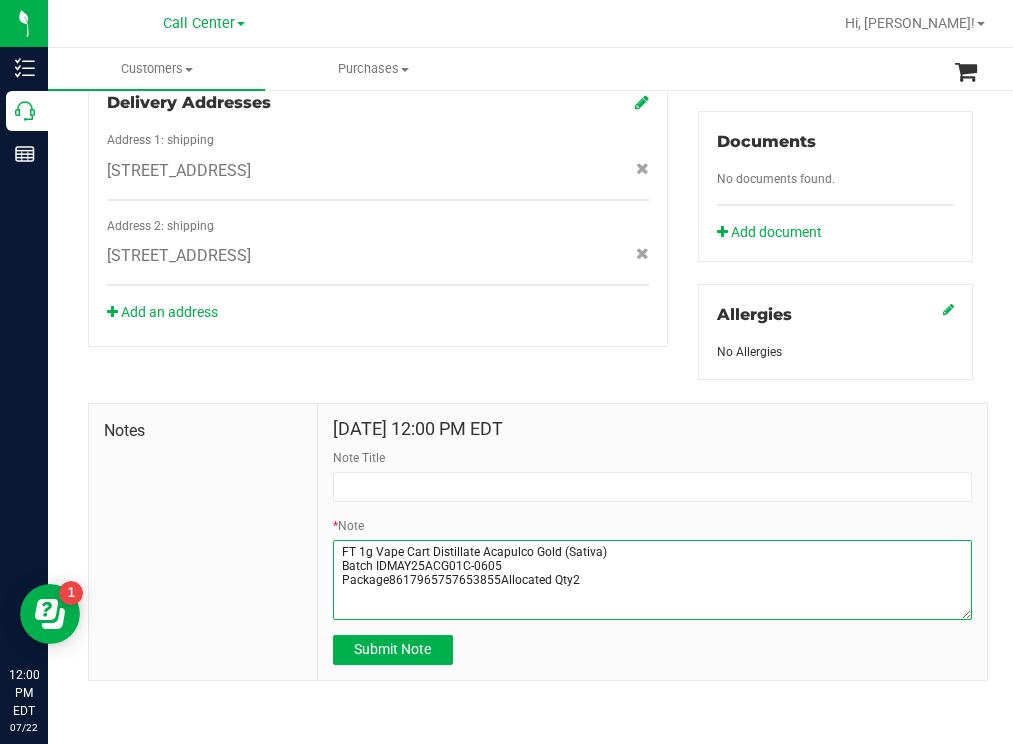 click on "*
Note" at bounding box center [652, 580] 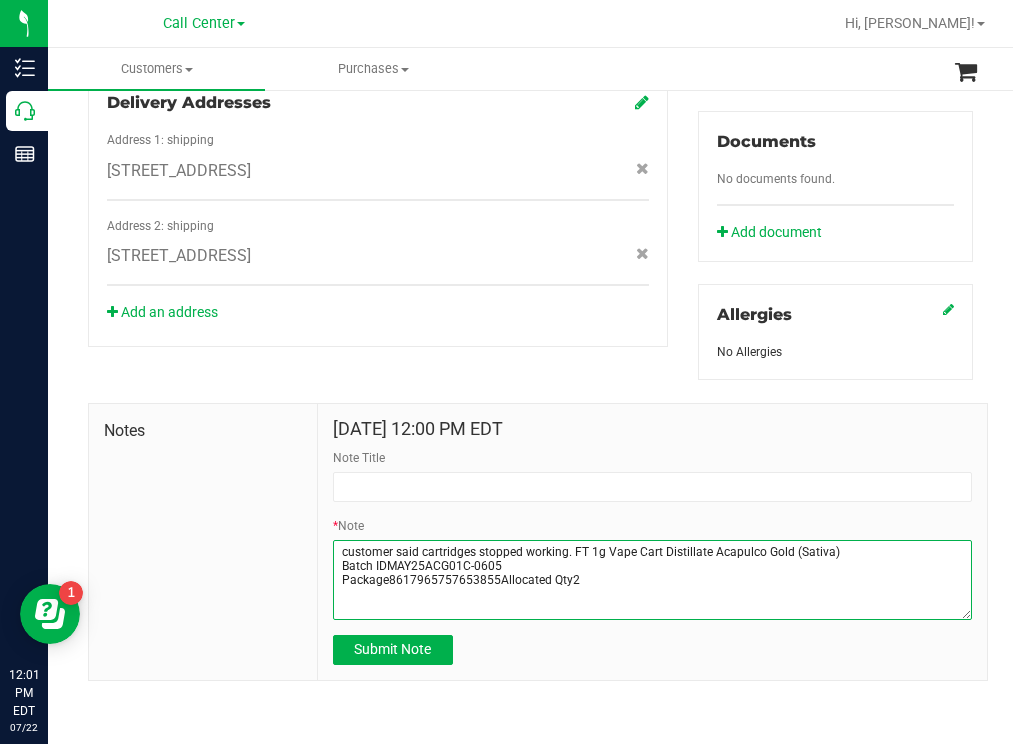 click on "*
Note" at bounding box center (652, 580) 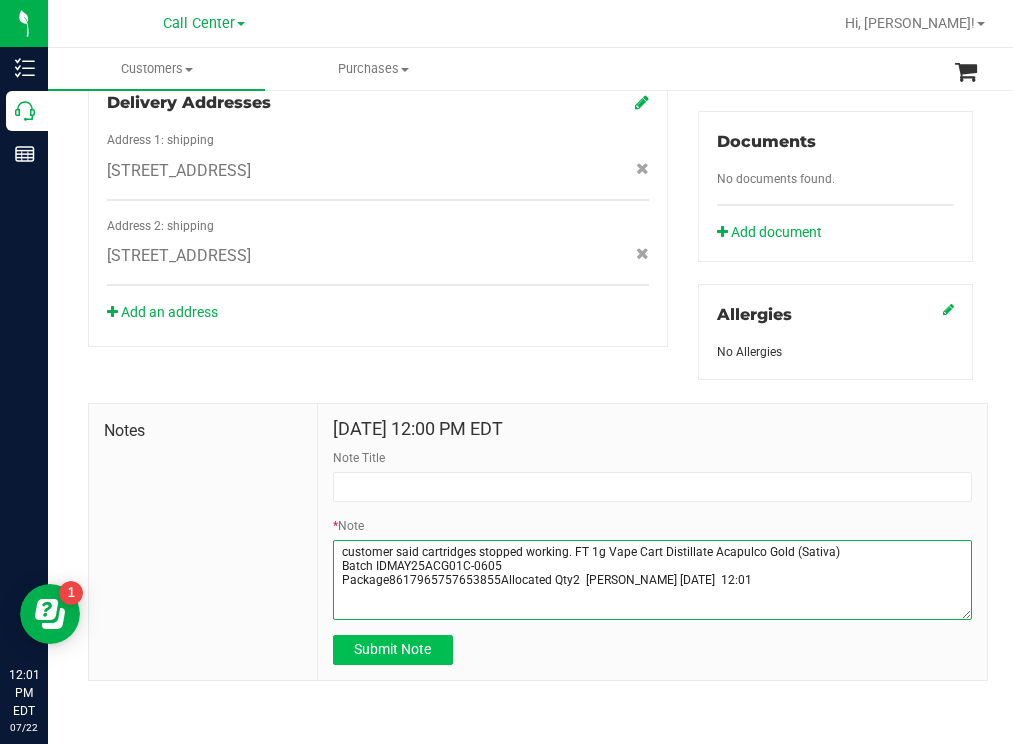 type on "customer said cartridges stopped working. FT 1g Vape Cart Distillate Acapulco Gold (Sativa)
Batch IDMAY25ACG01C-0605
Package8617965757653855Allocated Qty2  [PERSON_NAME] [DATE]  12:01" 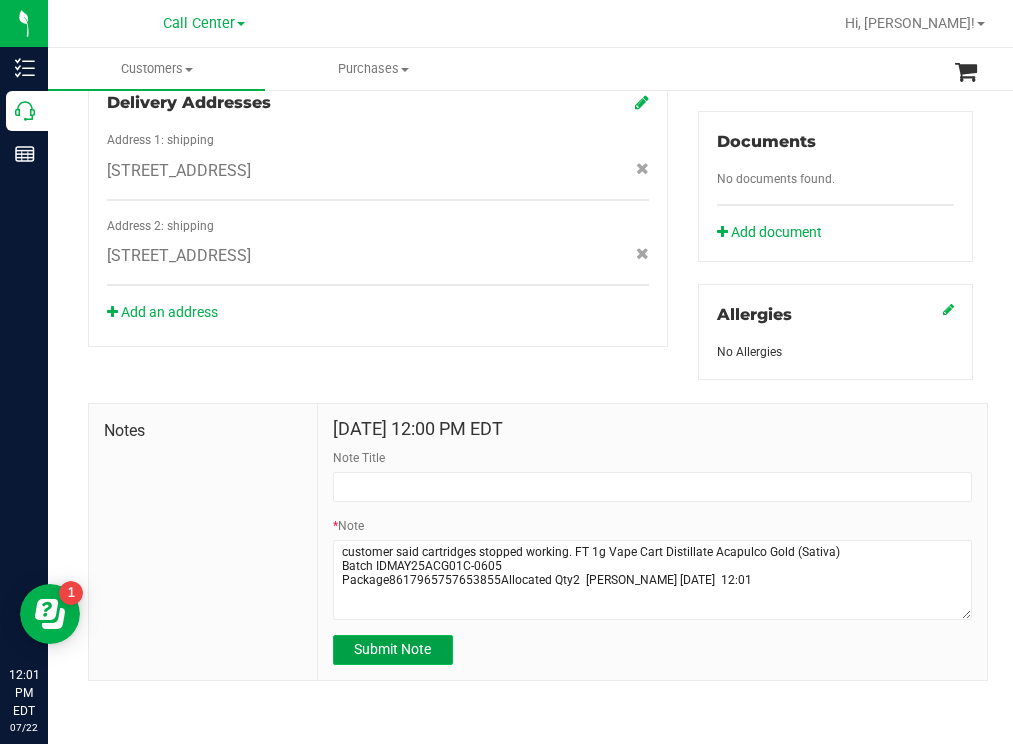 click on "Submit Note" at bounding box center (392, 649) 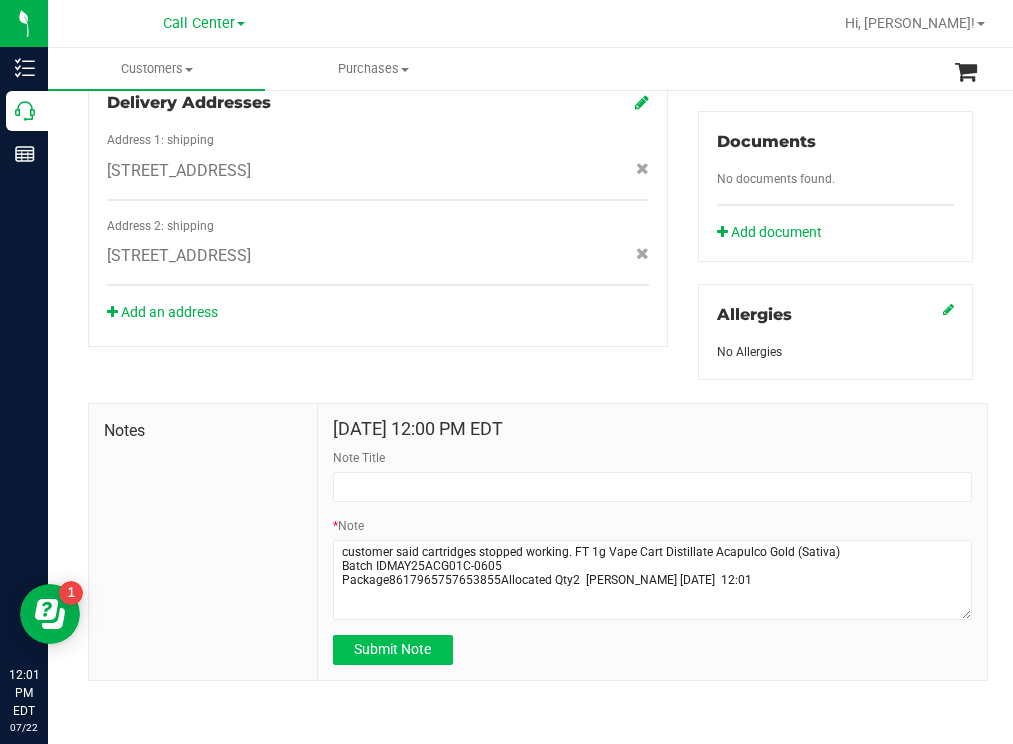 type on "[DATE] 12:01 PM EDT" 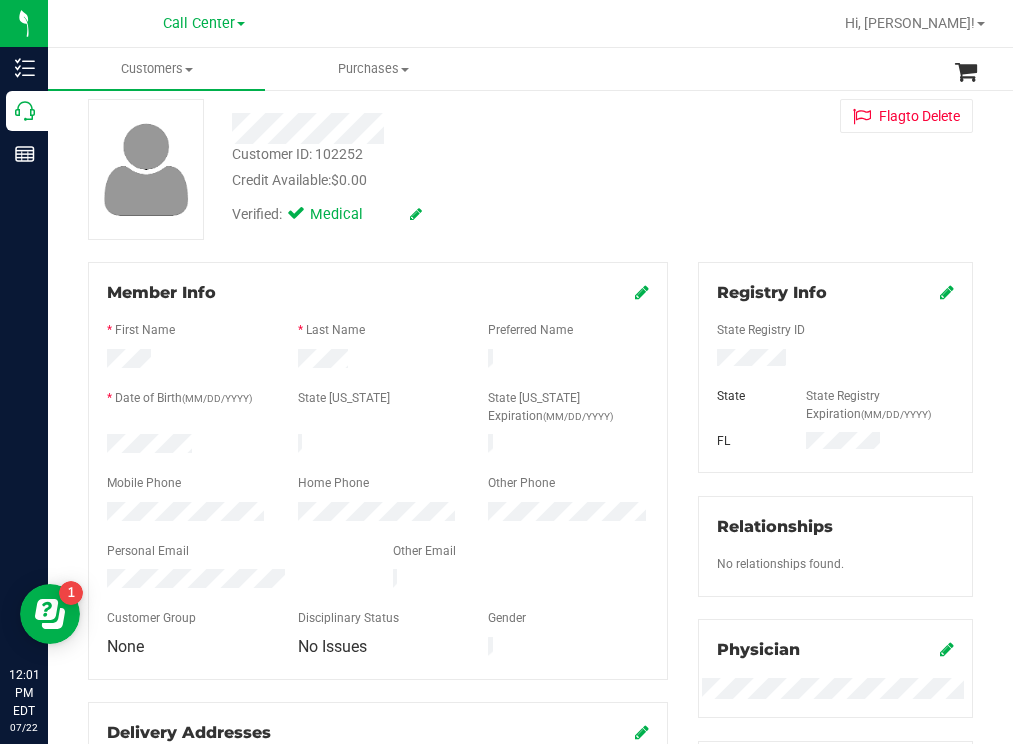 scroll, scrollTop: 0, scrollLeft: 0, axis: both 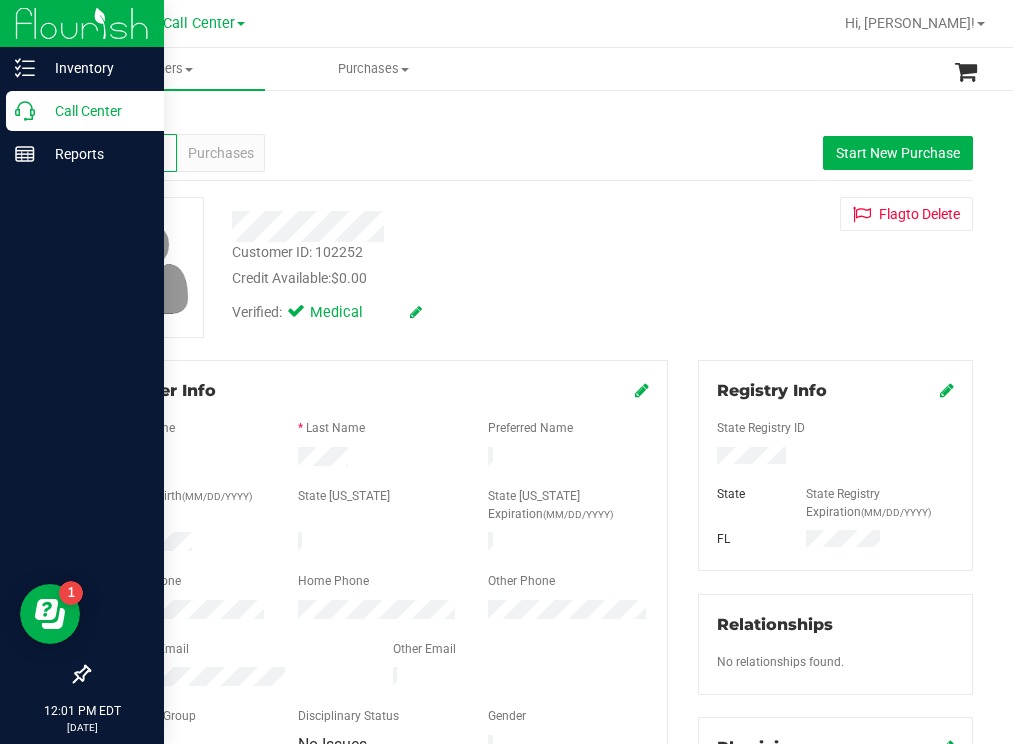 drag, startPoint x: 82, startPoint y: 106, endPoint x: 159, endPoint y: 114, distance: 77.41447 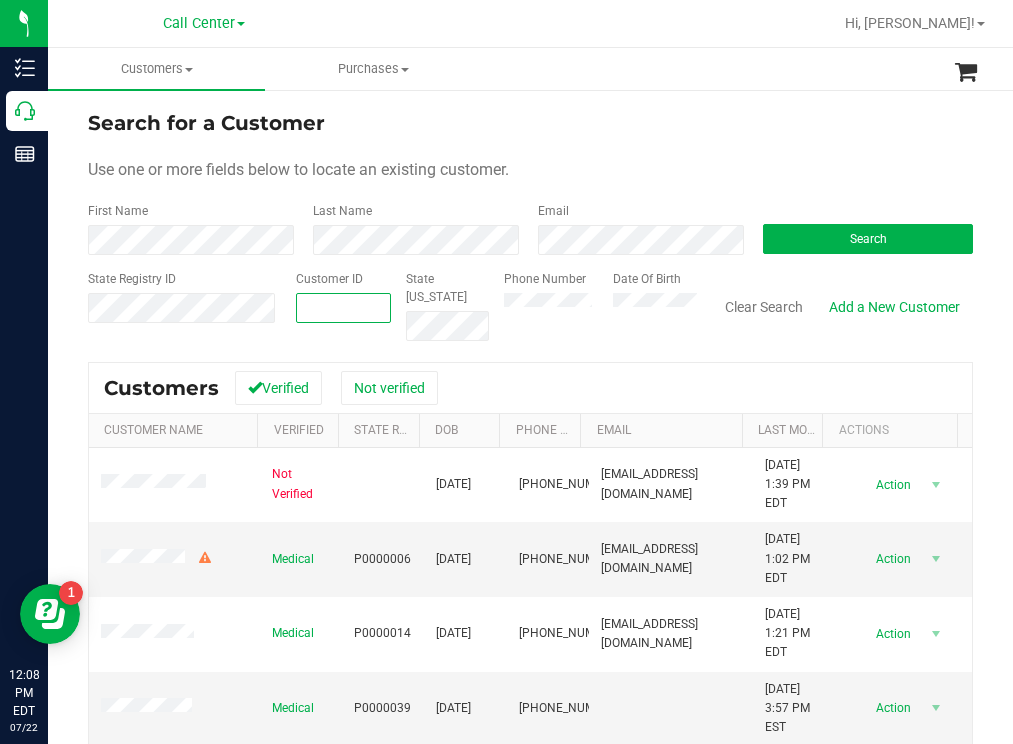 paste on "572276" 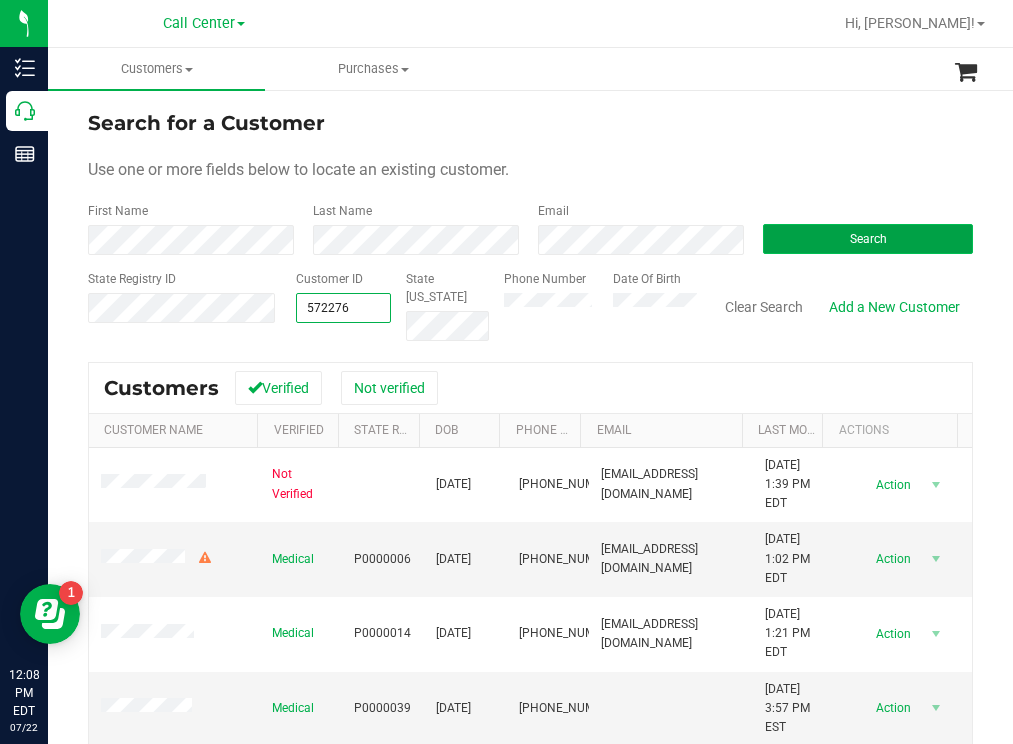 type on "572276" 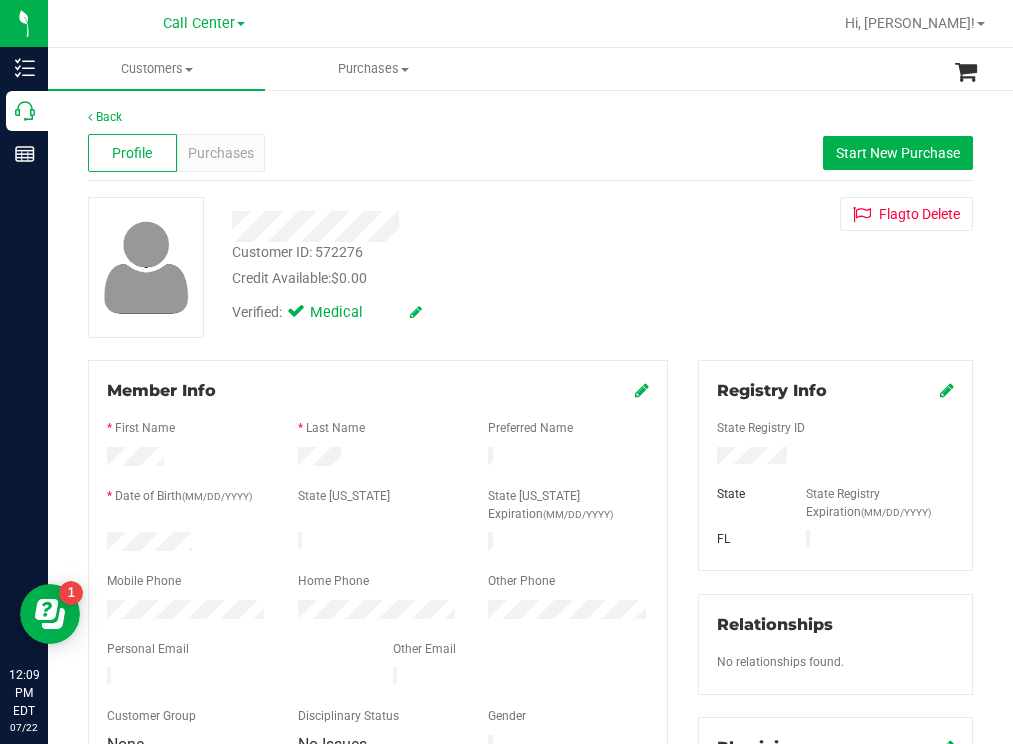 drag, startPoint x: 792, startPoint y: 453, endPoint x: 698, endPoint y: 455, distance: 94.02127 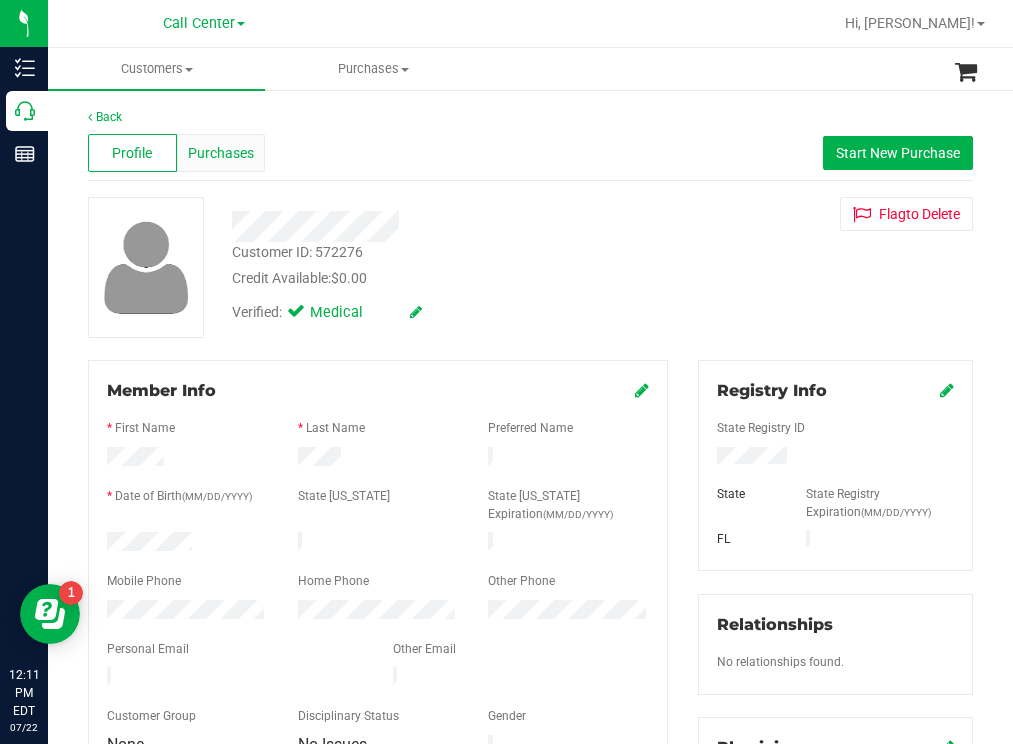 click on "Purchases" at bounding box center [221, 153] 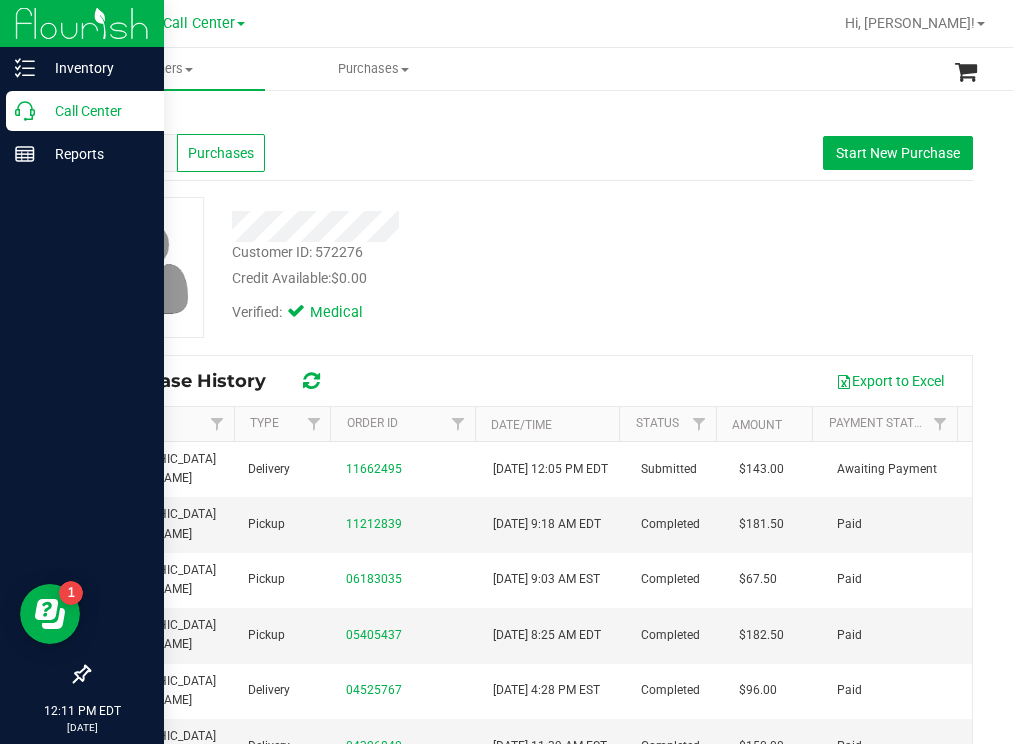 click on "Call Center" at bounding box center [95, 111] 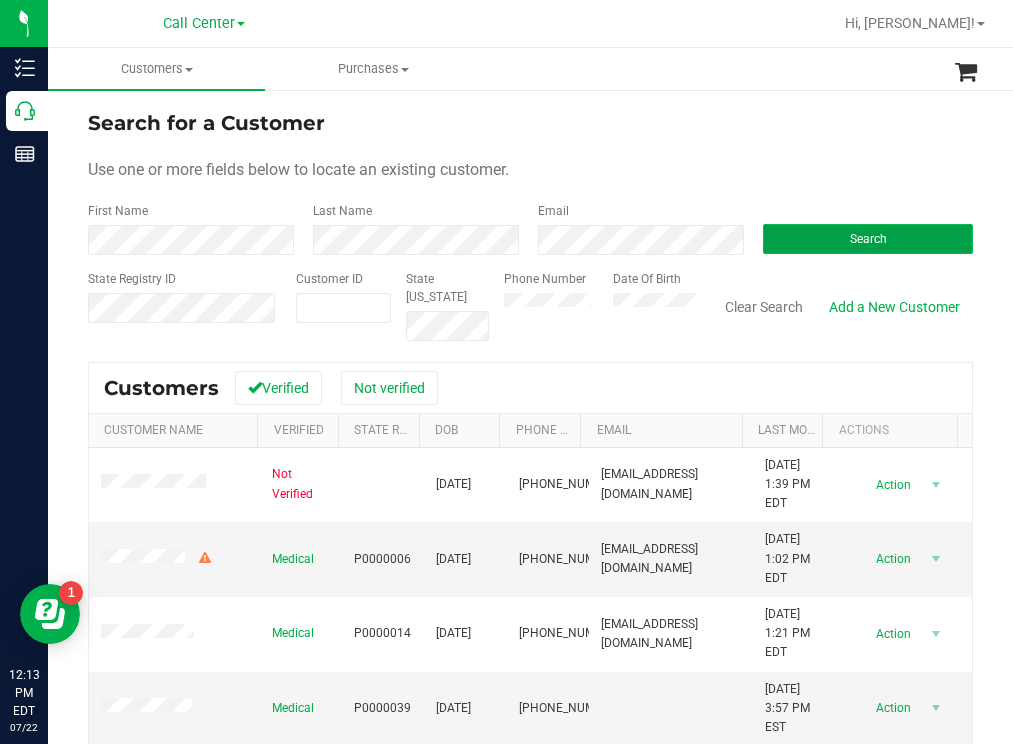 click on "Search" at bounding box center (868, 239) 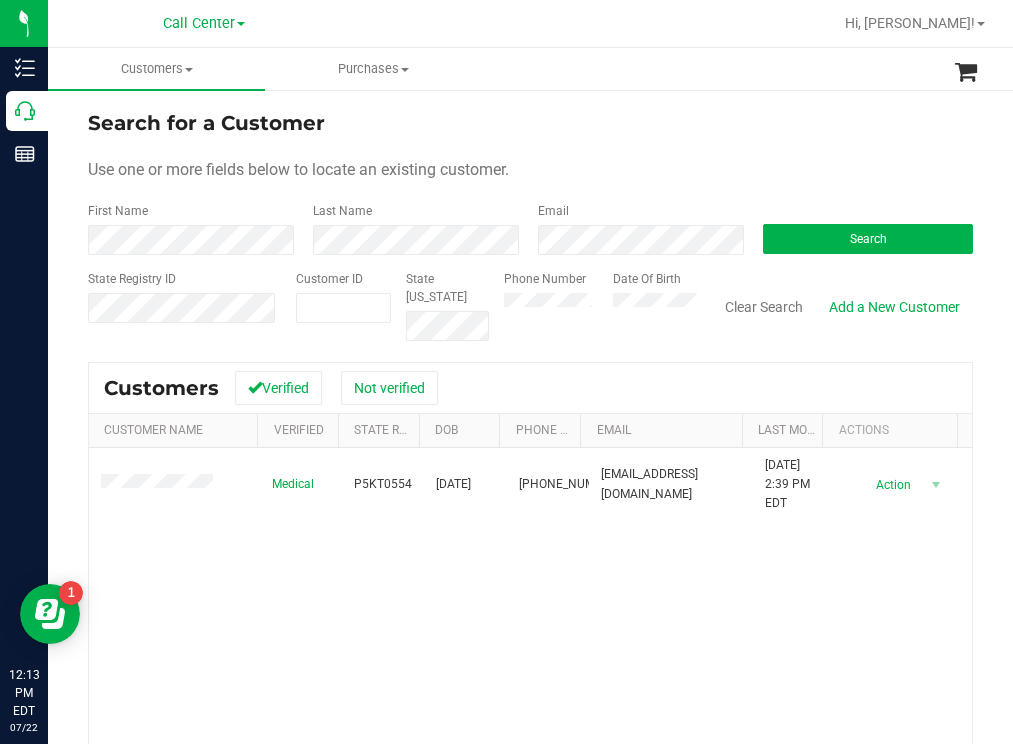 click on "Search for a Customer" at bounding box center (530, 123) 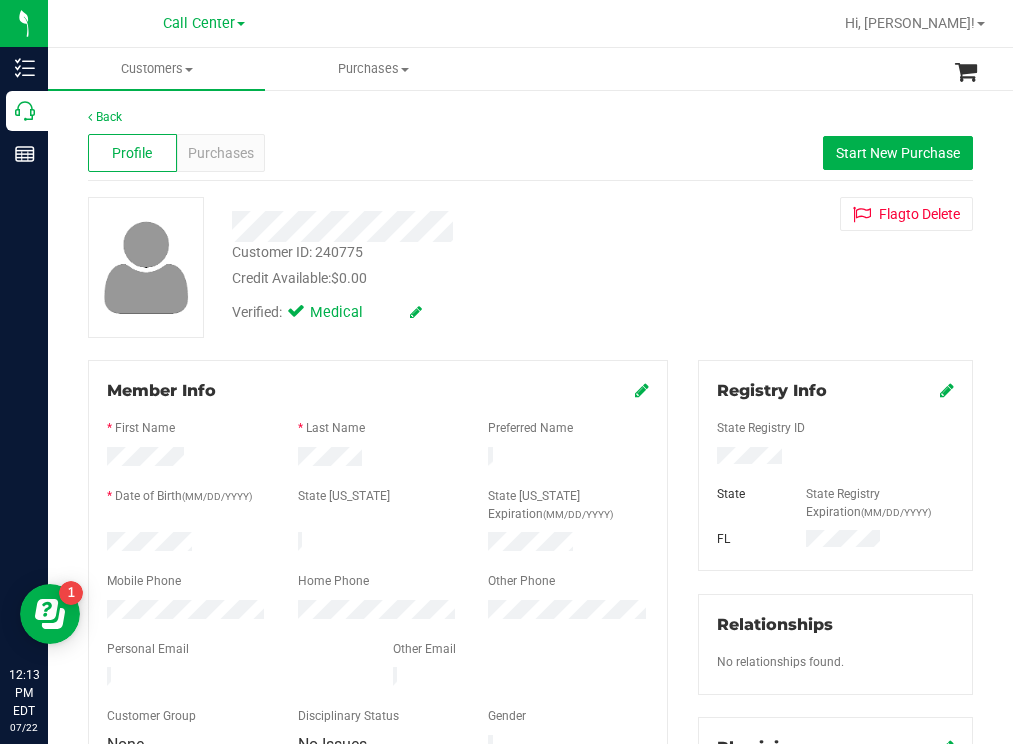 click at bounding box center (187, 544) 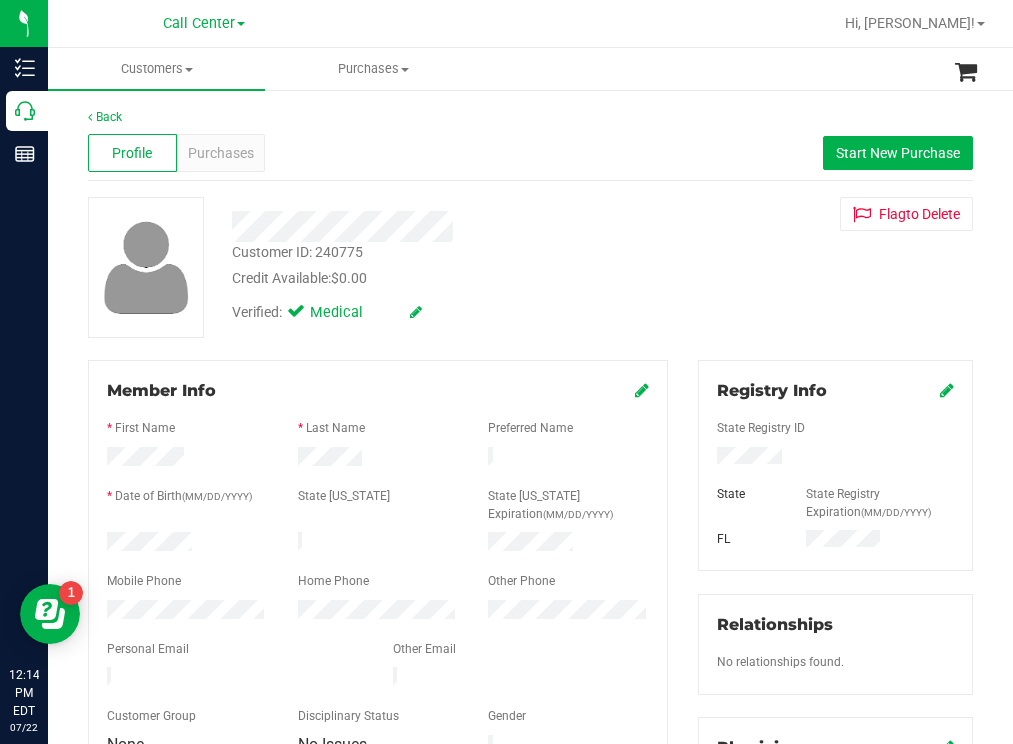 drag, startPoint x: 623, startPoint y: 250, endPoint x: 572, endPoint y: 238, distance: 52.392746 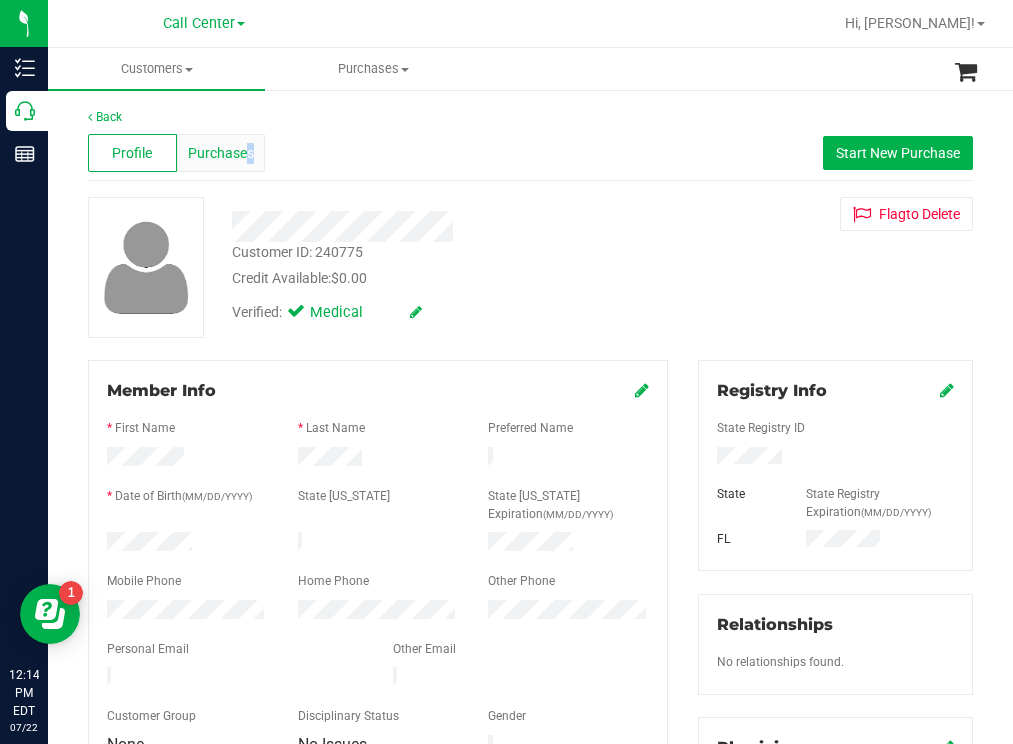 drag, startPoint x: 255, startPoint y: 148, endPoint x: 244, endPoint y: 148, distance: 11 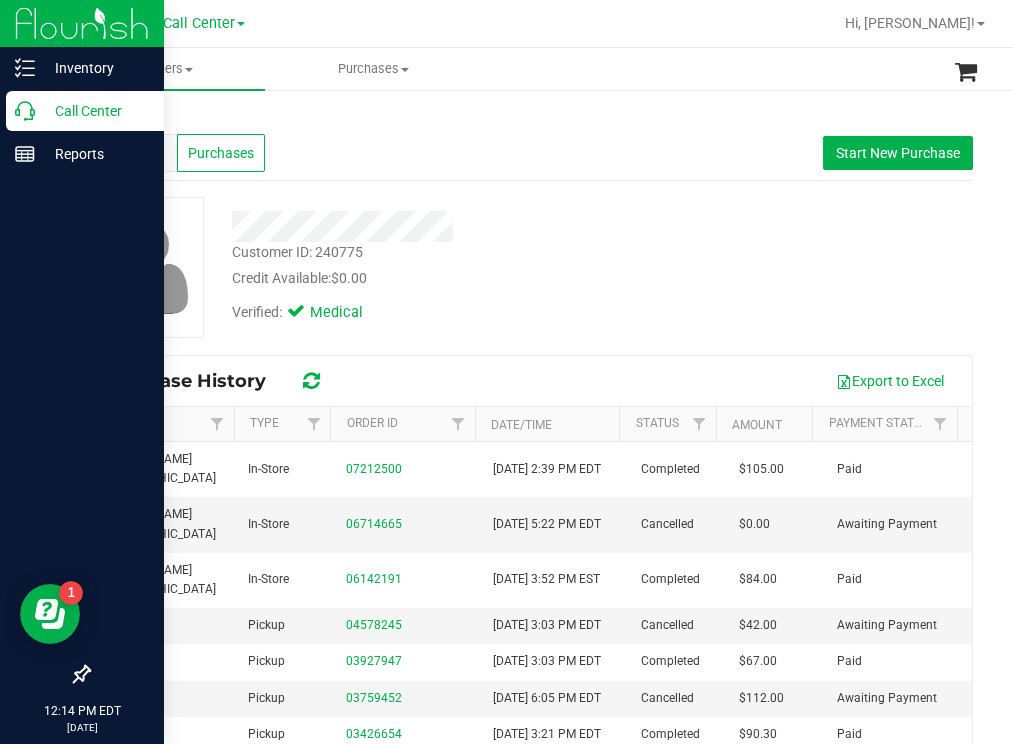 click on "Call Center" at bounding box center [95, 111] 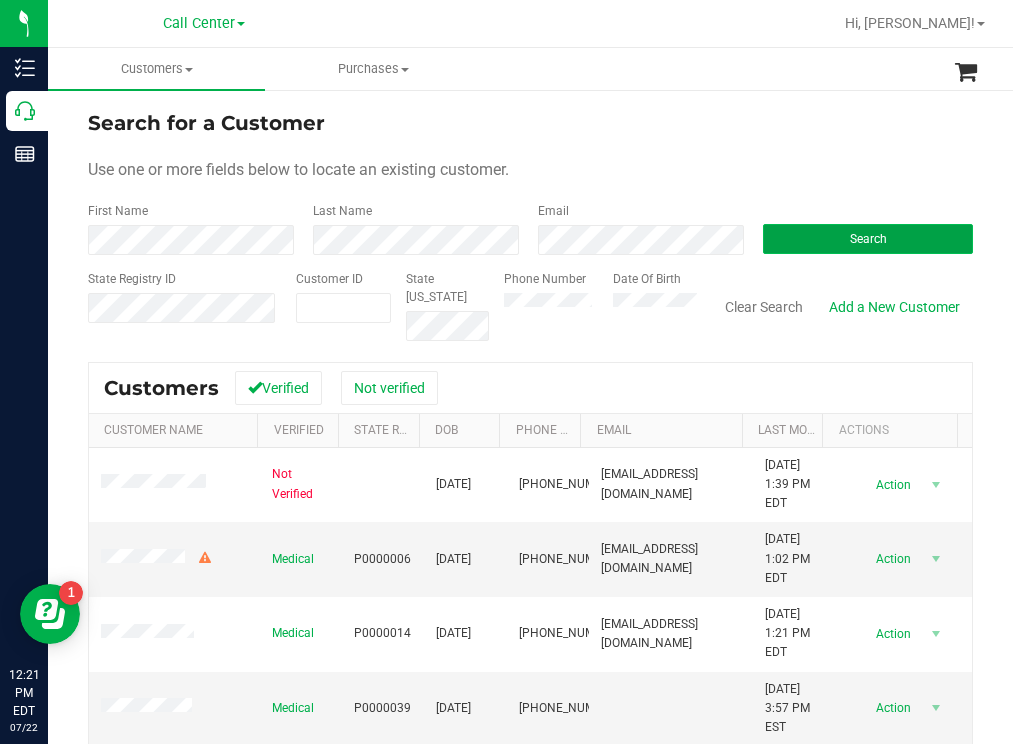 click on "Search" at bounding box center [868, 239] 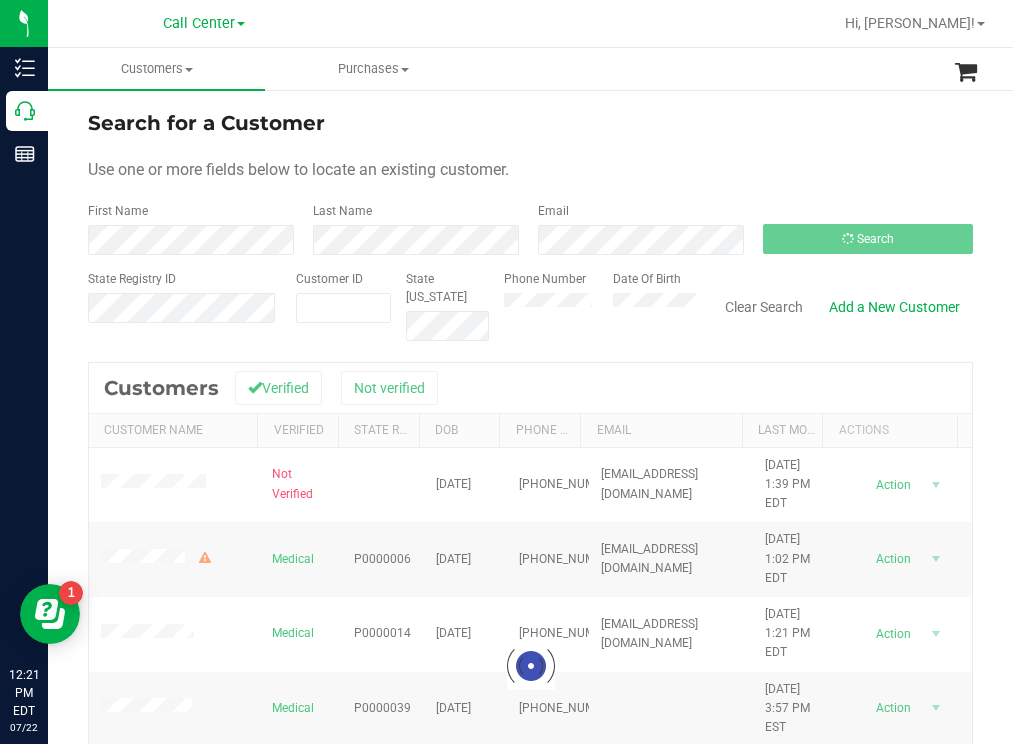 click on "Search for a Customer" at bounding box center (530, 123) 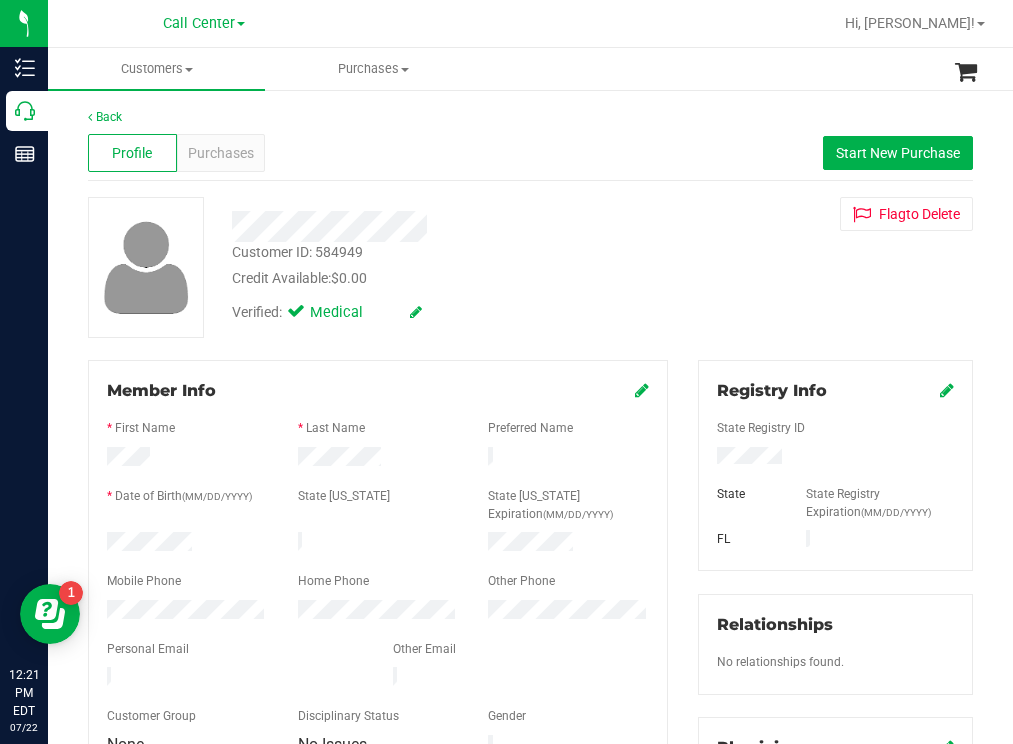 drag, startPoint x: 194, startPoint y: 539, endPoint x: 104, endPoint y: 536, distance: 90.04999 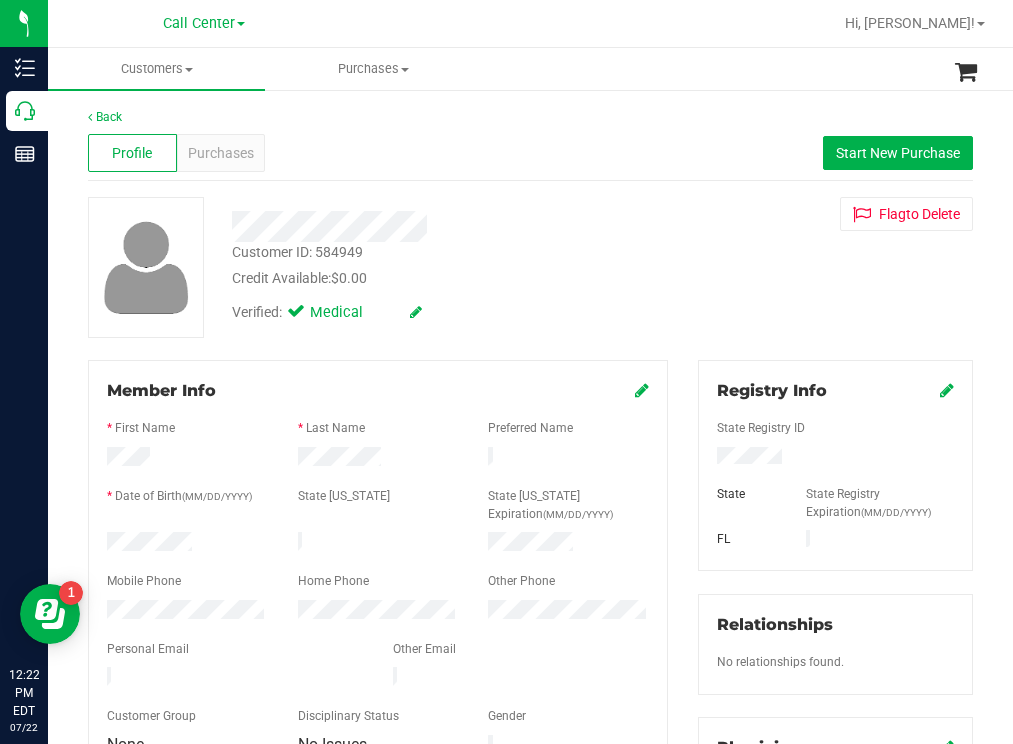 drag, startPoint x: 799, startPoint y: 447, endPoint x: 701, endPoint y: 459, distance: 98.731964 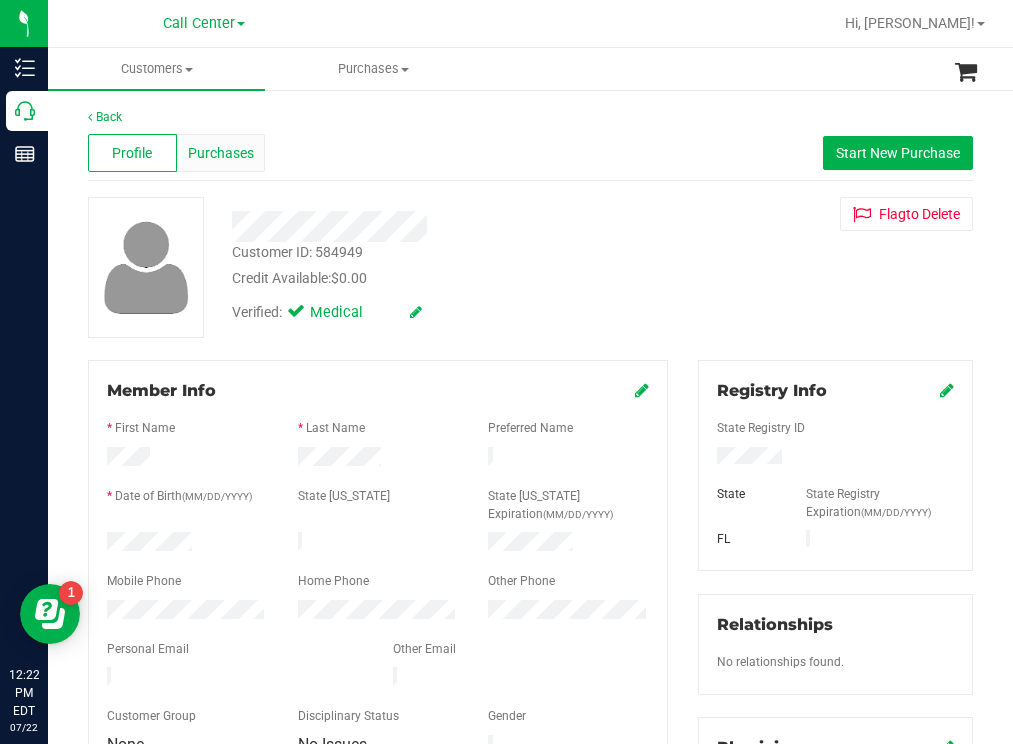 click on "Purchases" at bounding box center [221, 153] 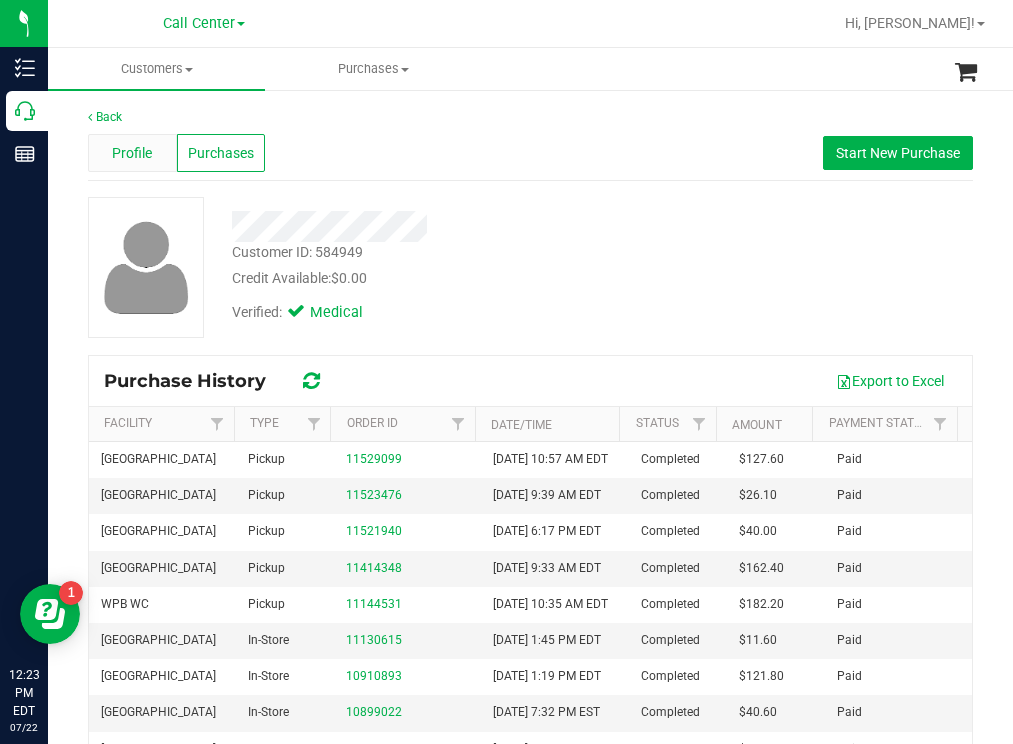 click on "Profile" at bounding box center [132, 153] 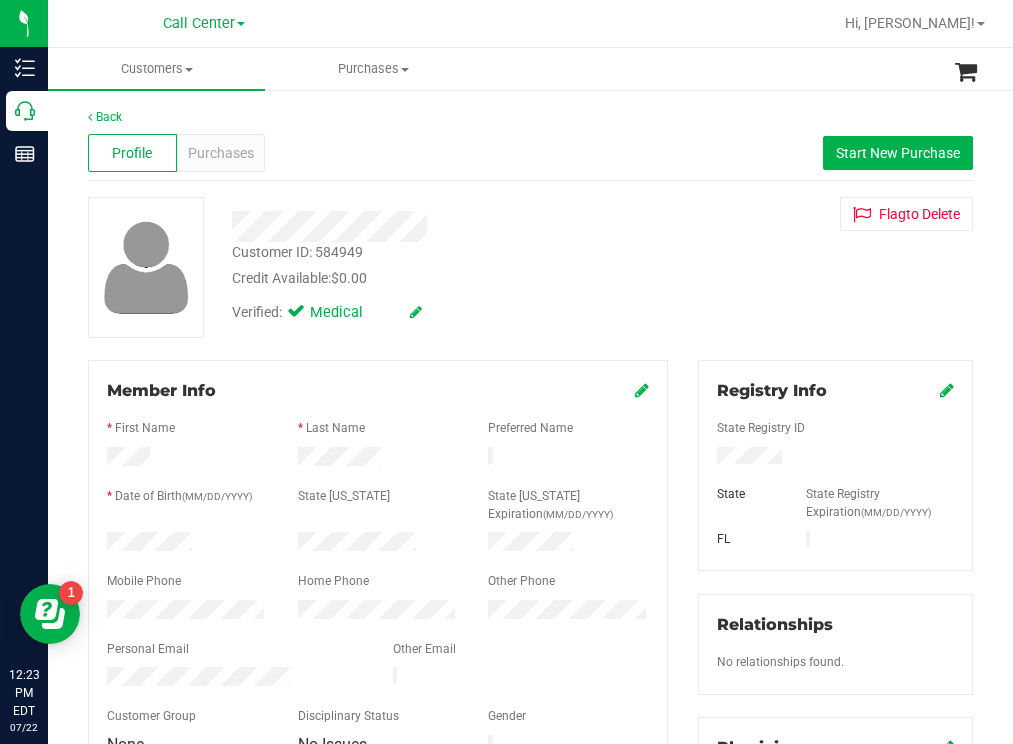 drag, startPoint x: 797, startPoint y: 454, endPoint x: 693, endPoint y: 459, distance: 104.120125 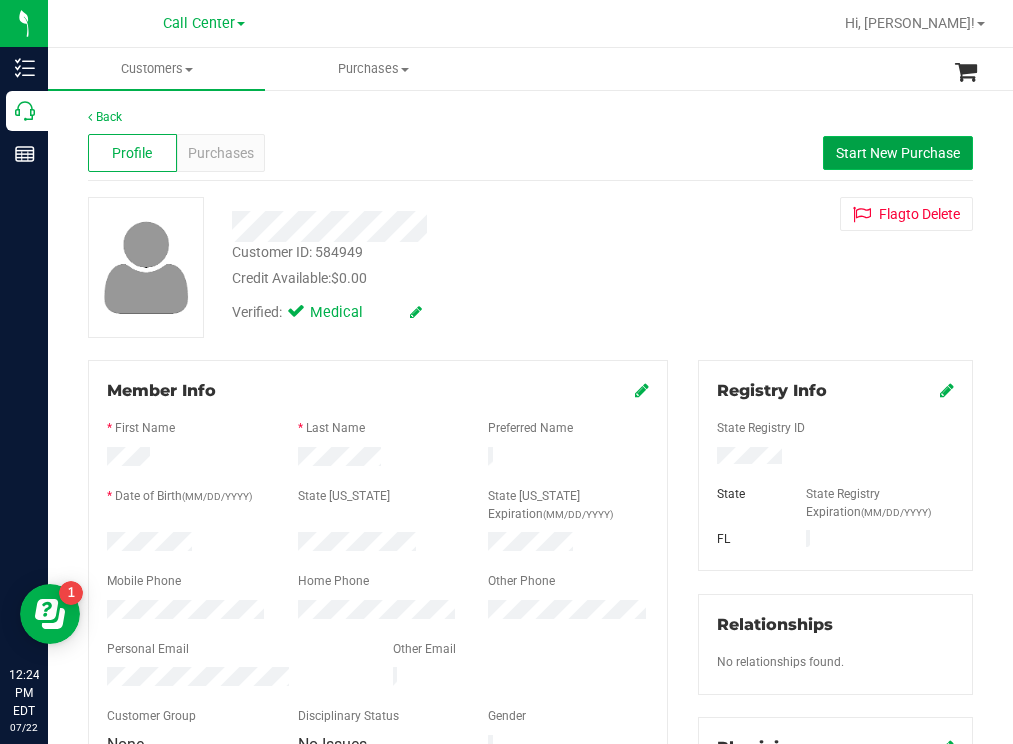 click on "Start New Purchase" at bounding box center [898, 153] 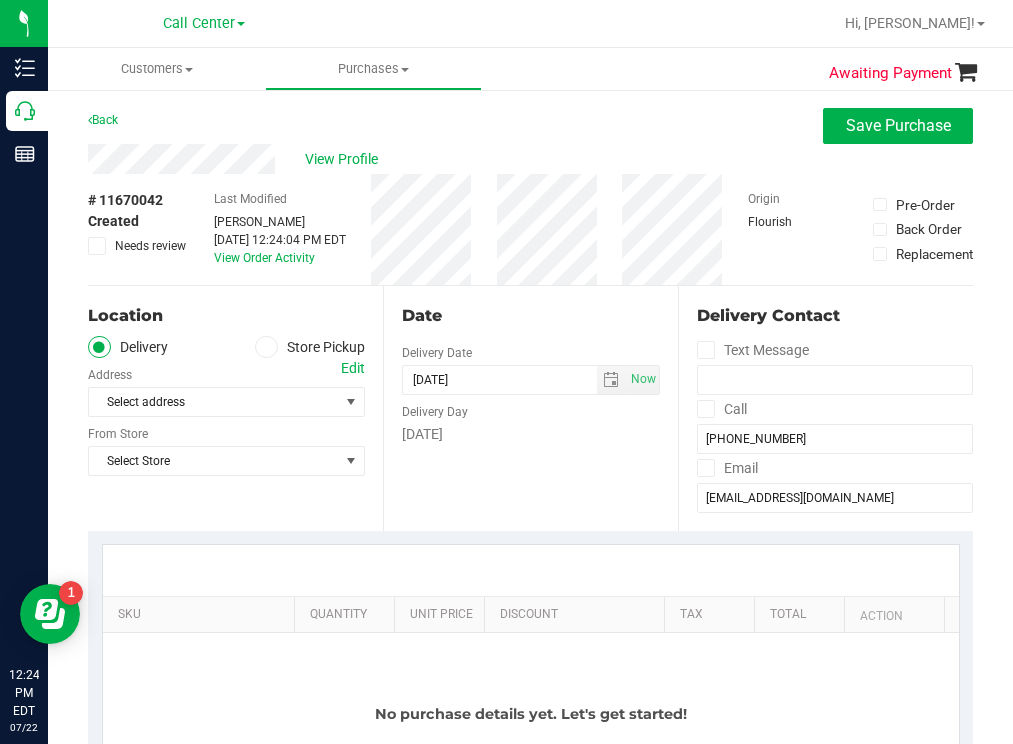 click at bounding box center [266, 347] 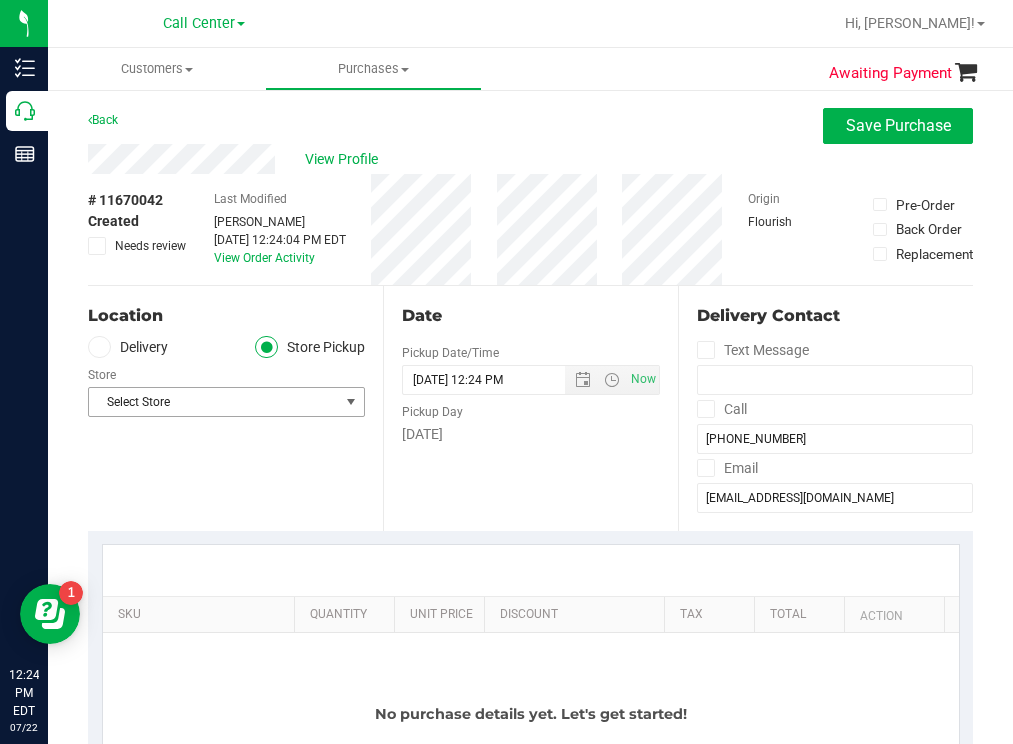 click on "Select Store" at bounding box center (214, 402) 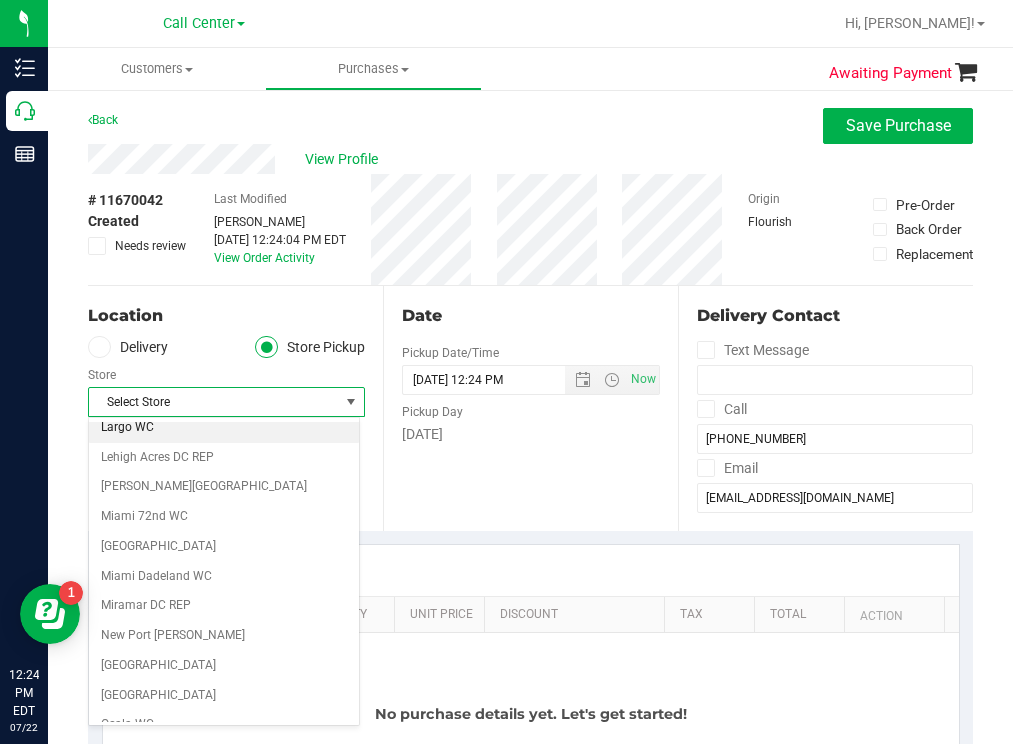 scroll, scrollTop: 700, scrollLeft: 0, axis: vertical 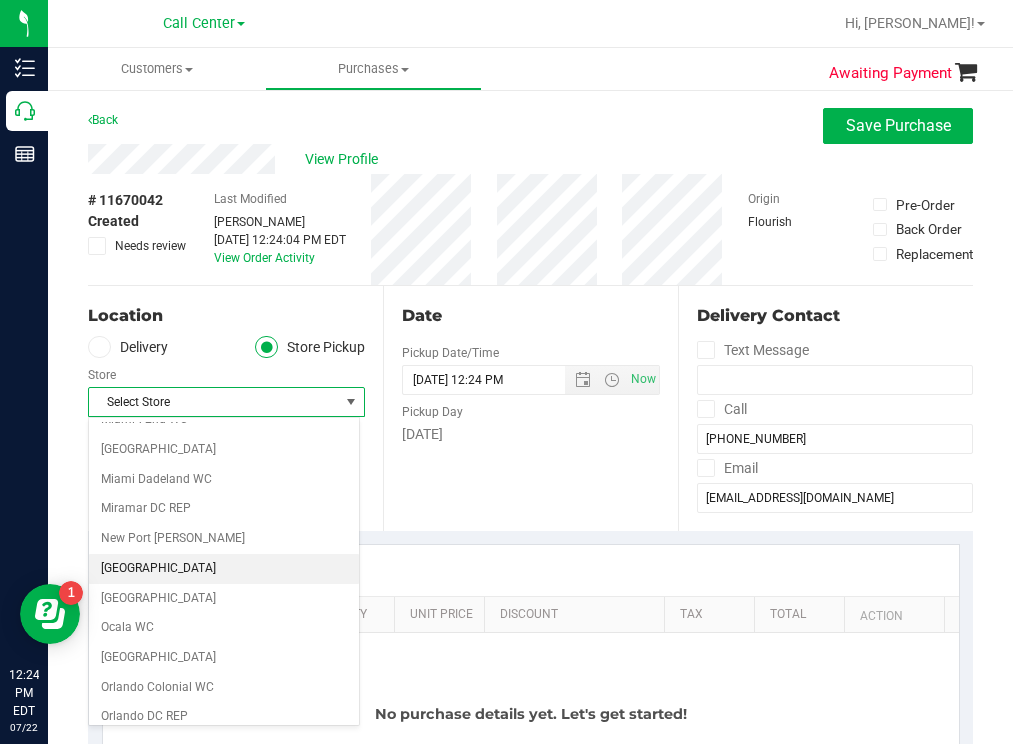 click on "[GEOGRAPHIC_DATA]" at bounding box center (224, 569) 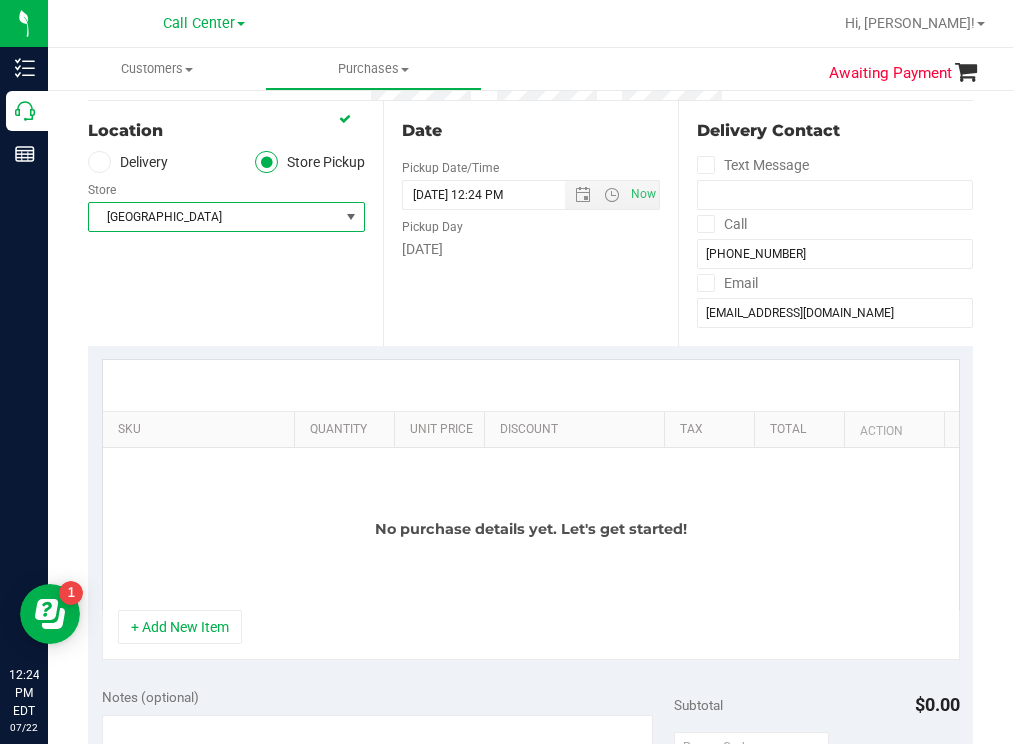 scroll, scrollTop: 200, scrollLeft: 0, axis: vertical 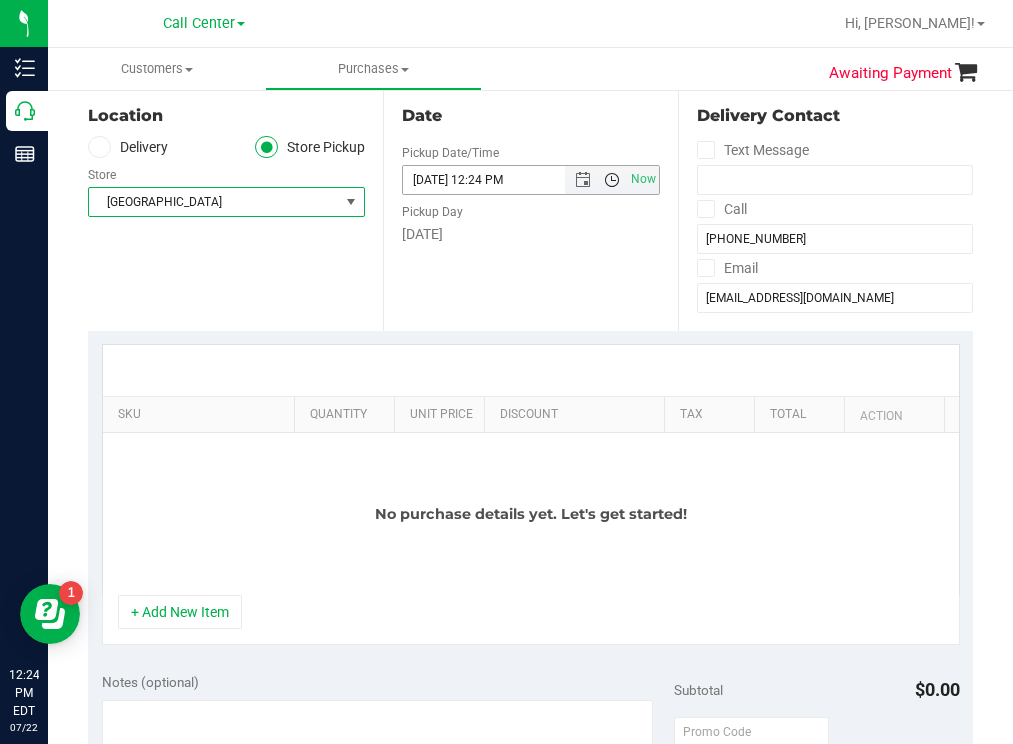 click at bounding box center [612, 180] 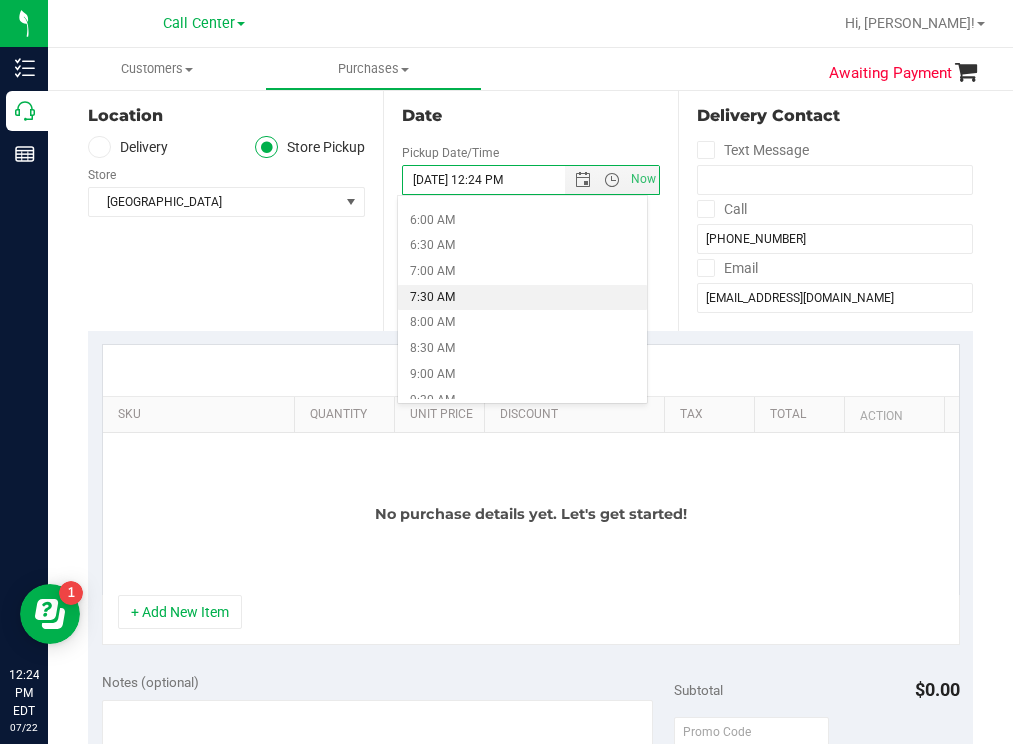 scroll, scrollTop: 500, scrollLeft: 0, axis: vertical 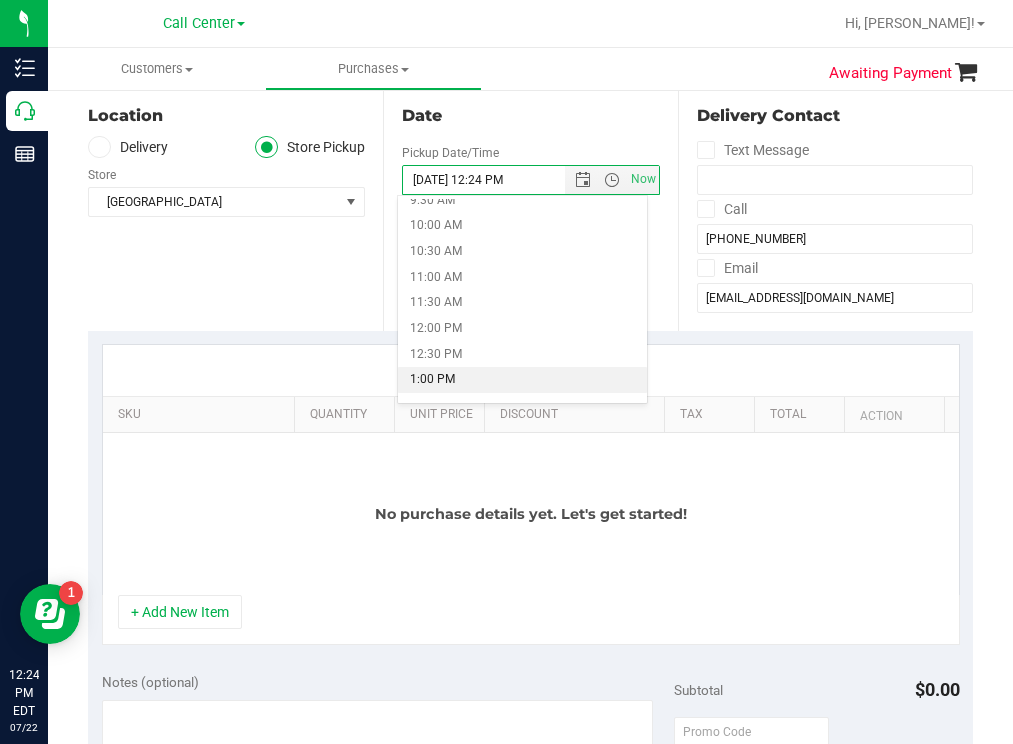 click on "1:00 PM" at bounding box center [522, 380] 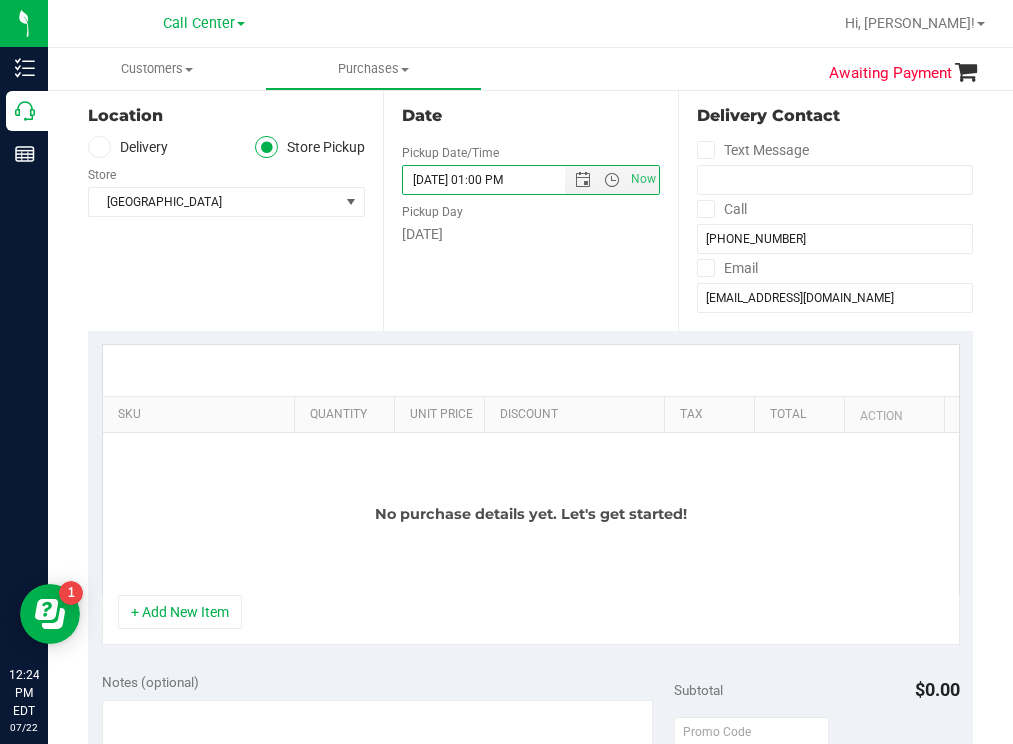 scroll, scrollTop: 300, scrollLeft: 0, axis: vertical 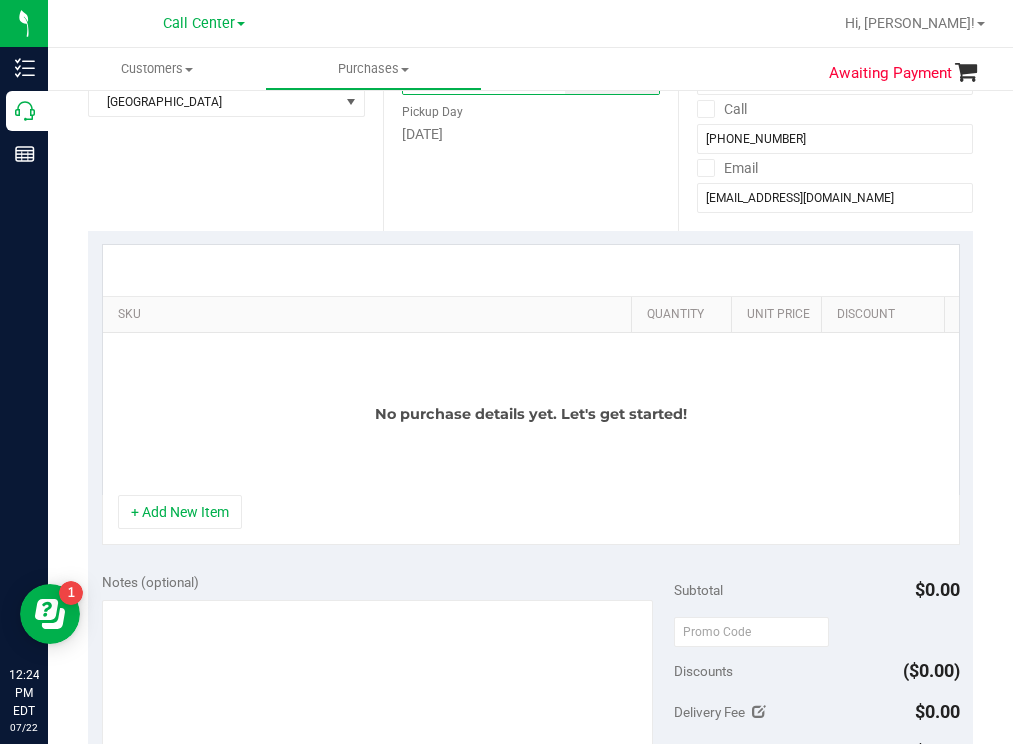 drag, startPoint x: 280, startPoint y: 311, endPoint x: 621, endPoint y: 302, distance: 341.11874 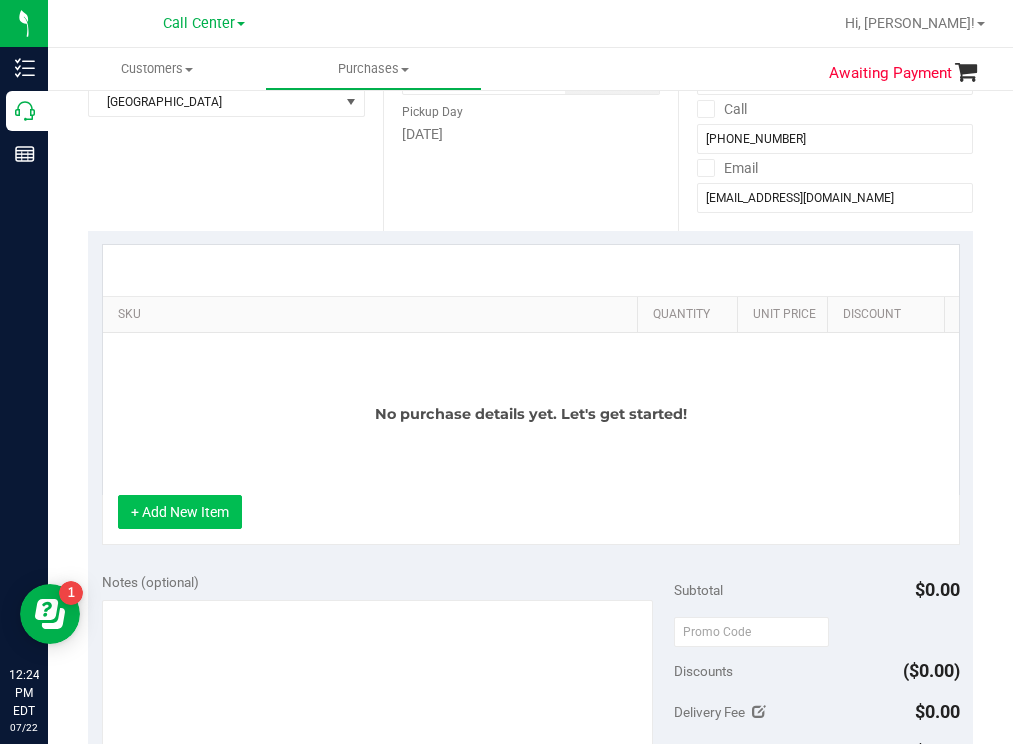 click on "+ Add New Item" at bounding box center [180, 512] 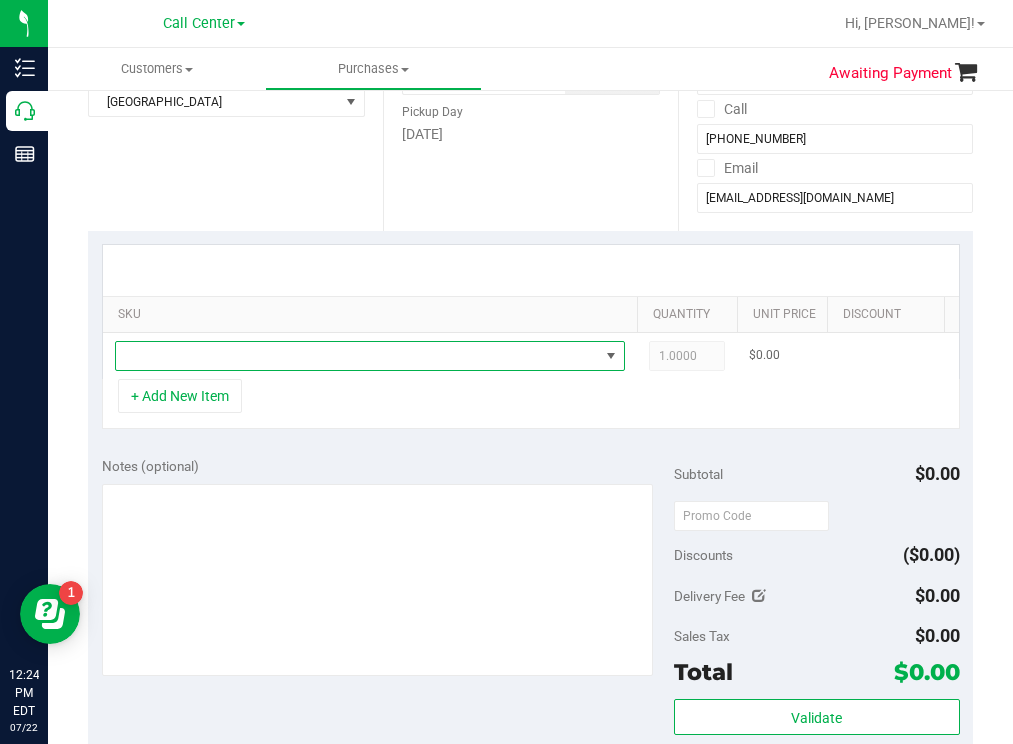 click at bounding box center [357, 356] 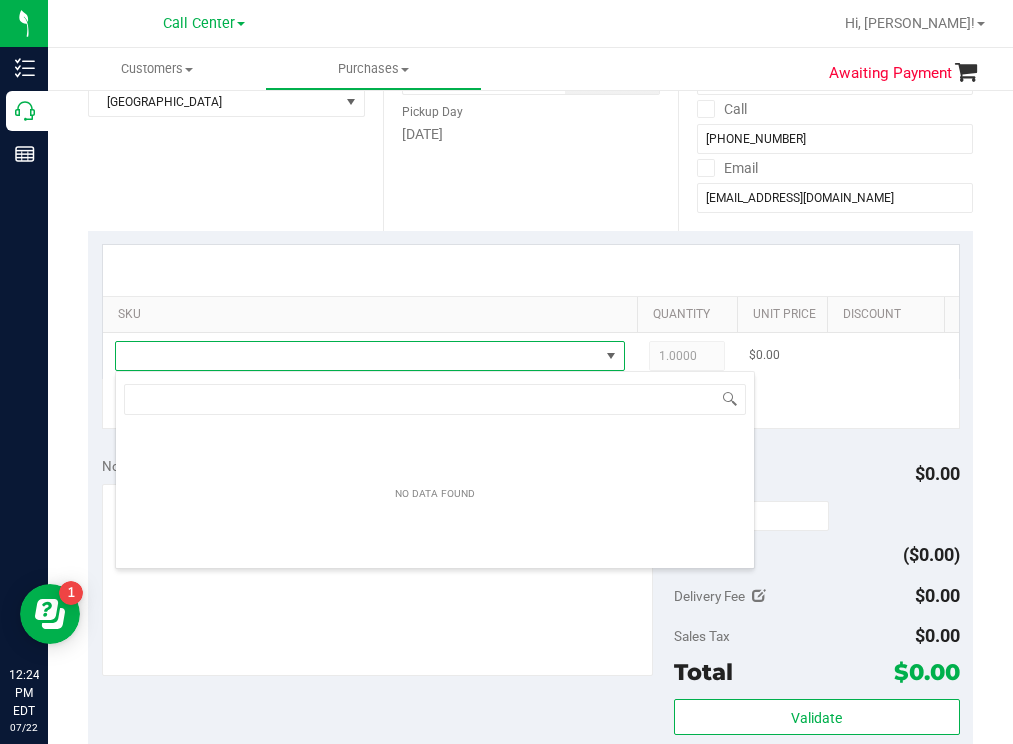 scroll, scrollTop: 99970, scrollLeft: 99490, axis: both 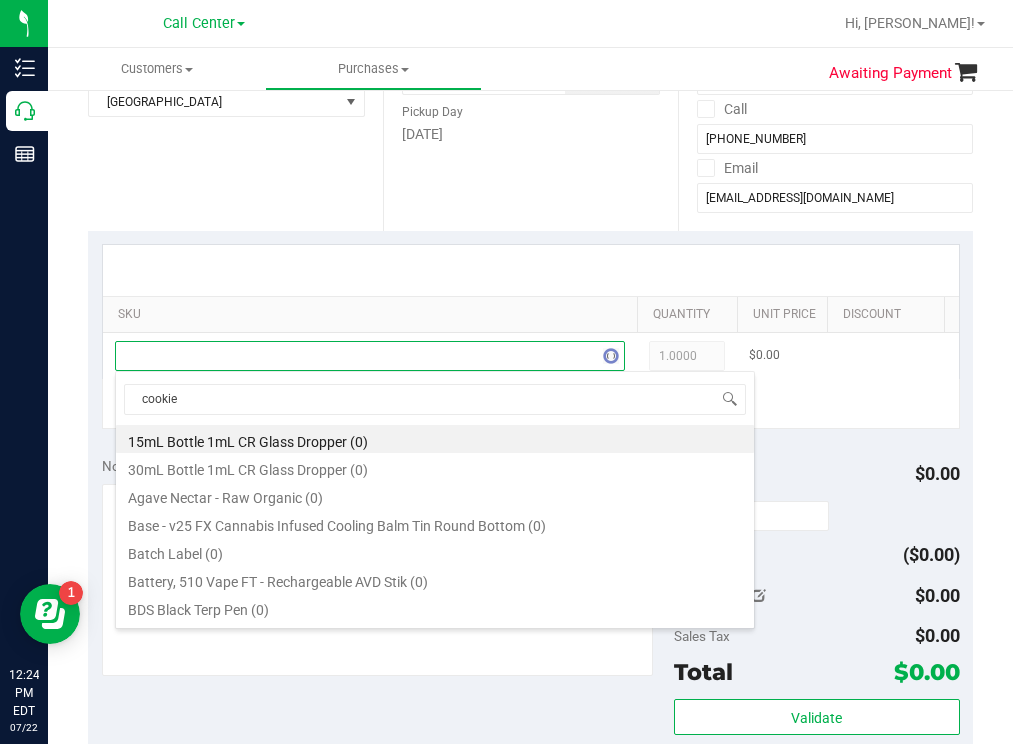 type on "cookies" 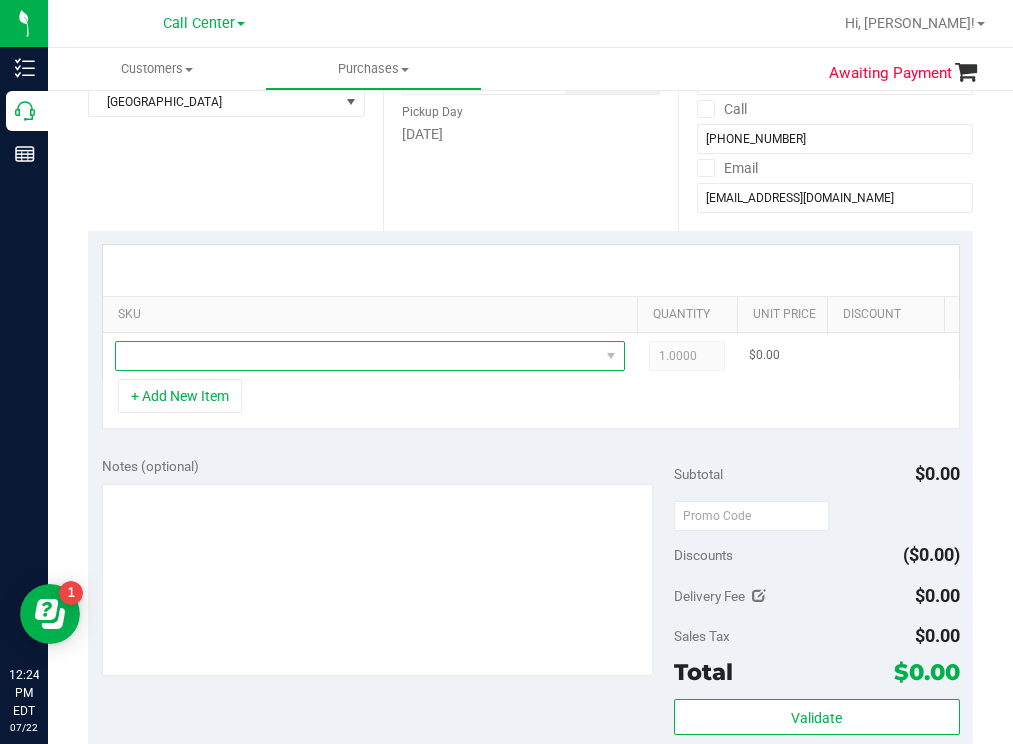 click at bounding box center (357, 356) 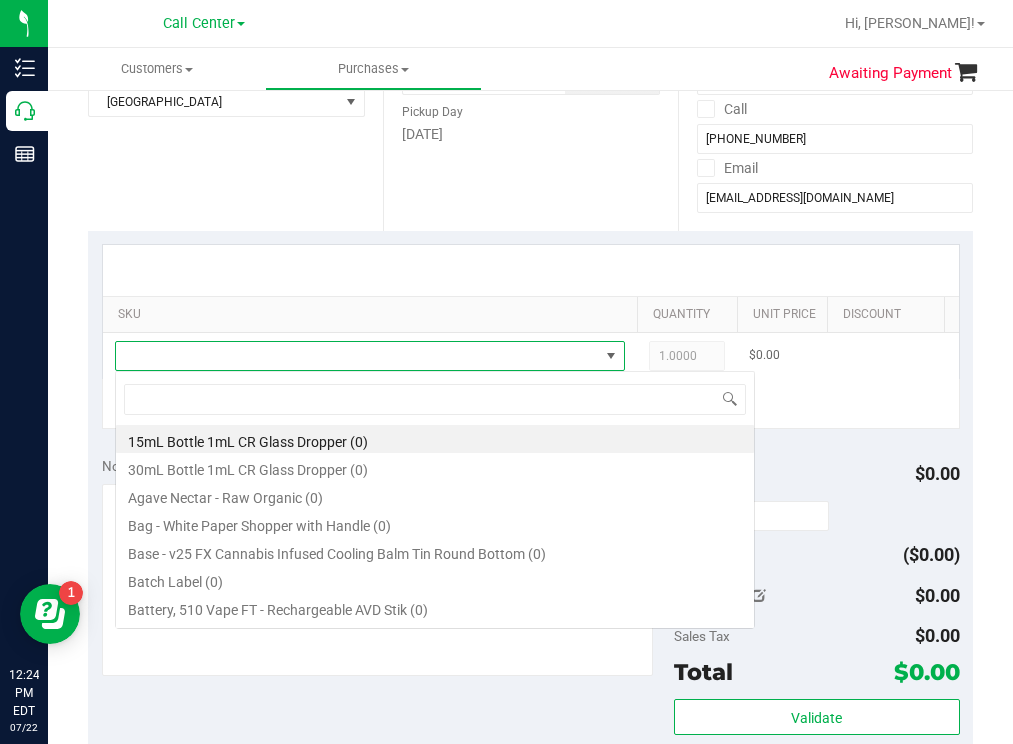 scroll, scrollTop: 99970, scrollLeft: 99490, axis: both 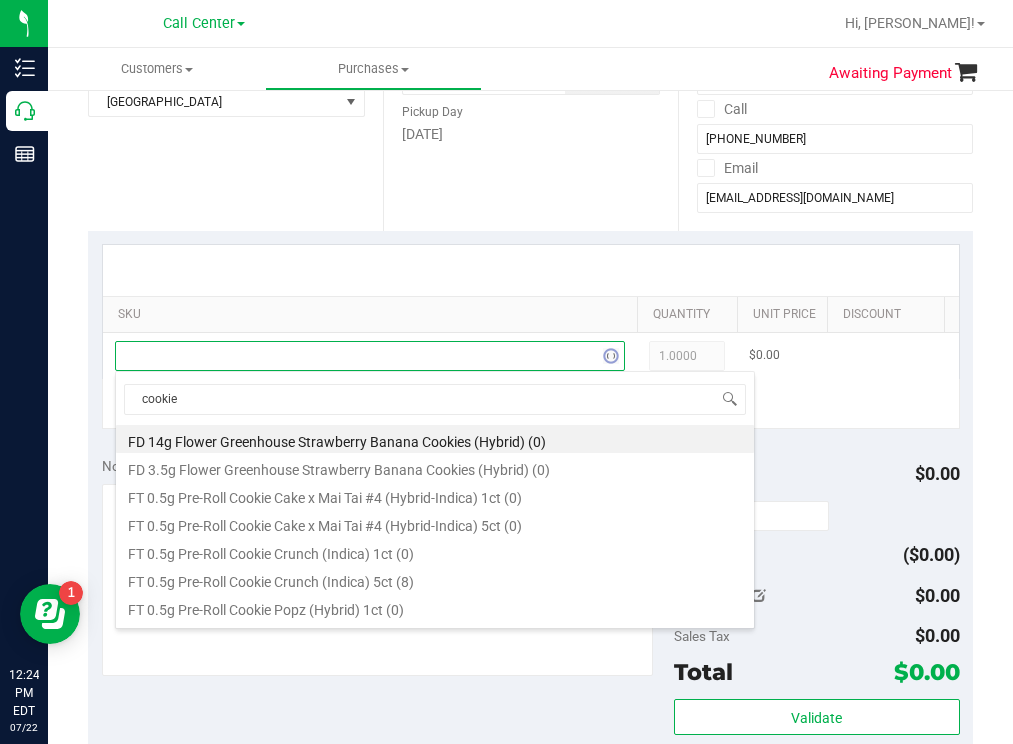 type on "cookies" 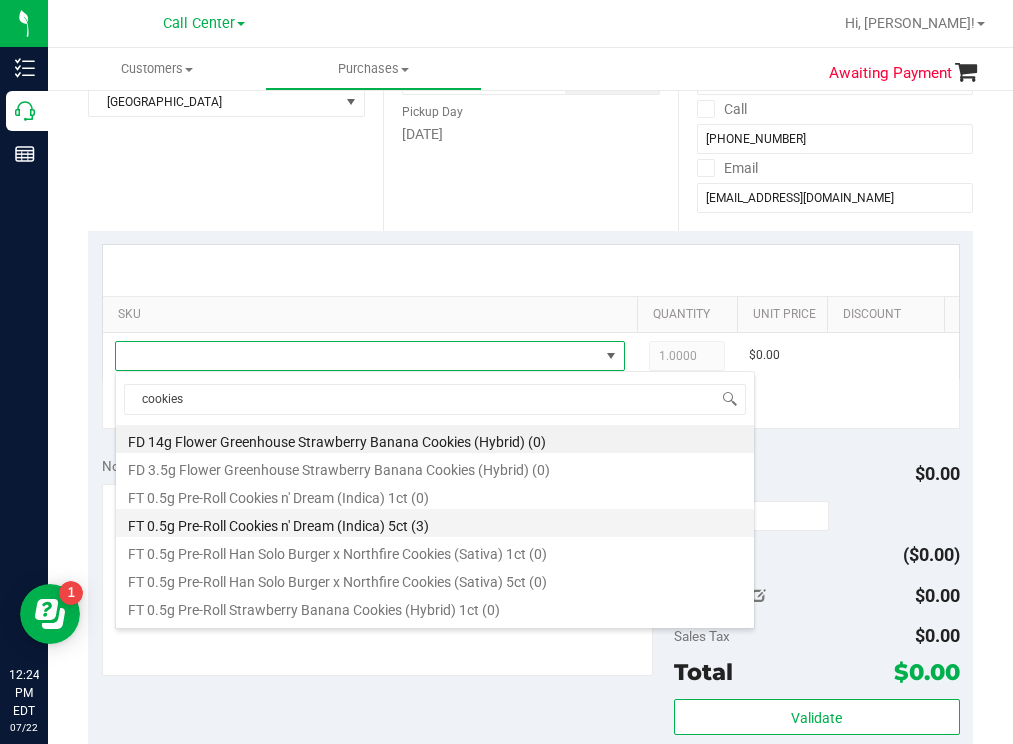 click on "FT 0.5g Pre-Roll Cookies n' Dream (Indica) 5ct (3)" at bounding box center (435, 523) 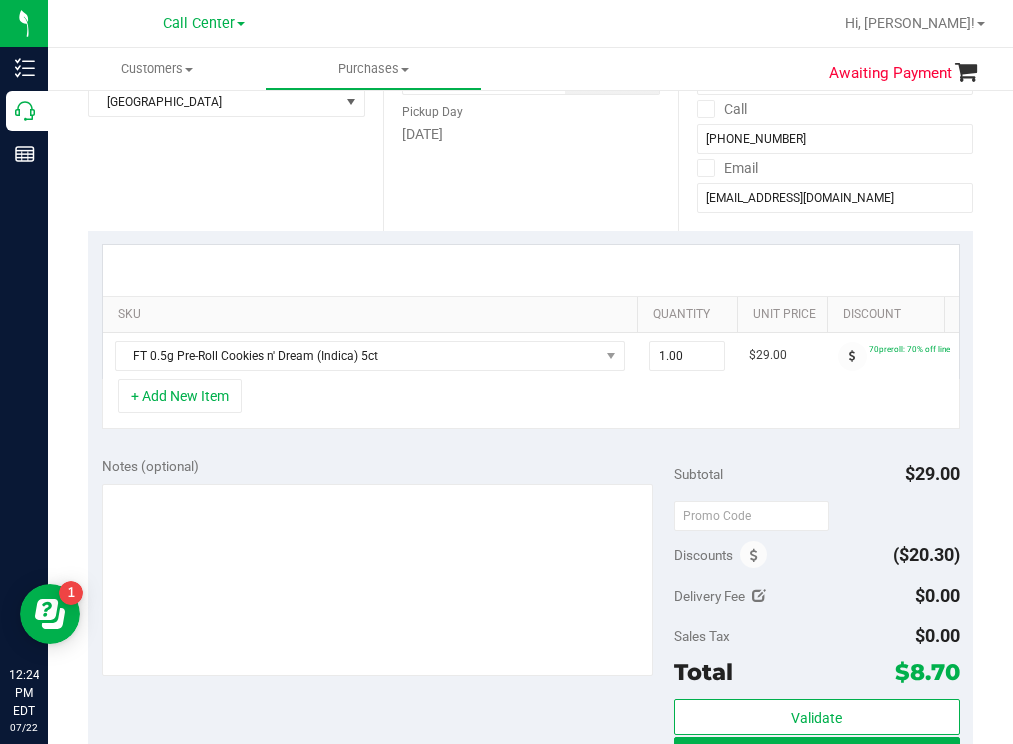scroll, scrollTop: 0, scrollLeft: 159, axis: horizontal 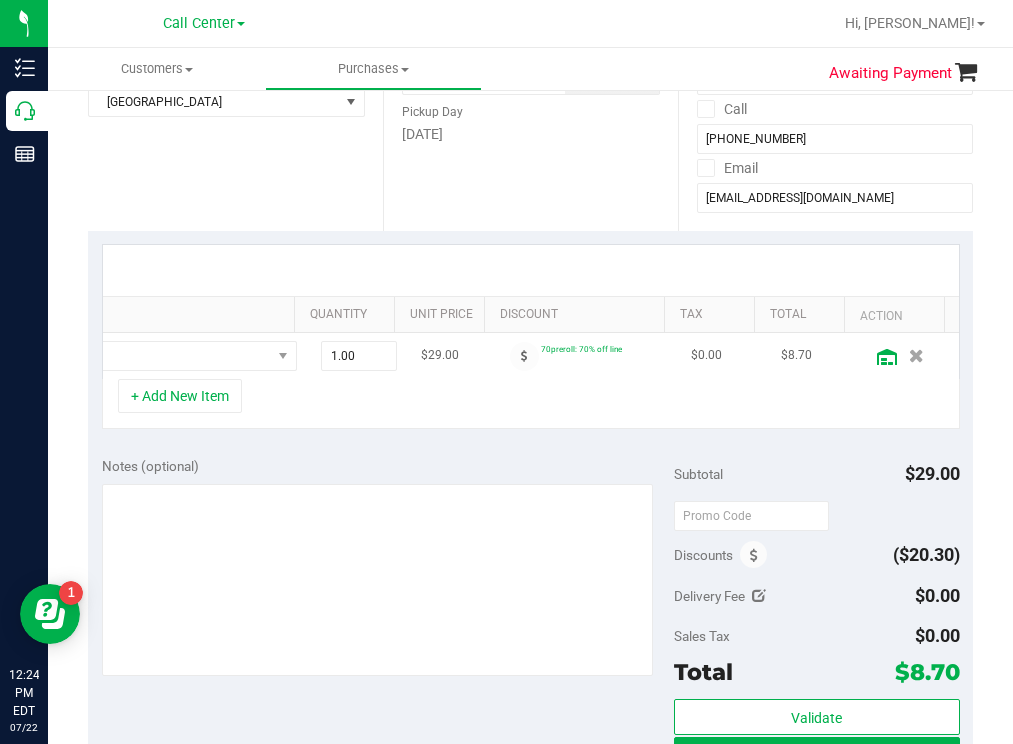 click 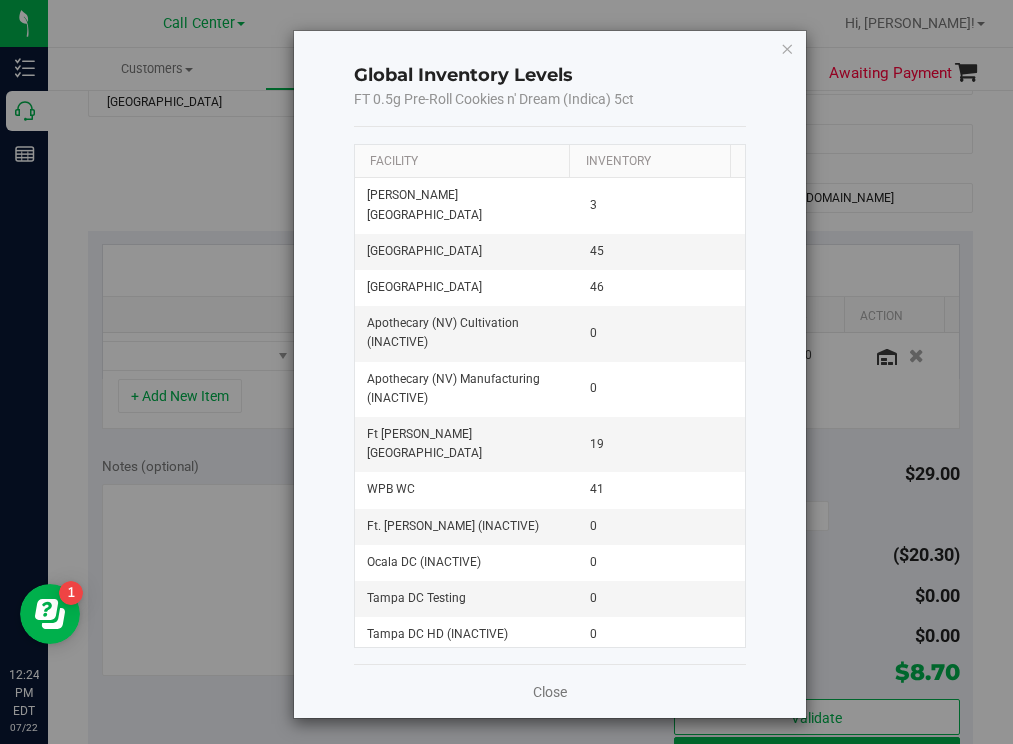click on "Facility" at bounding box center [462, 162] 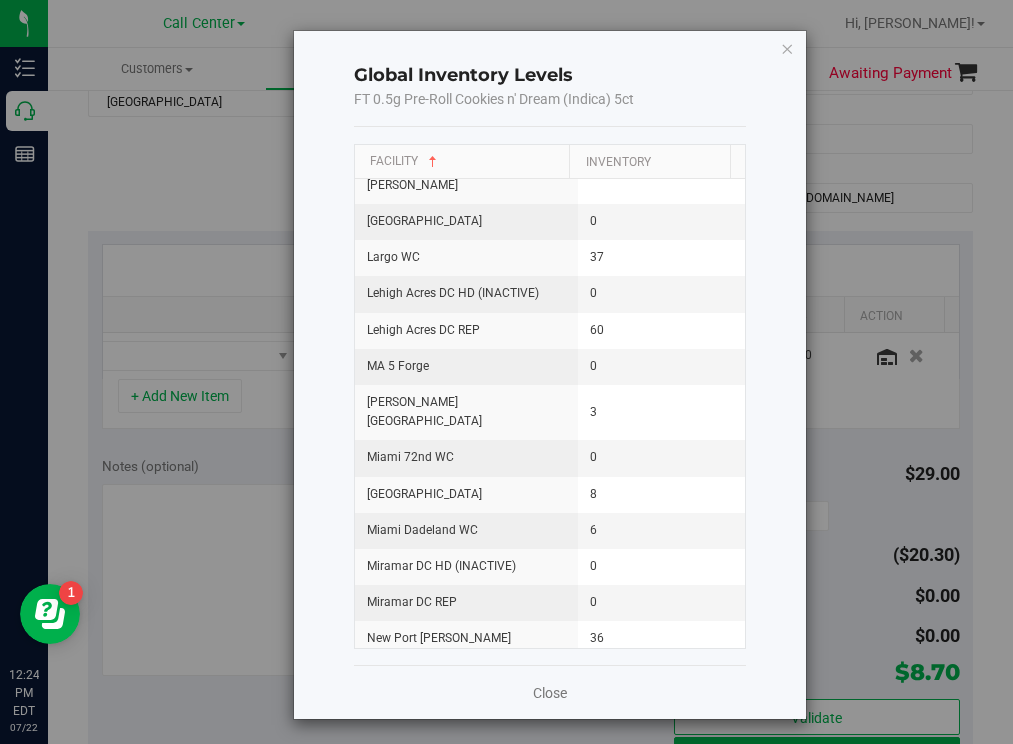 scroll, scrollTop: 1200, scrollLeft: 0, axis: vertical 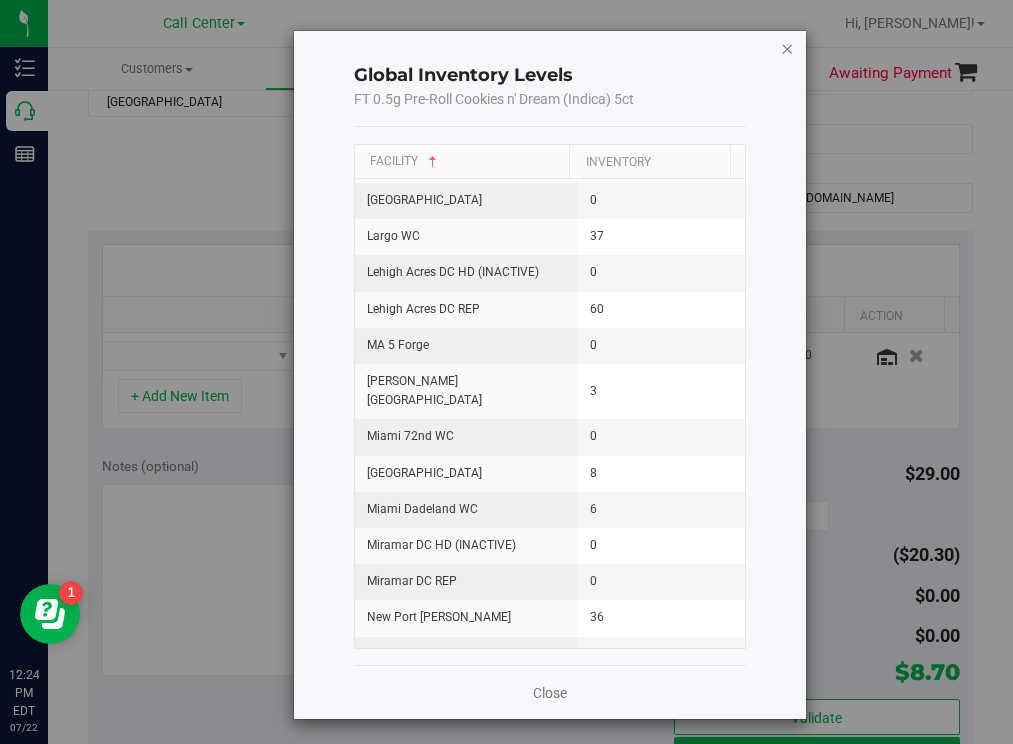 click at bounding box center [787, 48] 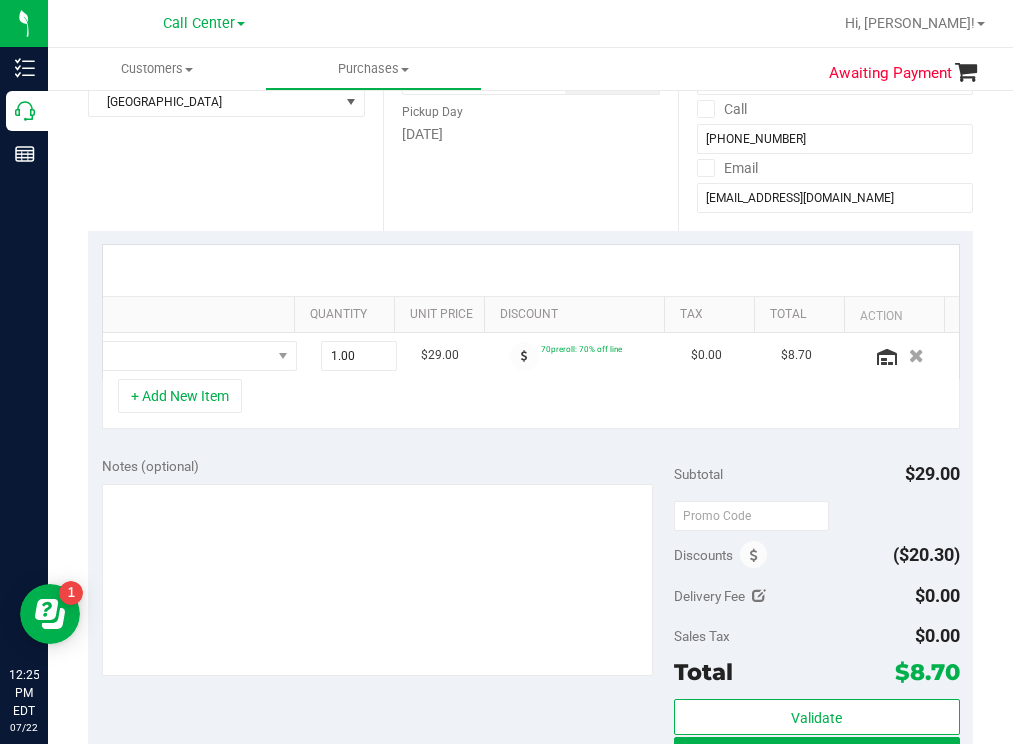 scroll, scrollTop: 0, scrollLeft: 303, axis: horizontal 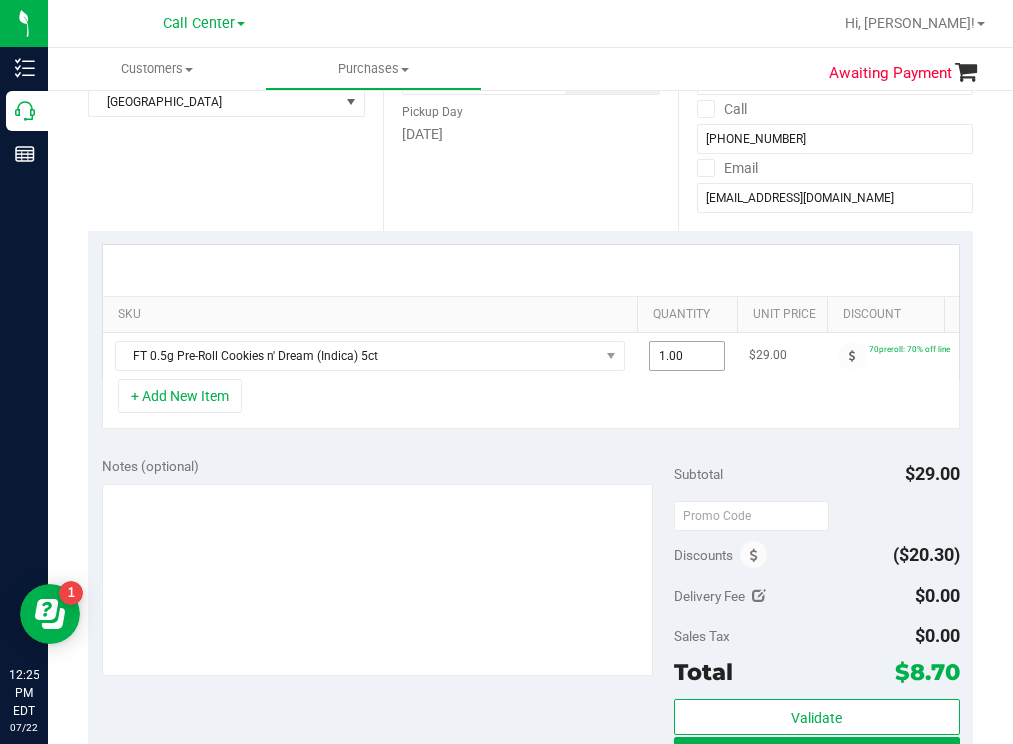 click on "1.00 1" at bounding box center [687, 356] 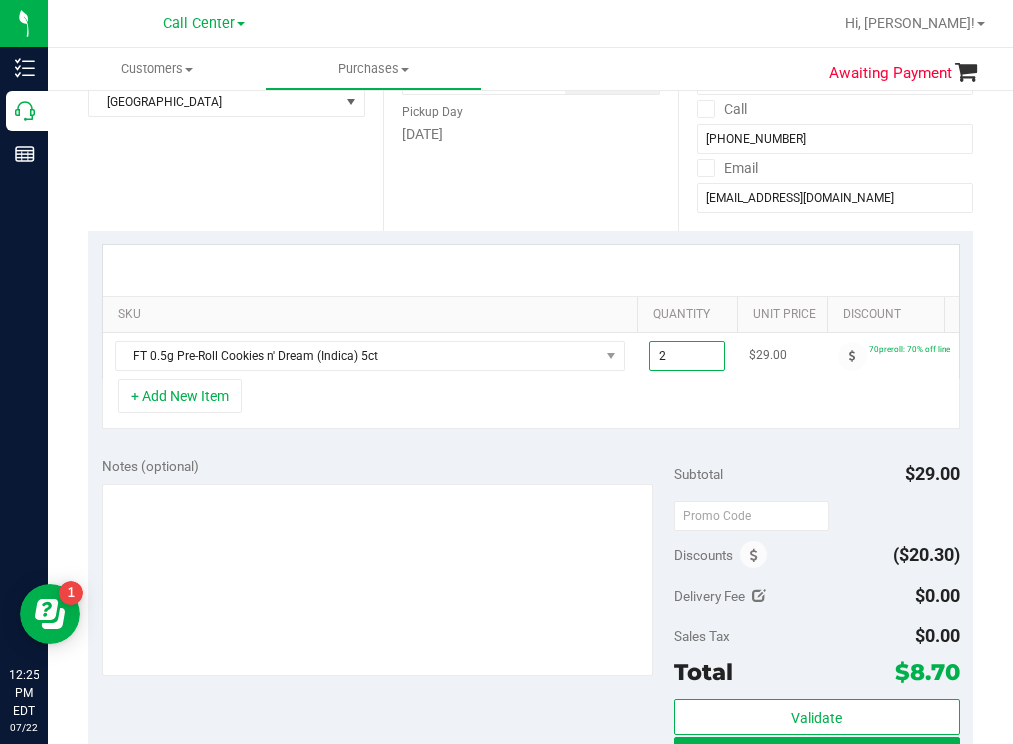 type on "28" 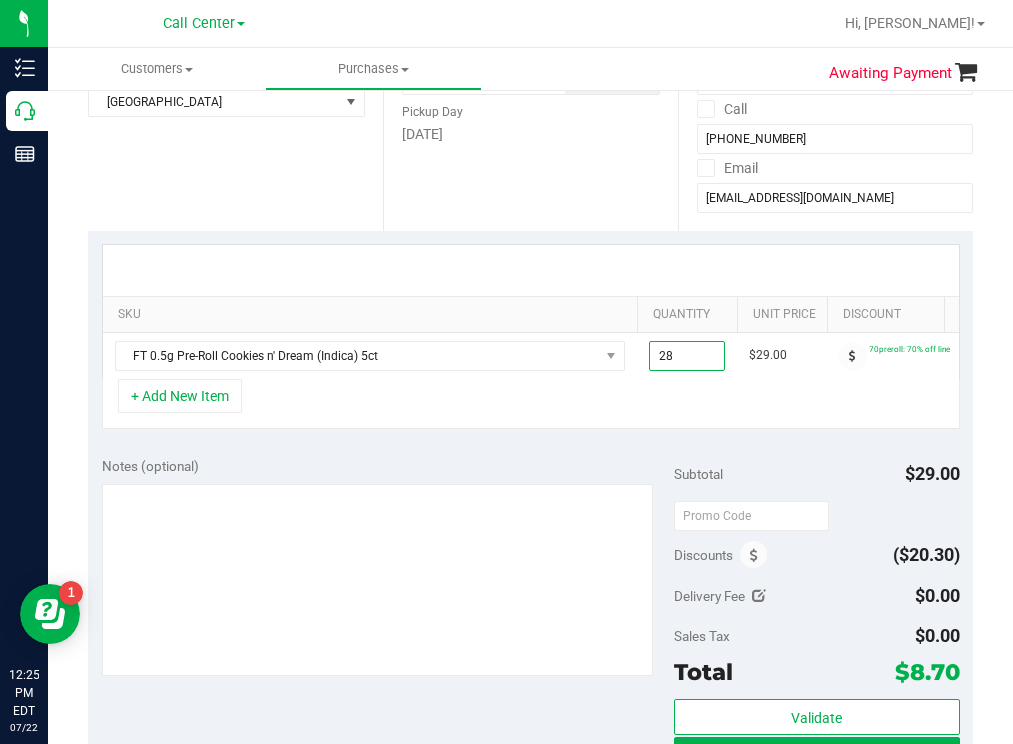 type on "28.00" 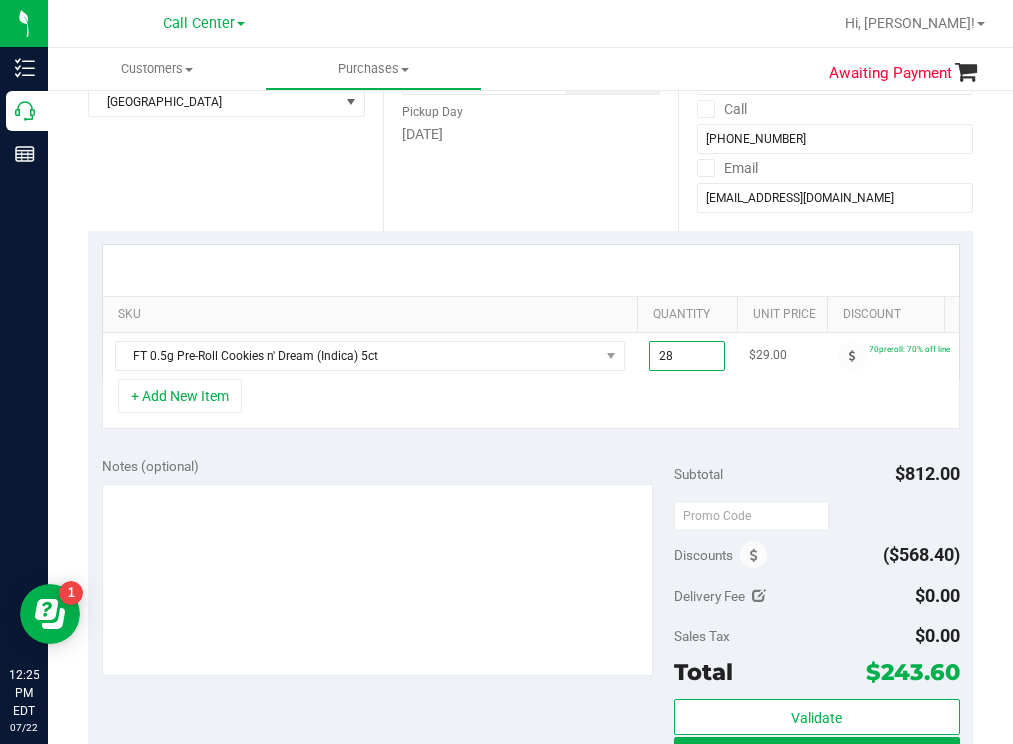click on "28.00 28" at bounding box center (687, 356) 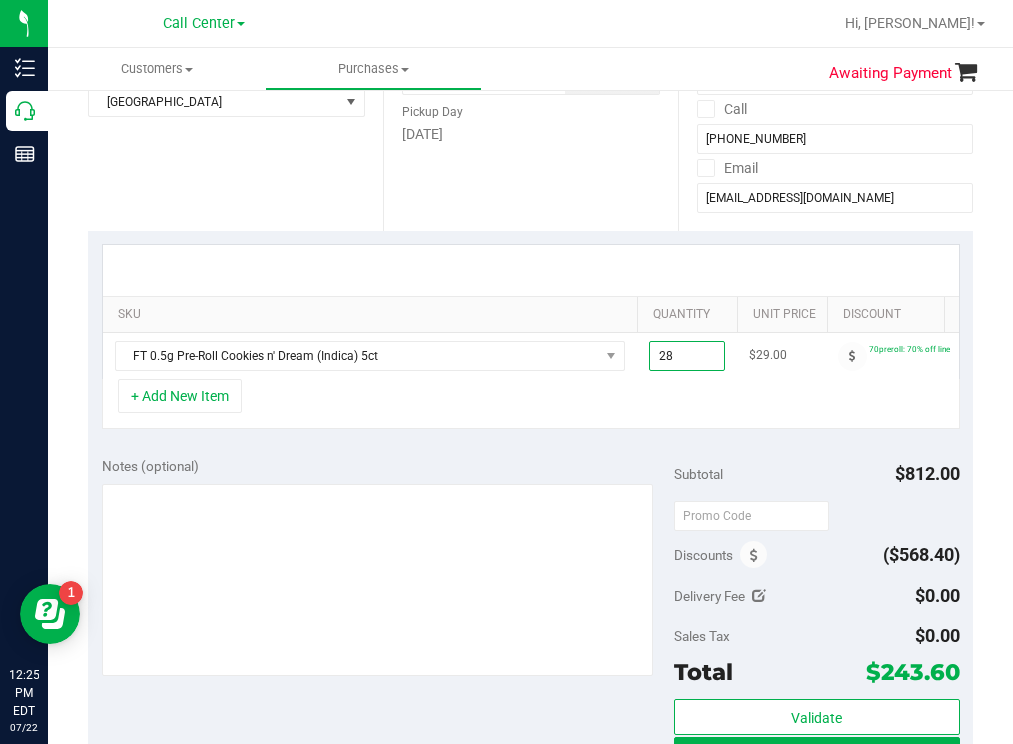 type on "2" 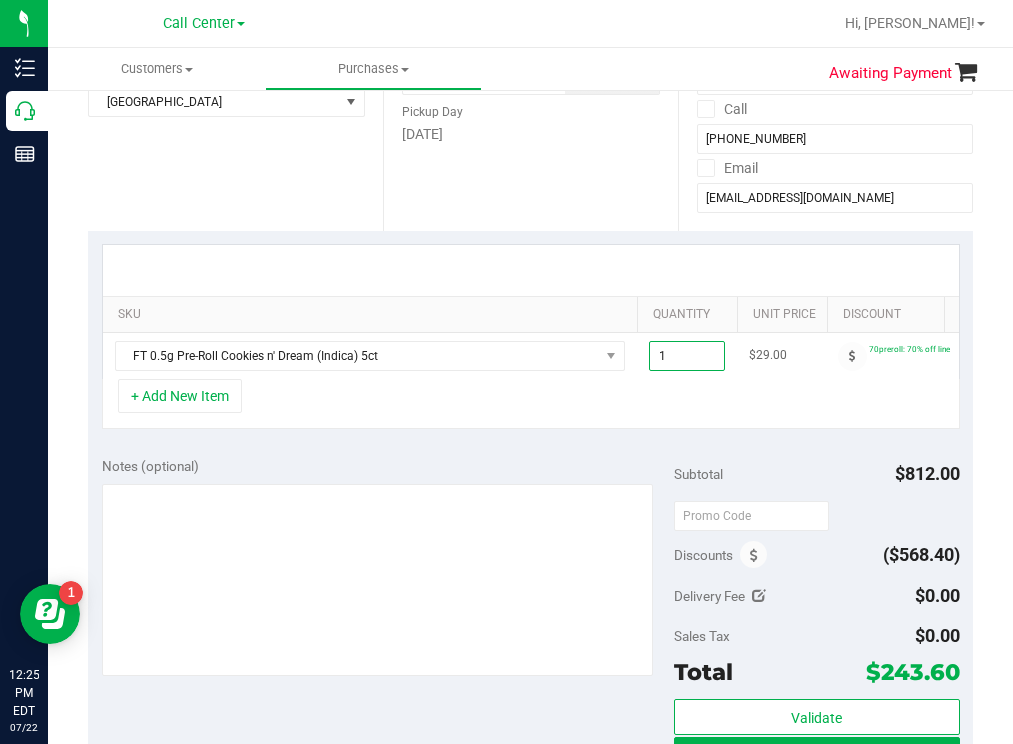 type on "10" 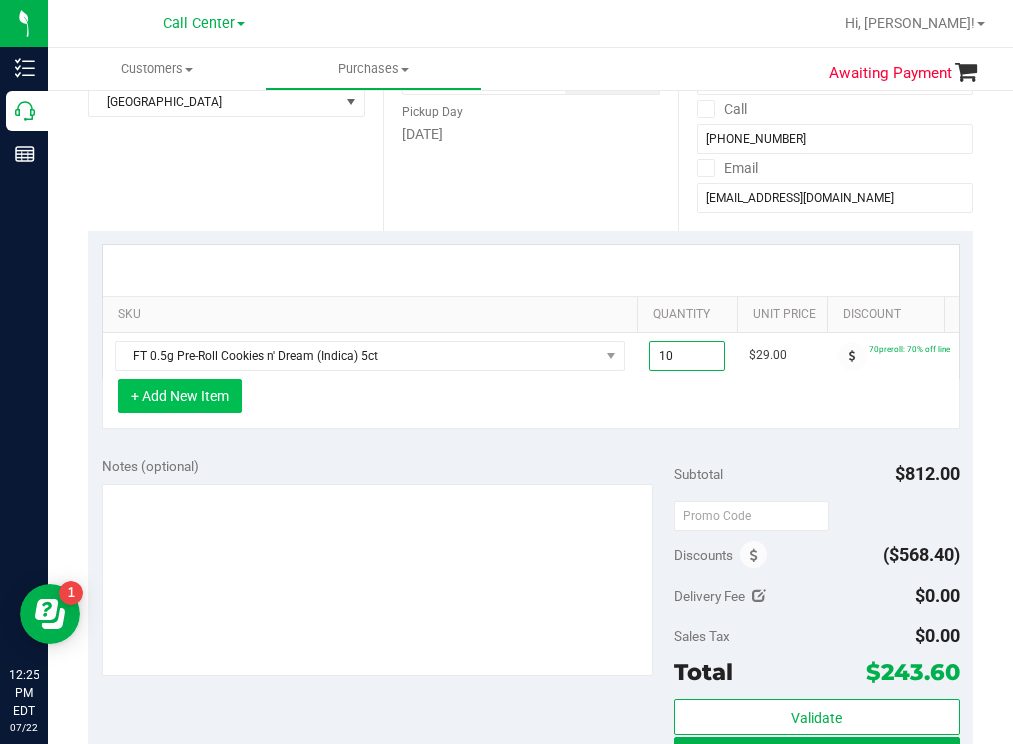 type on "10.00" 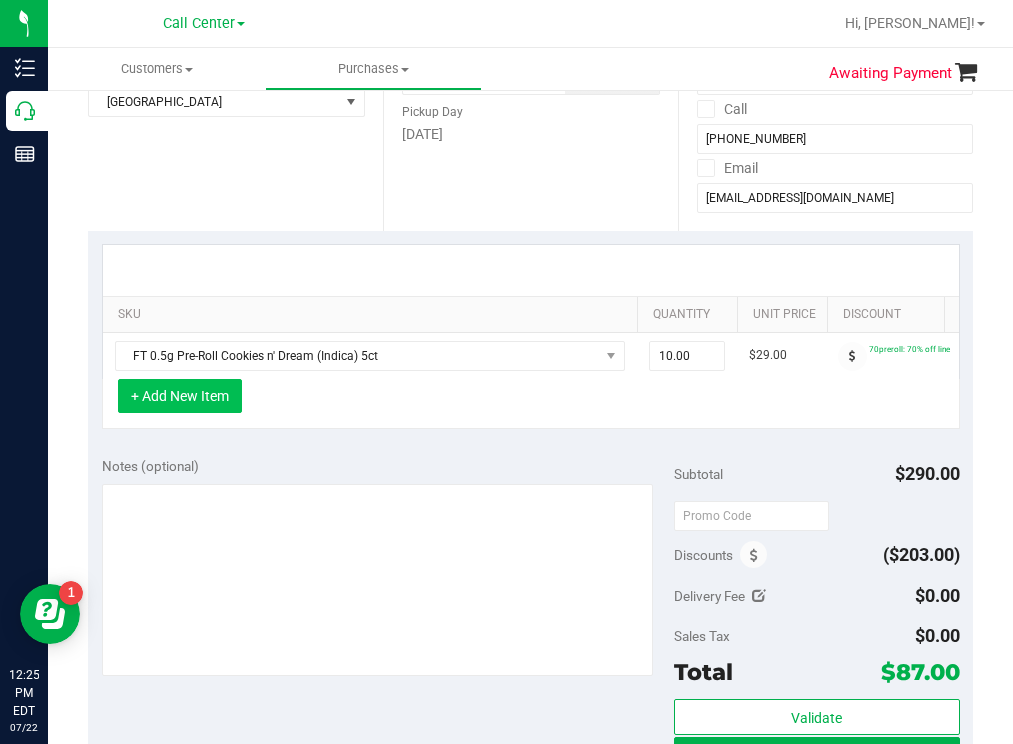 click on "+ Add New Item" at bounding box center (180, 396) 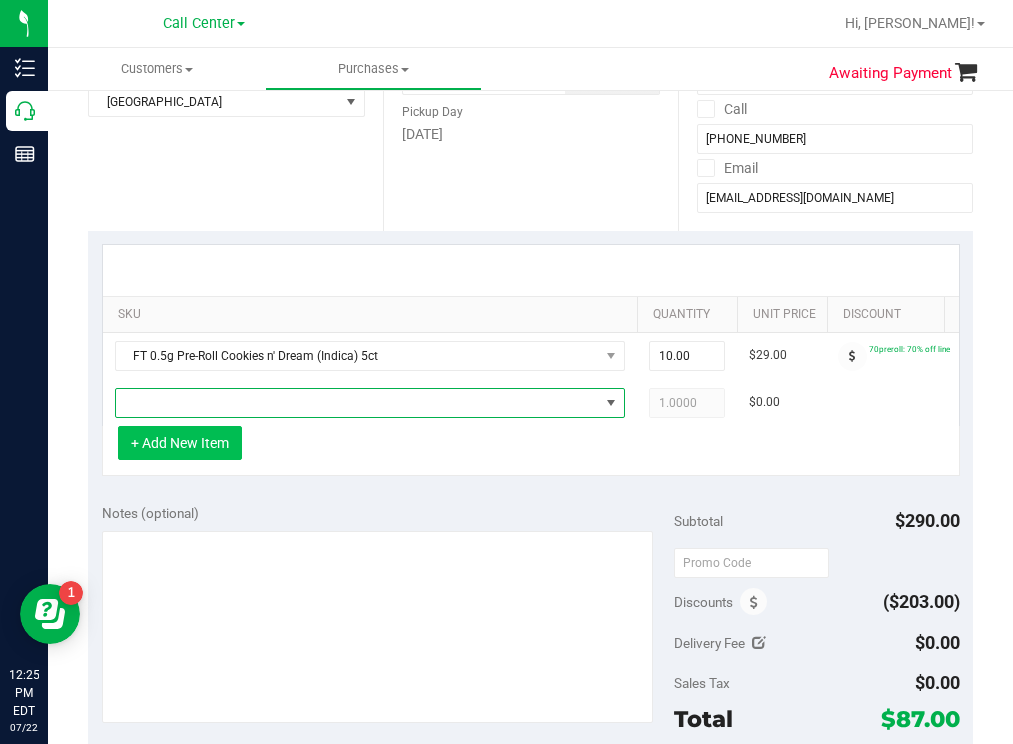 click at bounding box center [357, 403] 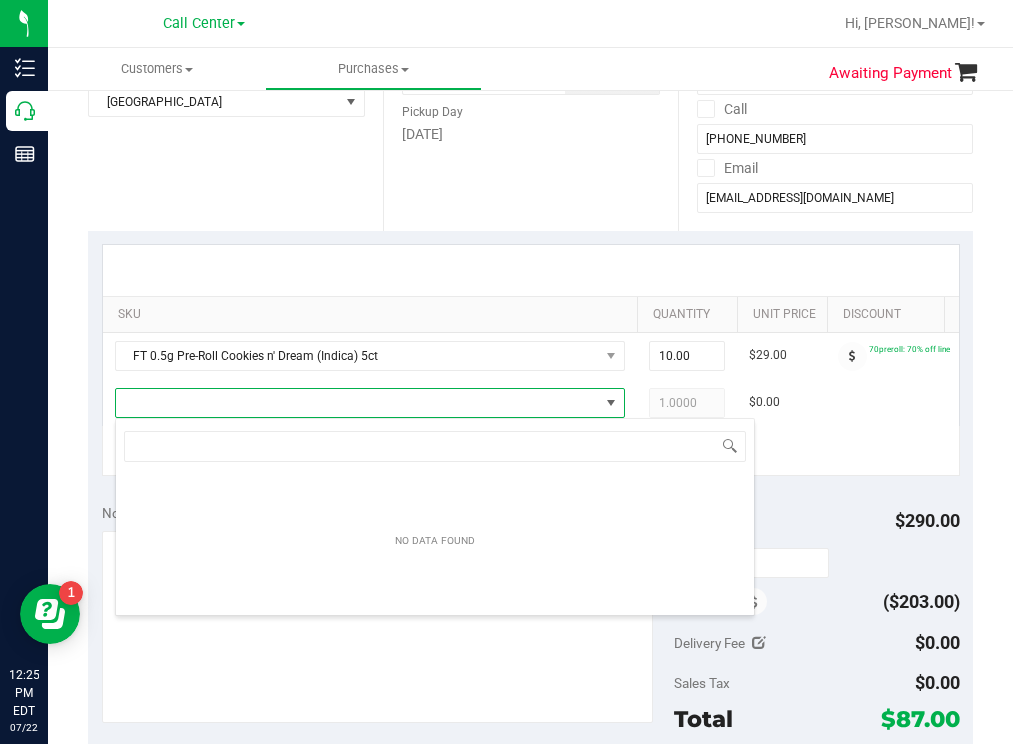scroll, scrollTop: 99970, scrollLeft: 99490, axis: both 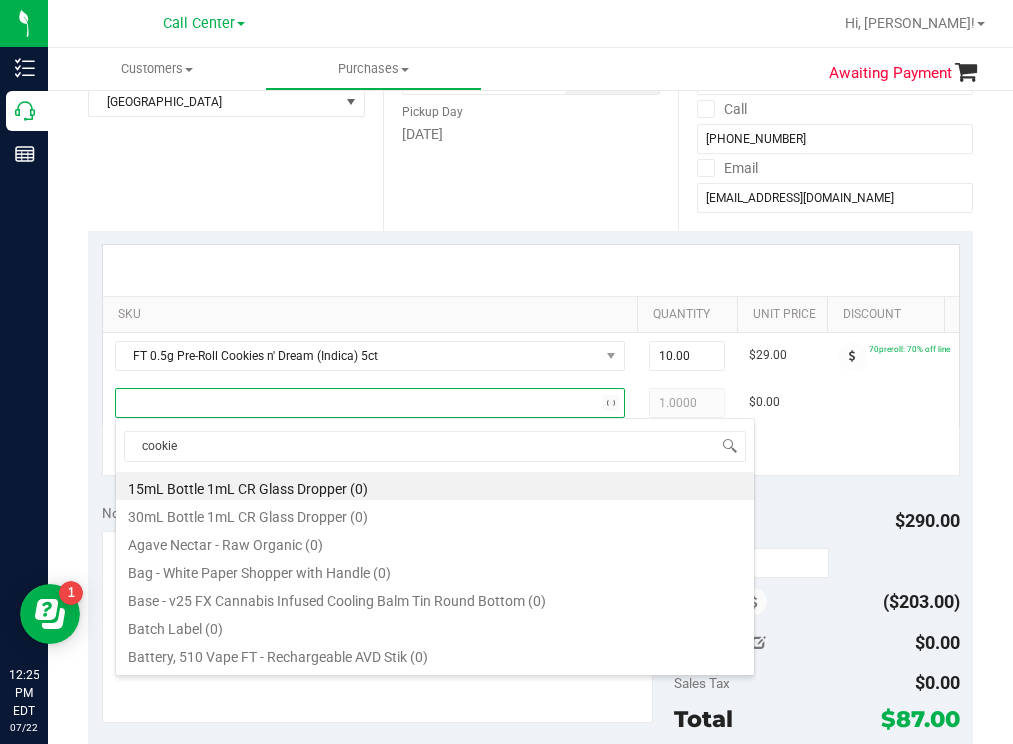 type on "cookie c" 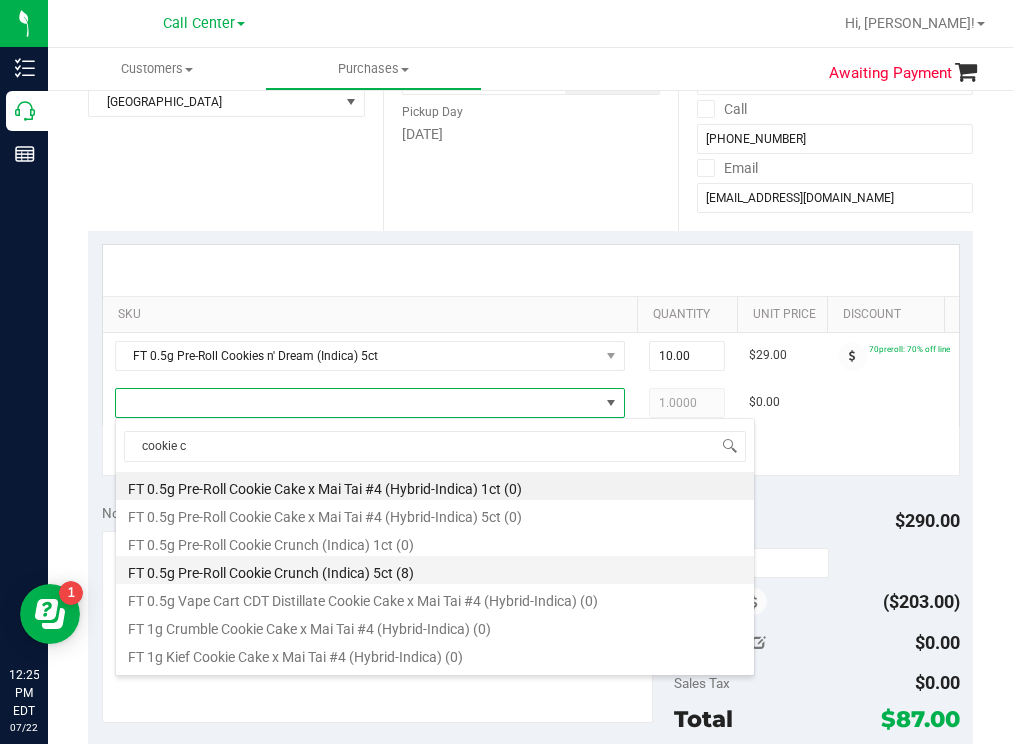 click on "FT 0.5g Pre-Roll Cookie Crunch (Indica) 5ct (8)" at bounding box center (435, 570) 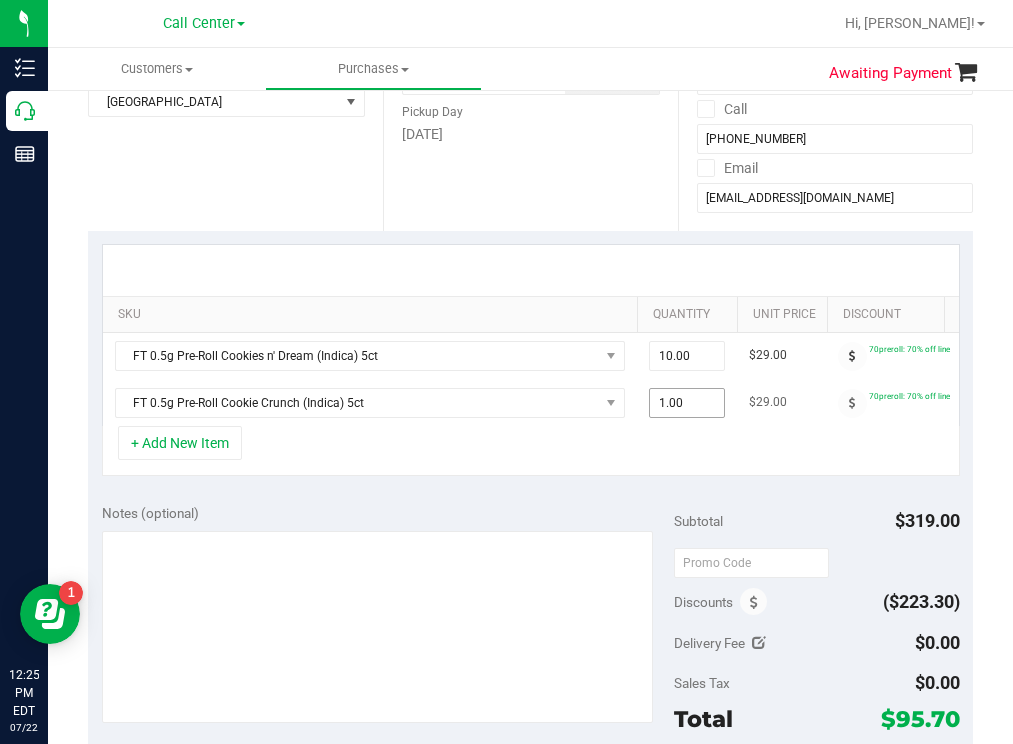 click on "1.00 1" at bounding box center [687, 403] 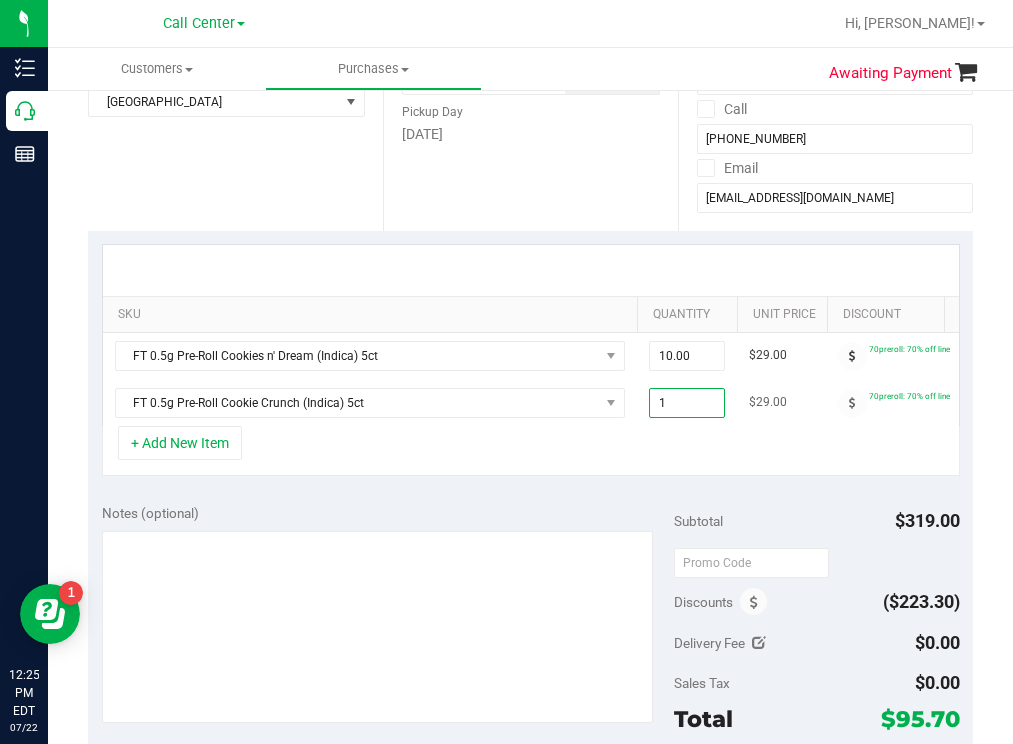 type on "10" 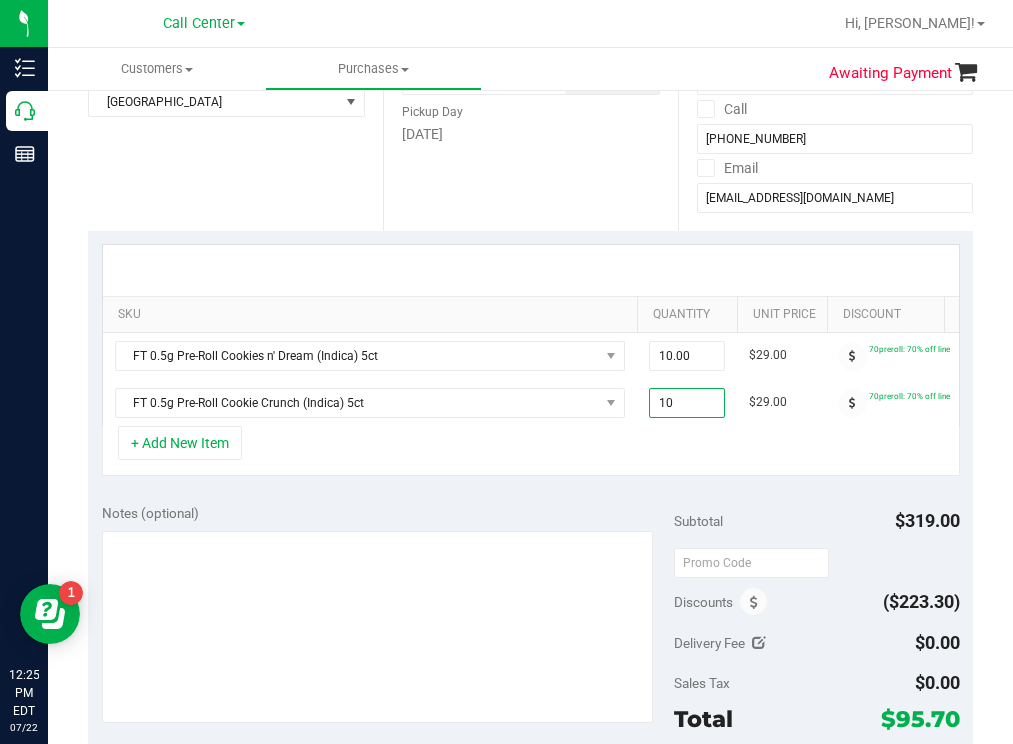 type on "10.00" 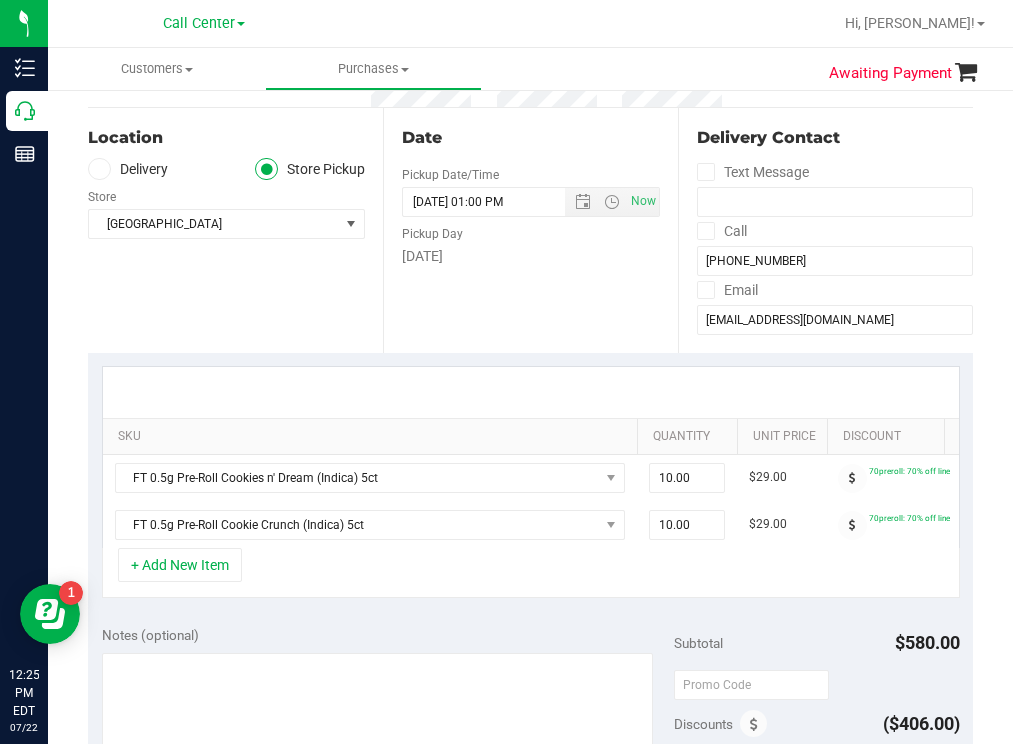 scroll, scrollTop: 200, scrollLeft: 0, axis: vertical 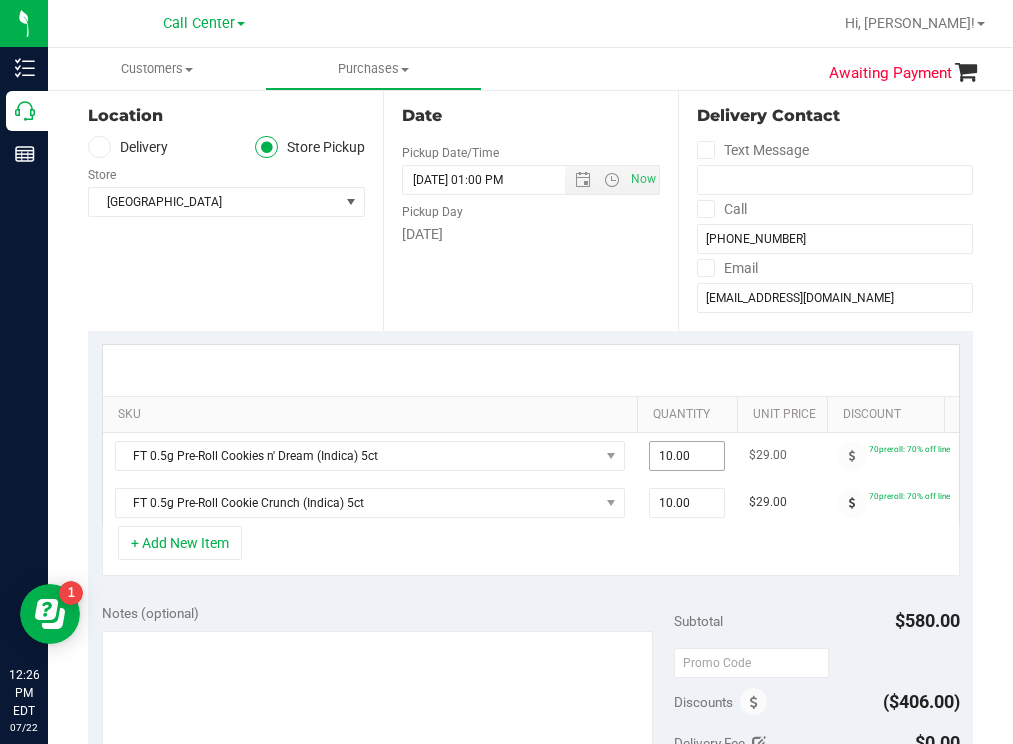click on "10.00 10" at bounding box center (687, 456) 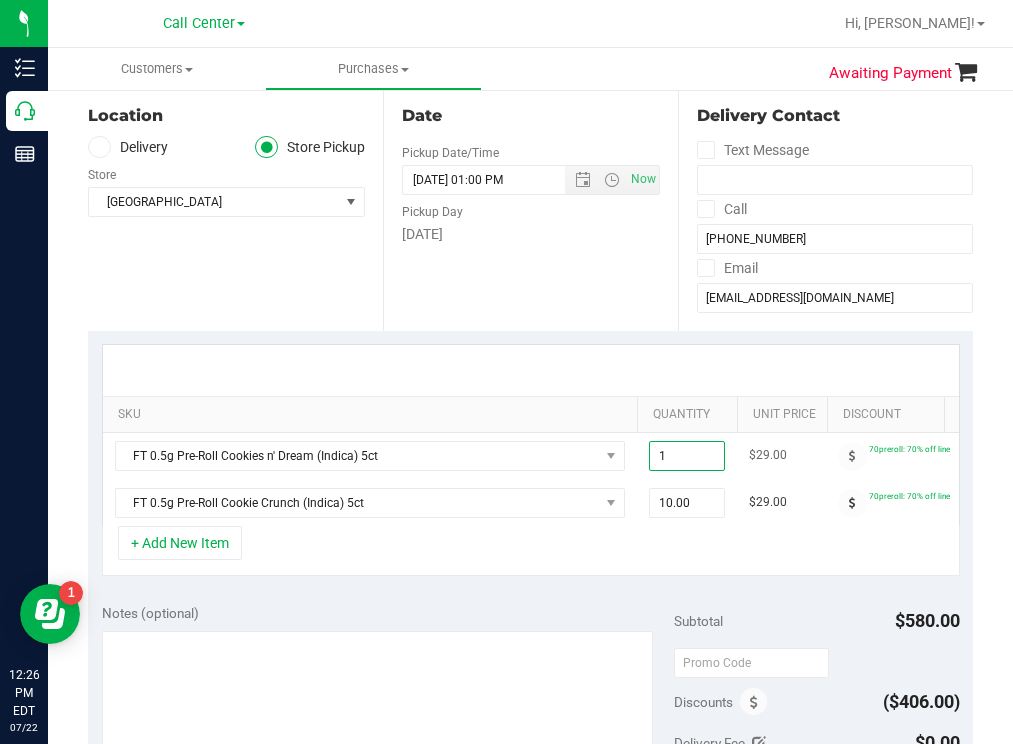 type on "11" 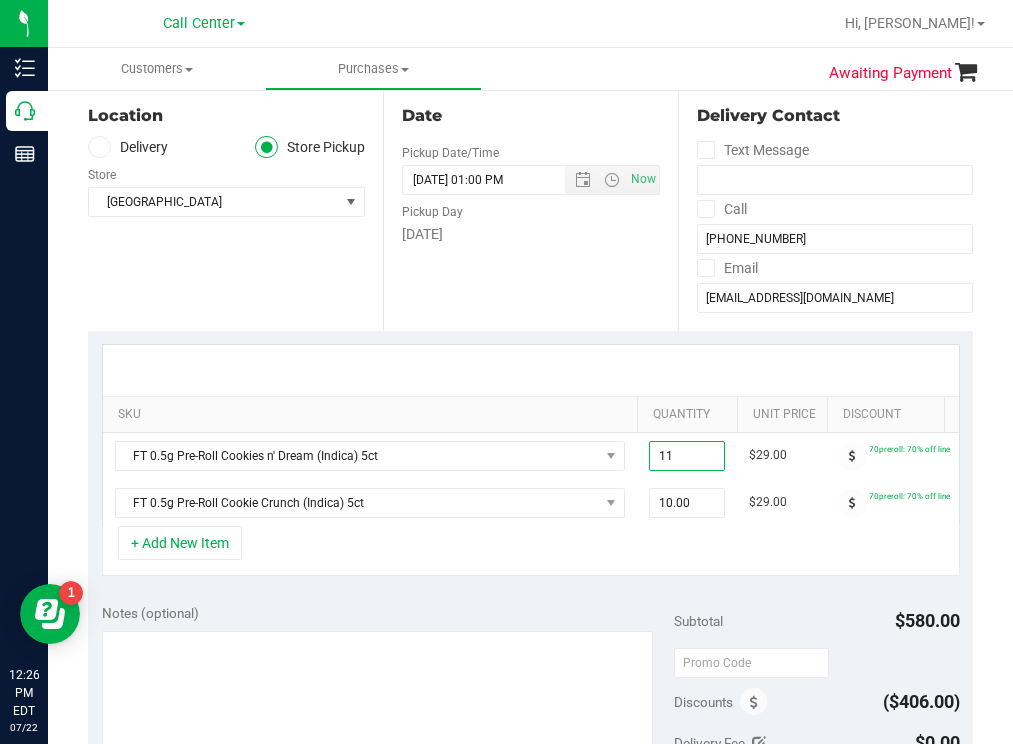 type on "11.00" 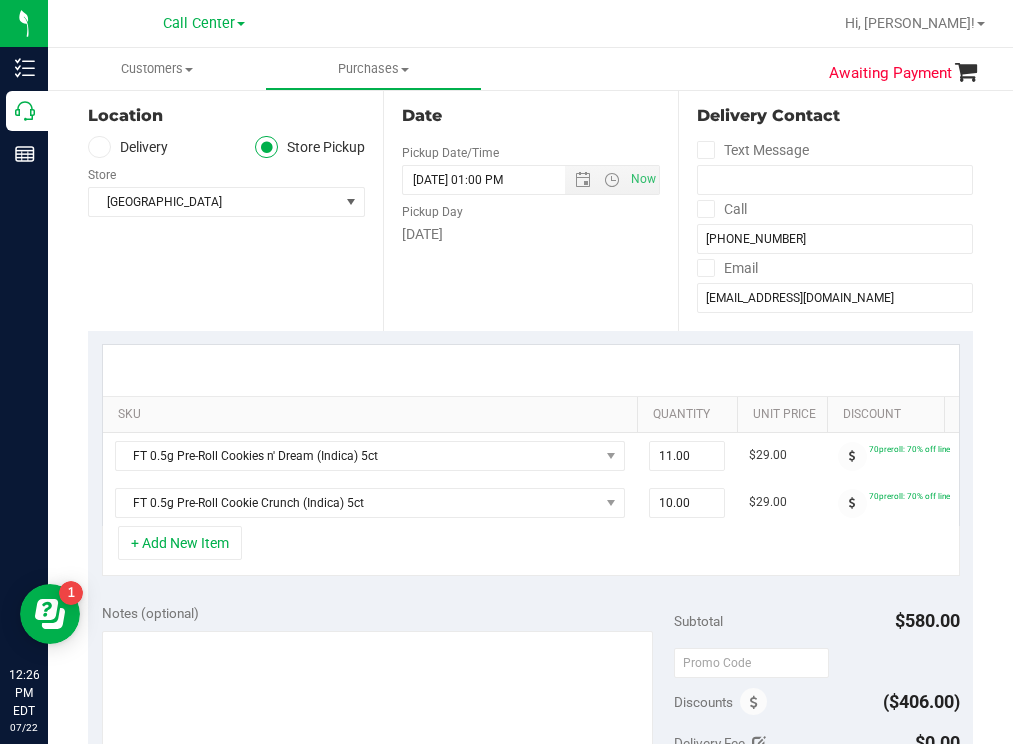 click on "[DATE]" at bounding box center [531, 234] 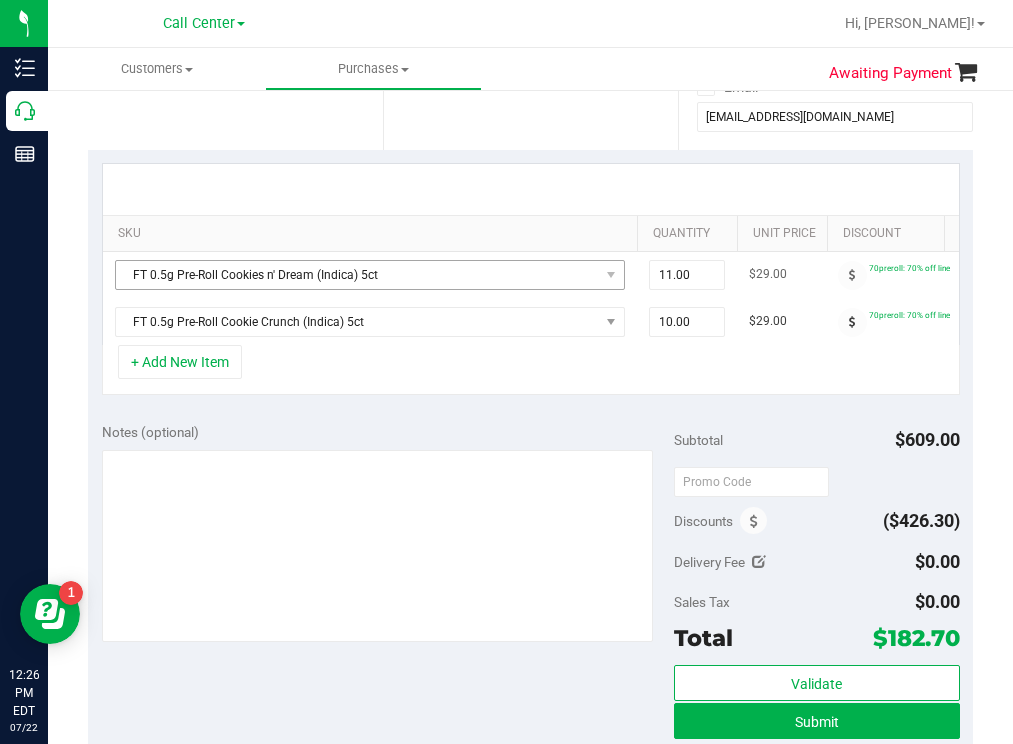 scroll, scrollTop: 400, scrollLeft: 0, axis: vertical 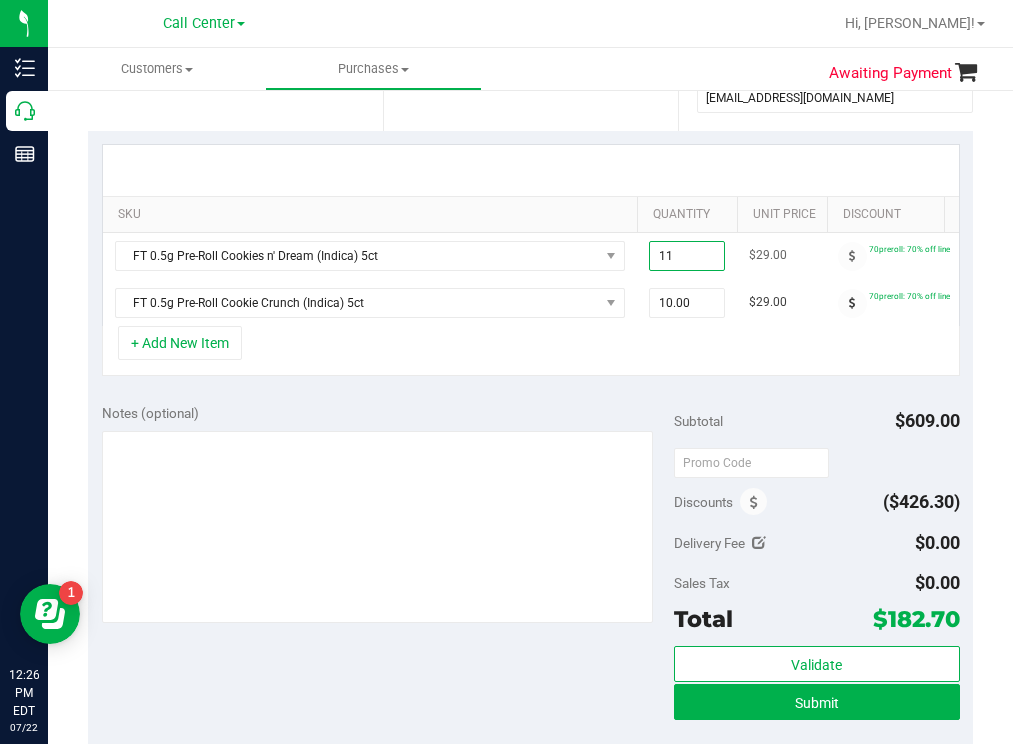 click on "11.00 11" at bounding box center (687, 256) 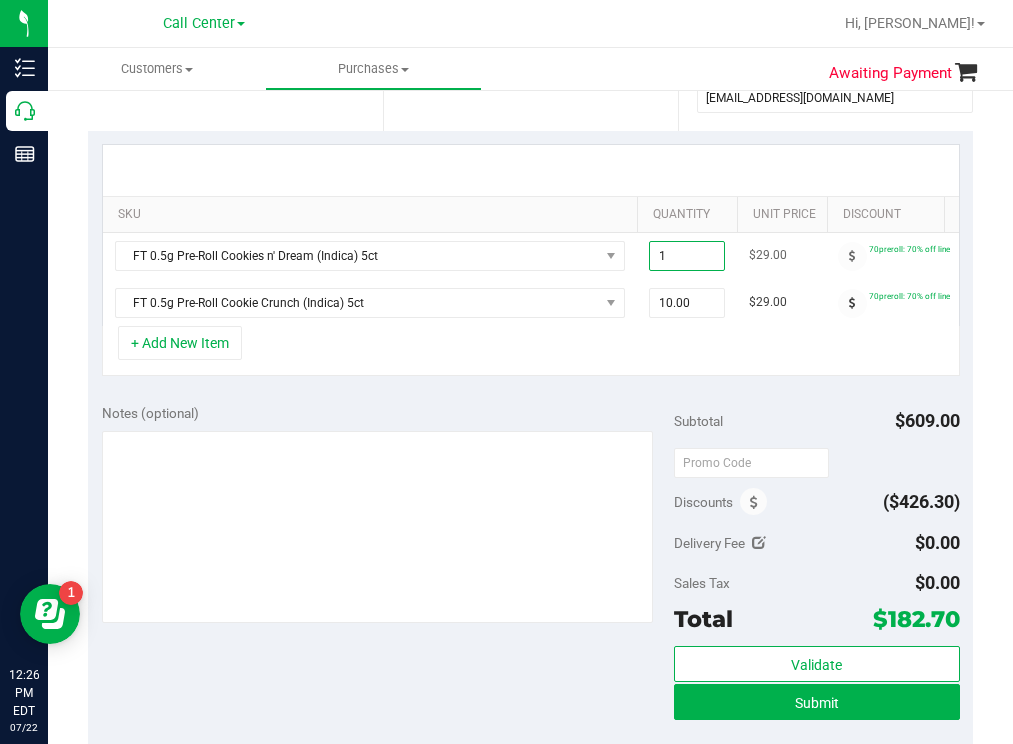 type on "14" 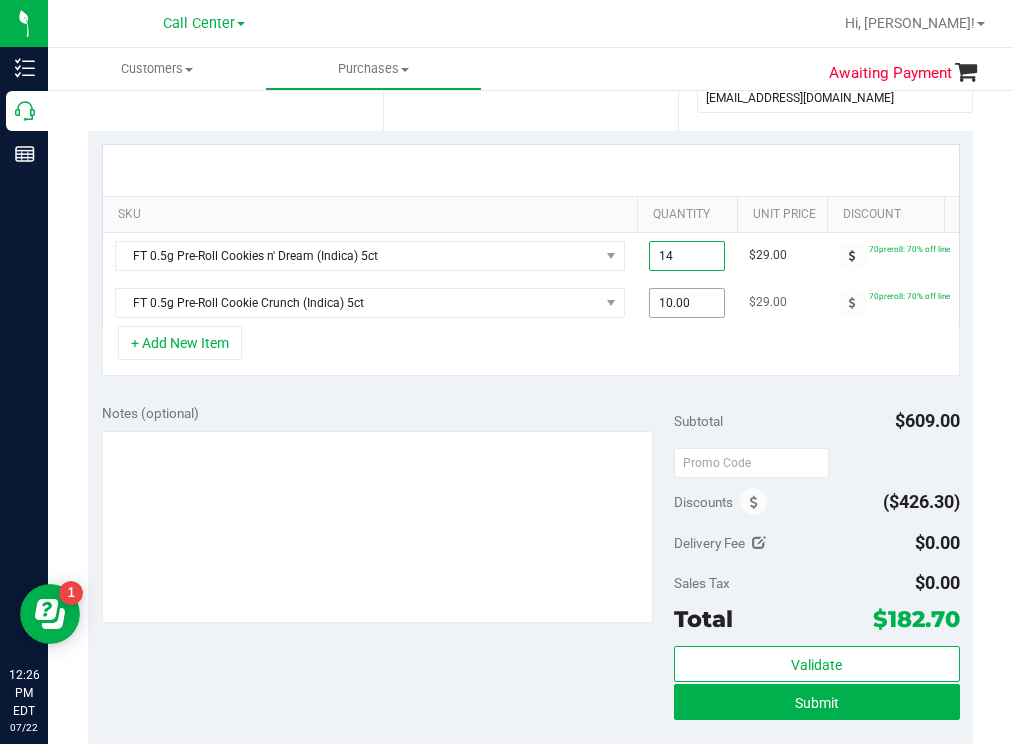 type on "14.00" 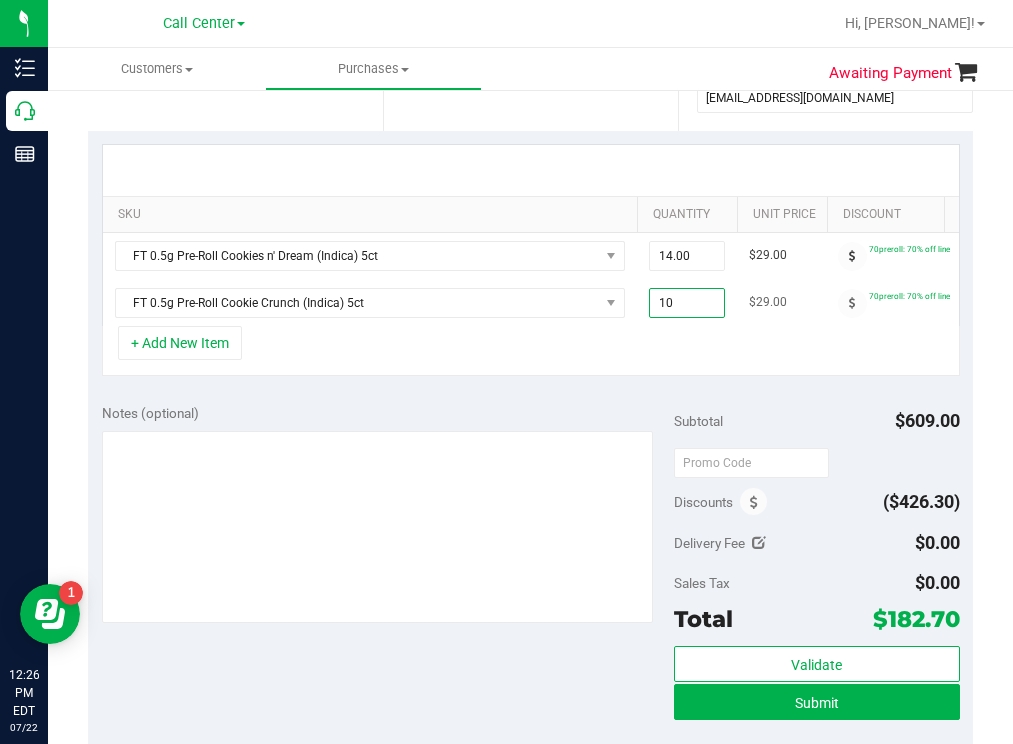 click on "10.00 10" at bounding box center (687, 303) 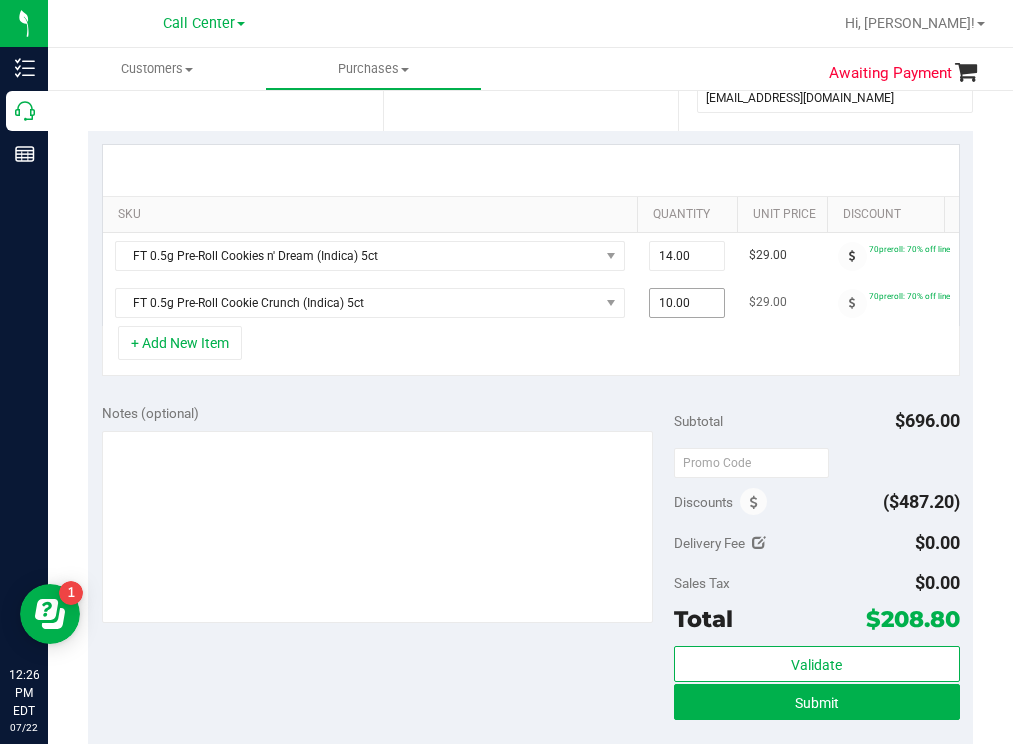 click on "10.00 10" at bounding box center (687, 303) 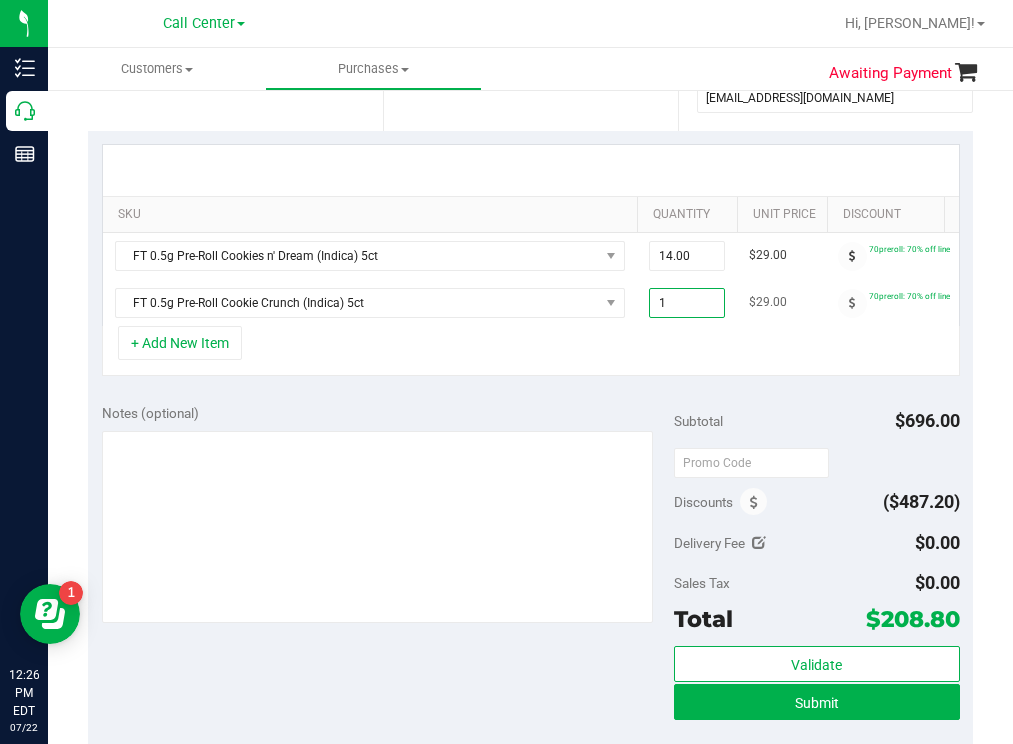 type on "14" 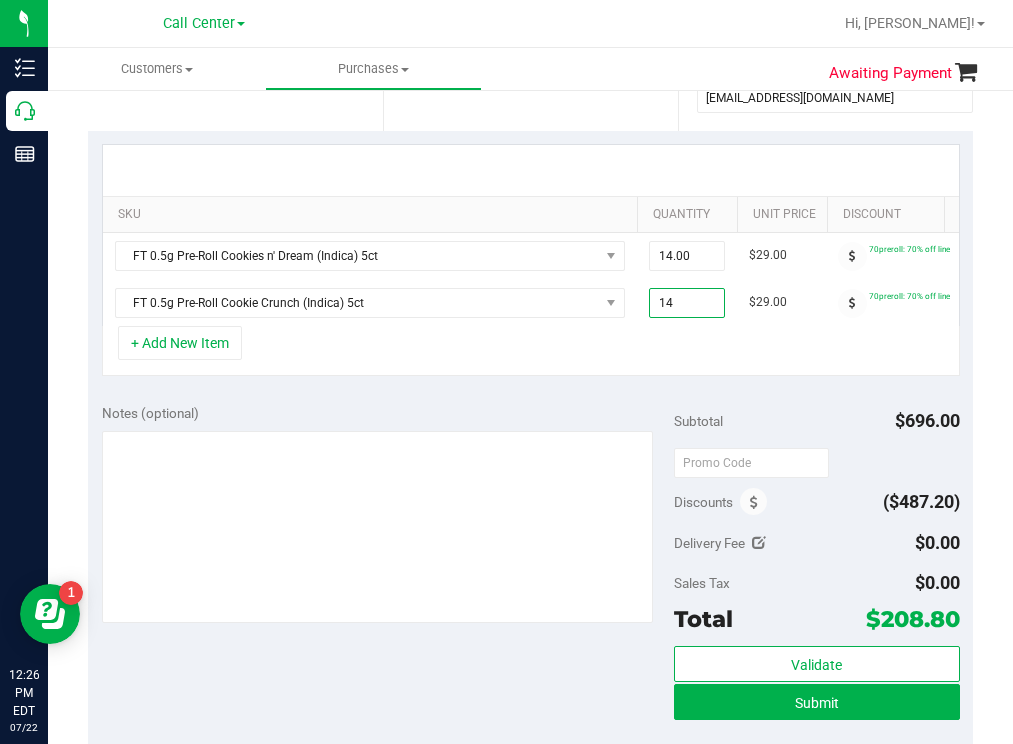 type on "14.00" 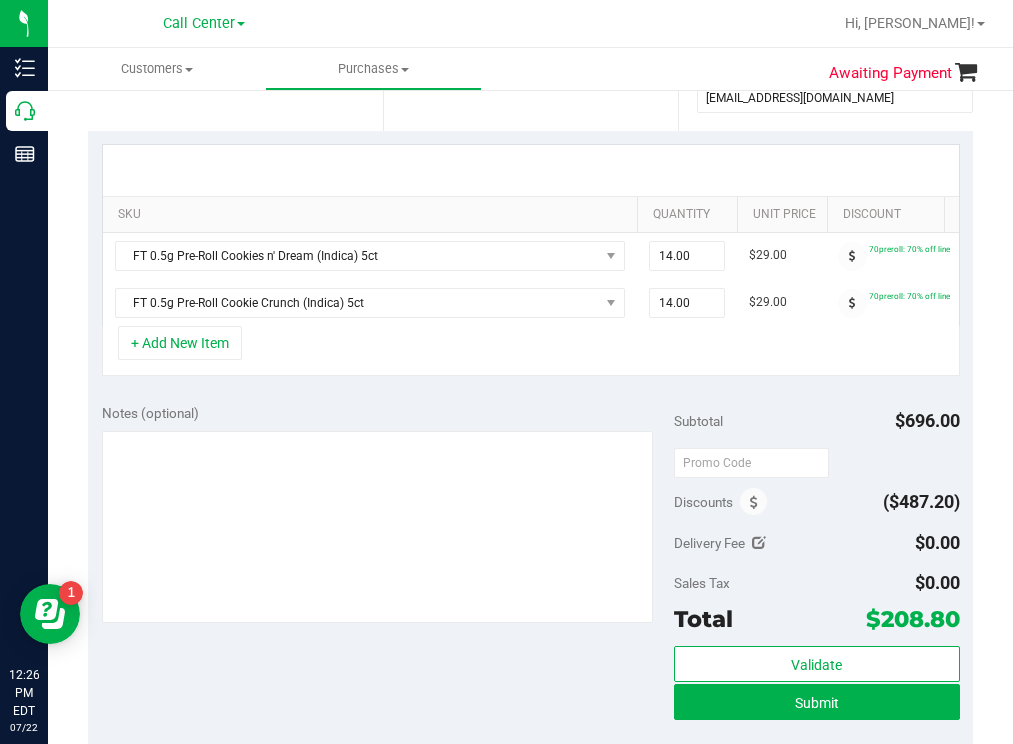 click on "+ Add New Item" at bounding box center (531, 351) 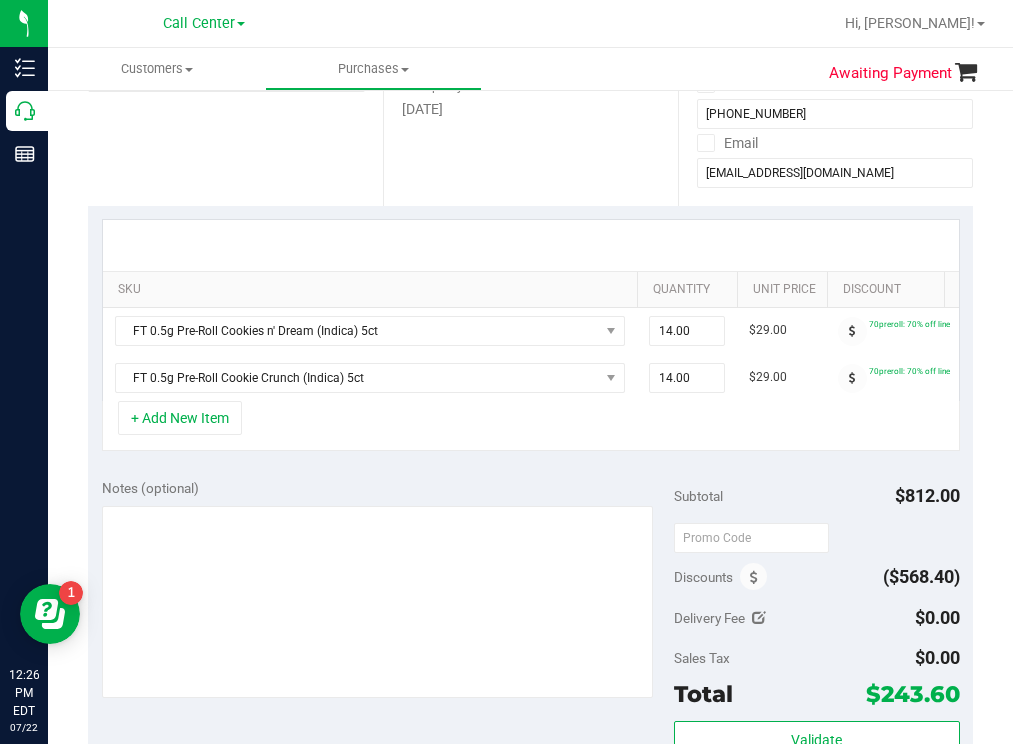 scroll, scrollTop: 400, scrollLeft: 0, axis: vertical 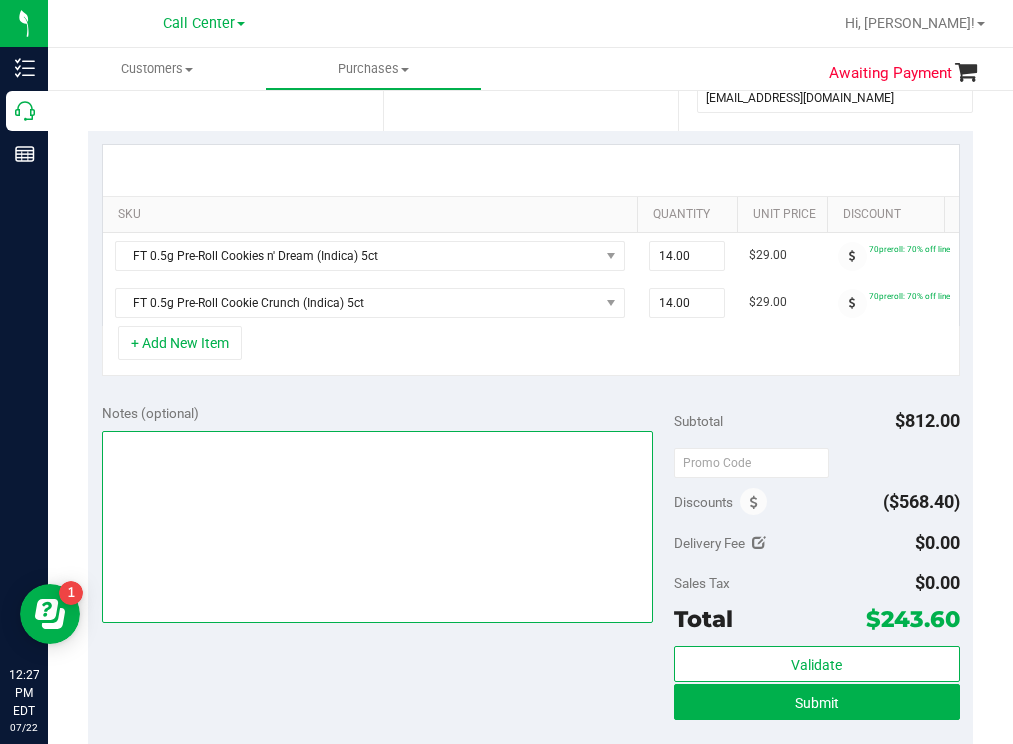 click at bounding box center (378, 527) 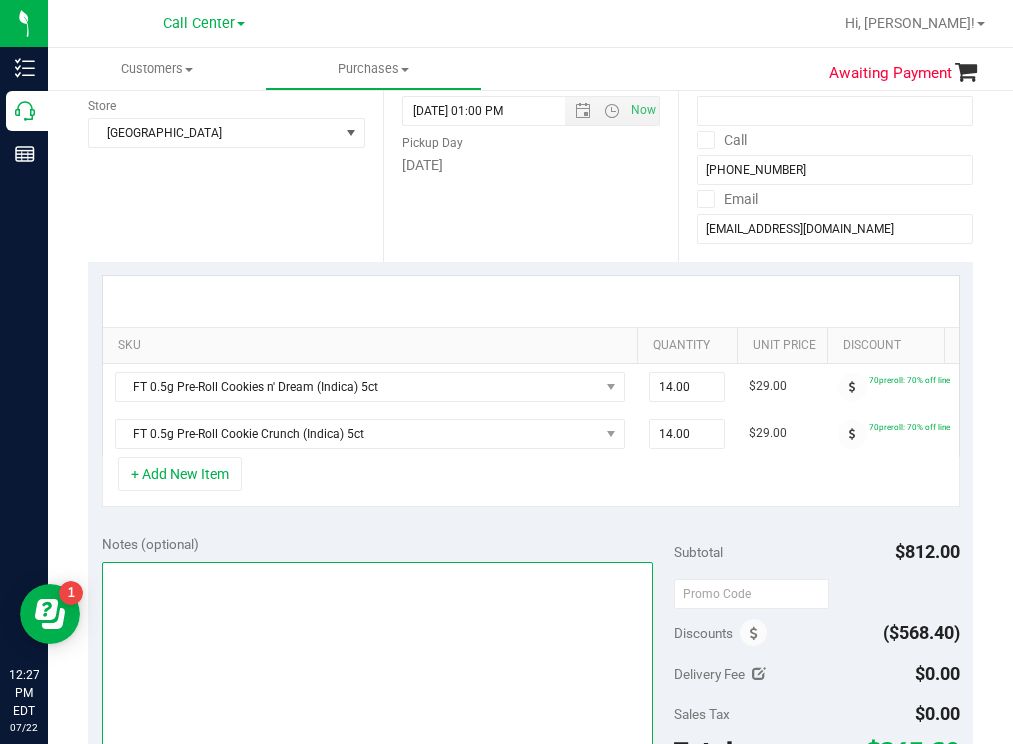 scroll, scrollTop: 300, scrollLeft: 0, axis: vertical 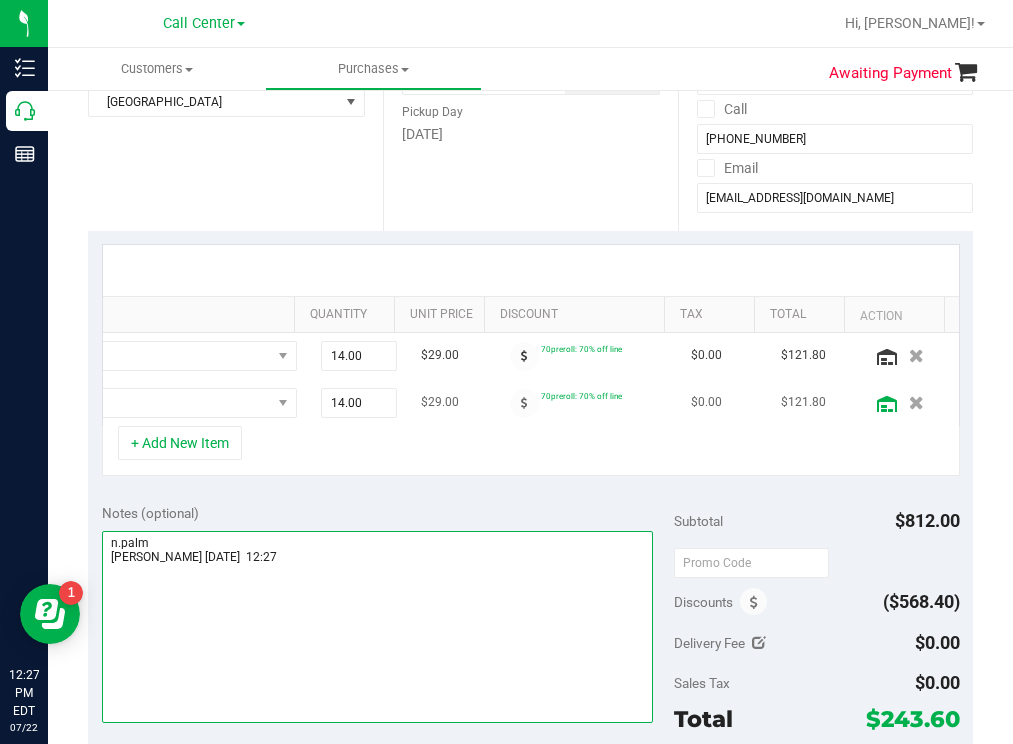 type on "n.palm
[PERSON_NAME] [DATE]  12:27" 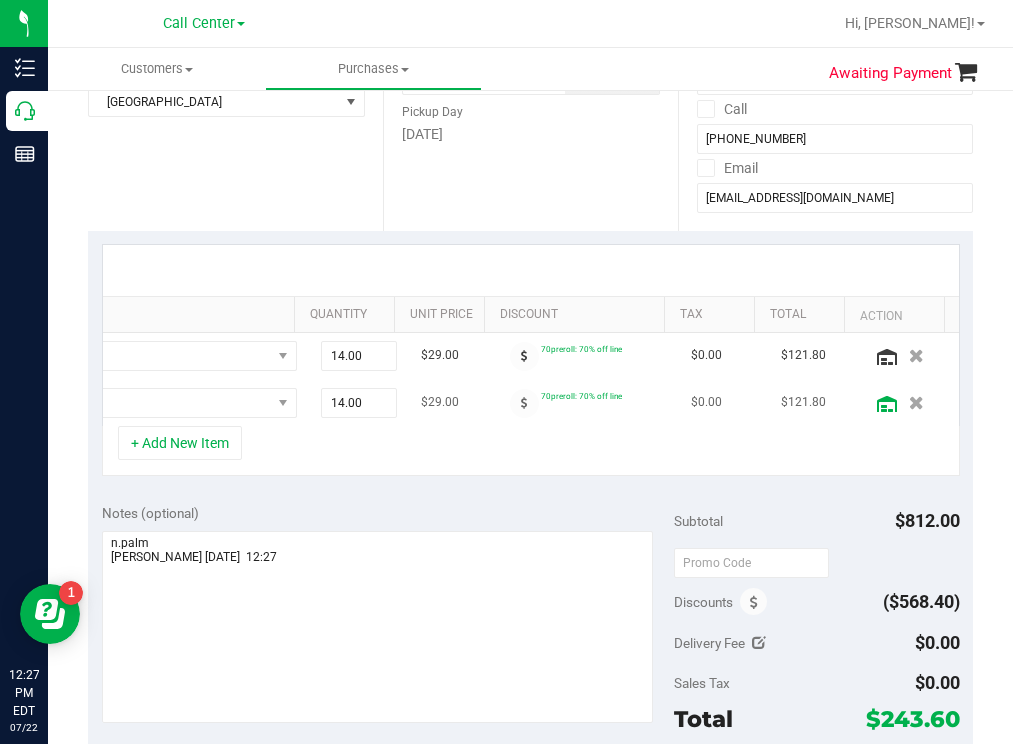 click 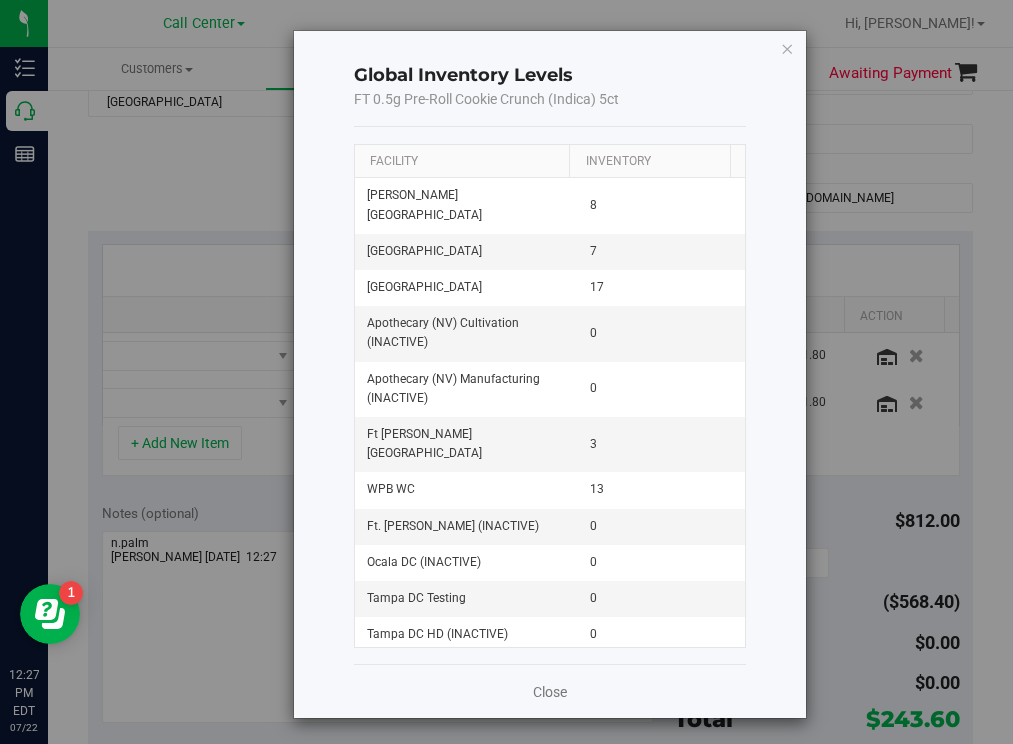 click on "Facility" at bounding box center (462, 162) 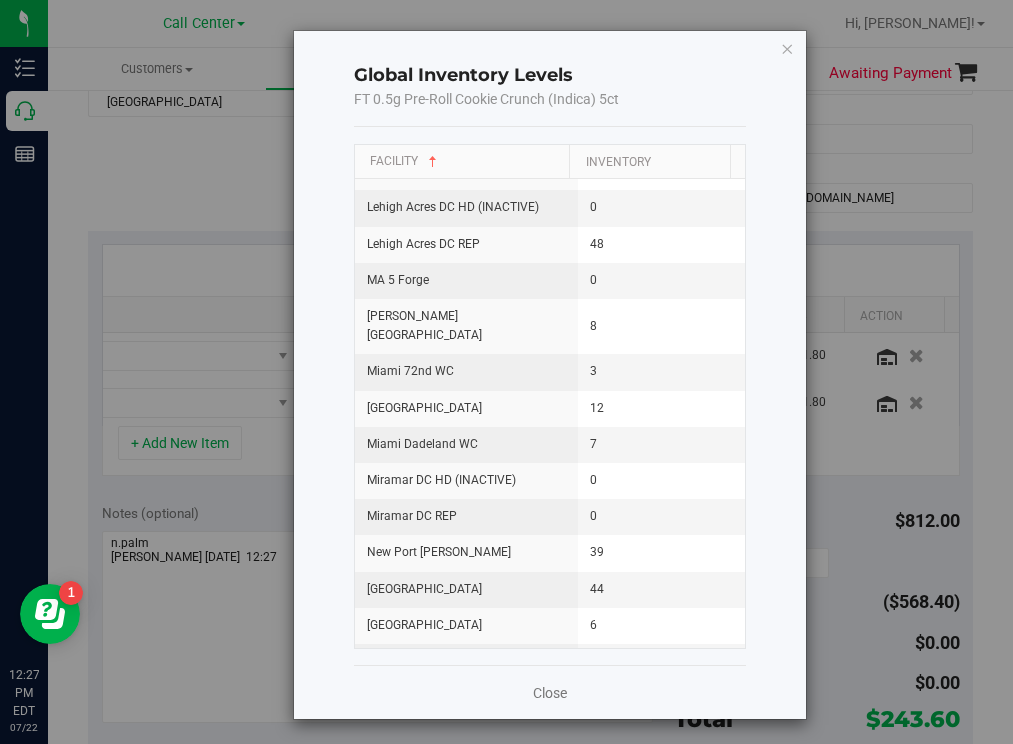 scroll, scrollTop: 1300, scrollLeft: 0, axis: vertical 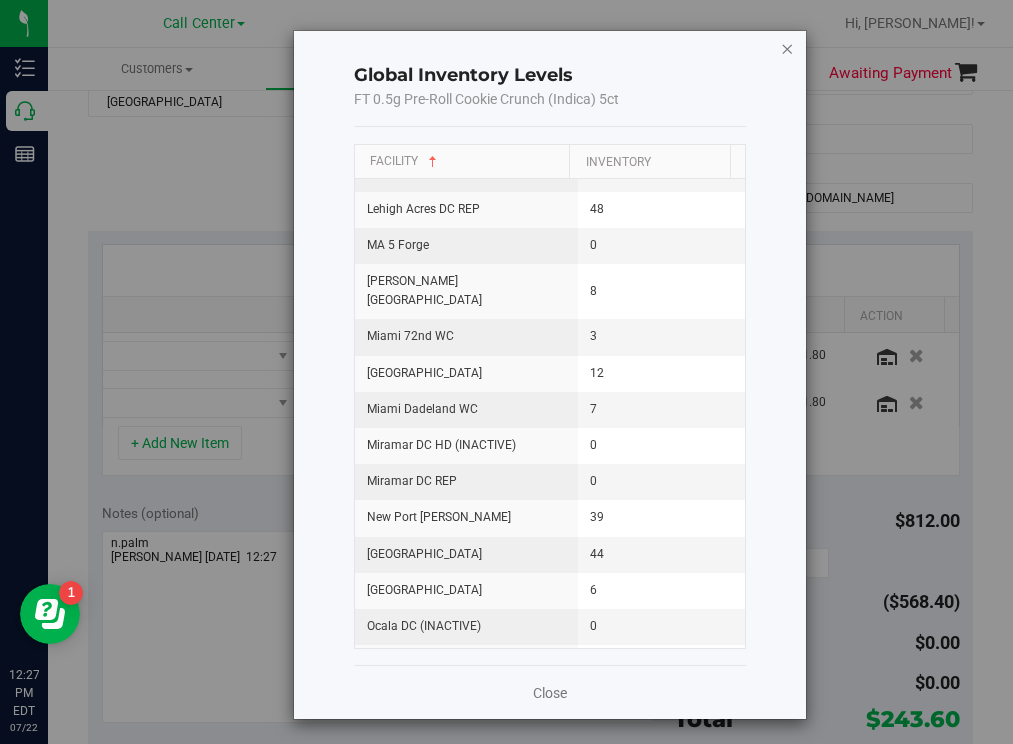 click at bounding box center [787, 48] 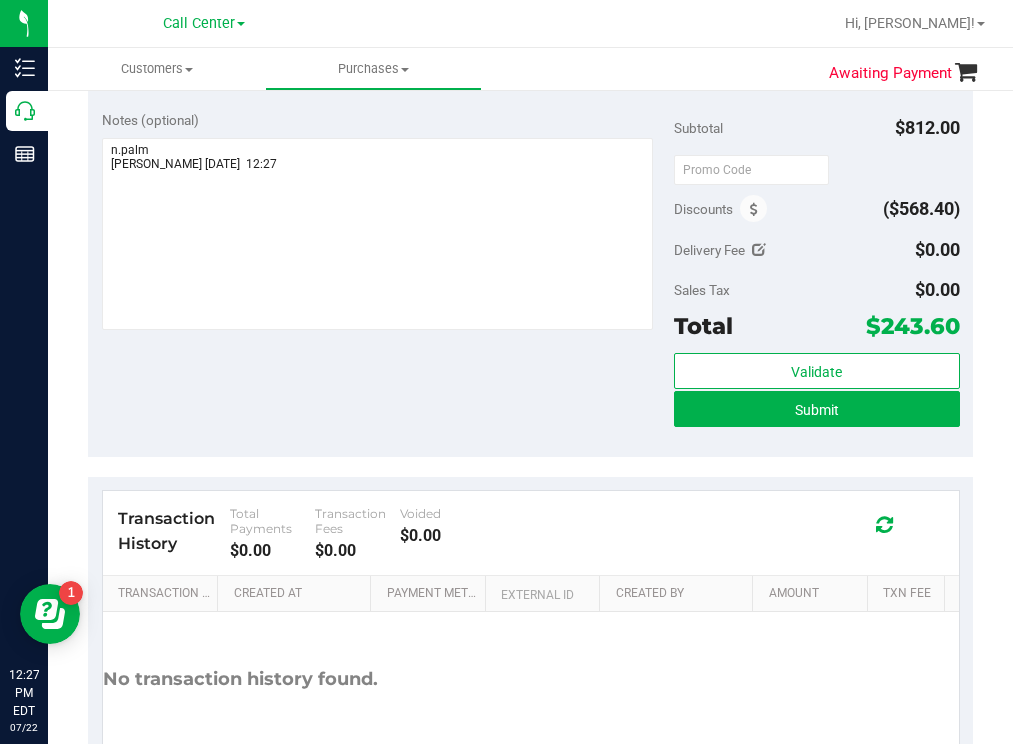 scroll, scrollTop: 700, scrollLeft: 0, axis: vertical 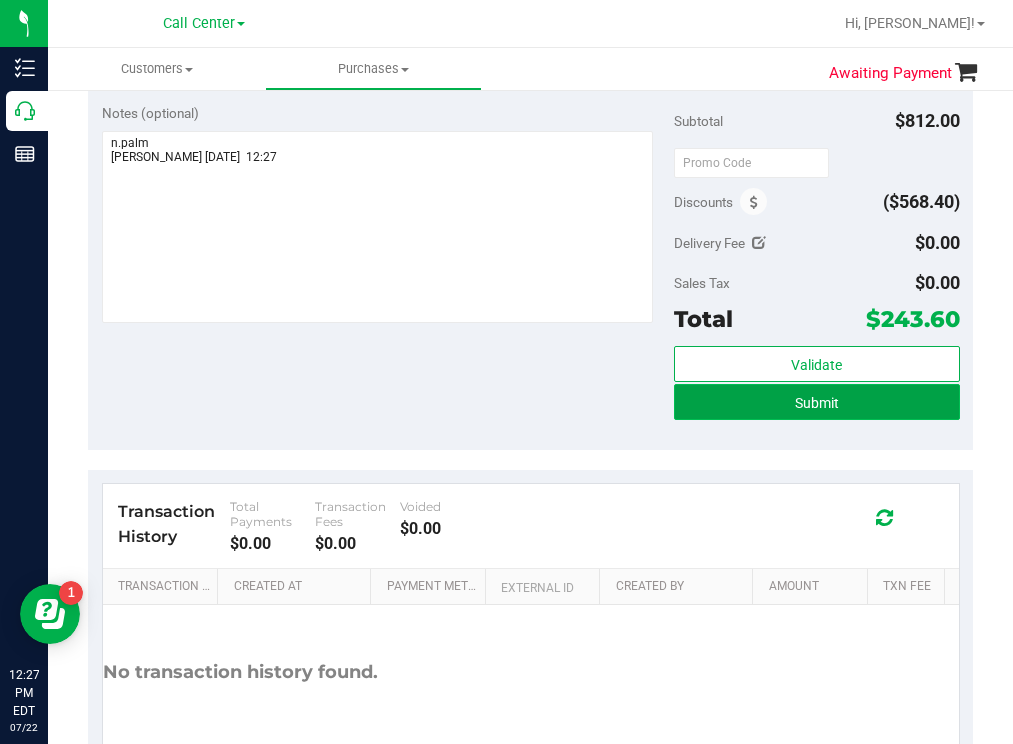 click on "Submit" at bounding box center [817, 402] 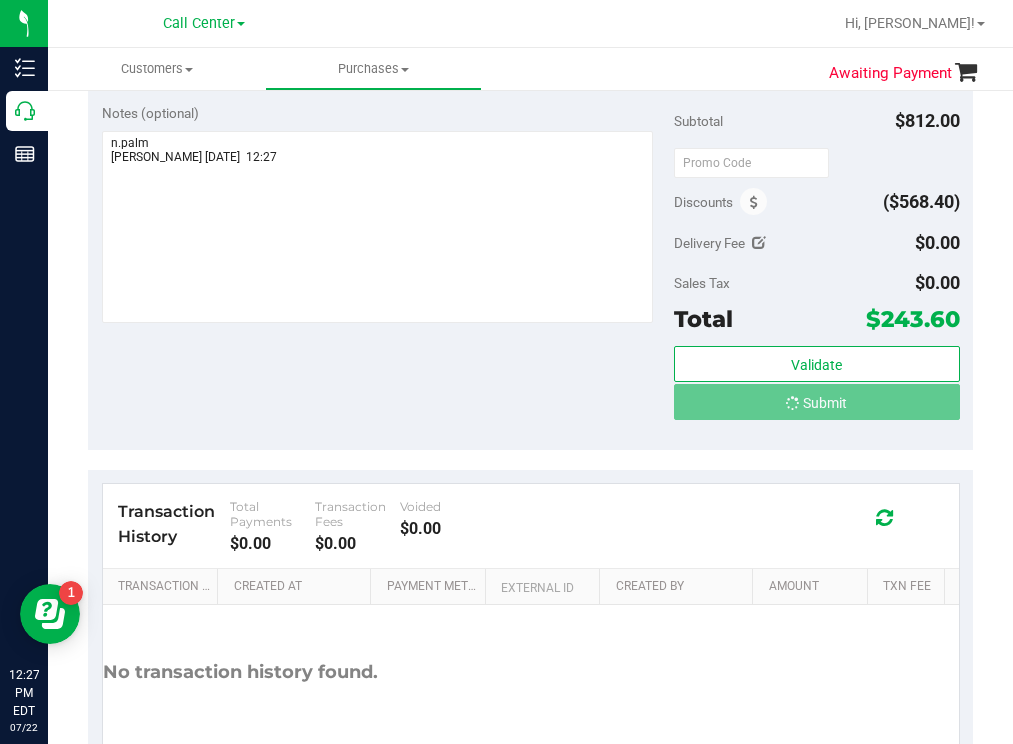 scroll, scrollTop: 0, scrollLeft: 0, axis: both 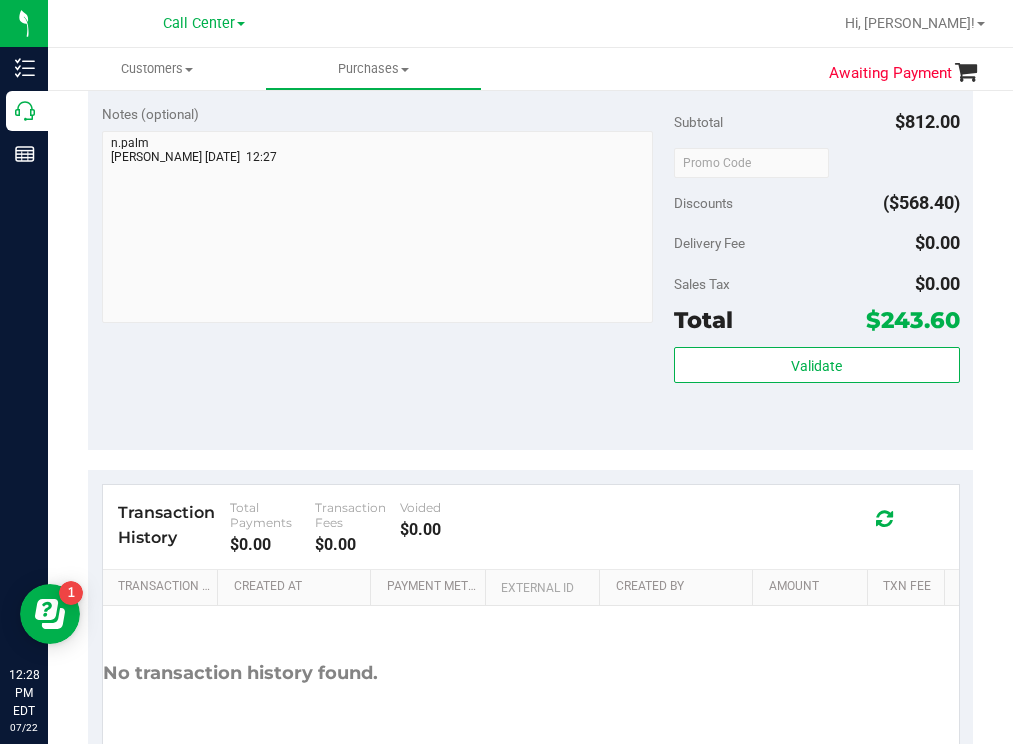 click on "Notes (optional)
Subtotal
$812.00
Discounts
($568.40)
Delivery Fee
$0.00
Sales Tax
$0.00
Total
$243.60" at bounding box center (530, 270) 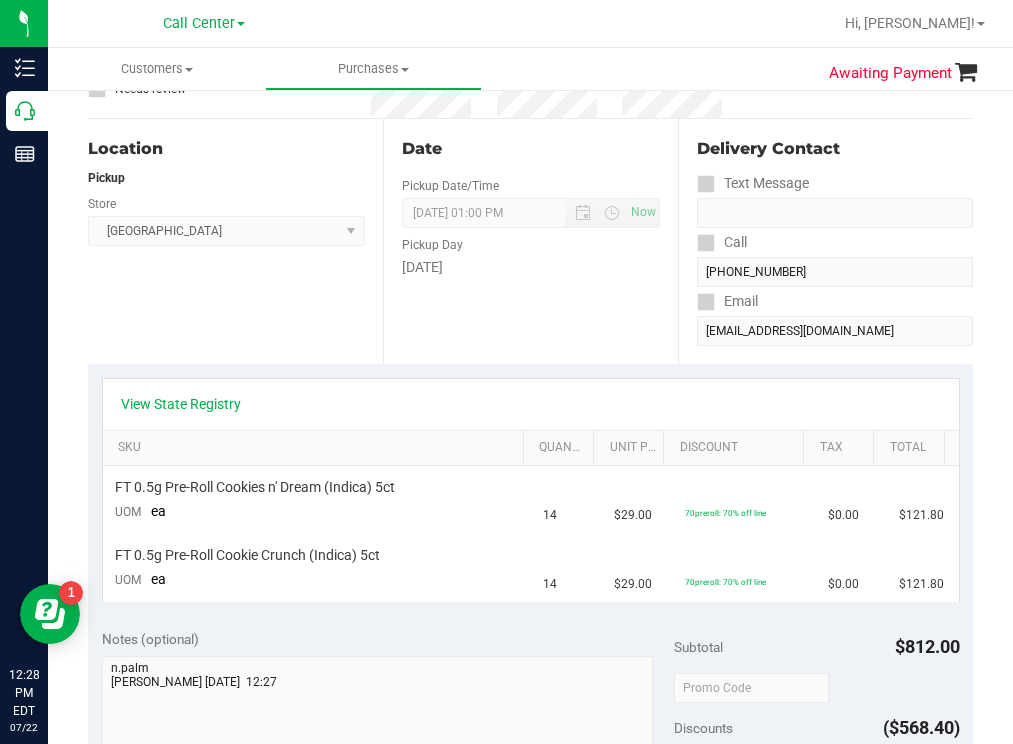 scroll, scrollTop: 0, scrollLeft: 0, axis: both 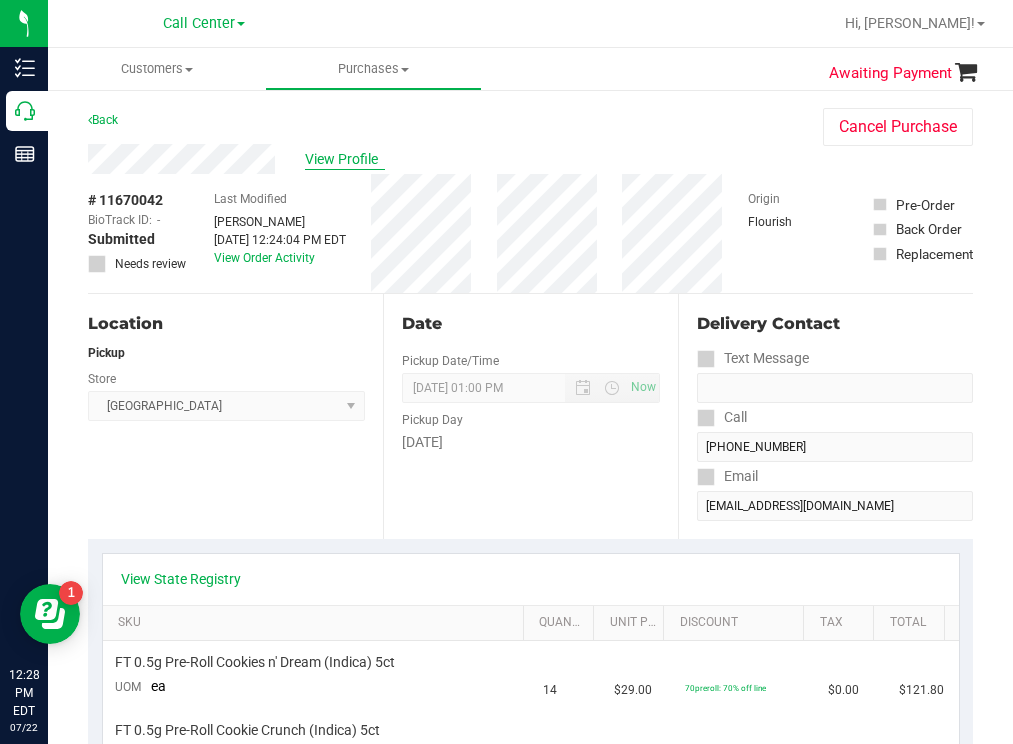 click on "View Profile" at bounding box center [345, 159] 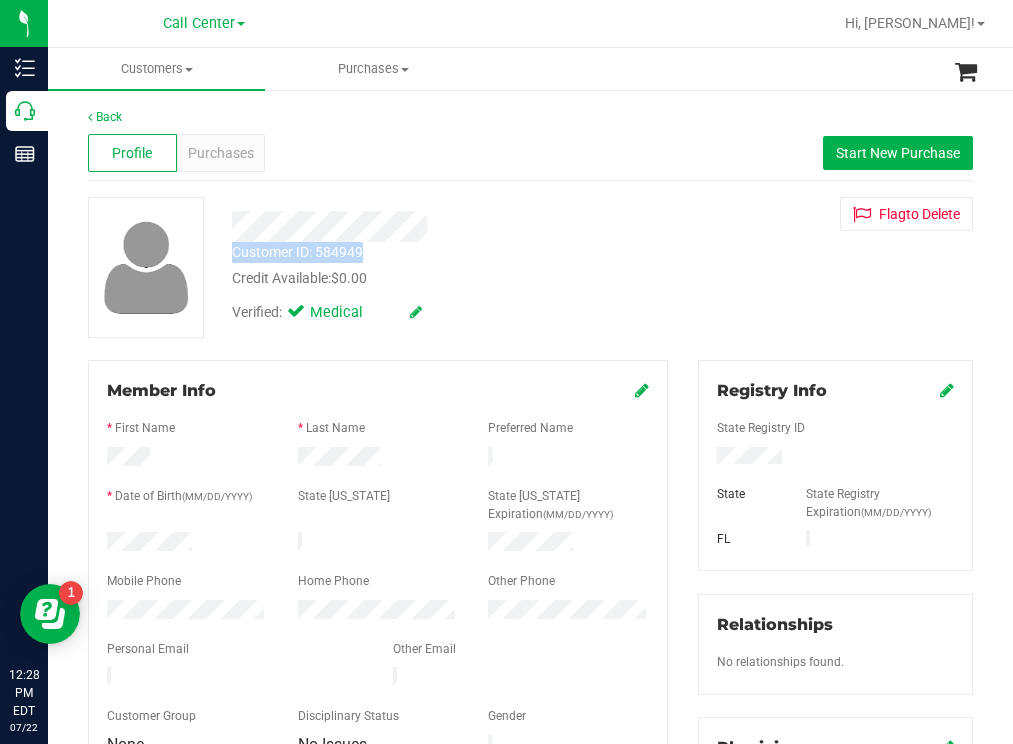 drag, startPoint x: 370, startPoint y: 246, endPoint x: 229, endPoint y: 260, distance: 141.69333 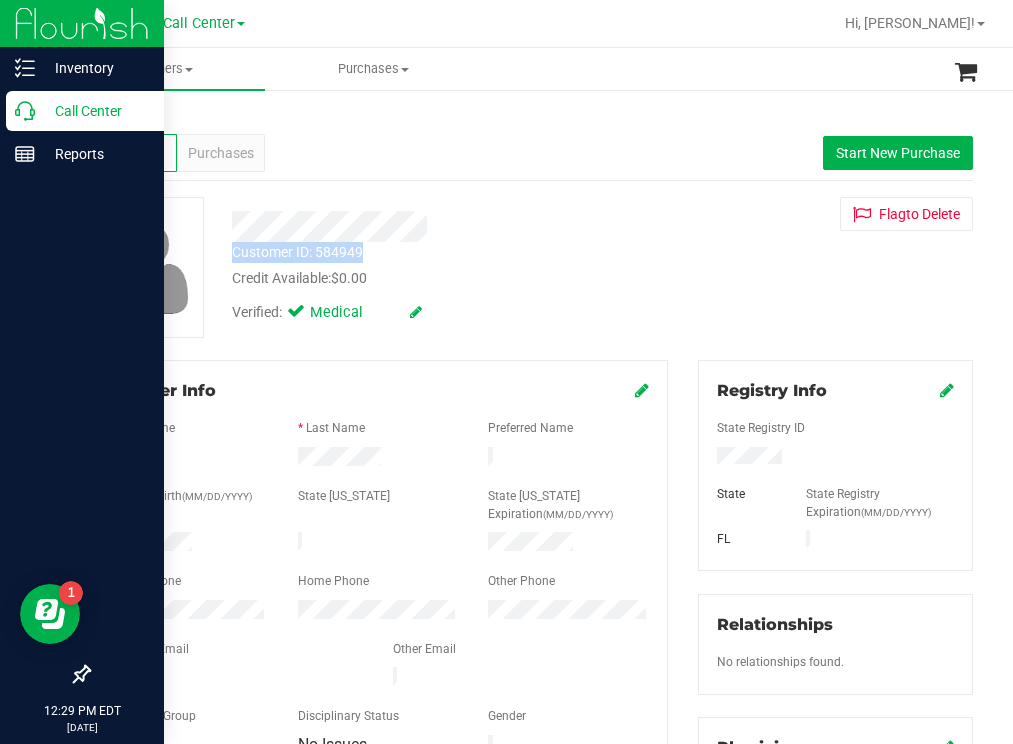 click on "Call Center" at bounding box center [85, 111] 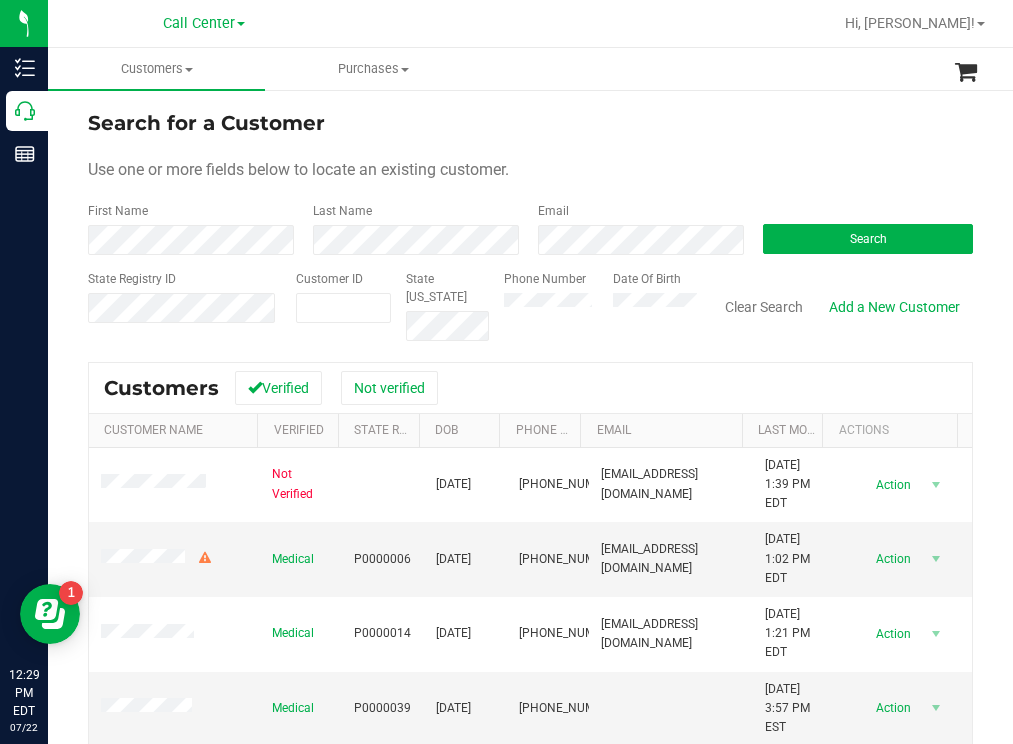 drag, startPoint x: 681, startPoint y: 107, endPoint x: 552, endPoint y: 103, distance: 129.062 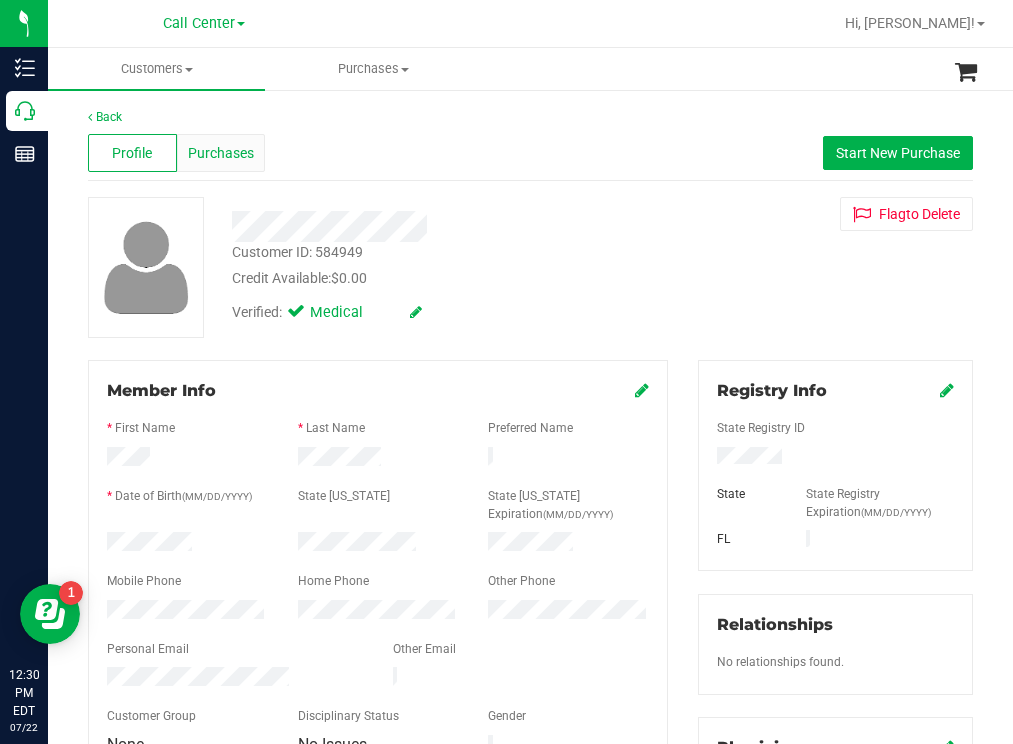 click on "Purchases" at bounding box center (221, 153) 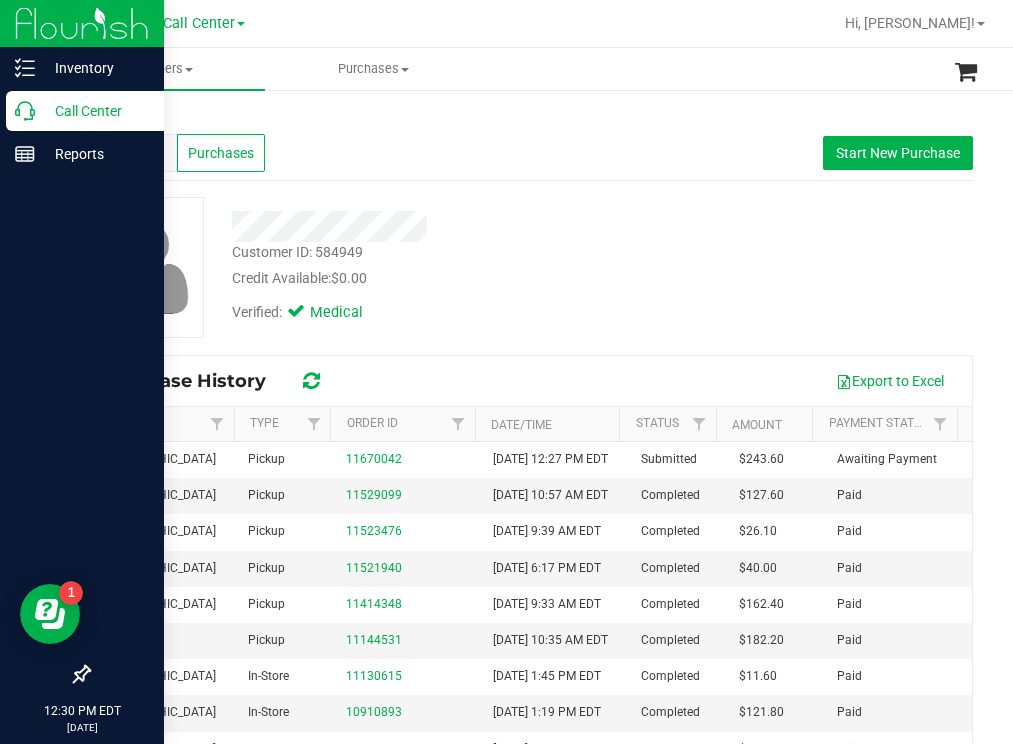 click on "Call Center" at bounding box center [95, 111] 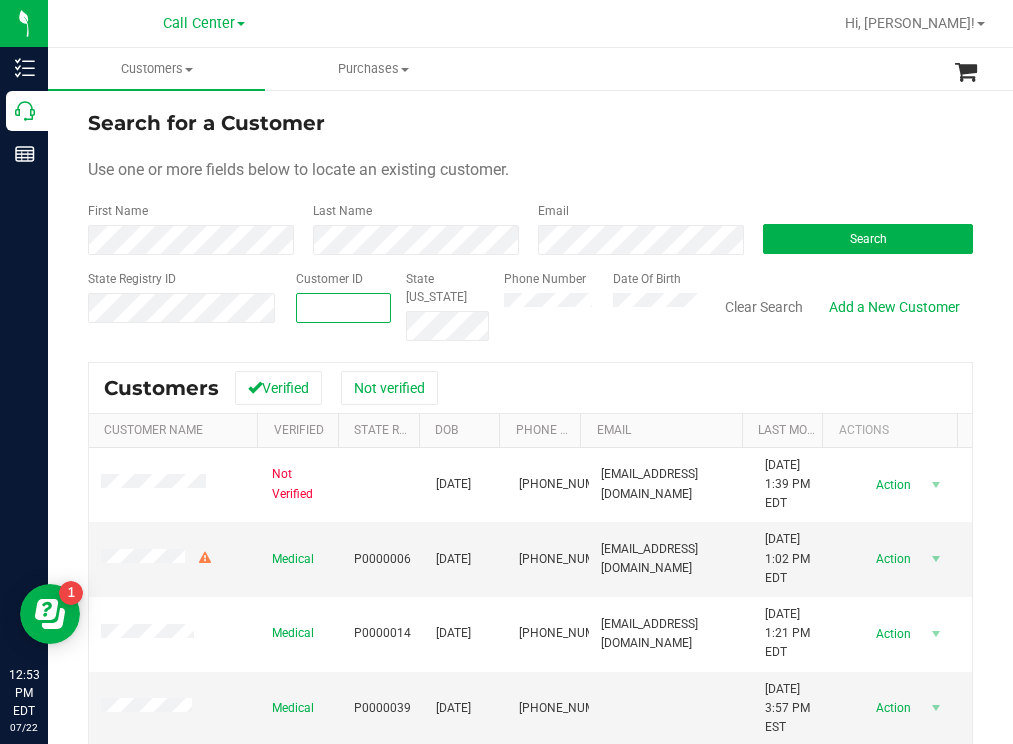 paste on "615916" 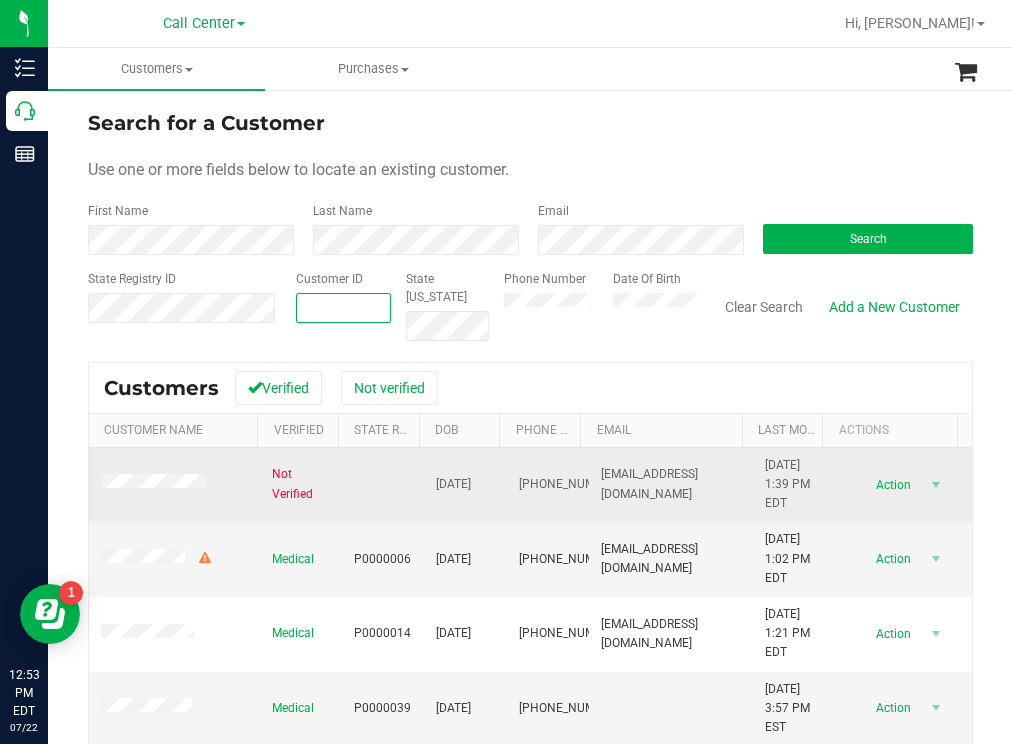 type on "615916" 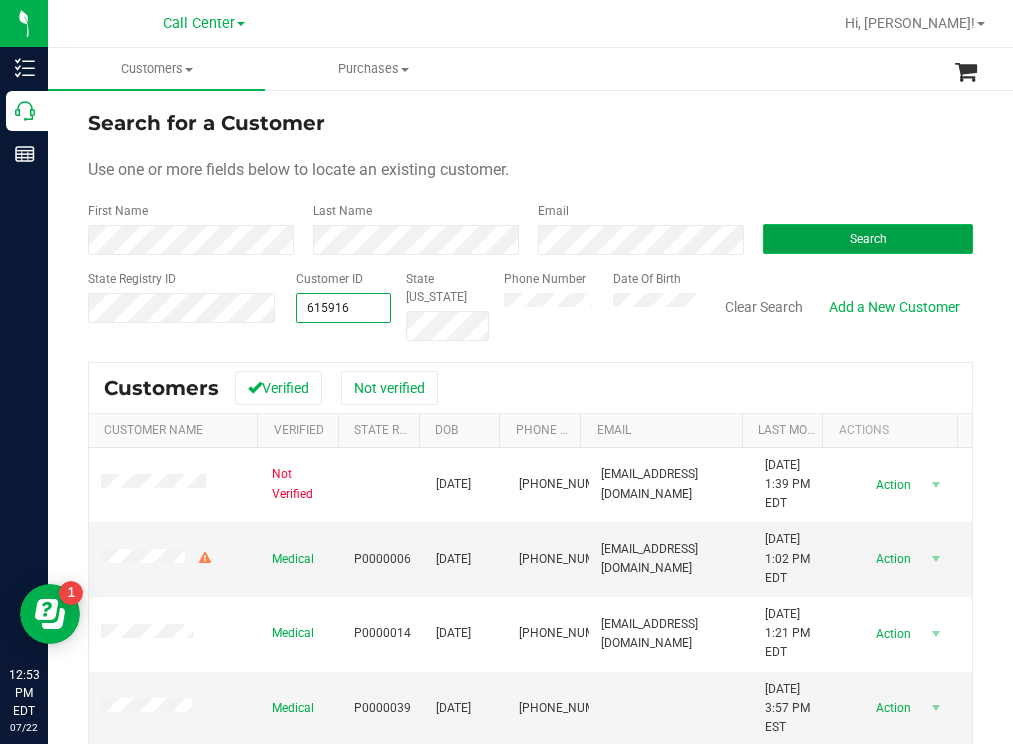 type on "615916" 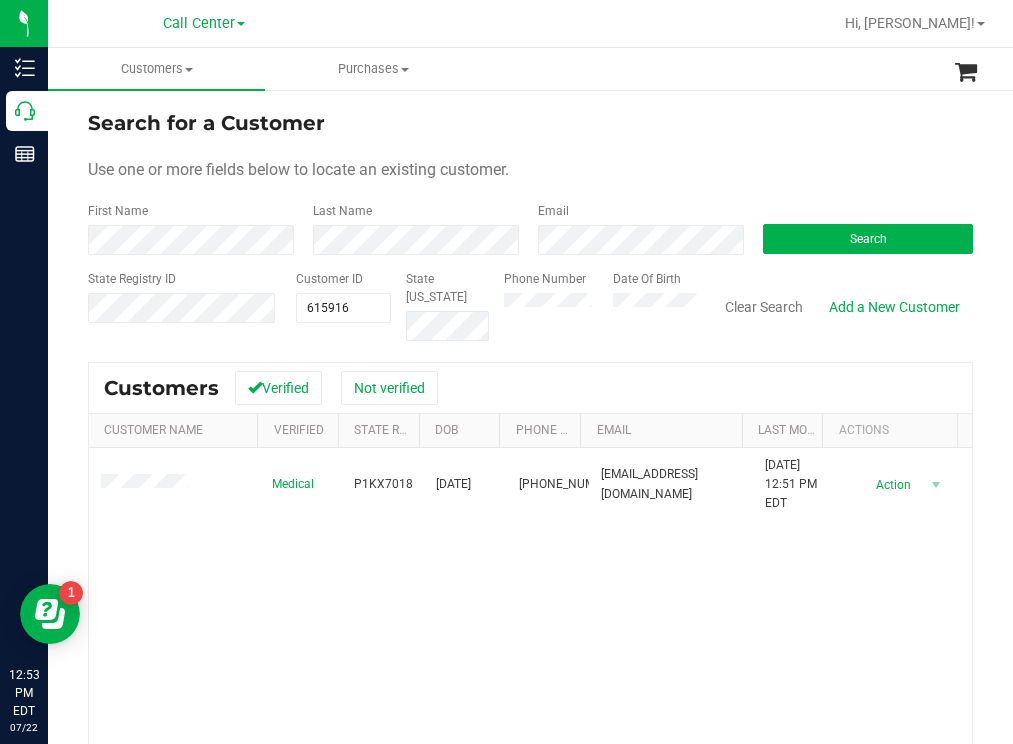 click on "Search for a Customer
Use one or more fields below to locate an existing customer.
First Name
Last Name
Email
Search
State Registry ID
Customer ID
615916 615916
State [US_STATE]
Phone Number
Date Of Birth" at bounding box center [530, 224] 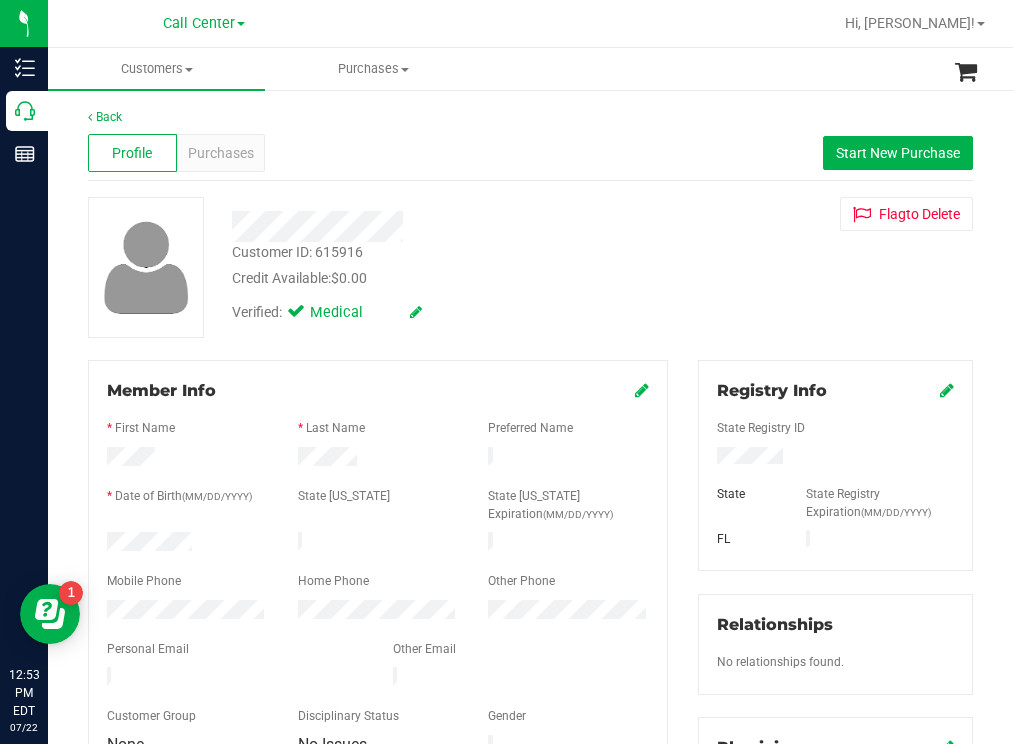 click at bounding box center [187, 544] 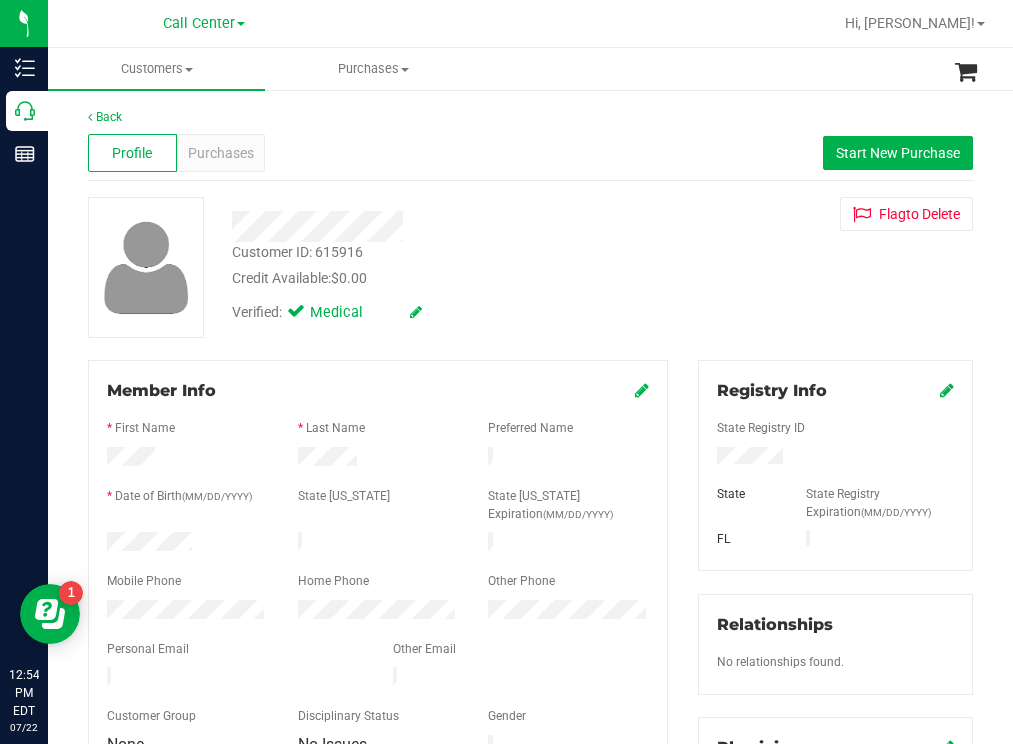 click on "Customer ID: 615916
Credit Available:
$0.00
Verified:
Medical
Flag  to [GEOGRAPHIC_DATA]" at bounding box center [530, 267] 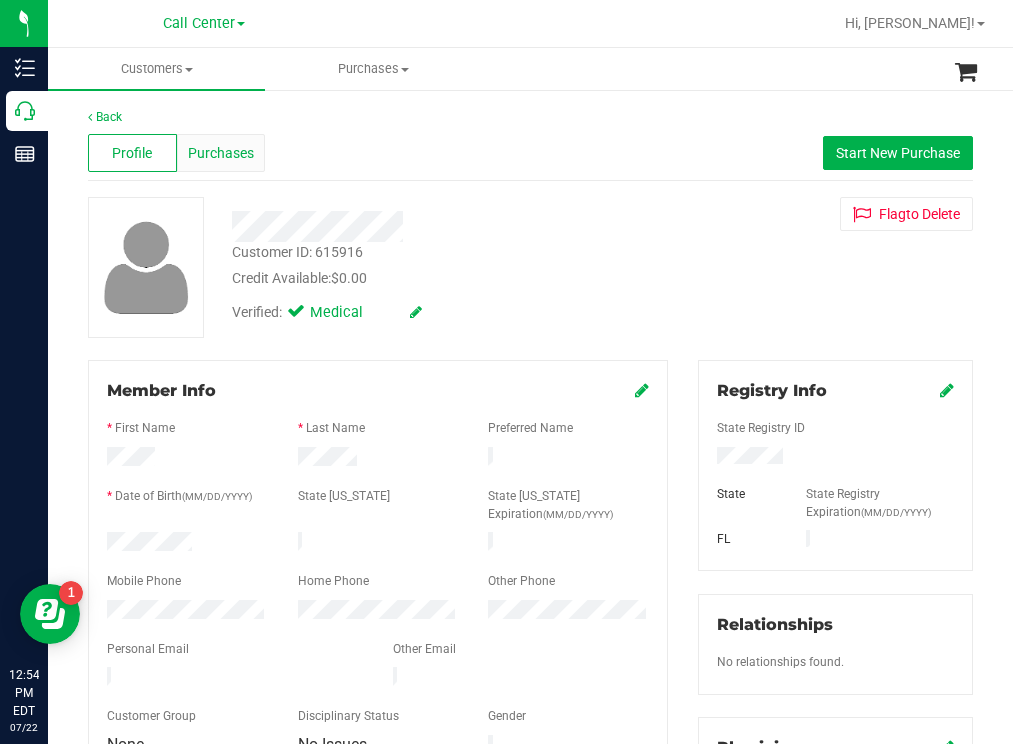 click on "Purchases" at bounding box center (221, 153) 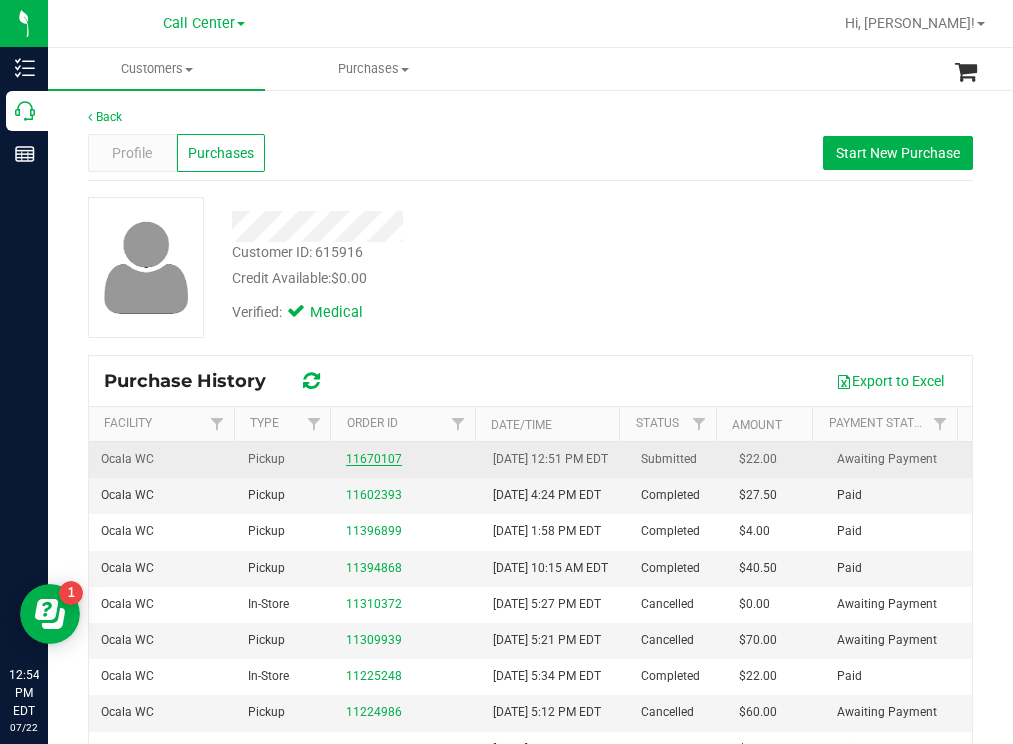 click on "11670107" at bounding box center (374, 459) 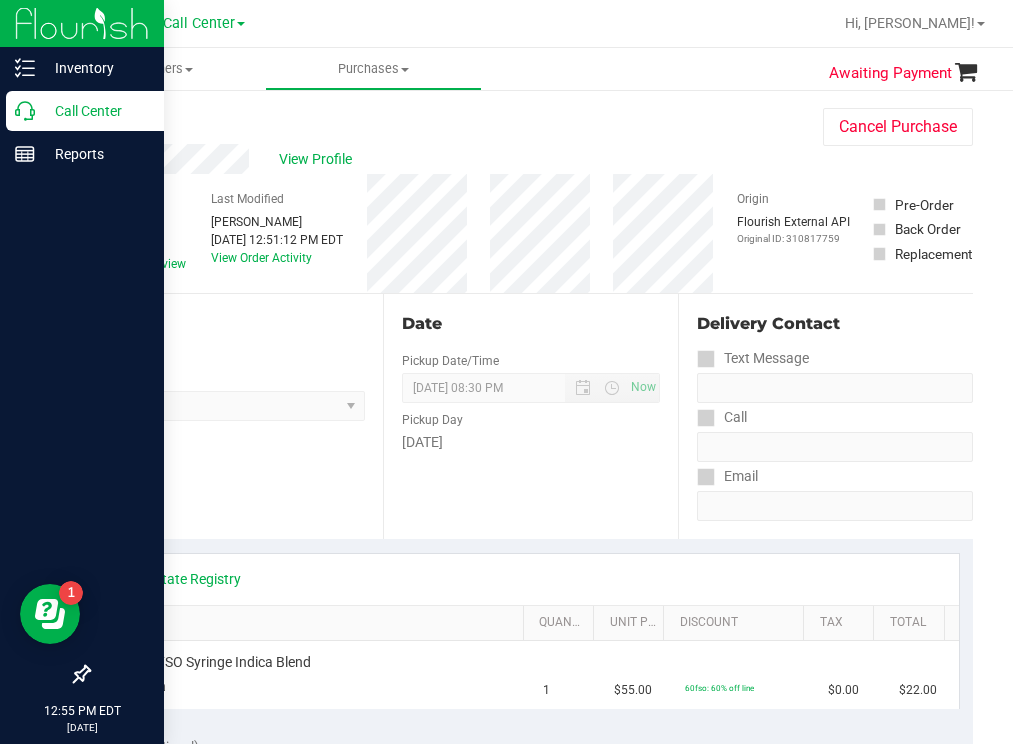 drag, startPoint x: 90, startPoint y: 104, endPoint x: 75, endPoint y: 108, distance: 15.524175 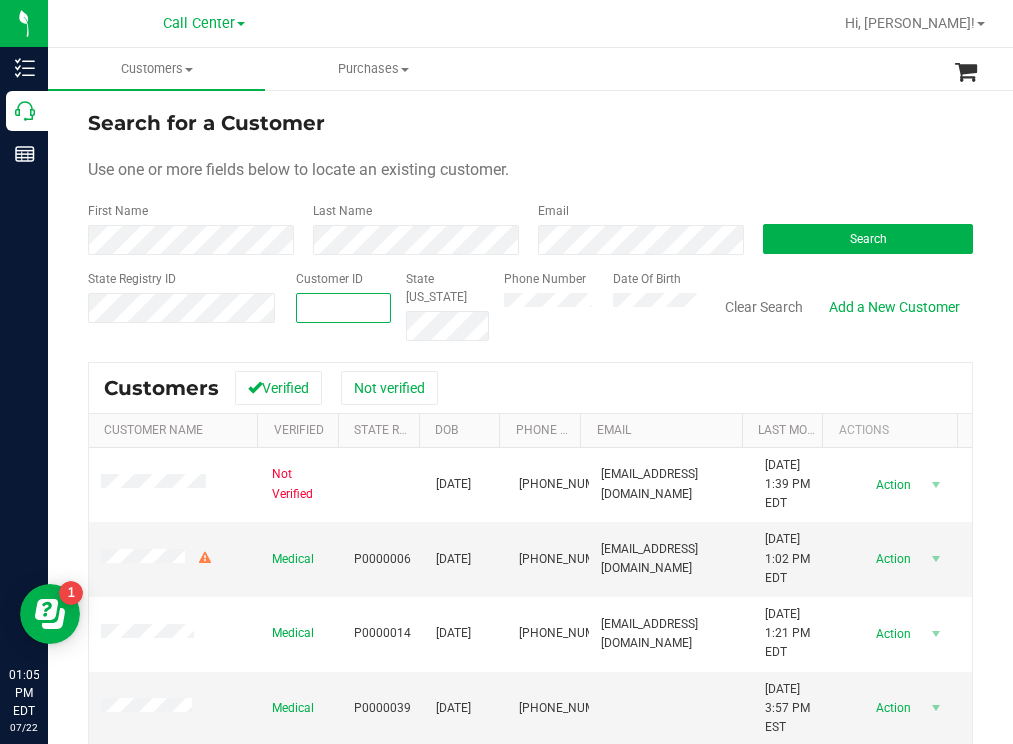 paste on "385365" 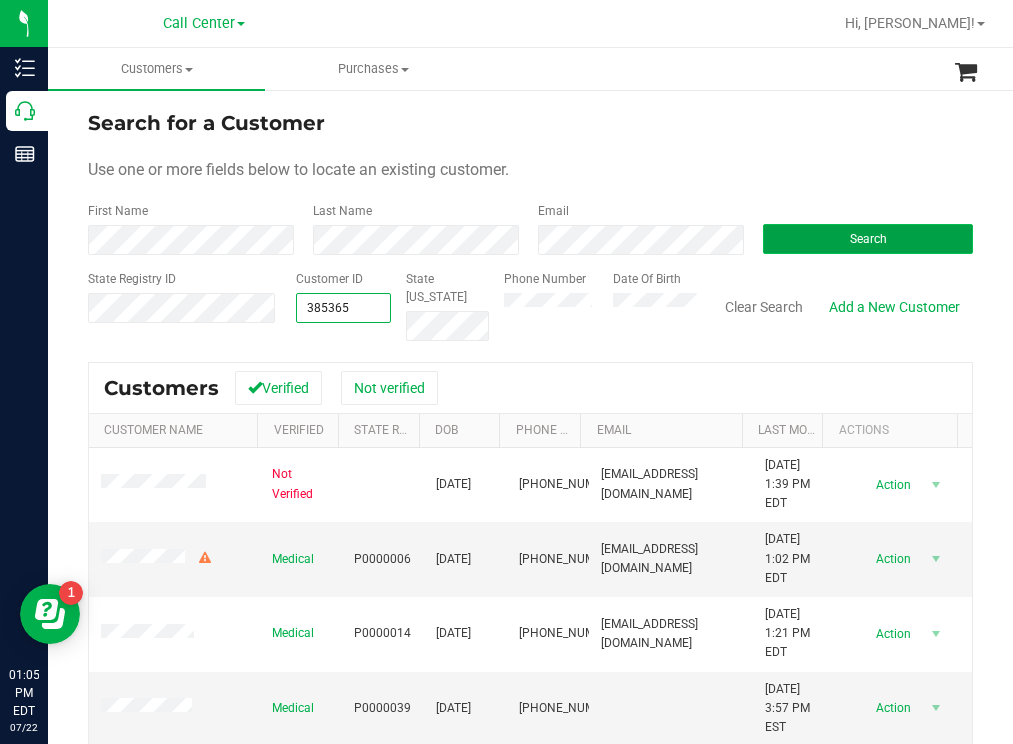 type on "385365" 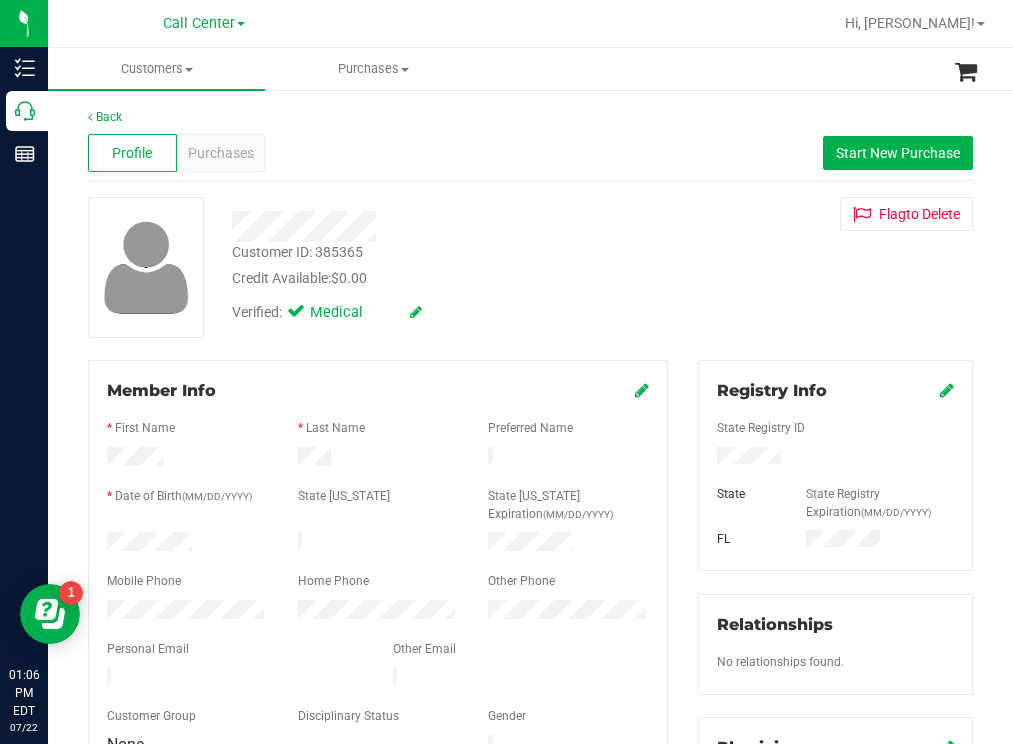 drag, startPoint x: 203, startPoint y: 531, endPoint x: 102, endPoint y: 538, distance: 101.24229 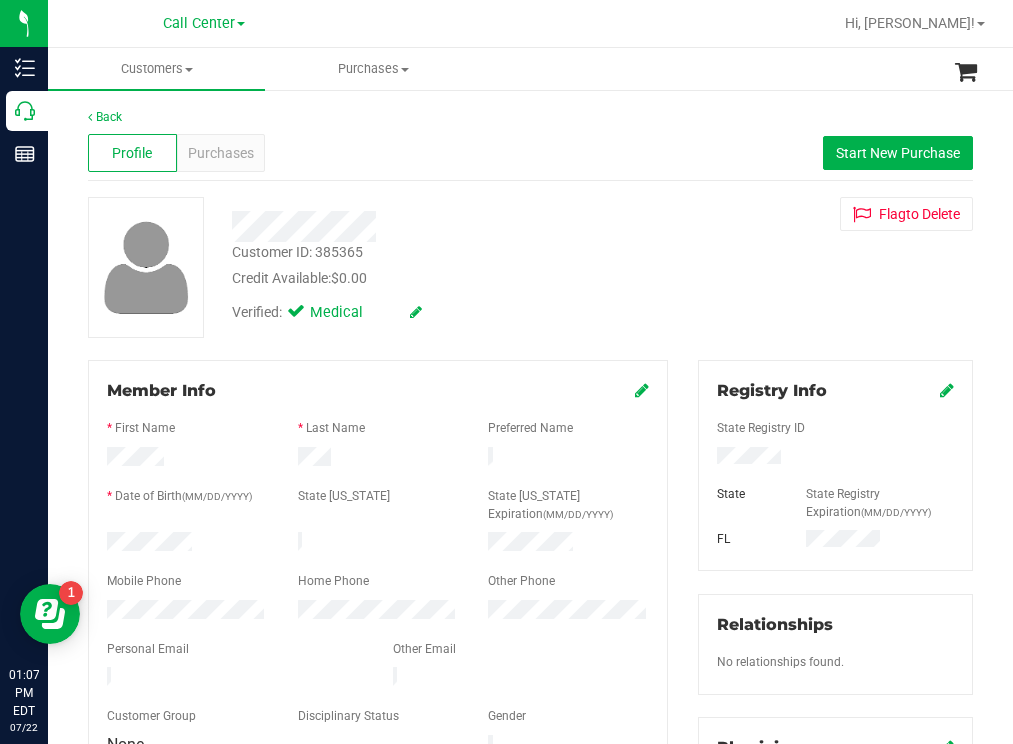 click on "Verified:
Medical" at bounding box center [446, 311] 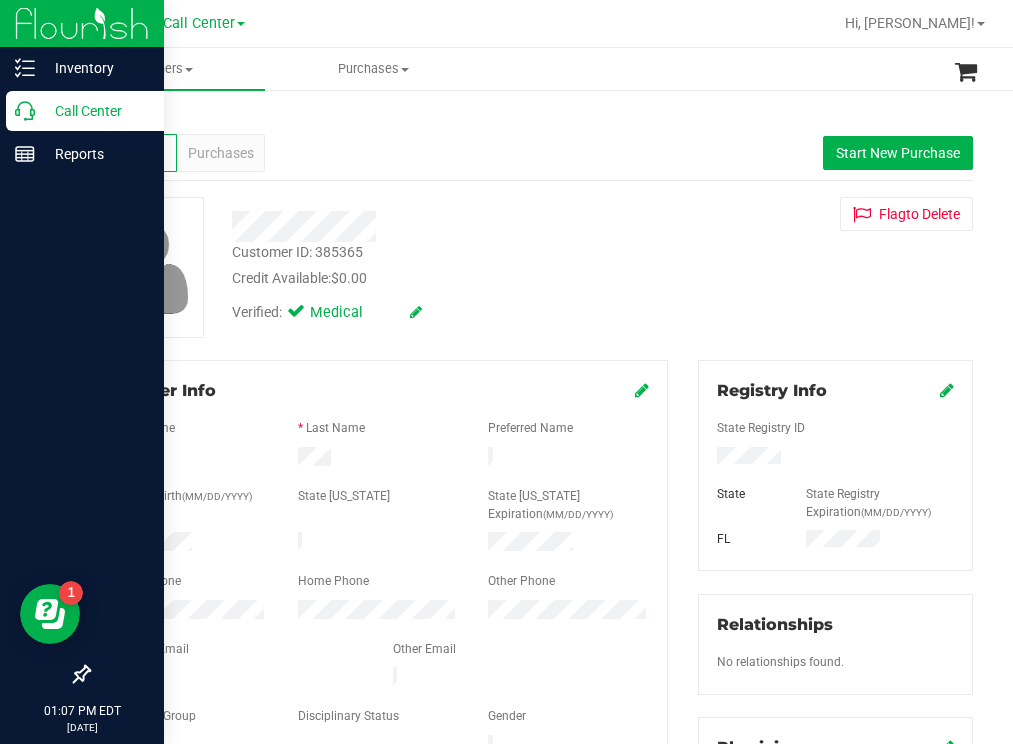 click on "Call Center" at bounding box center (95, 111) 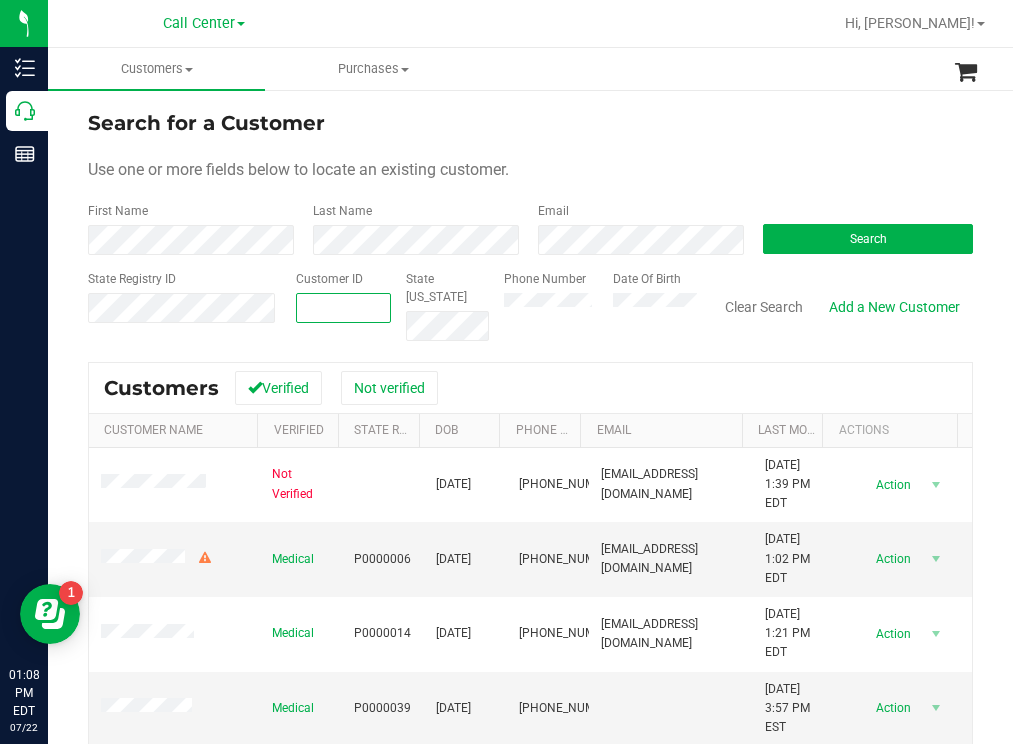 paste on "605590" 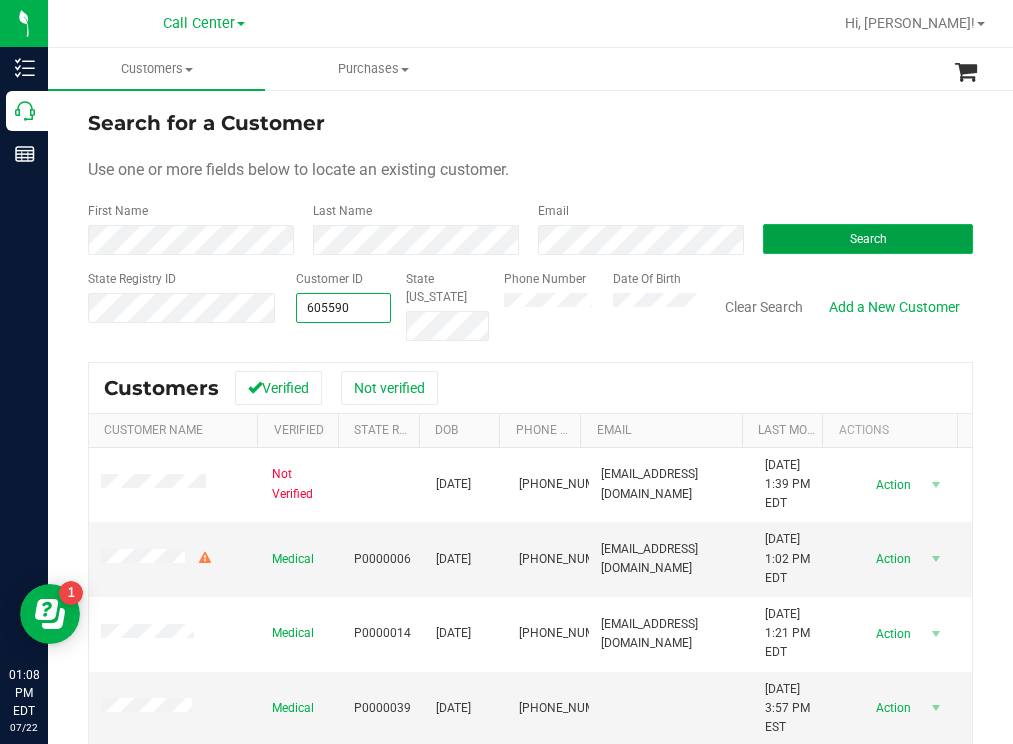 type on "605590" 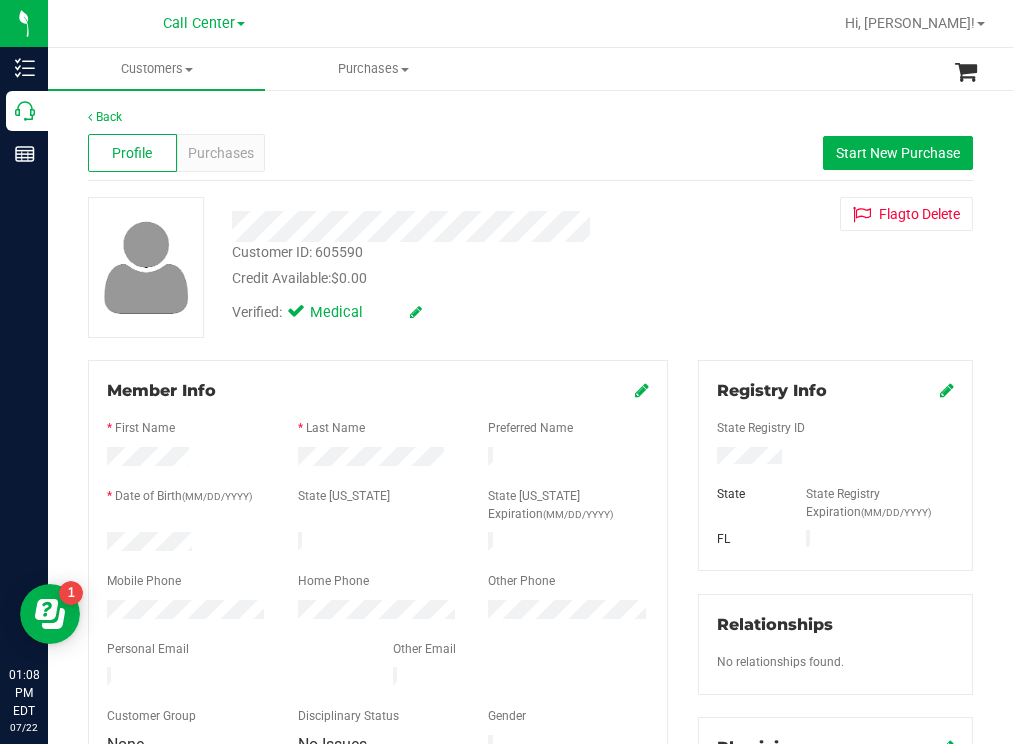 drag, startPoint x: 774, startPoint y: 453, endPoint x: 704, endPoint y: 449, distance: 70.11419 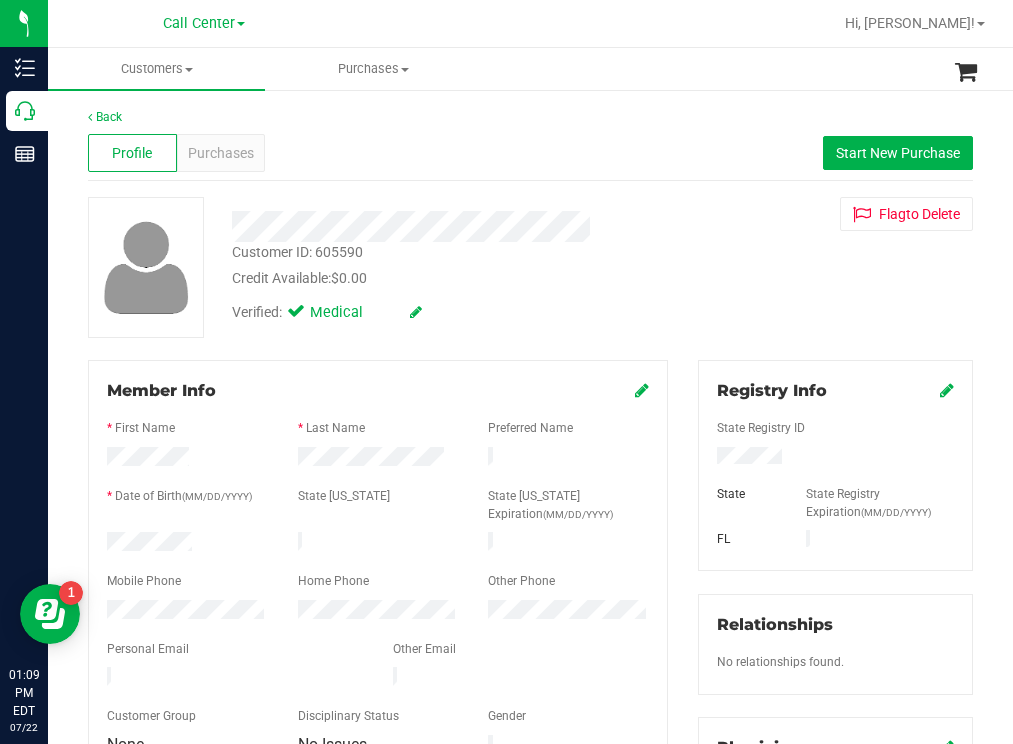 click on "Customer ID: 605590
Credit Available:
$0.00
Verified:
Medical
Flag  to [GEOGRAPHIC_DATA]" at bounding box center [530, 267] 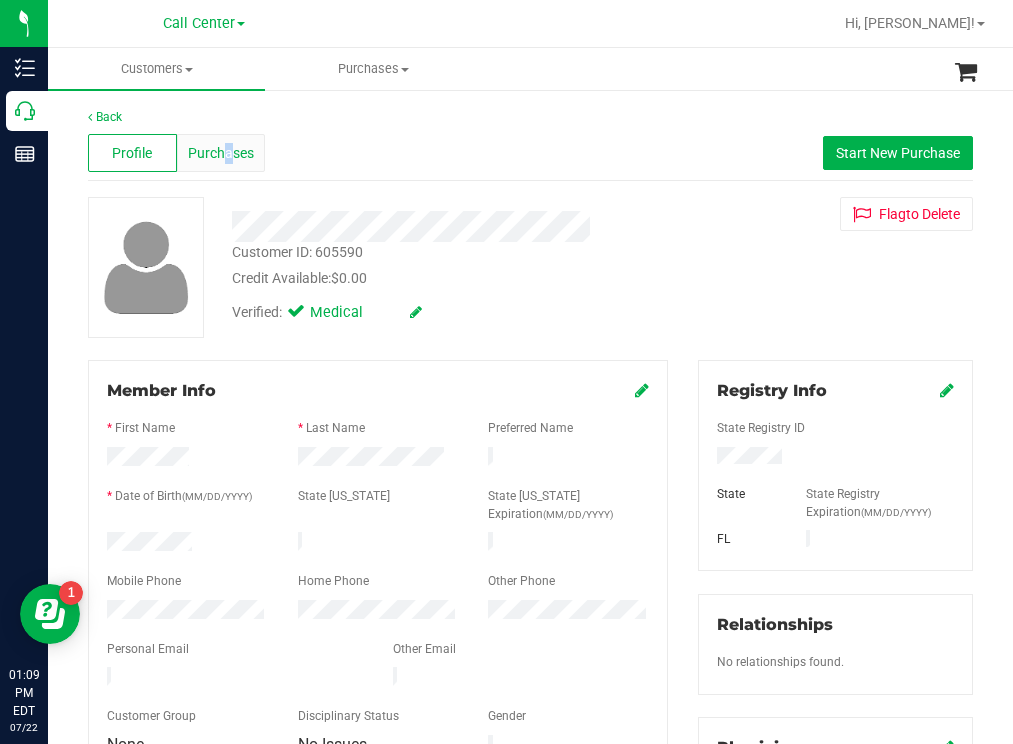 click on "Purchases" at bounding box center (221, 153) 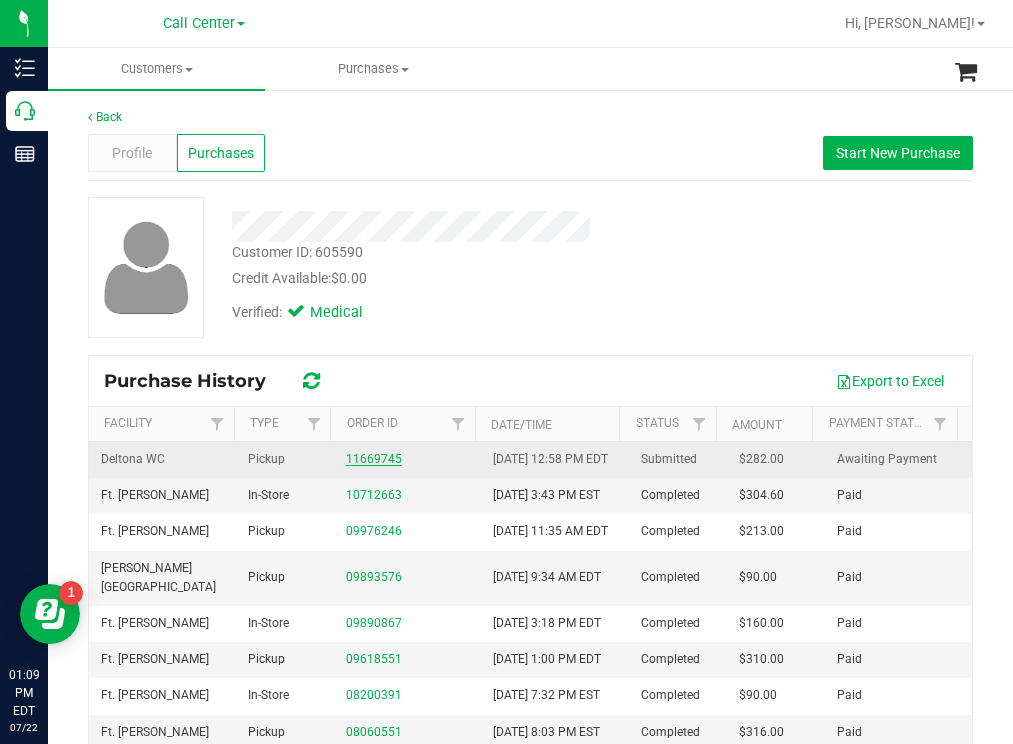 click on "11669745" at bounding box center (374, 459) 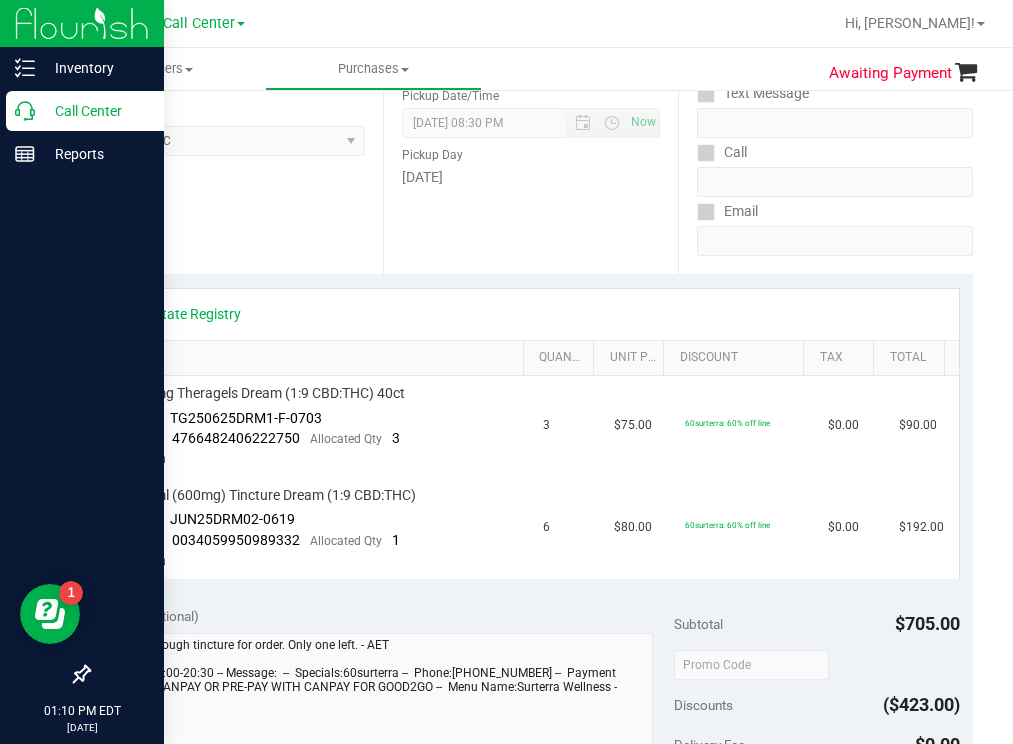 scroll, scrollTop: 300, scrollLeft: 0, axis: vertical 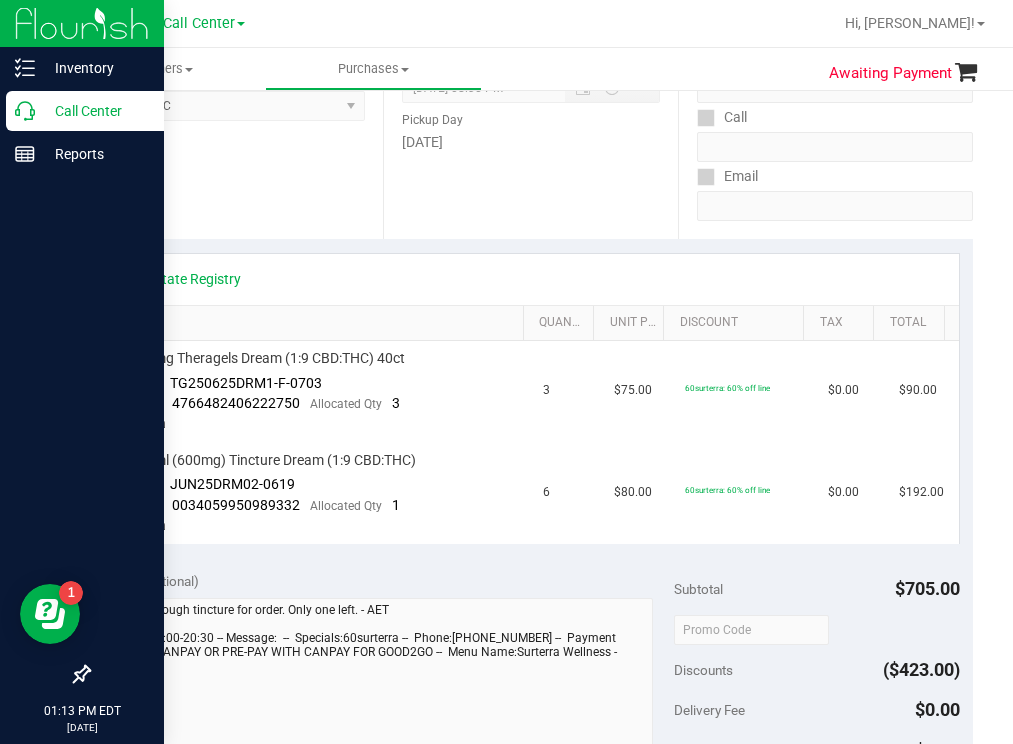 click on "Call Center" at bounding box center [95, 111] 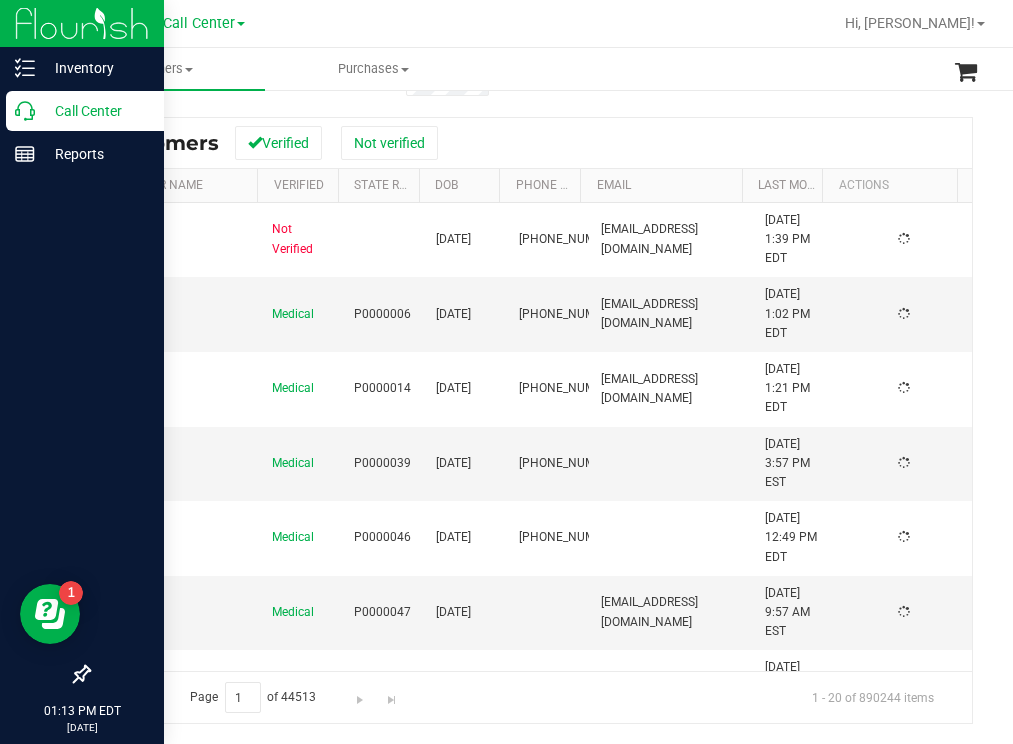 scroll, scrollTop: 0, scrollLeft: 0, axis: both 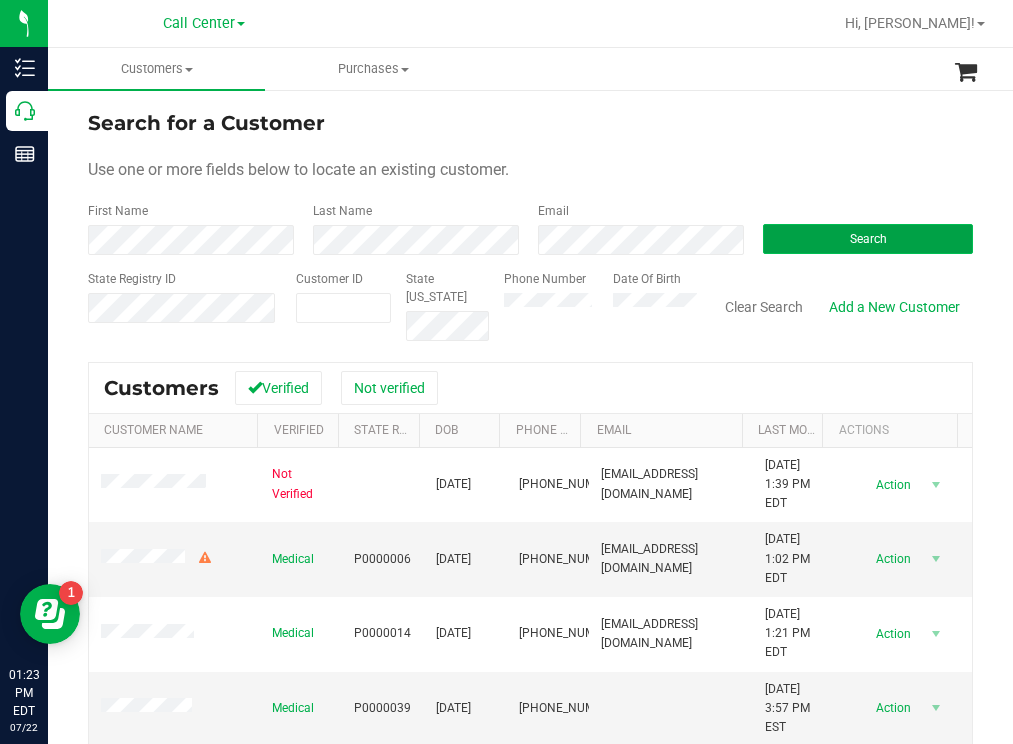click on "Search" at bounding box center [868, 239] 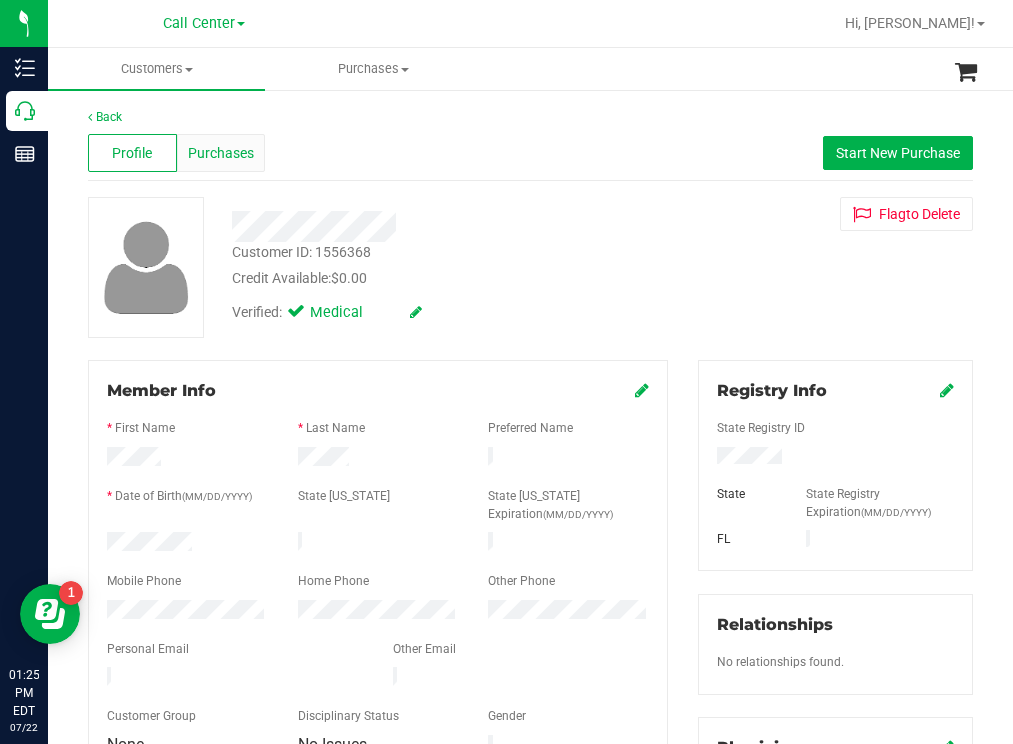 click on "Purchases" at bounding box center (221, 153) 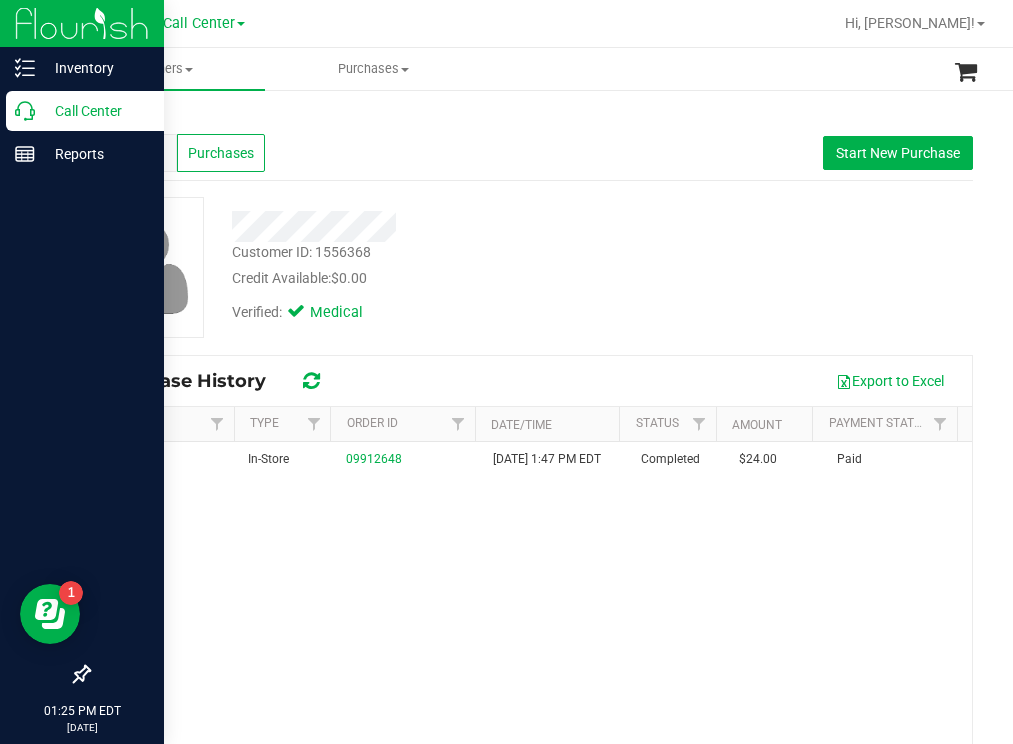 click on "Call Center" at bounding box center (95, 111) 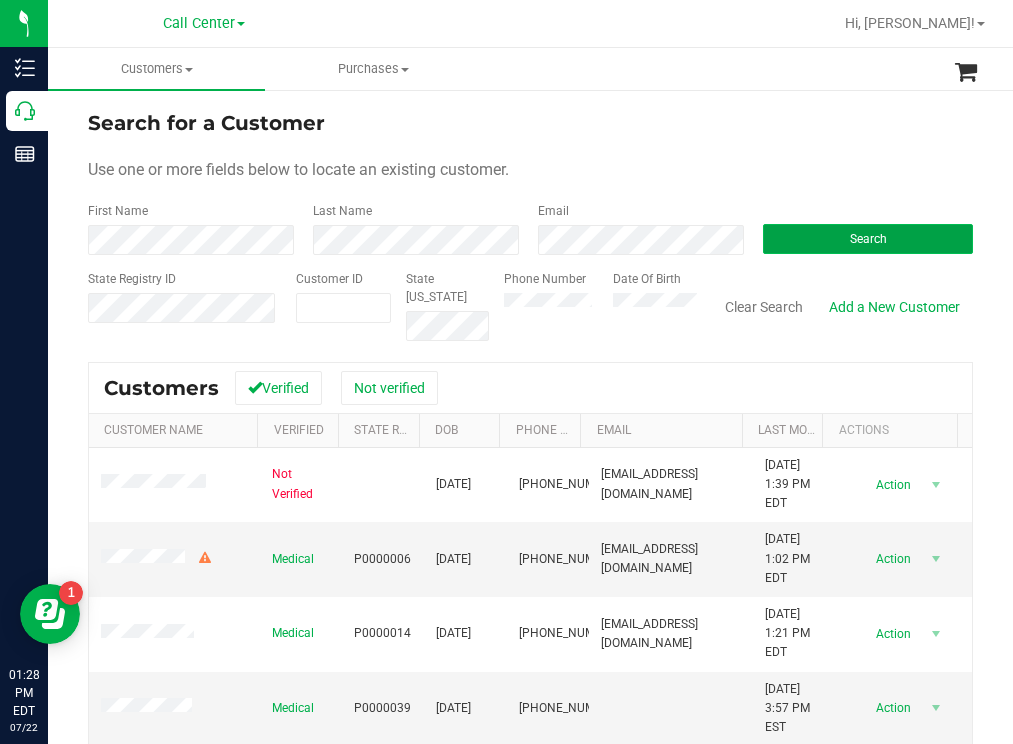 click on "Search" at bounding box center [868, 239] 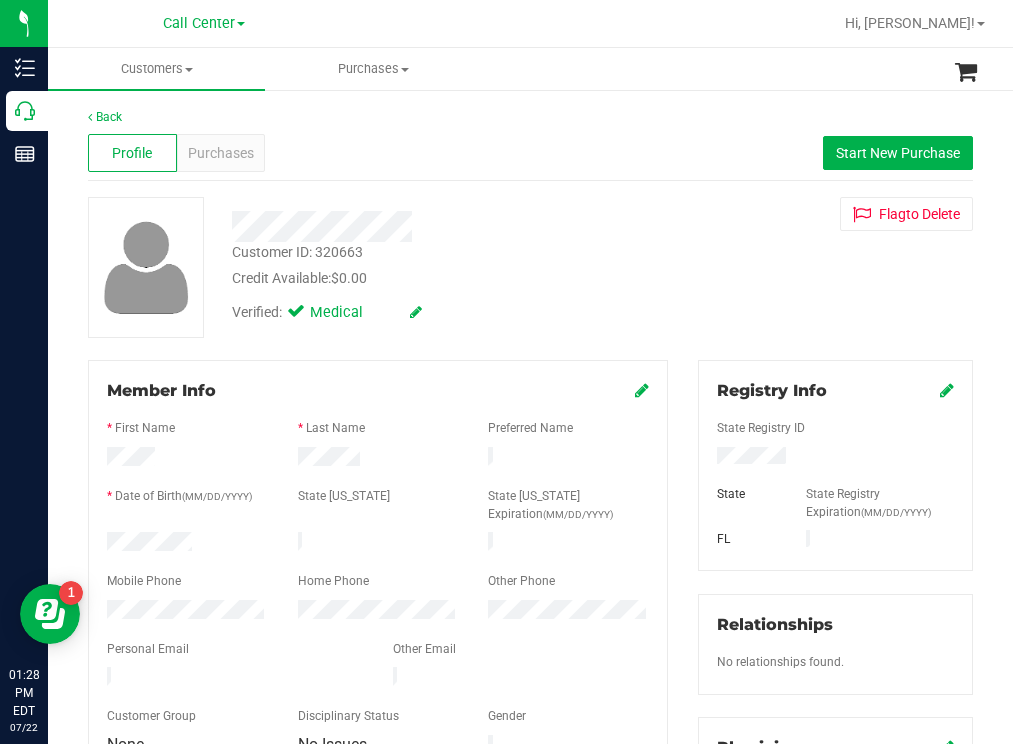 click on "Verified:
Medical" at bounding box center [446, 311] 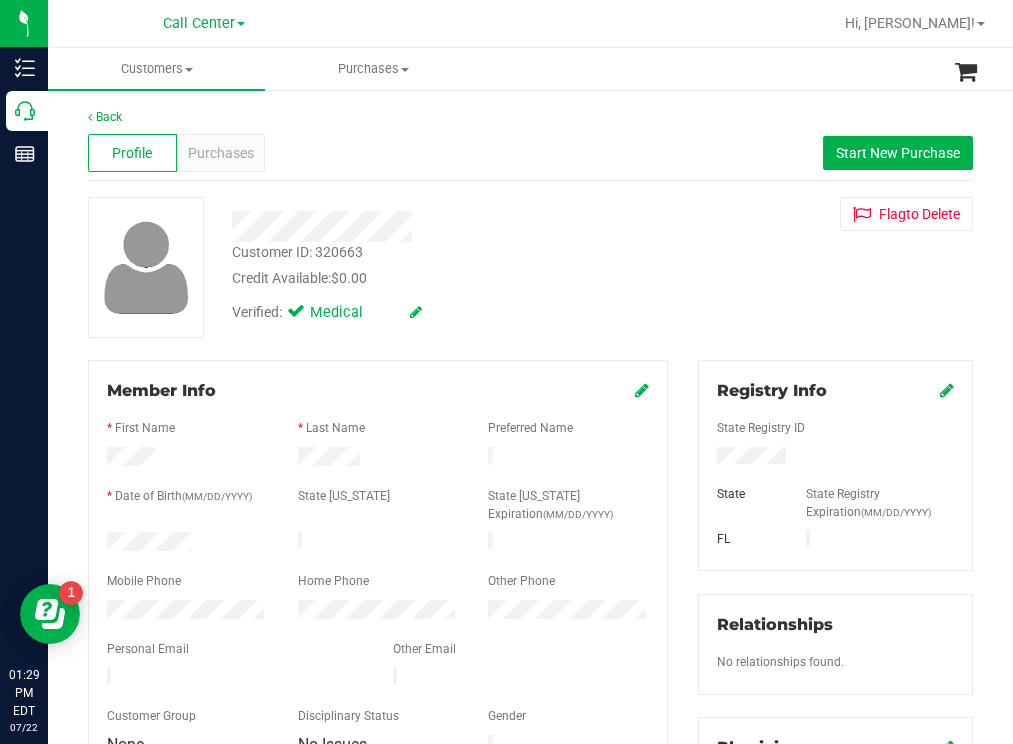 click at bounding box center [446, 226] 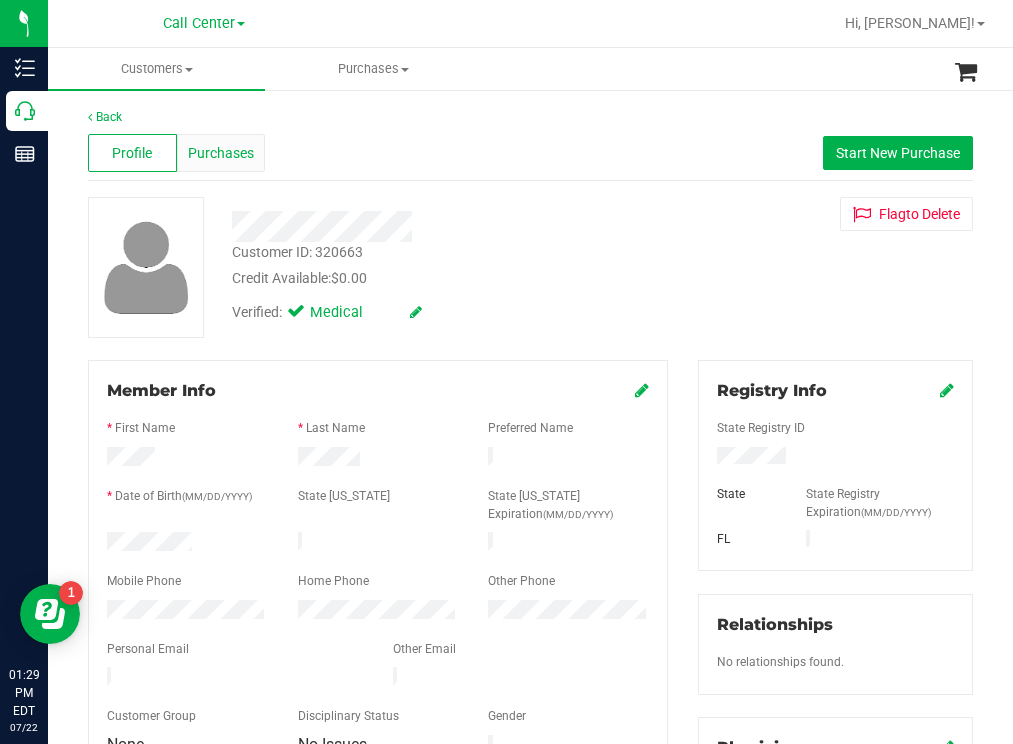click on "Purchases" at bounding box center (221, 153) 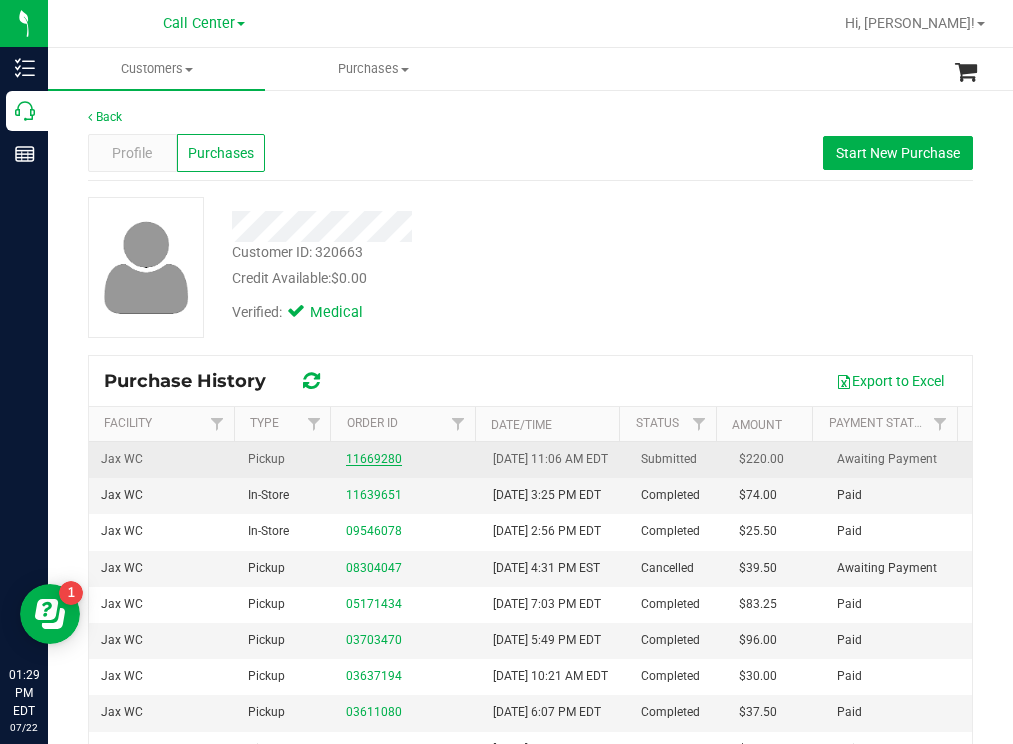 click on "11669280" at bounding box center (374, 459) 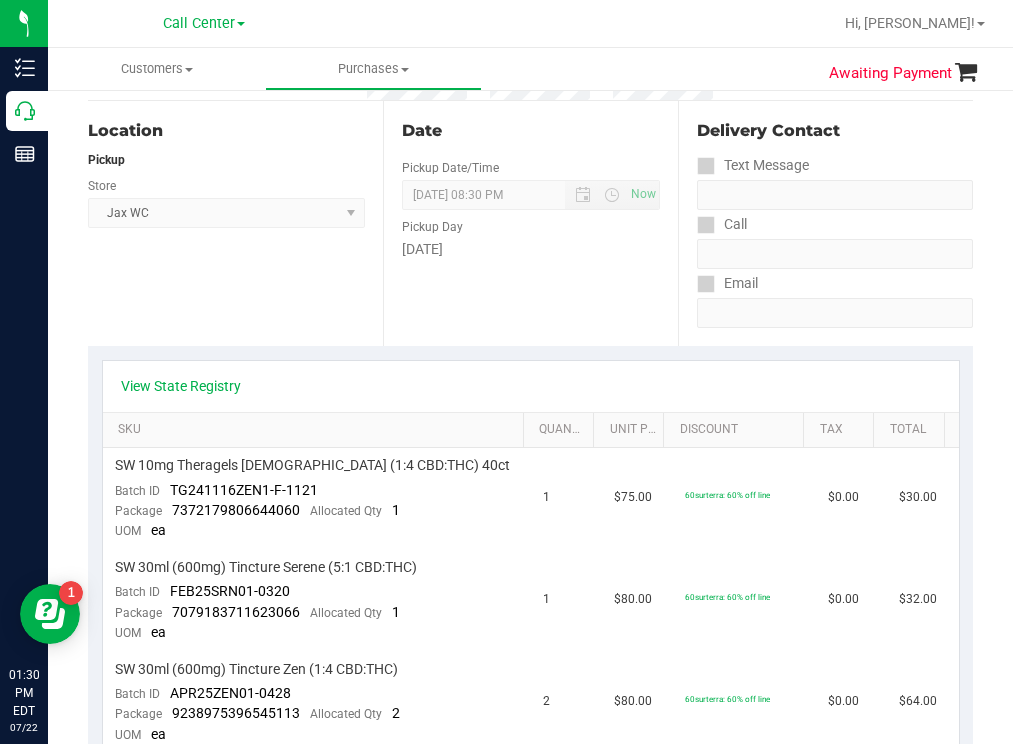 scroll, scrollTop: 0, scrollLeft: 0, axis: both 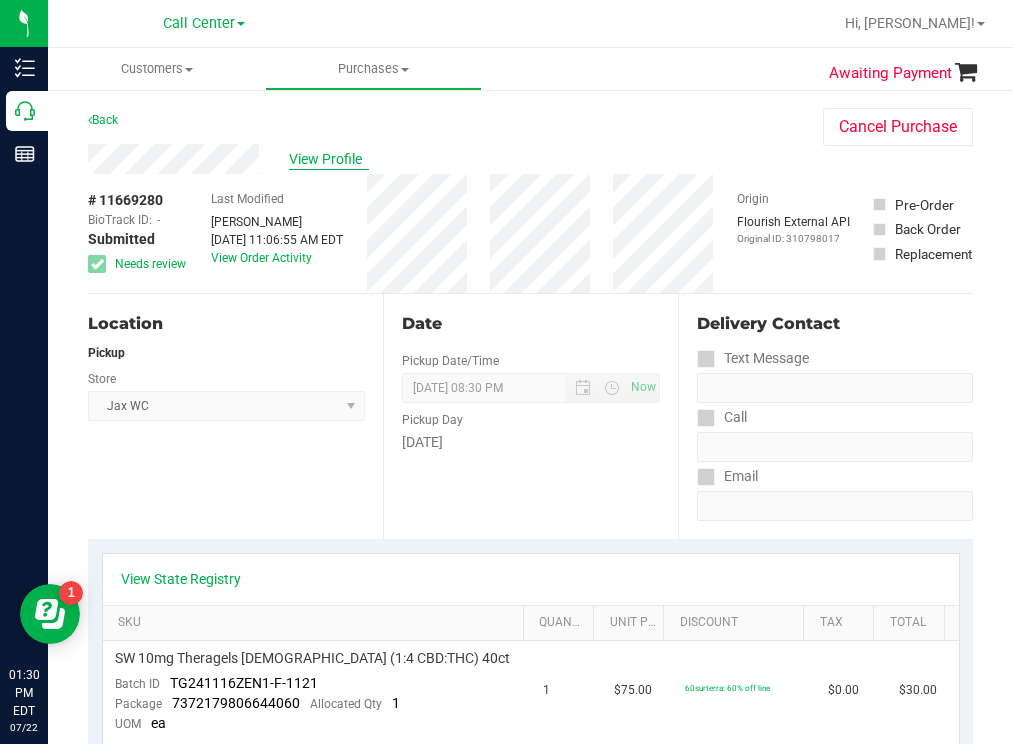 click on "View Profile" at bounding box center [329, 159] 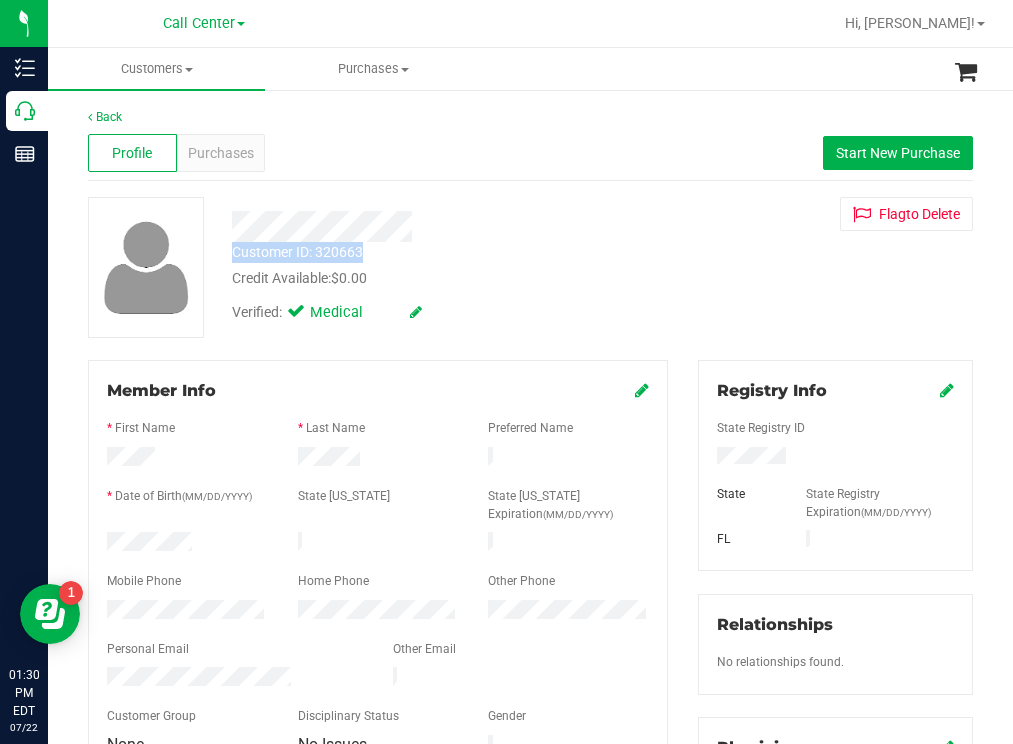 drag, startPoint x: 373, startPoint y: 253, endPoint x: 229, endPoint y: 249, distance: 144.05554 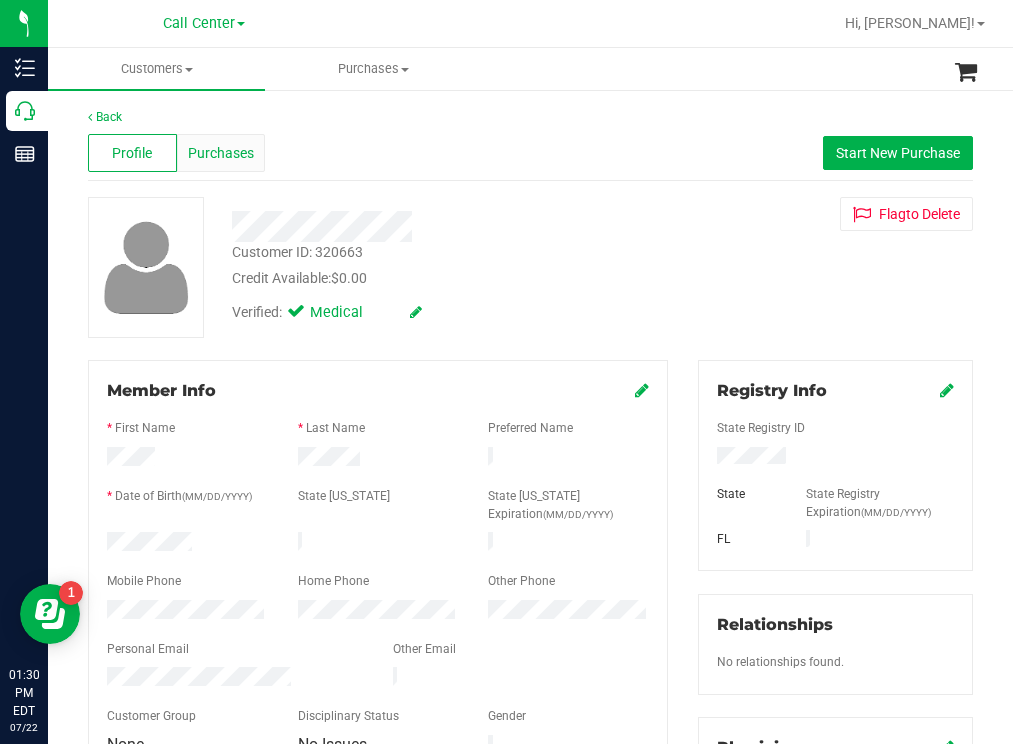 click on "Purchases" at bounding box center (221, 153) 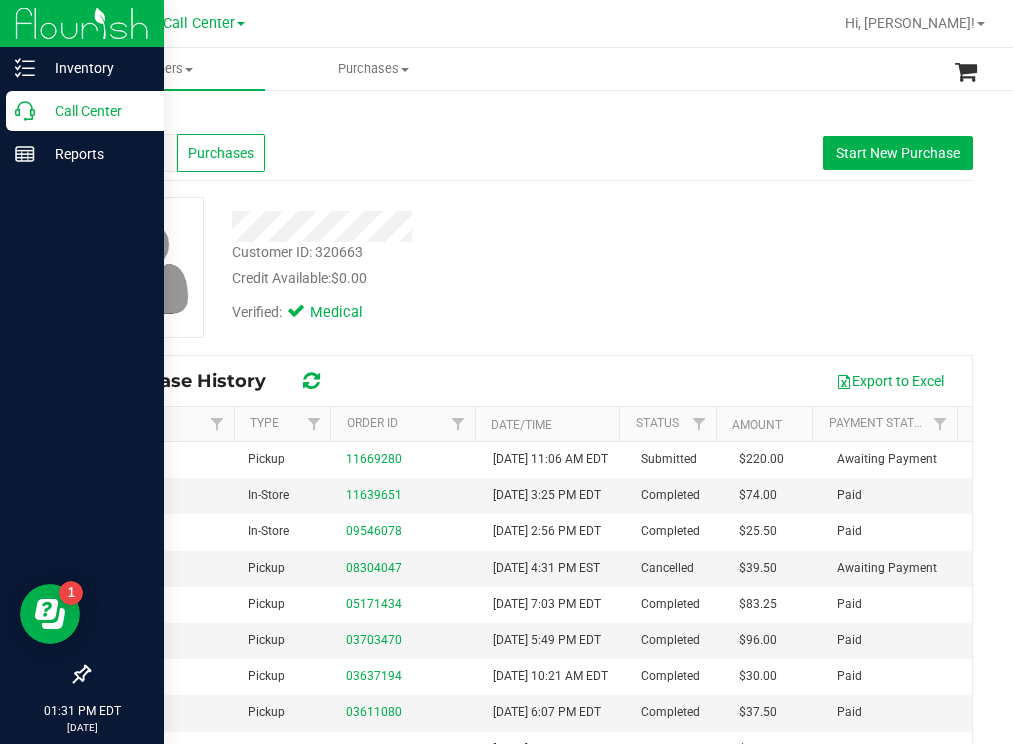 click on "Call Center" at bounding box center (95, 111) 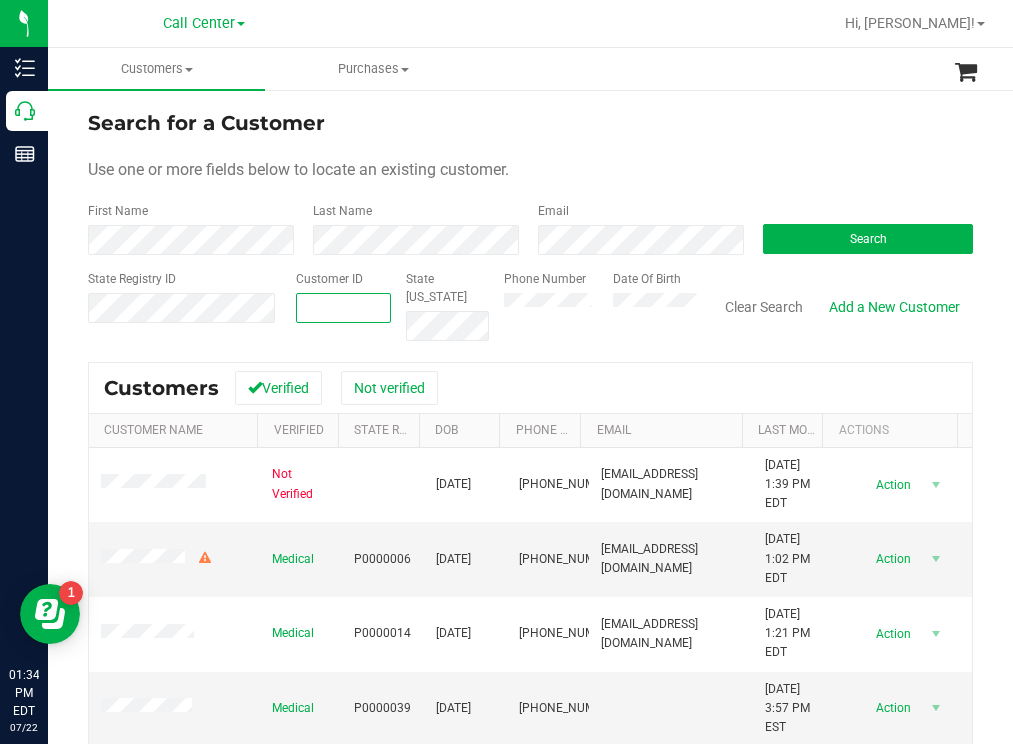 paste on "1565706" 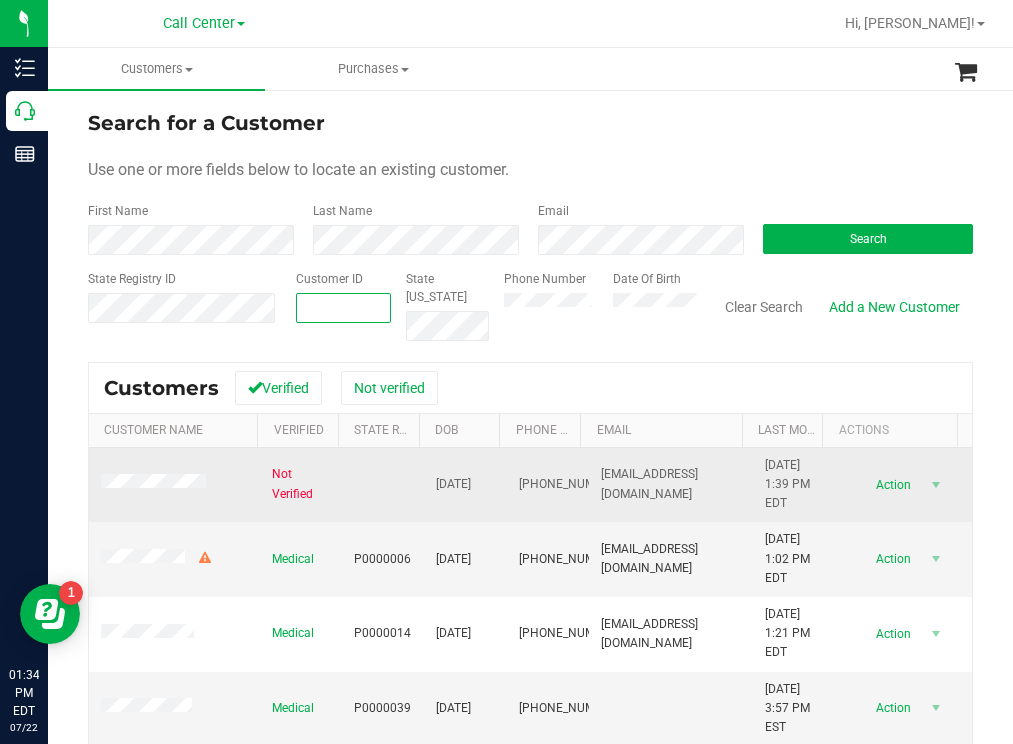 type on "1565706" 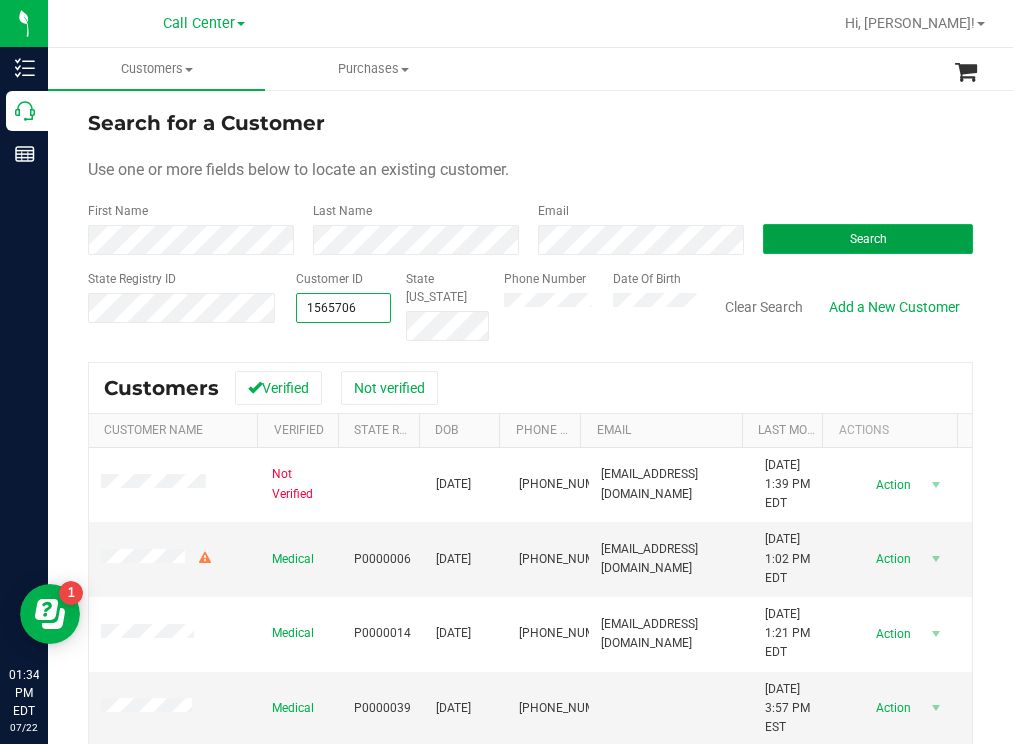 type on "1565706" 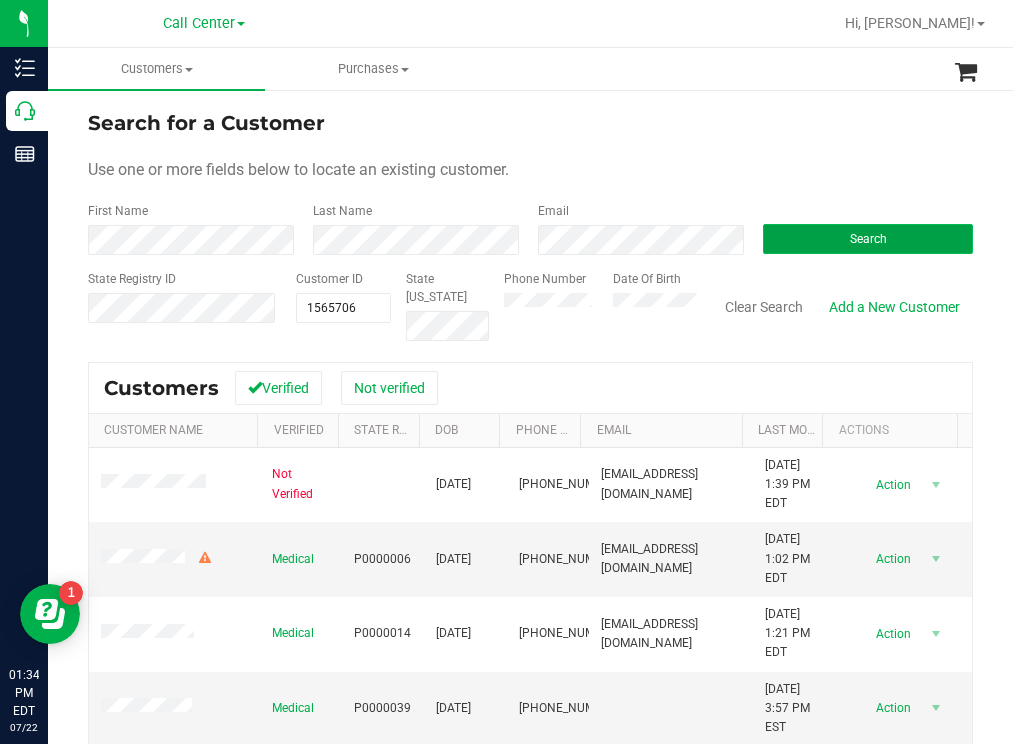 click on "Search" at bounding box center (868, 239) 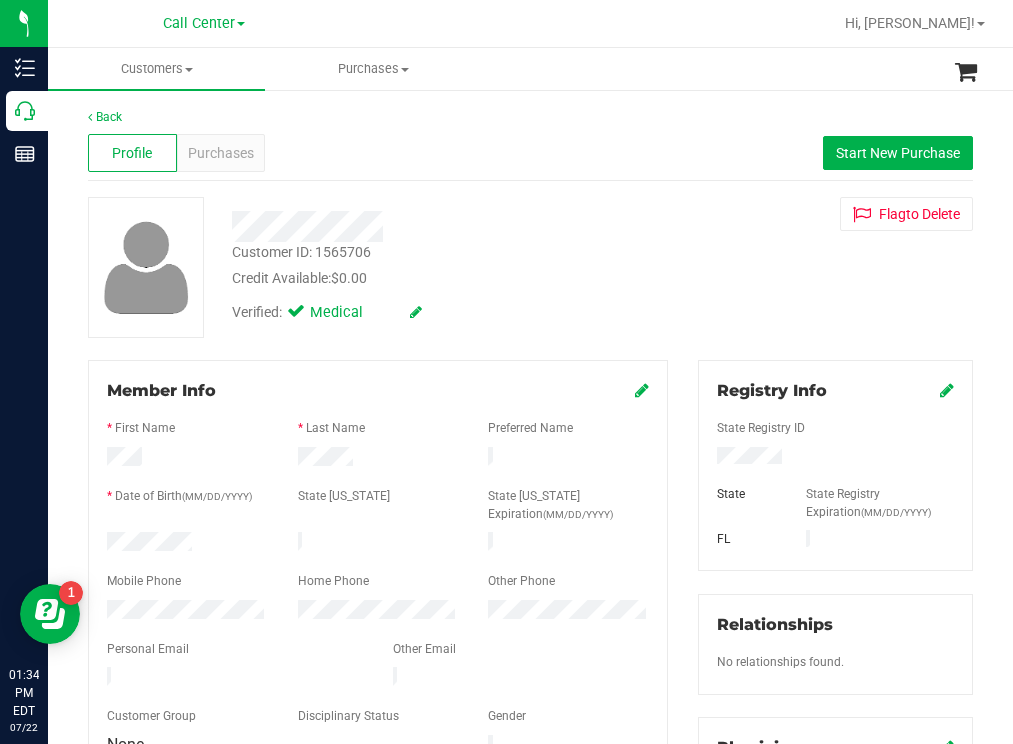click at bounding box center [187, 612] 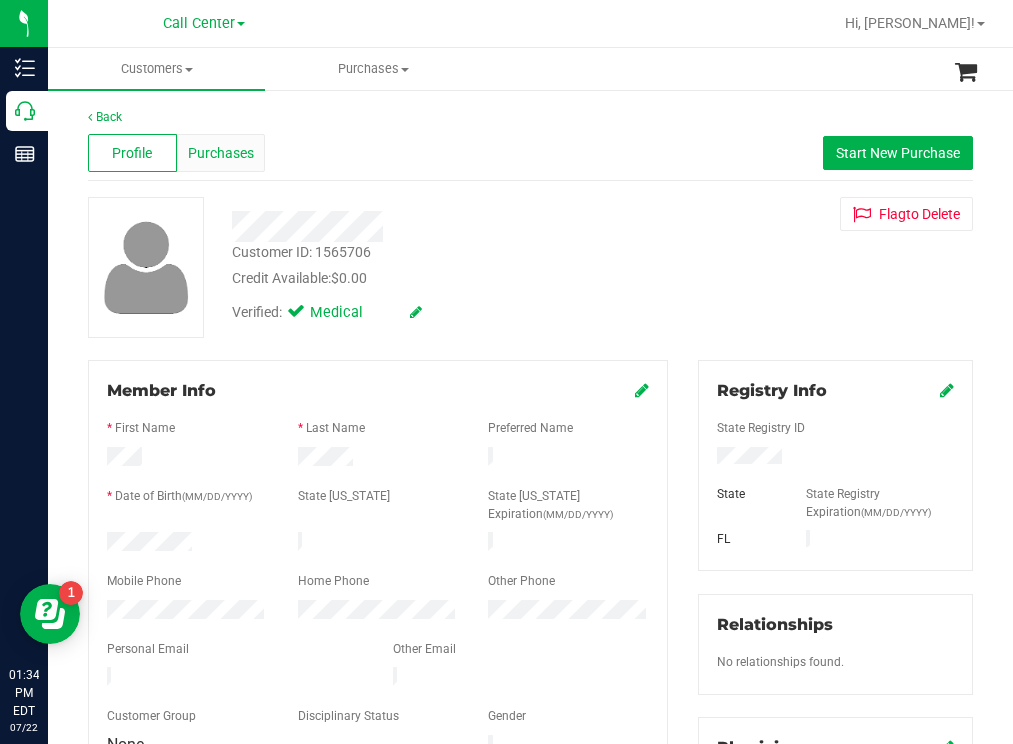 click on "Purchases" at bounding box center (221, 153) 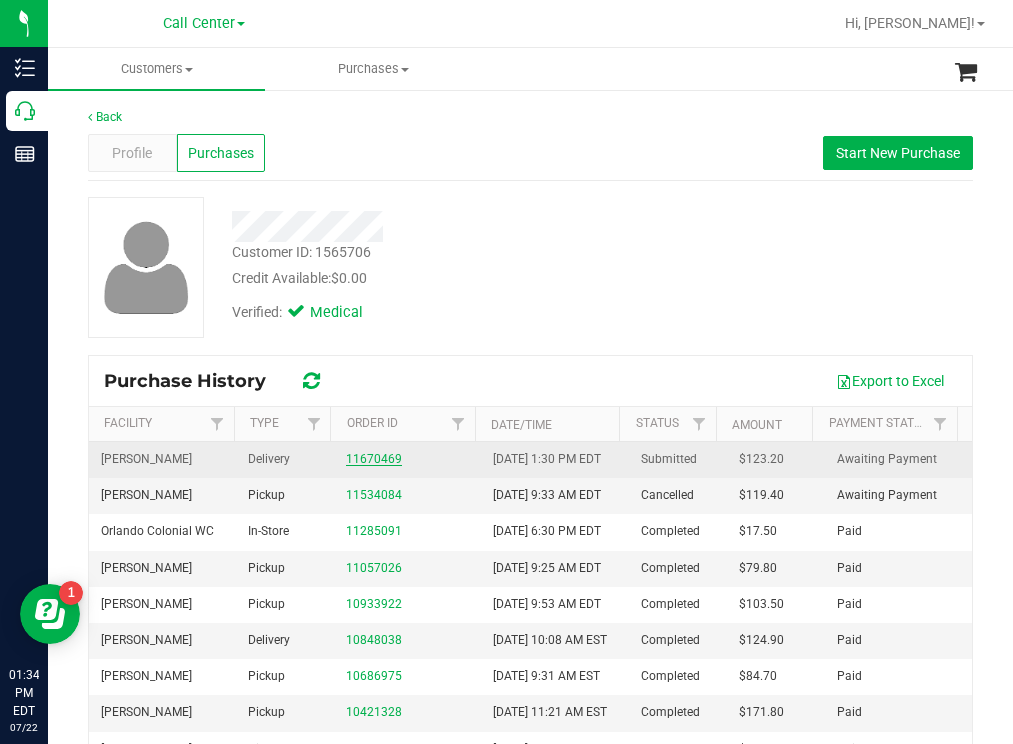 click on "11670469" at bounding box center [374, 459] 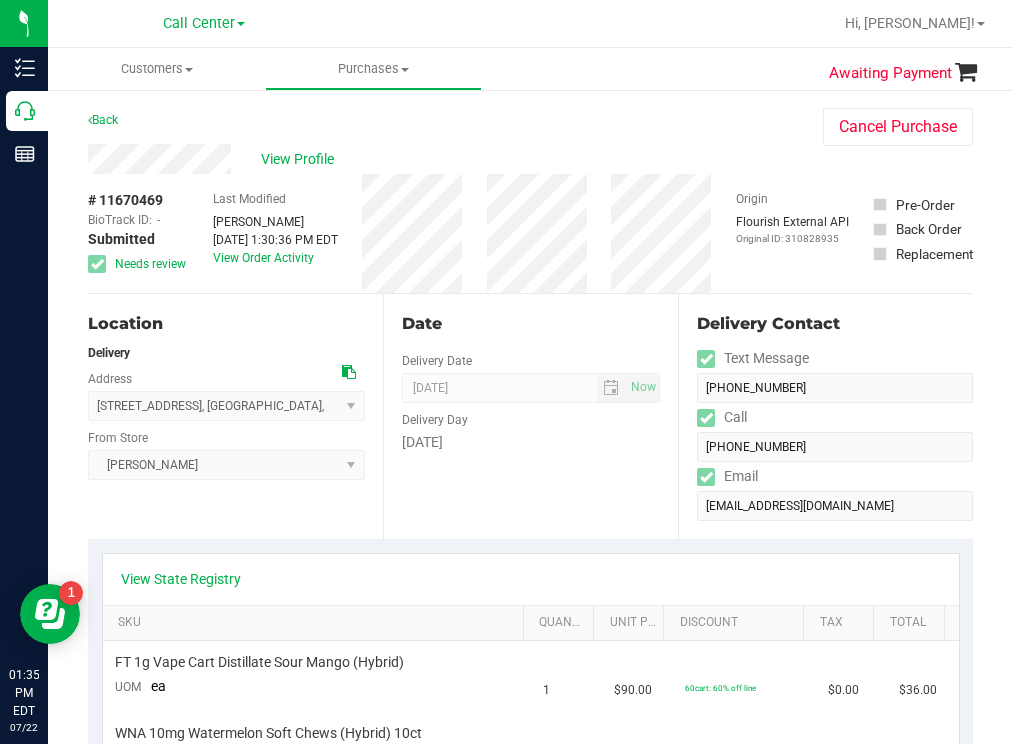 click on "Back
Cancel Purchase" at bounding box center (530, 126) 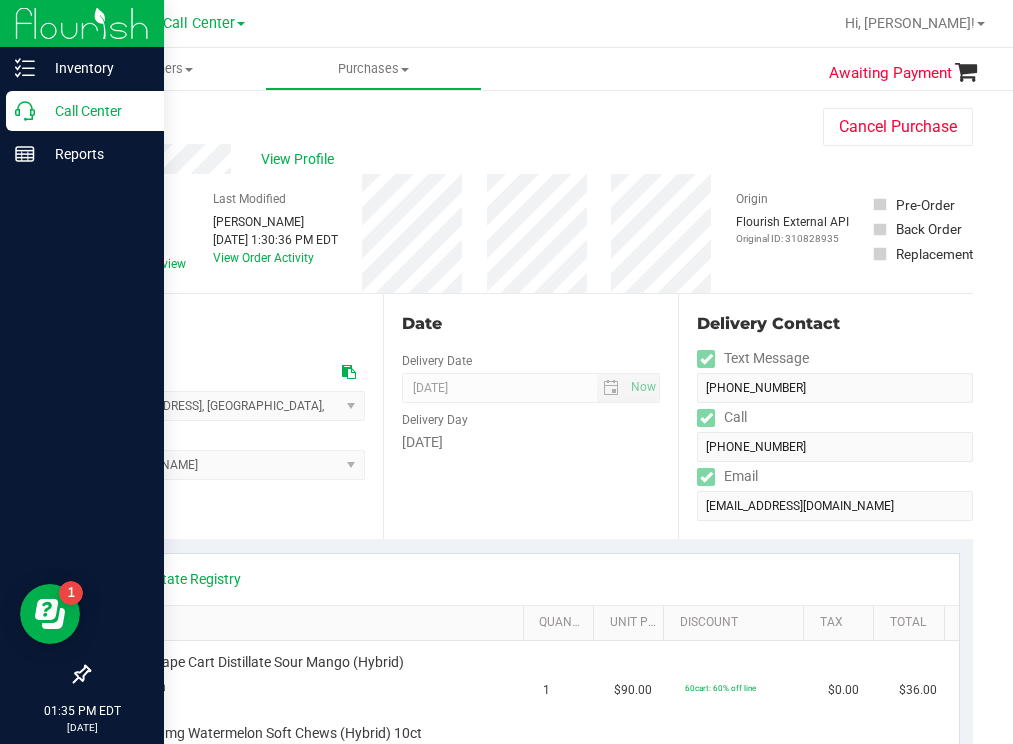 click on "Call Center" at bounding box center (95, 111) 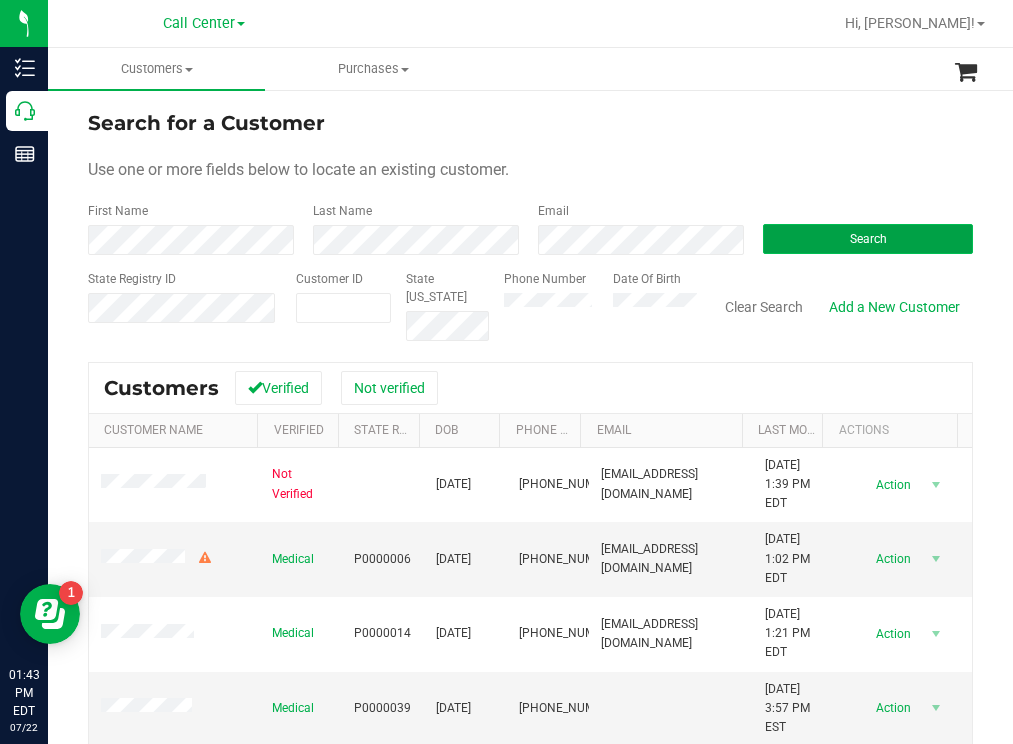 click on "Search" at bounding box center (868, 239) 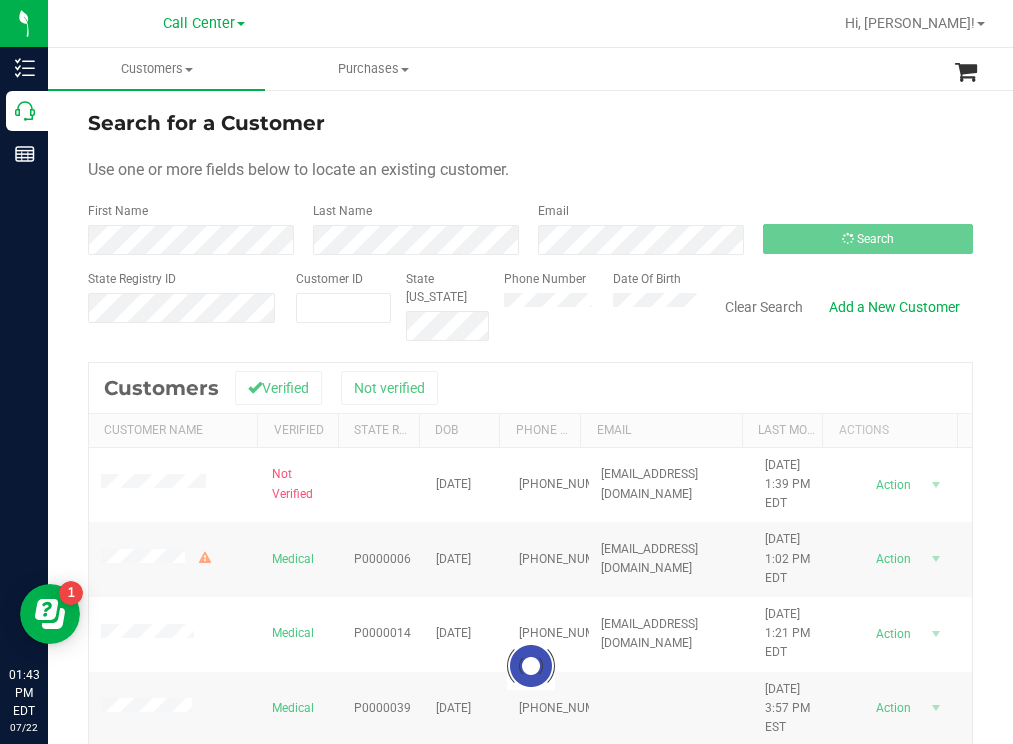 click on "Search for a Customer" at bounding box center [530, 123] 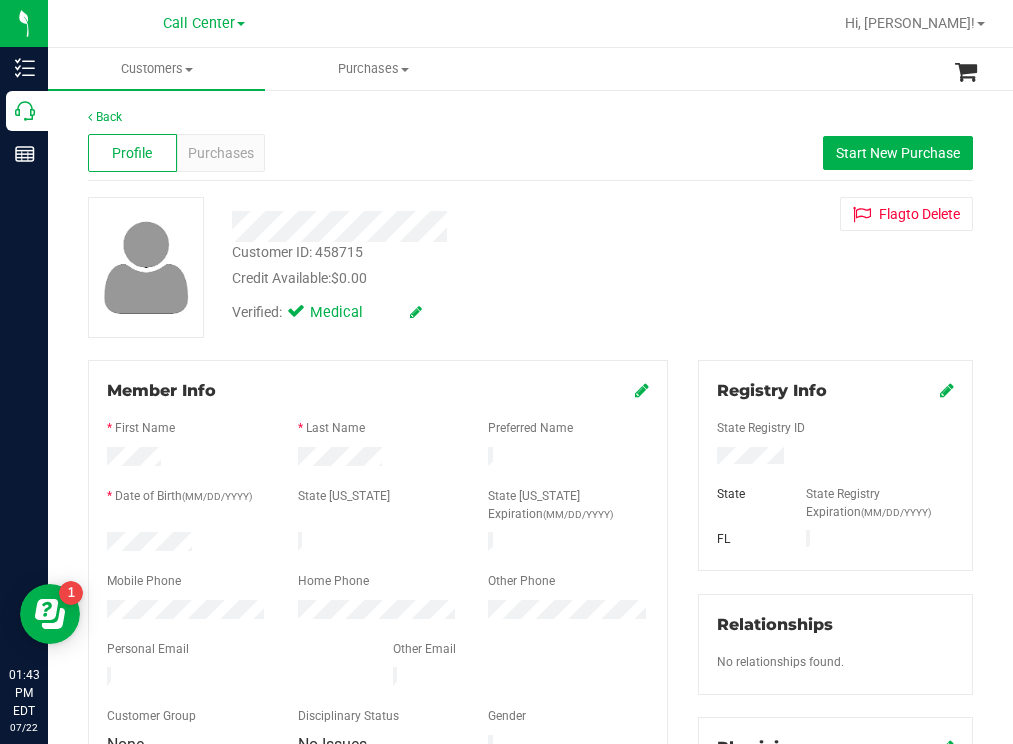 drag, startPoint x: 206, startPoint y: 538, endPoint x: 104, endPoint y: 537, distance: 102.0049 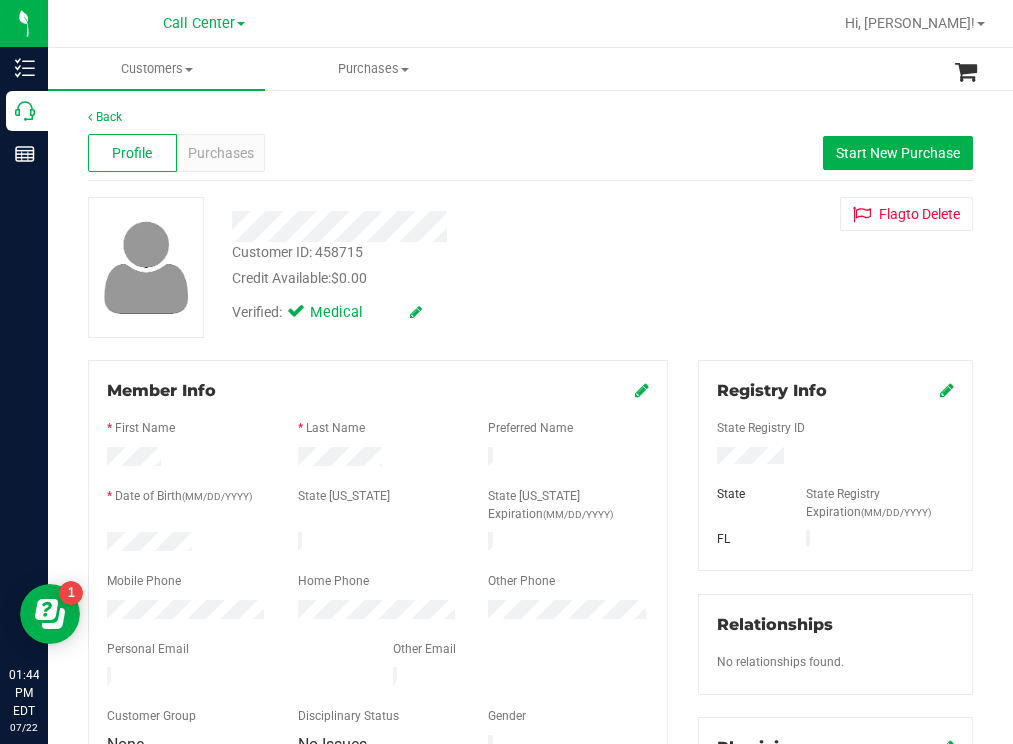 click on "Verified:
Medical" at bounding box center [446, 311] 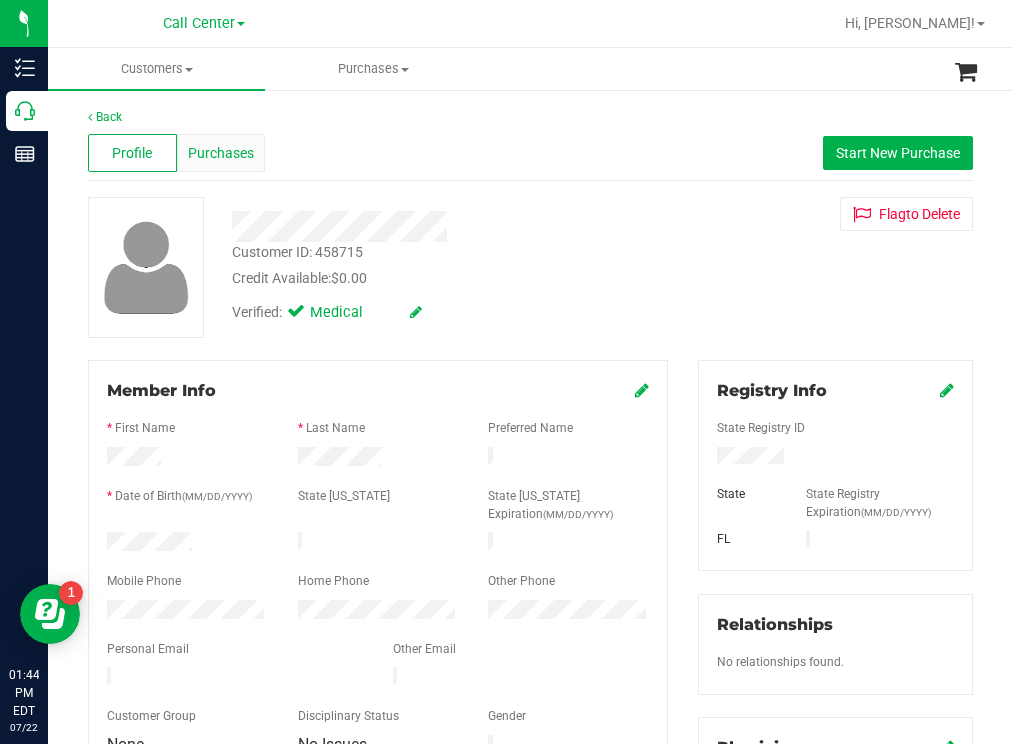 click on "Purchases" at bounding box center [221, 153] 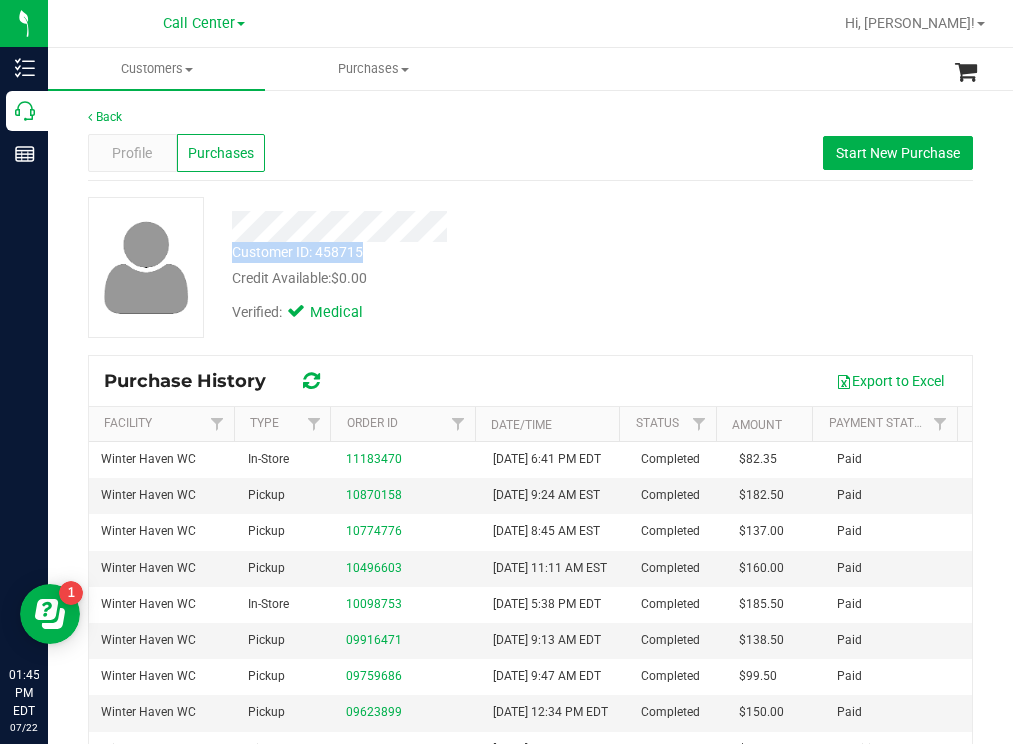drag, startPoint x: 376, startPoint y: 249, endPoint x: 225, endPoint y: 247, distance: 151.01324 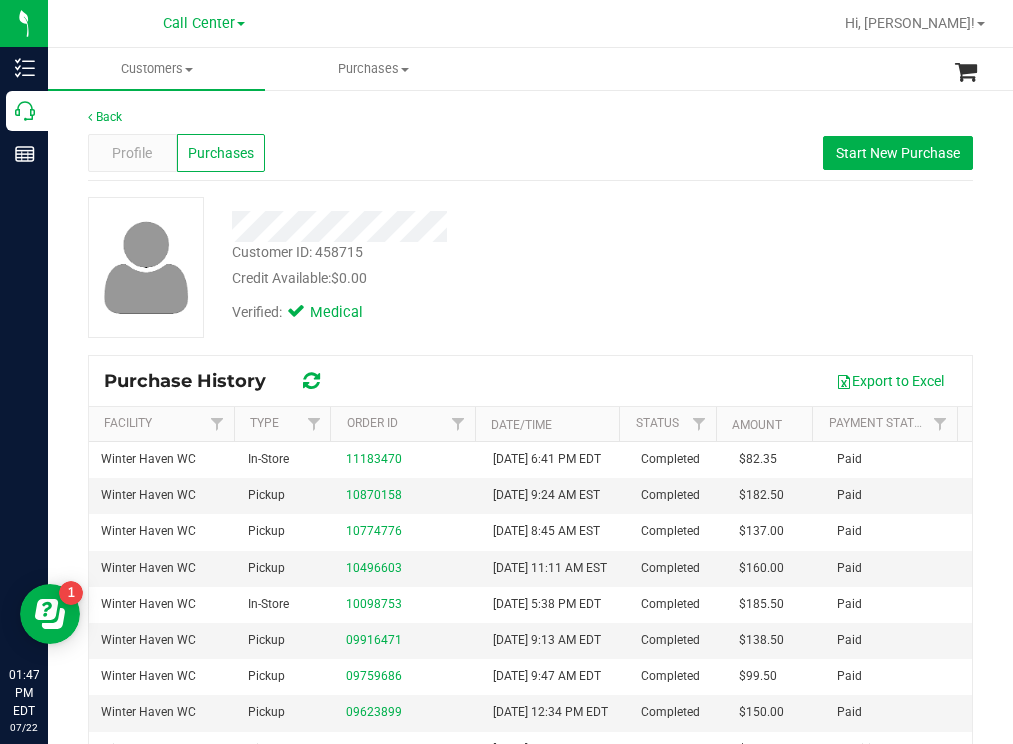 click on "Customer ID: 458715
Credit Available:
$0.00
Verified:
Medical" at bounding box center [530, 267] 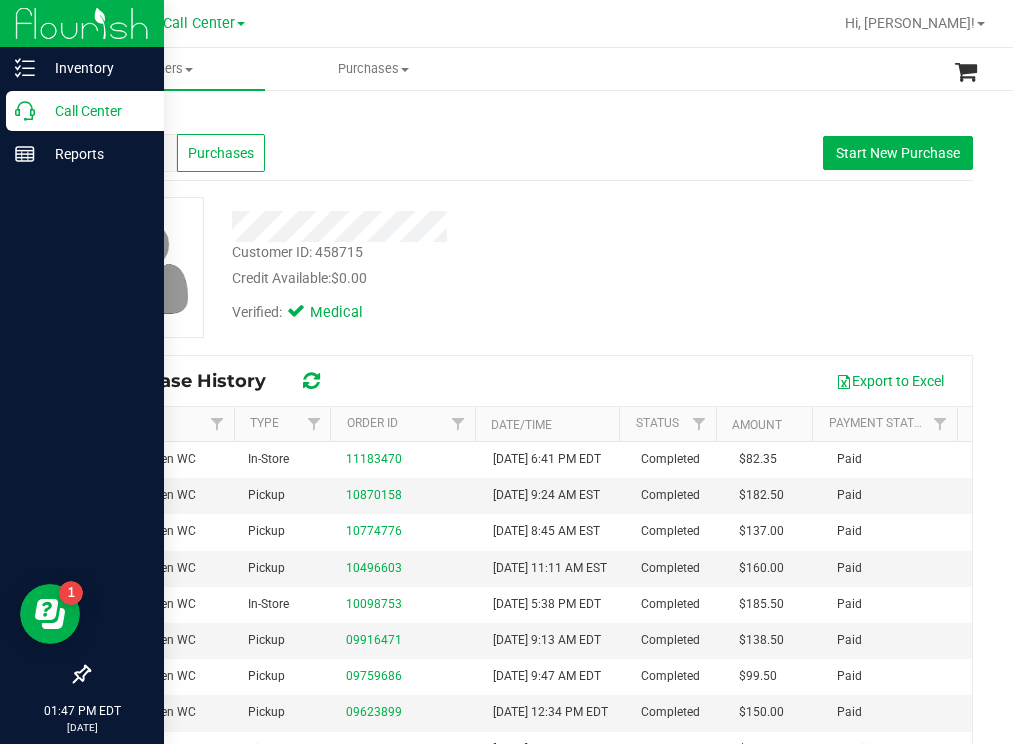 click on "Call Center" at bounding box center (95, 111) 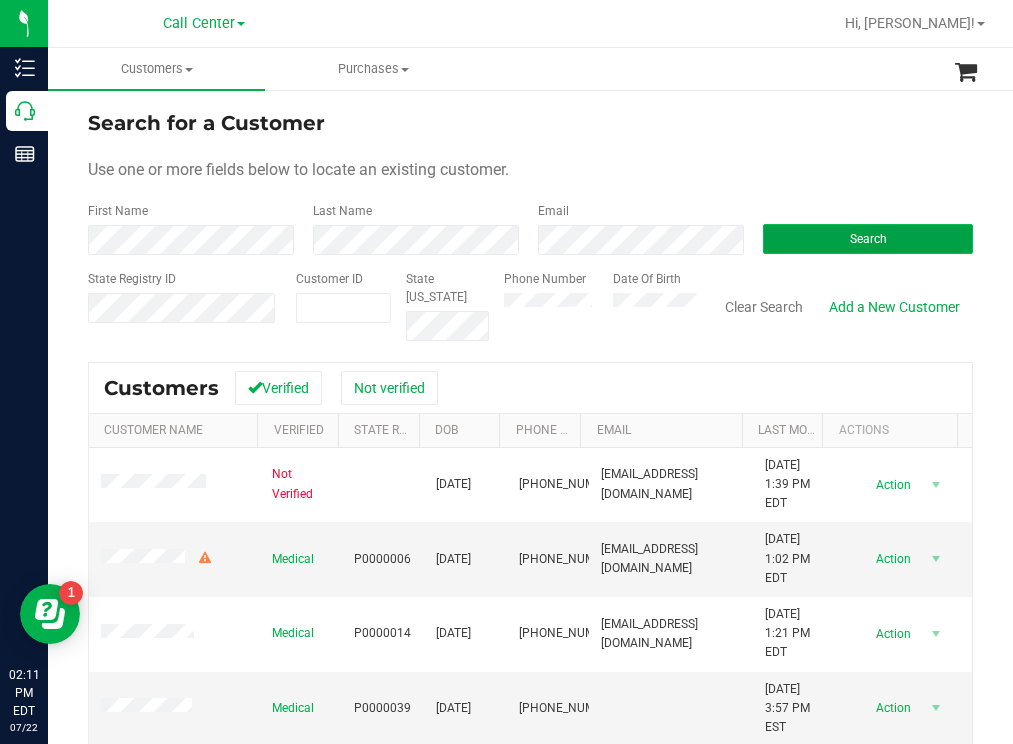 click on "Search" at bounding box center [868, 239] 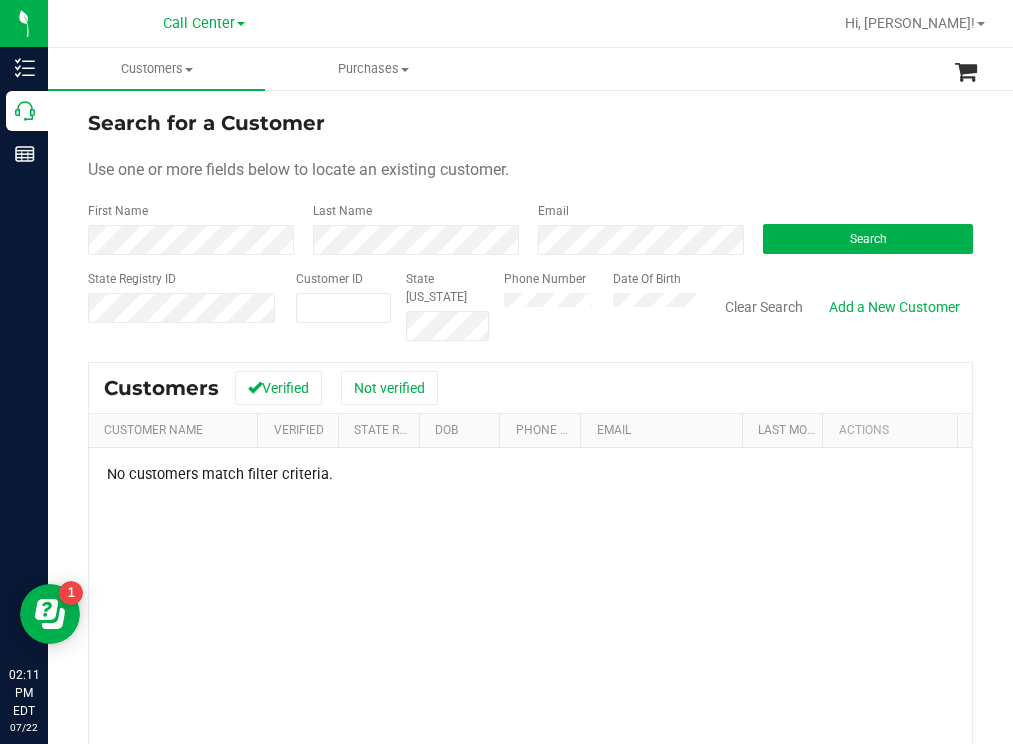 click on "Search for a Customer" at bounding box center (530, 123) 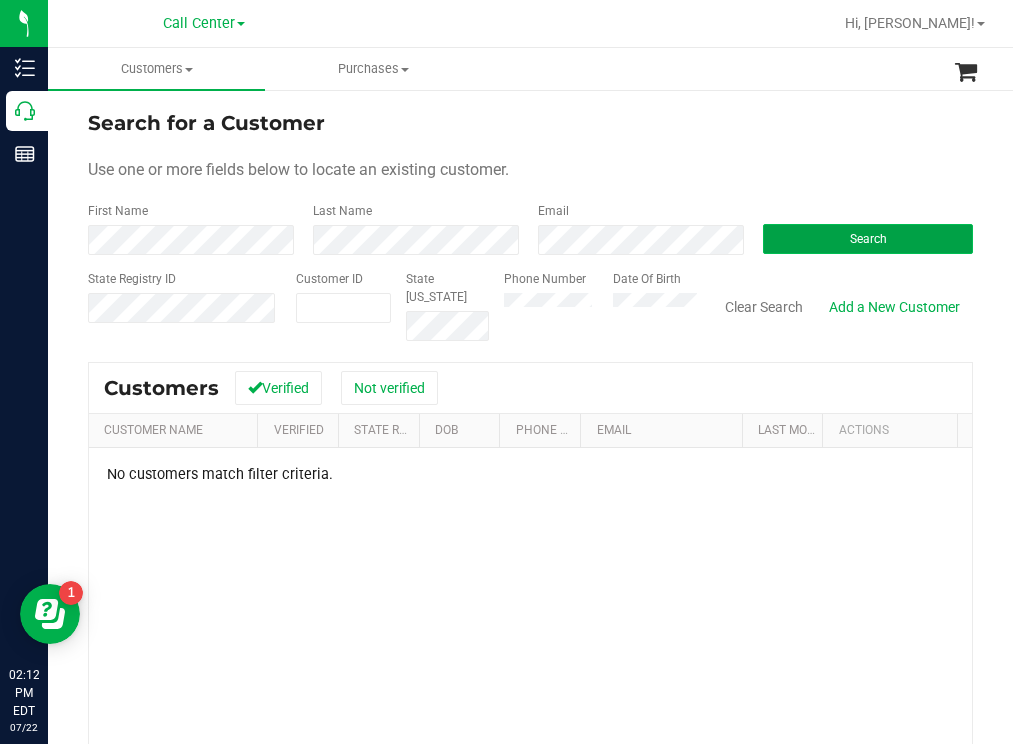 click on "Search" at bounding box center (868, 239) 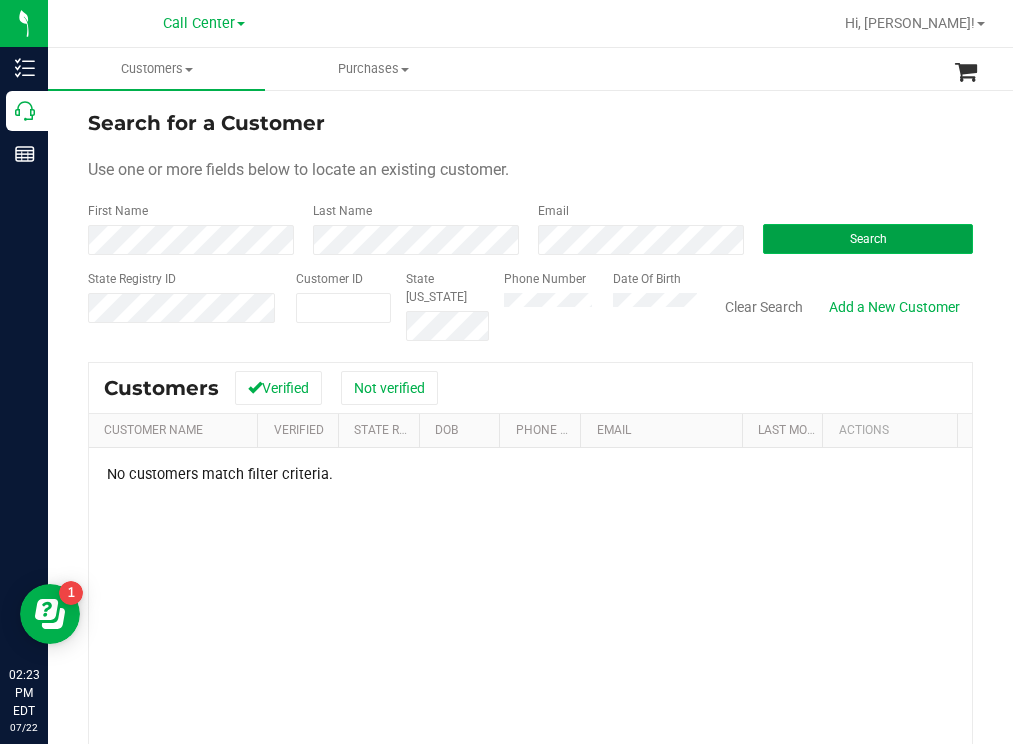 click on "Search" at bounding box center (868, 239) 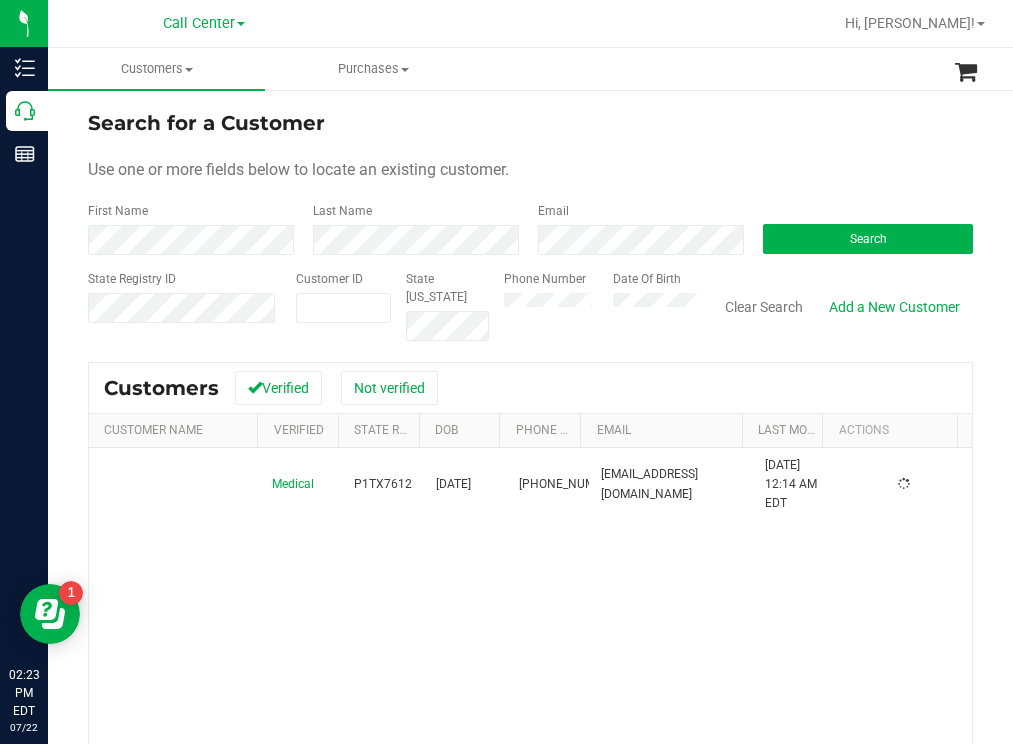 click on "Search for a Customer" at bounding box center [530, 123] 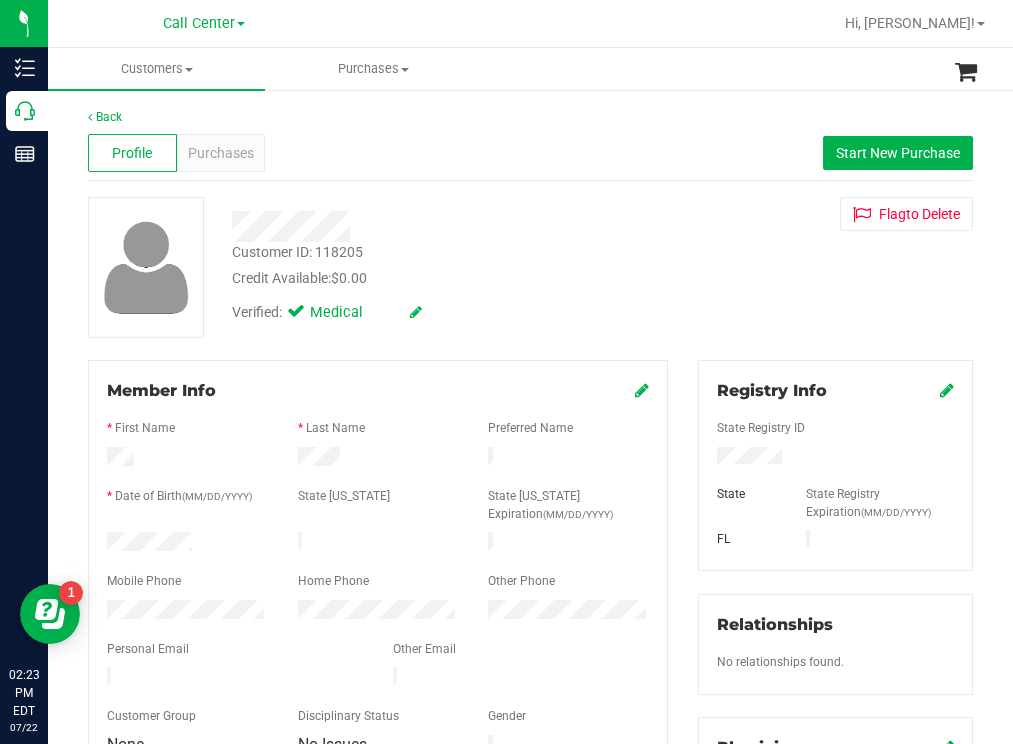 click on "Customer ID: 118205
Credit Available:
$0.00" at bounding box center (446, 265) 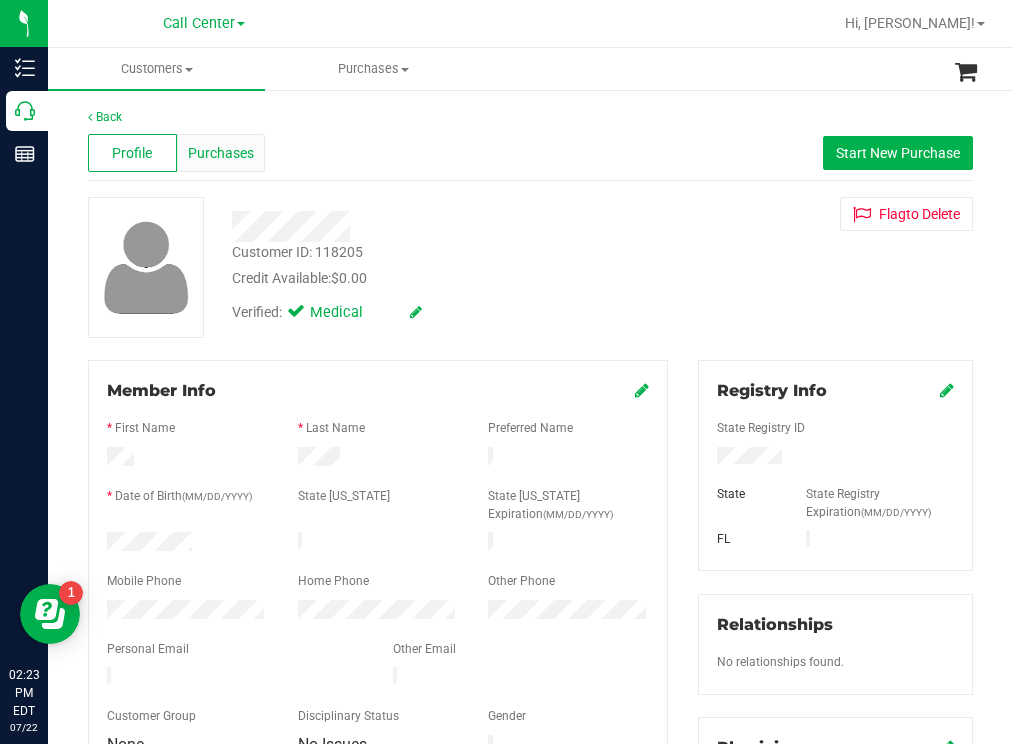 click on "Purchases" at bounding box center (221, 153) 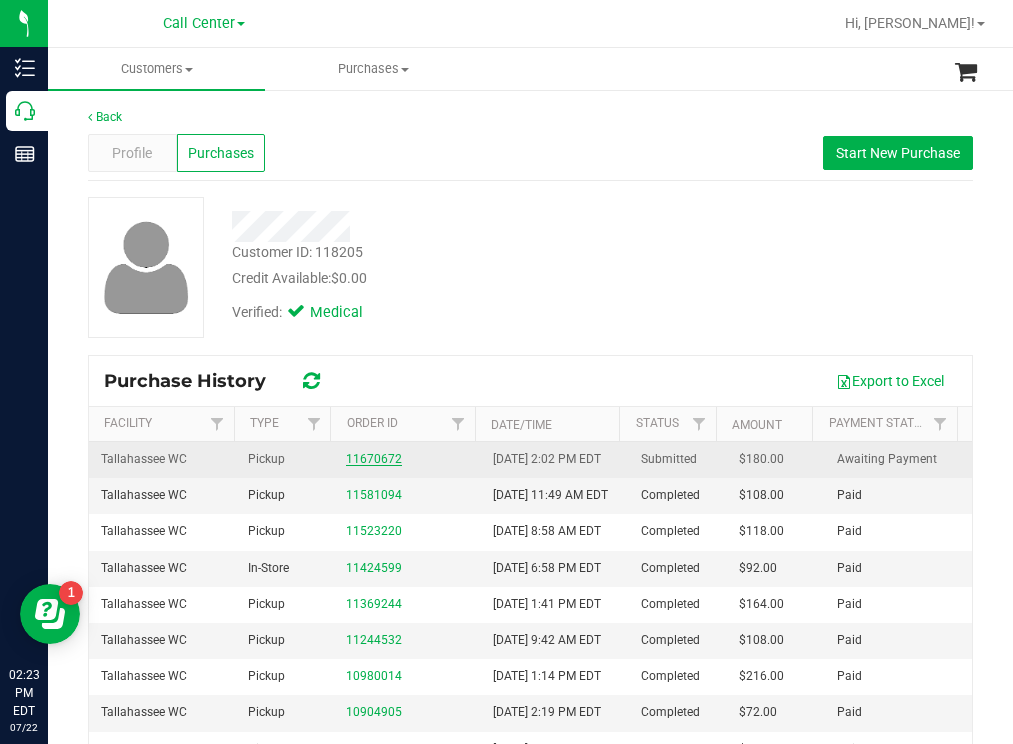 click on "11670672" at bounding box center [374, 459] 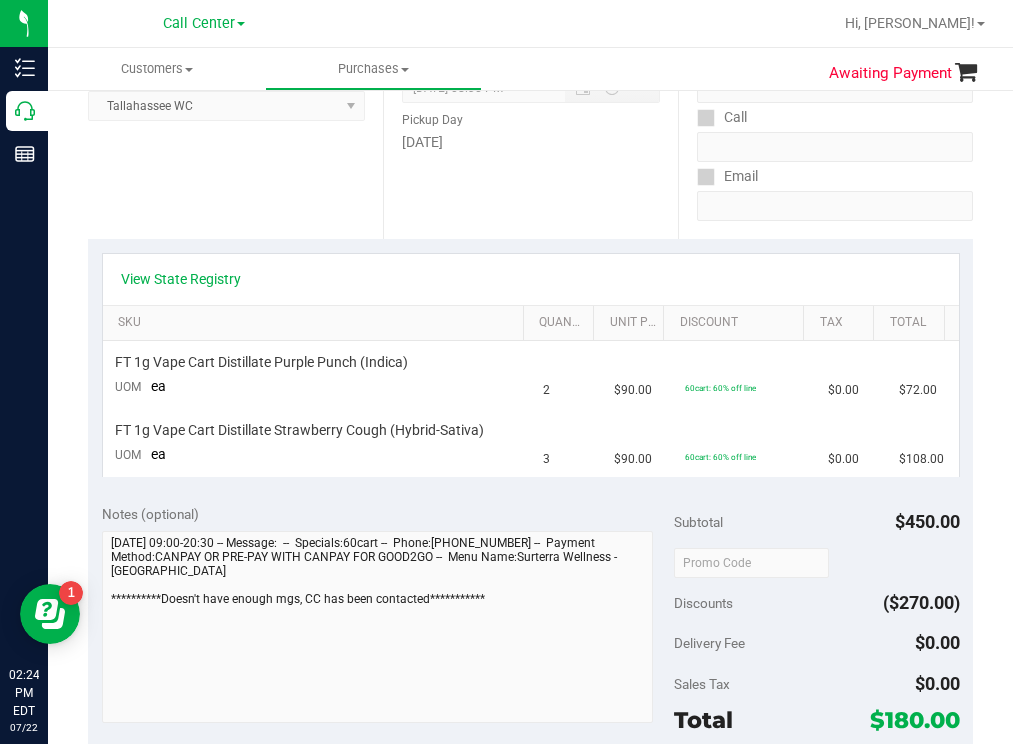 scroll, scrollTop: 0, scrollLeft: 0, axis: both 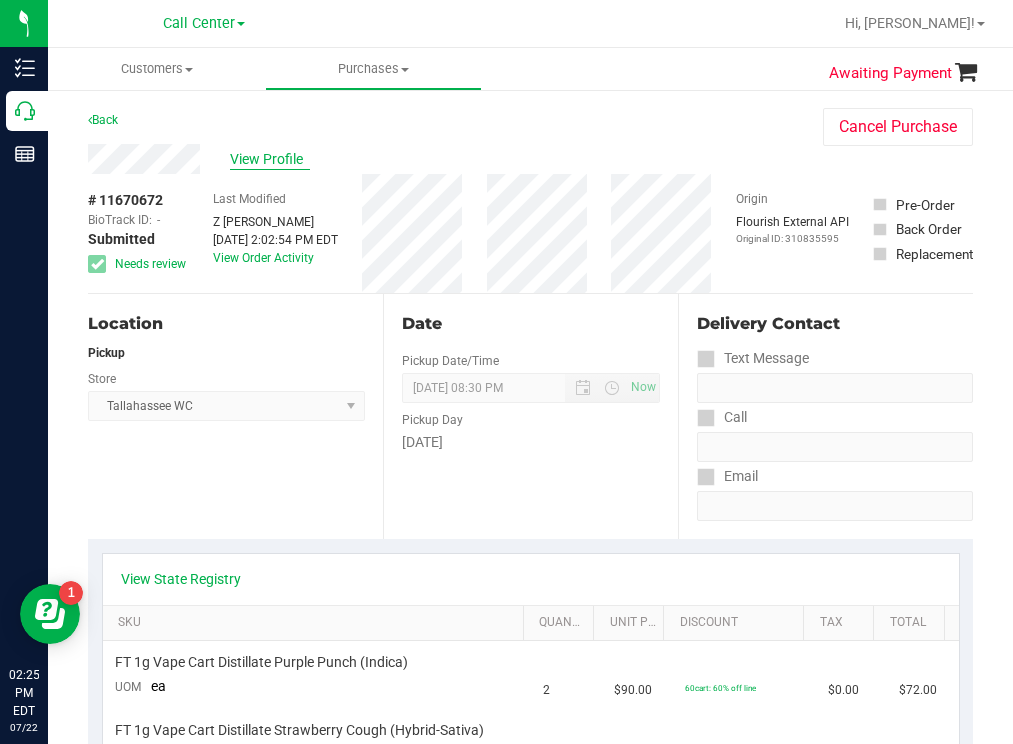 click on "View Profile" at bounding box center [270, 159] 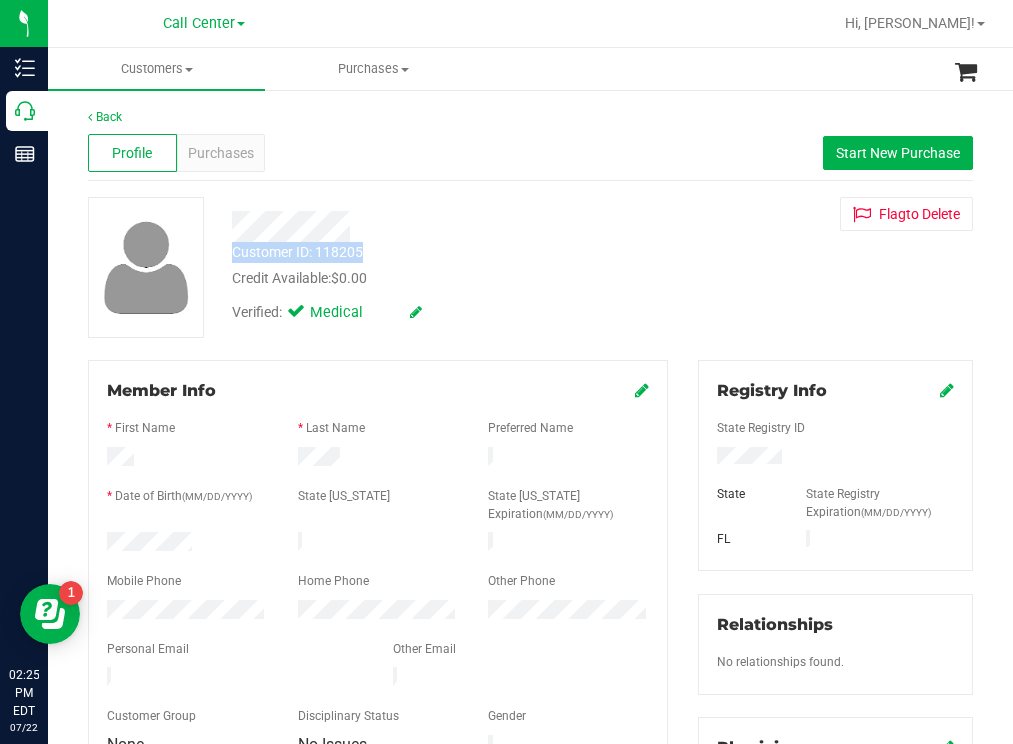 drag, startPoint x: 384, startPoint y: 248, endPoint x: 234, endPoint y: 254, distance: 150.11995 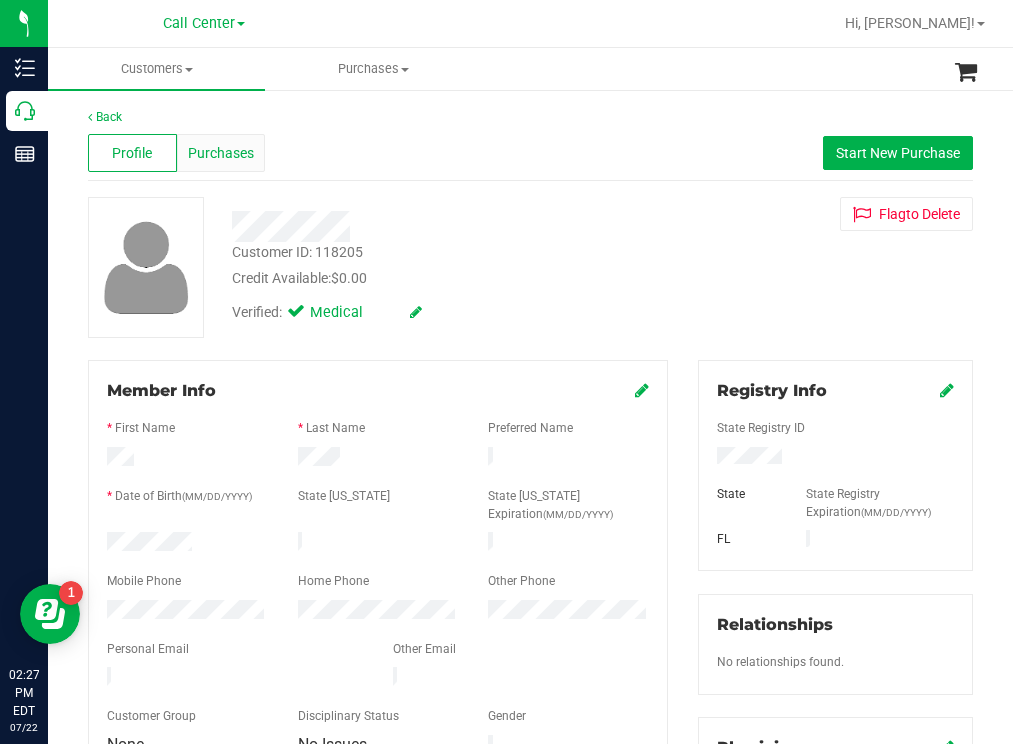 click on "Purchases" at bounding box center (221, 153) 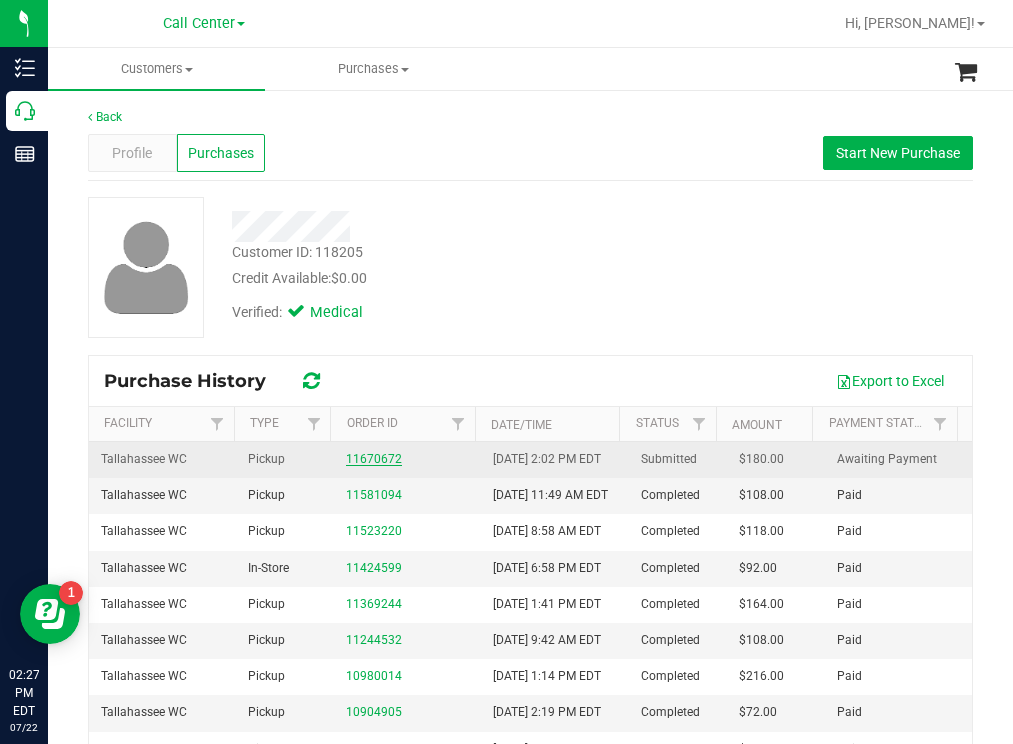 click on "11670672" at bounding box center (374, 459) 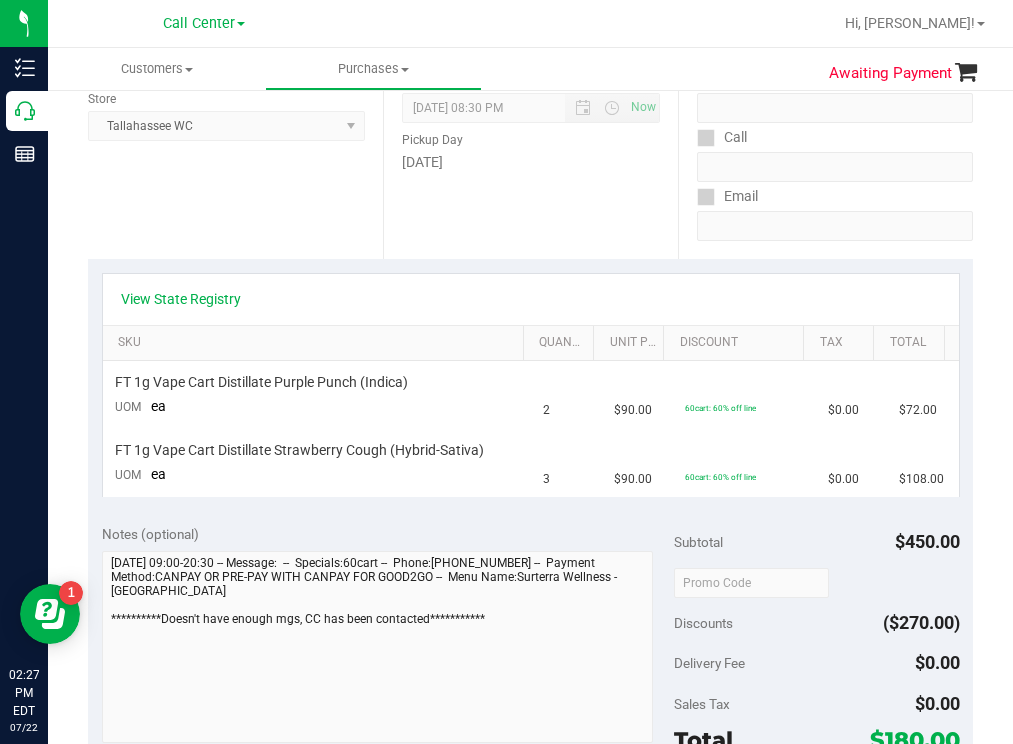 scroll, scrollTop: 300, scrollLeft: 0, axis: vertical 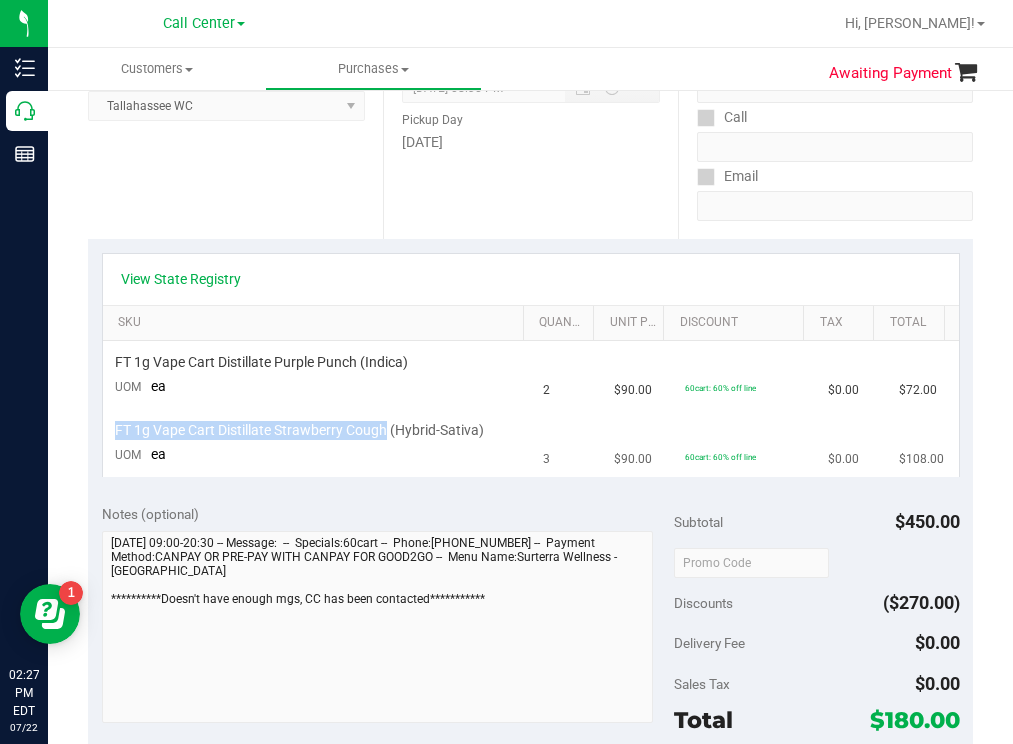 drag, startPoint x: 387, startPoint y: 428, endPoint x: 113, endPoint y: 432, distance: 274.0292 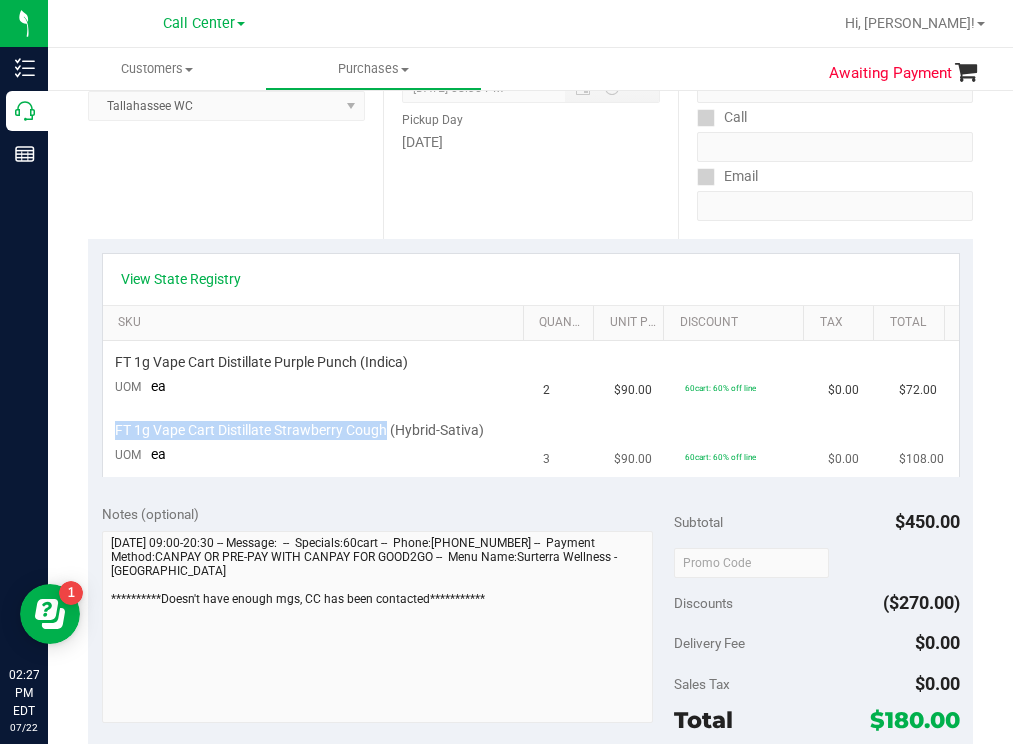 click on "FT 1g Vape Cart Distillate Strawberry Cough (Hybrid-Sativa)
UOM
ea" at bounding box center [317, 443] 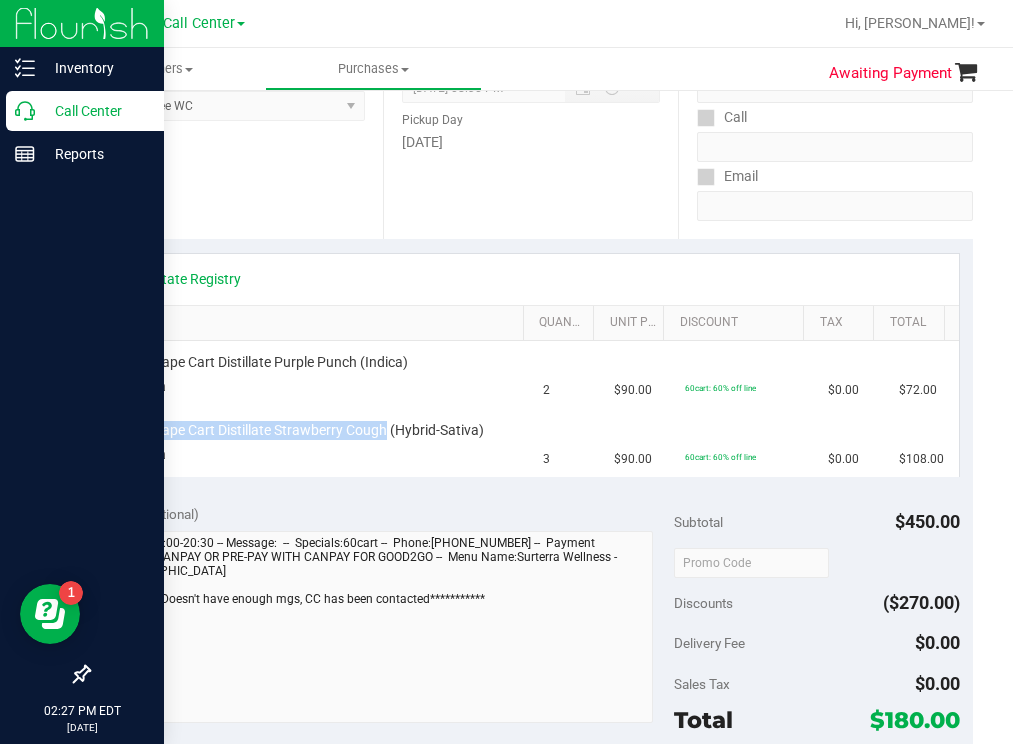drag, startPoint x: 75, startPoint y: 97, endPoint x: 95, endPoint y: 95, distance: 20.09975 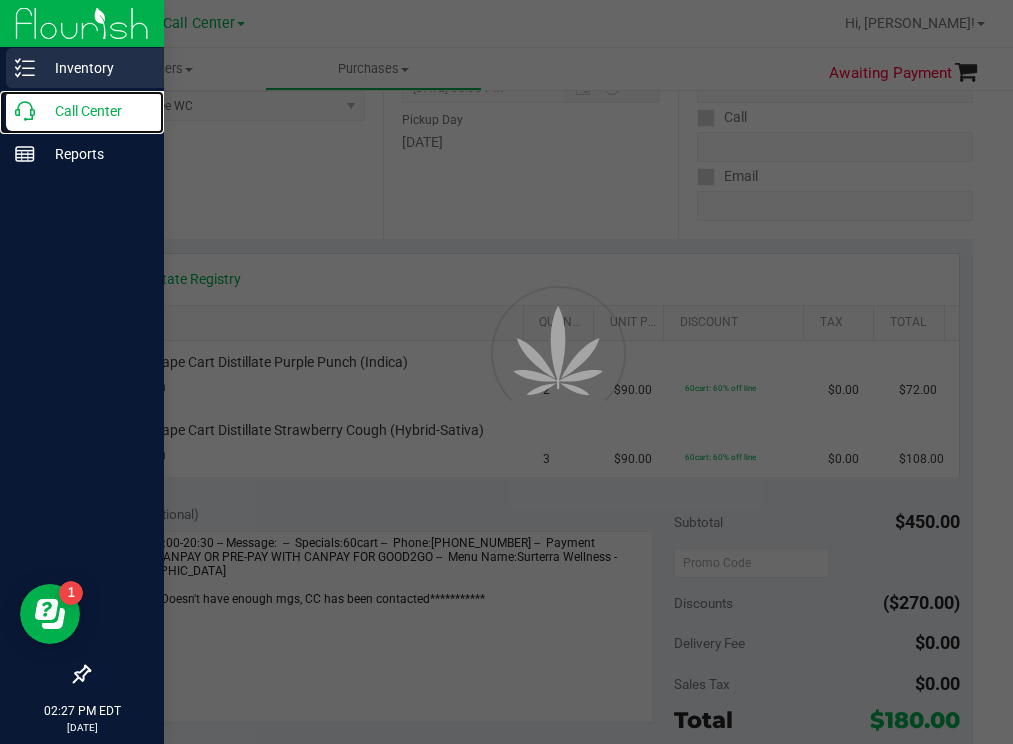 scroll, scrollTop: 0, scrollLeft: 0, axis: both 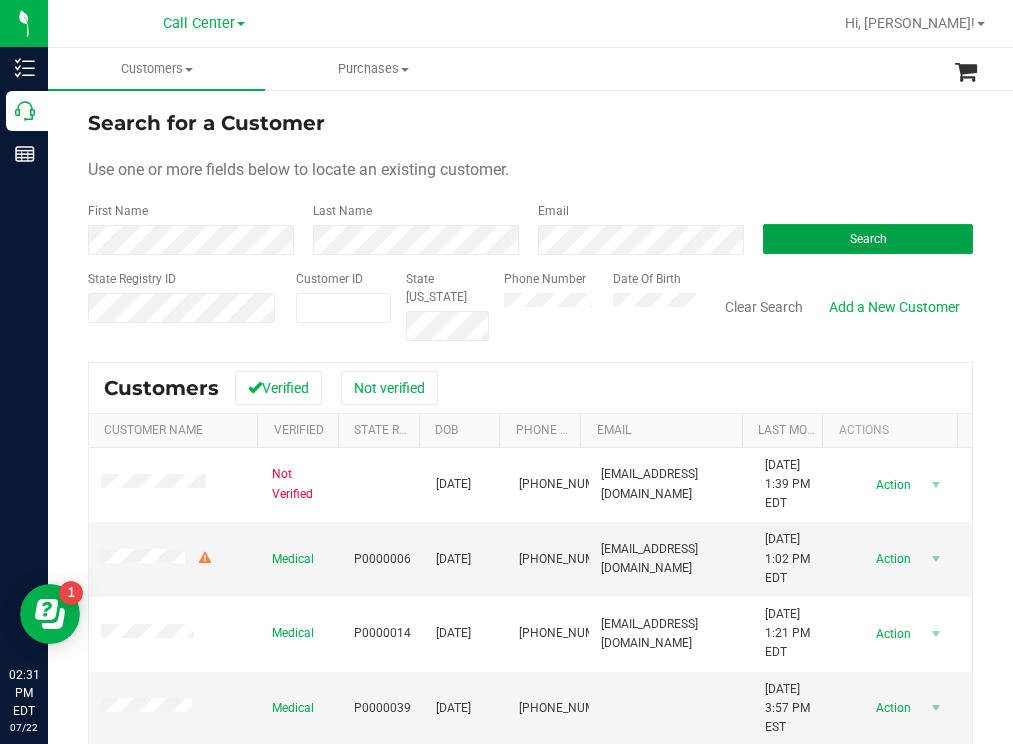 drag, startPoint x: 818, startPoint y: 228, endPoint x: 580, endPoint y: 188, distance: 241.33794 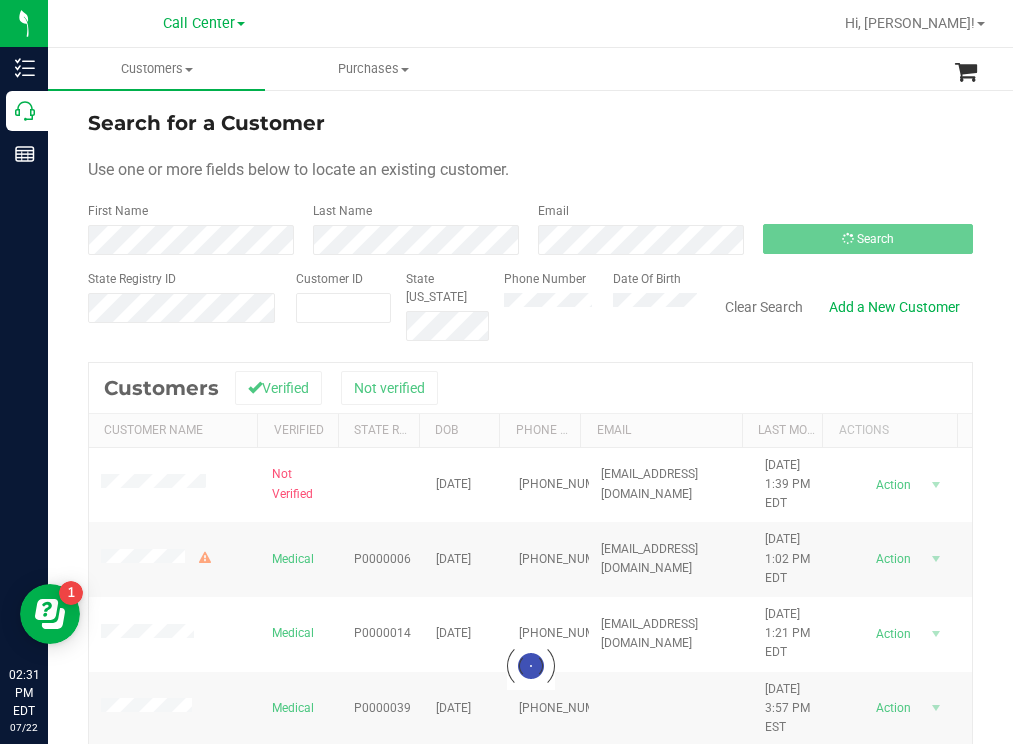click on "Search for a Customer
Use one or more fields below to locate an existing customer.
First Name
Last Name
Email
Search
State Registry ID
Customer ID
State [US_STATE]
Phone Number
Date Of Birth" at bounding box center [530, 224] 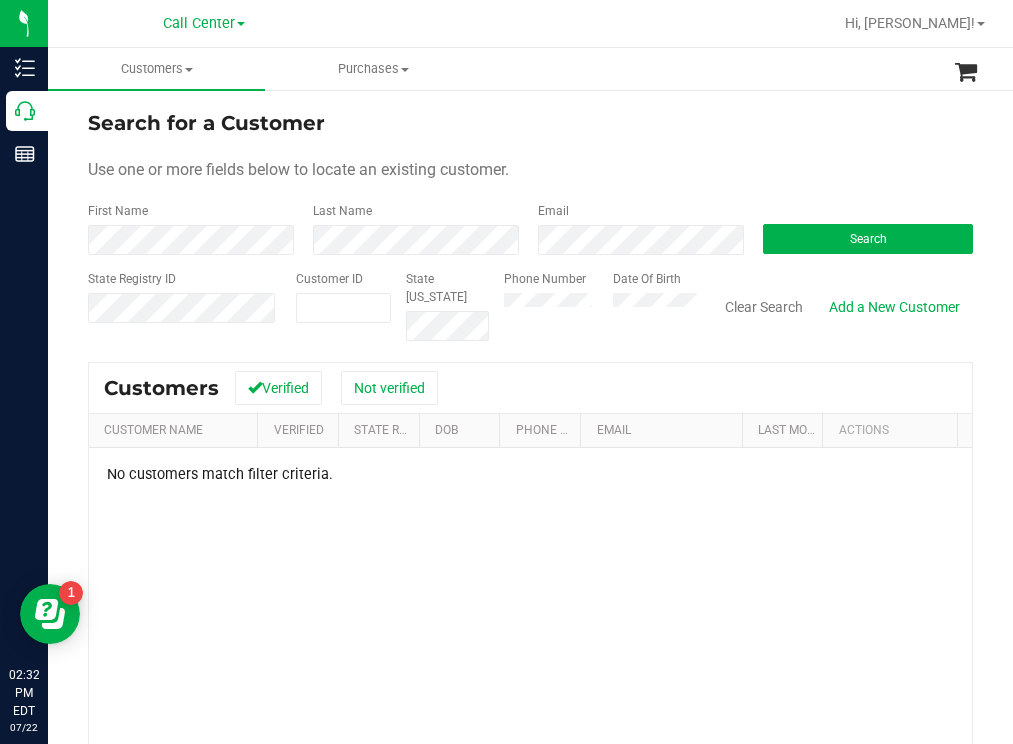 click on "Phone Number
Date Of Birth" at bounding box center (593, 305) 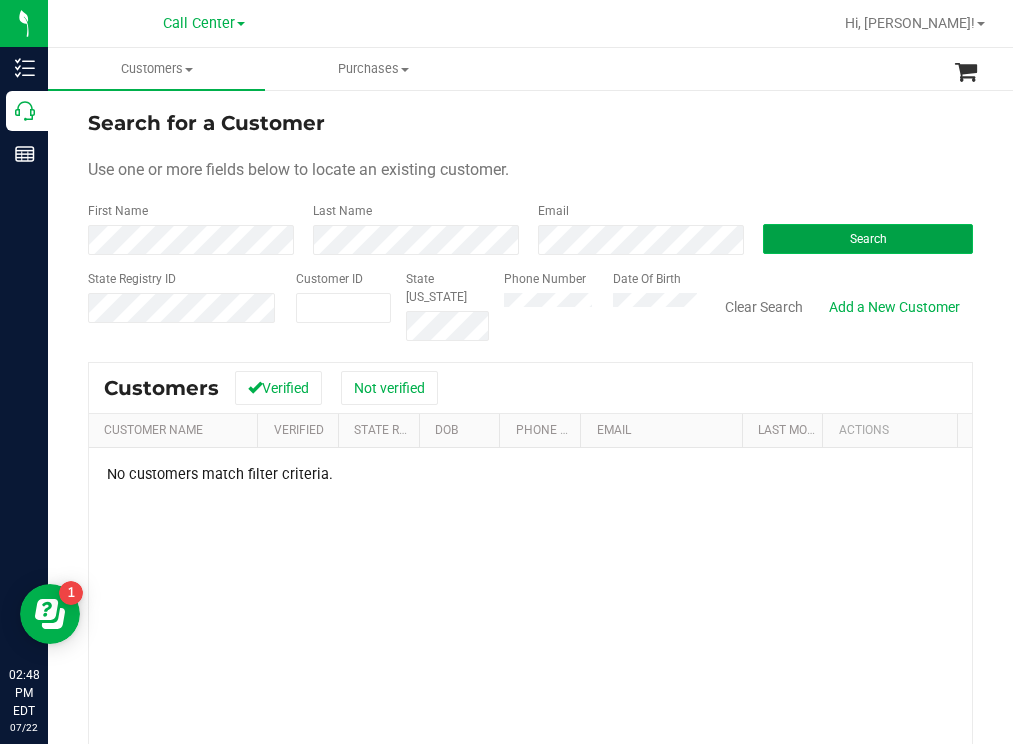 drag, startPoint x: 784, startPoint y: 235, endPoint x: 762, endPoint y: 224, distance: 24.596748 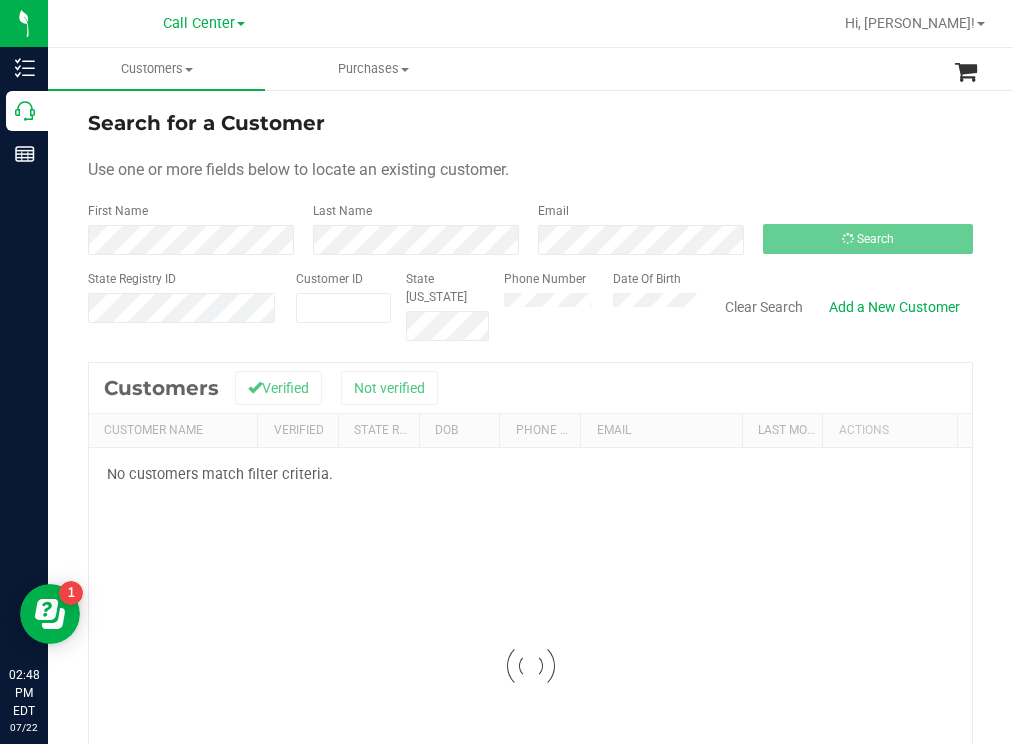 click on "Search for a Customer
Use one or more fields below to locate an existing customer.
First Name
Last Name
Email
Search
State Registry ID
Customer ID
State [US_STATE]
Phone Number" at bounding box center (530, 538) 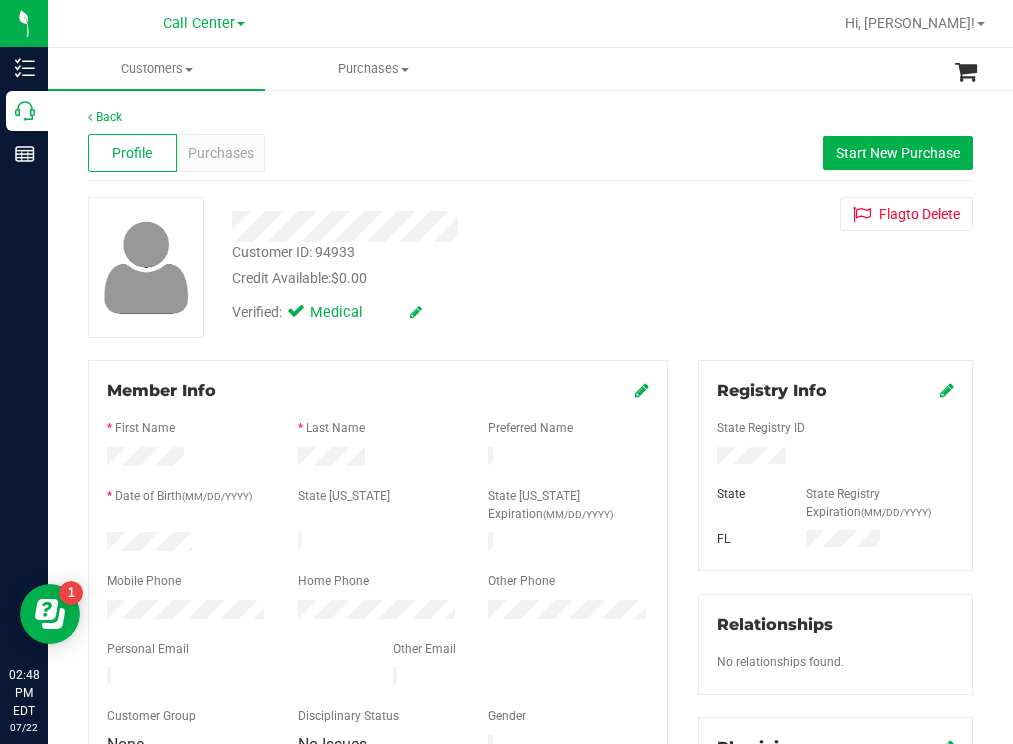 drag, startPoint x: 208, startPoint y: 531, endPoint x: 106, endPoint y: 531, distance: 102 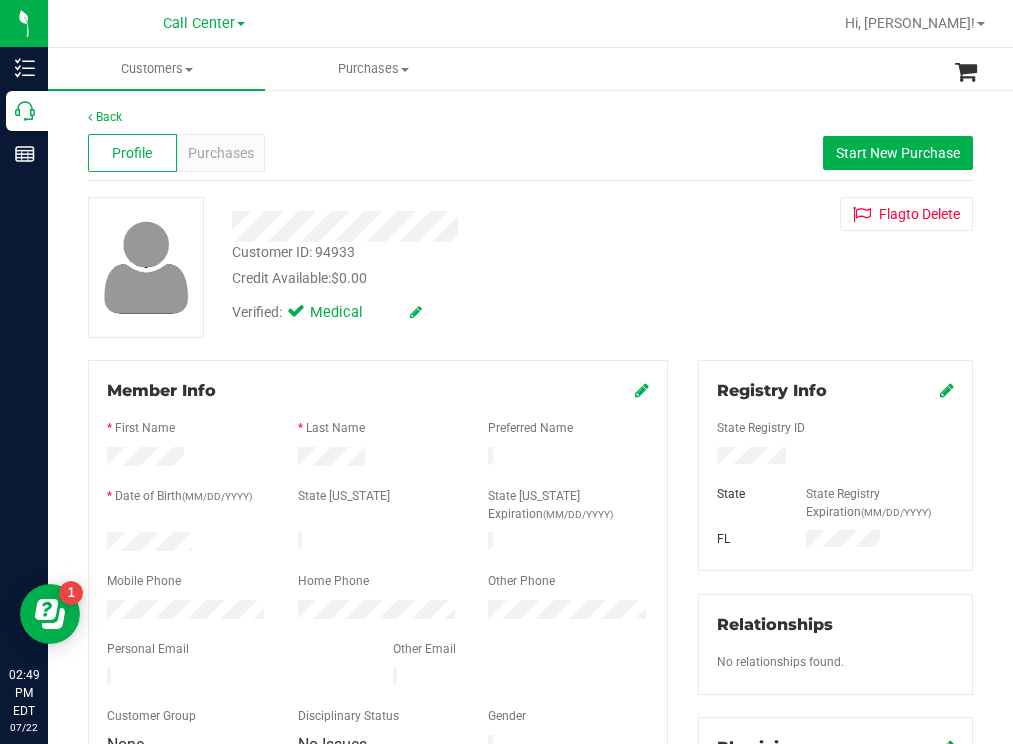 click at bounding box center (446, 226) 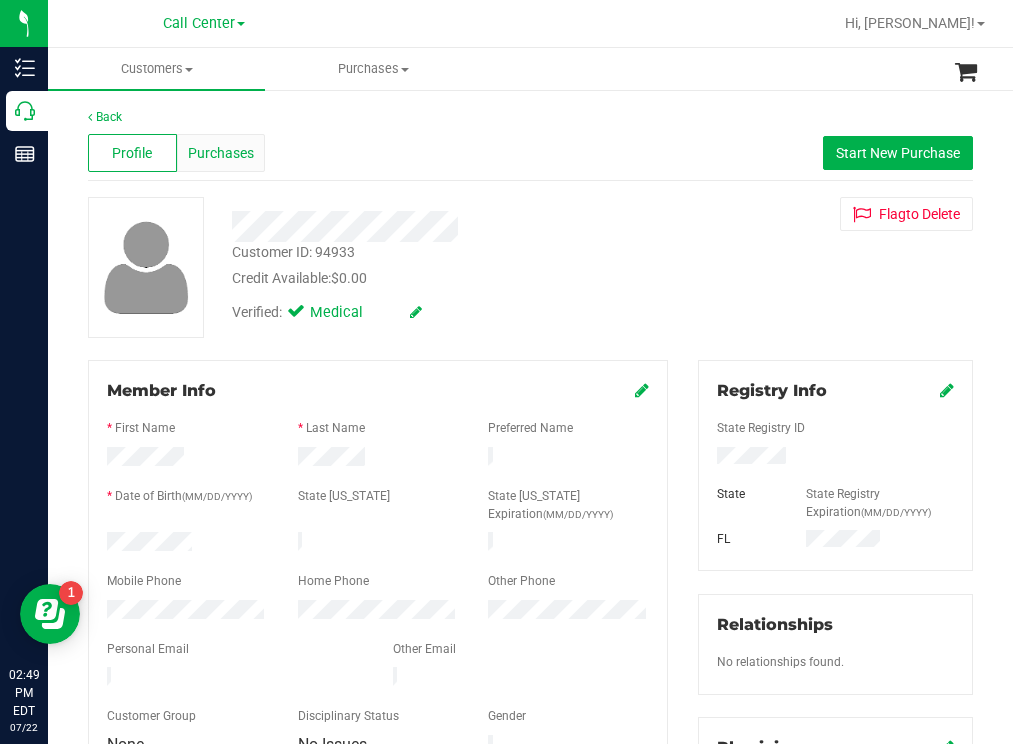 click on "Purchases" at bounding box center [221, 153] 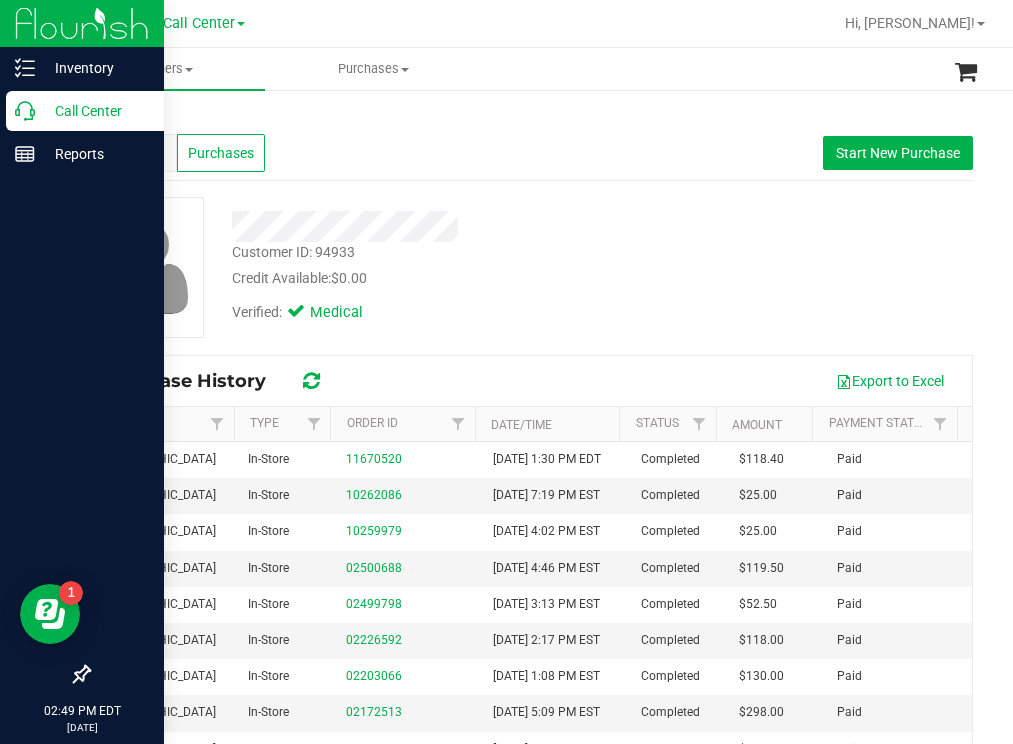 click on "Call Center" at bounding box center [95, 111] 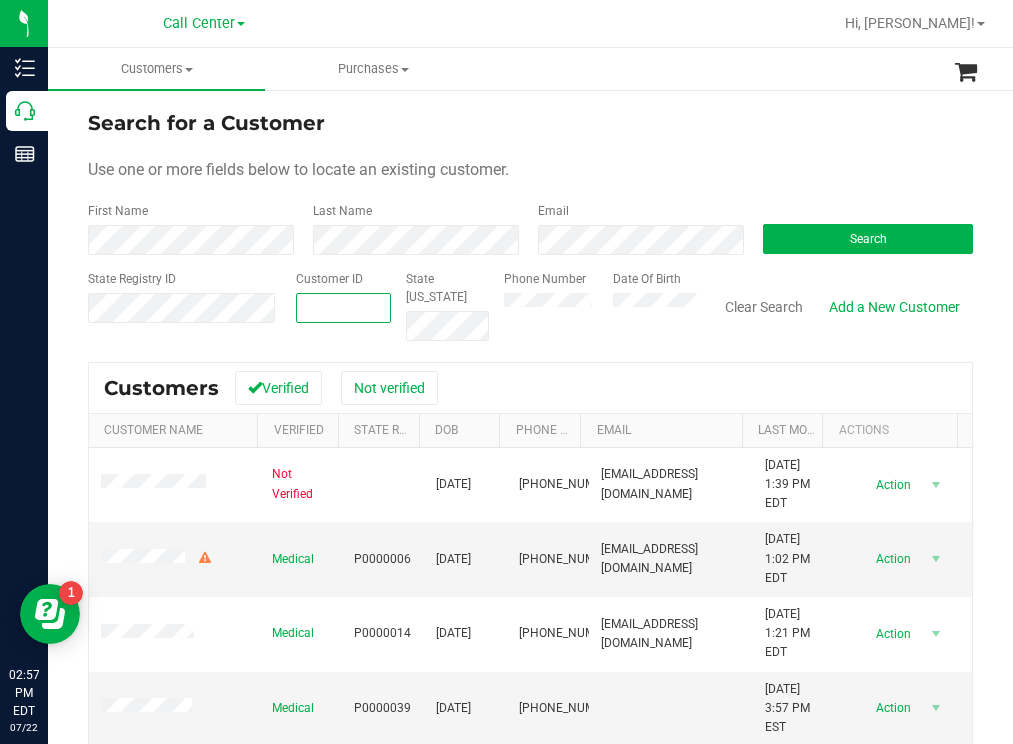 paste on "1421799" 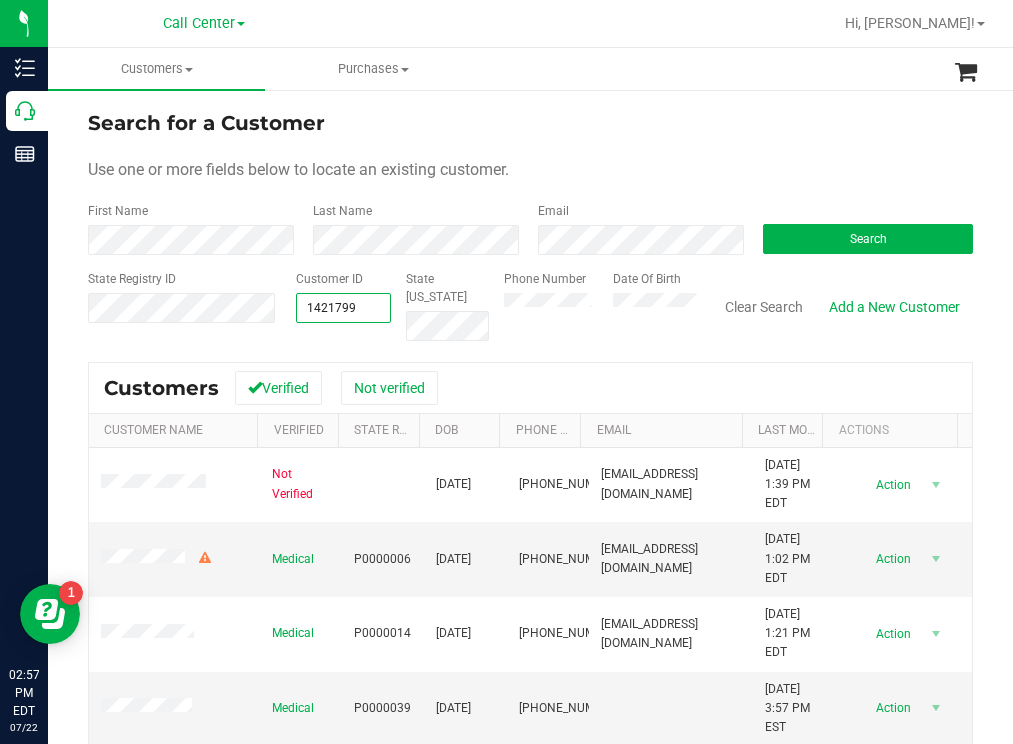 type on "1421799" 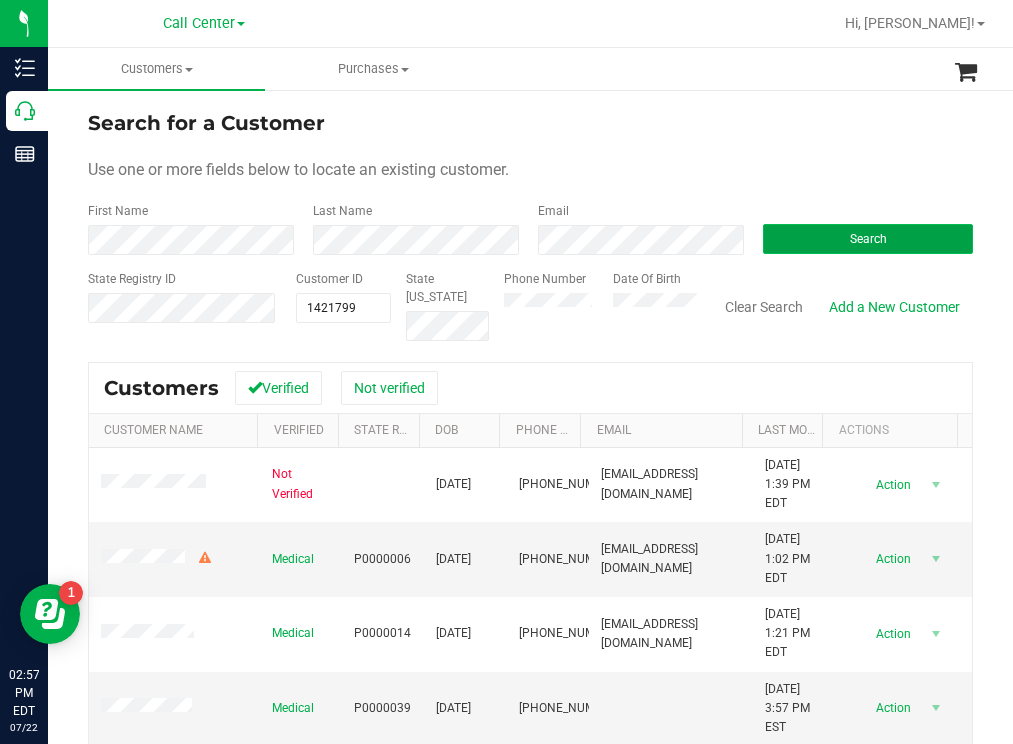 click on "Search" at bounding box center (868, 239) 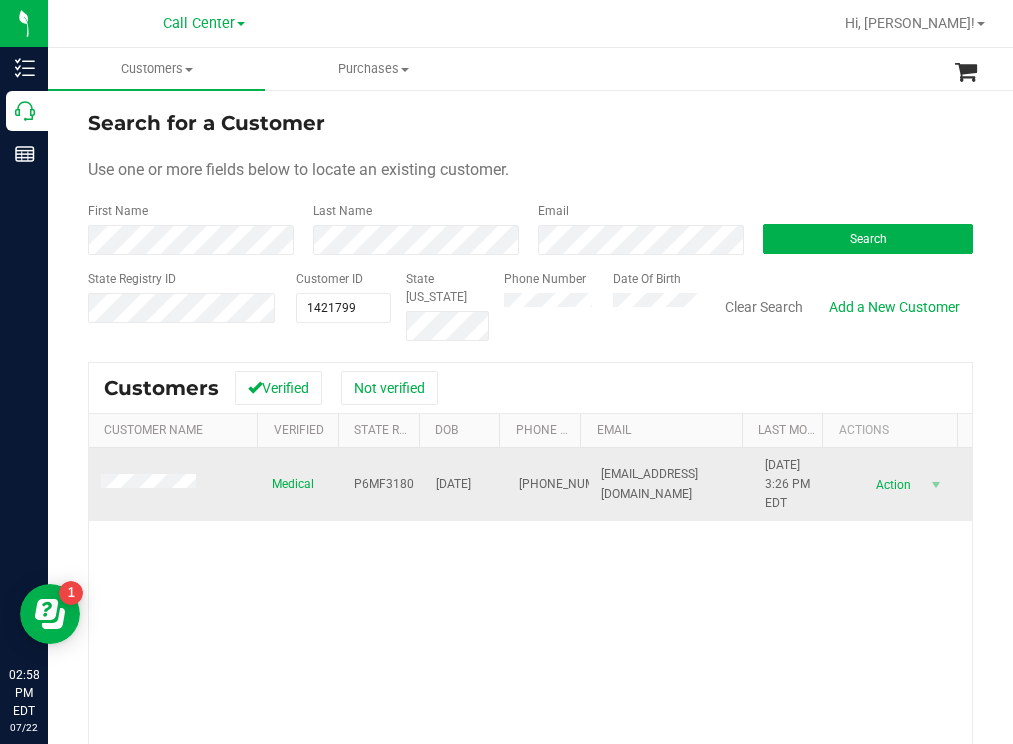 click at bounding box center [174, 485] 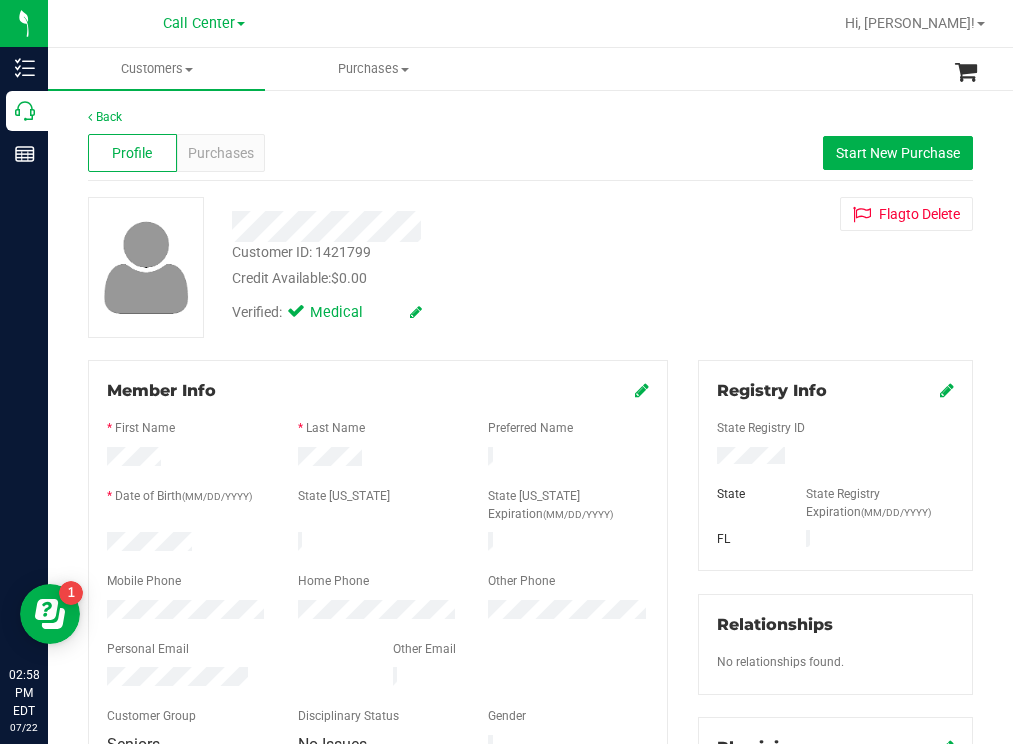 click on "Credit Available:
$0.00" at bounding box center [446, 278] 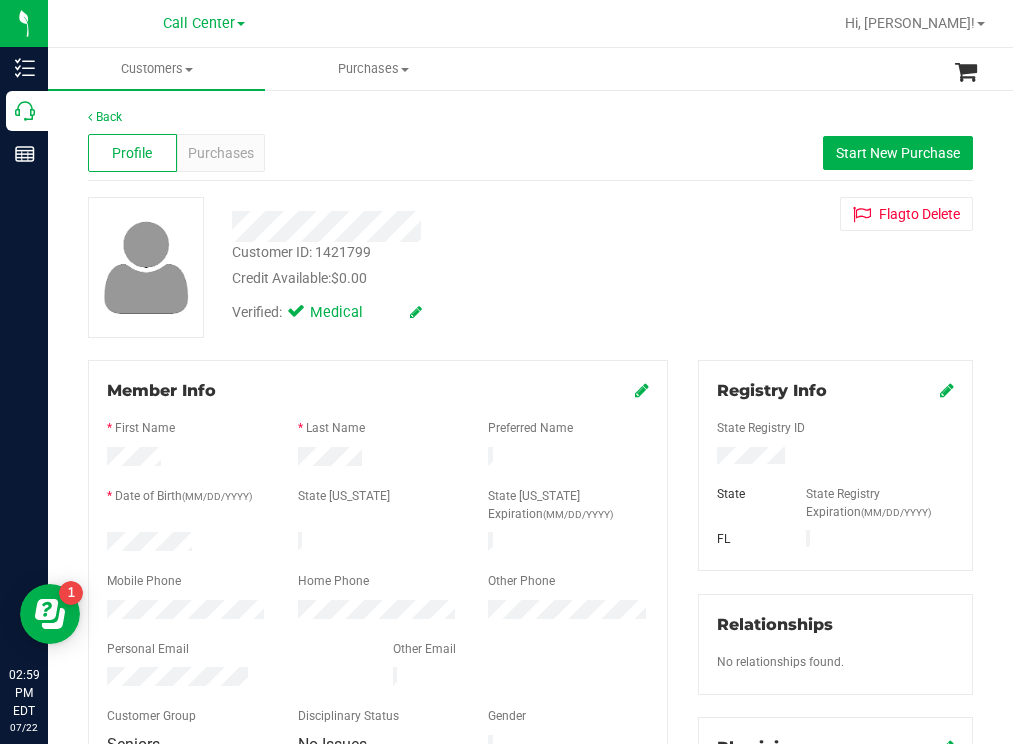 click on "Customer ID: 1421799
Credit Available:
$0.00" at bounding box center (446, 265) 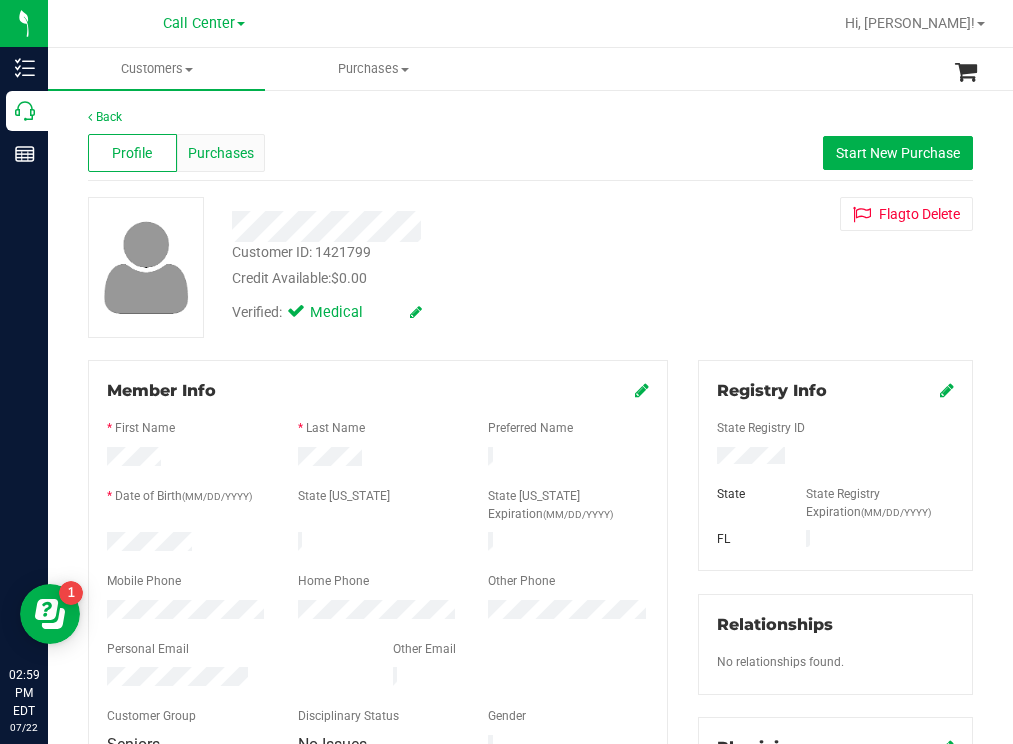 click on "Purchases" at bounding box center (221, 153) 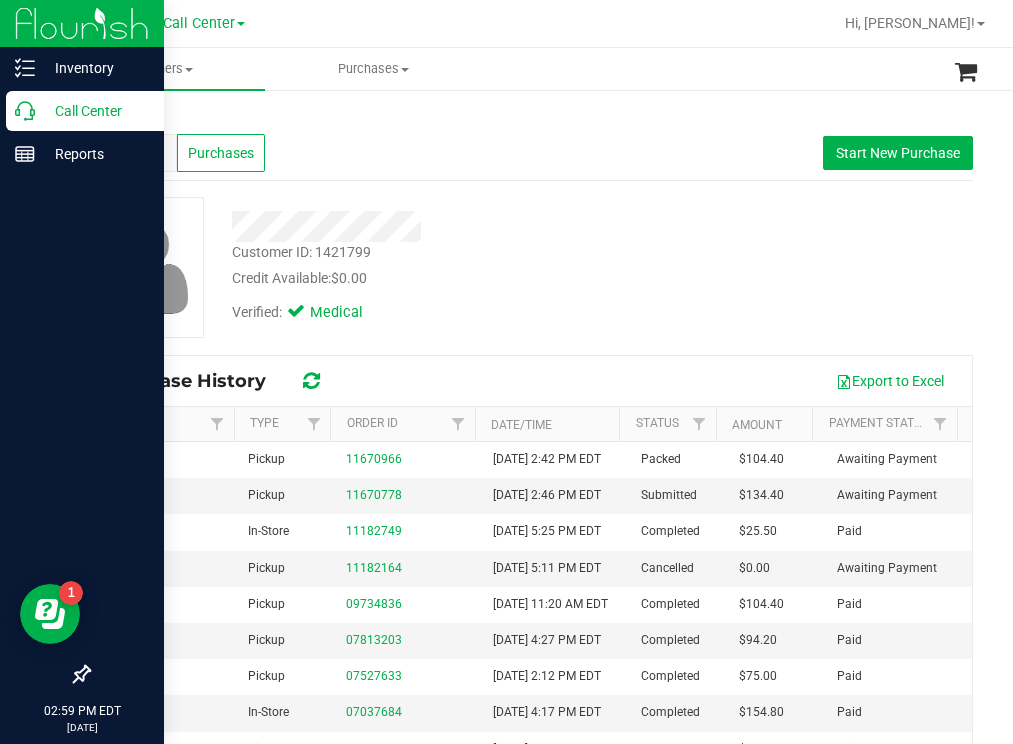 click on "Call Center" at bounding box center (95, 111) 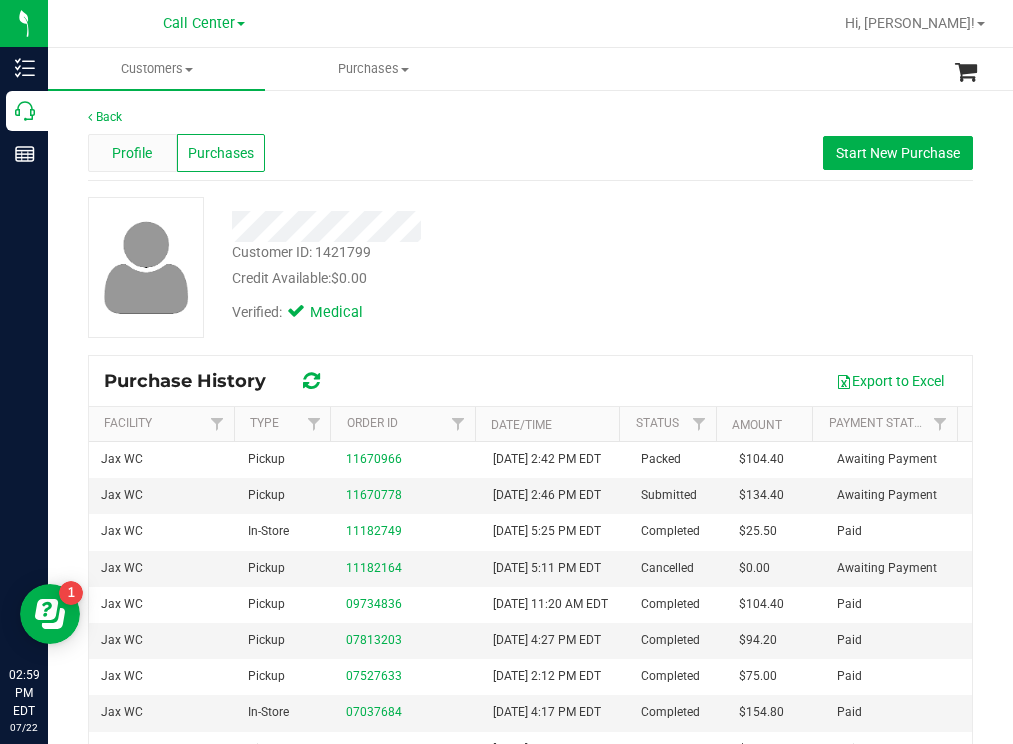 click on "Profile" at bounding box center [132, 153] 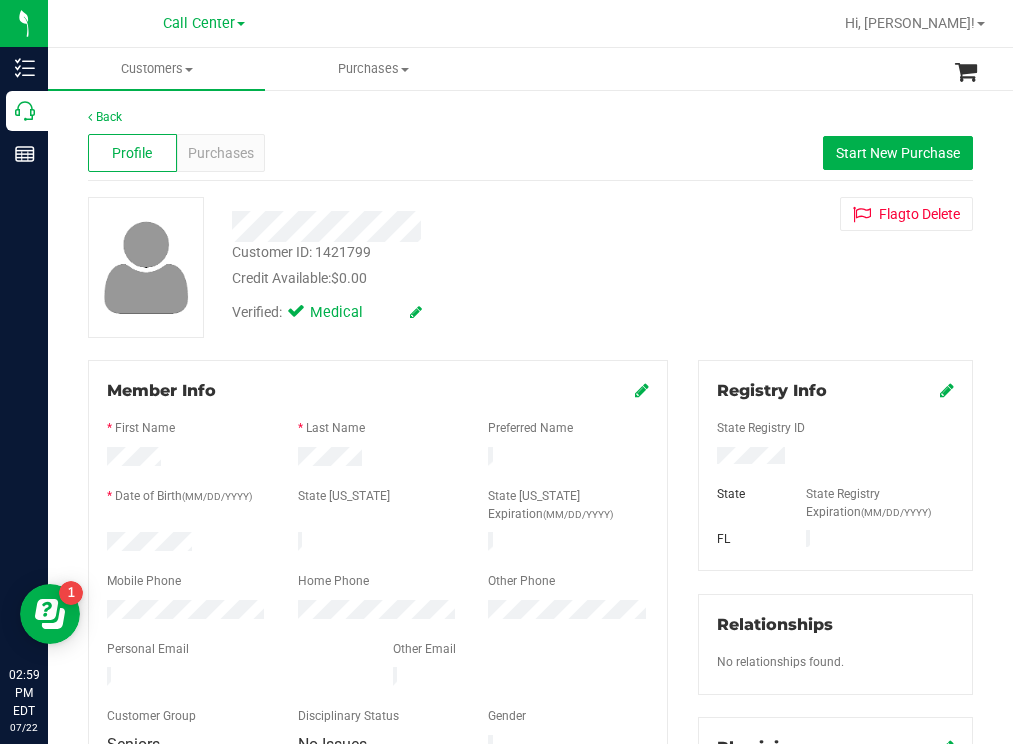 click at bounding box center (187, 612) 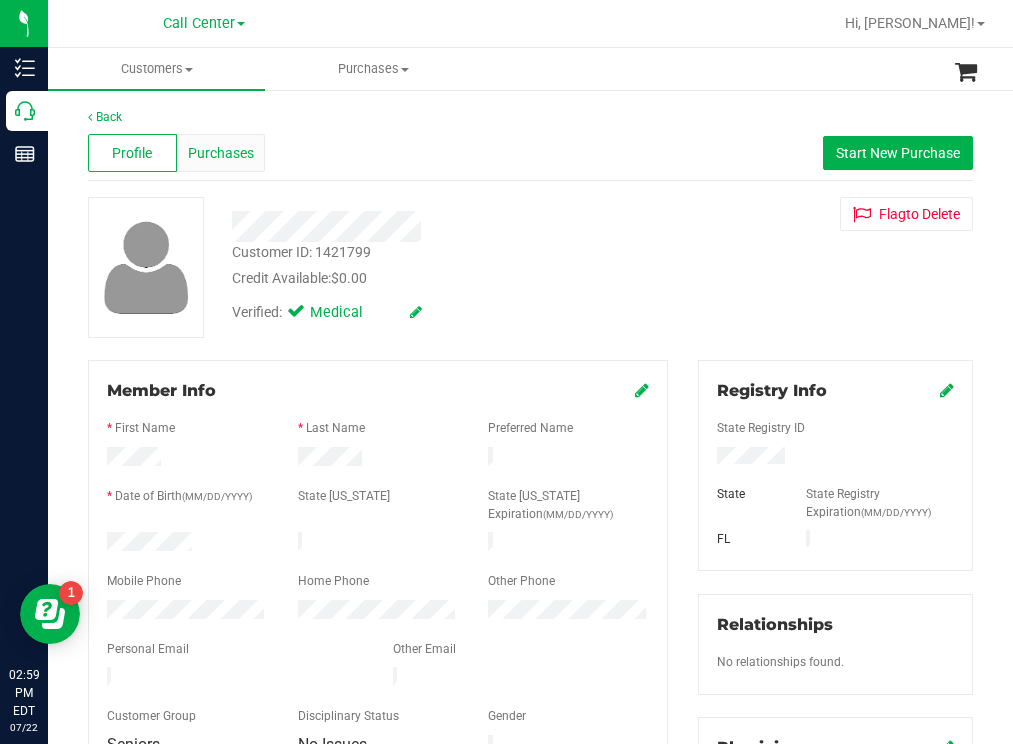 click on "Purchases" at bounding box center [221, 153] 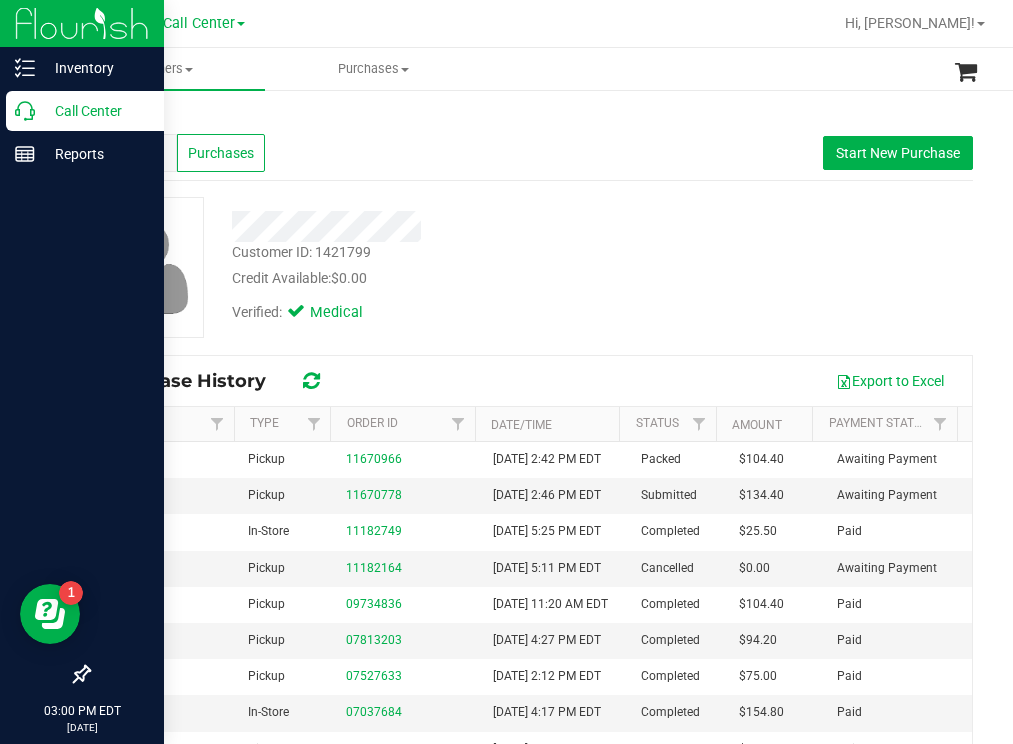 click on "Call Center" at bounding box center (95, 111) 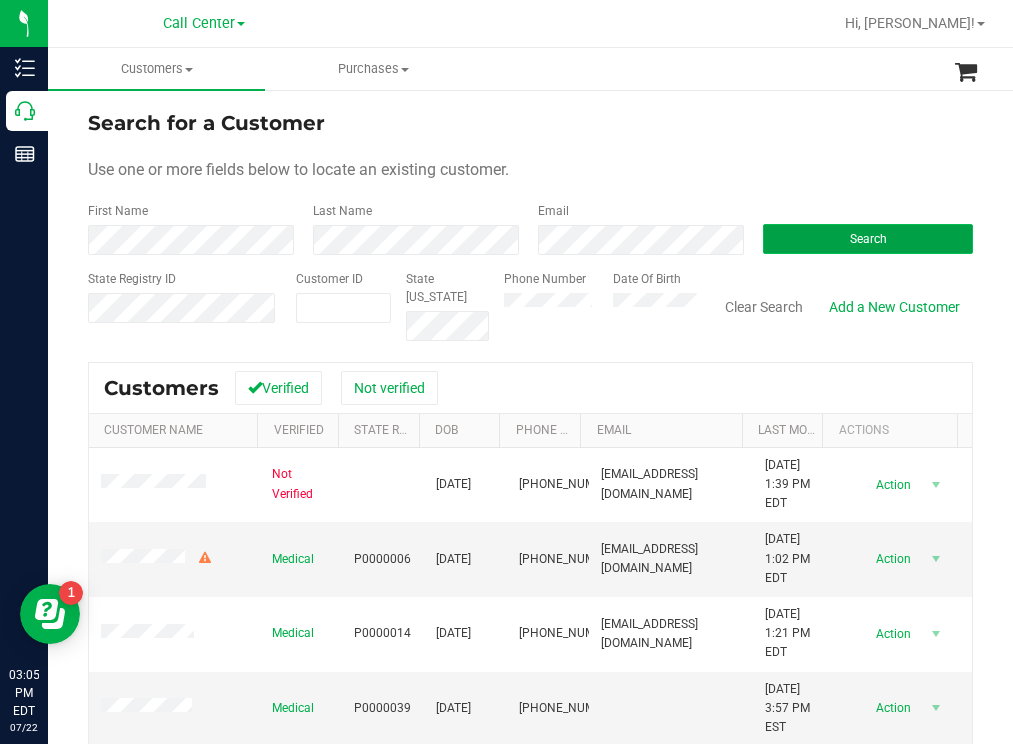 click on "Search" at bounding box center (868, 239) 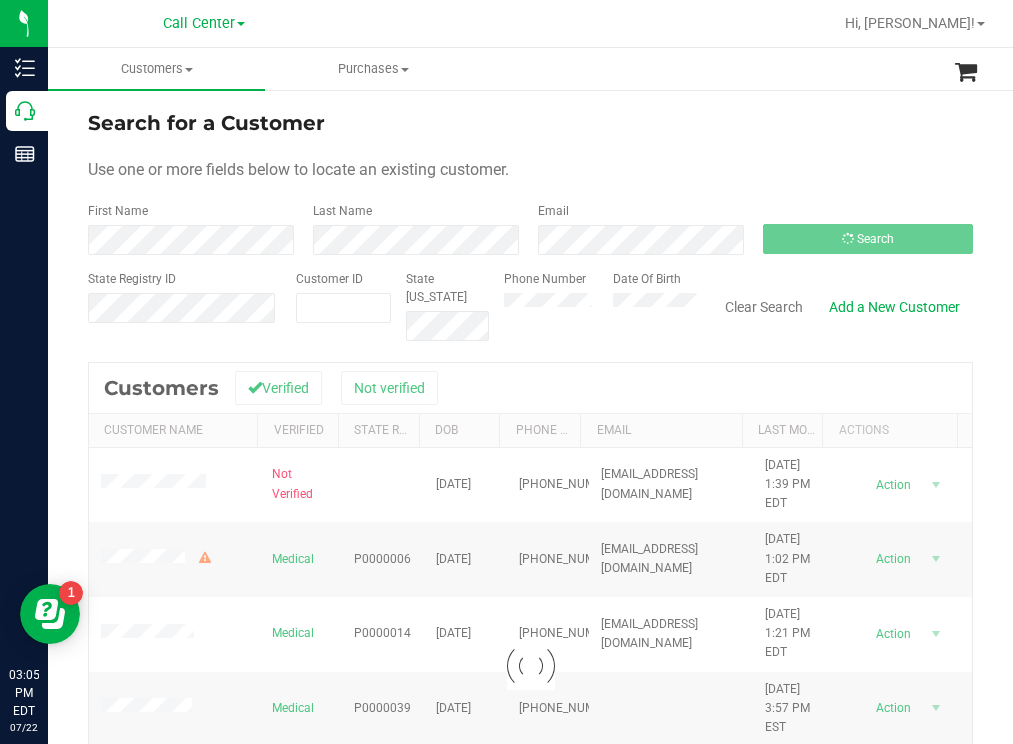 drag, startPoint x: 626, startPoint y: 113, endPoint x: 616, endPoint y: 110, distance: 10.440307 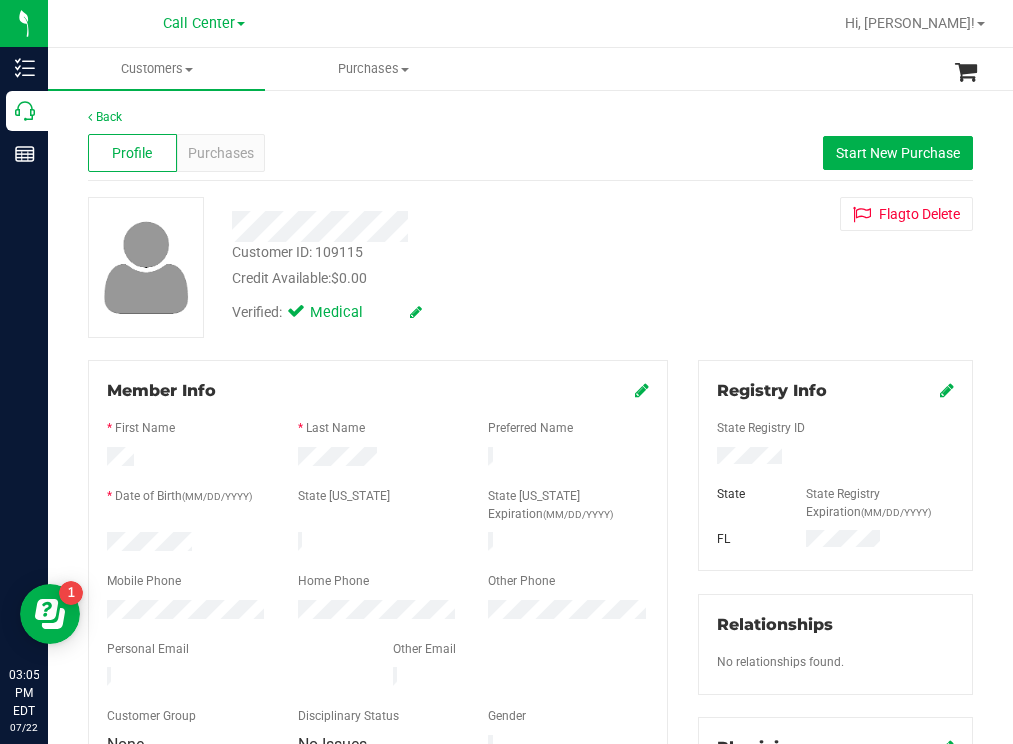click at bounding box center [187, 544] 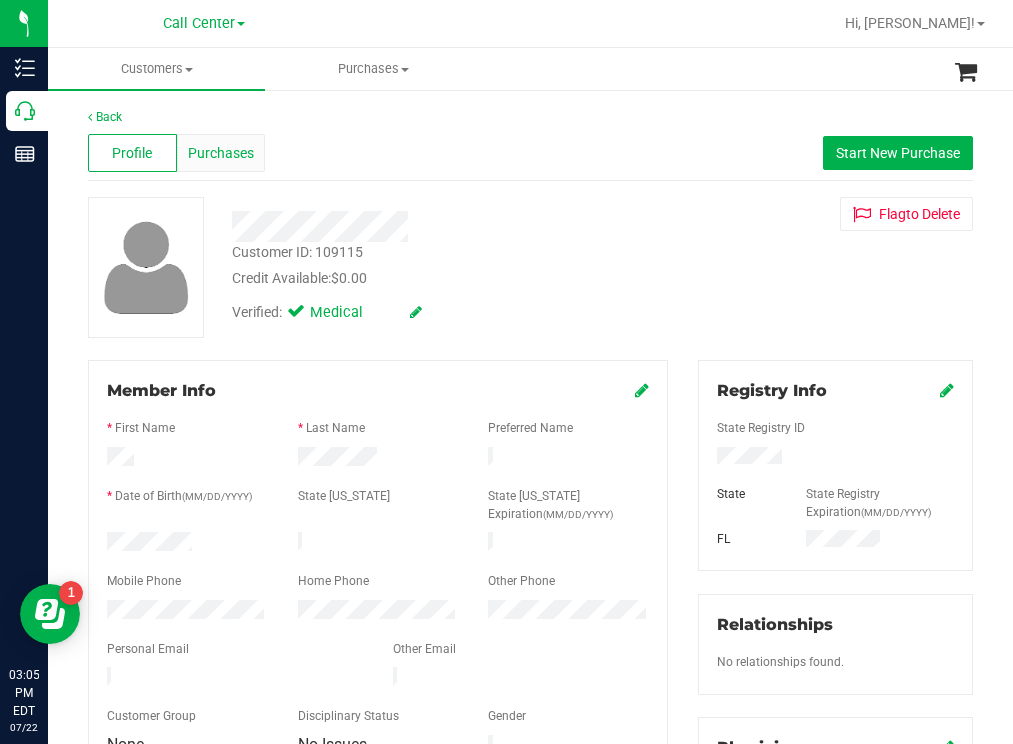 click on "Purchases" at bounding box center (221, 153) 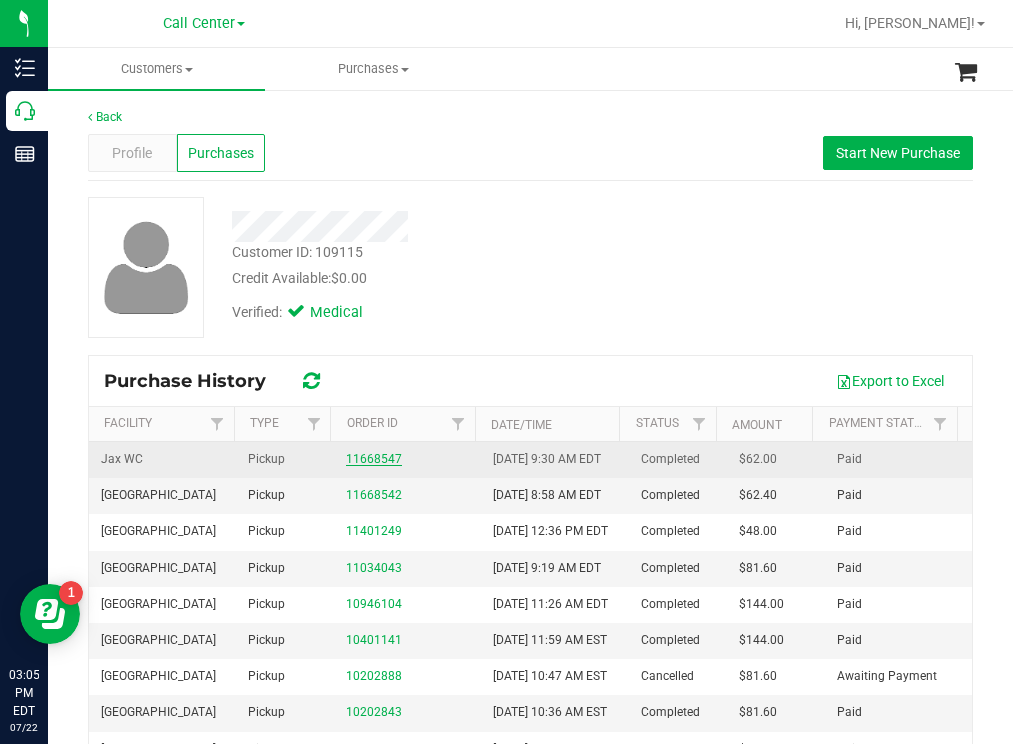 click on "11668547" at bounding box center [374, 459] 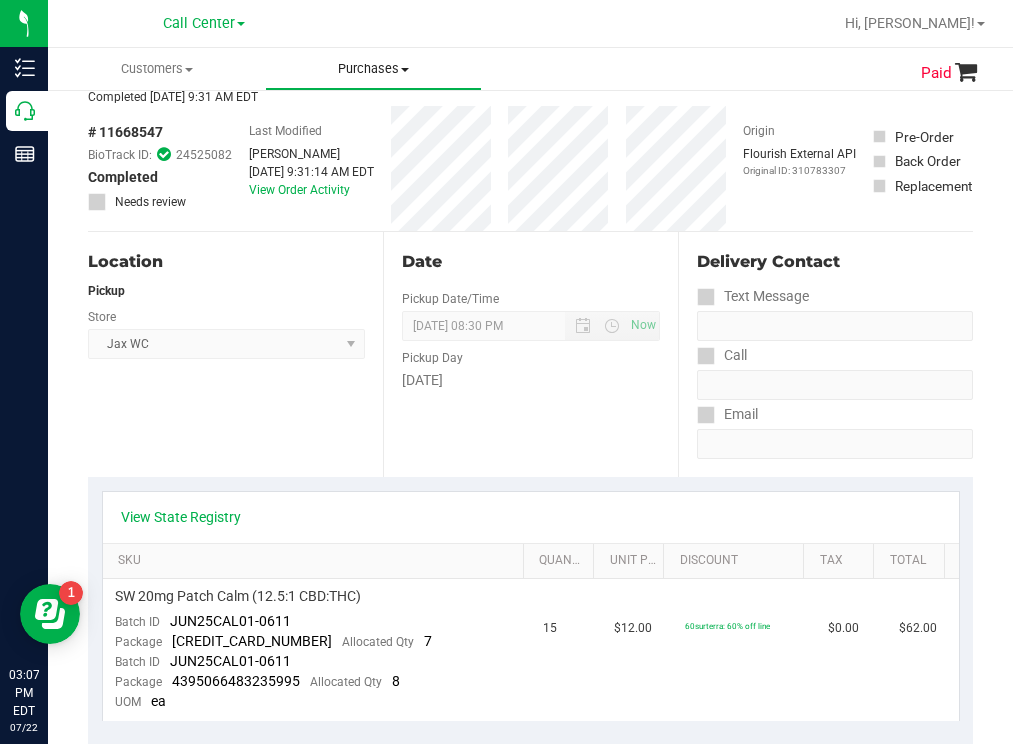 scroll, scrollTop: 0, scrollLeft: 0, axis: both 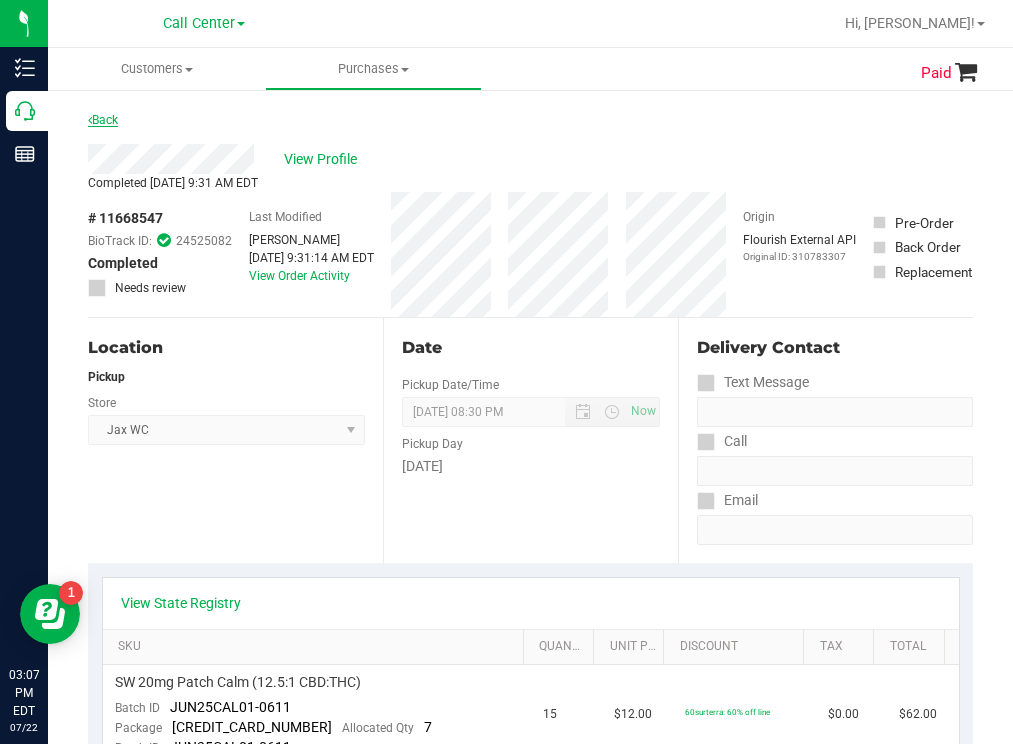 click on "Back" at bounding box center (103, 120) 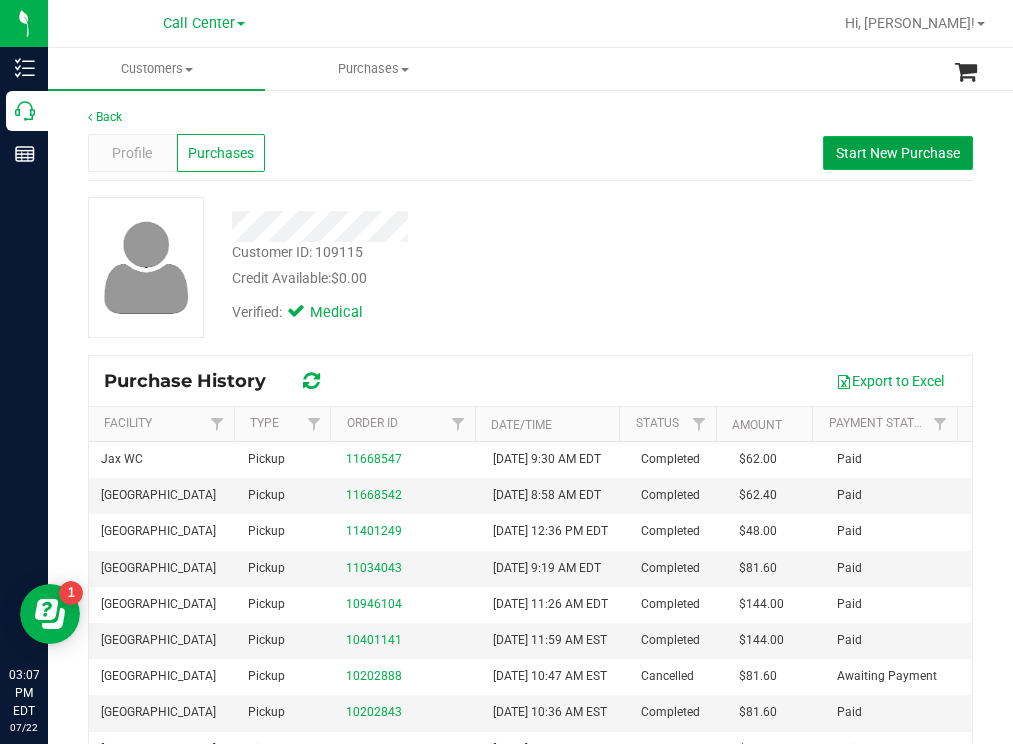 click on "Start New Purchase" at bounding box center [898, 153] 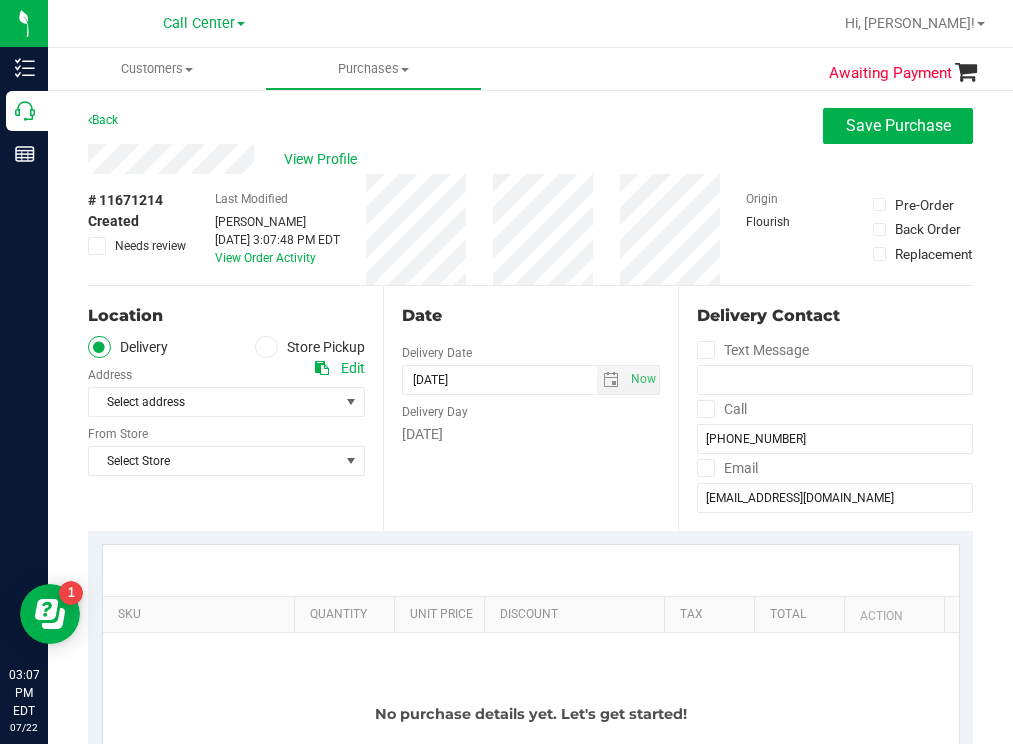 click on "Store Pickup" at bounding box center (310, 347) 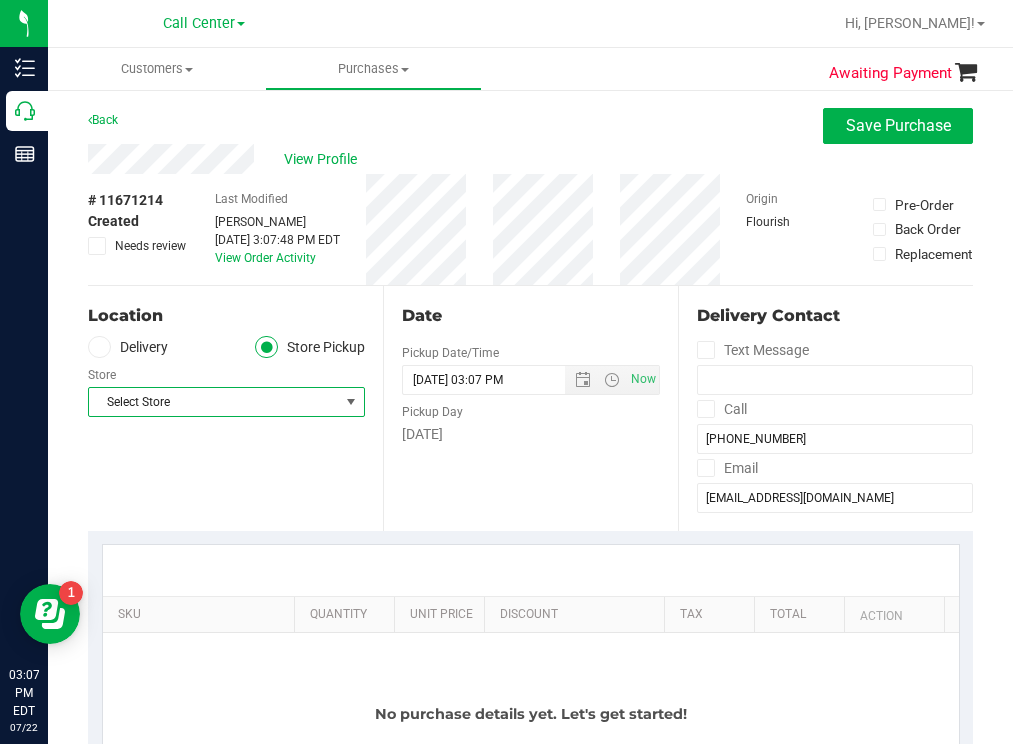 click on "Select Store" at bounding box center [214, 402] 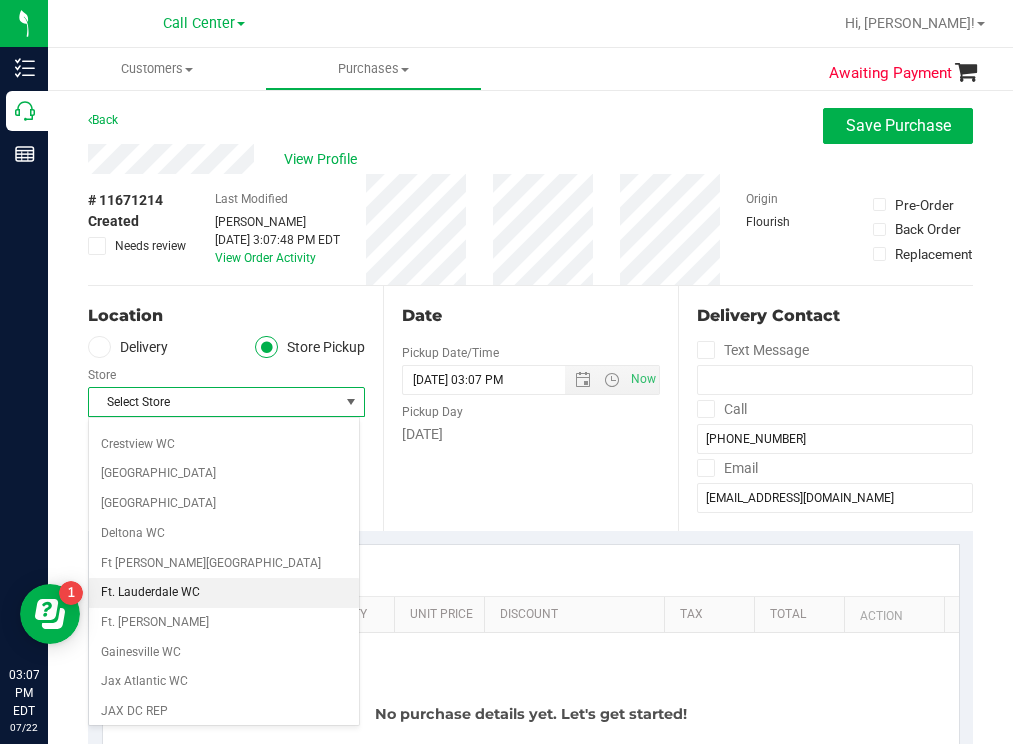 scroll, scrollTop: 300, scrollLeft: 0, axis: vertical 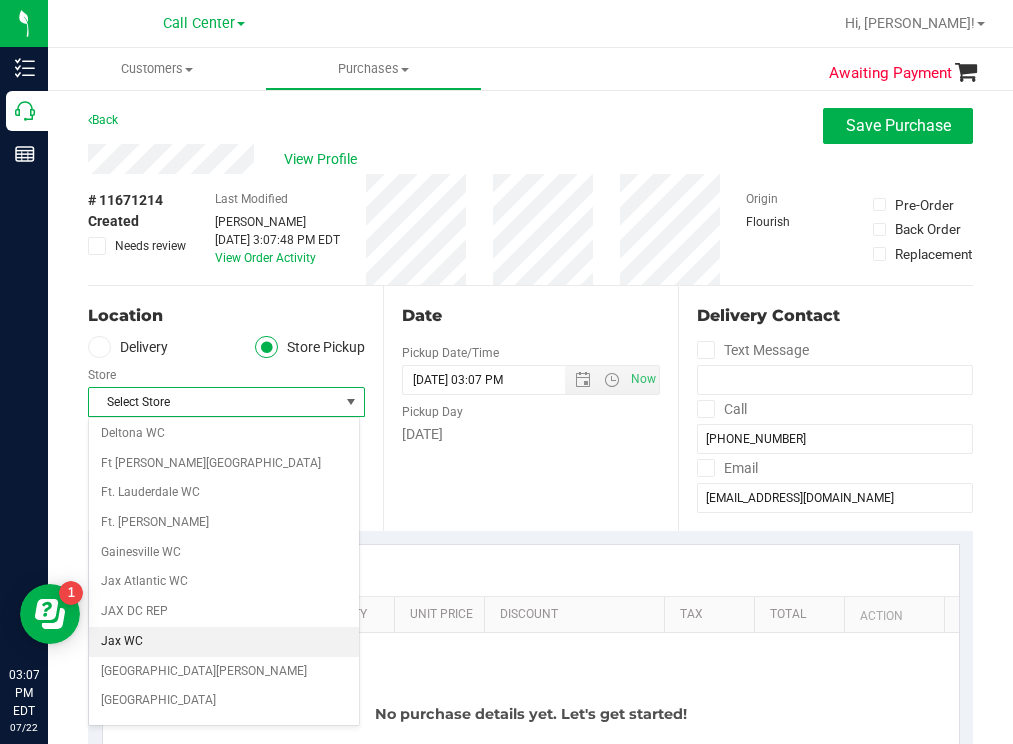 click on "Jax WC" at bounding box center [224, 642] 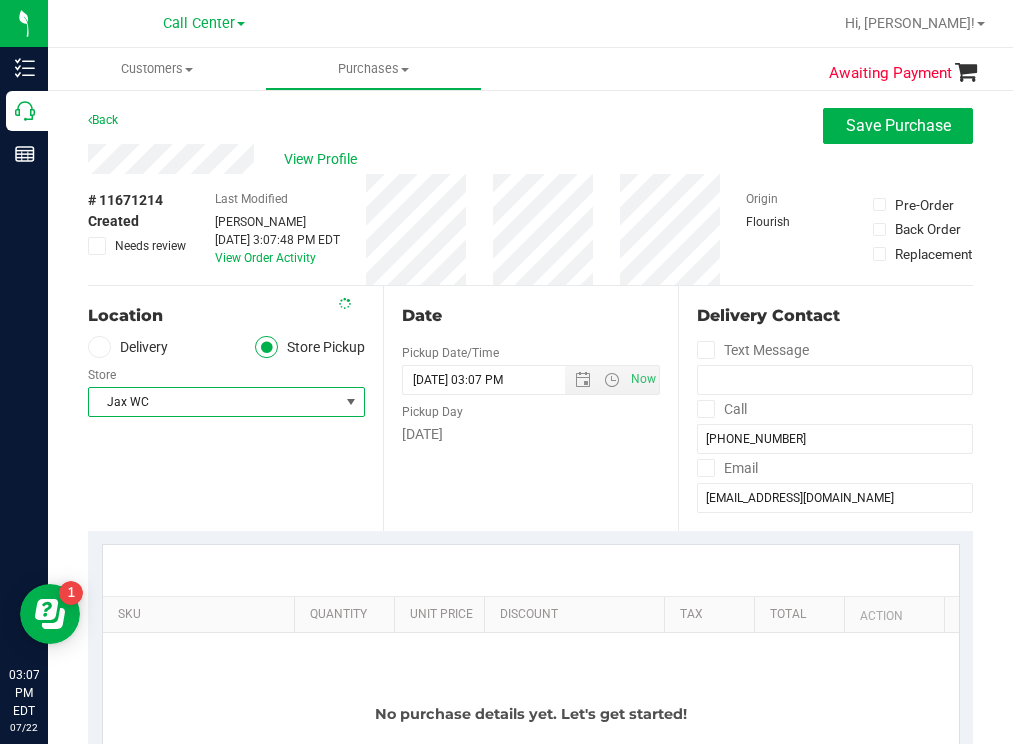 scroll, scrollTop: 200, scrollLeft: 0, axis: vertical 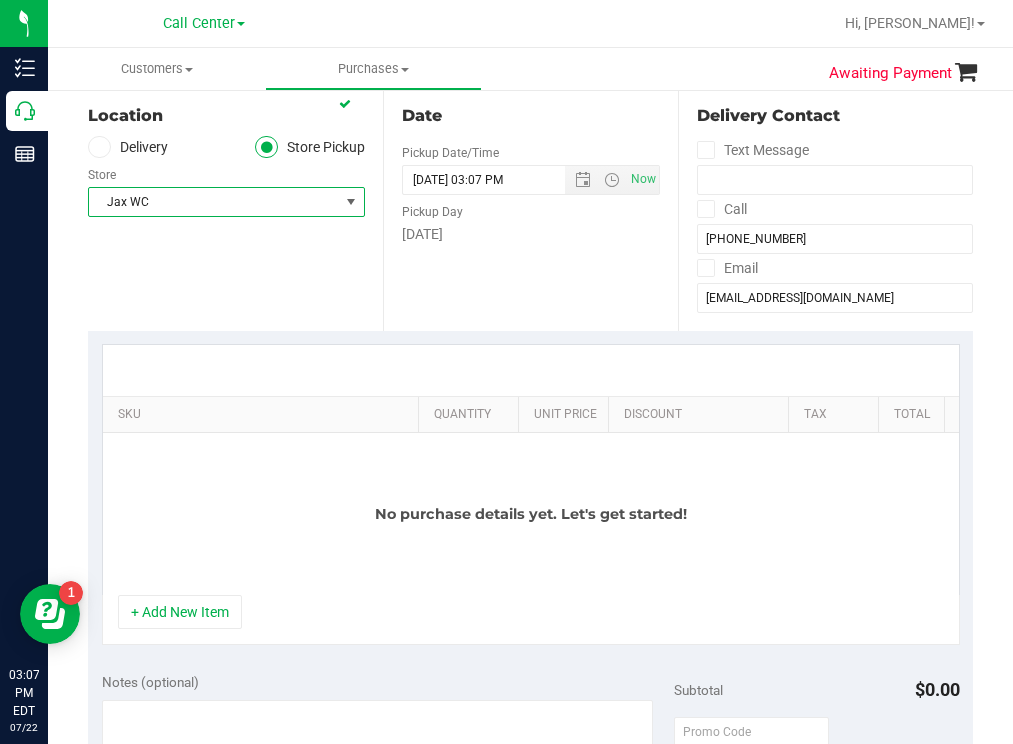 drag, startPoint x: 276, startPoint y: 402, endPoint x: 556, endPoint y: 375, distance: 281.29877 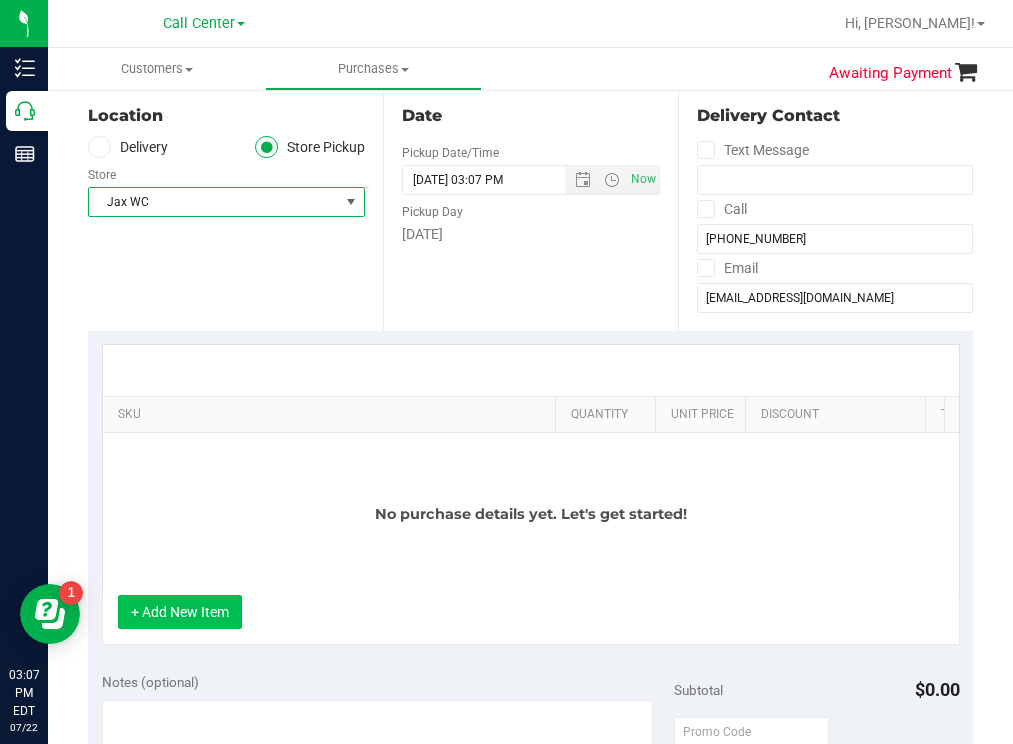 click on "+ Add New Item" at bounding box center [180, 612] 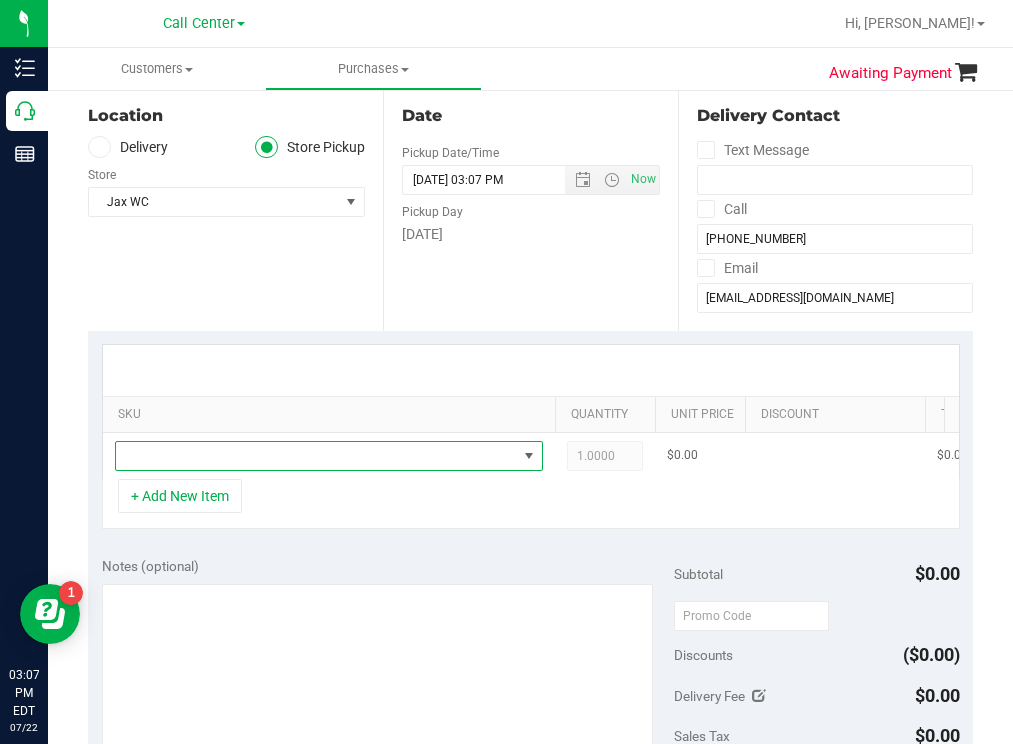 click at bounding box center (316, 456) 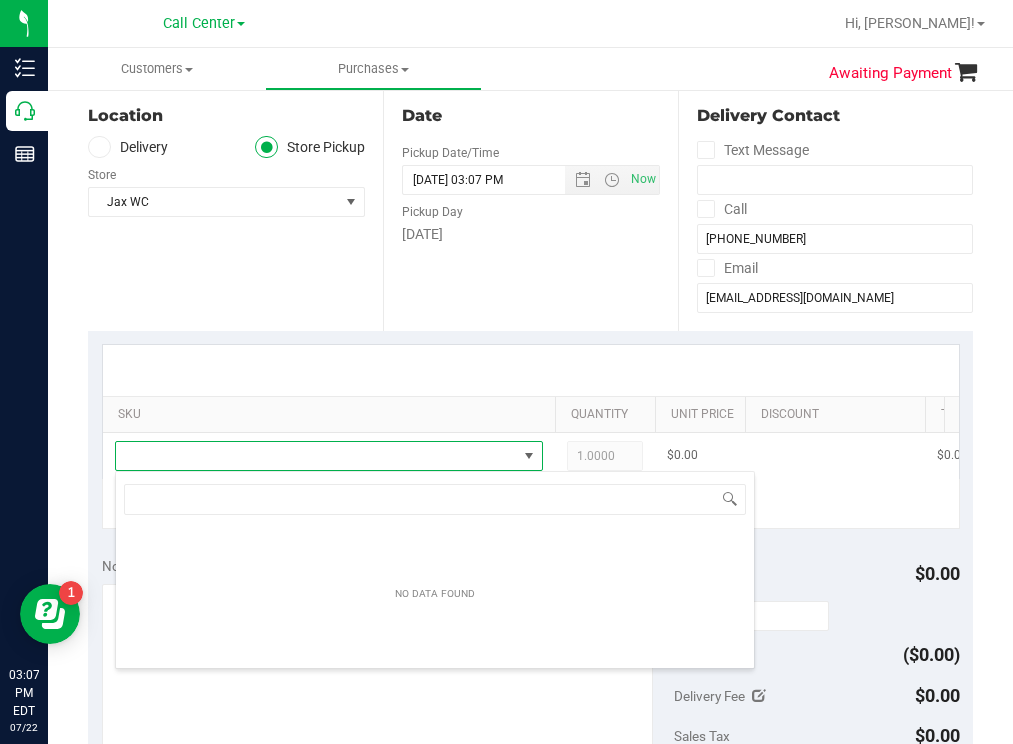 scroll, scrollTop: 99970, scrollLeft: 99572, axis: both 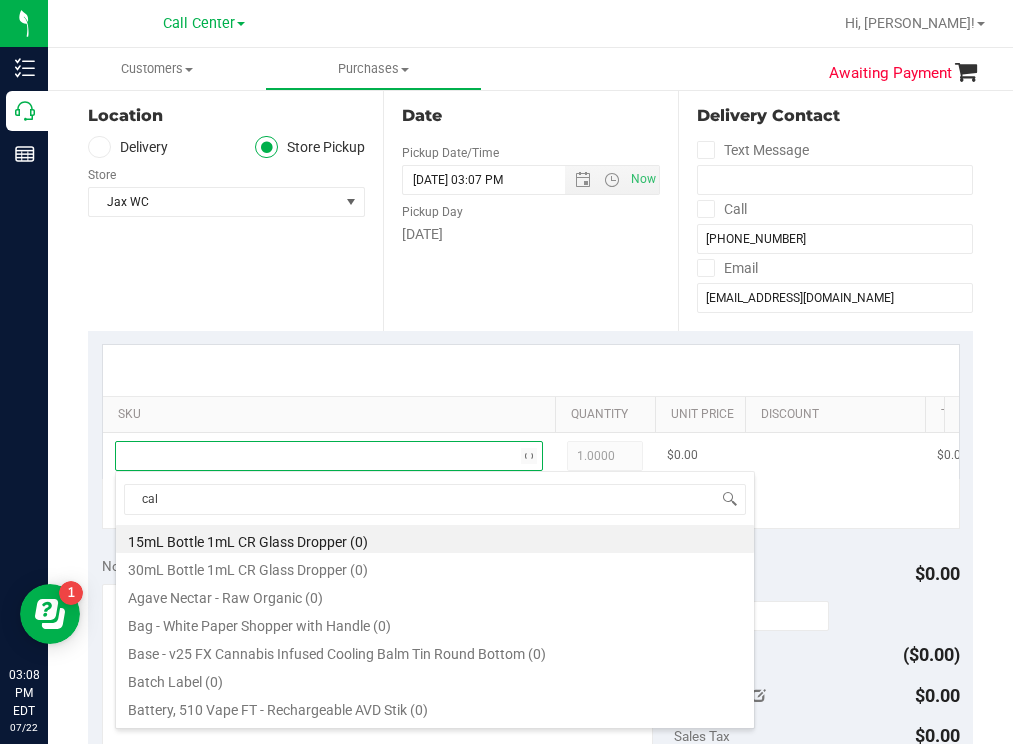 type on "calm" 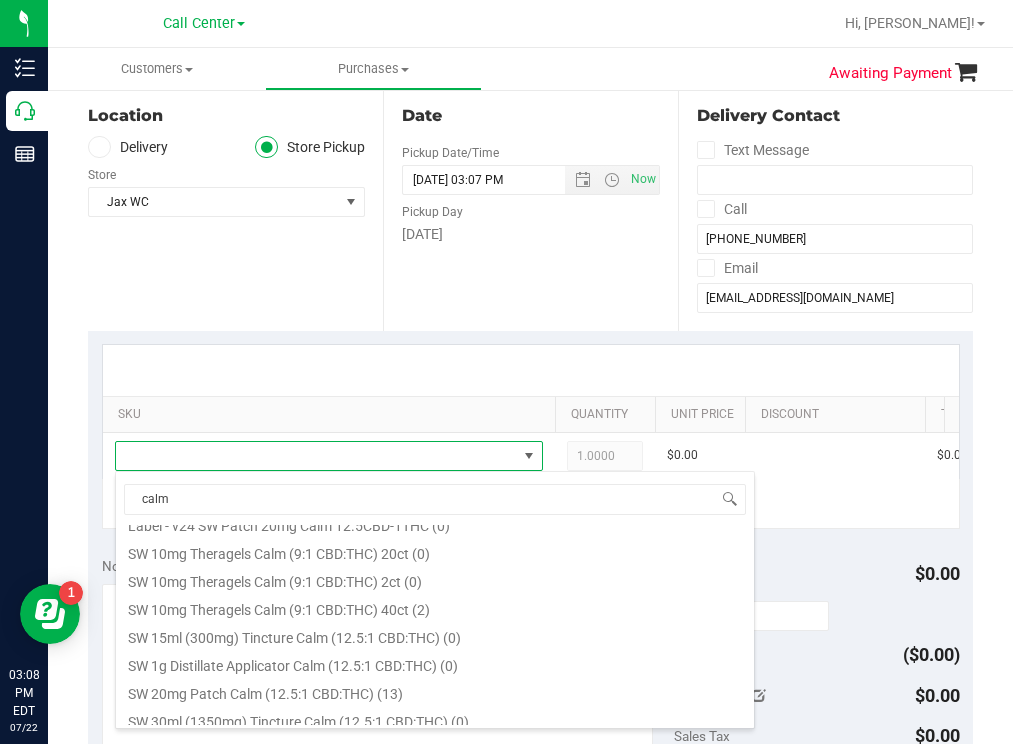 scroll, scrollTop: 400, scrollLeft: 0, axis: vertical 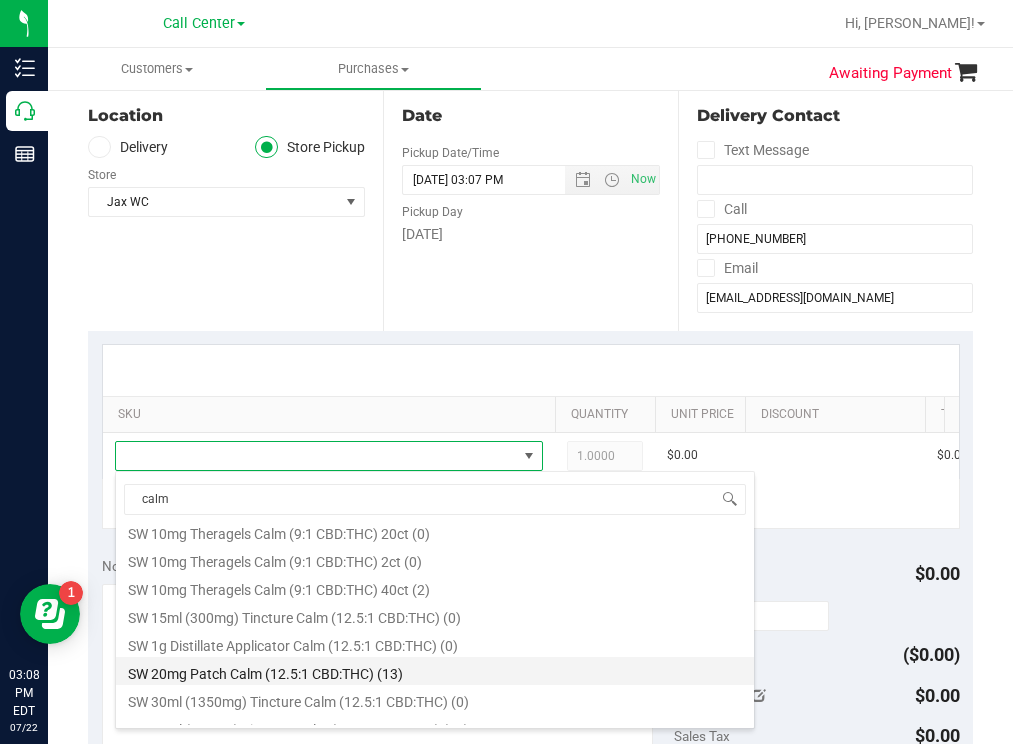 click on "SW 20mg Patch Calm (12.5:1 CBD:THC) (13)" at bounding box center (435, 671) 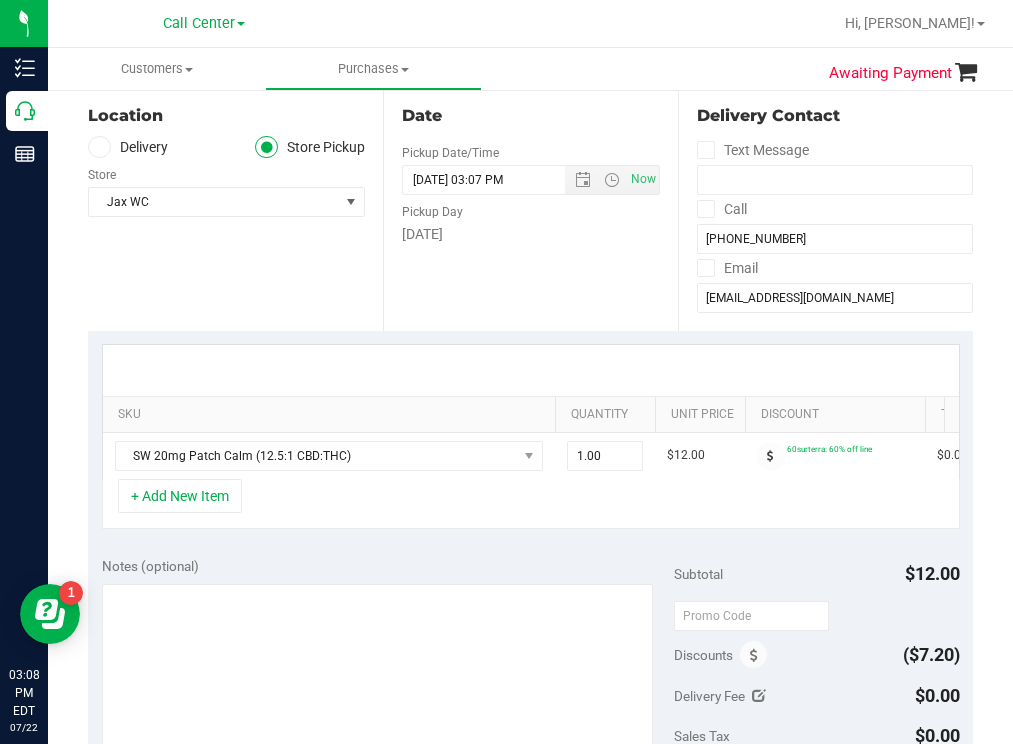 scroll, scrollTop: 0, scrollLeft: 276, axis: horizontal 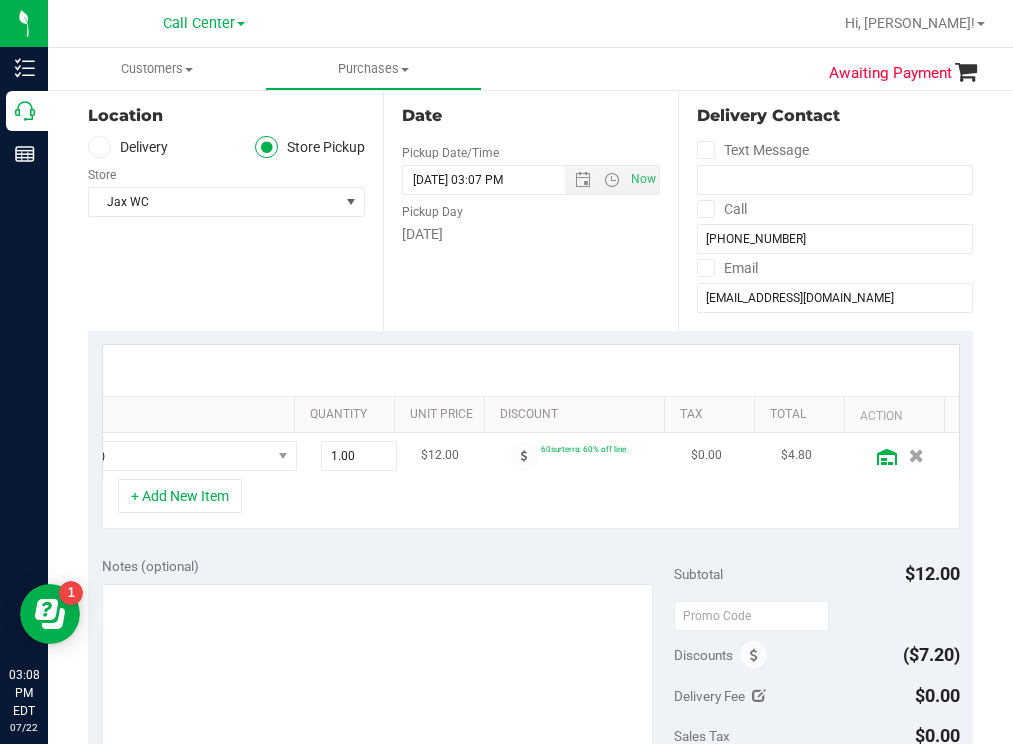 click 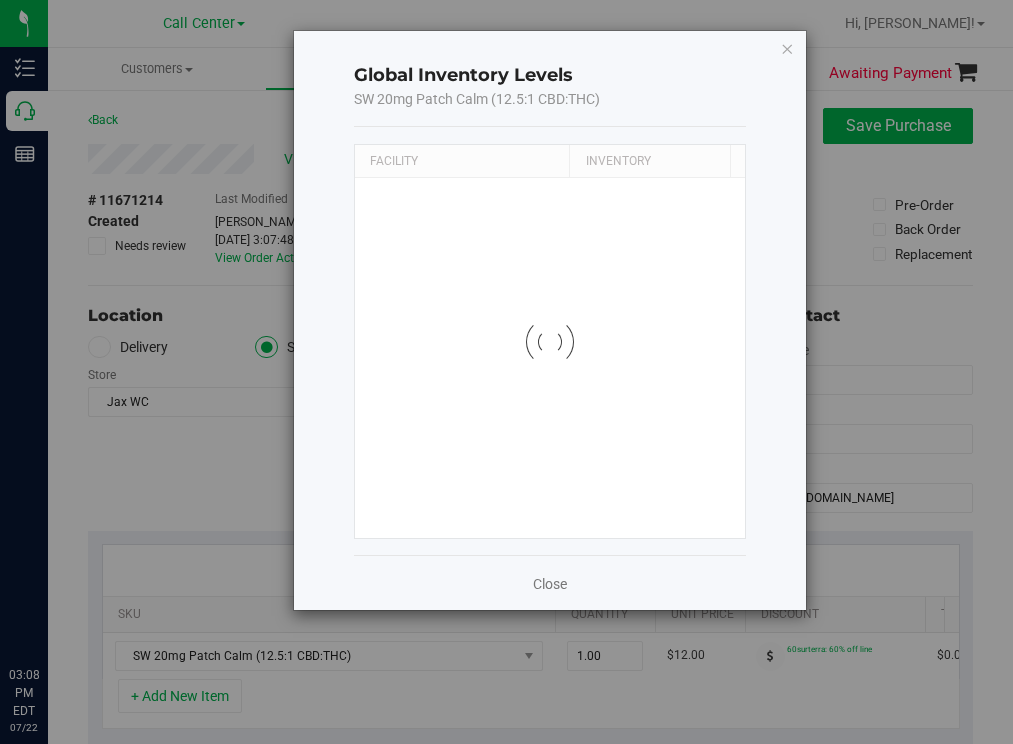 scroll, scrollTop: 0, scrollLeft: 0, axis: both 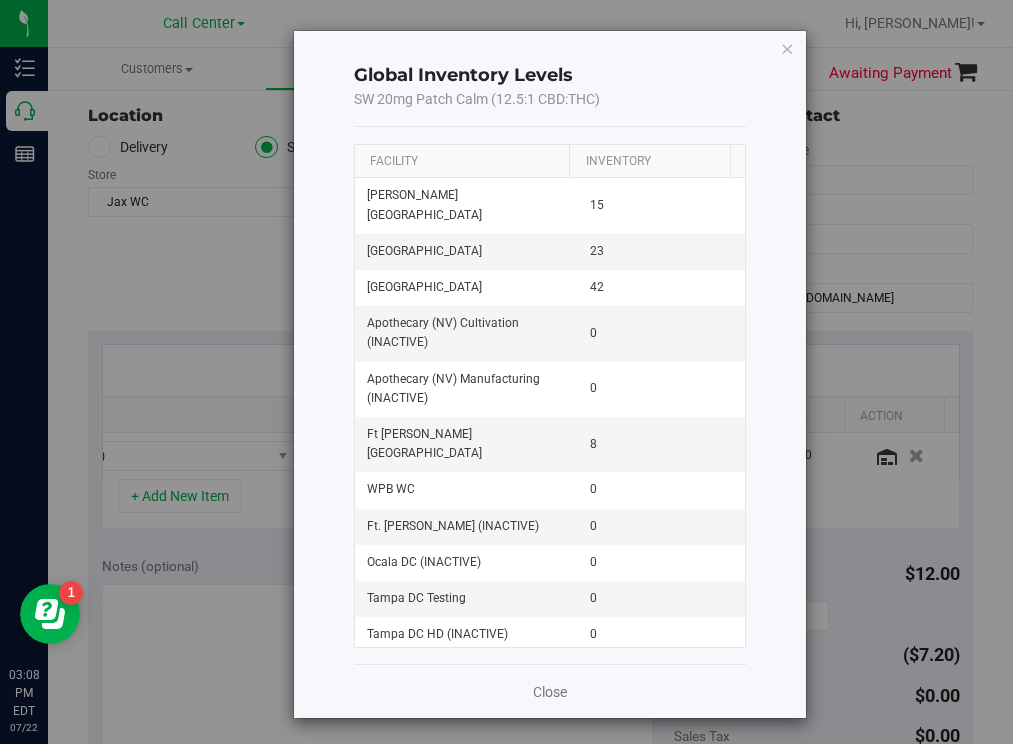 click on "Facility" at bounding box center (462, 162) 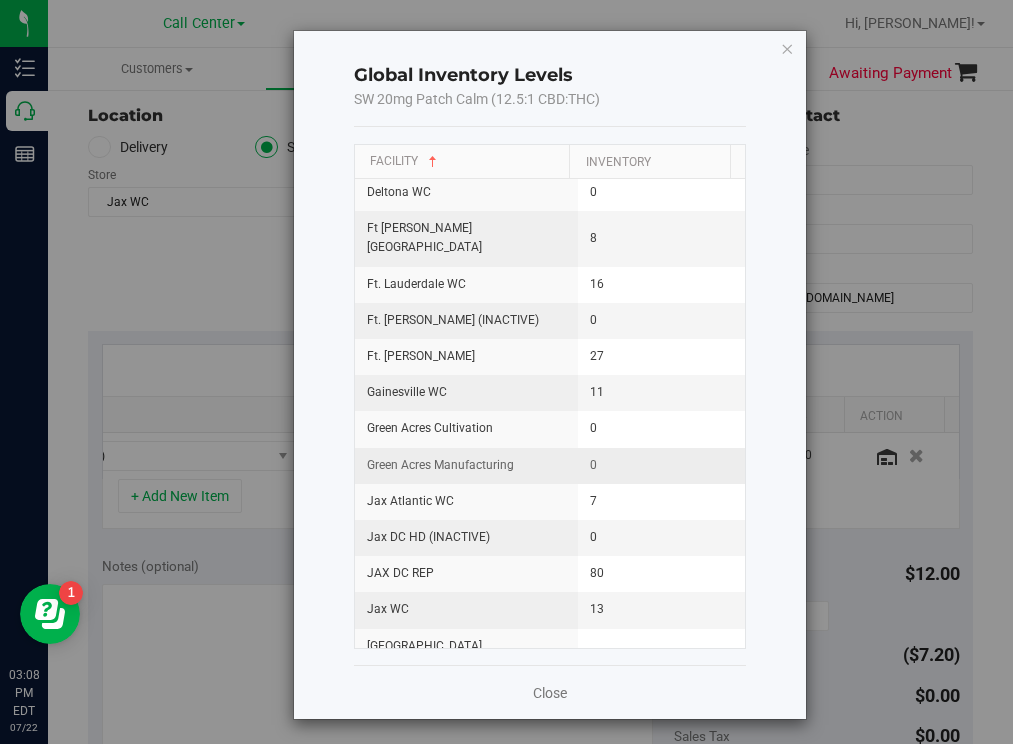 scroll, scrollTop: 700, scrollLeft: 0, axis: vertical 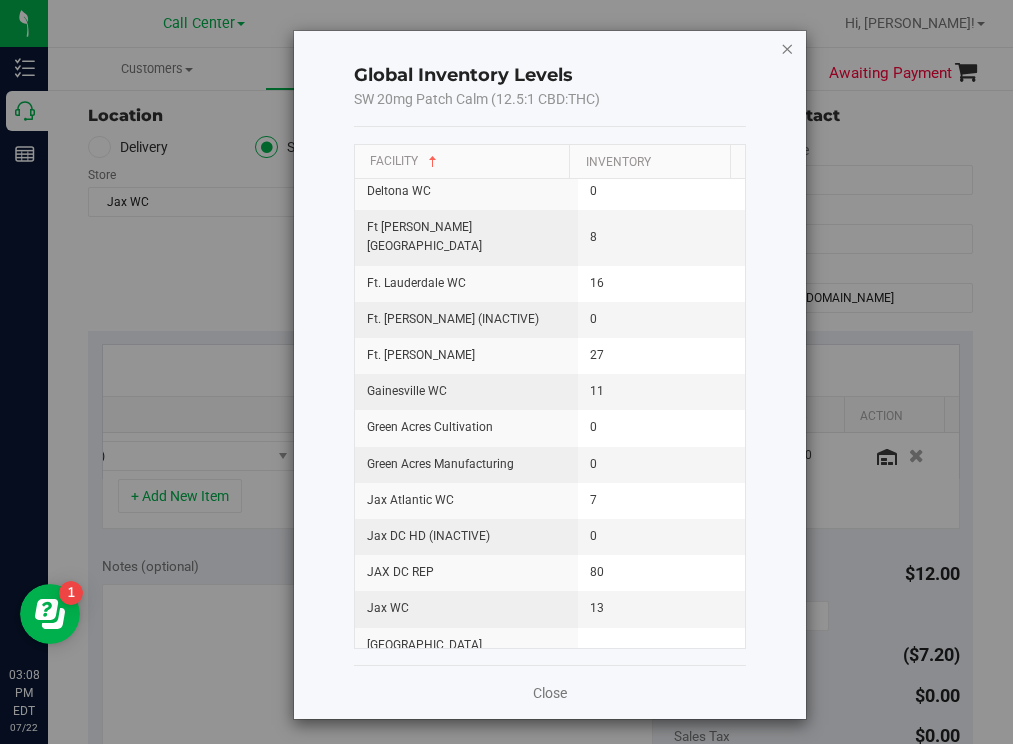 click at bounding box center [787, 48] 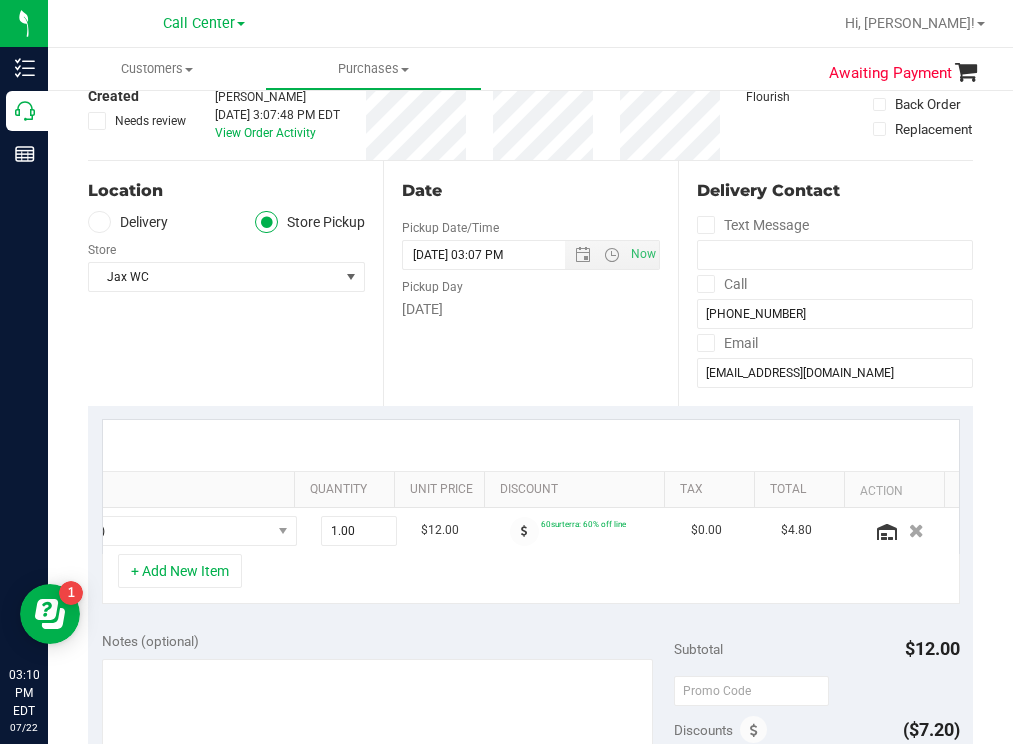 scroll, scrollTop: 0, scrollLeft: 0, axis: both 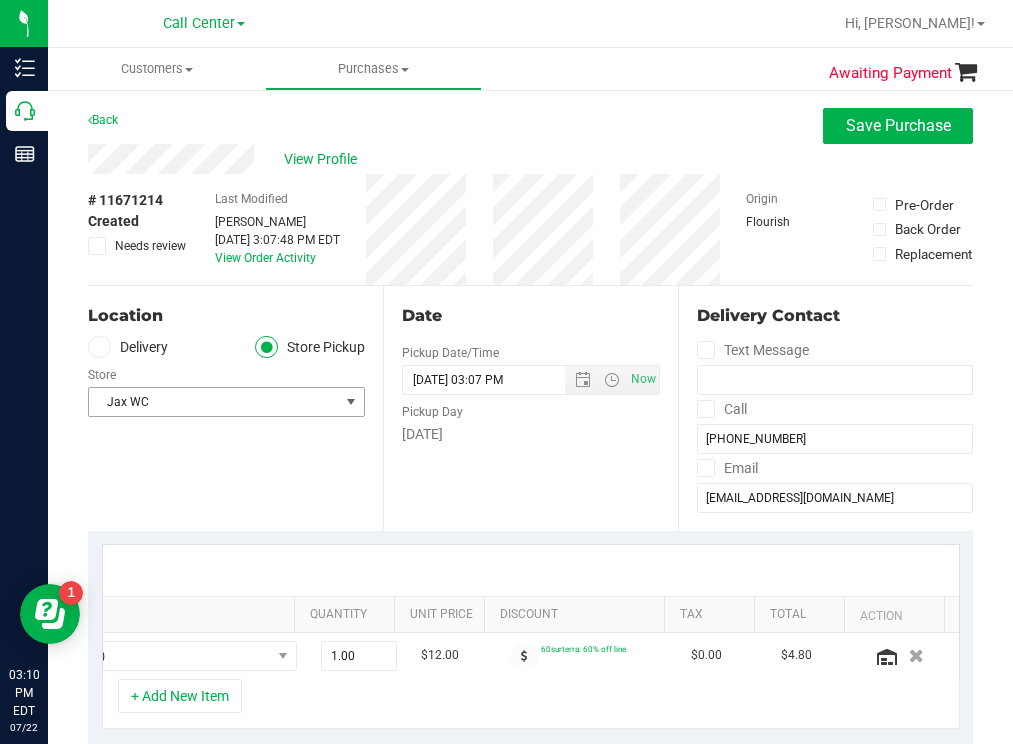 click on "Jax WC" at bounding box center (214, 402) 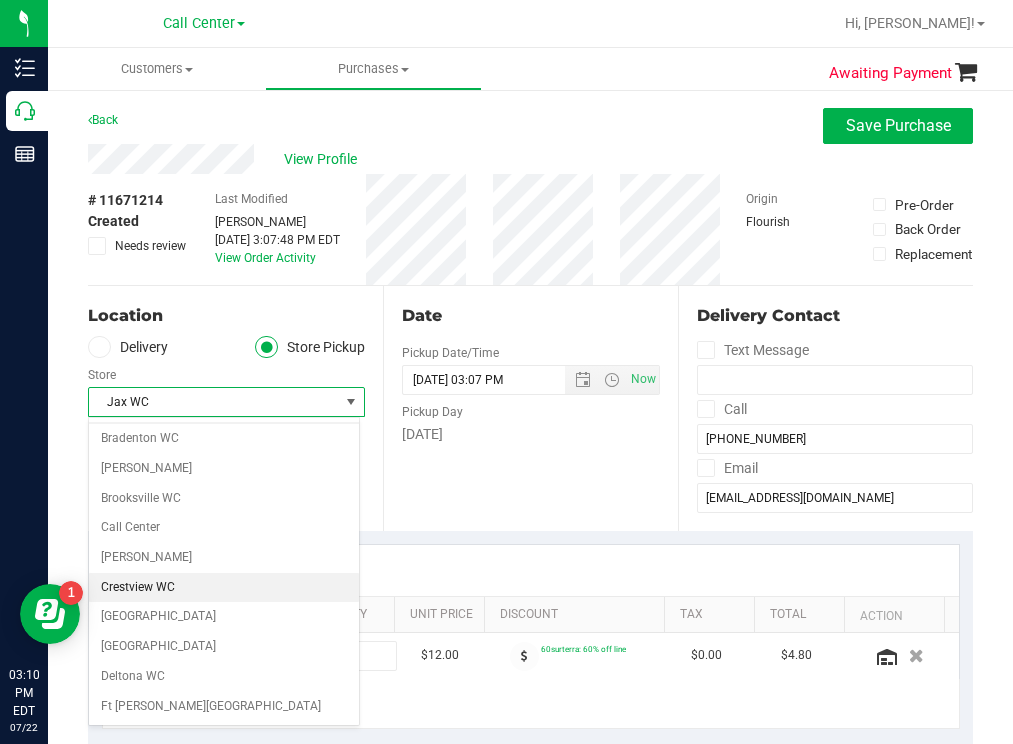 scroll, scrollTop: 0, scrollLeft: 0, axis: both 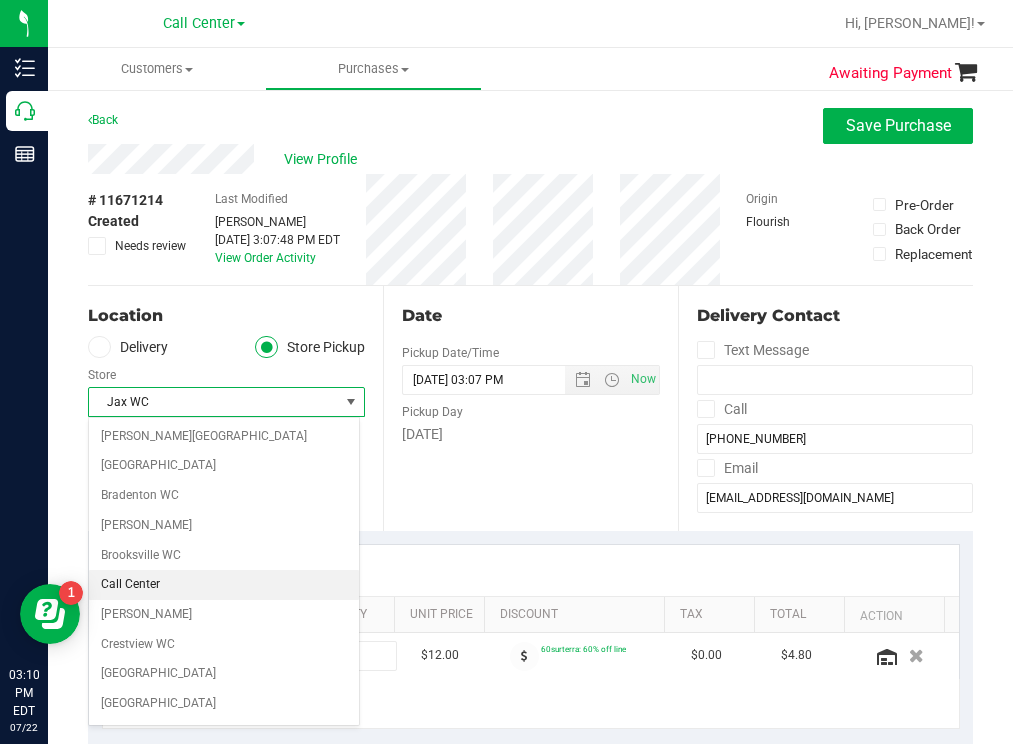 click on "Call Center" at bounding box center [224, 585] 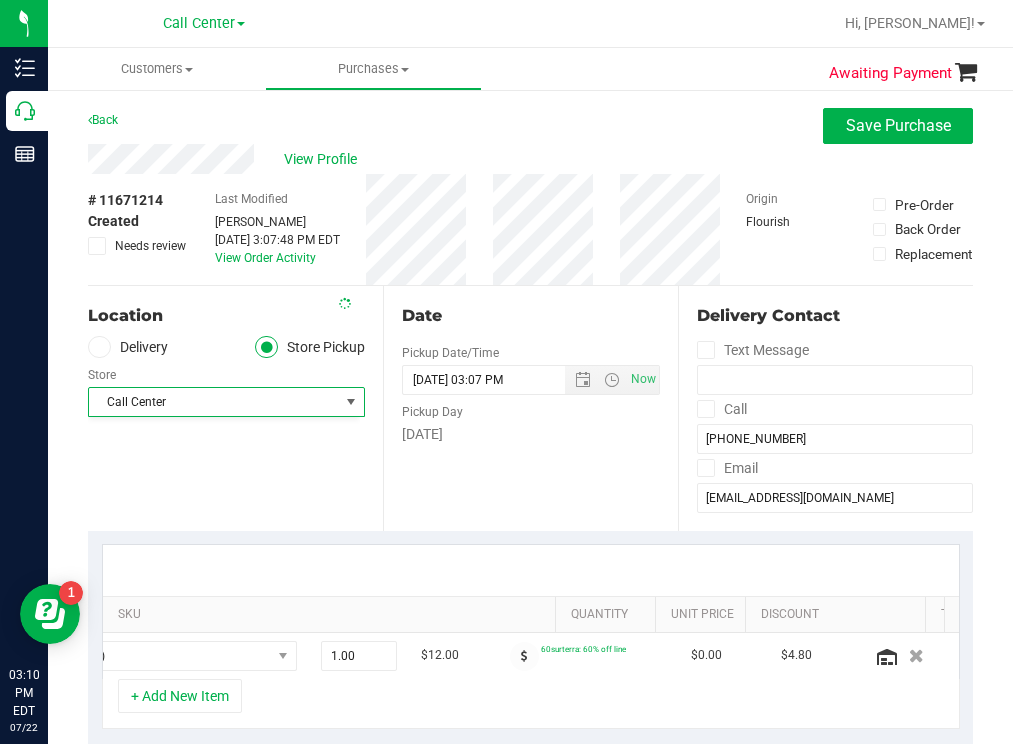scroll, scrollTop: 0, scrollLeft: 0, axis: both 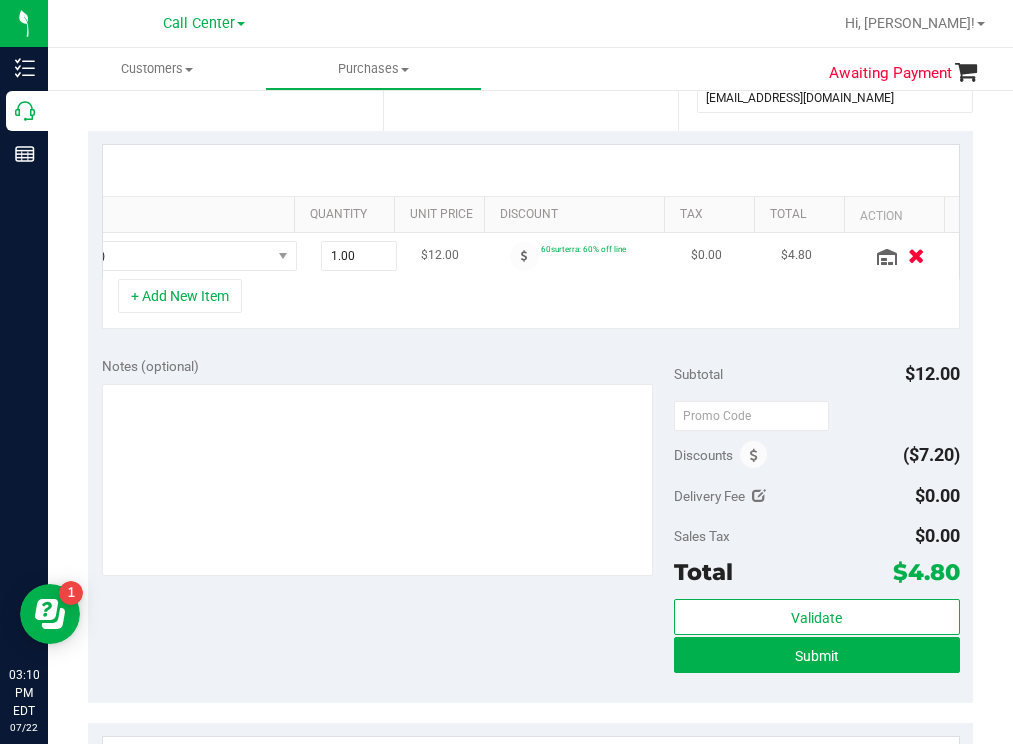 click at bounding box center (916, 255) 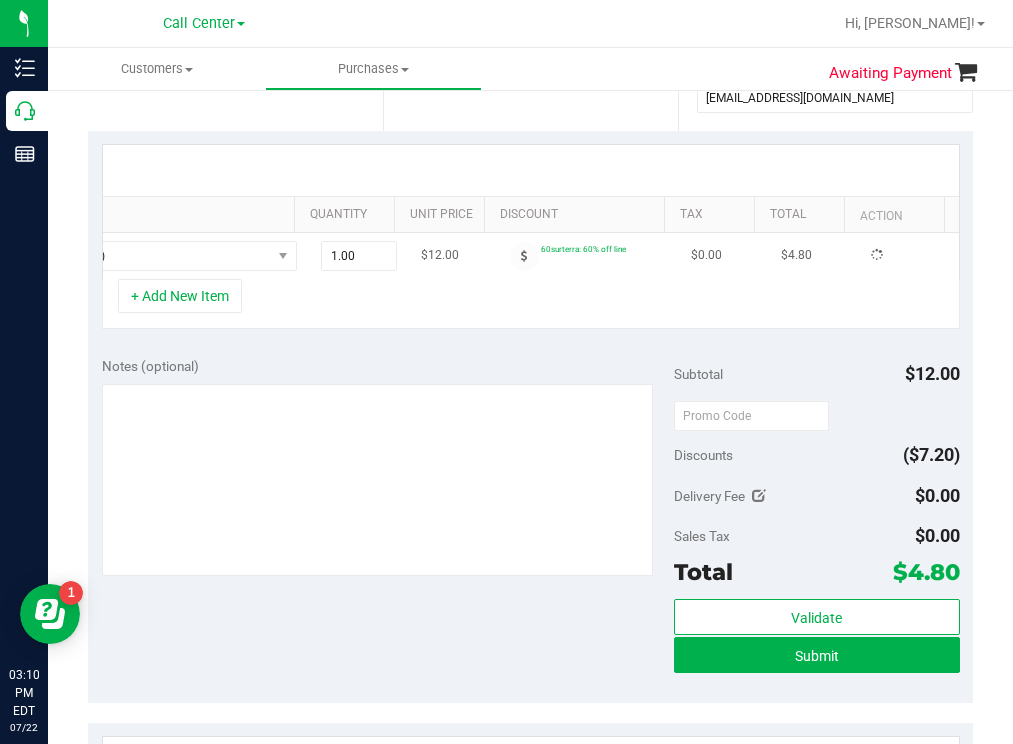 scroll, scrollTop: 0, scrollLeft: 0, axis: both 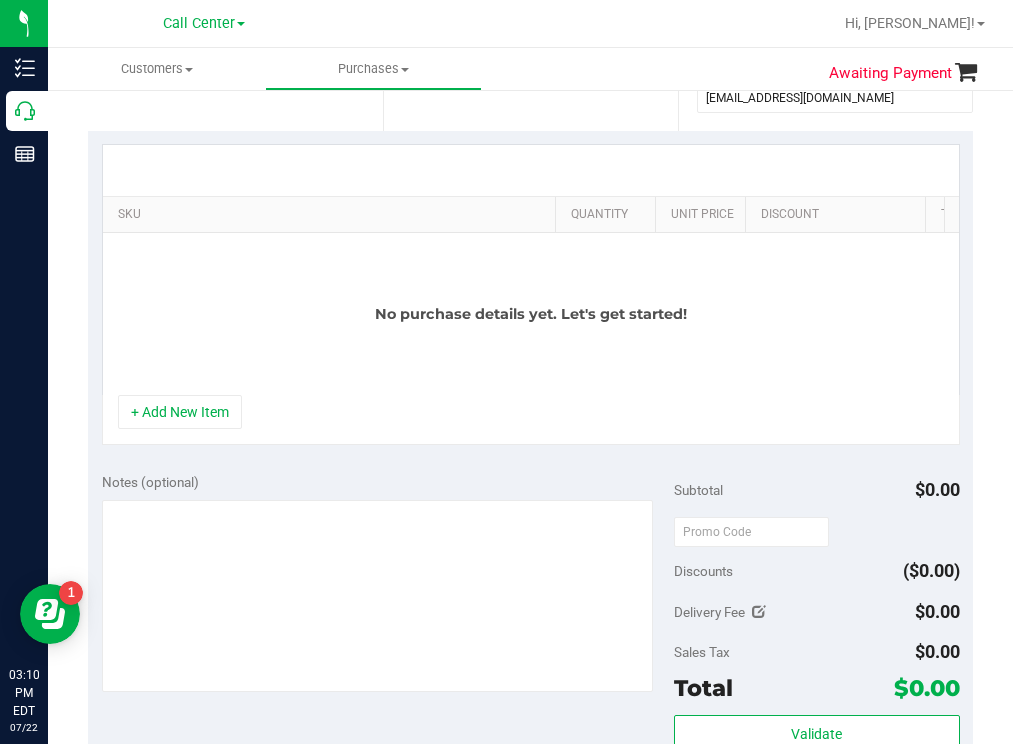 click on "SKU Quantity Unit Price Discount Tax Total Action No purchase details yet. Let's get started!
+ Add New Item" at bounding box center (530, 295) 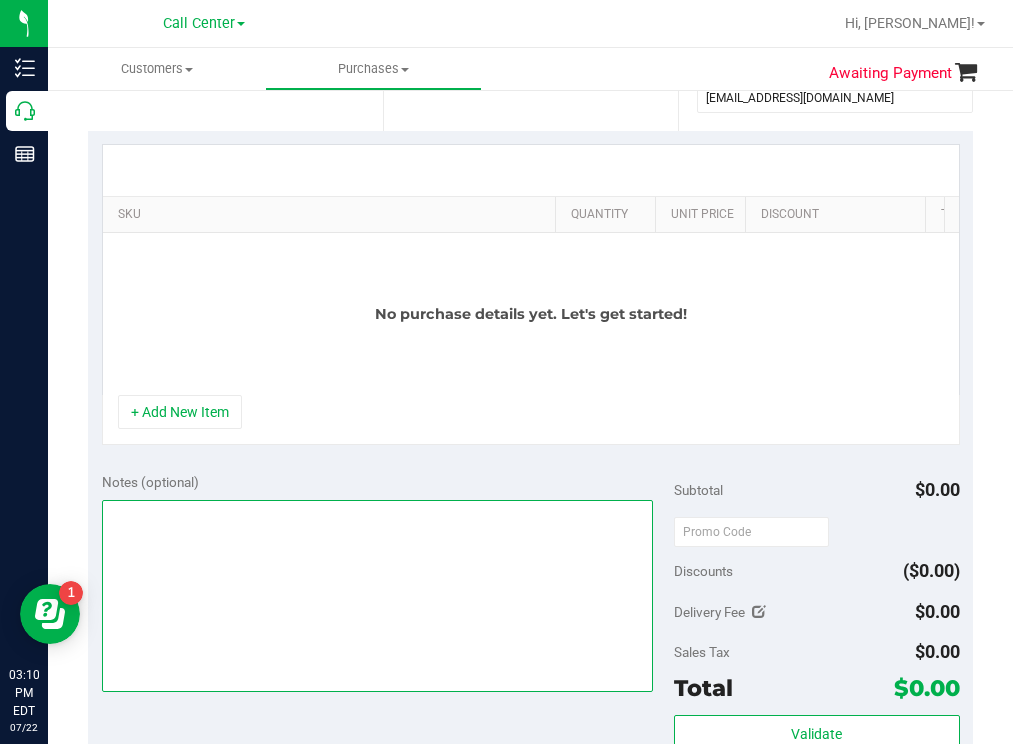 click at bounding box center (378, 596) 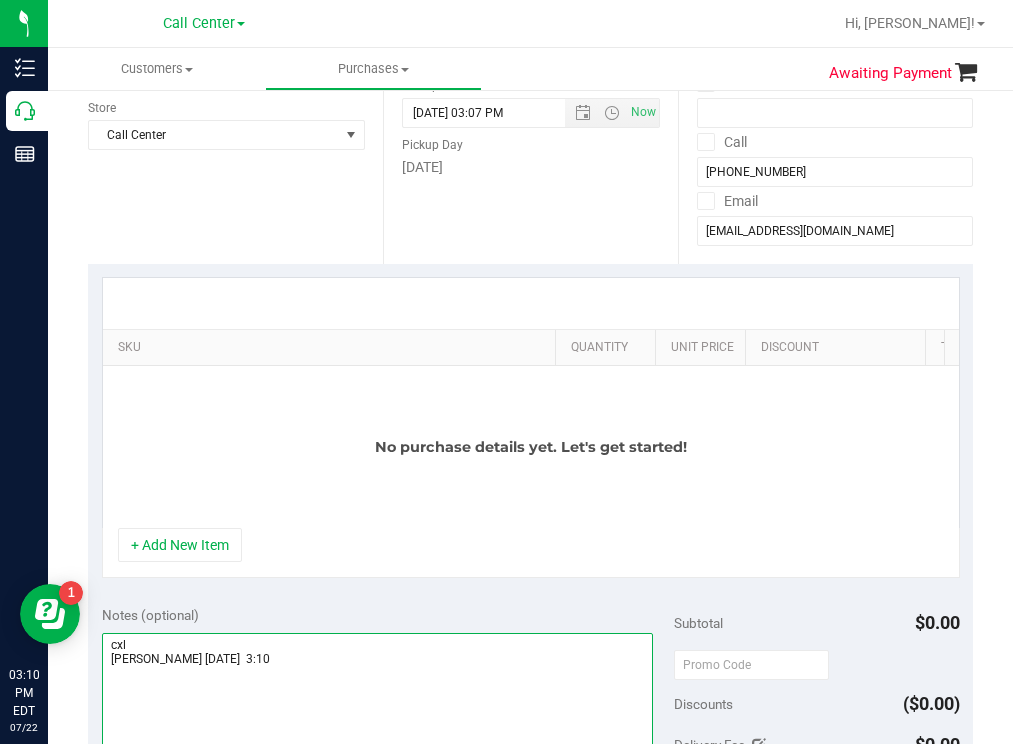 scroll, scrollTop: 0, scrollLeft: 0, axis: both 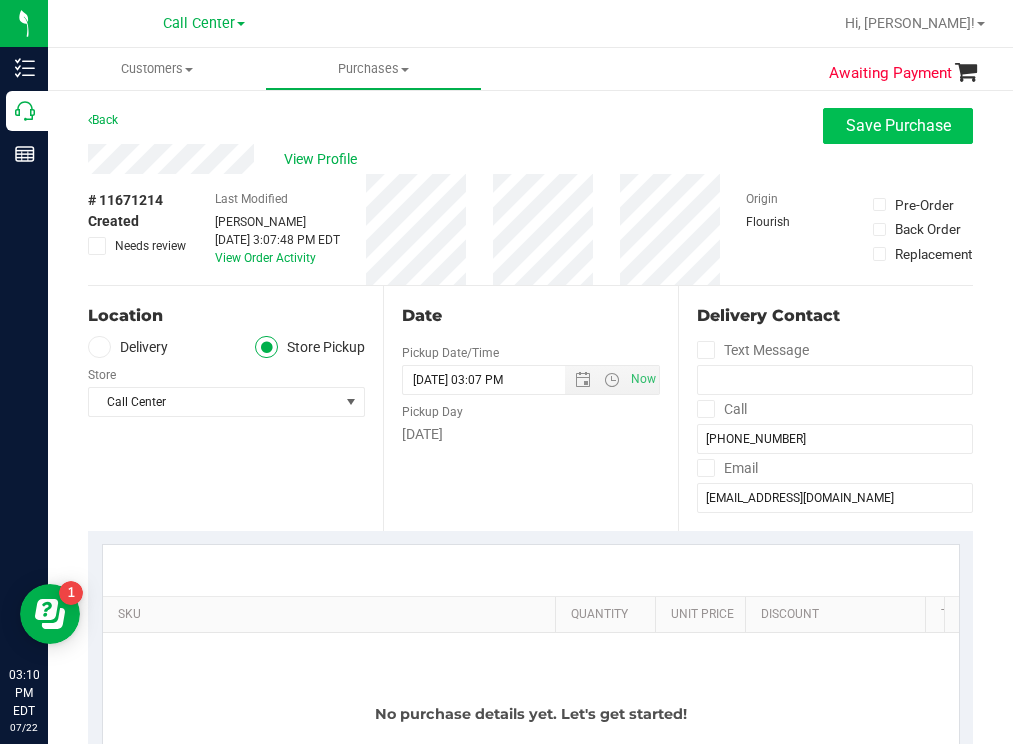 type on "cxl
todd 7/22  3:10" 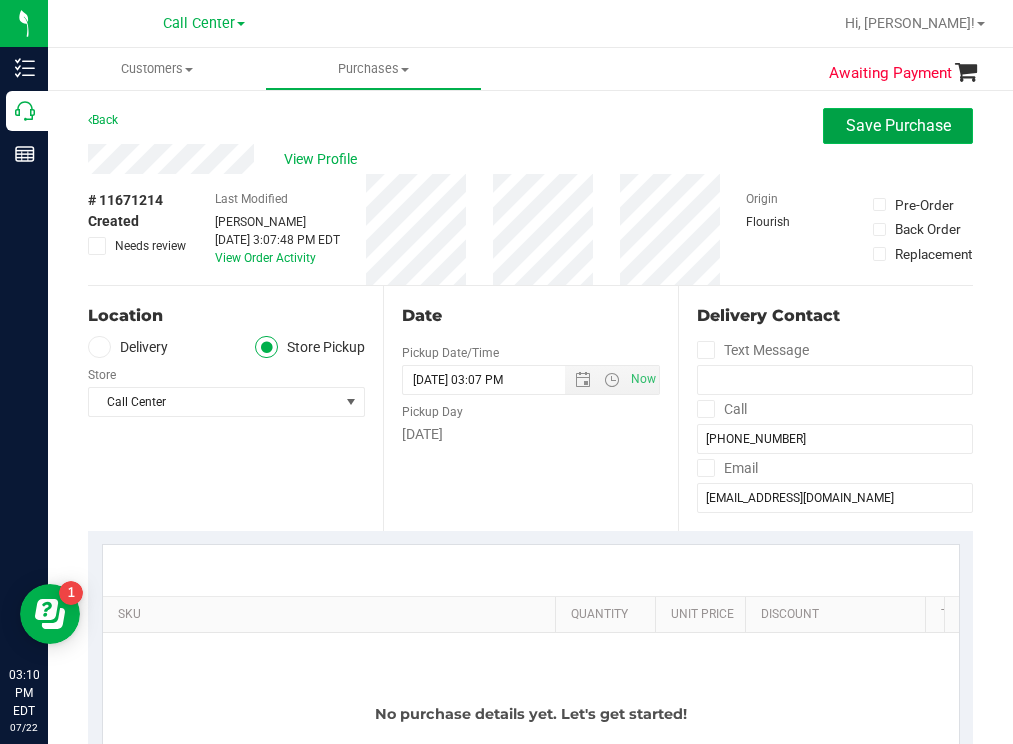 click on "Save Purchase" at bounding box center [898, 125] 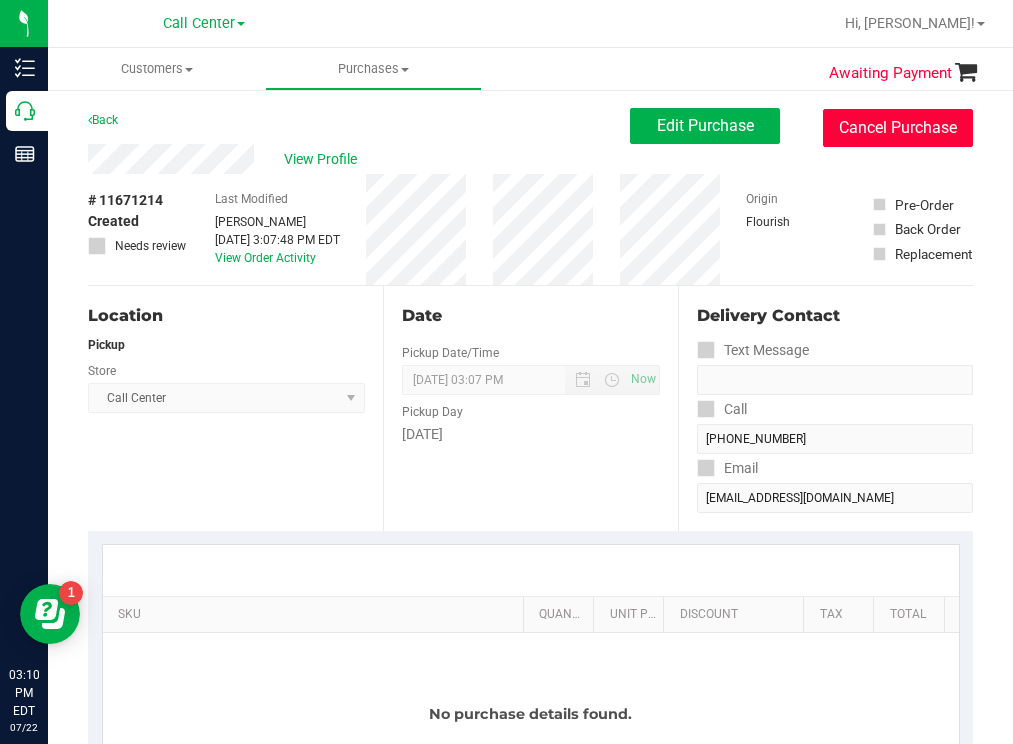 click on "Cancel Purchase" at bounding box center [898, 128] 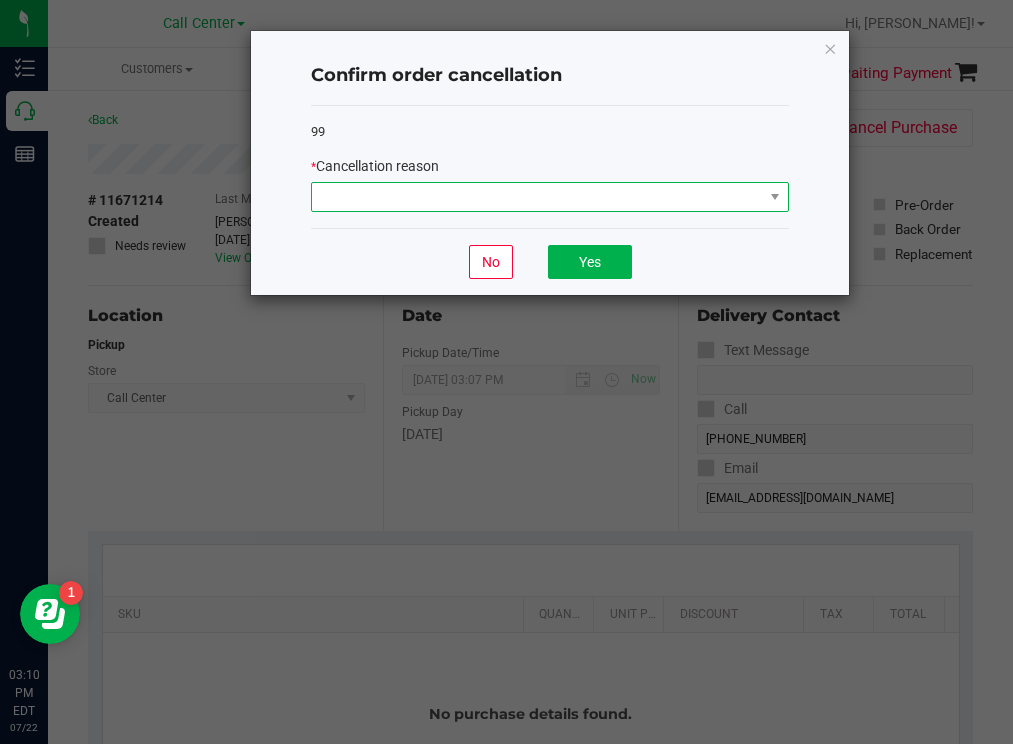 click at bounding box center [537, 197] 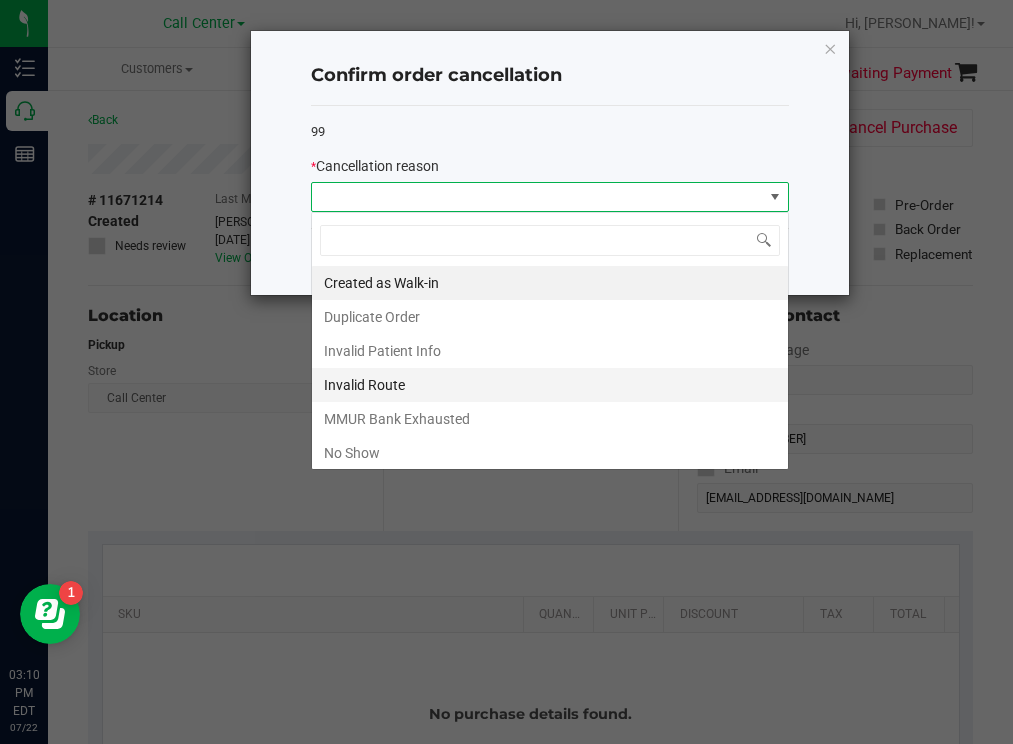 scroll, scrollTop: 99970, scrollLeft: 99522, axis: both 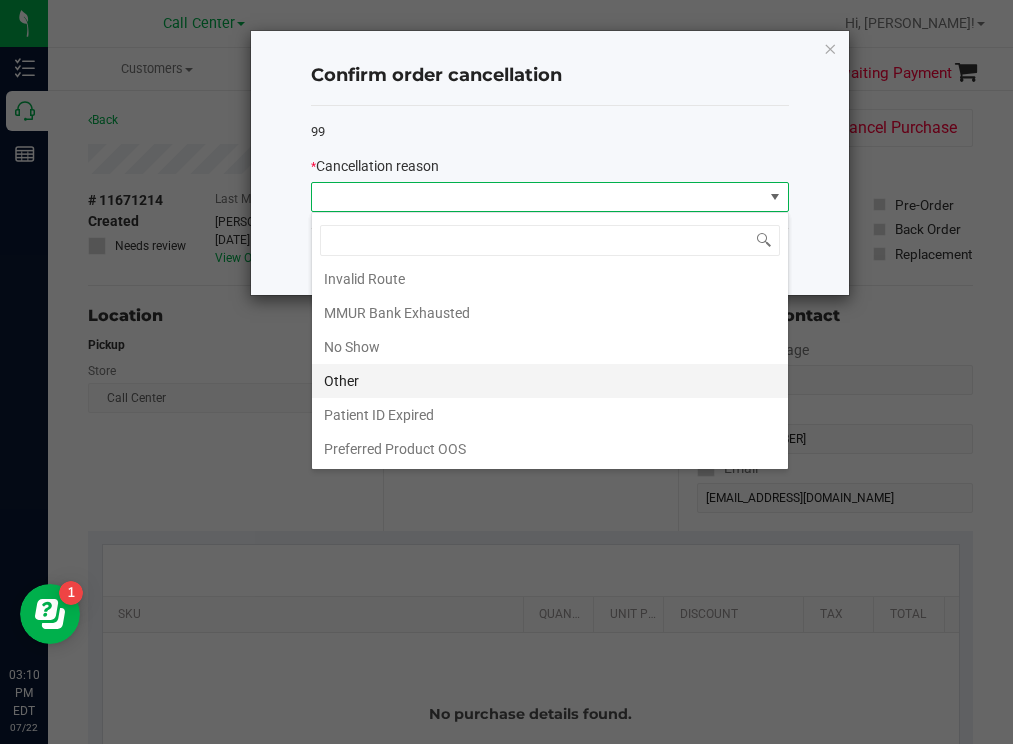 click on "Other" at bounding box center [550, 381] 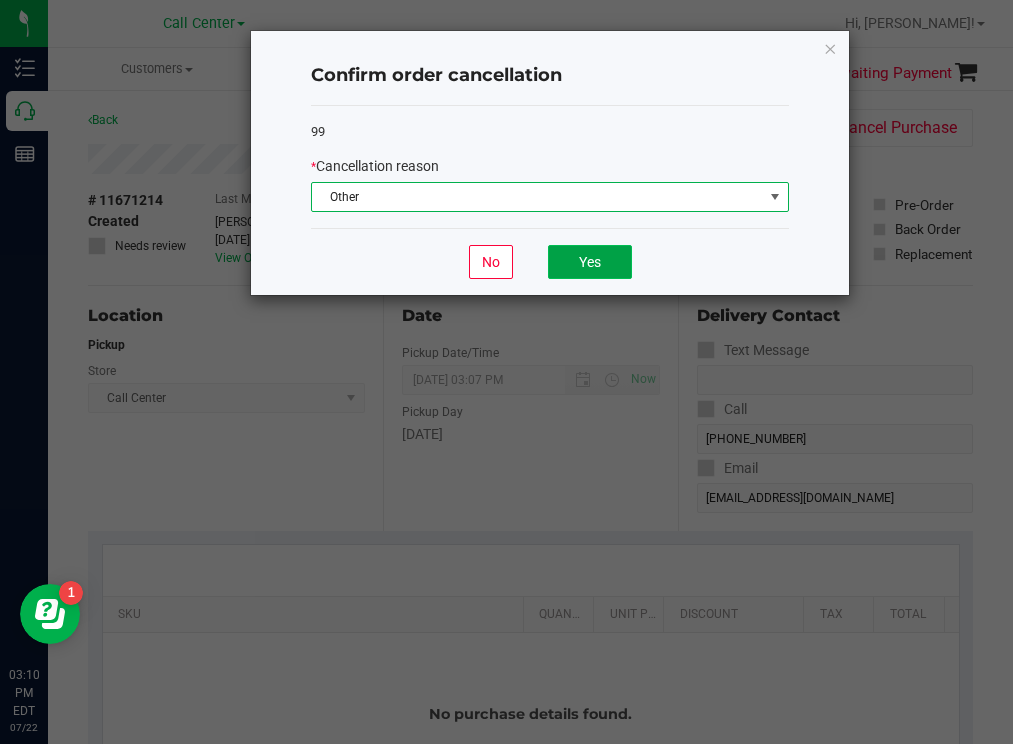 click on "Yes" 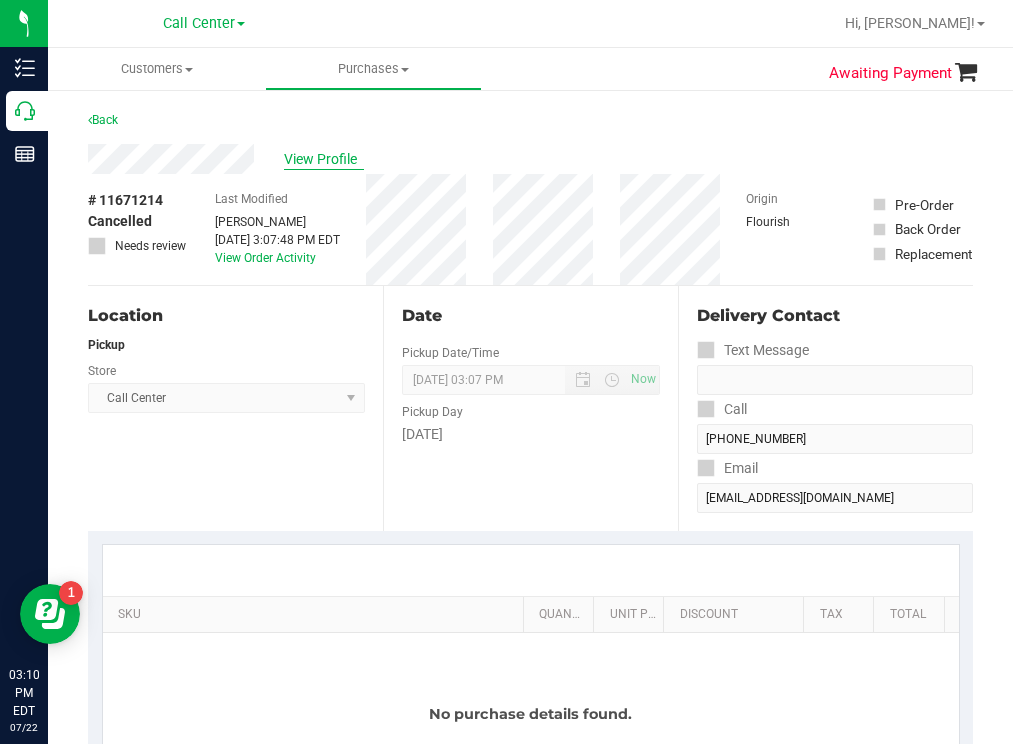 click on "View Profile" at bounding box center [324, 159] 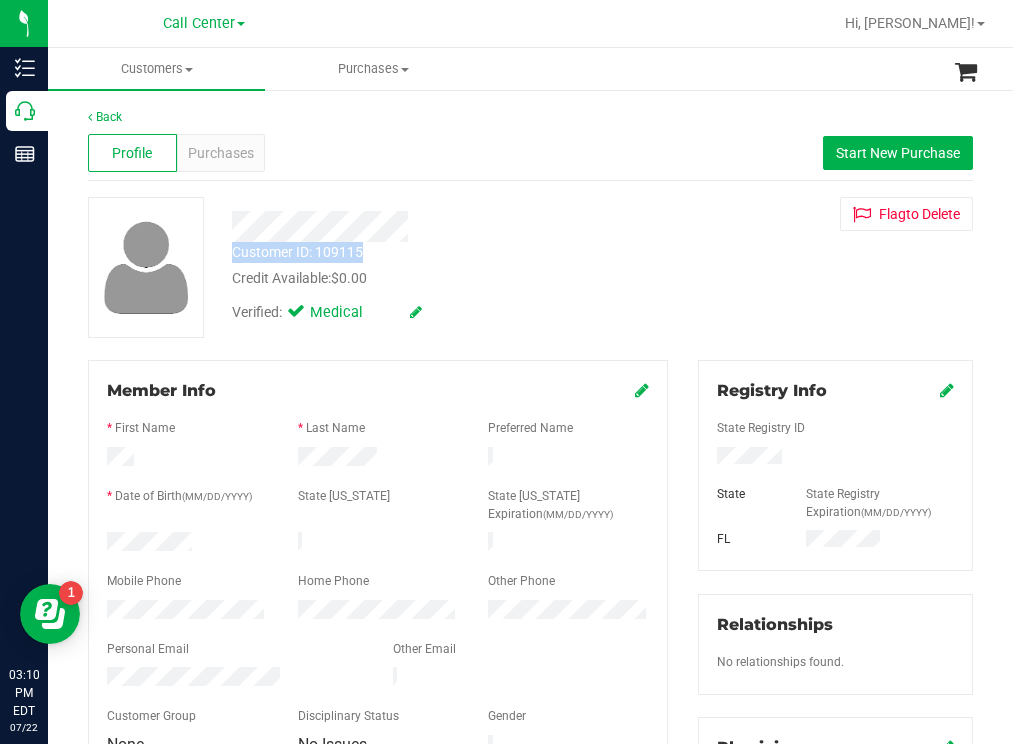 drag, startPoint x: 374, startPoint y: 247, endPoint x: 245, endPoint y: 253, distance: 129.13947 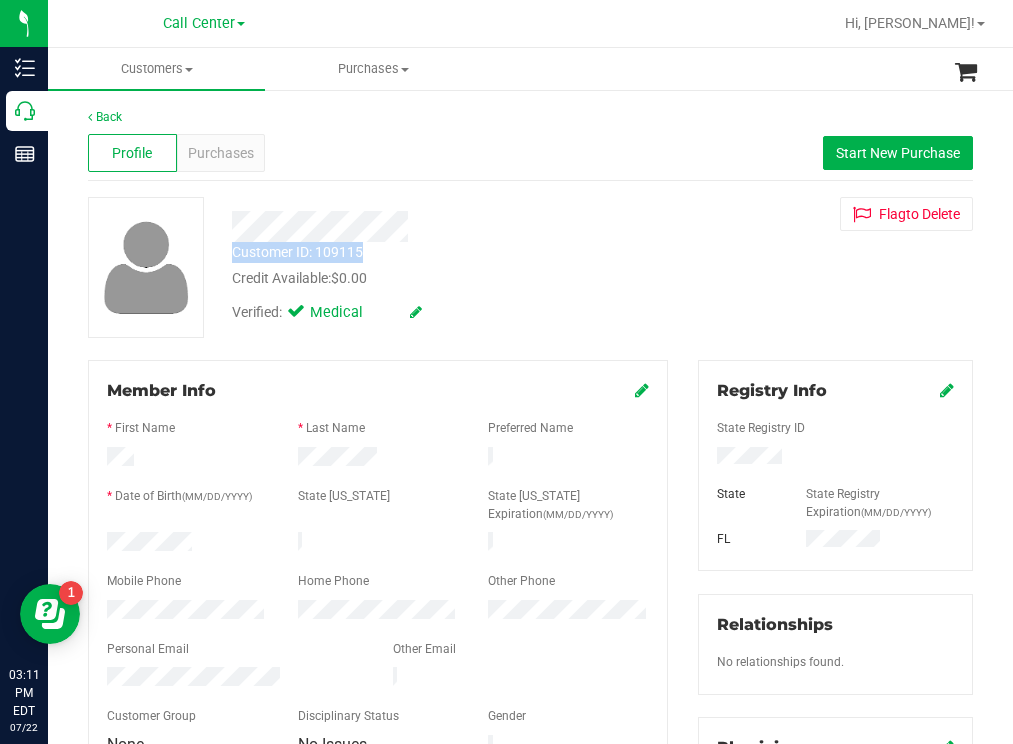 copy on "Customer ID: 109115" 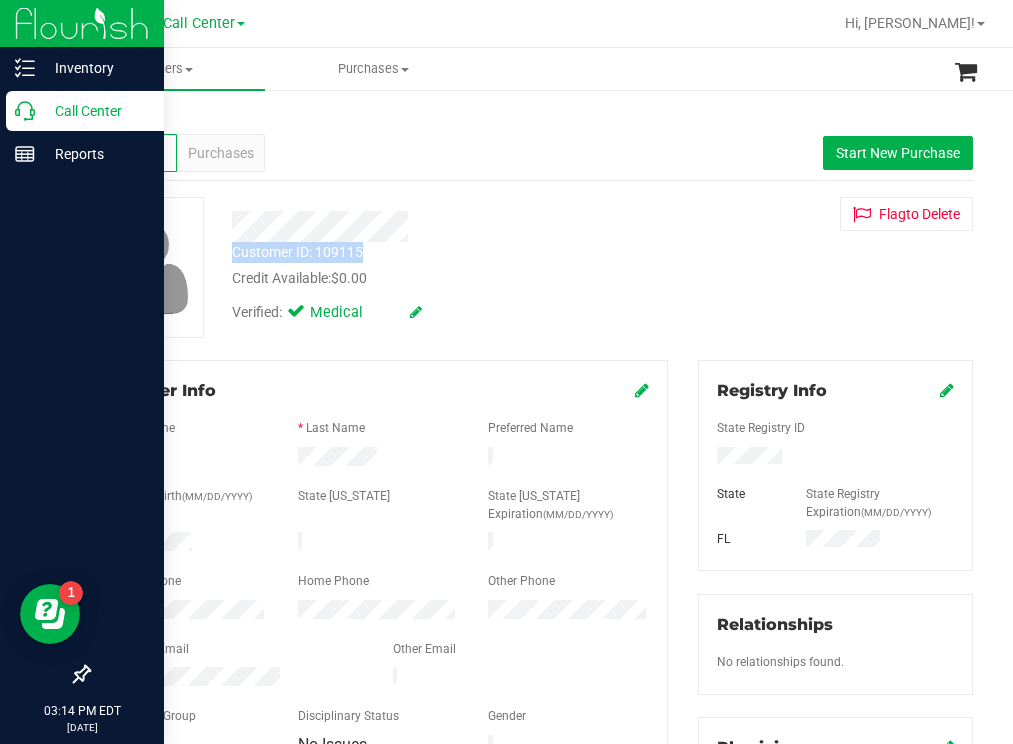click on "Call Center" at bounding box center [95, 111] 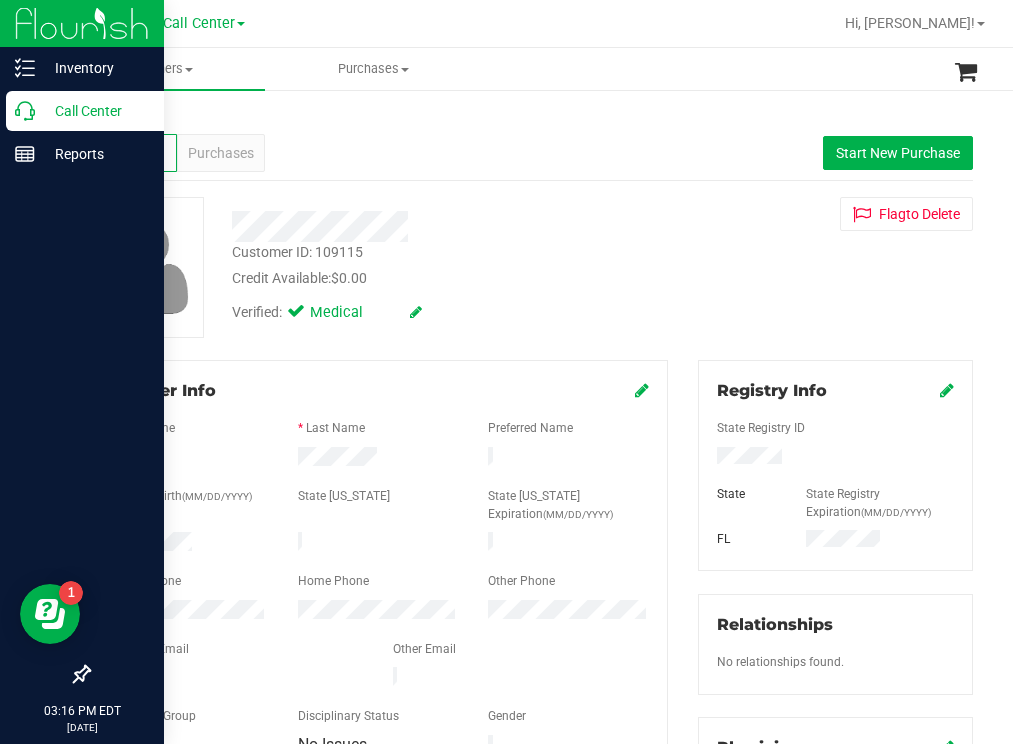 drag, startPoint x: 58, startPoint y: 110, endPoint x: 33, endPoint y: 117, distance: 25.96151 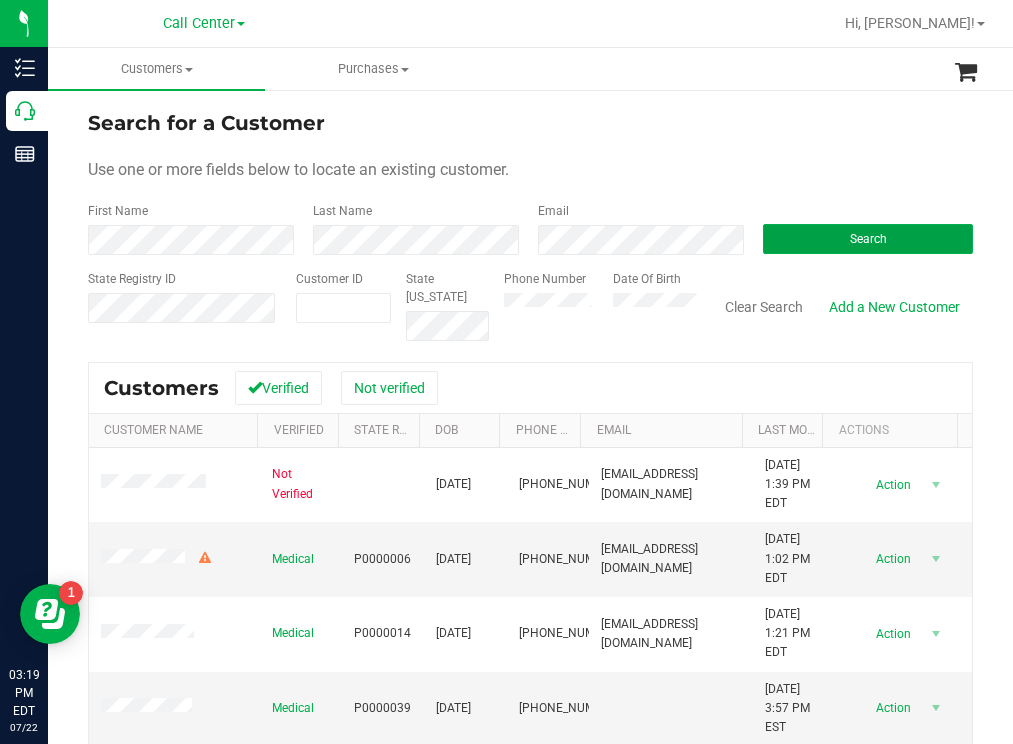 drag, startPoint x: 786, startPoint y: 247, endPoint x: 654, endPoint y: 187, distance: 144.99655 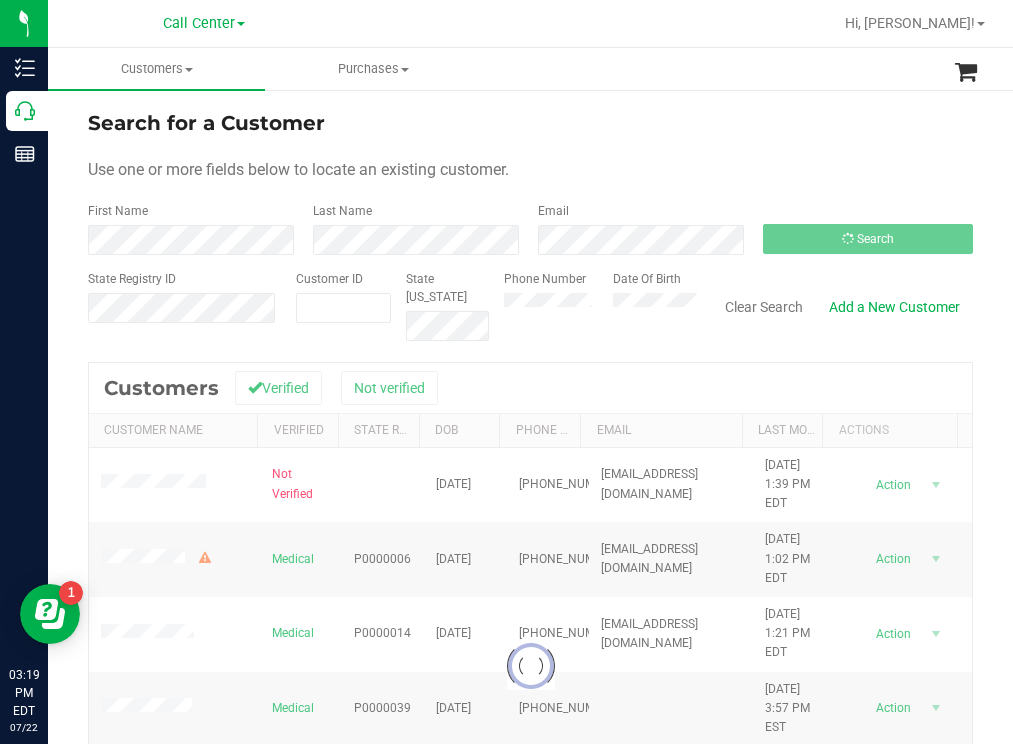 click on "Search for a Customer" at bounding box center [530, 123] 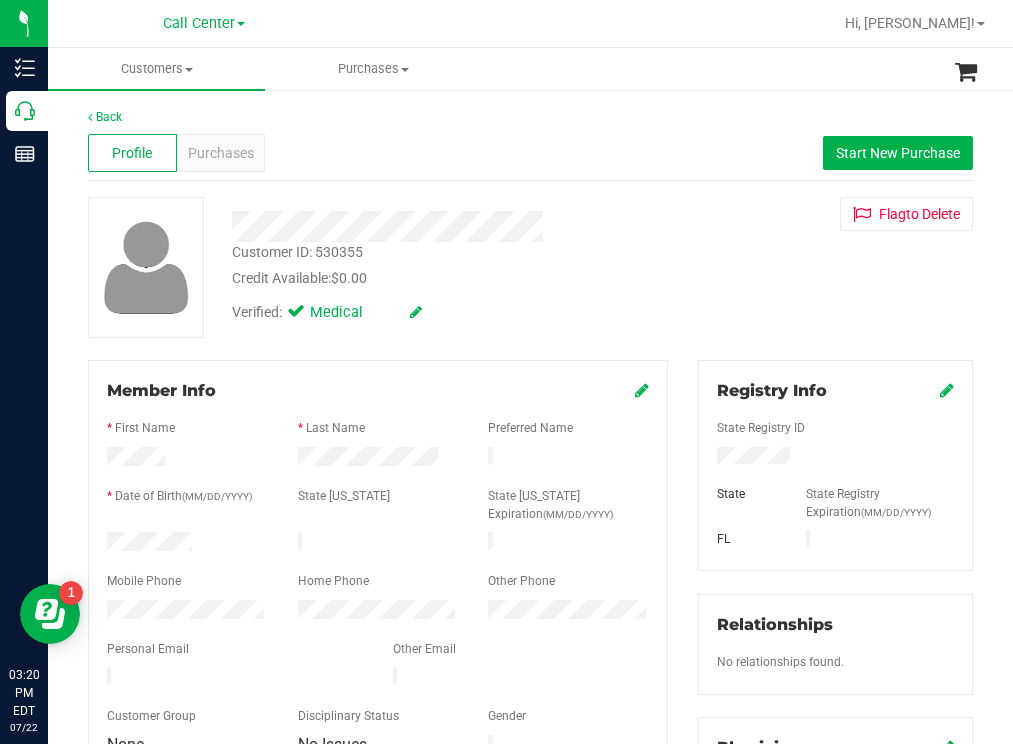 click at bounding box center [187, 544] 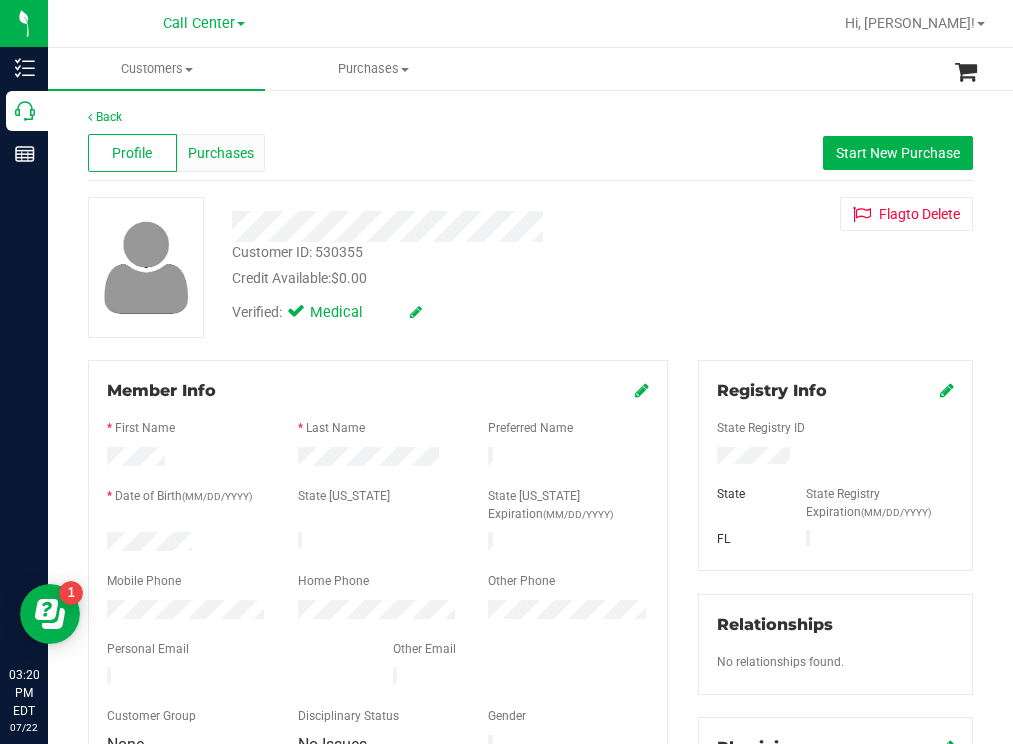 click on "Purchases" at bounding box center [221, 153] 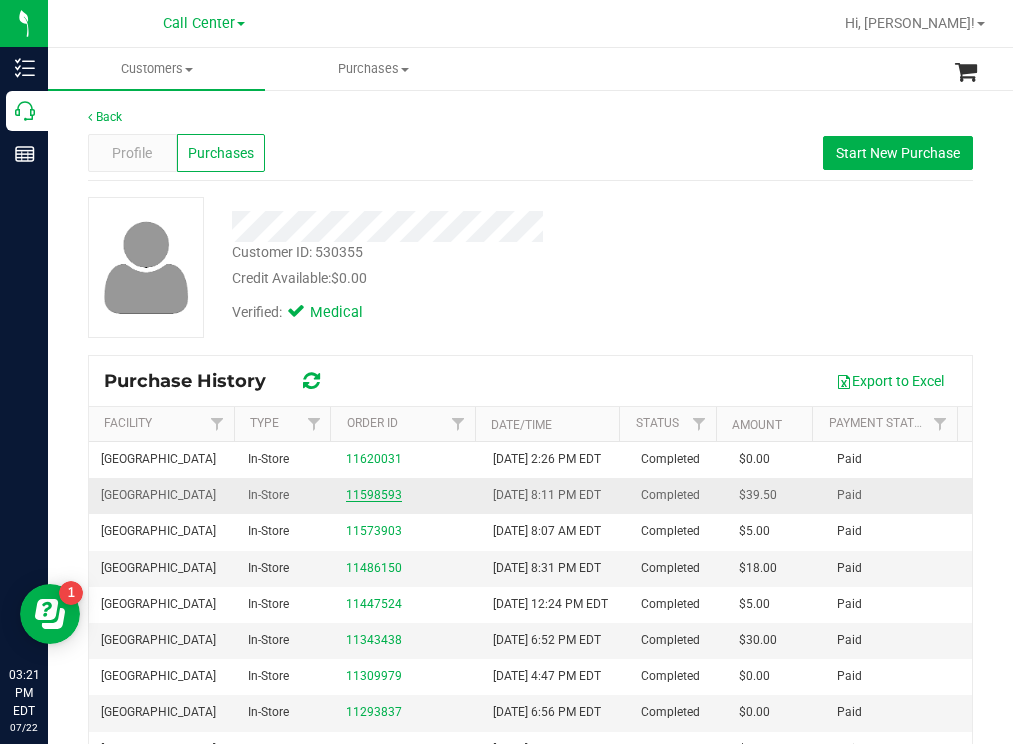 click on "11598593" at bounding box center [374, 495] 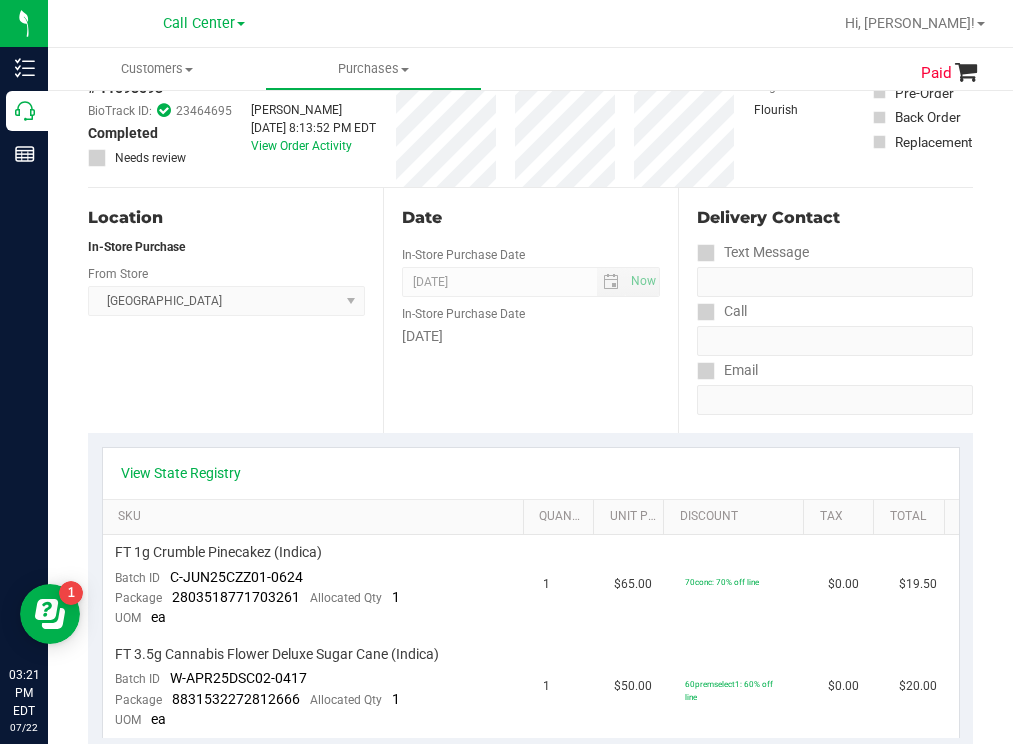 scroll, scrollTop: 0, scrollLeft: 0, axis: both 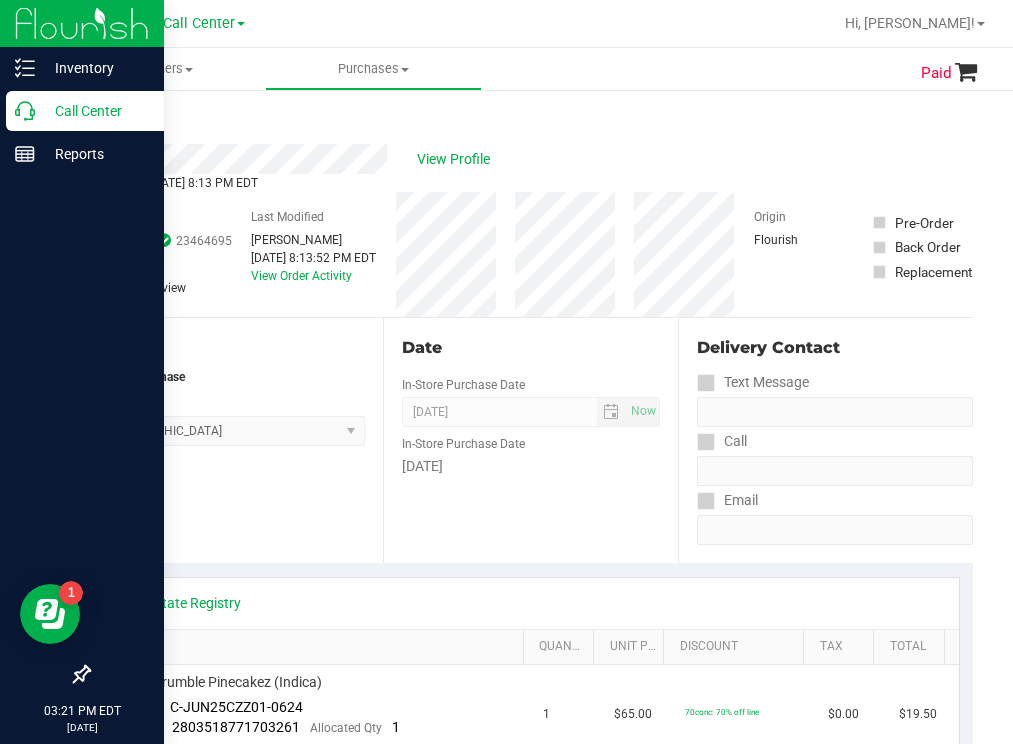 click on "Call Center" at bounding box center [95, 111] 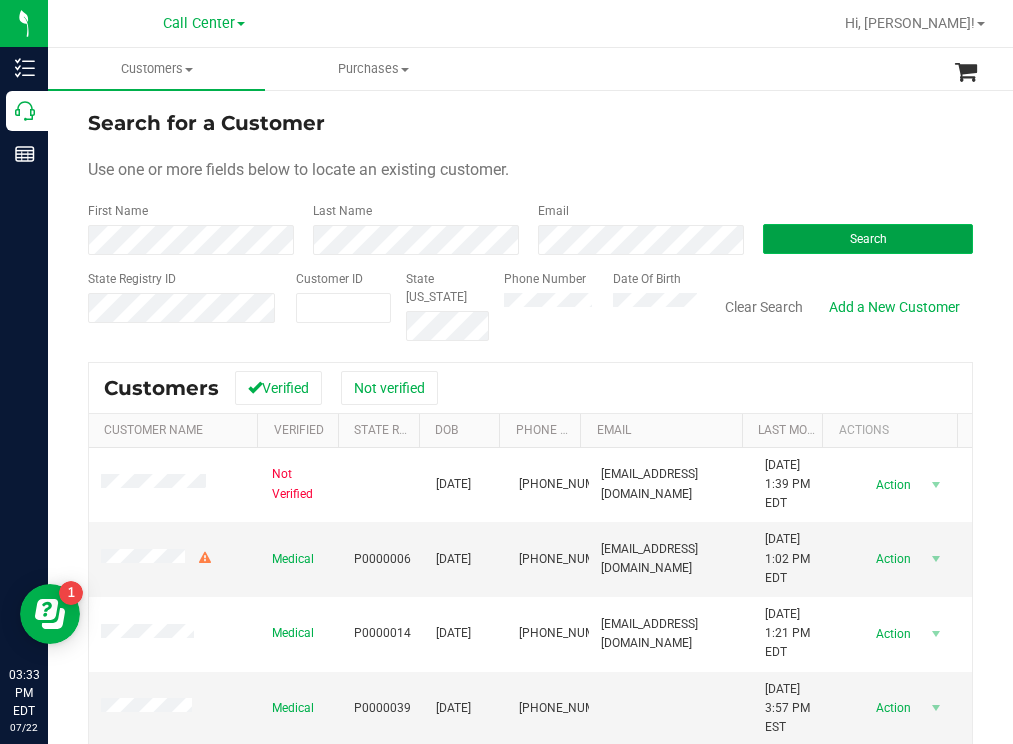 click on "Search" at bounding box center (868, 239) 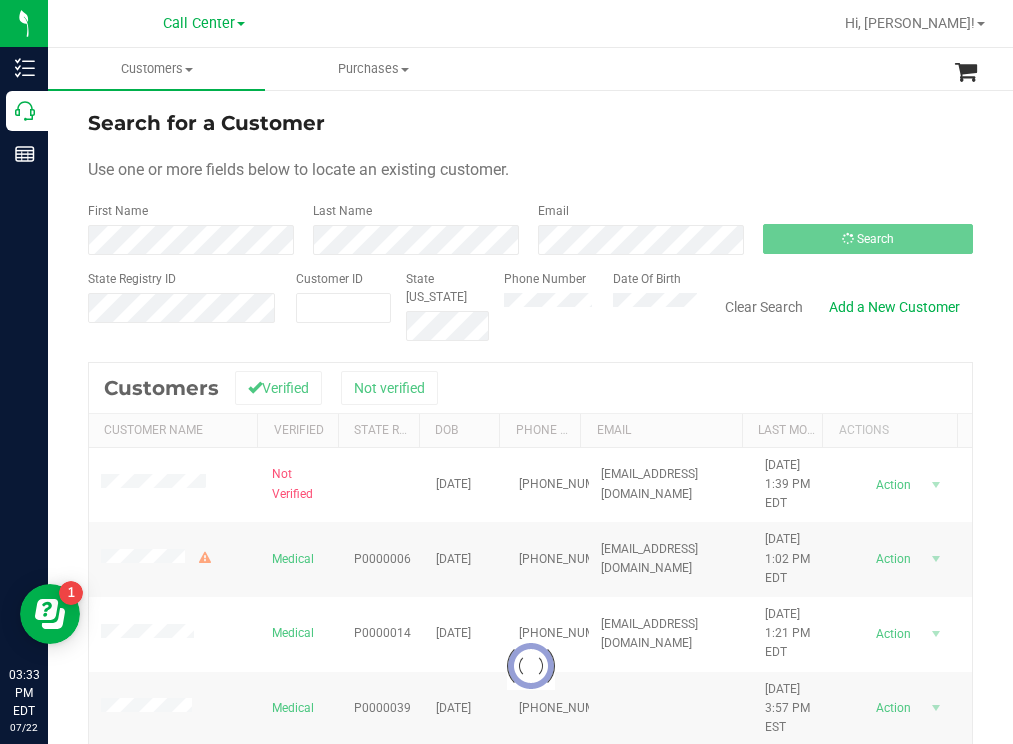 click on "Search for a Customer
Use one or more fields below to locate an existing customer.
First Name
Last Name
Email
Search
State Registry ID
Customer ID
State [US_STATE]
Phone Number
Date Of Birth" at bounding box center (530, 224) 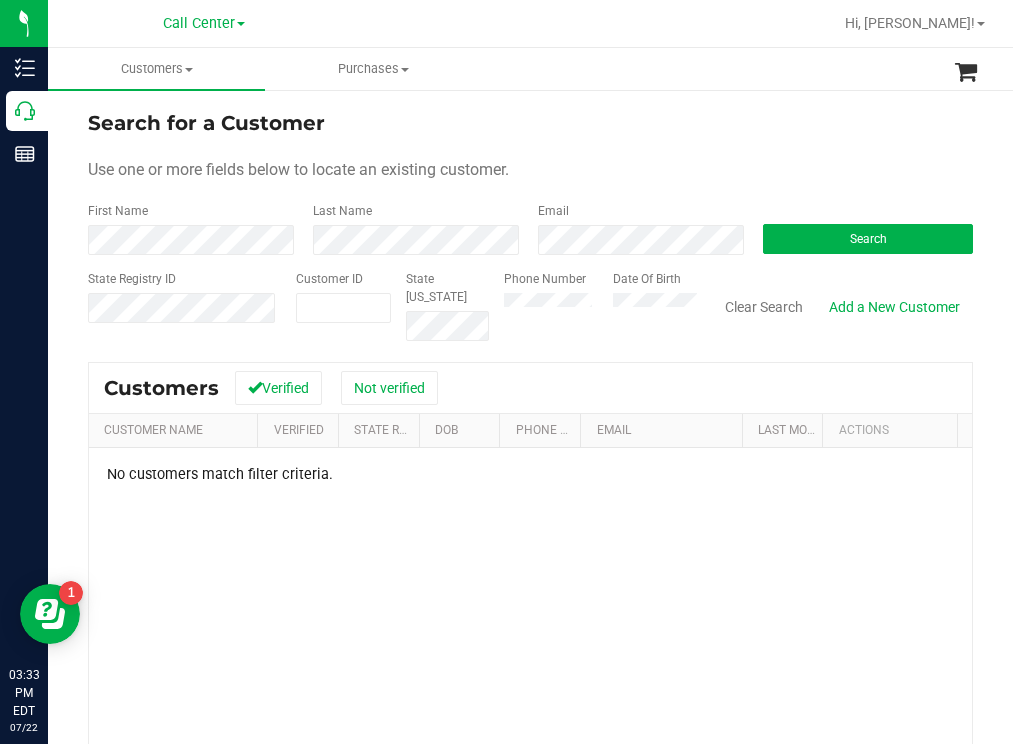 click on "Phone Number
Date Of Birth" at bounding box center (593, 305) 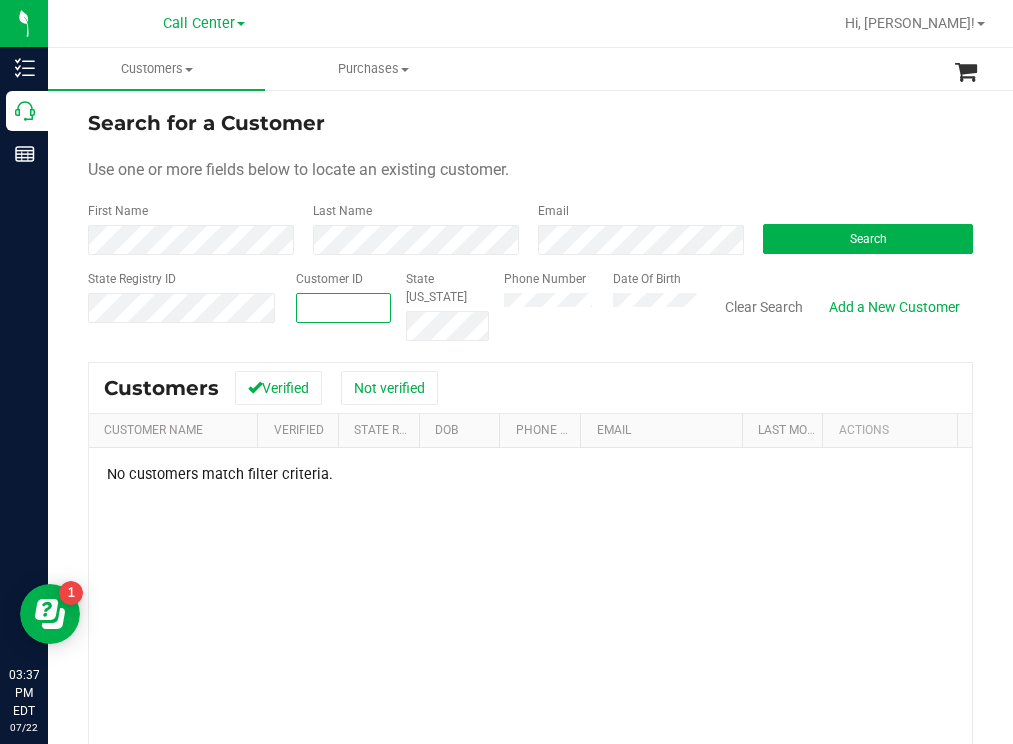 paste on "480491" 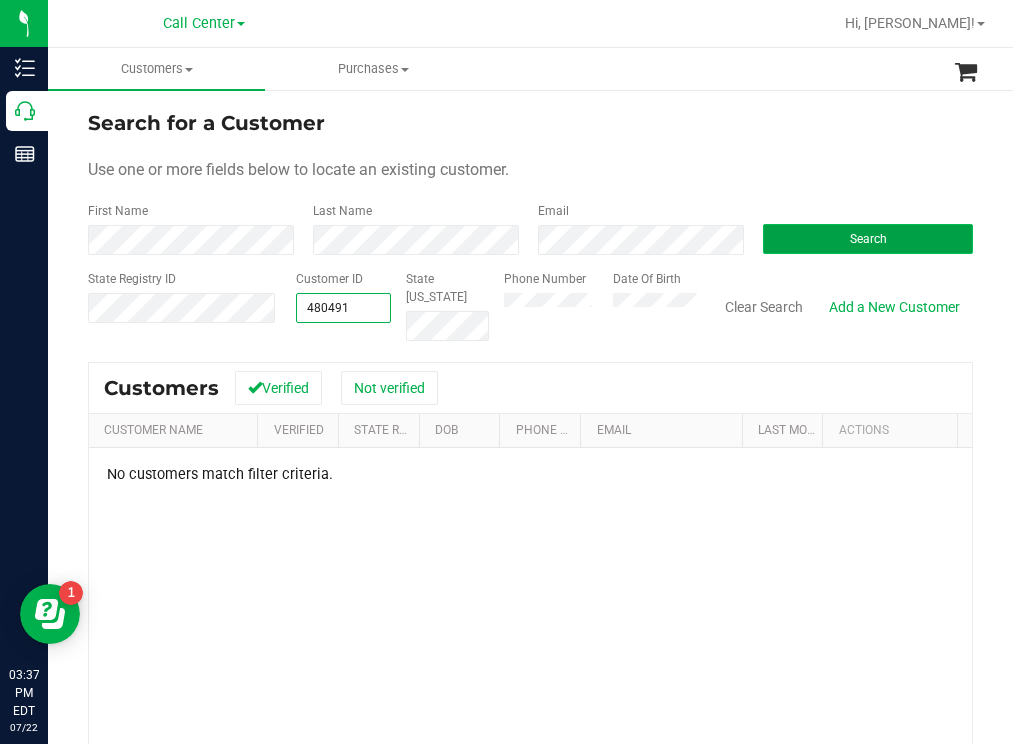 type on "480491" 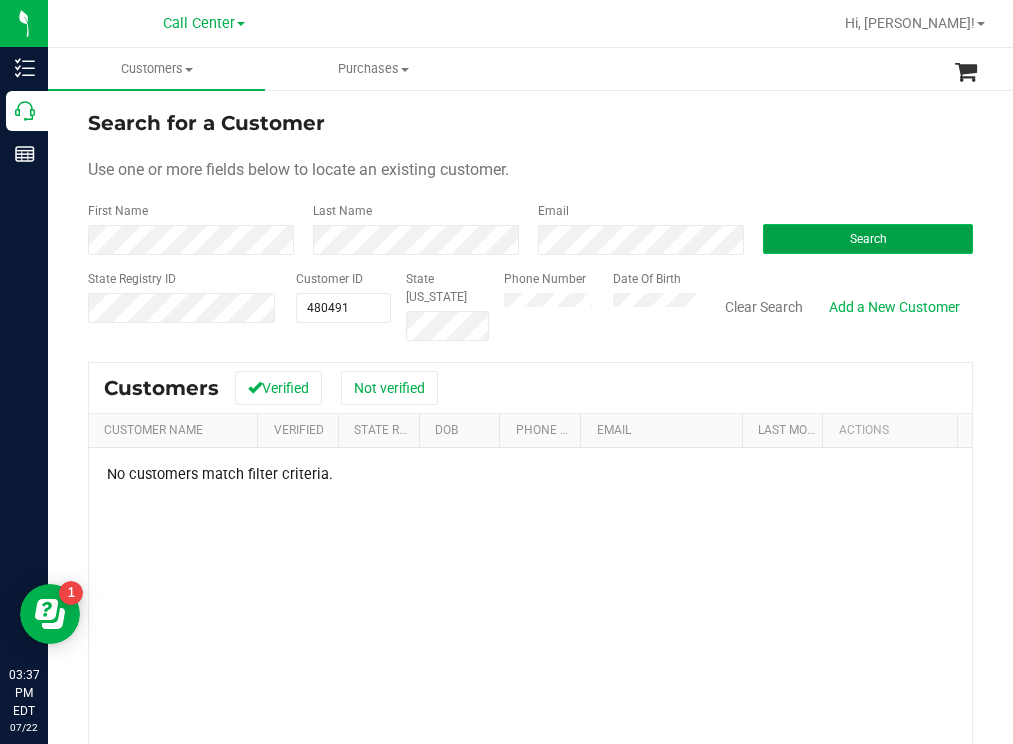 click on "Search" at bounding box center (868, 239) 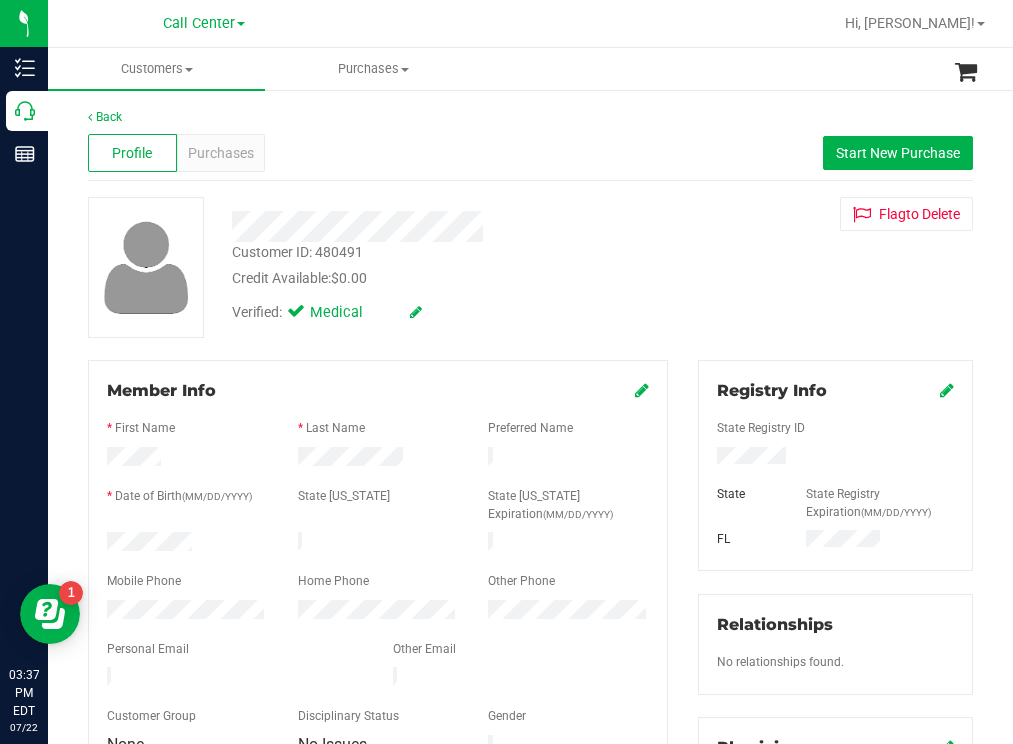 click at bounding box center [835, 458] 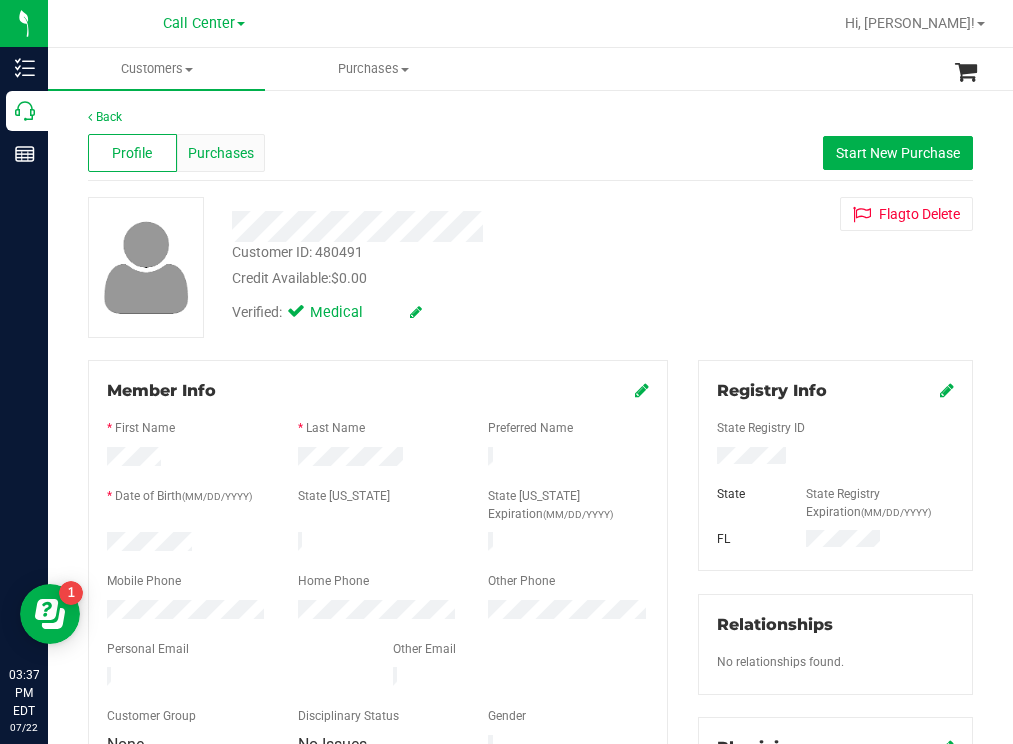 click on "Purchases" at bounding box center [221, 153] 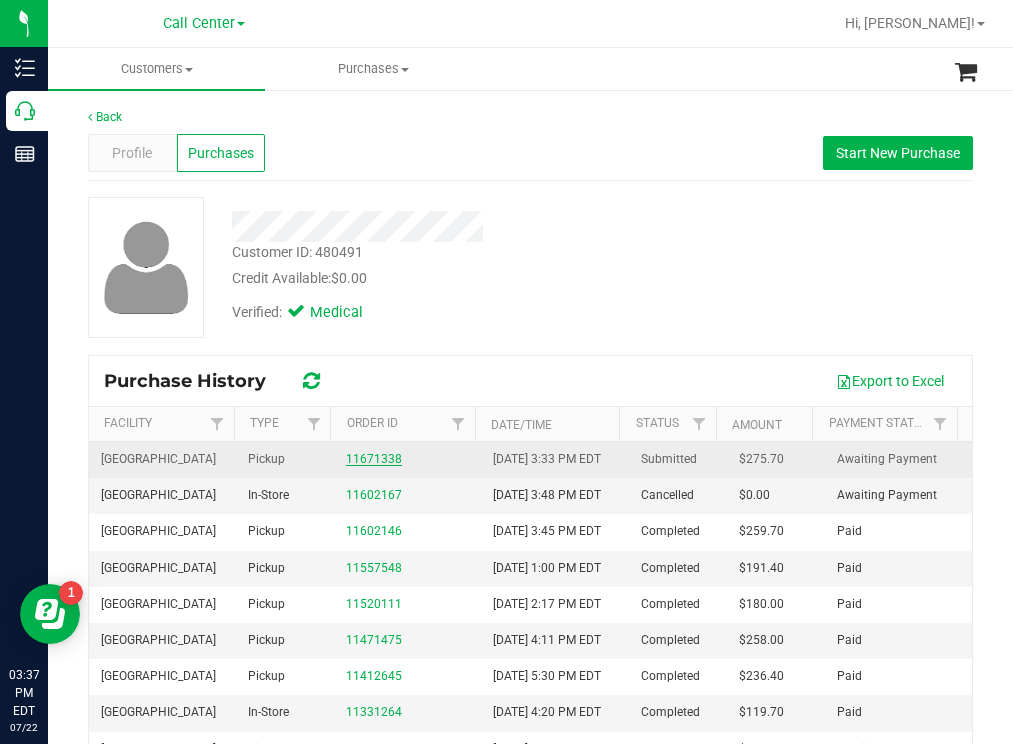 click on "11671338" at bounding box center (374, 459) 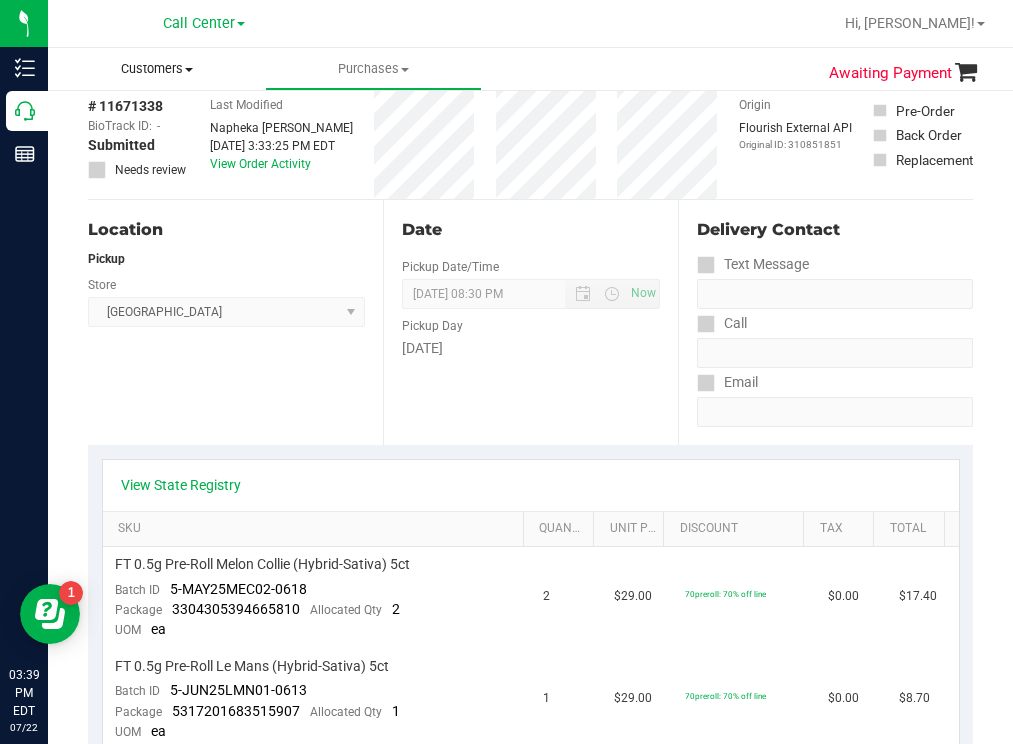 scroll, scrollTop: 0, scrollLeft: 0, axis: both 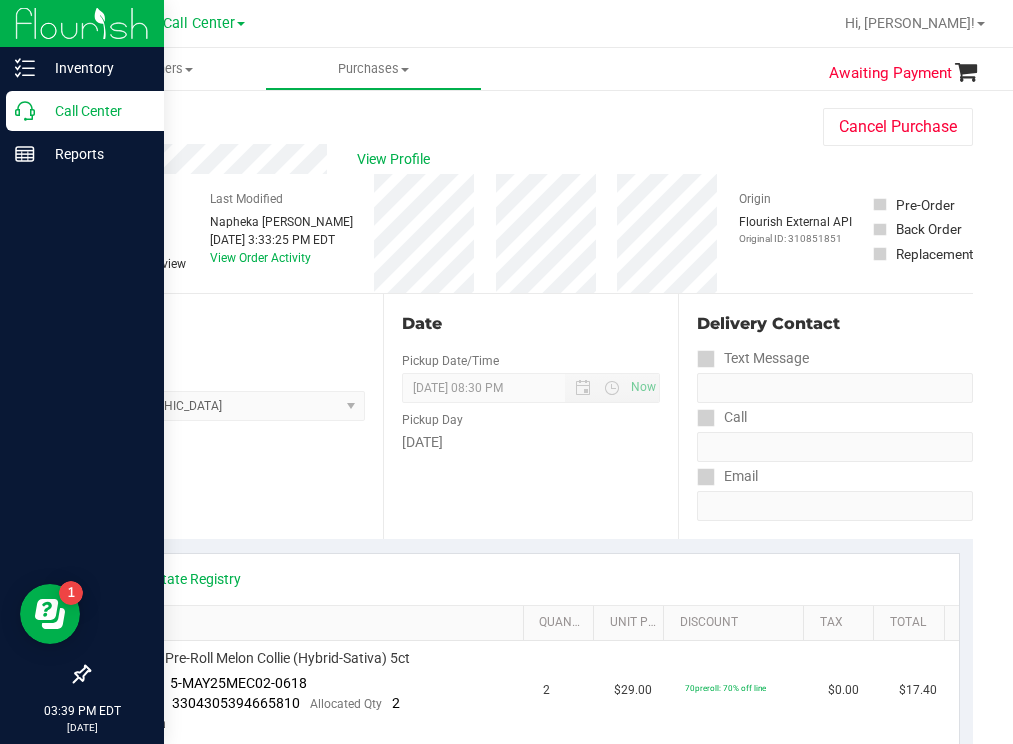 drag, startPoint x: 81, startPoint y: 113, endPoint x: 59, endPoint y: 118, distance: 22.561028 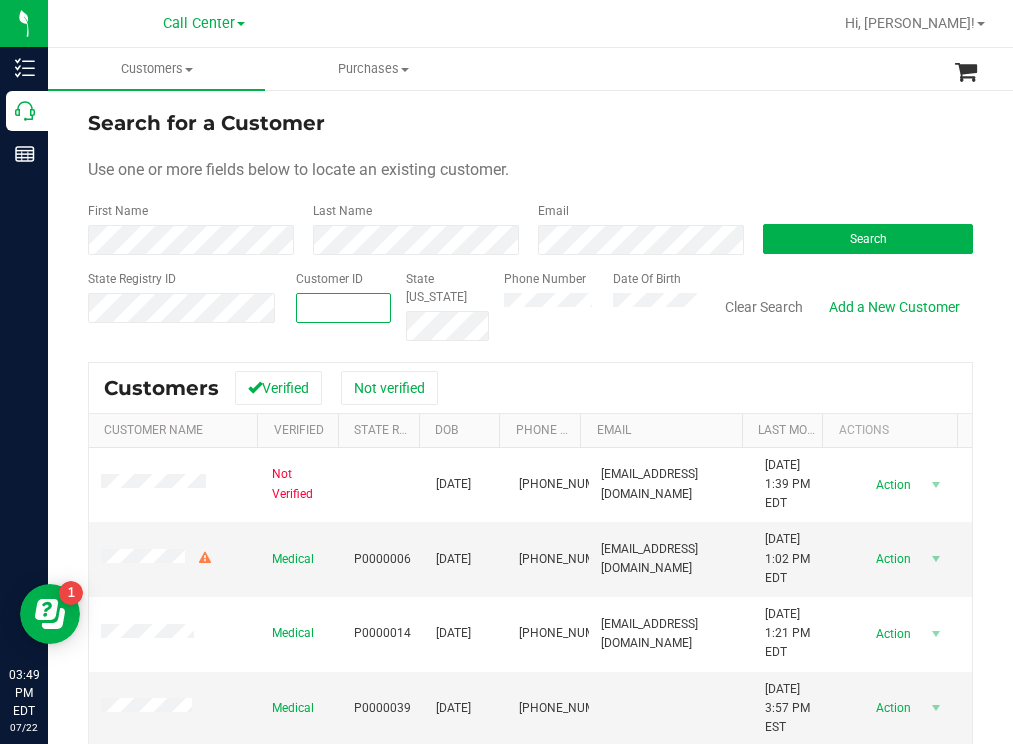 paste on "701227" 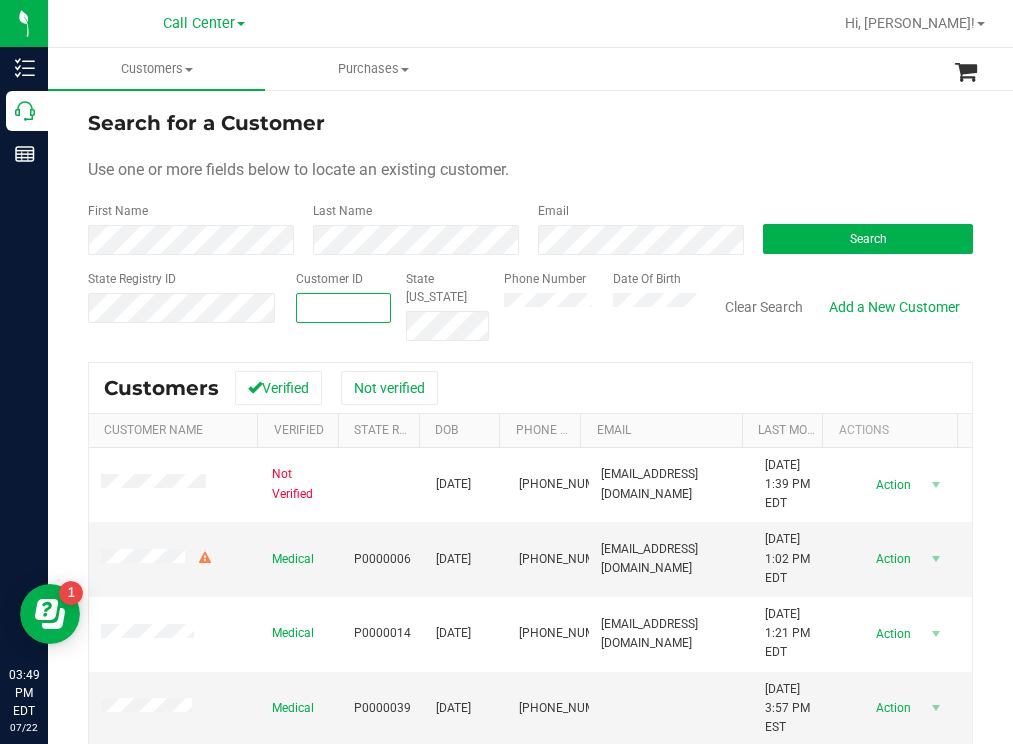 type on "701227" 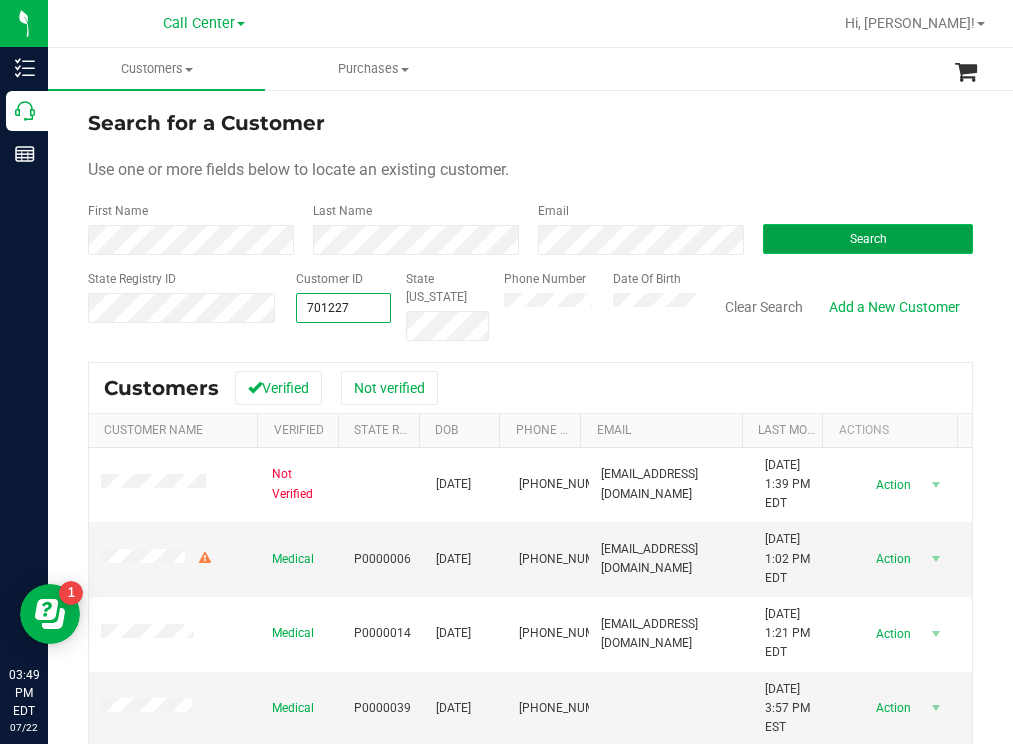 type on "701227" 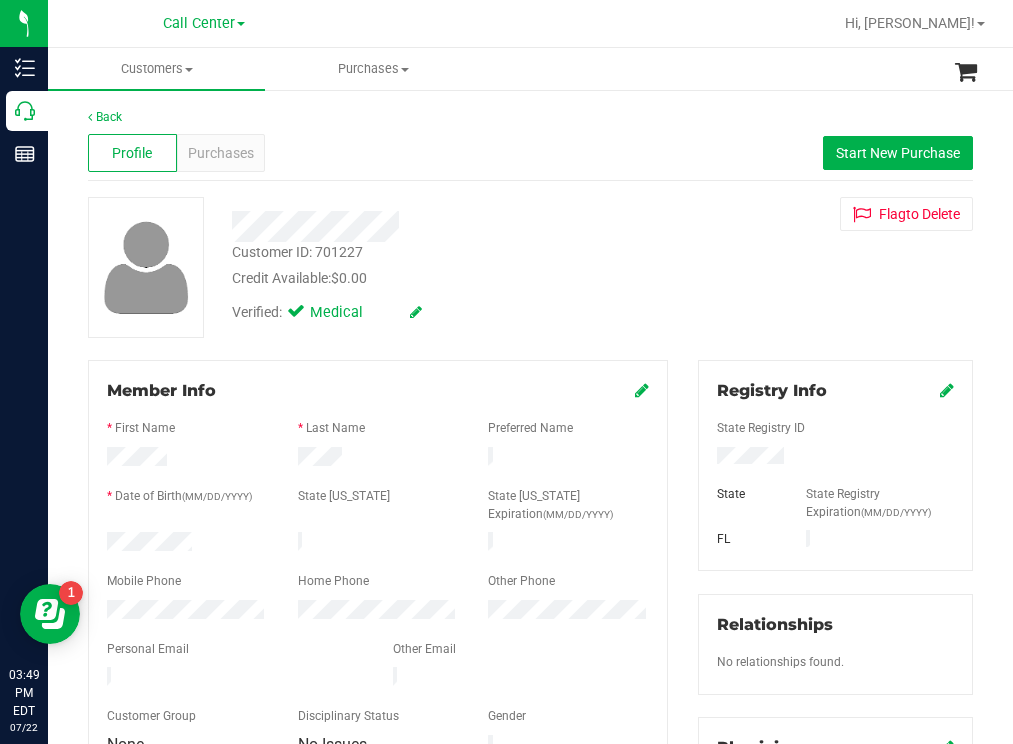 drag, startPoint x: 672, startPoint y: 242, endPoint x: 602, endPoint y: 245, distance: 70.064255 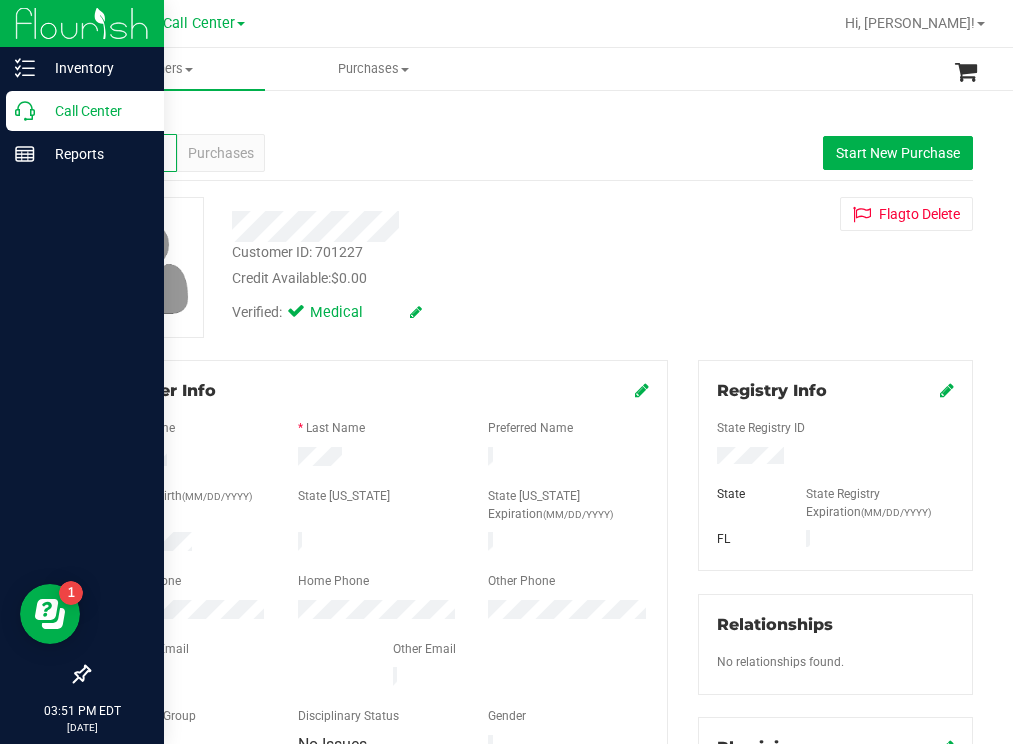 click on "Call Center" at bounding box center [95, 111] 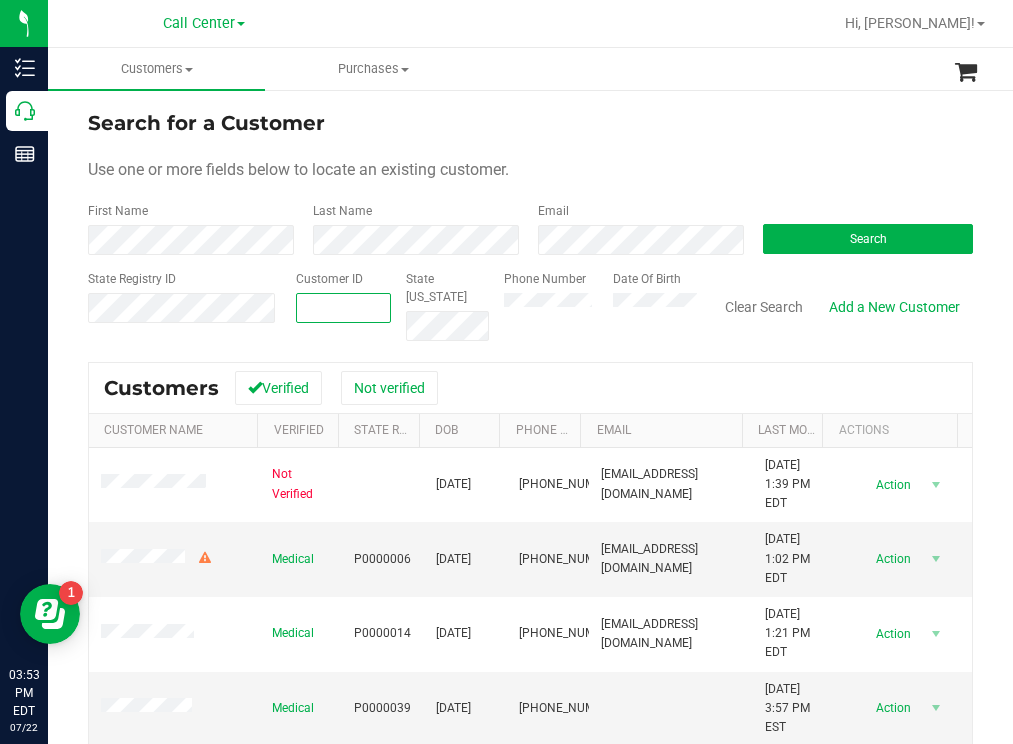 paste on "1495324" 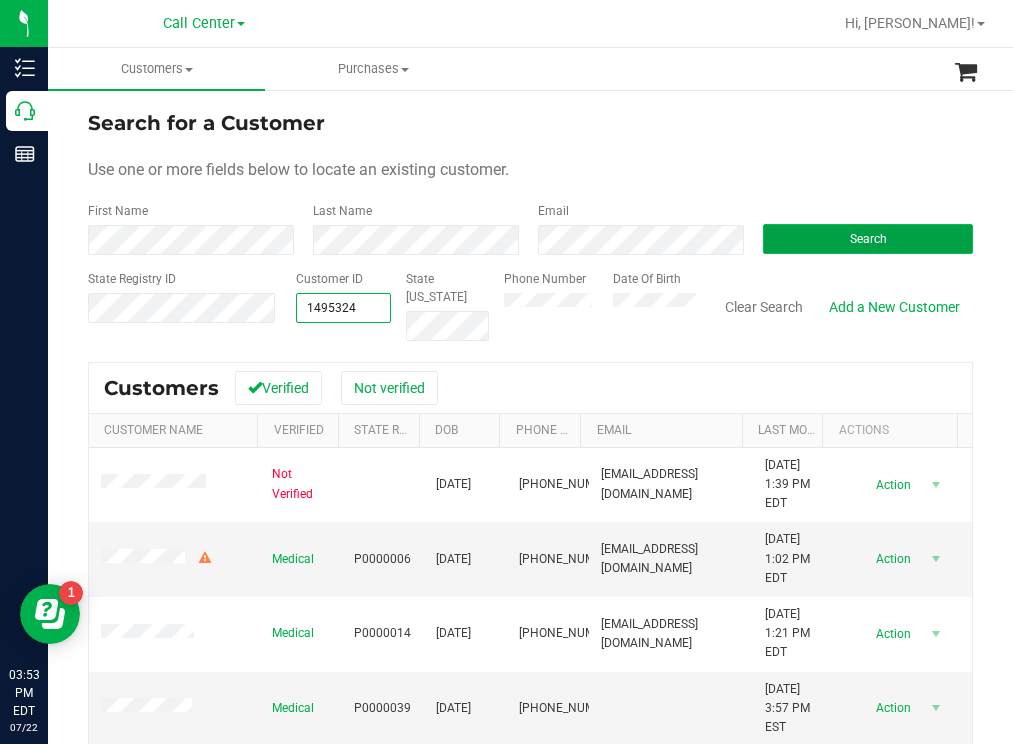 type on "1495324" 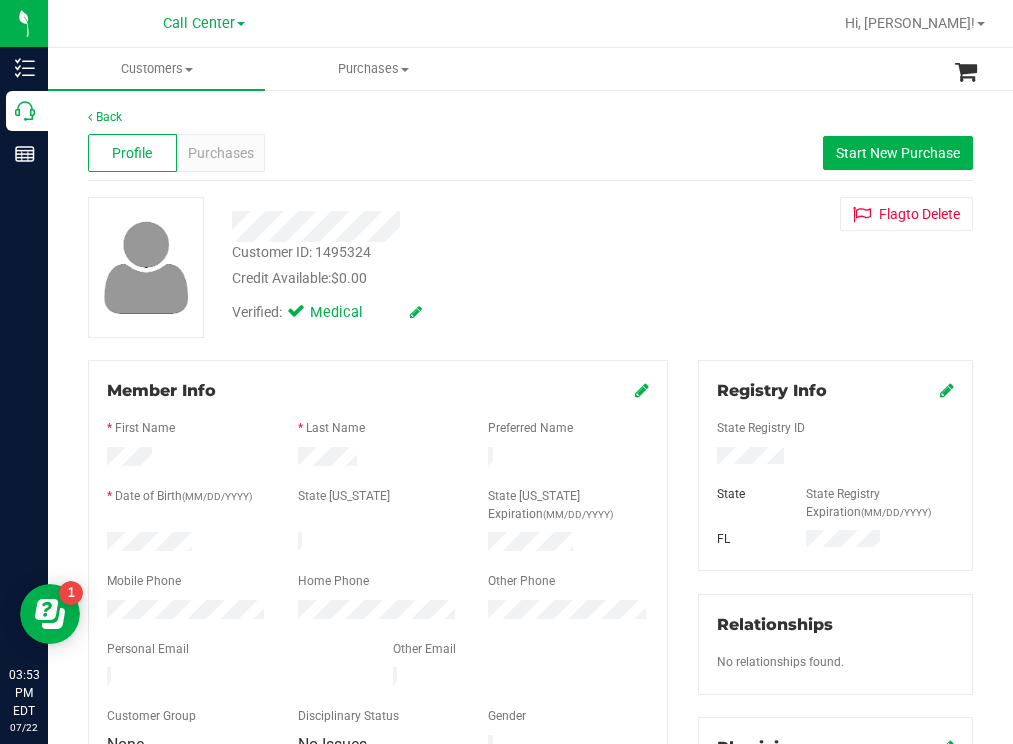 drag, startPoint x: 199, startPoint y: 529, endPoint x: 99, endPoint y: 533, distance: 100.07997 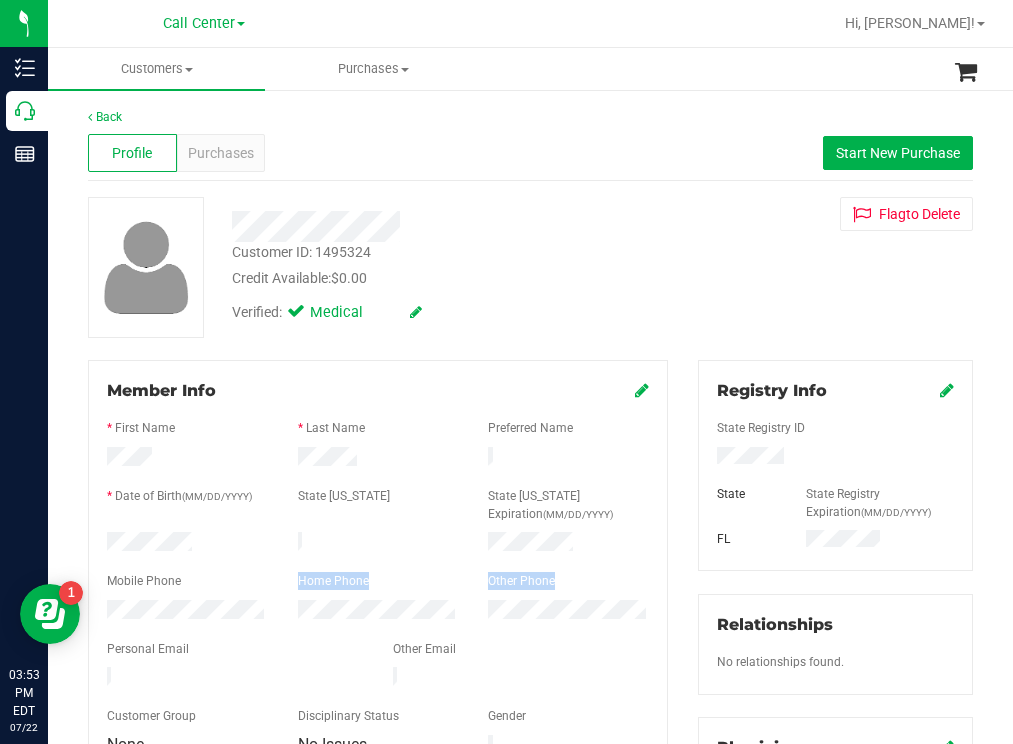 drag, startPoint x: 225, startPoint y: 590, endPoint x: 111, endPoint y: 587, distance: 114.03947 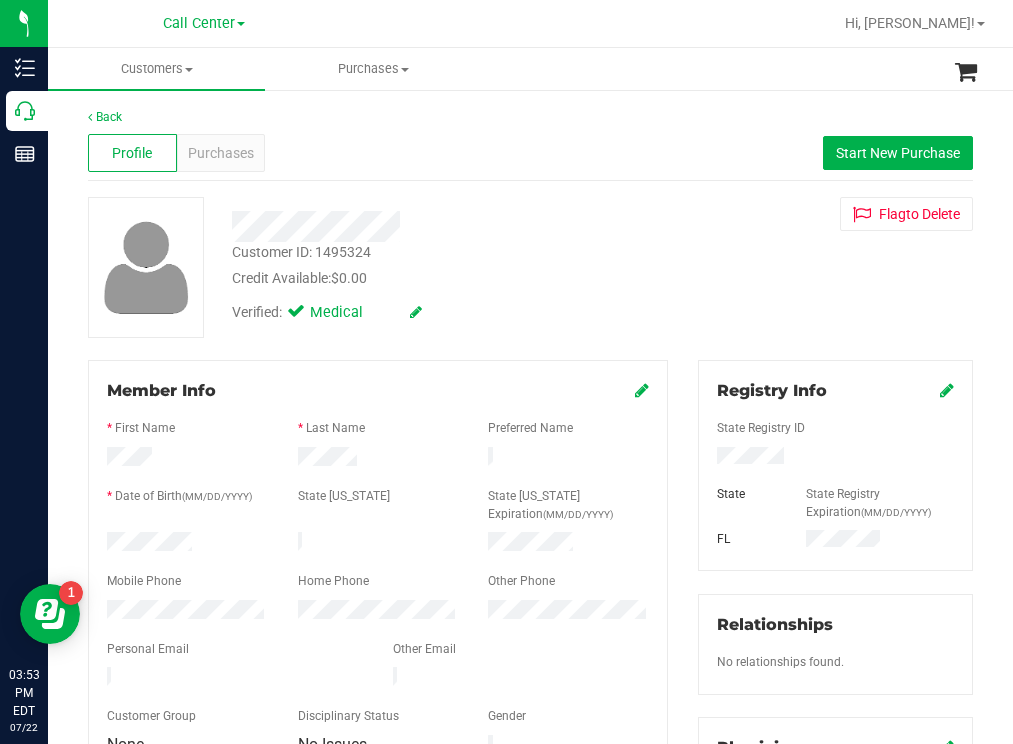 click at bounding box center (187, 612) 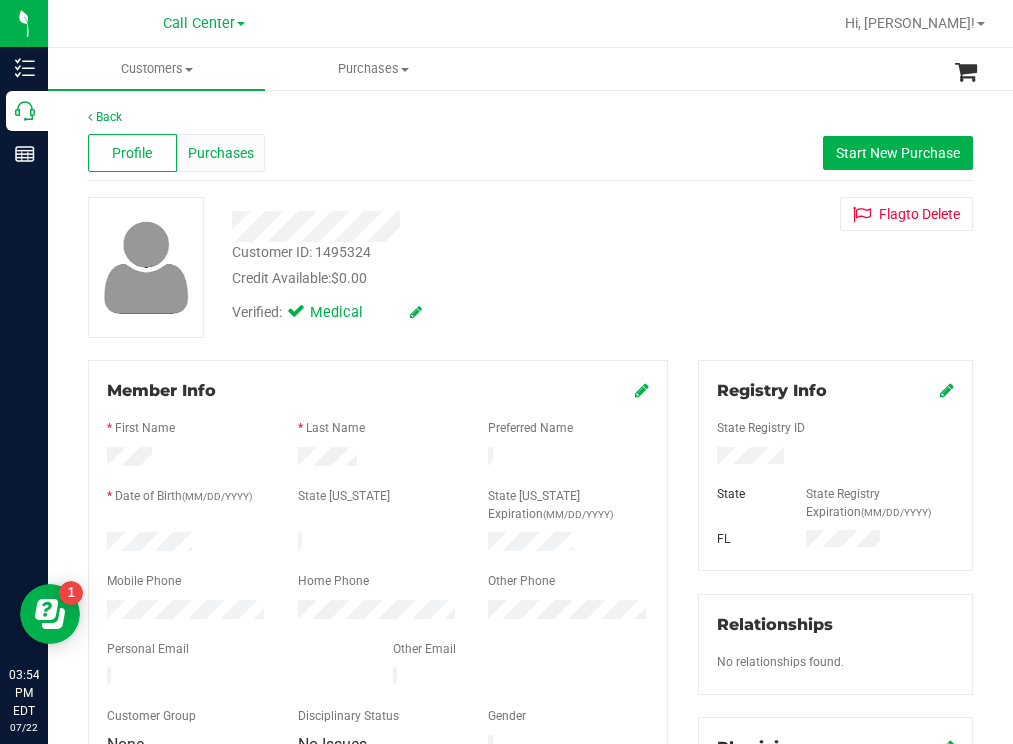 click on "Purchases" at bounding box center (221, 153) 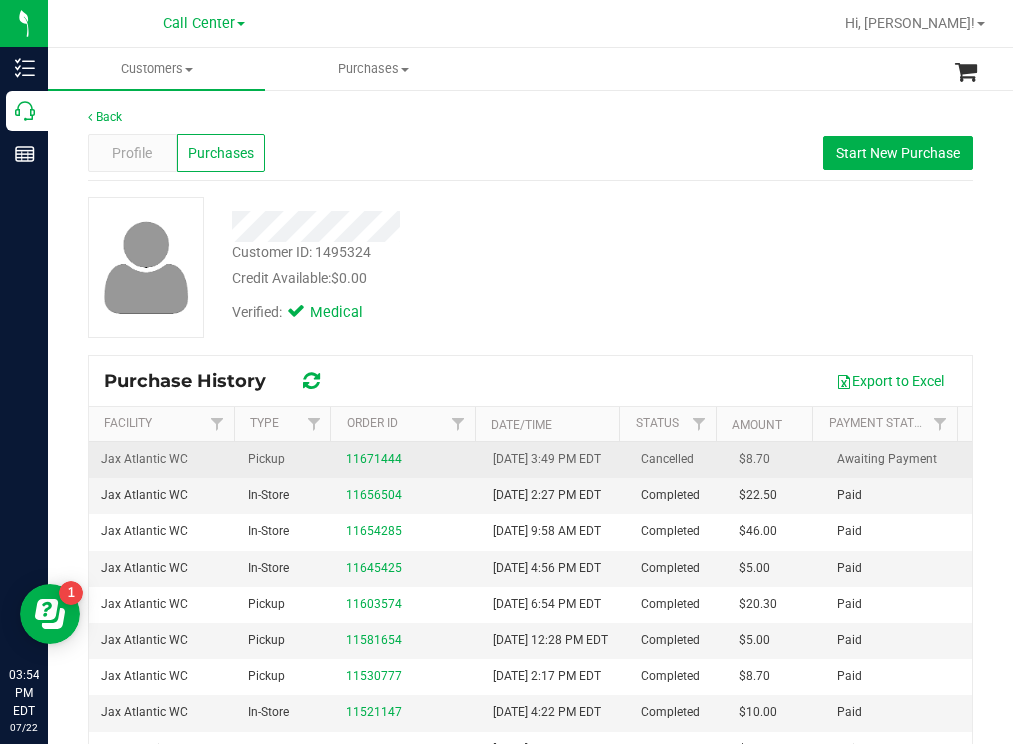 click on "11671444" at bounding box center (407, 459) 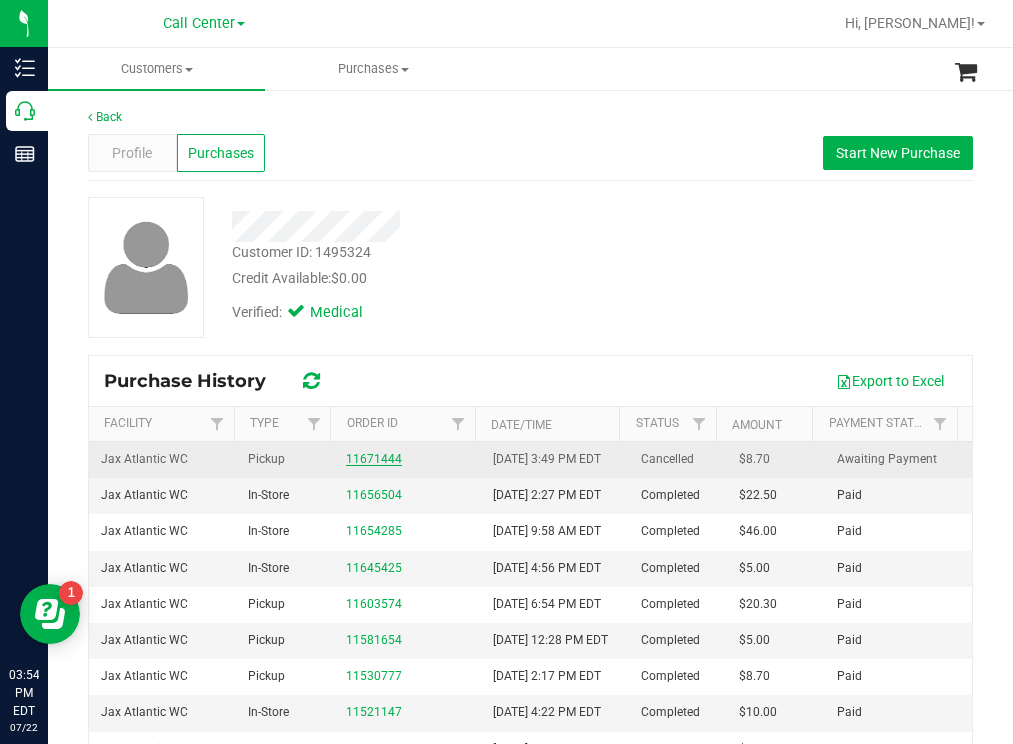 click on "11671444" at bounding box center [374, 459] 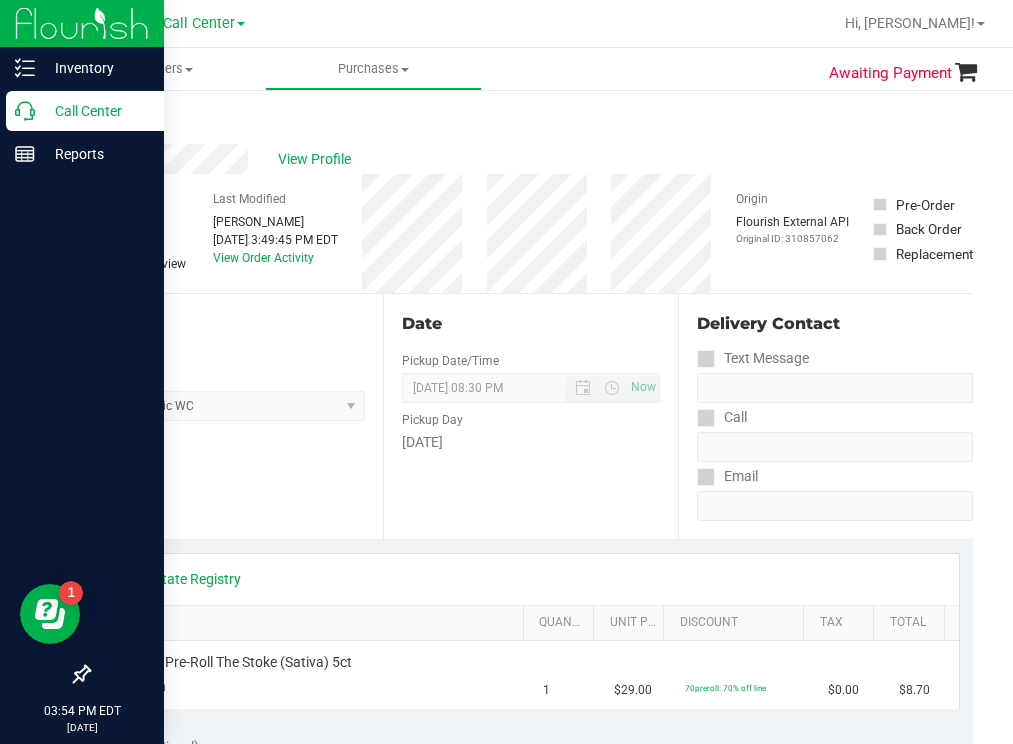 drag, startPoint x: 85, startPoint y: 110, endPoint x: 72, endPoint y: 108, distance: 13.152946 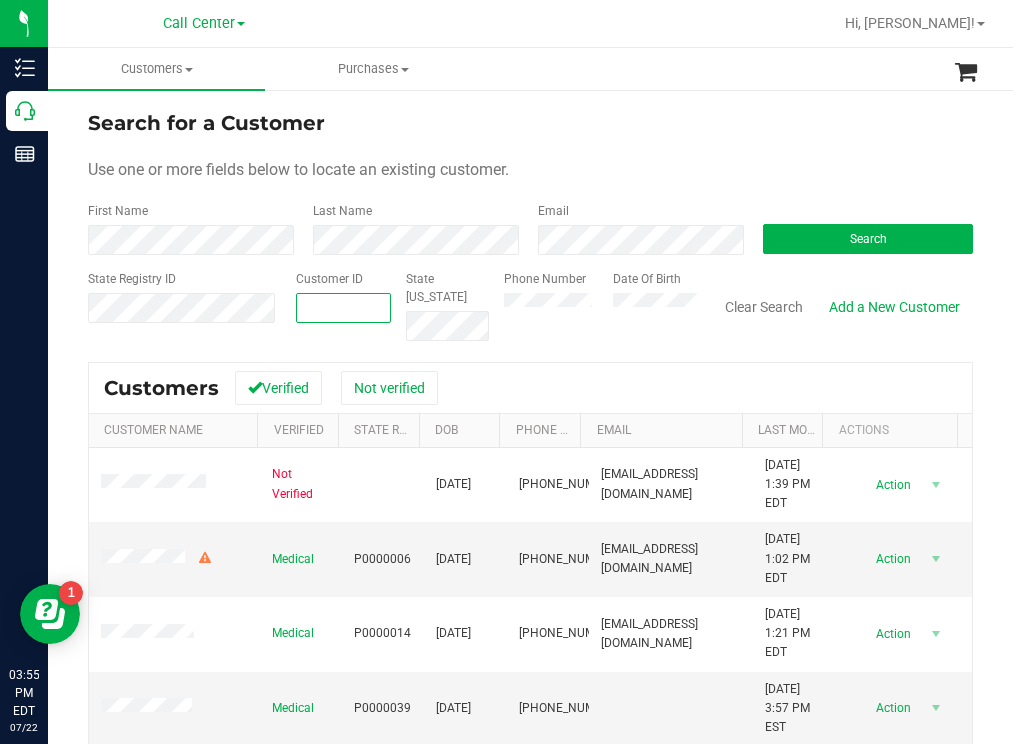 paste on "611948" 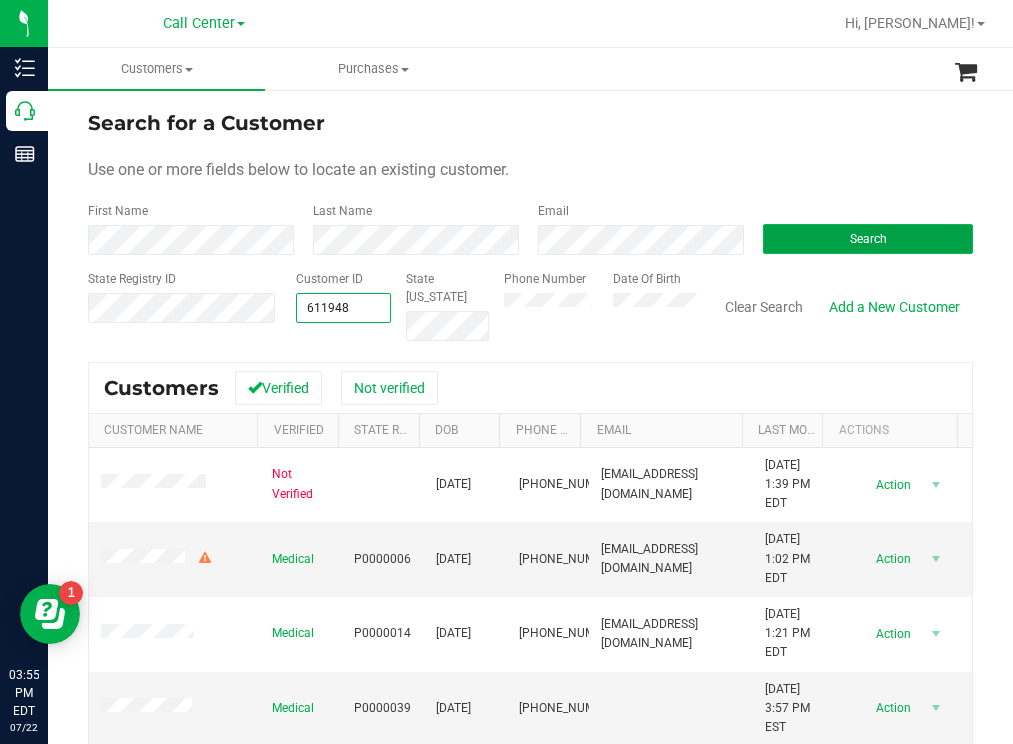 type on "611948" 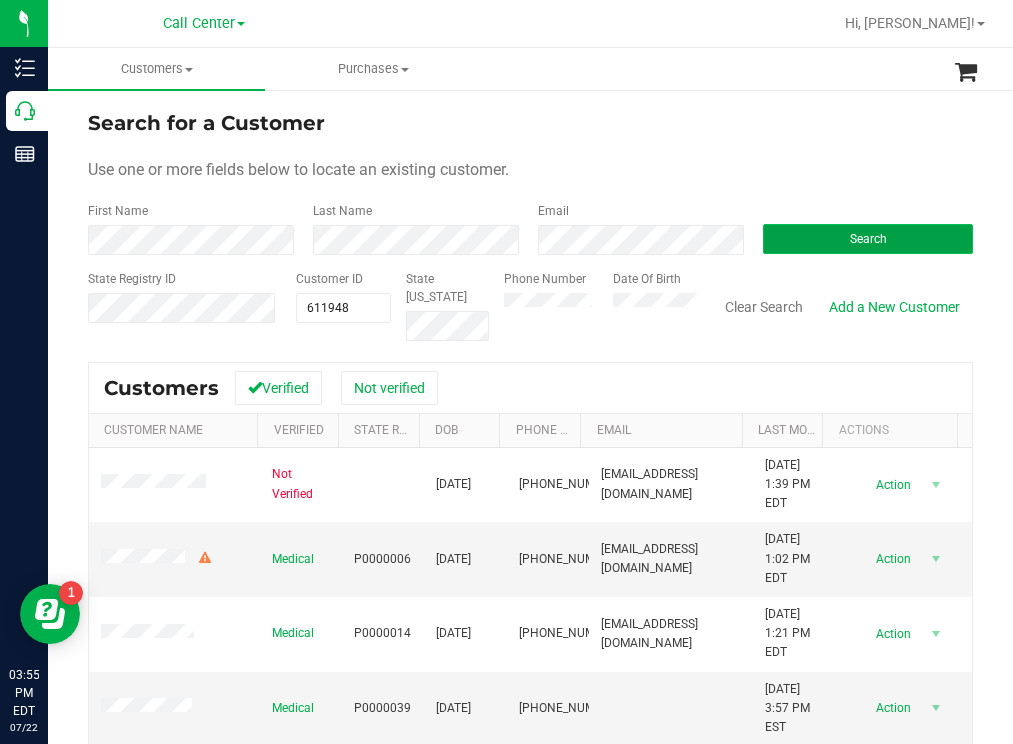 click on "Search" at bounding box center [868, 239] 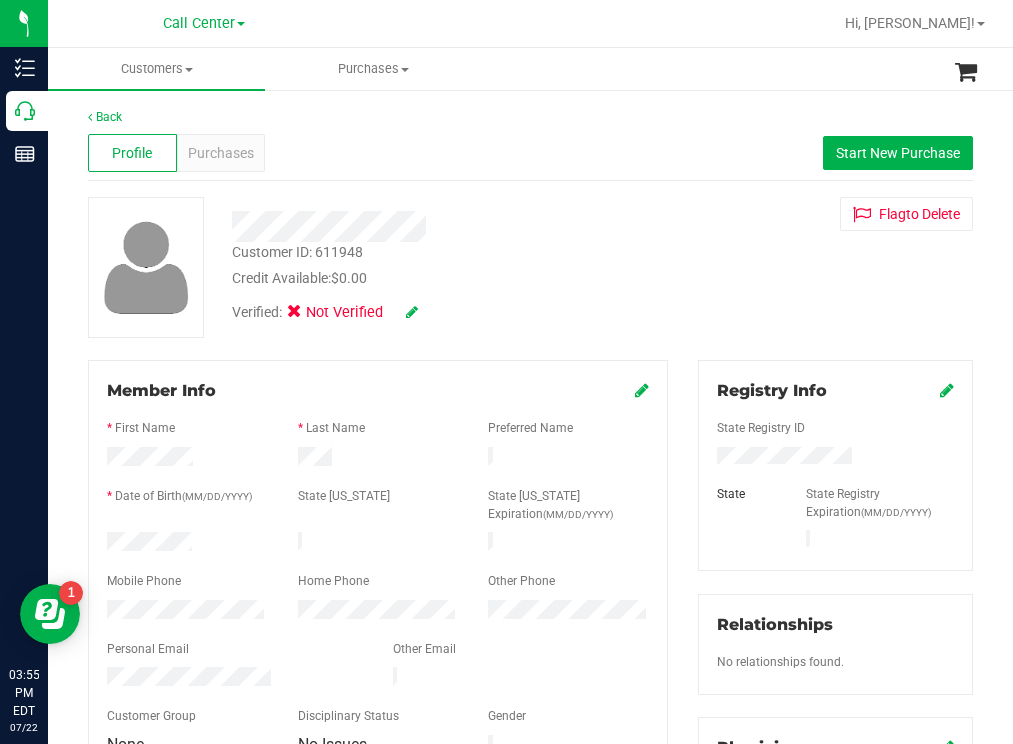click at bounding box center [187, 544] 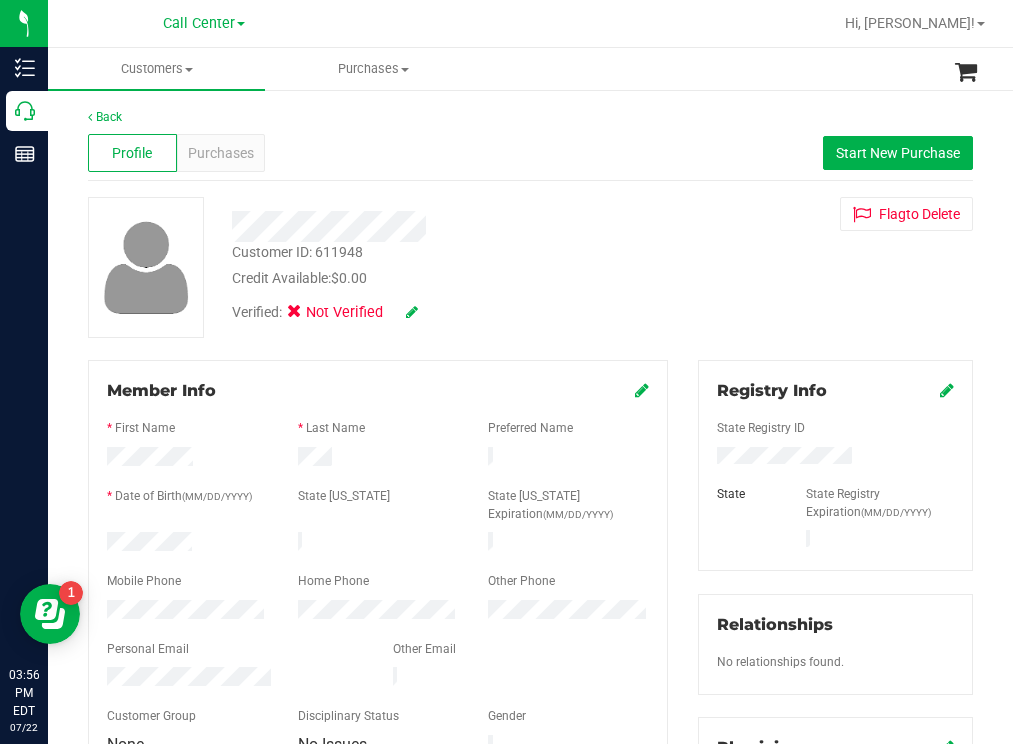 click at bounding box center [446, 226] 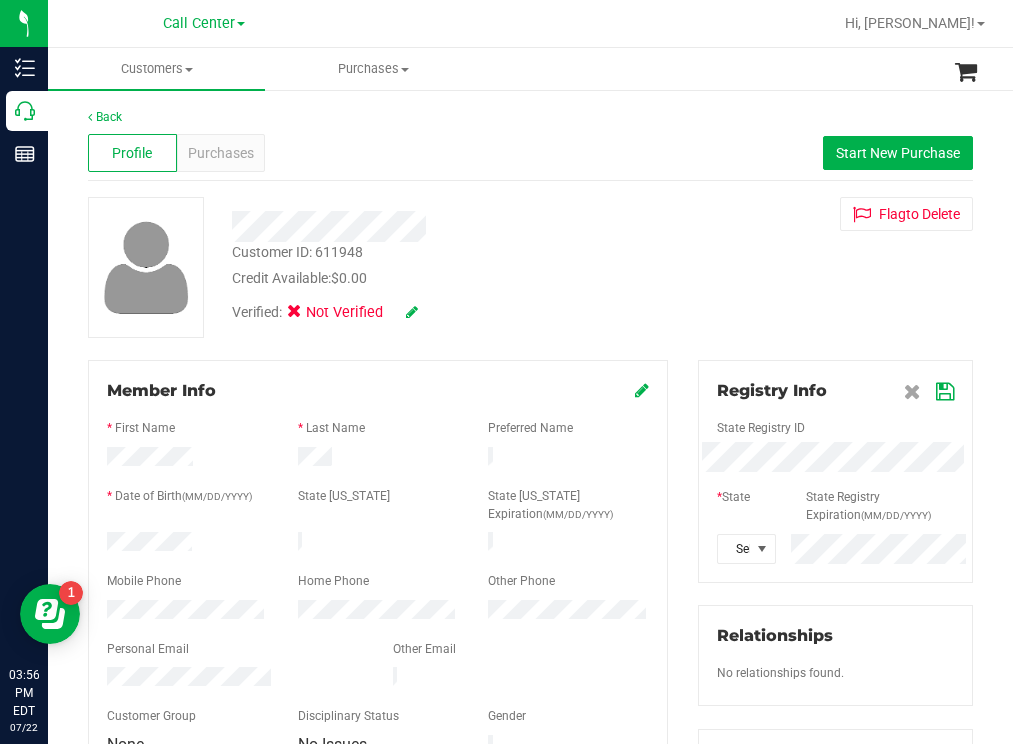 click at bounding box center (945, 392) 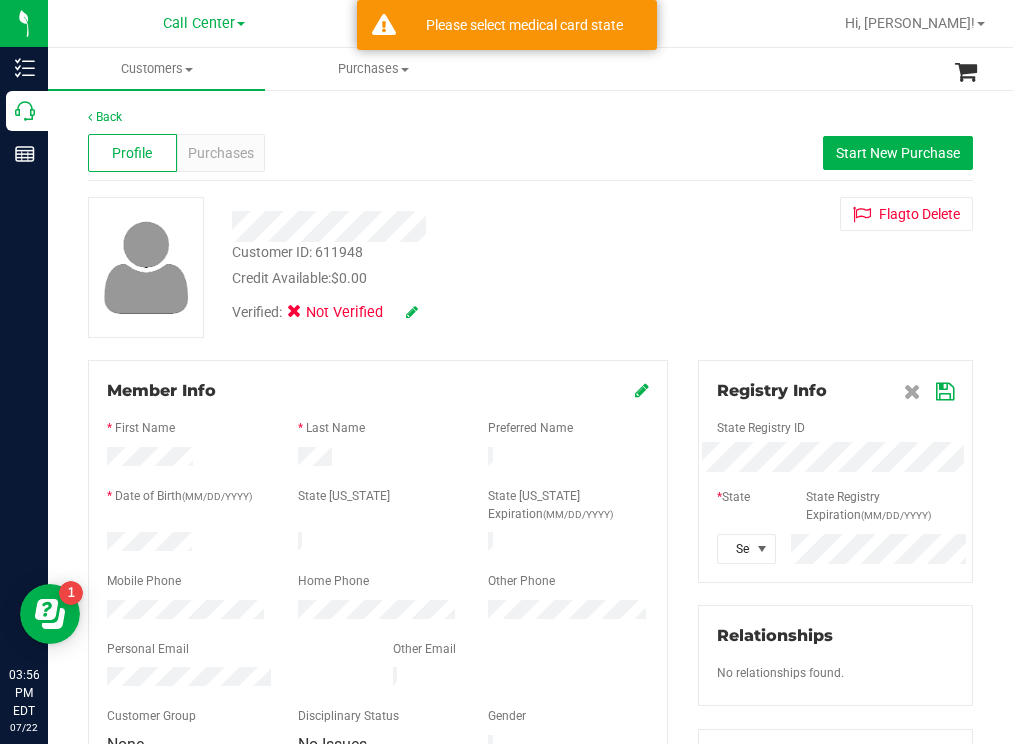 click at bounding box center [945, 392] 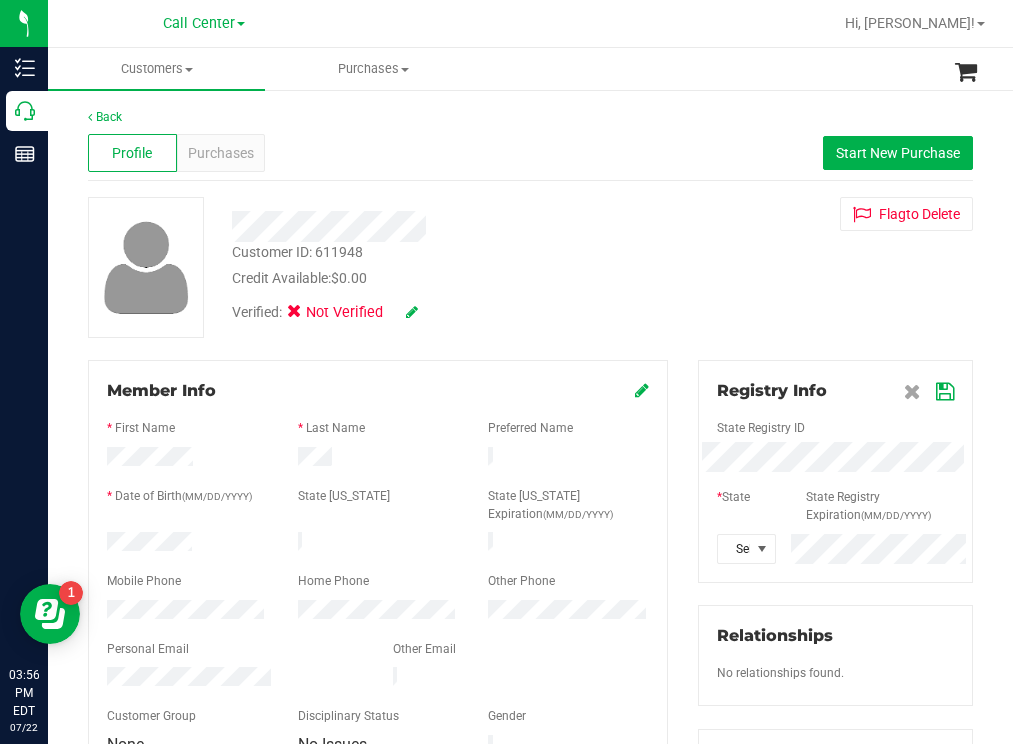 click at bounding box center (945, 392) 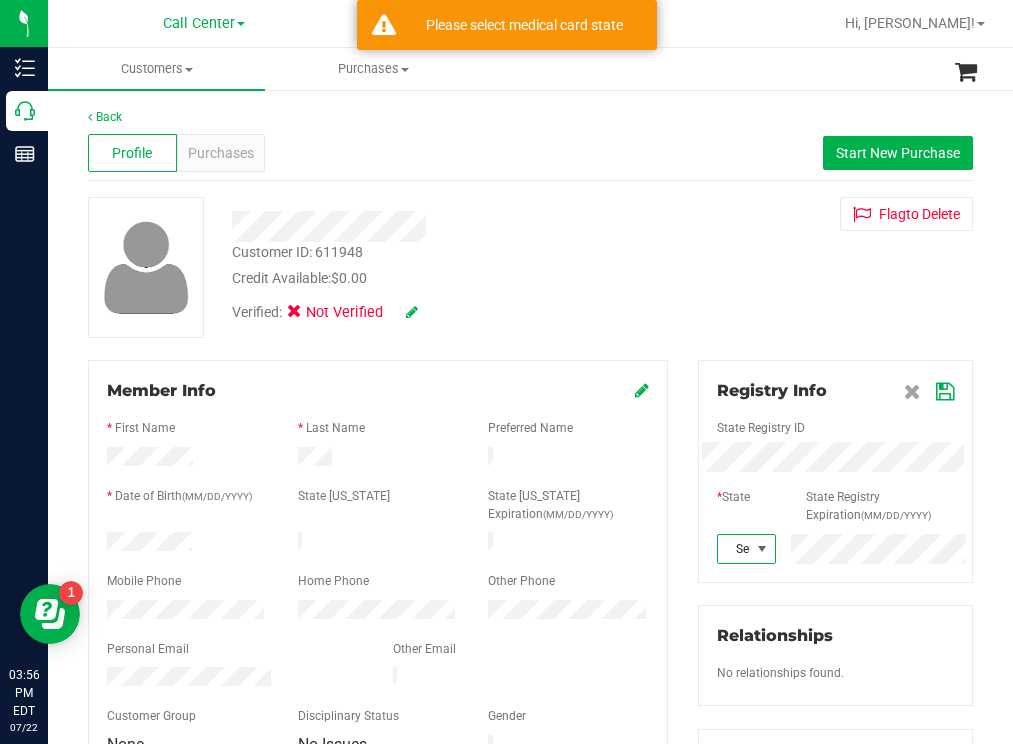 click at bounding box center [762, 549] 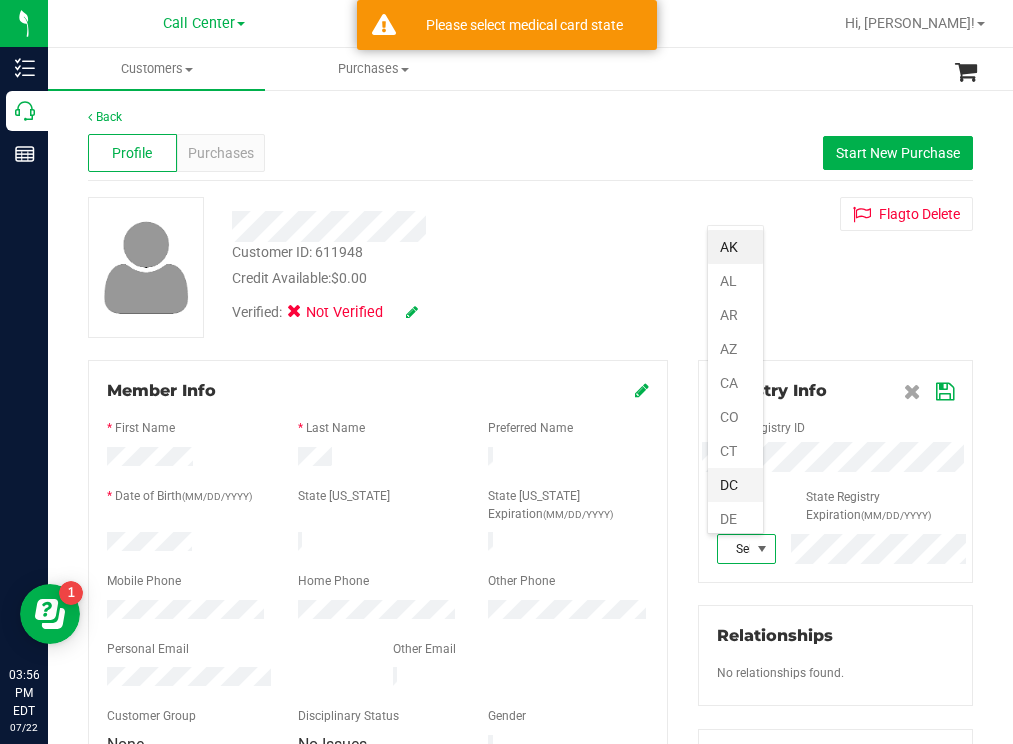 scroll, scrollTop: 99970, scrollLeft: 99943, axis: both 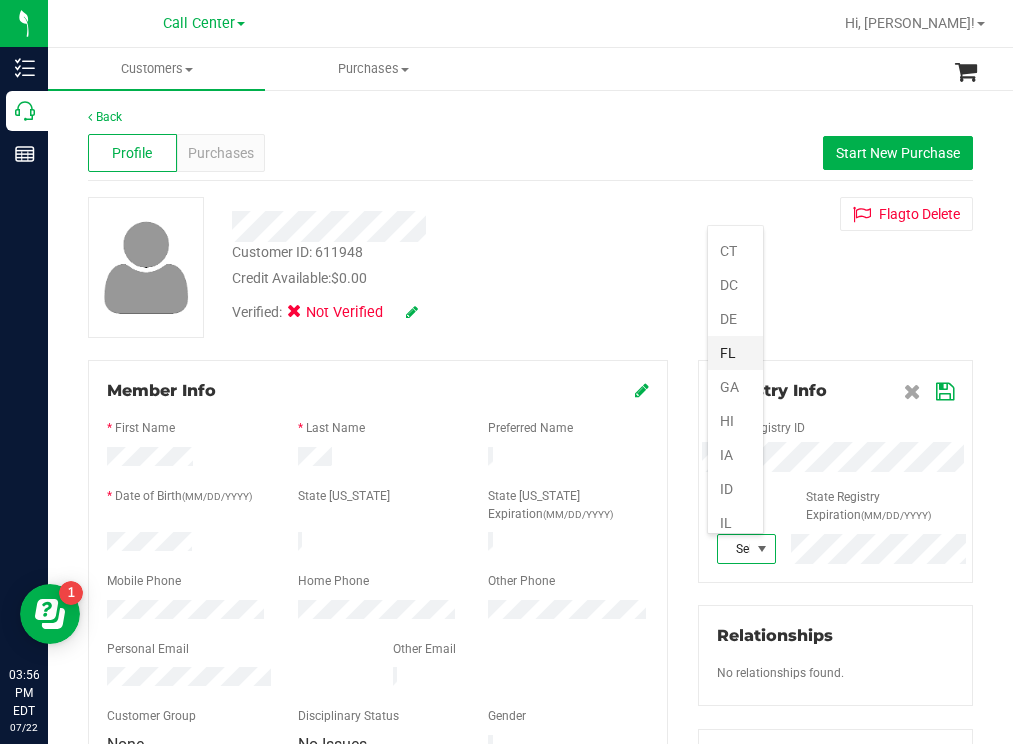 click on "FL" at bounding box center [735, 353] 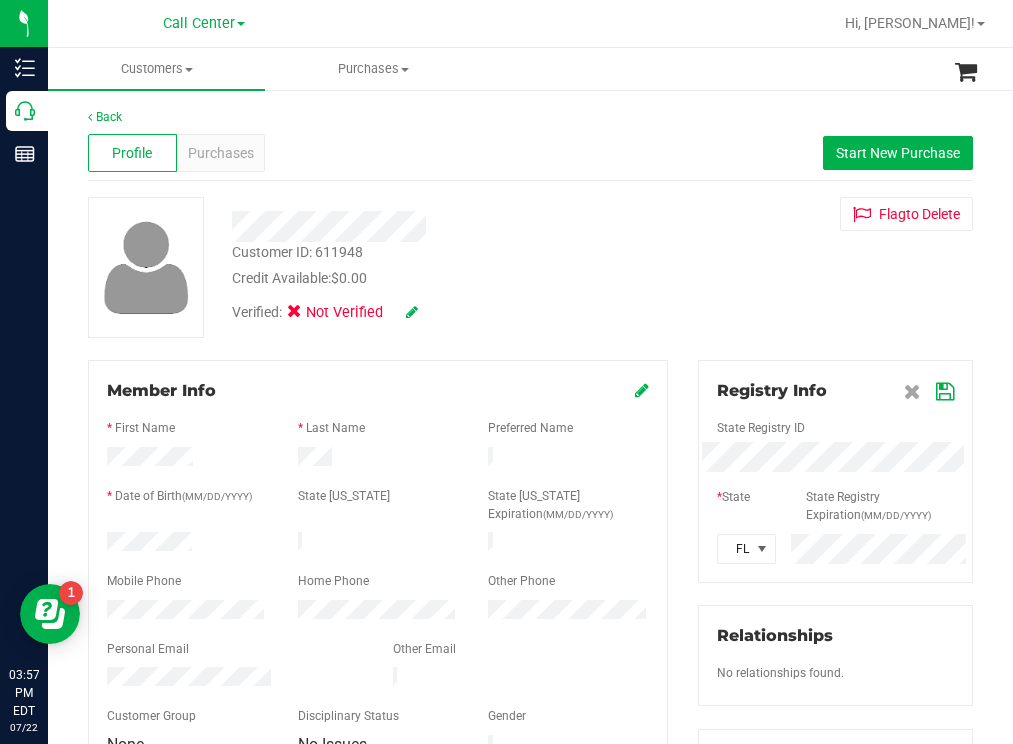 click at bounding box center (945, 392) 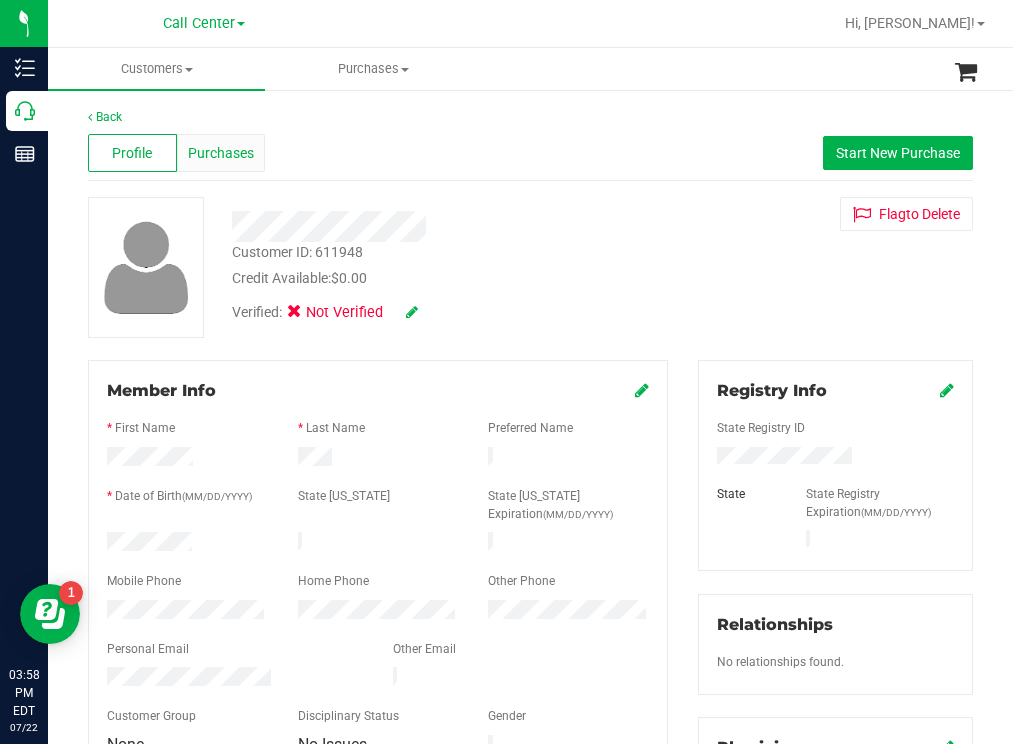 click on "Purchases" at bounding box center (221, 153) 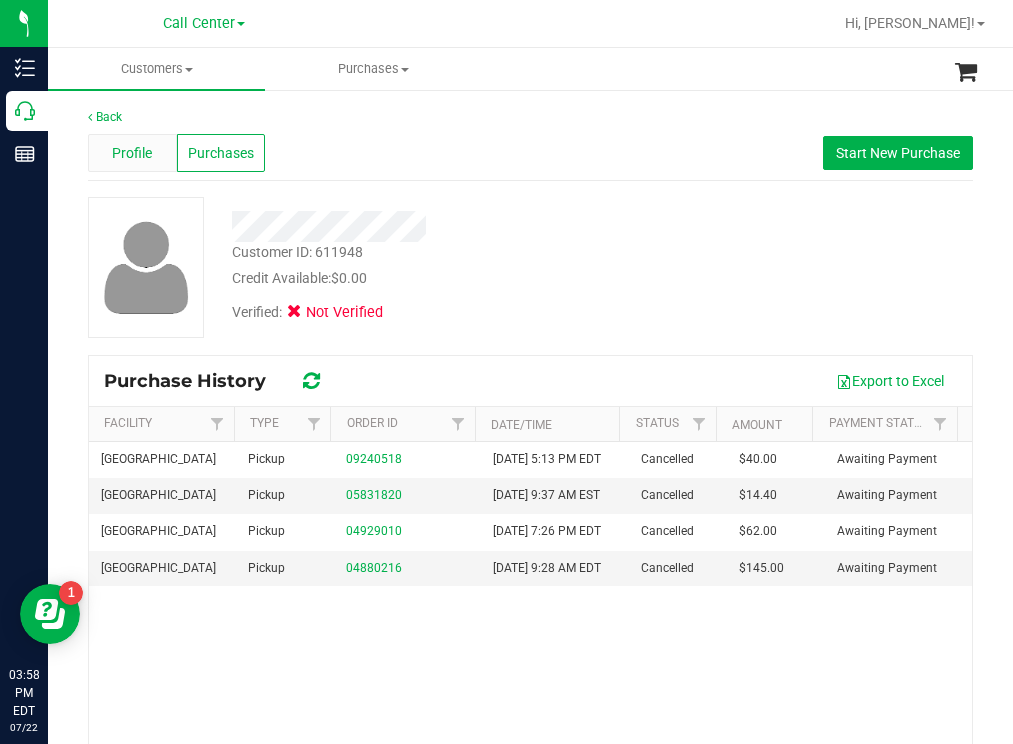 click on "Profile" at bounding box center [132, 153] 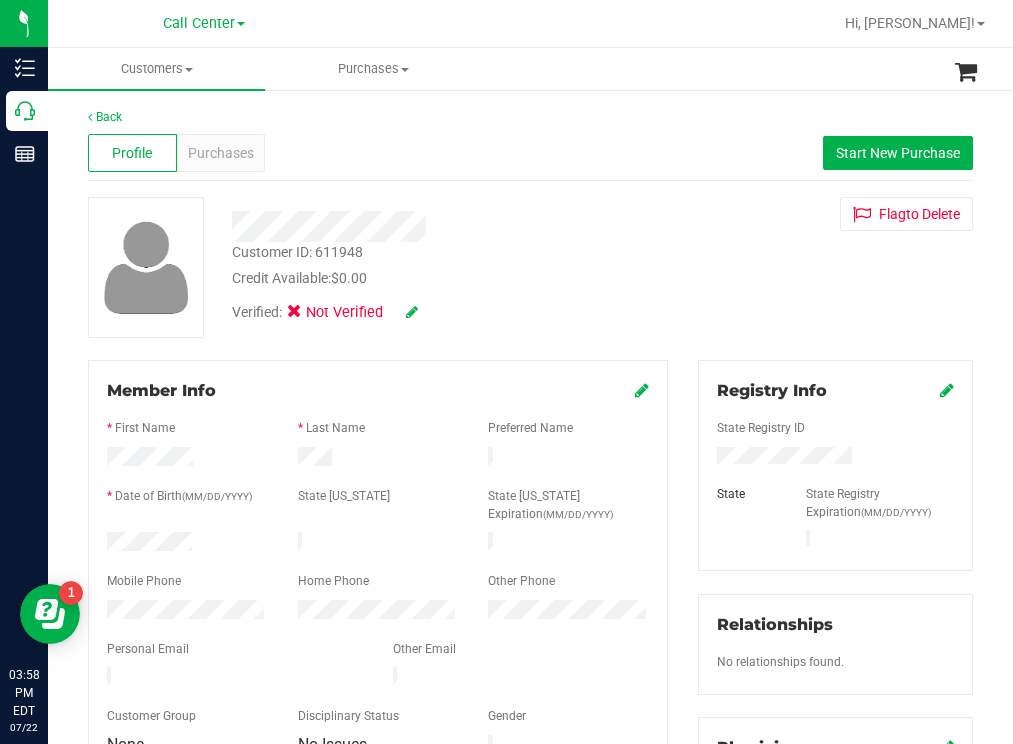 click at bounding box center [642, 390] 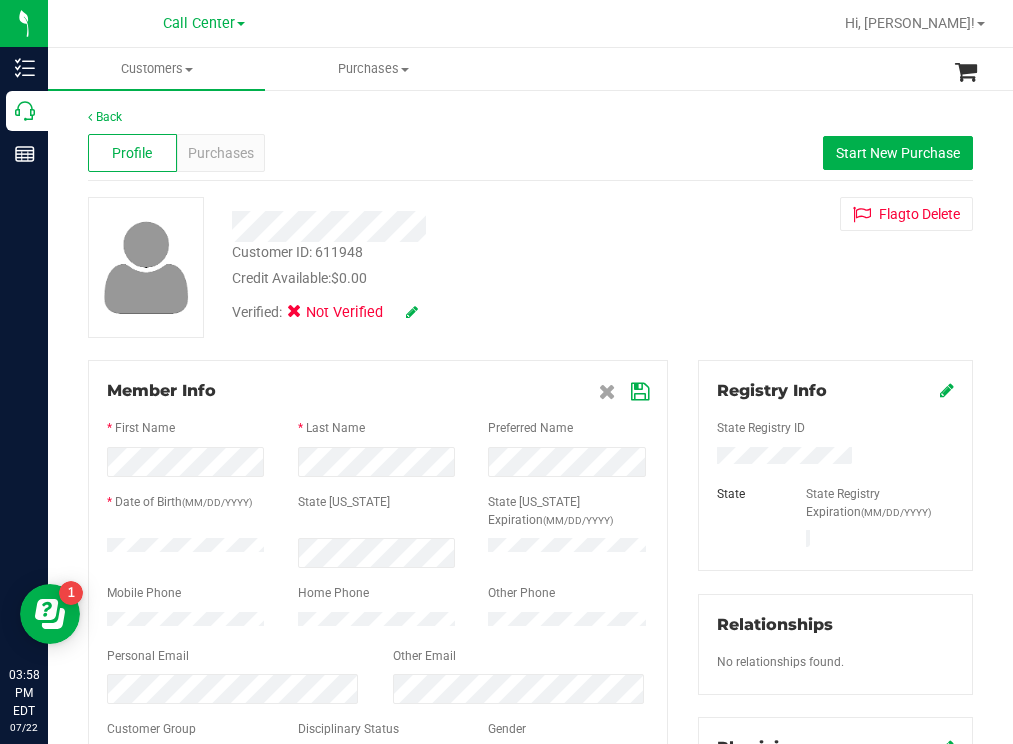 scroll, scrollTop: 100, scrollLeft: 0, axis: vertical 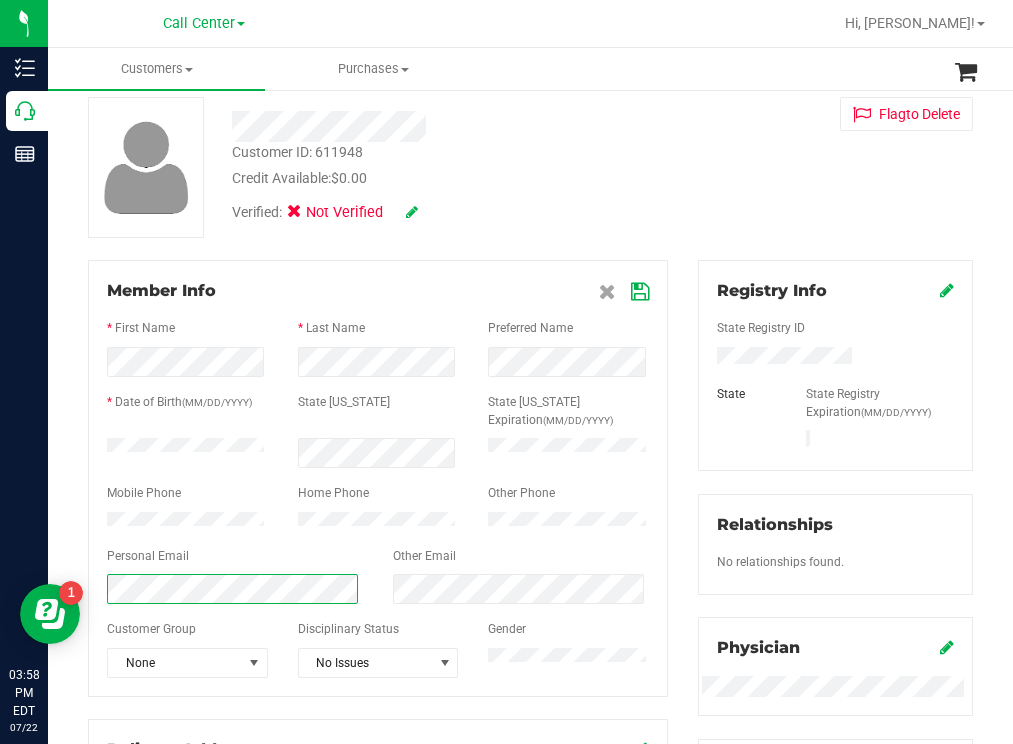 click at bounding box center (235, 589) 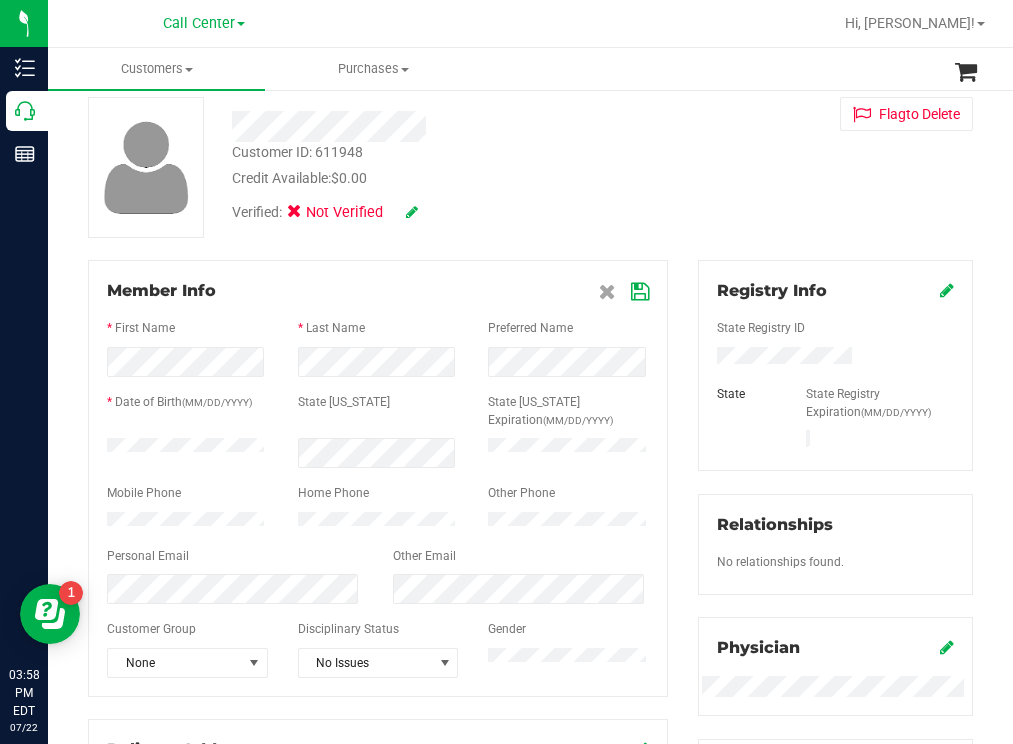 click at bounding box center (640, 292) 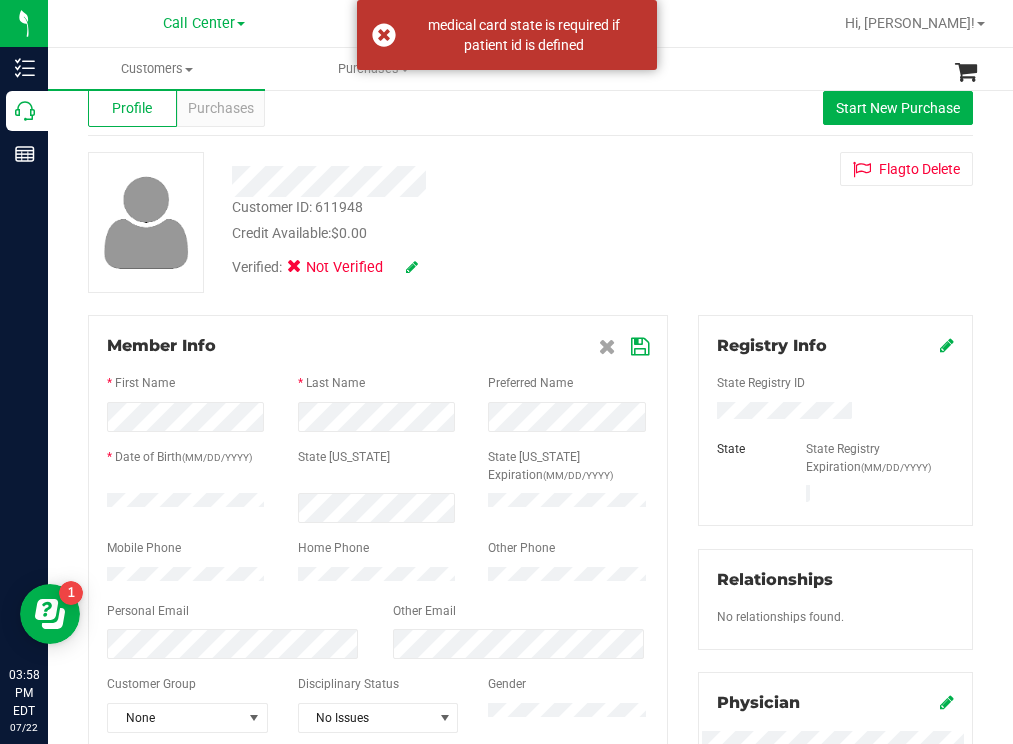 scroll, scrollTop: 0, scrollLeft: 0, axis: both 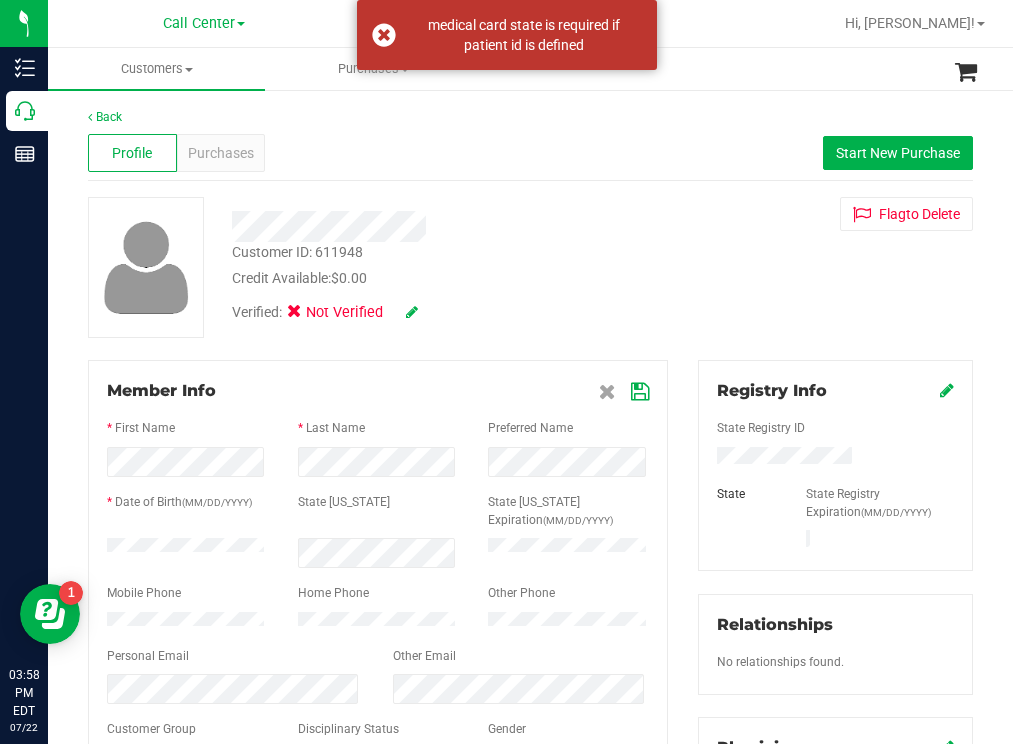 click on "Back
Profile
Purchases
Start New Purchase
Customer ID: 611948
Credit Available:
$0.00
Verified:
Not Verified" at bounding box center [530, 754] 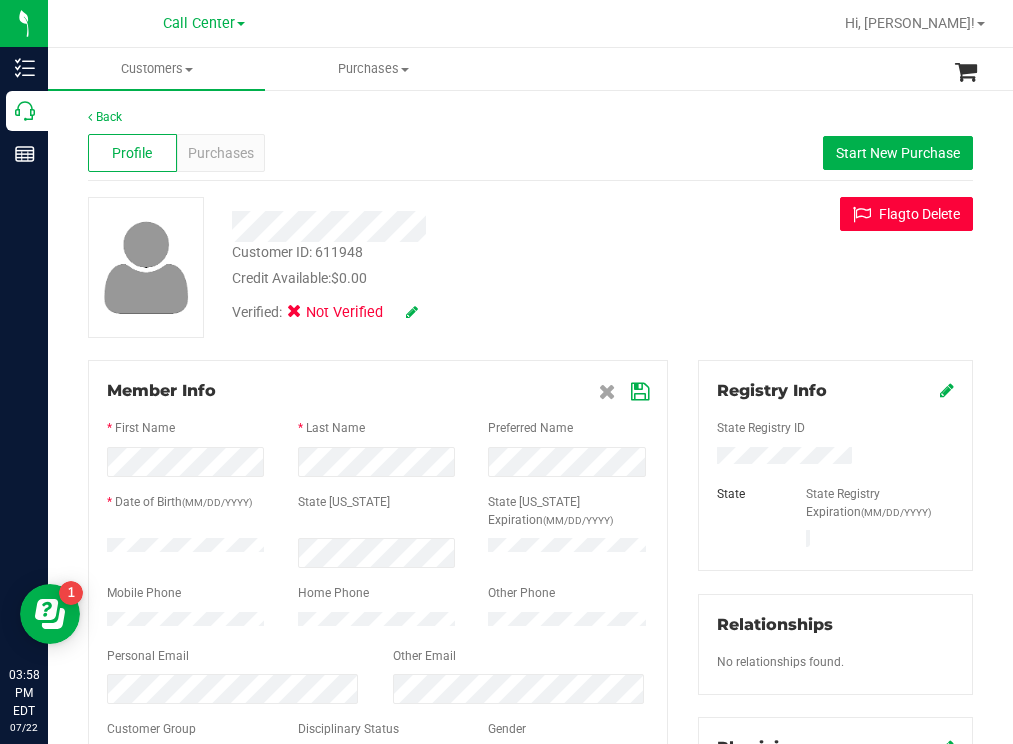 click on "Flag  to Delete" at bounding box center [906, 214] 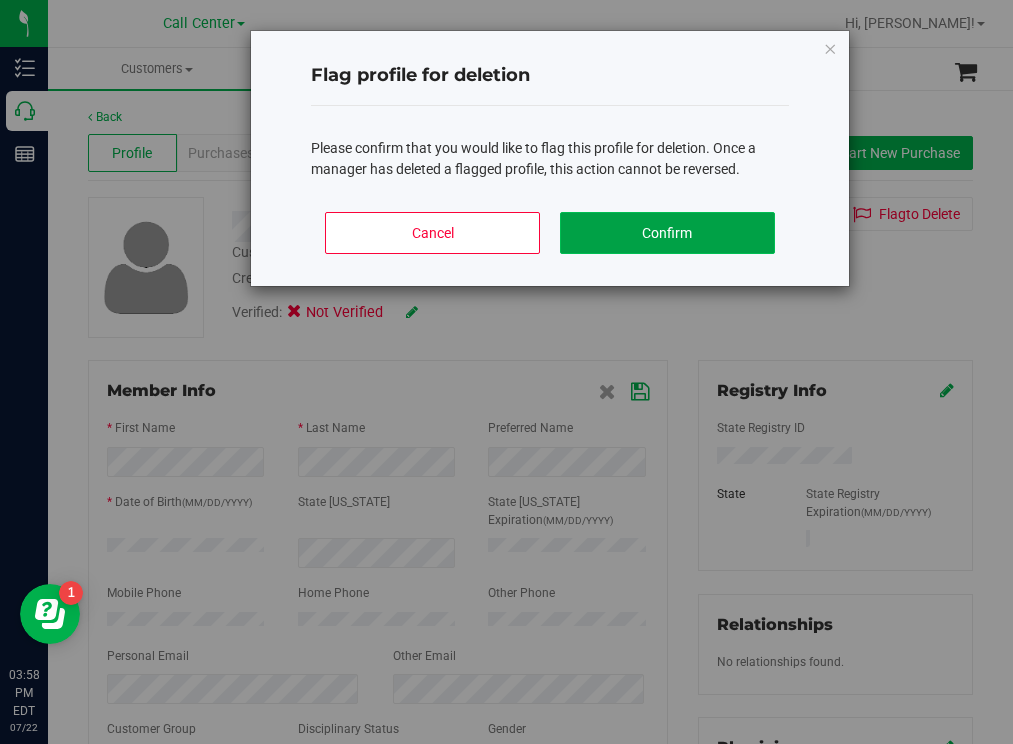 click on "Confirm" at bounding box center [667, 233] 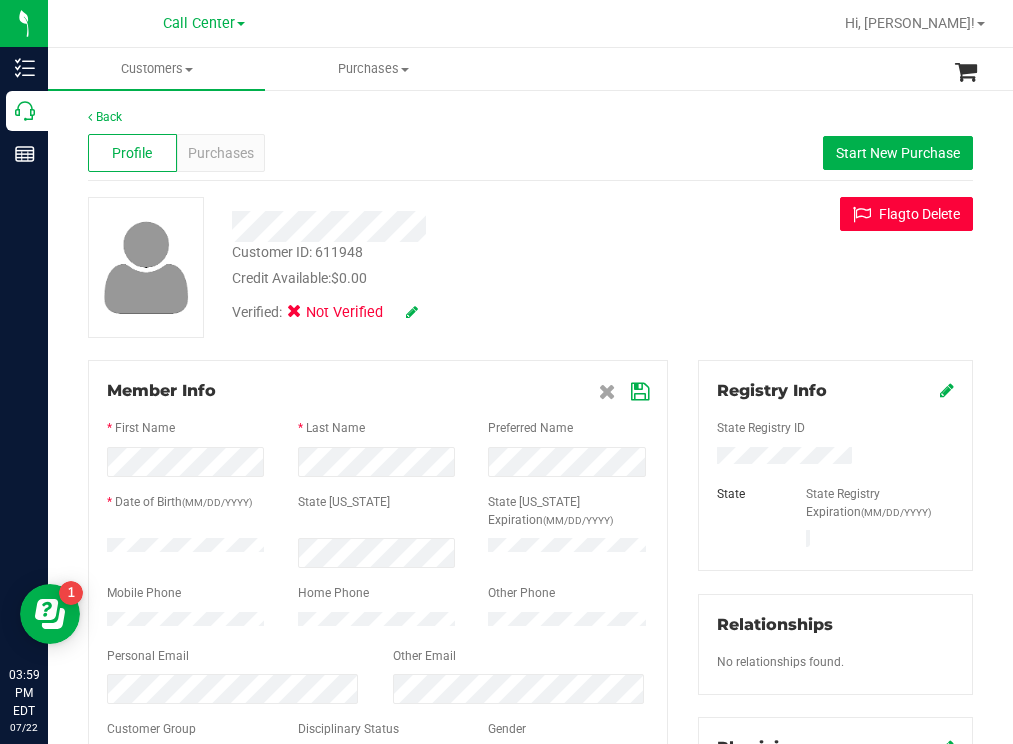 click on "Flag  to Delete" at bounding box center [906, 214] 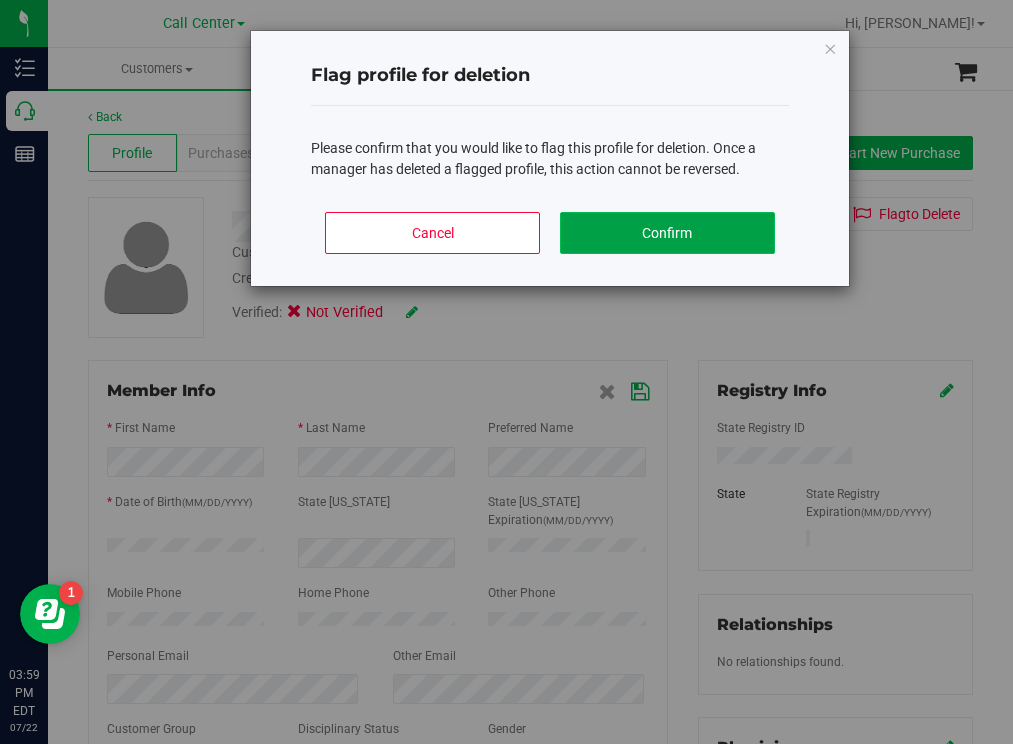 click on "Confirm" at bounding box center (667, 233) 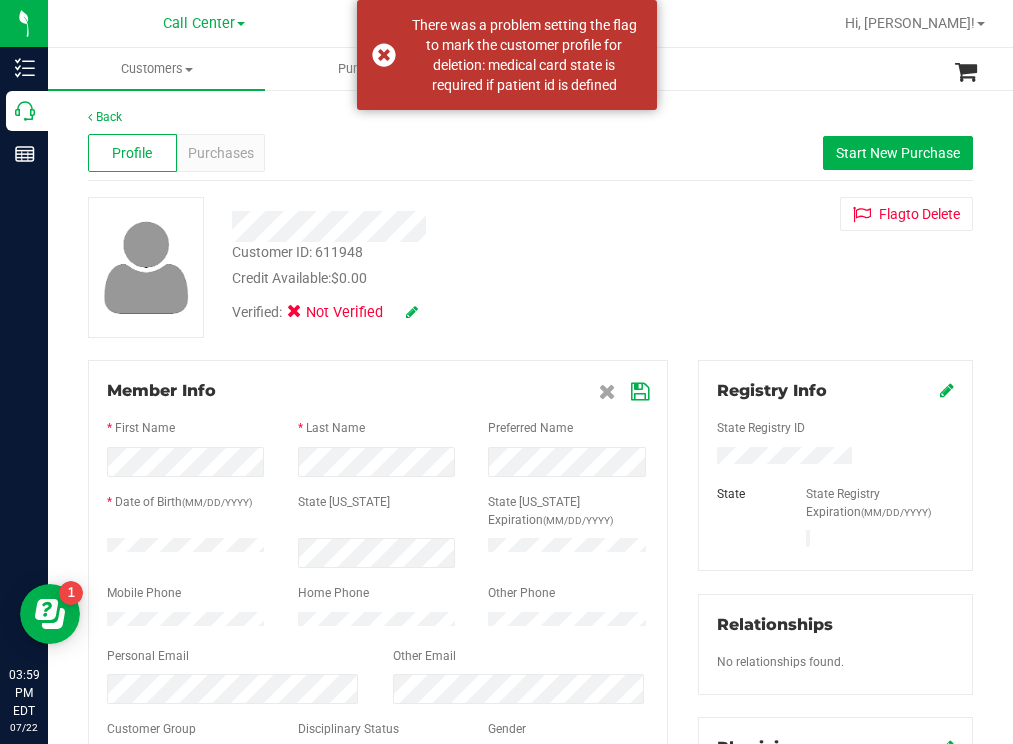 click at bounding box center (835, 458) 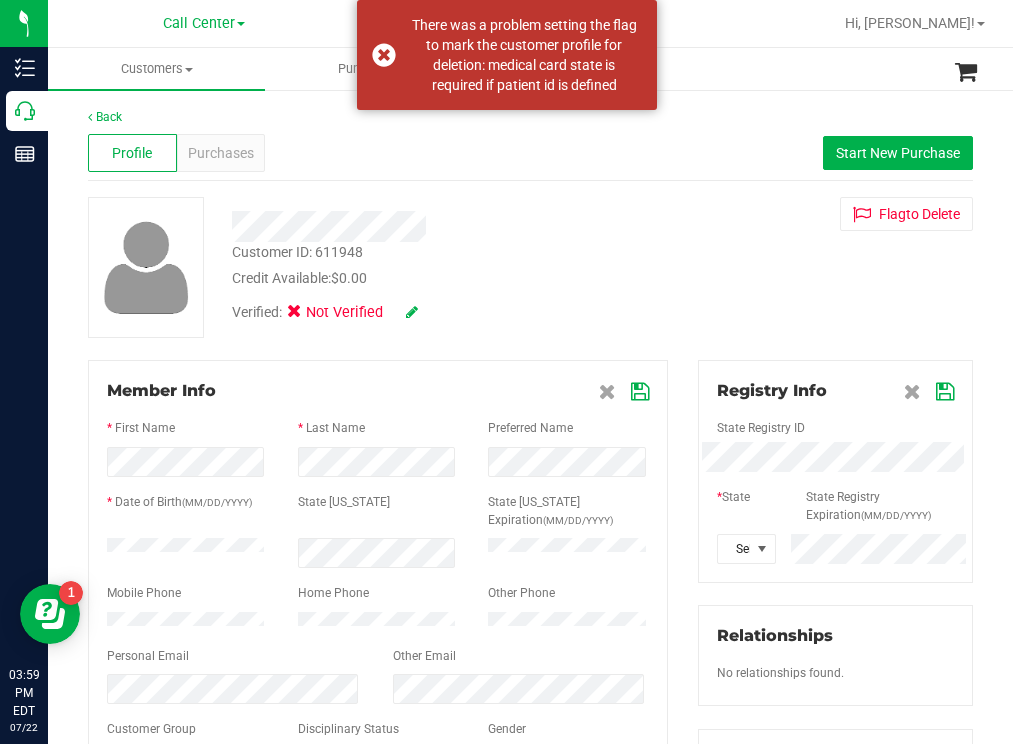 click at bounding box center [640, 392] 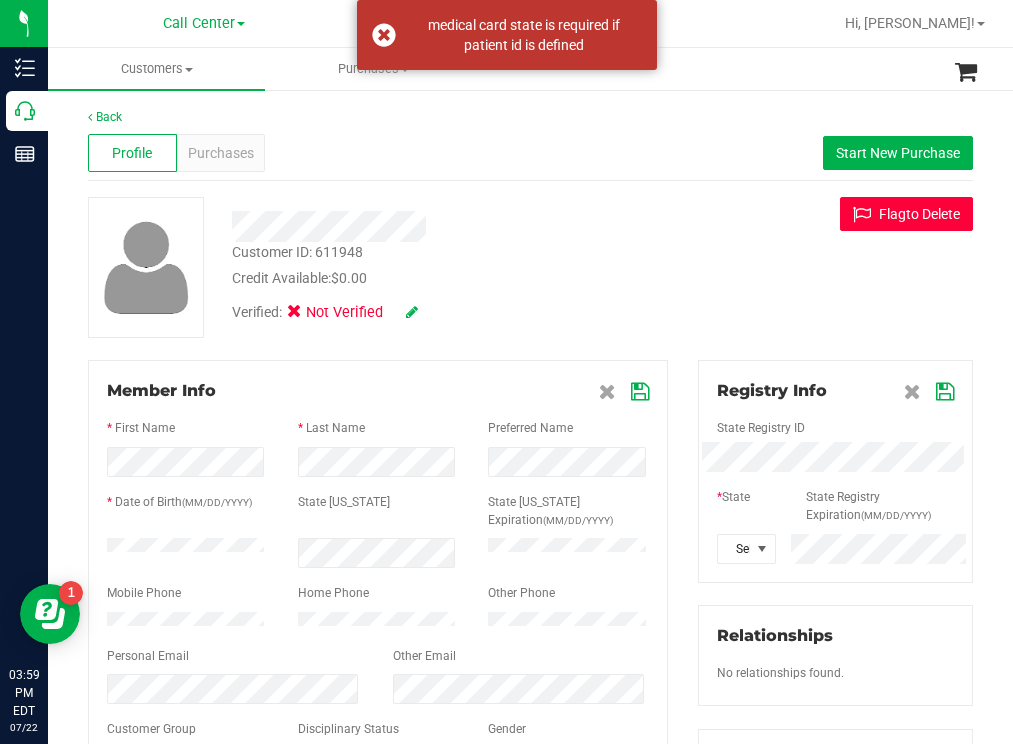 click on "Flag  to Delete" at bounding box center [906, 214] 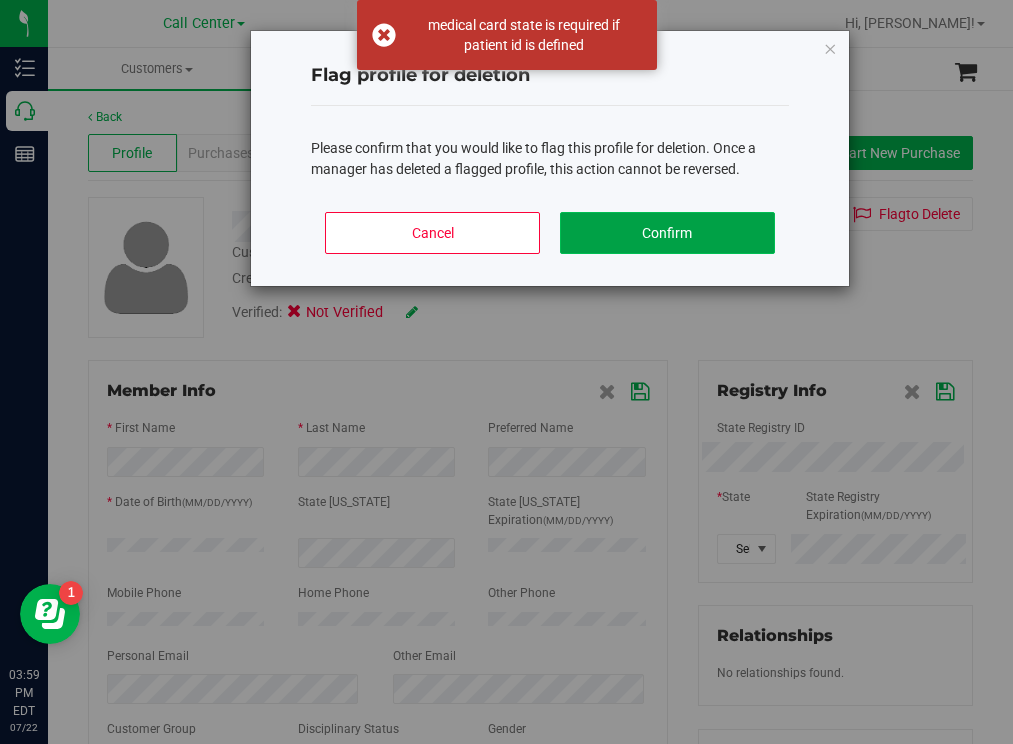 click on "Confirm" at bounding box center [667, 233] 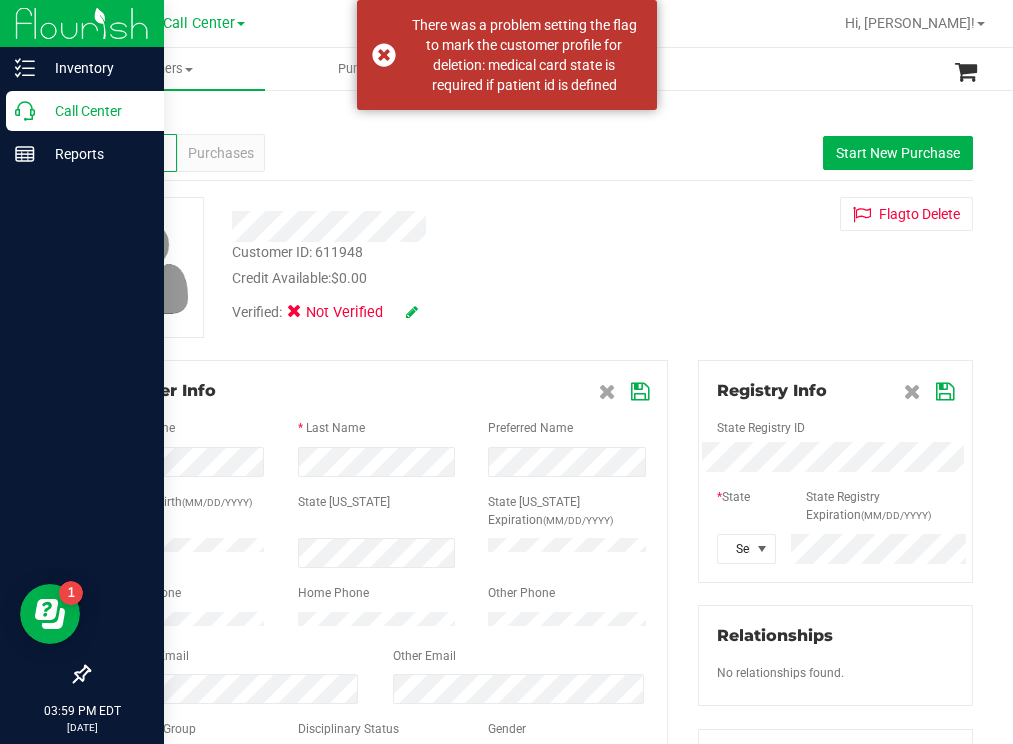 click on "Call Center" at bounding box center [95, 111] 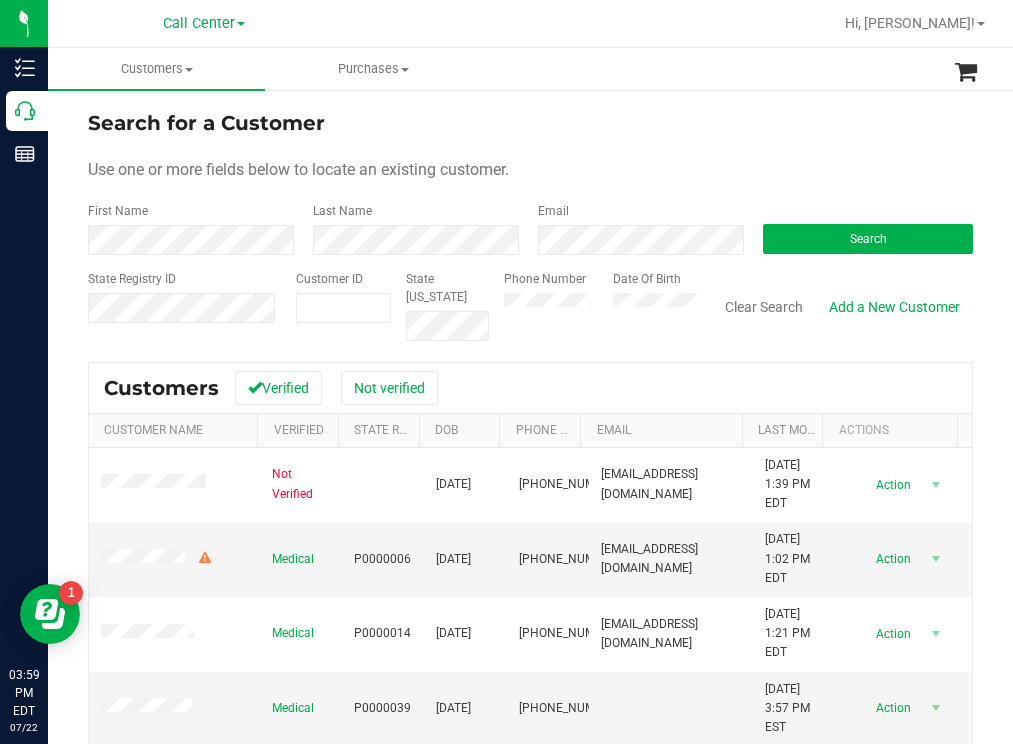 drag, startPoint x: 584, startPoint y: 119, endPoint x: 521, endPoint y: 87, distance: 70.66116 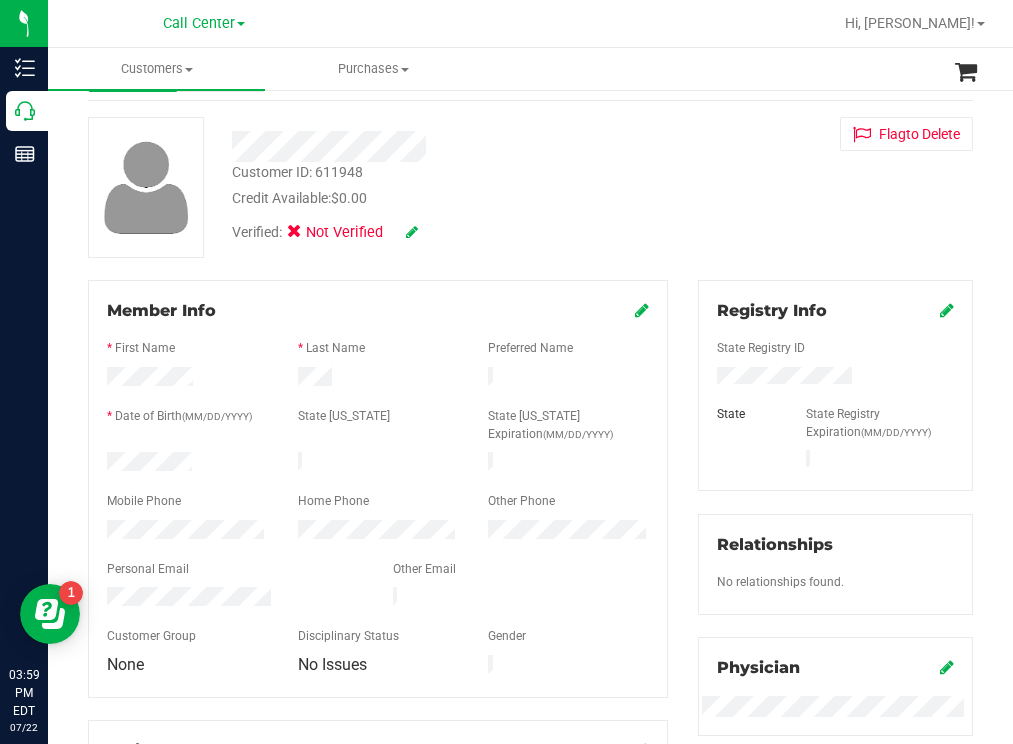 scroll, scrollTop: 200, scrollLeft: 0, axis: vertical 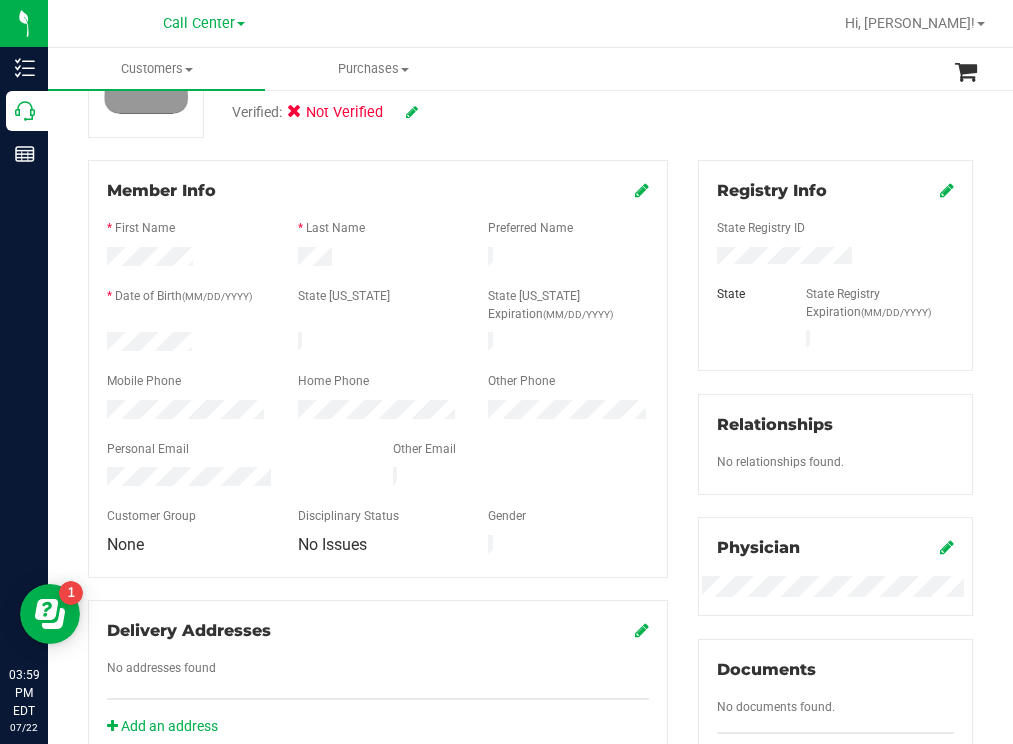 click at bounding box center [947, 190] 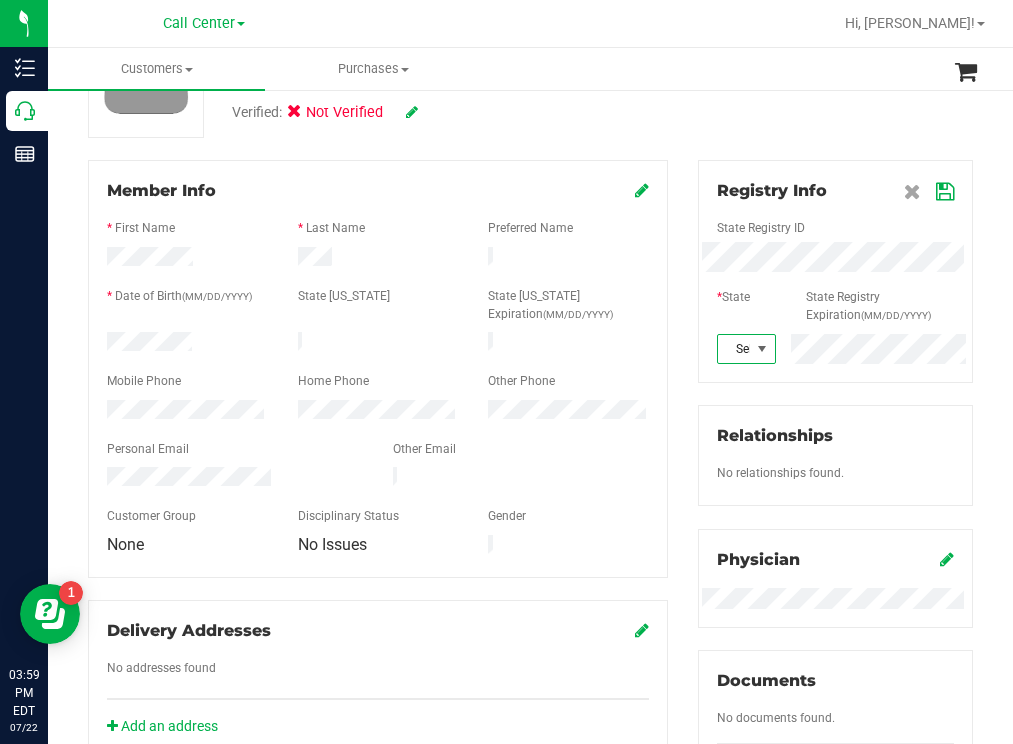 click at bounding box center [762, 349] 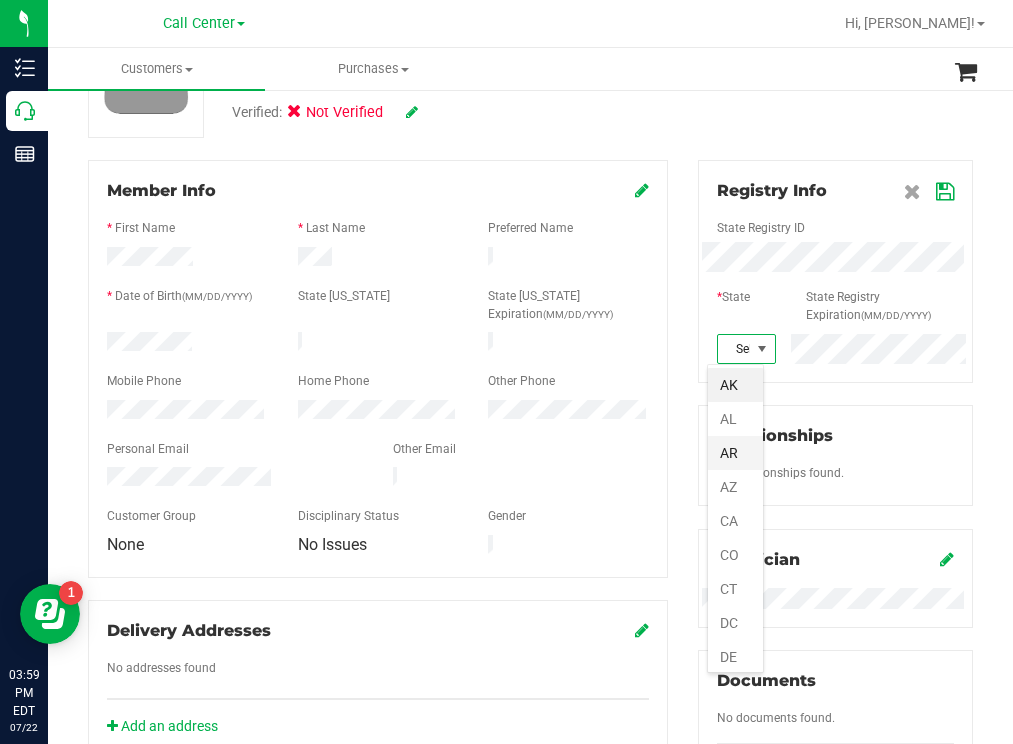 scroll, scrollTop: 99970, scrollLeft: 99943, axis: both 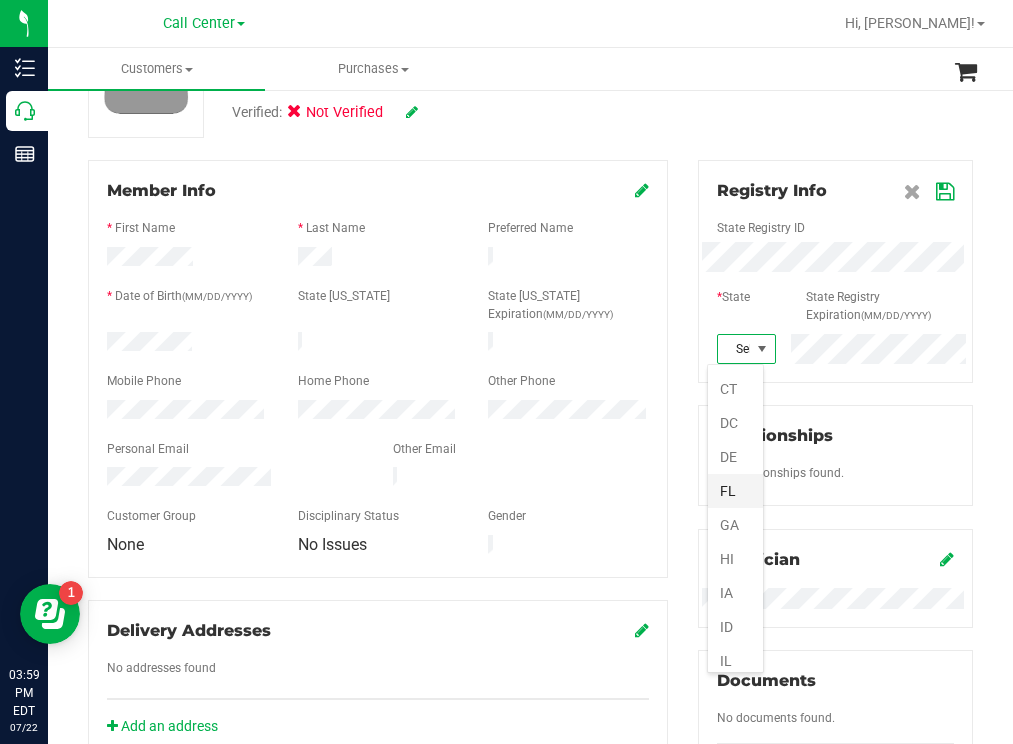 click on "FL" at bounding box center [735, 491] 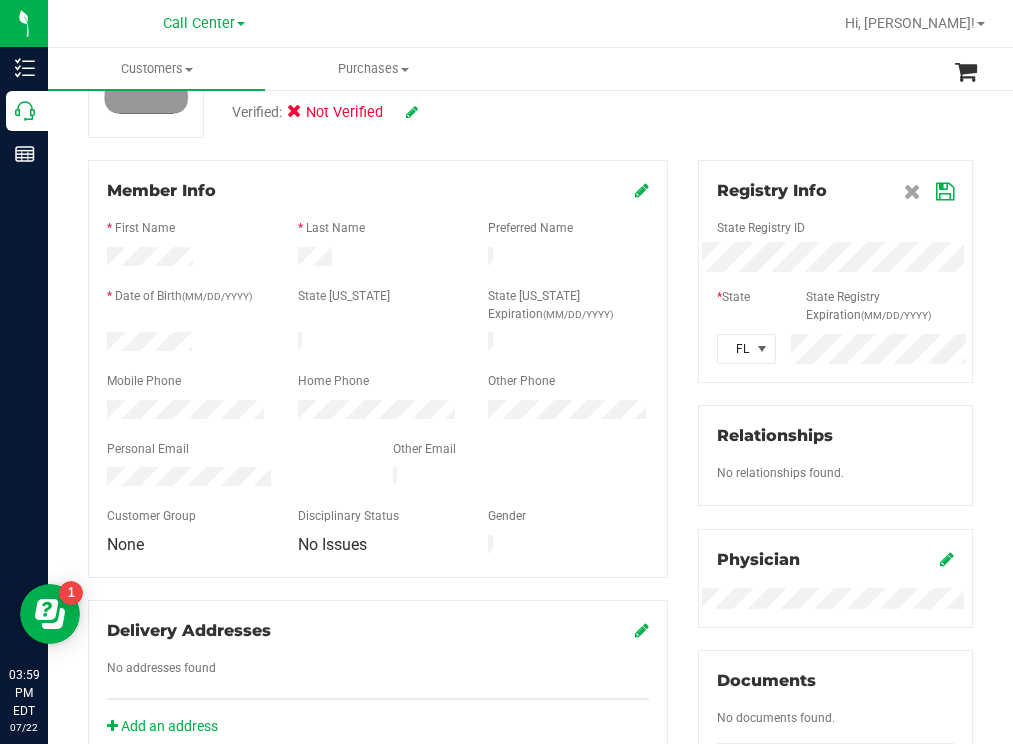 drag, startPoint x: 930, startPoint y: 187, endPoint x: 828, endPoint y: 140, distance: 112.30761 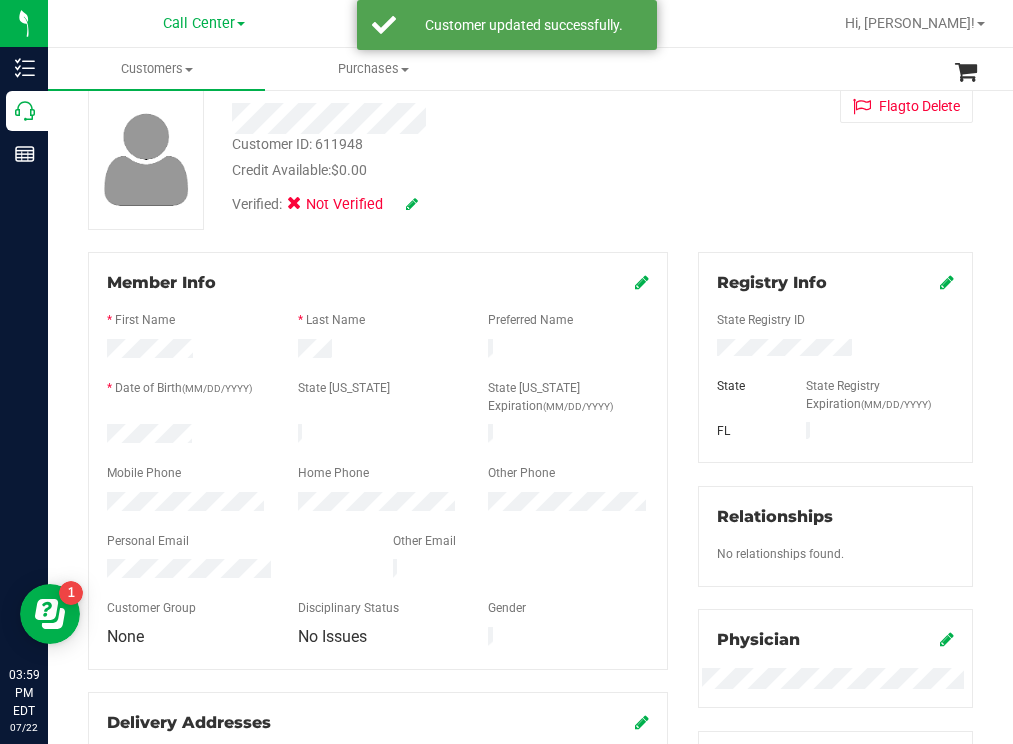 scroll, scrollTop: 0, scrollLeft: 0, axis: both 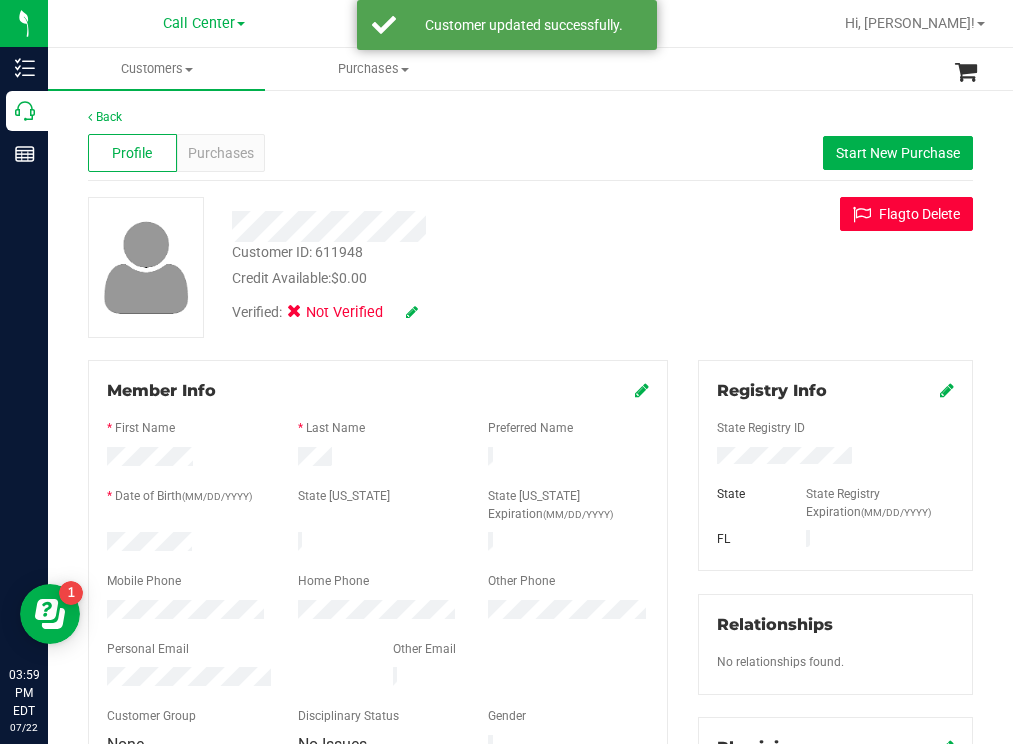 click on "Flag  to Delete" at bounding box center (906, 214) 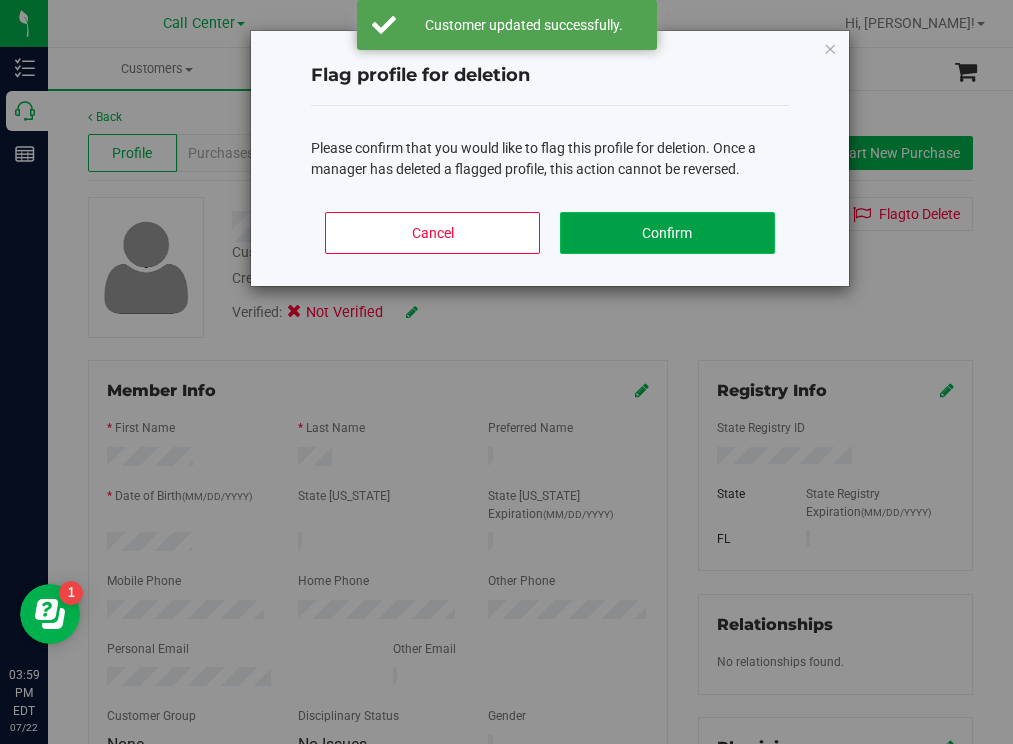 click on "Confirm" at bounding box center (667, 233) 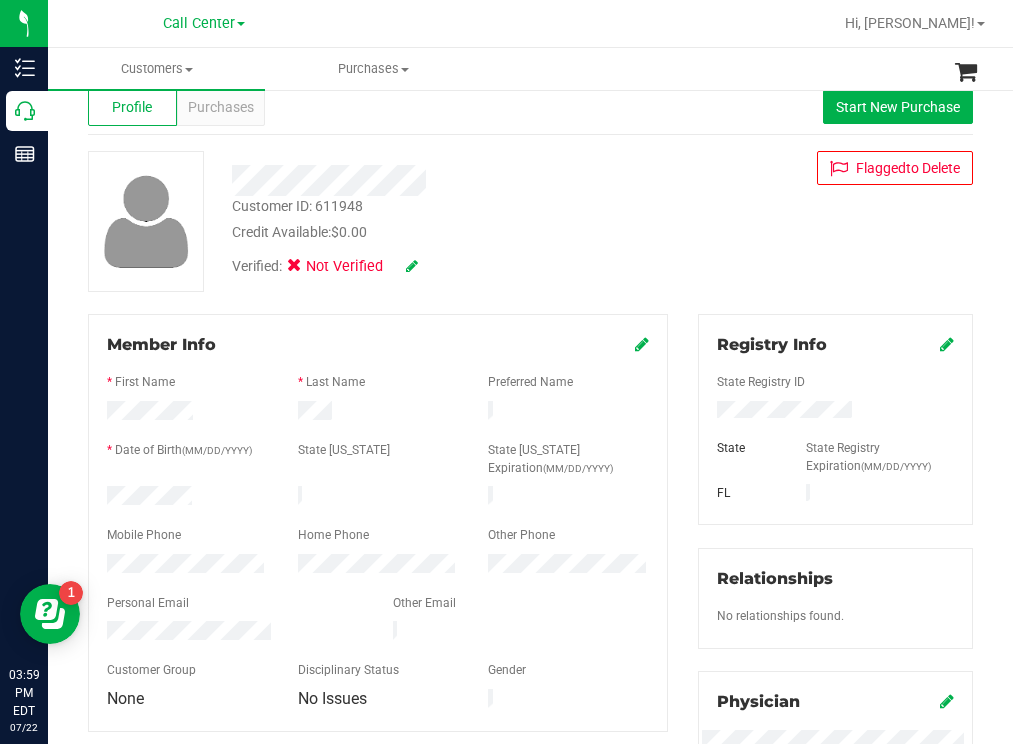 scroll, scrollTop: 0, scrollLeft: 0, axis: both 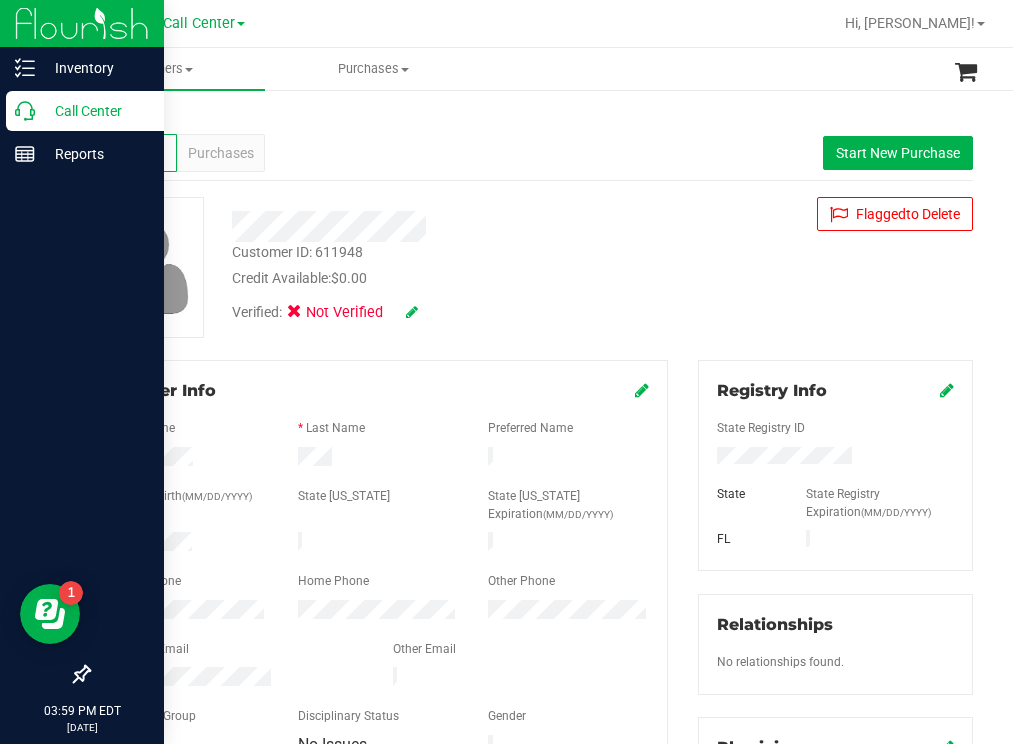 click on "Call Center" at bounding box center (95, 111) 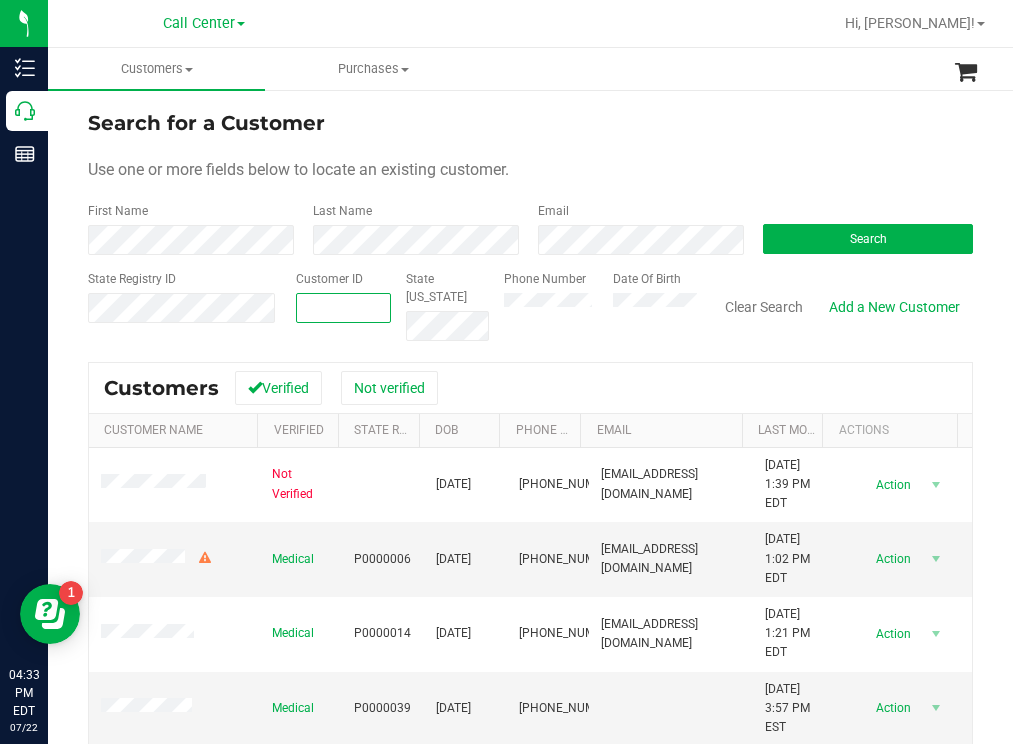 paste on "583469" 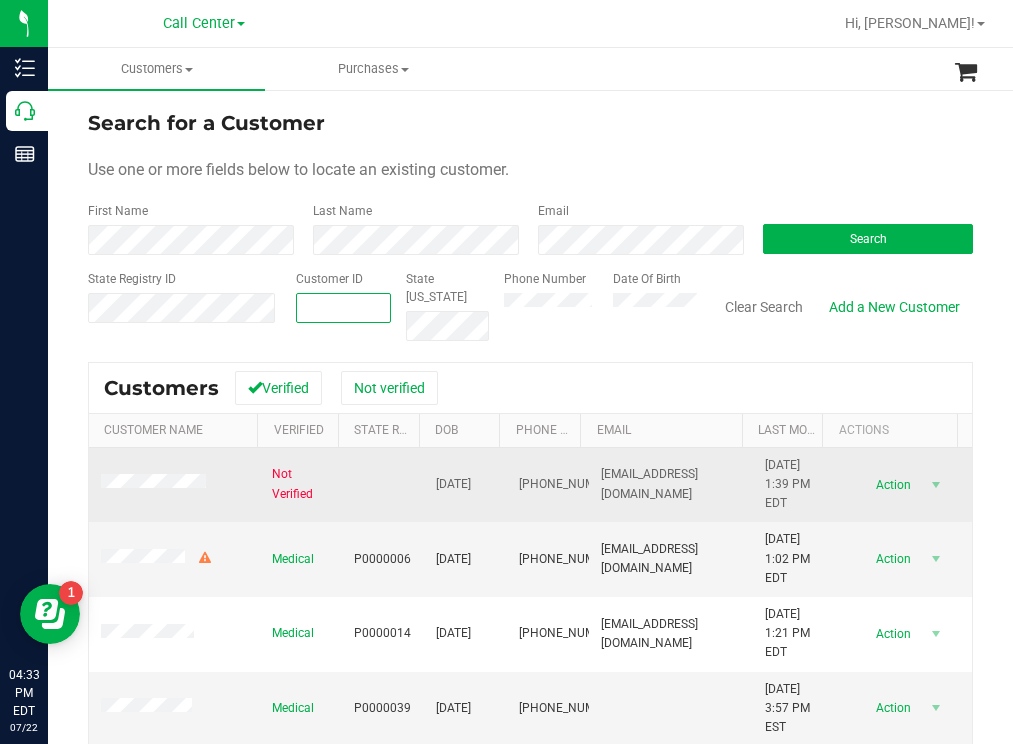 type on "583469" 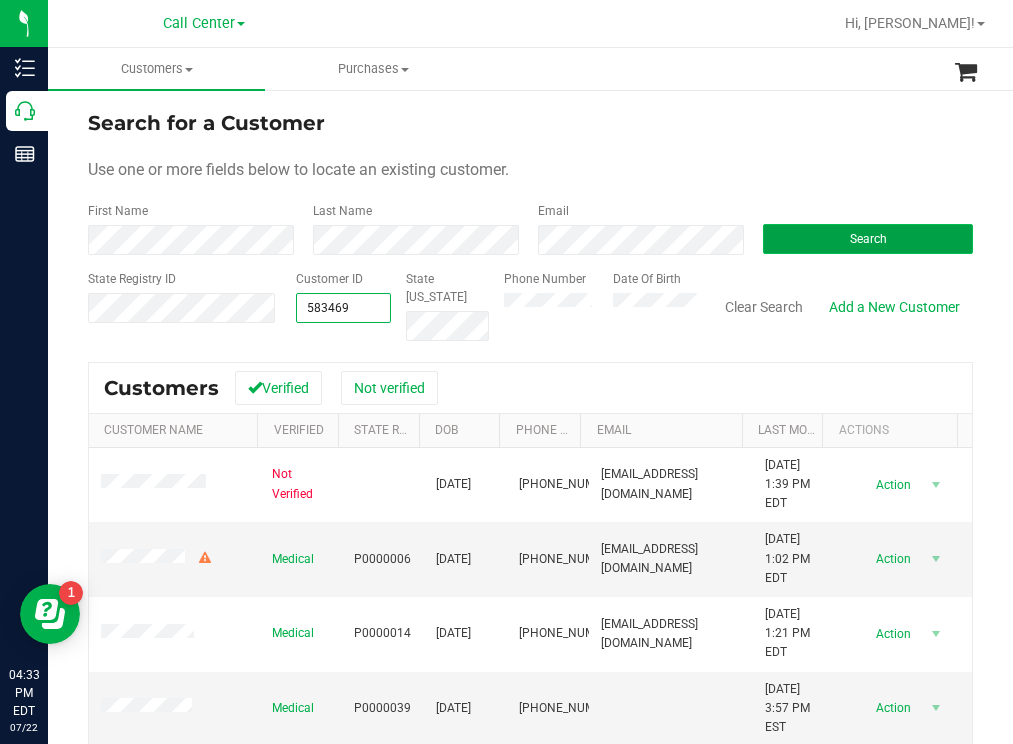 type on "583469" 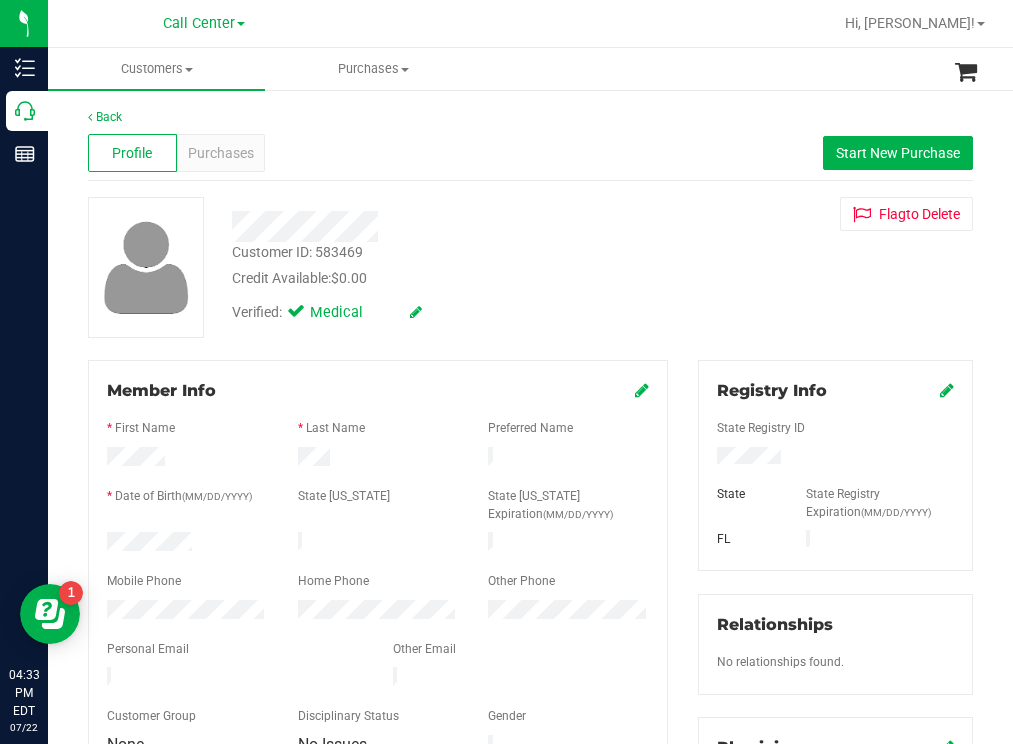 drag, startPoint x: 212, startPoint y: 536, endPoint x: 86, endPoint y: 542, distance: 126.14278 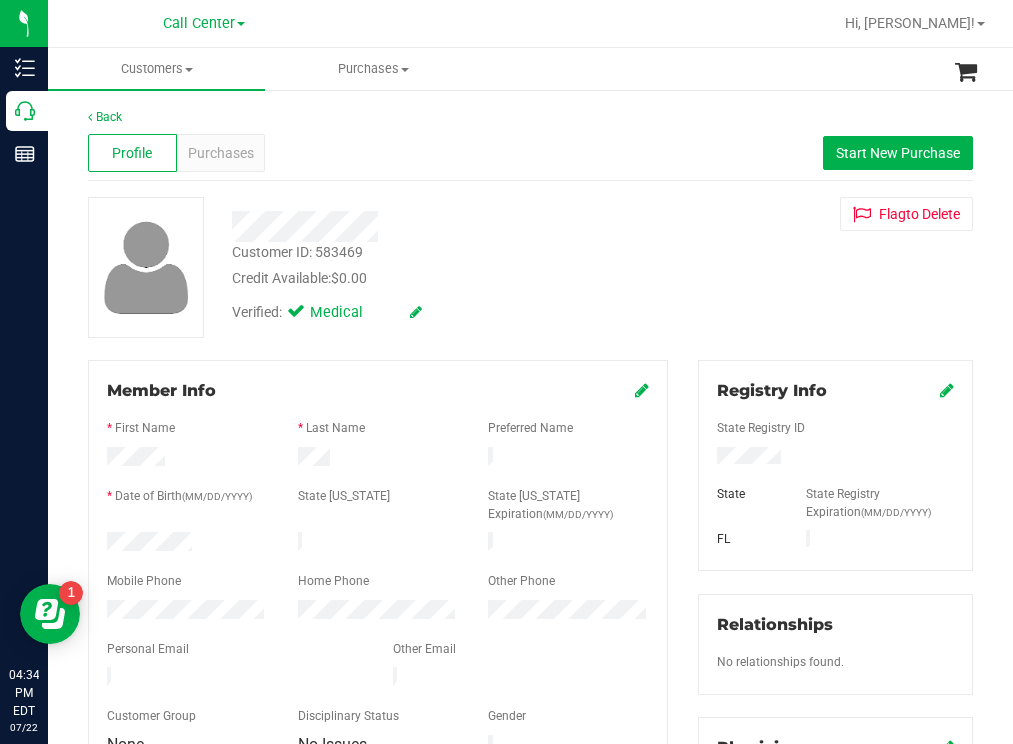 click on "Verified:
Medical" at bounding box center (446, 311) 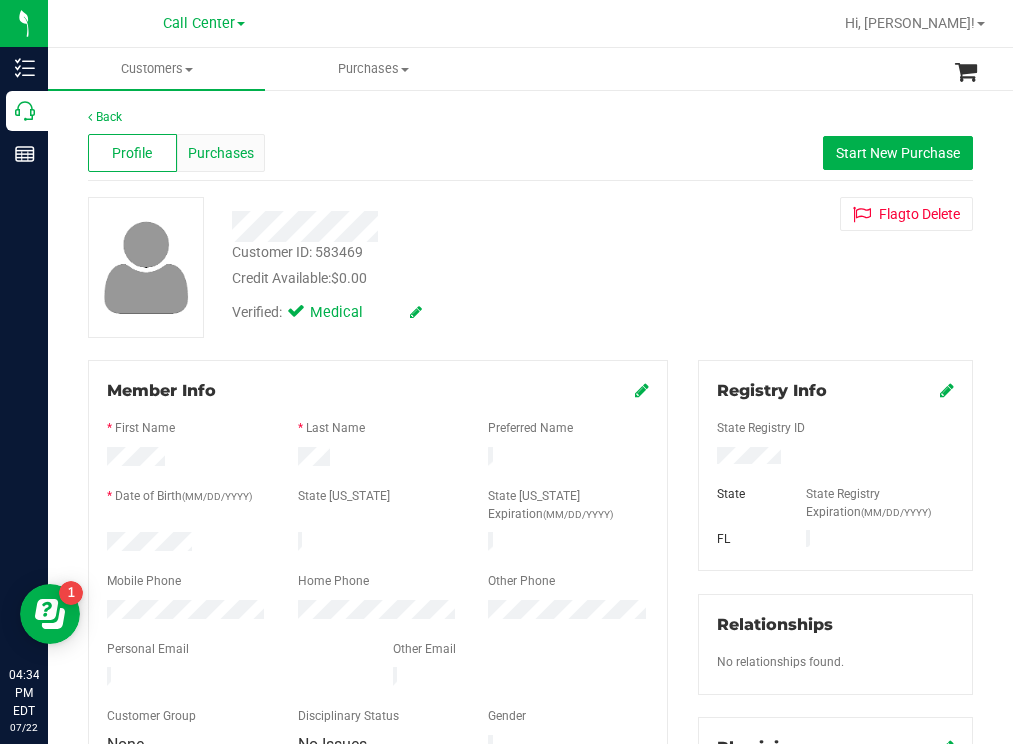 click on "Purchases" at bounding box center (221, 153) 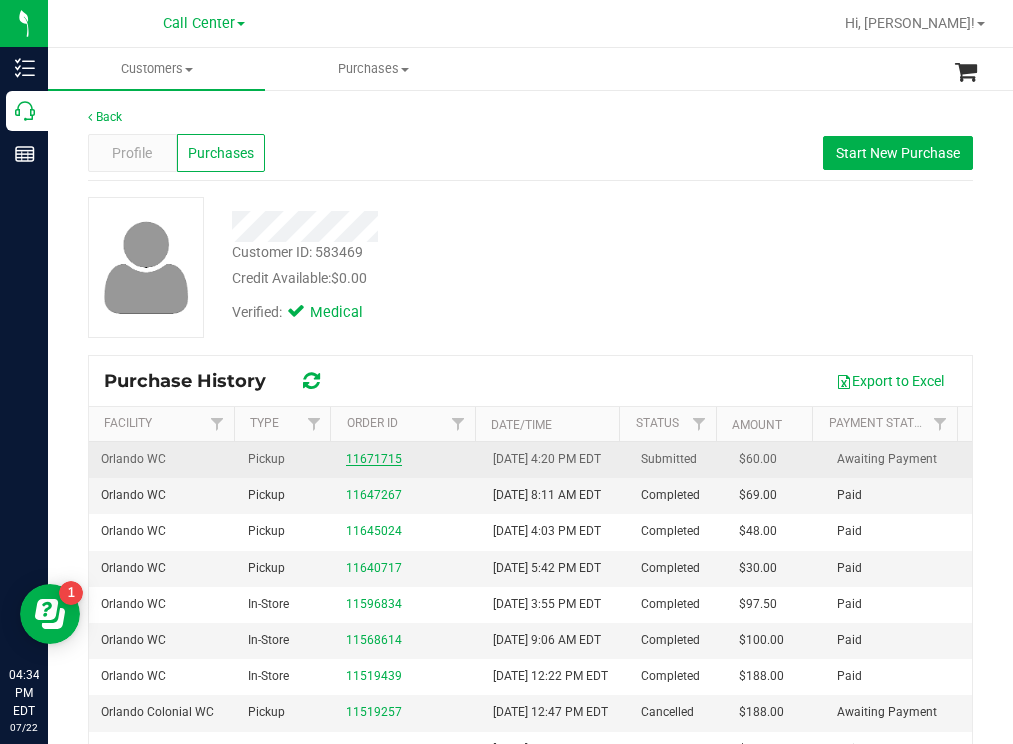 click on "11671715" at bounding box center (374, 459) 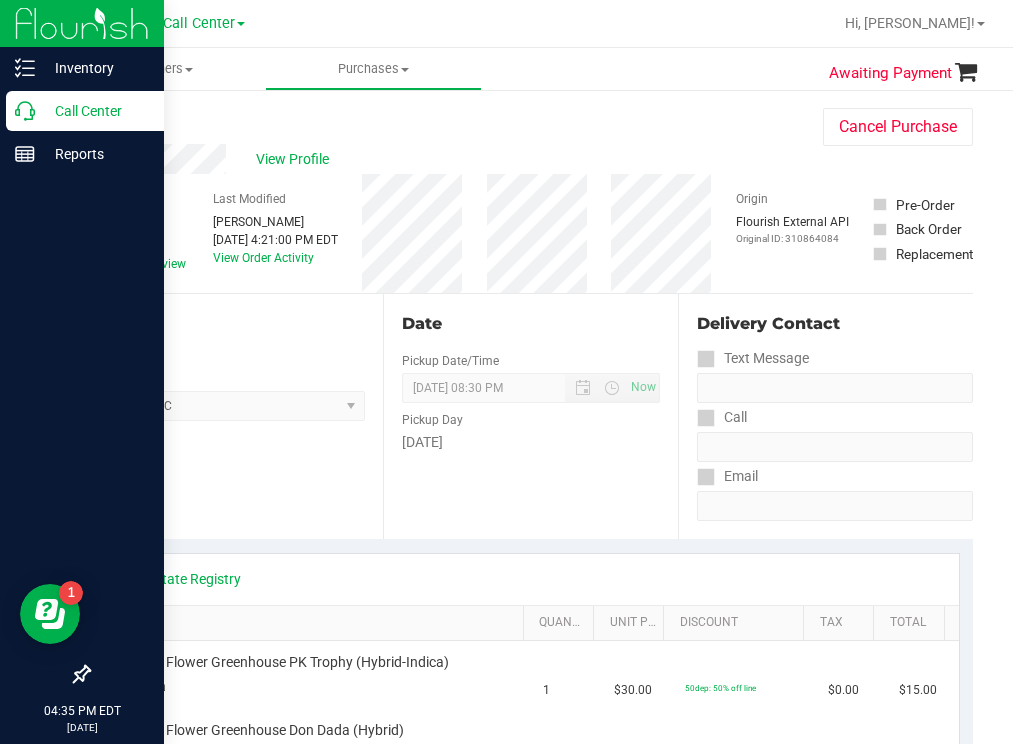 click on "Call Center" at bounding box center (95, 111) 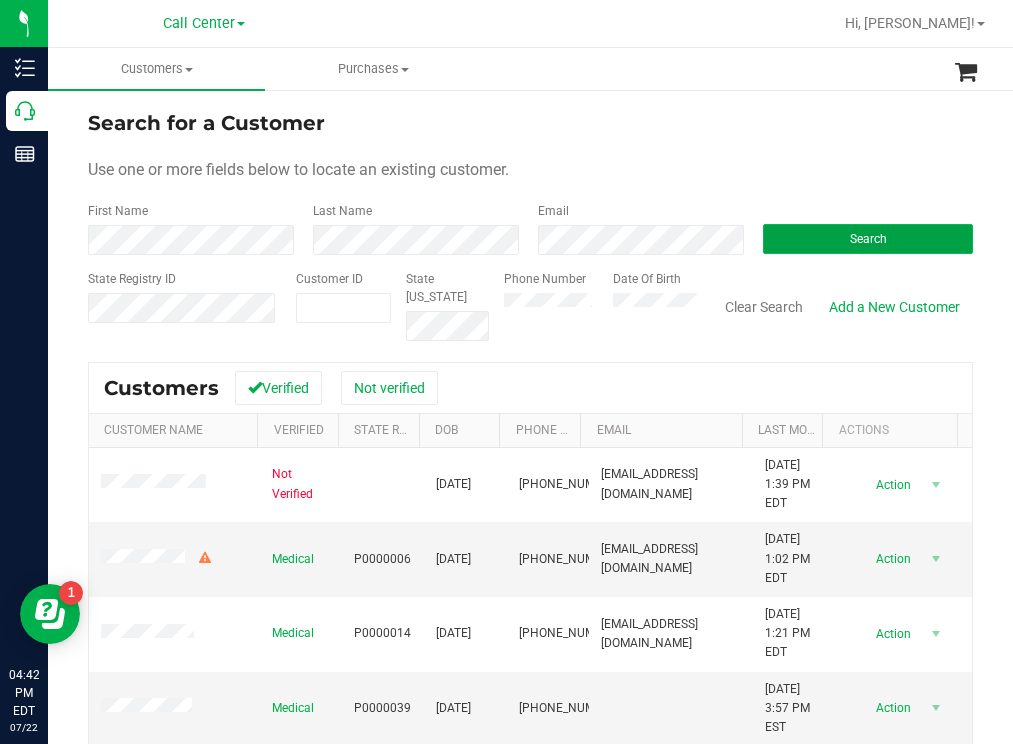 click on "Search" at bounding box center (868, 239) 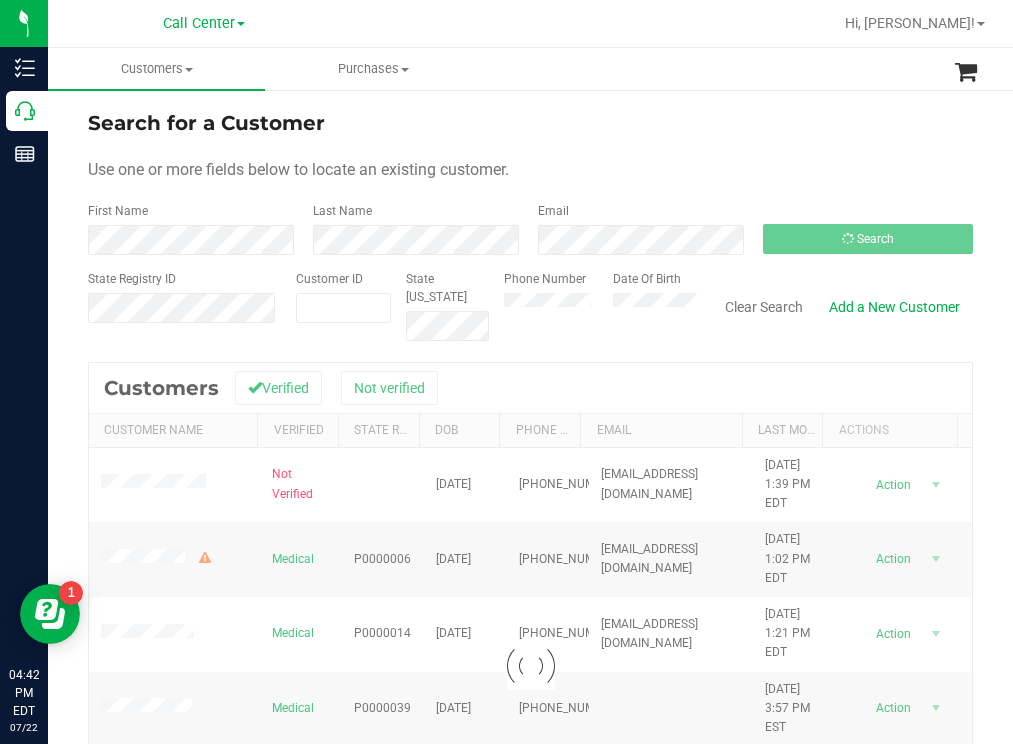 click on "Search for a Customer" at bounding box center (530, 123) 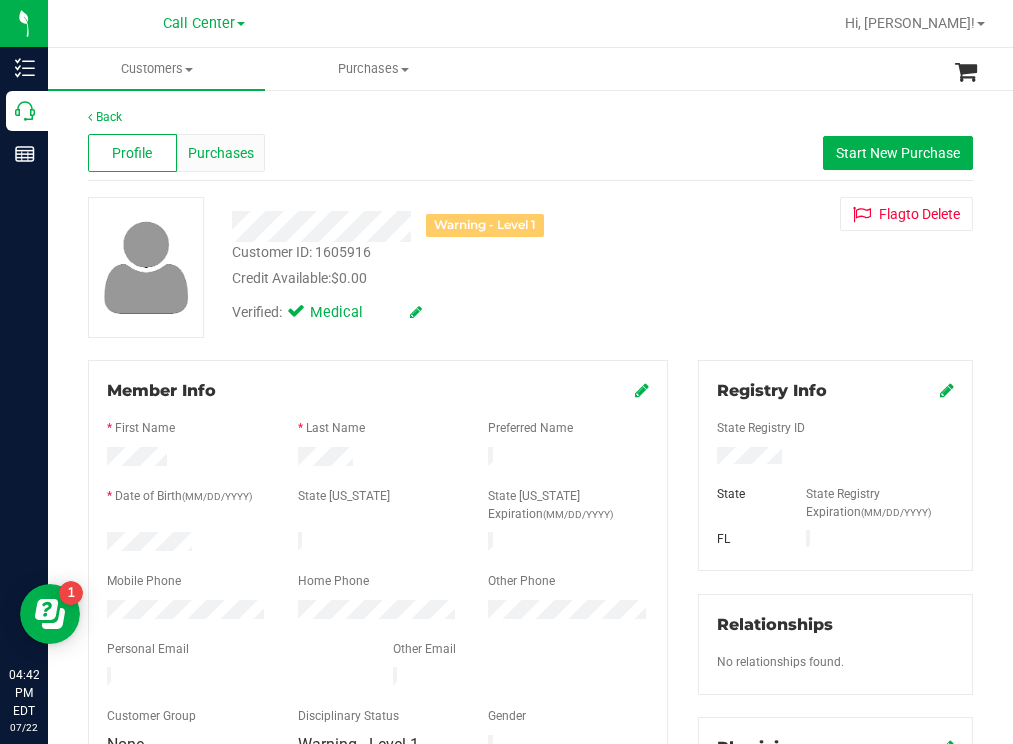 click on "Purchases" at bounding box center [221, 153] 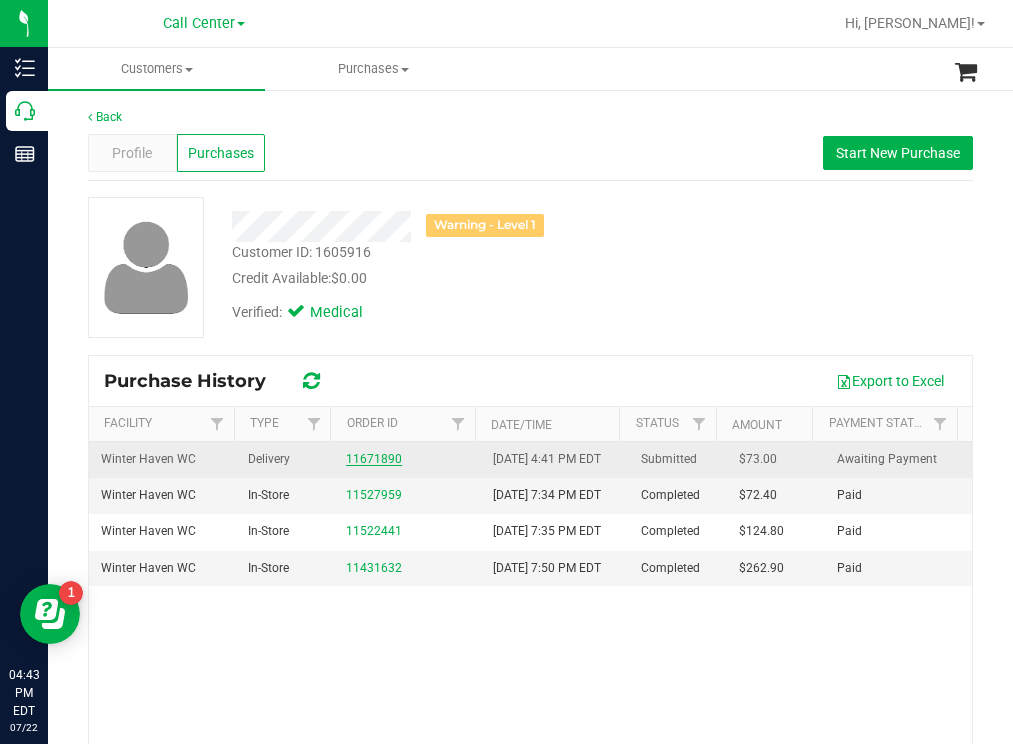 click on "11671890" at bounding box center [374, 459] 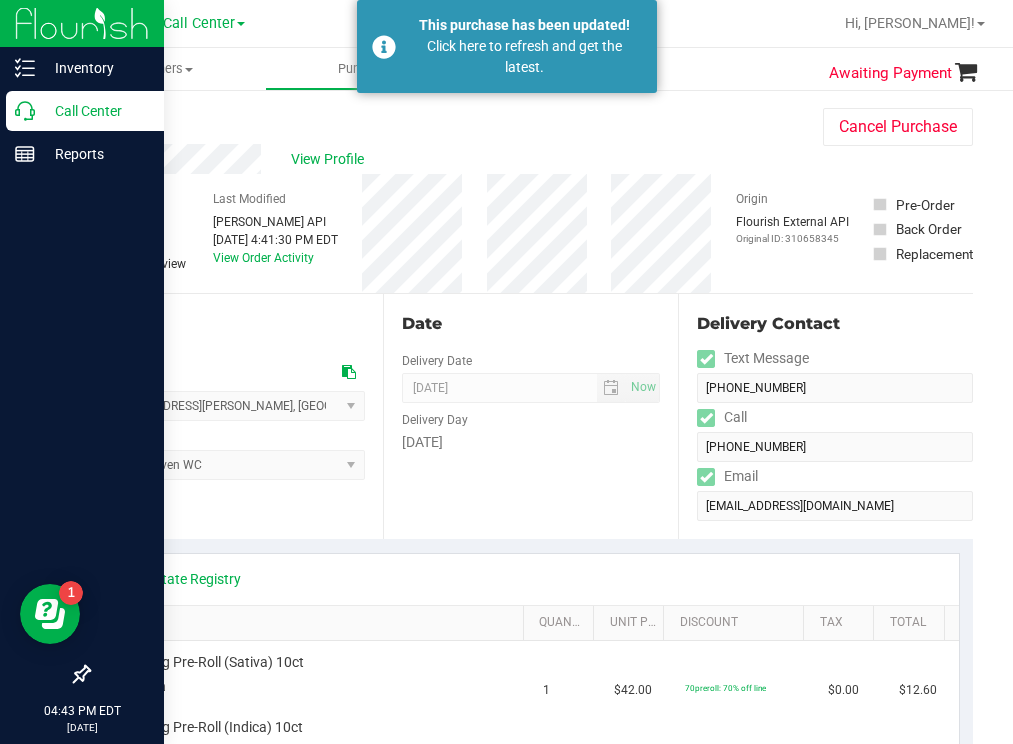 click on "Call Center" at bounding box center (95, 111) 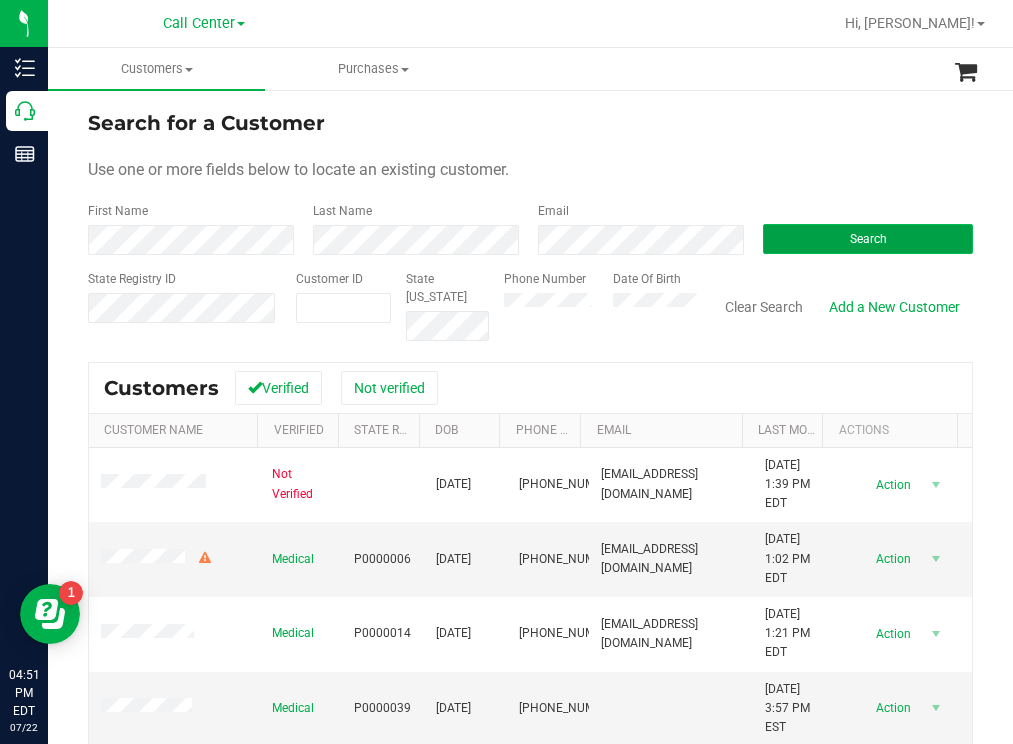 click on "Search" at bounding box center [868, 239] 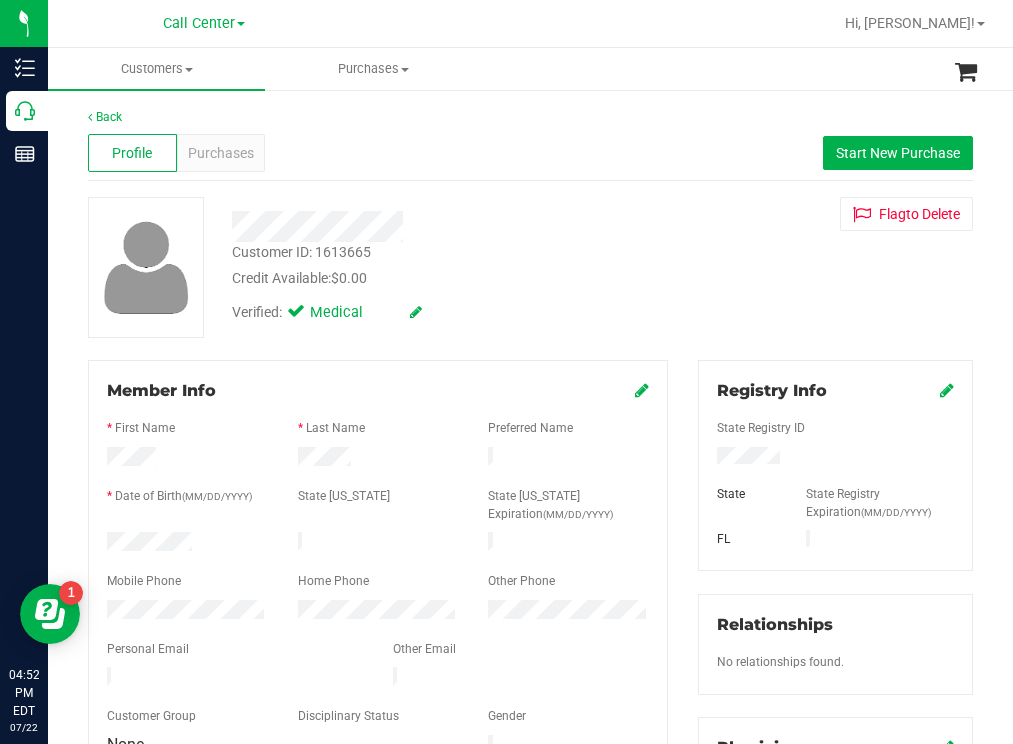 click on "Customer ID: 1613665
Credit Available:
$0.00" at bounding box center [446, 265] 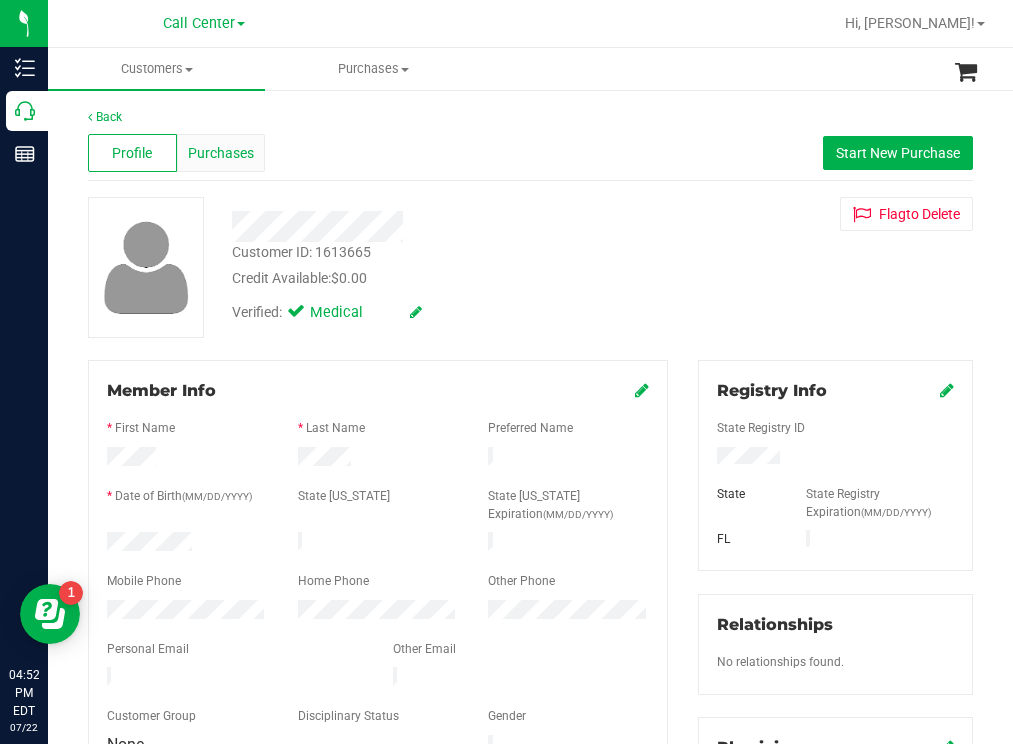 click on "Purchases" at bounding box center (221, 153) 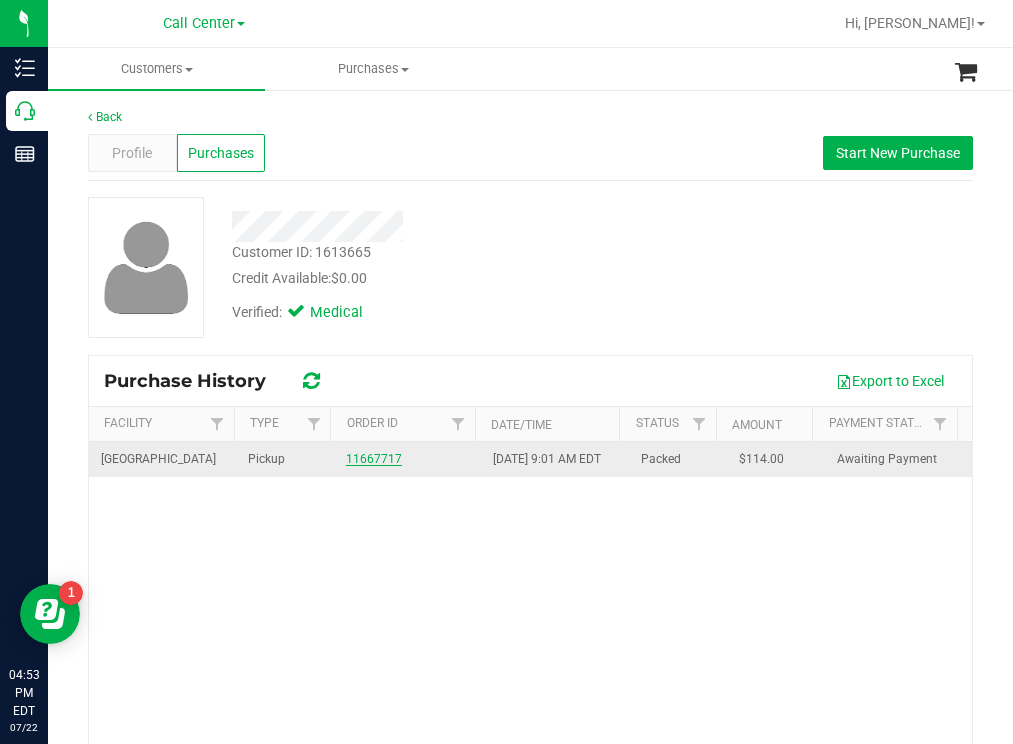 click on "11667717" at bounding box center [374, 459] 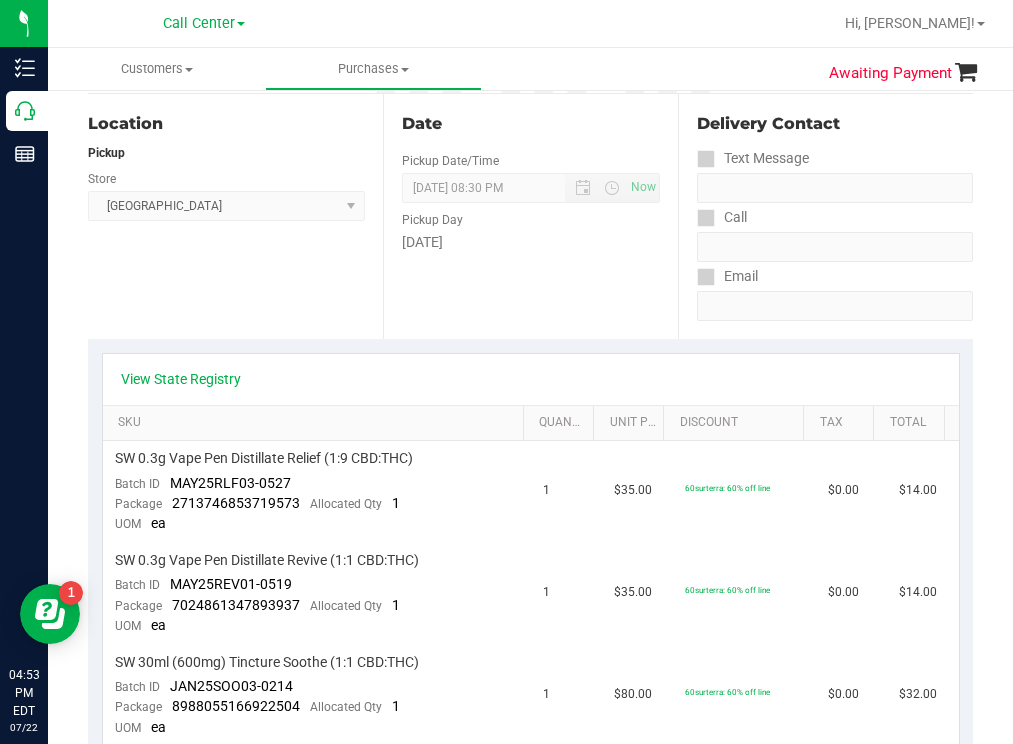 scroll, scrollTop: 0, scrollLeft: 0, axis: both 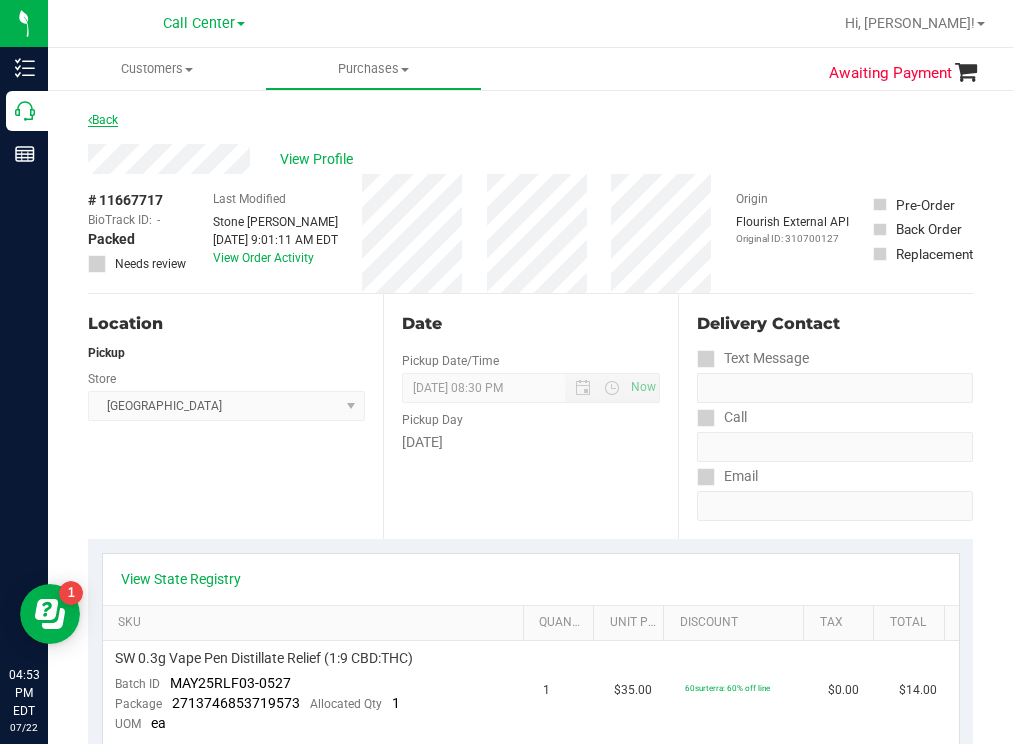 click on "Back" at bounding box center [103, 120] 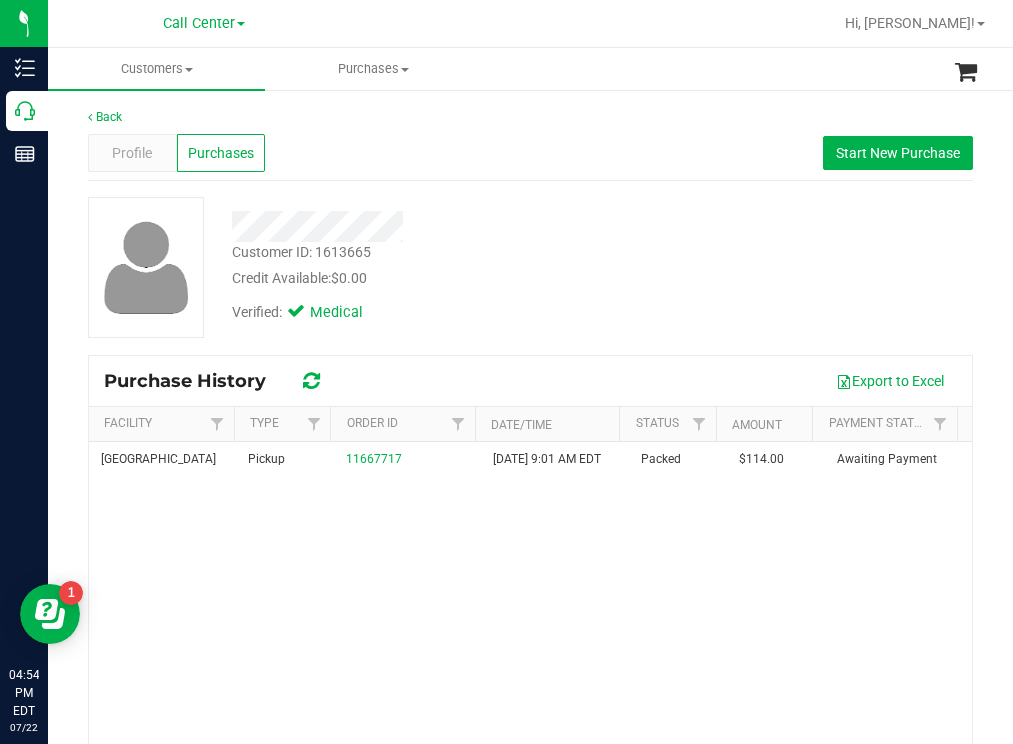 click on "Customer ID: 1613665
Credit Available:
$0.00" at bounding box center (446, 265) 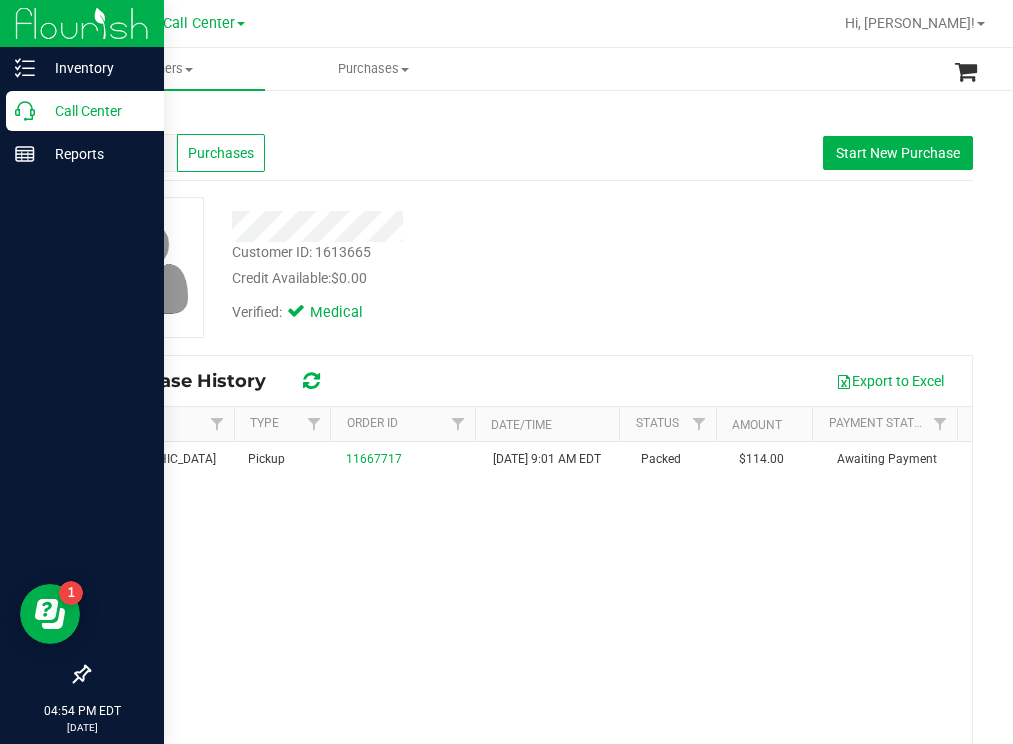 click on "Call Center" at bounding box center (95, 111) 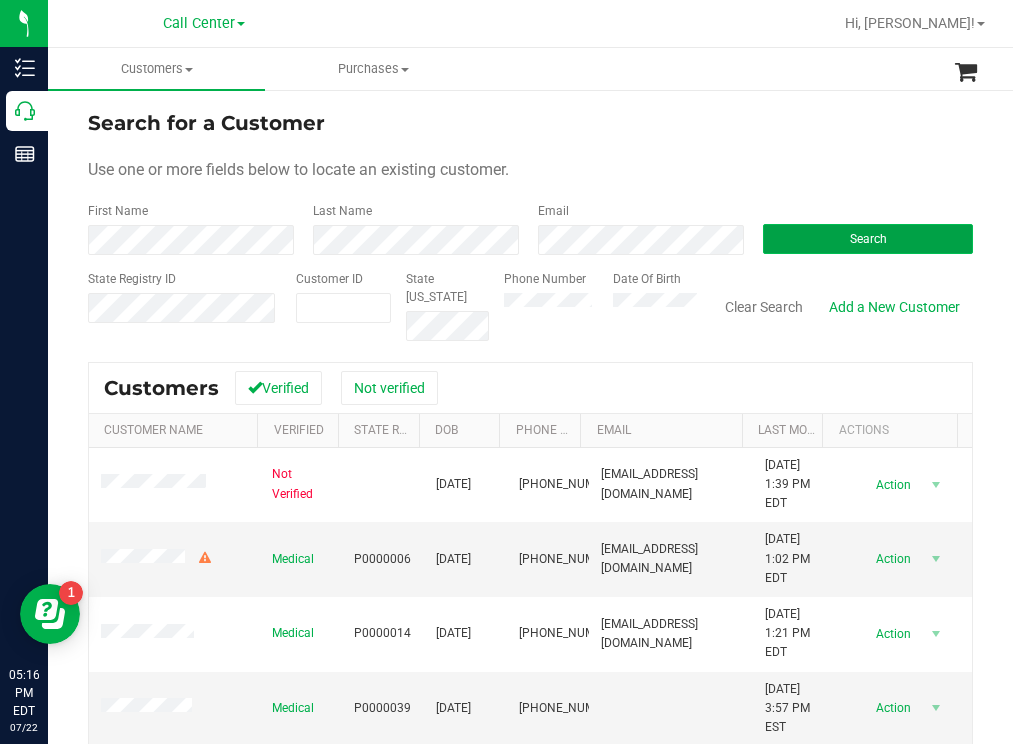 click on "Search" at bounding box center (868, 239) 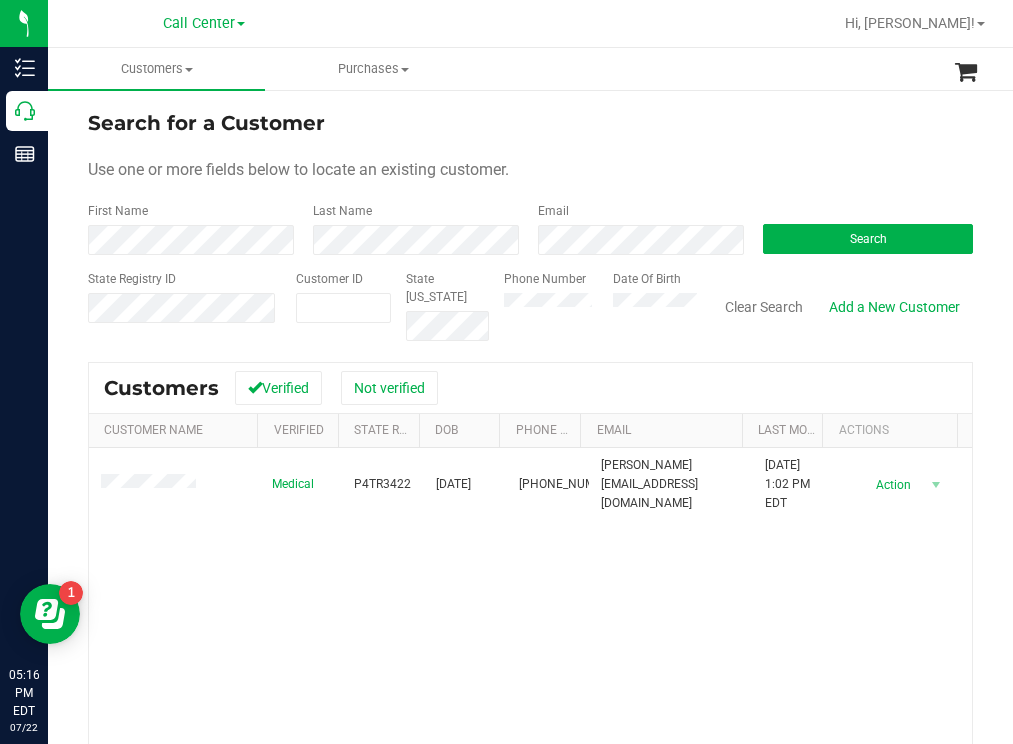 click on "Search for a Customer" at bounding box center (530, 123) 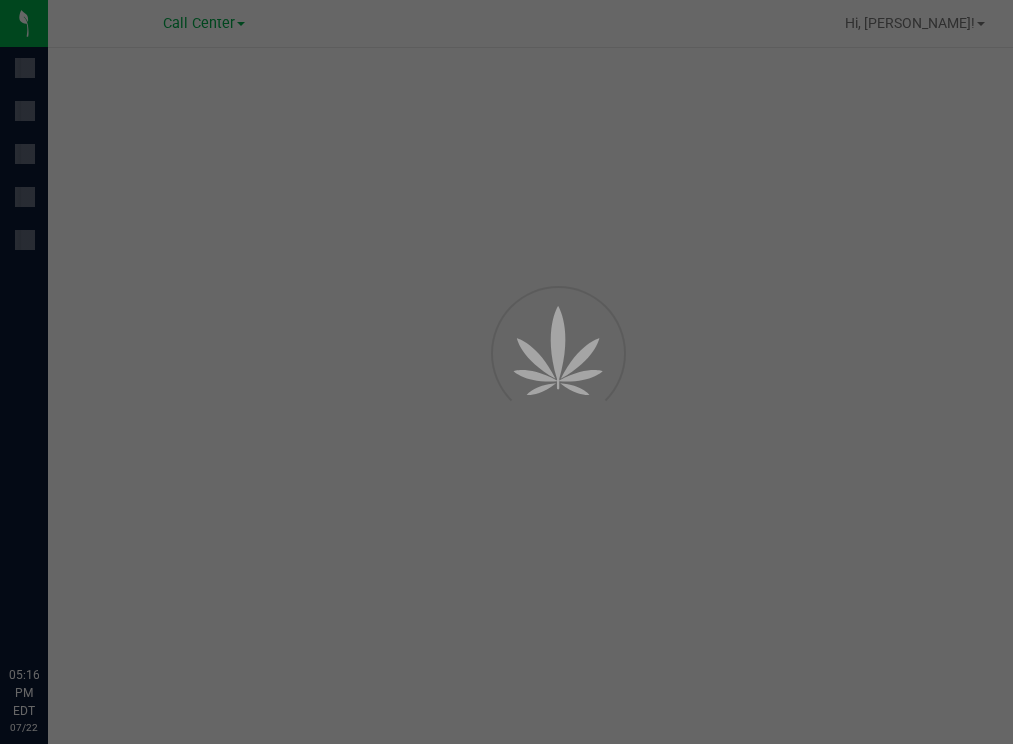 scroll, scrollTop: 0, scrollLeft: 0, axis: both 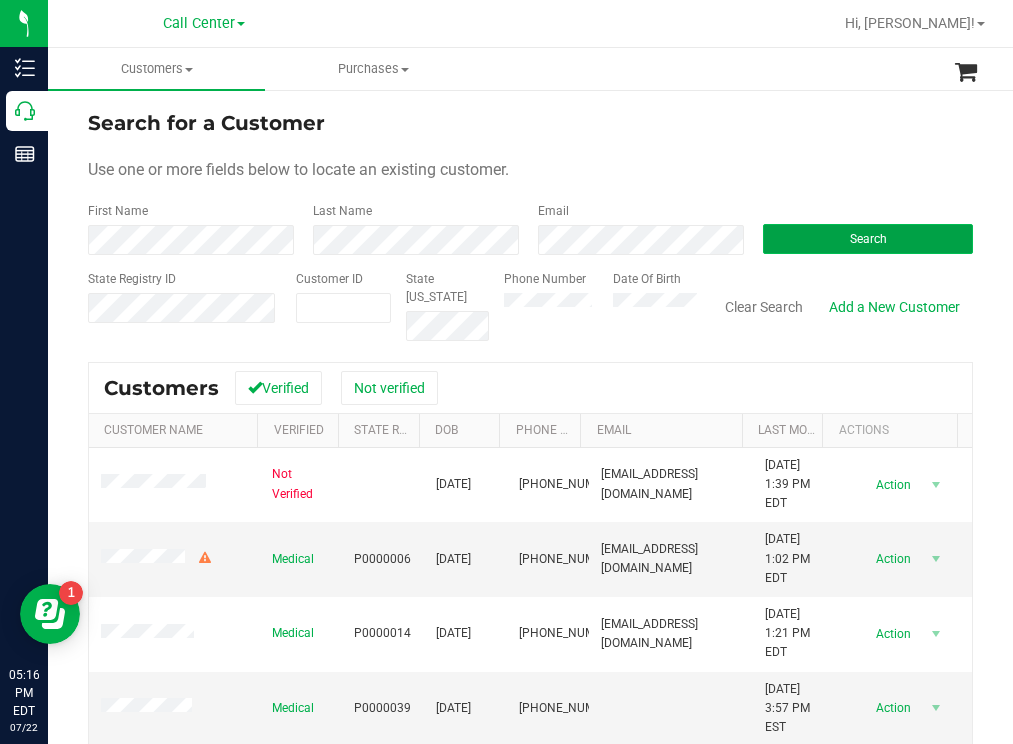 click on "Search" at bounding box center (868, 239) 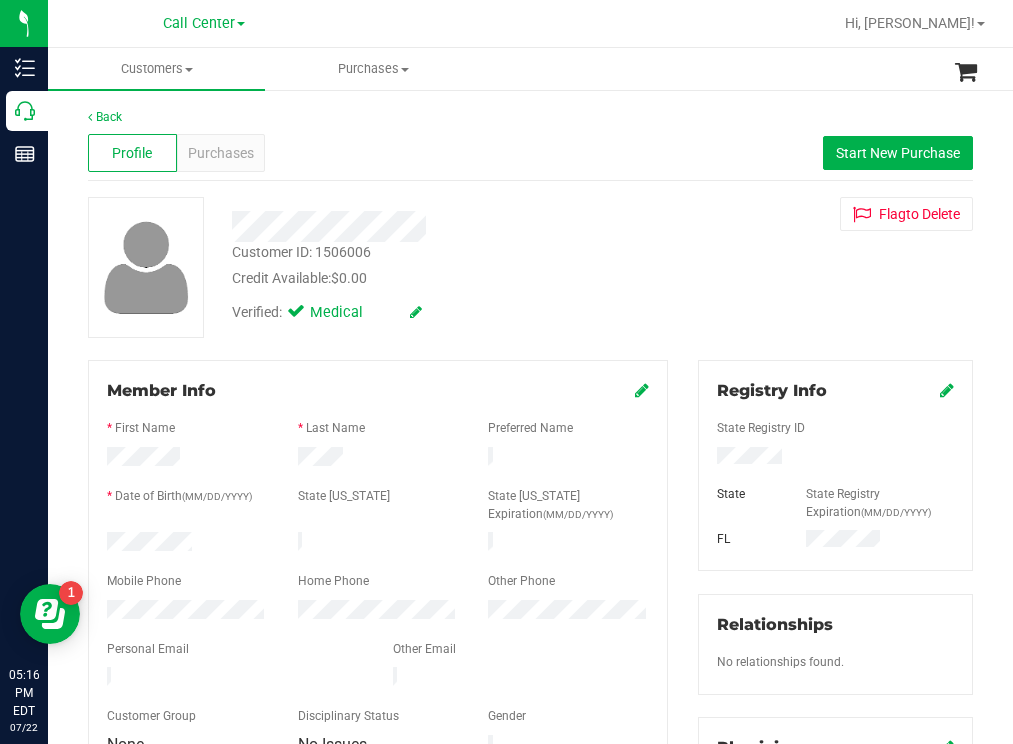 drag, startPoint x: 204, startPoint y: 538, endPoint x: 105, endPoint y: 537, distance: 99.00505 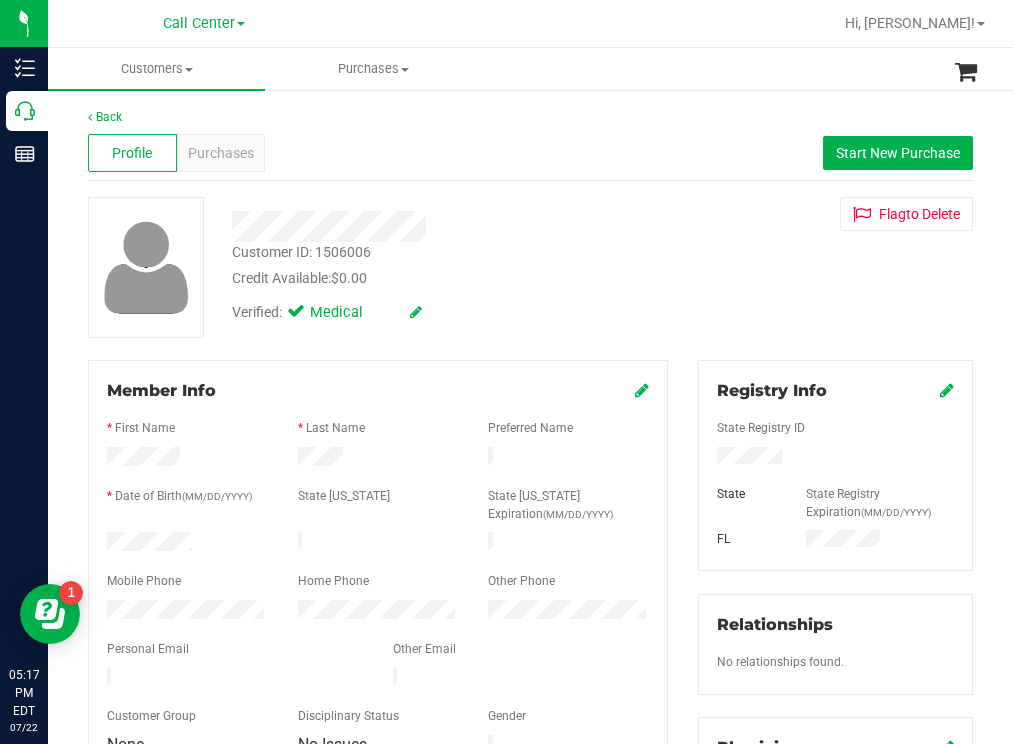 click on "Credit Available:
$0.00" at bounding box center [446, 278] 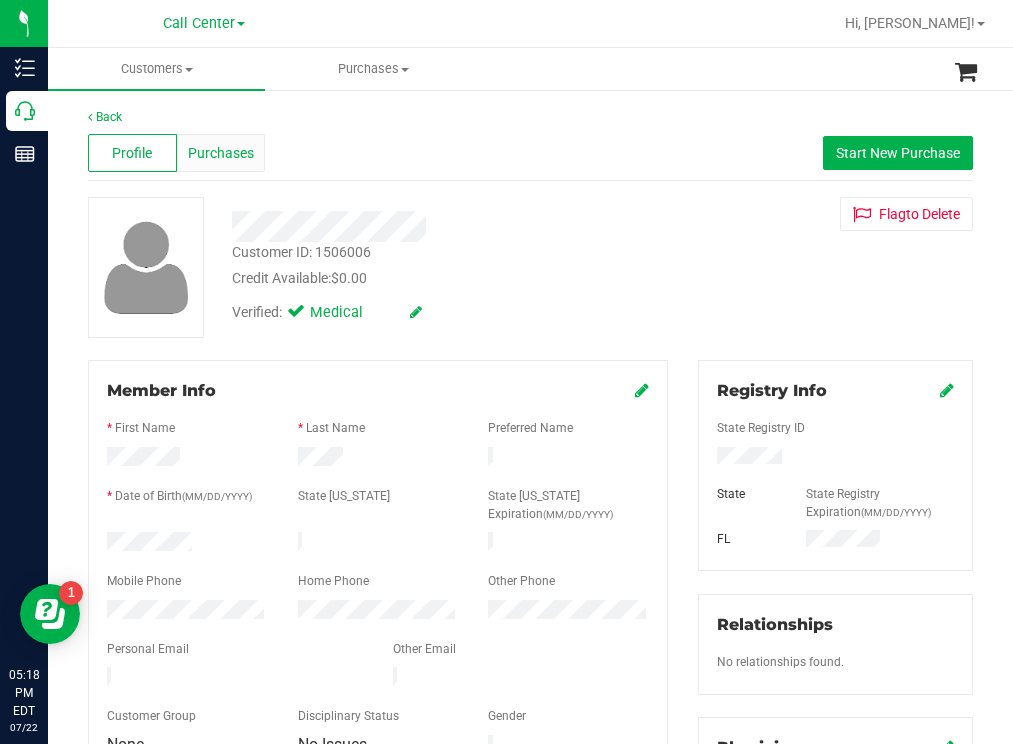 click on "Purchases" at bounding box center (221, 153) 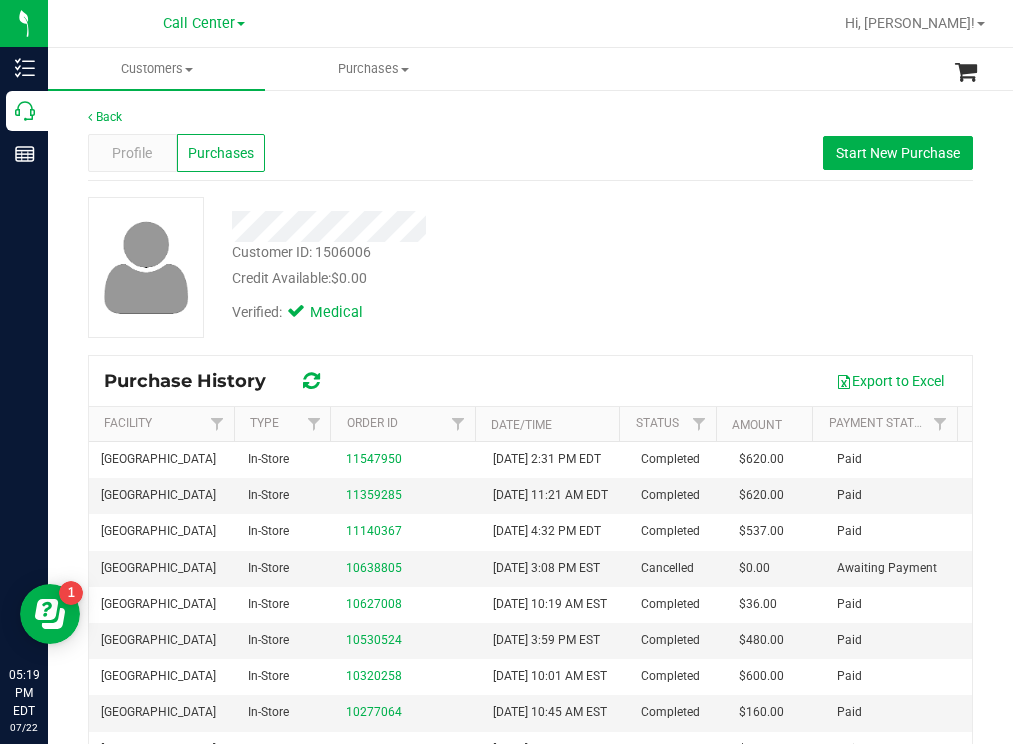 click on "Customer ID: 1506006
Credit Available:
$0.00" at bounding box center [446, 265] 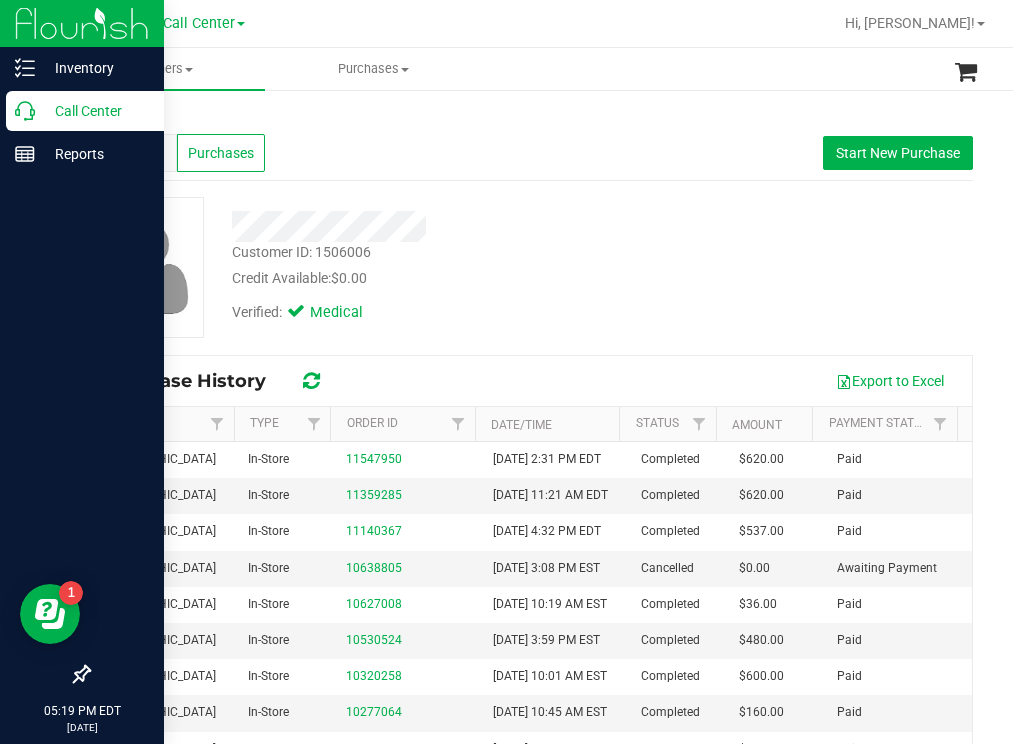 click on "Call Center" at bounding box center (95, 111) 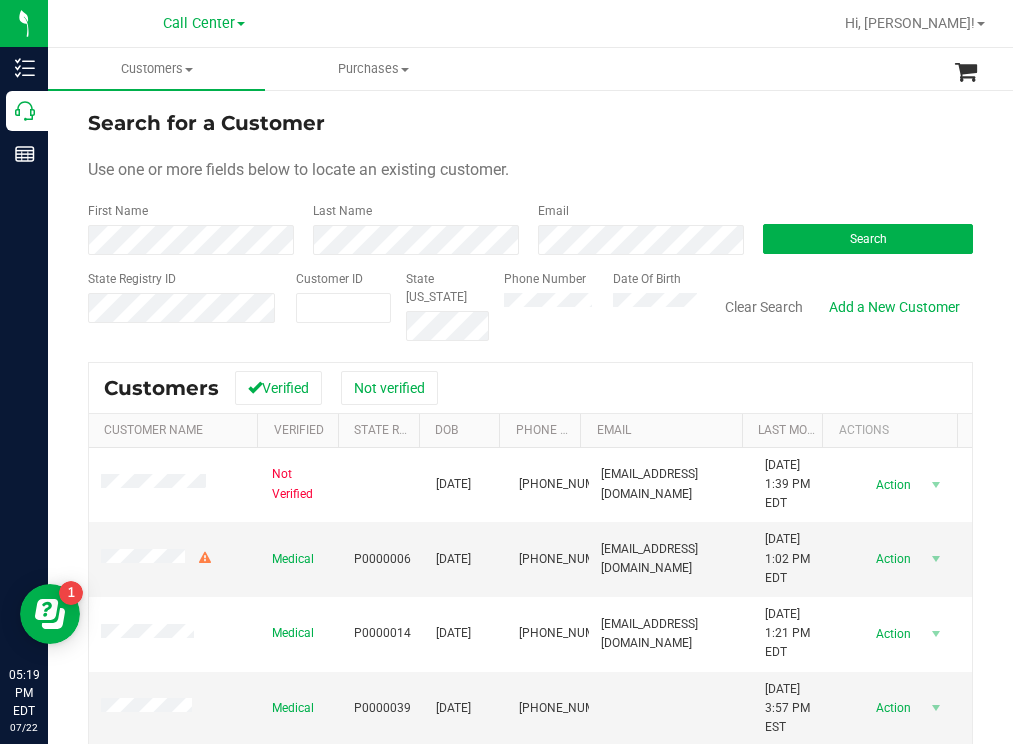 click on "Search for a Customer
Use one or more fields below to locate an existing customer.
First Name
Last Name
Email
Search
State Registry ID
Customer ID
State [US_STATE]
Phone Number
Date Of Birth" at bounding box center [530, 224] 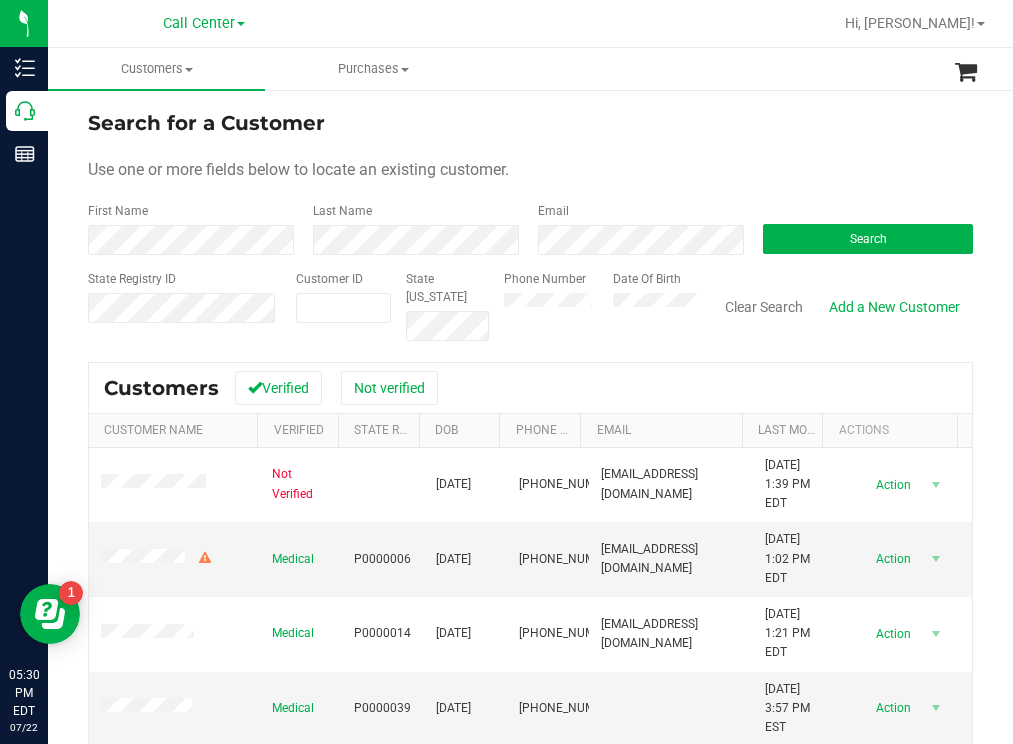 click on "Search for a Customer" at bounding box center [530, 123] 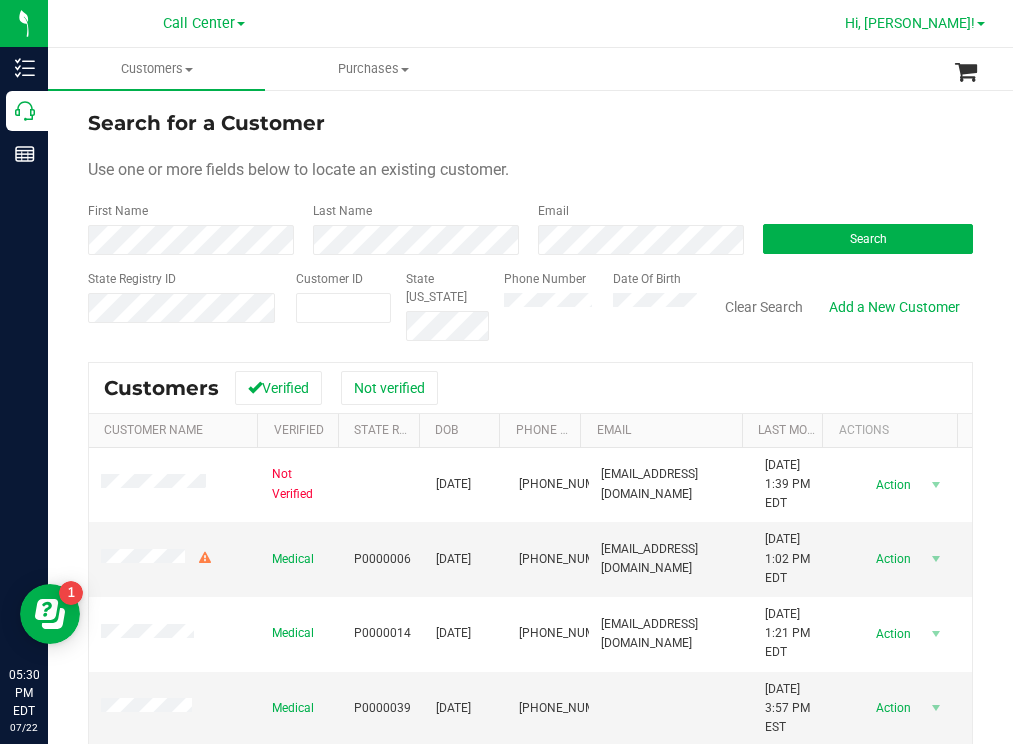 click on "Hi, [PERSON_NAME]!" at bounding box center [910, 23] 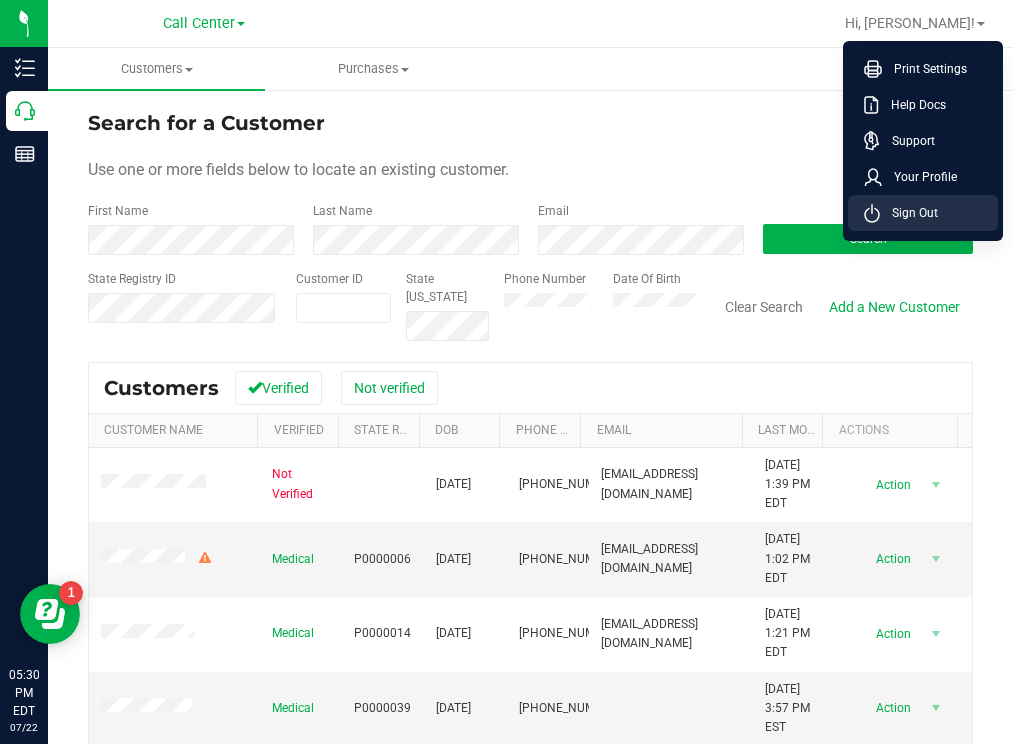 click on "Sign Out" at bounding box center [909, 213] 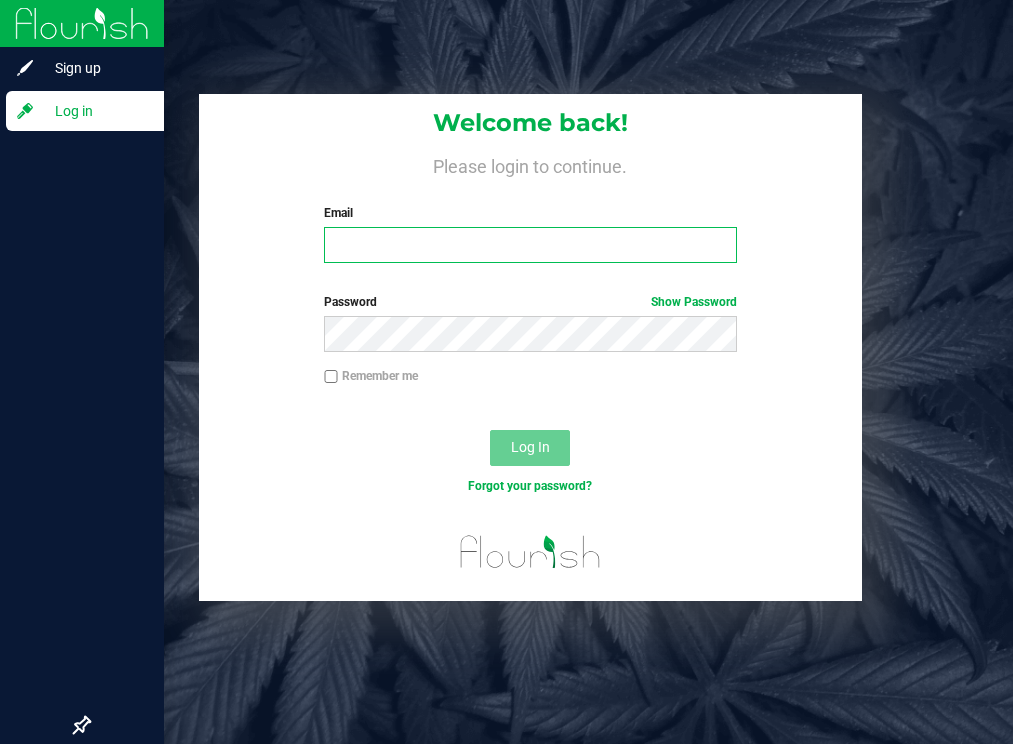 type on "[EMAIL_ADDRESS][DOMAIN_NAME]" 